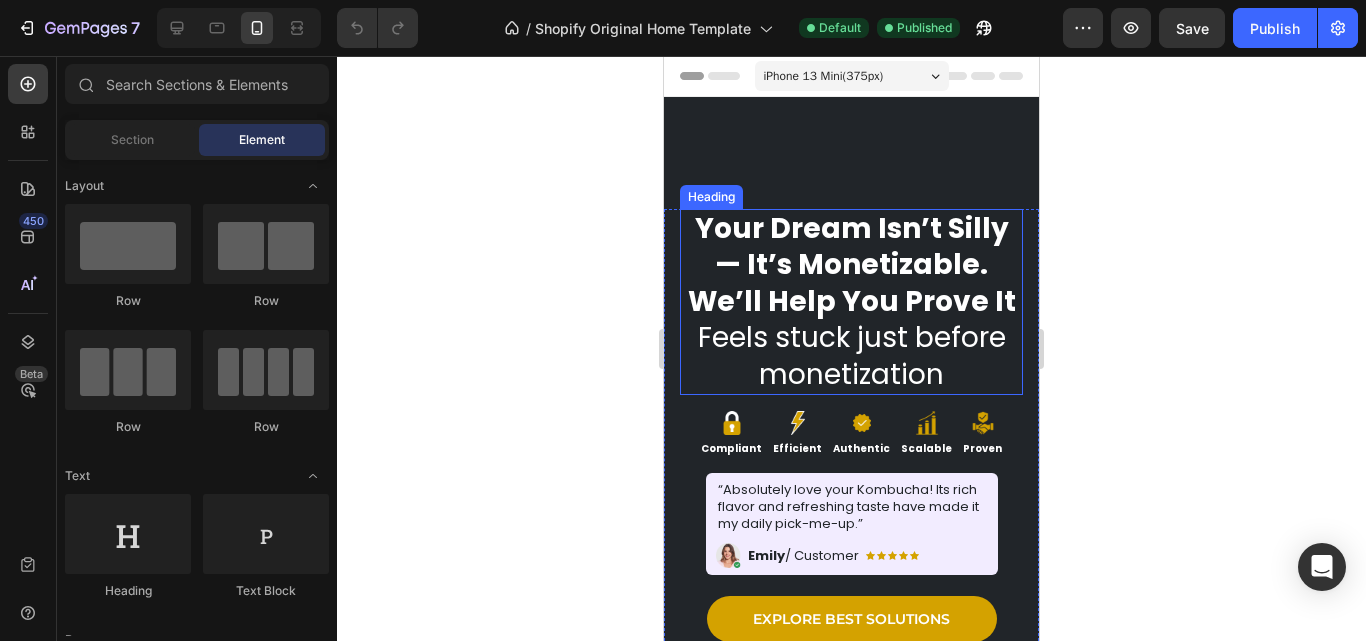 scroll, scrollTop: 200, scrollLeft: 0, axis: vertical 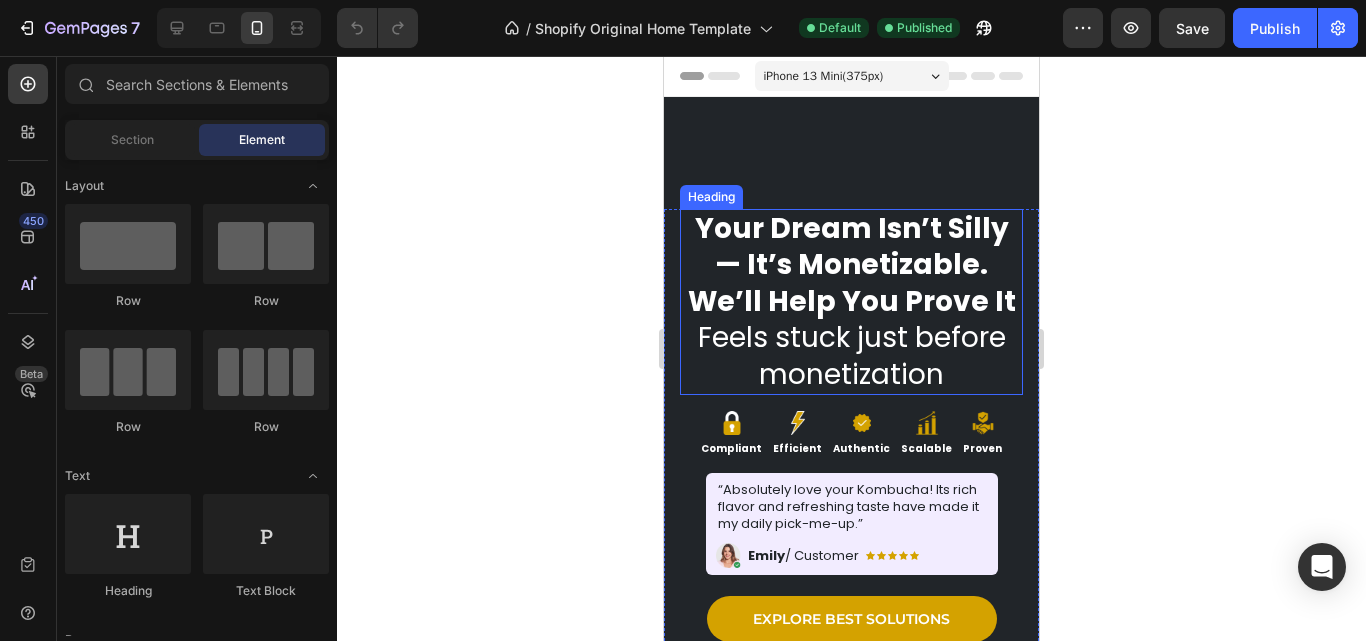 click on "Your Dream Isn’t Silly — It’s Monetizable. We’ll Help You Prove It Feels stuck just before monetization" at bounding box center [851, 302] 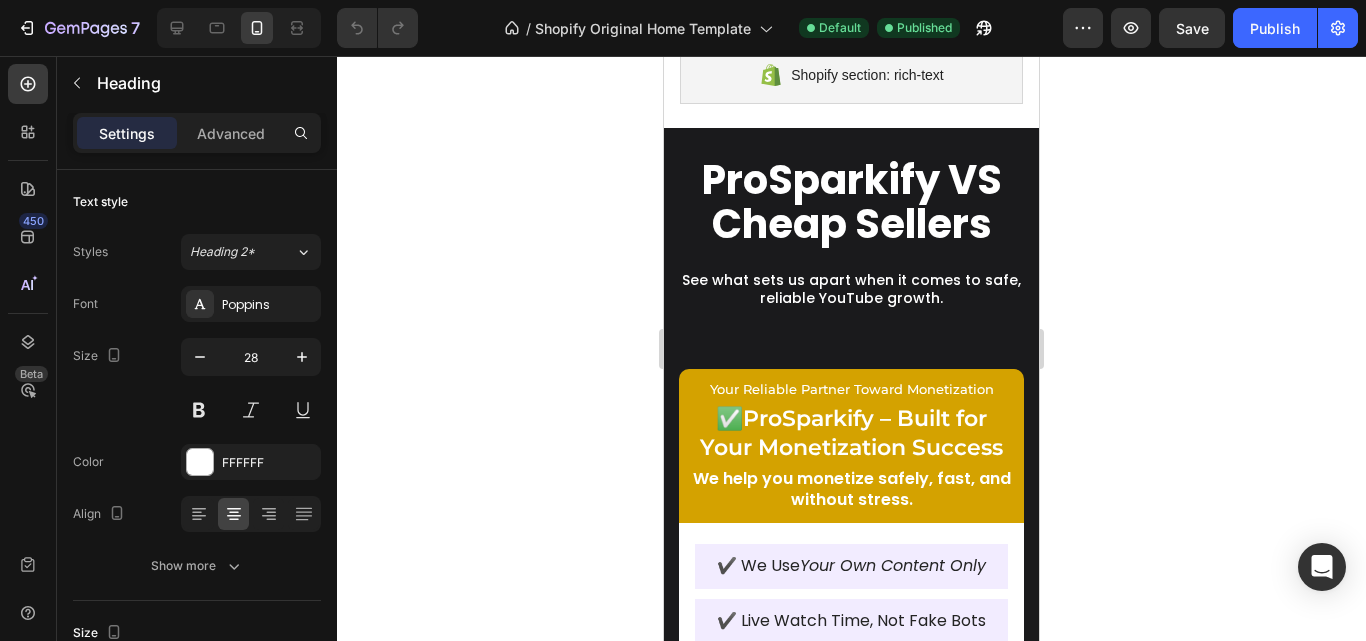 scroll, scrollTop: 3100, scrollLeft: 0, axis: vertical 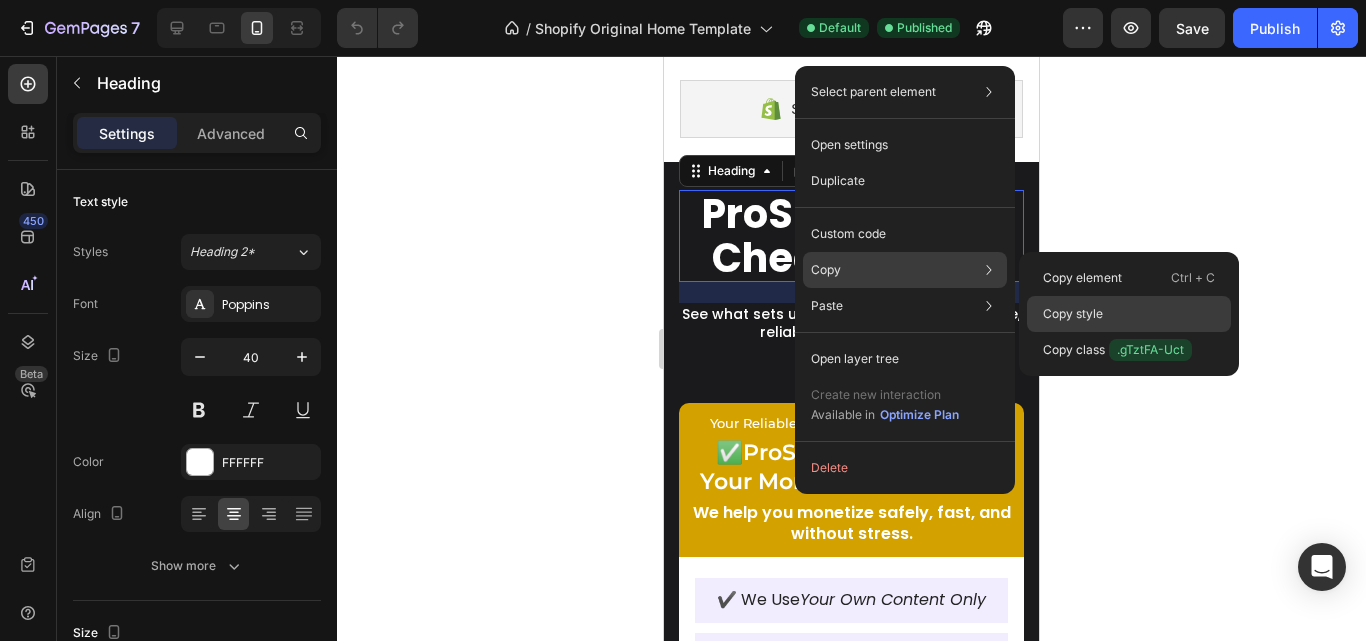 click on "Copy style" at bounding box center [1073, 314] 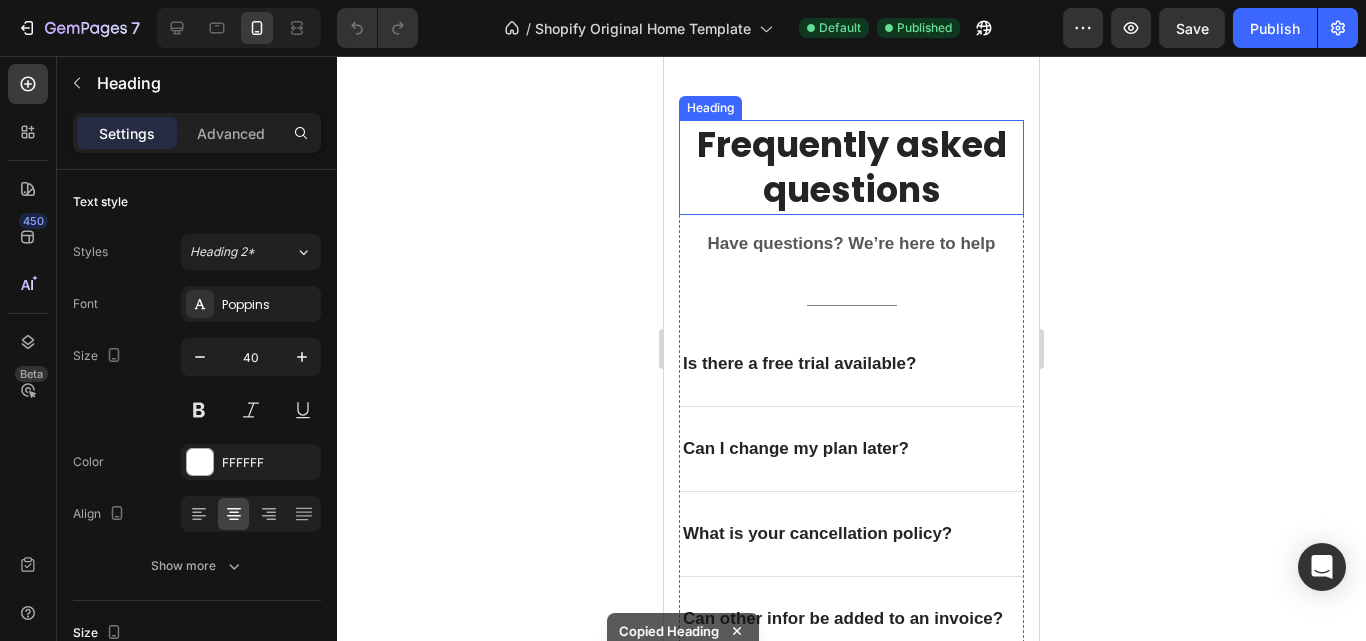 scroll, scrollTop: 6400, scrollLeft: 0, axis: vertical 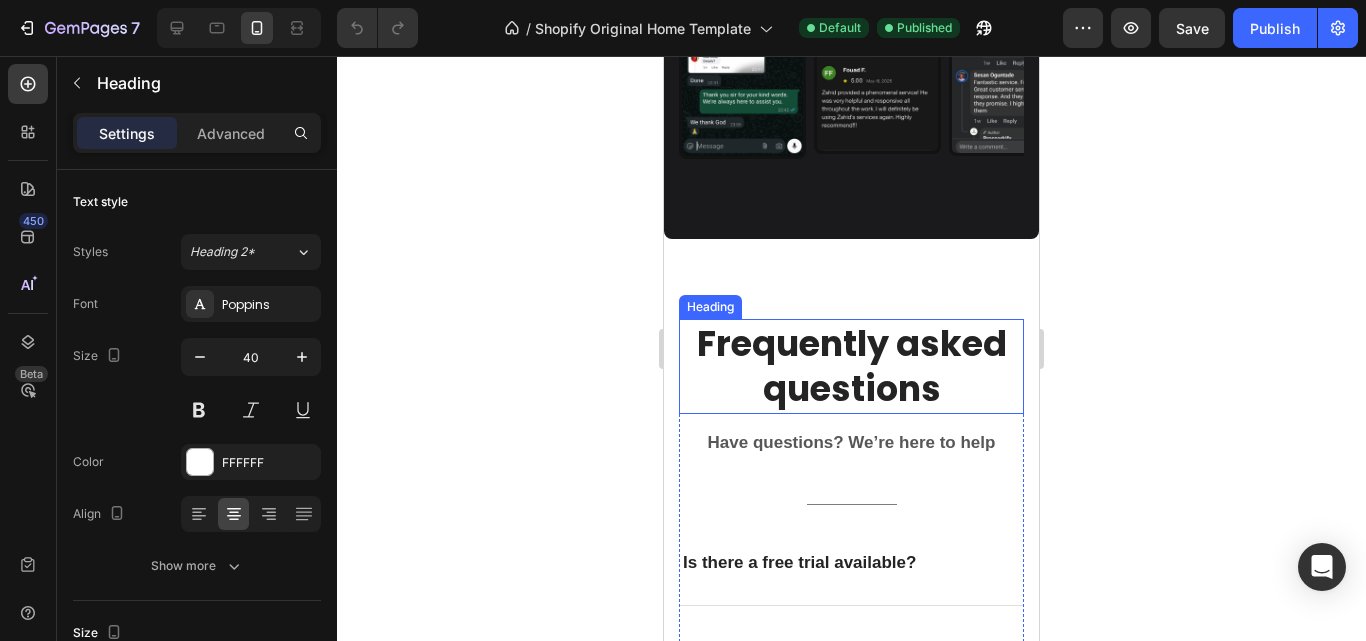 click on "Frequently asked questions" at bounding box center (851, 366) 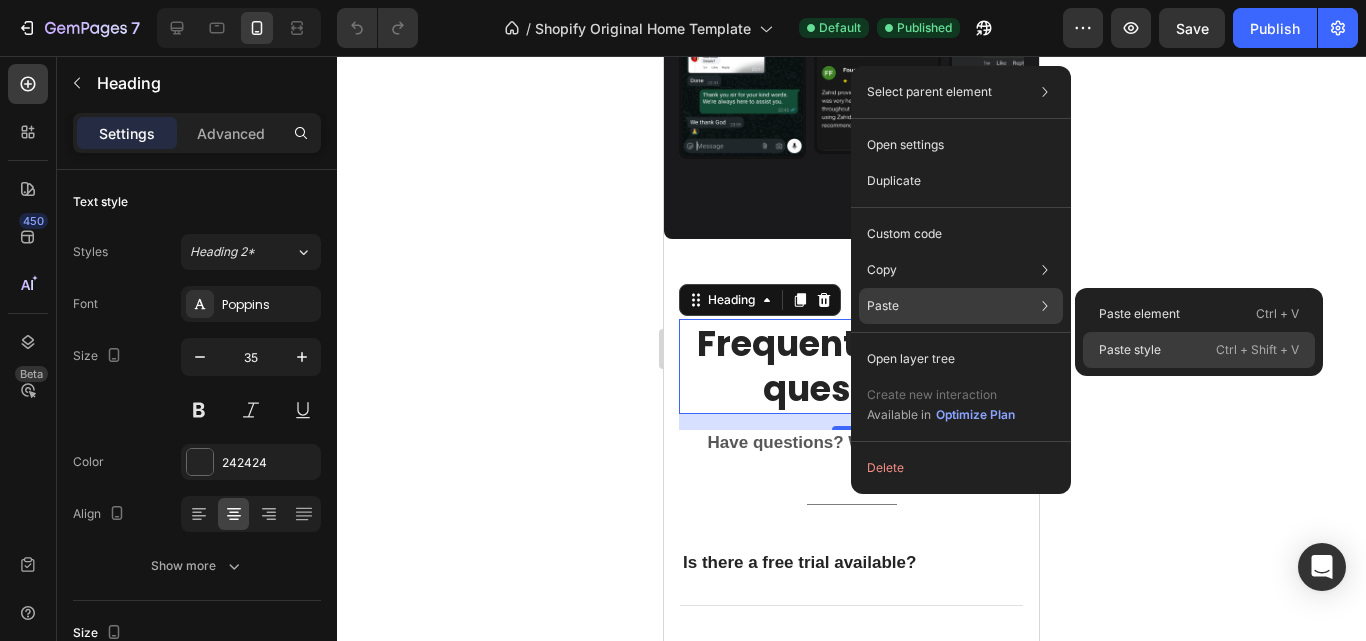 click on "Paste style" at bounding box center [1130, 350] 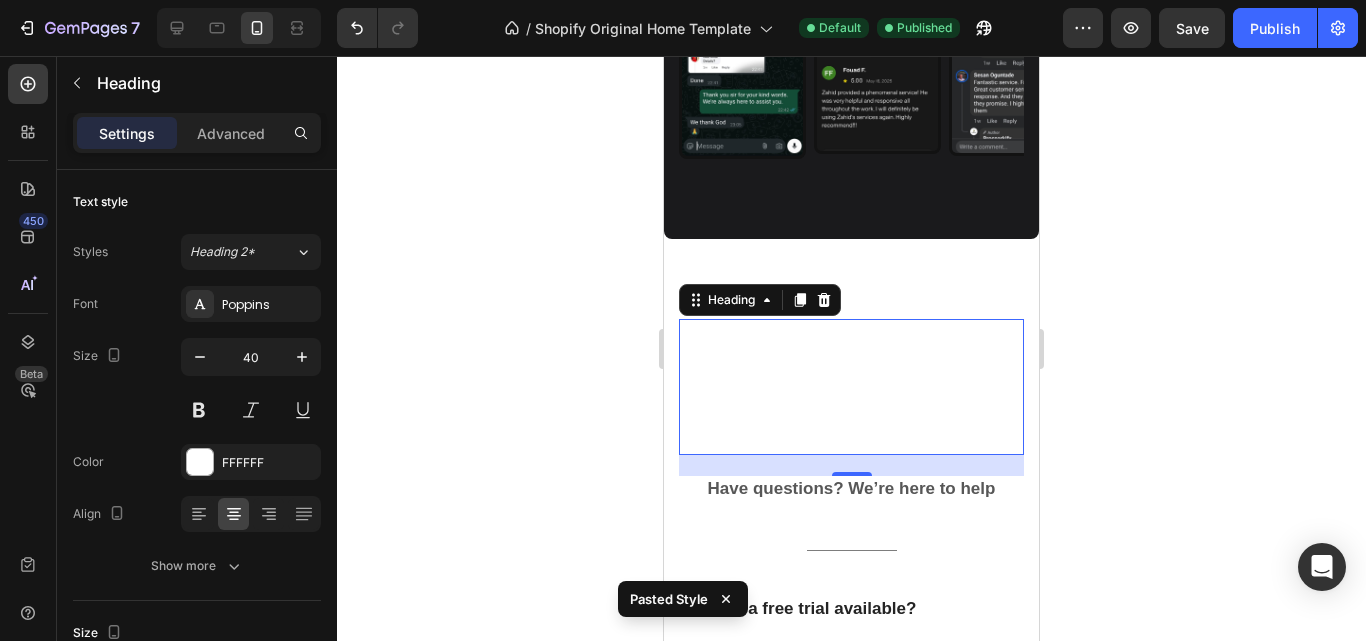 click on "Frequently asked questions" at bounding box center [851, 387] 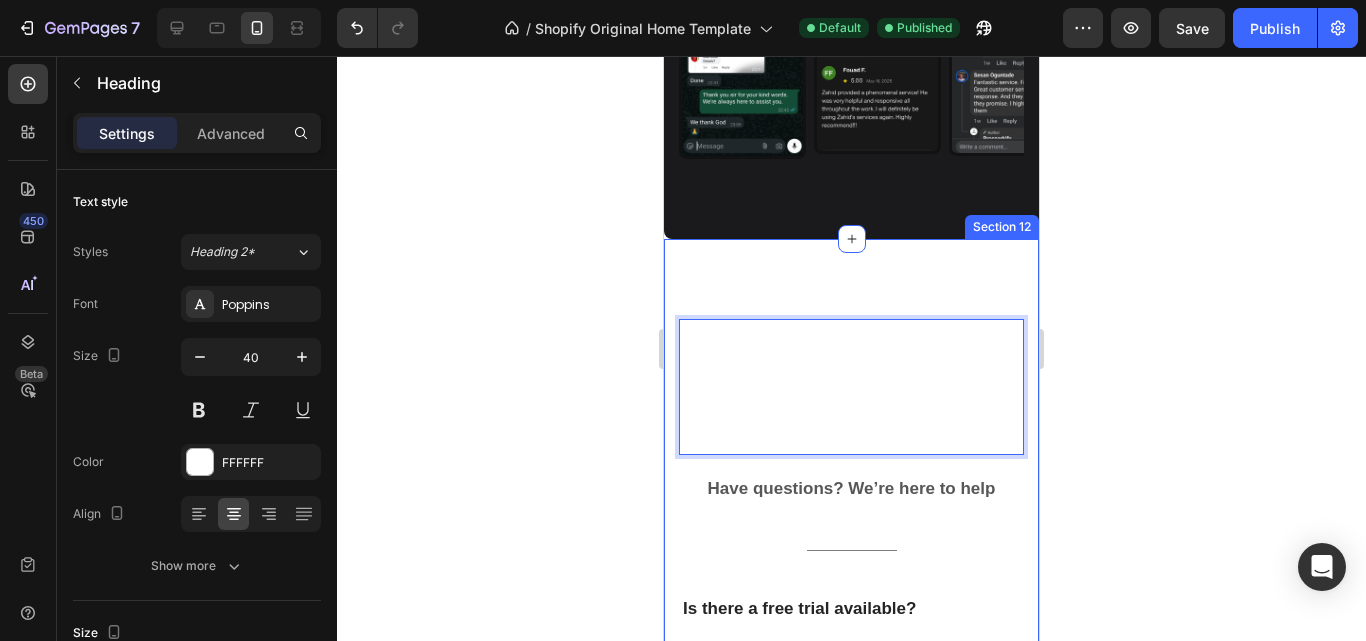 click on "Frequently asked questions Heading   21 Have questions? We’re here to help Text block                Title Line Is there a free trial available? Can I change my plan later? What is your cancellation policy? Can other infor be added to an invoice? How does billing work? How do I change my account email? Accordion Row Section 12" at bounding box center [851, 698] 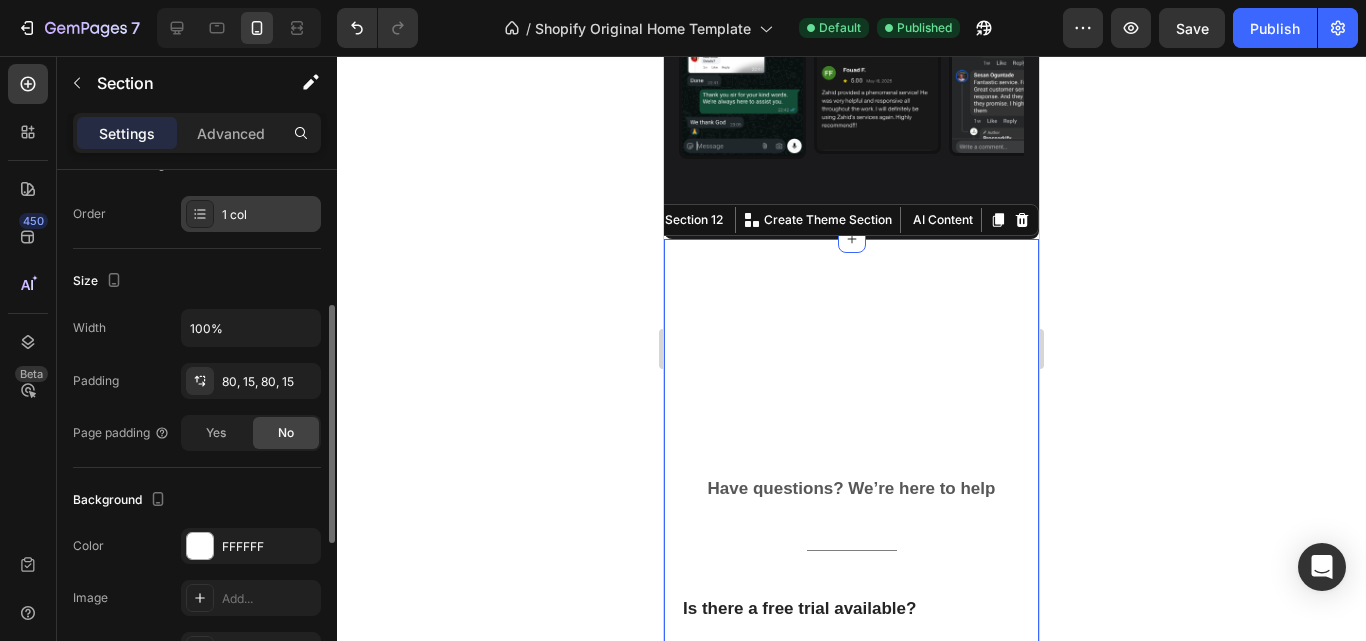 scroll, scrollTop: 400, scrollLeft: 0, axis: vertical 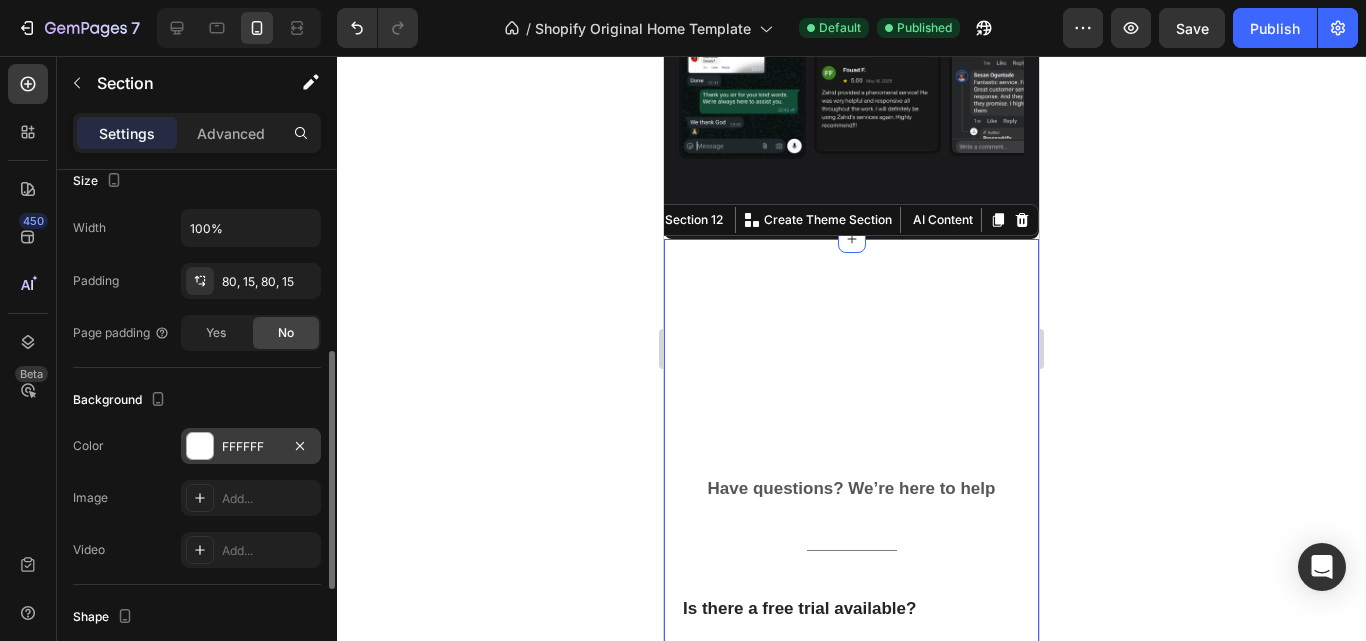 click at bounding box center (200, 446) 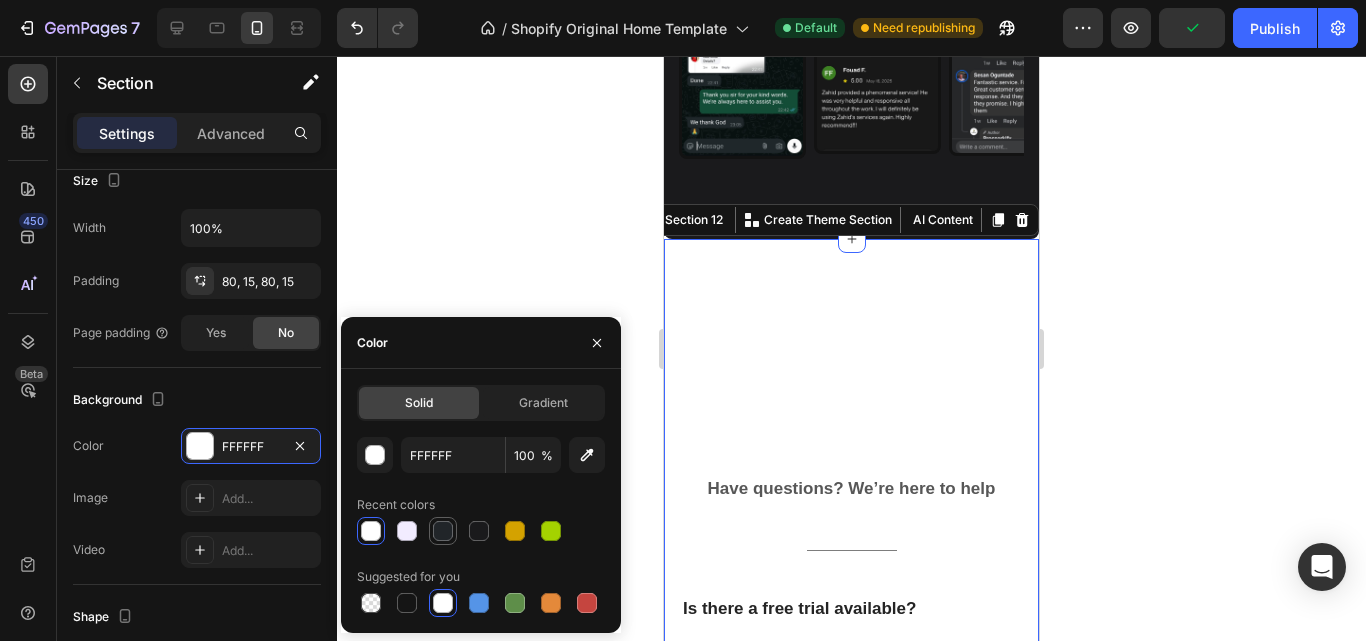 click at bounding box center (443, 531) 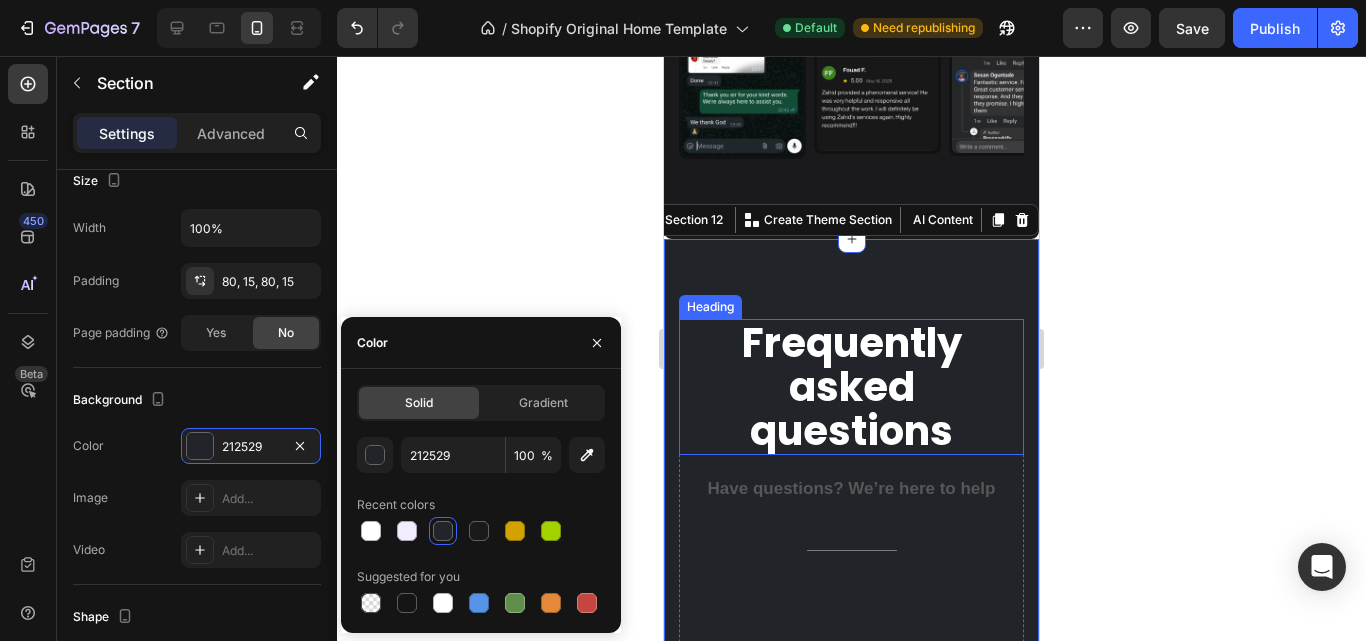 click on "Frequently asked questions" at bounding box center [851, 387] 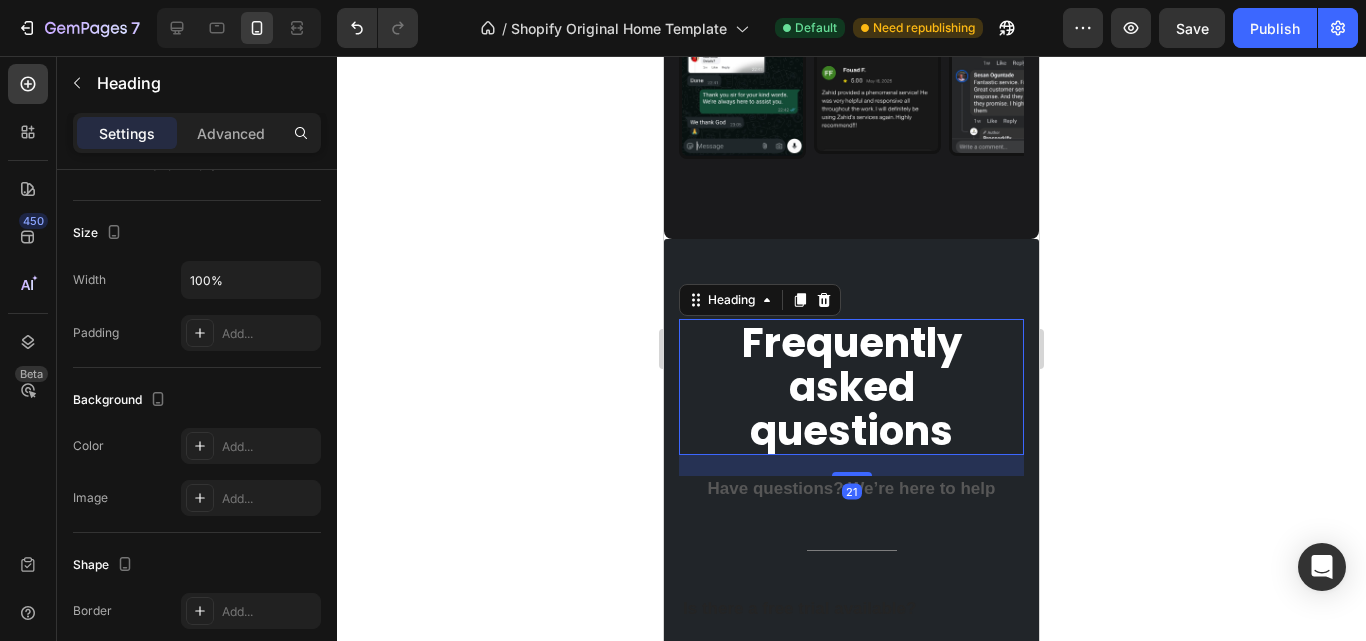scroll, scrollTop: 0, scrollLeft: 0, axis: both 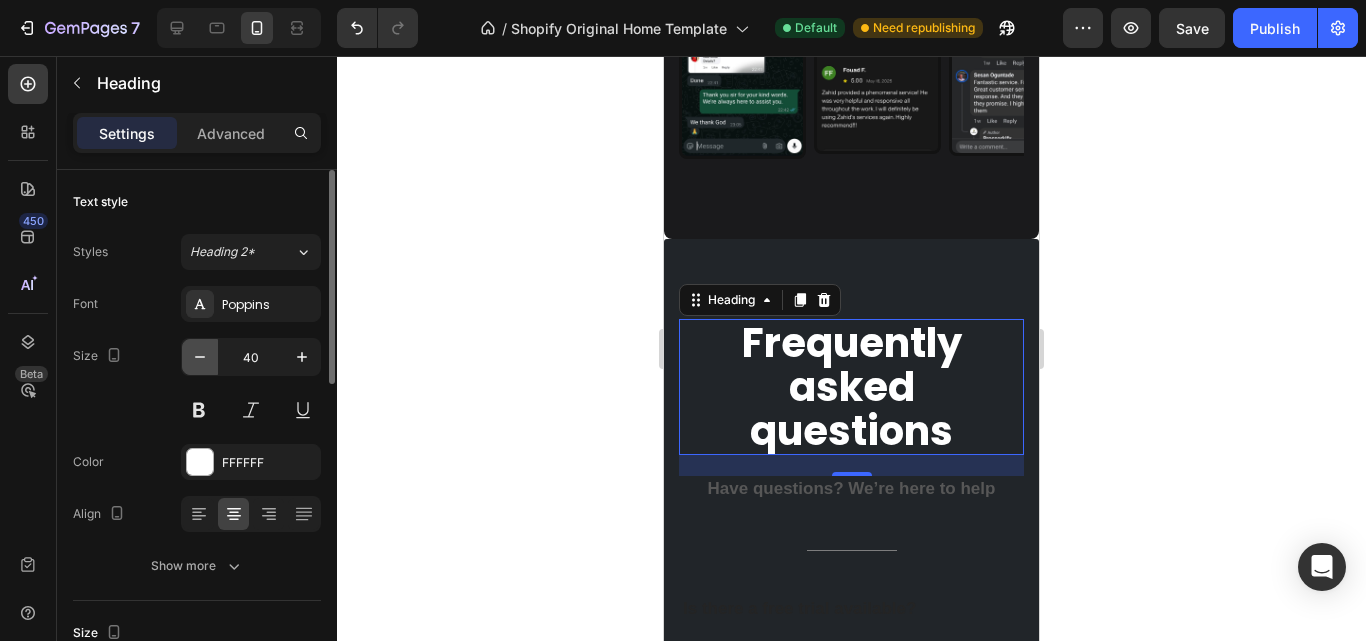 click 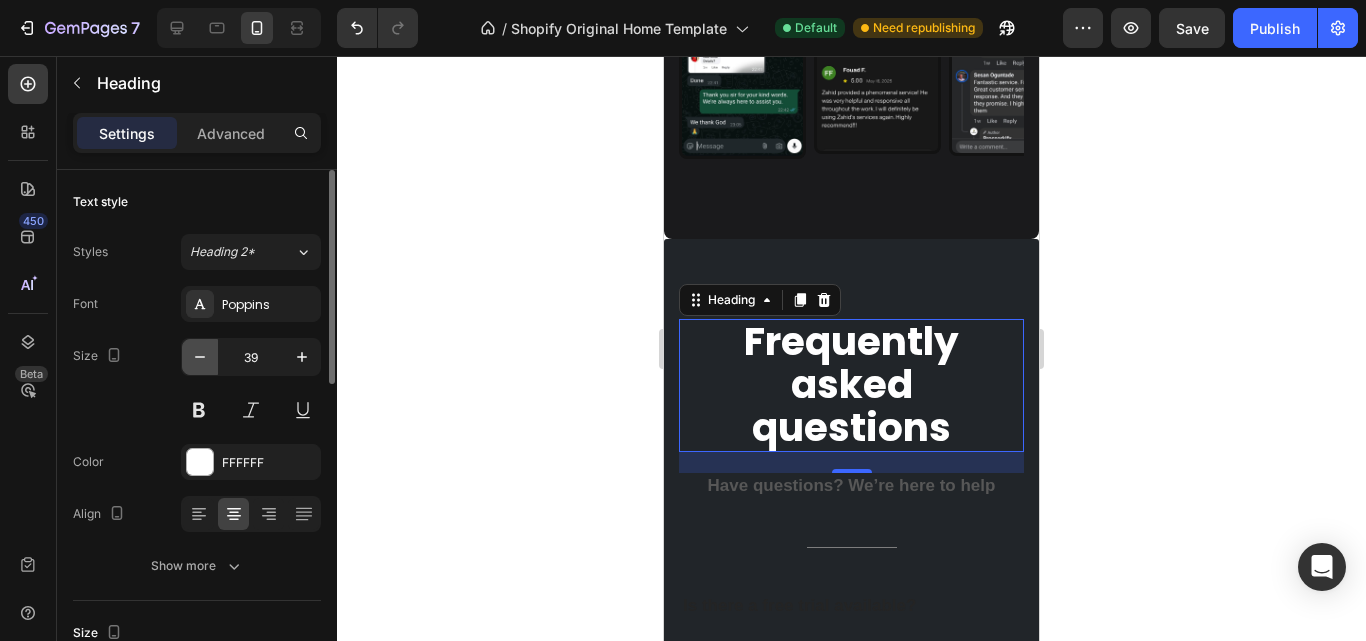 click 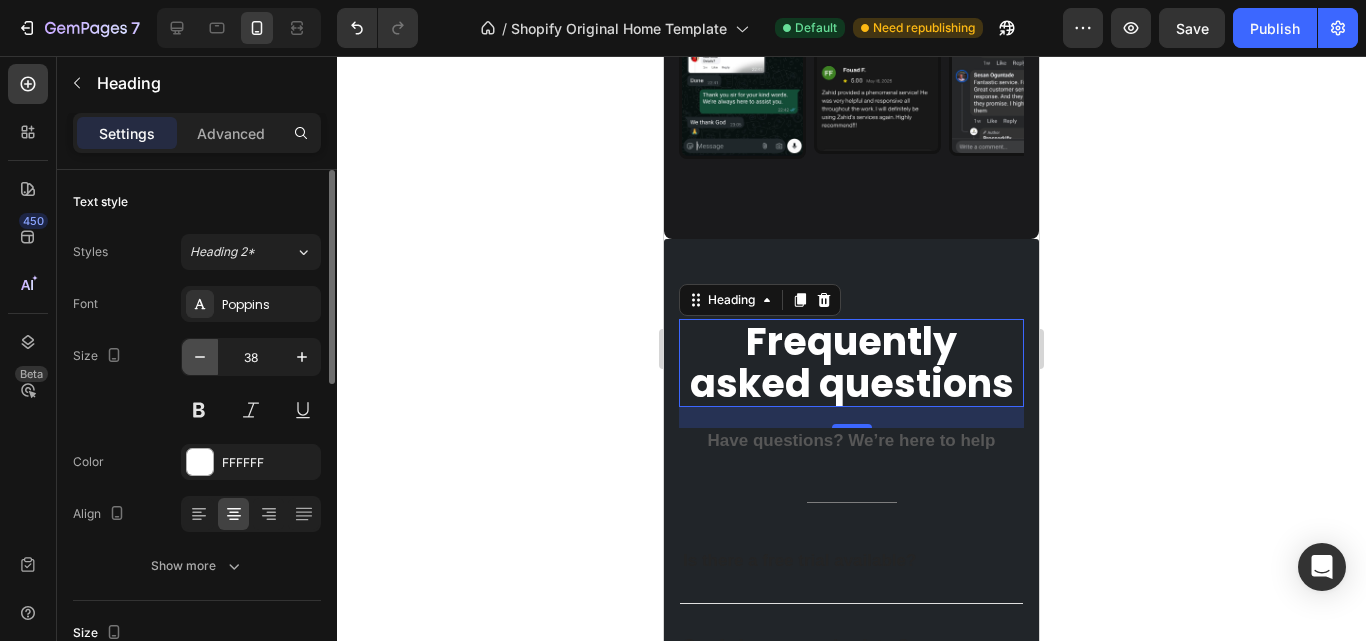 click 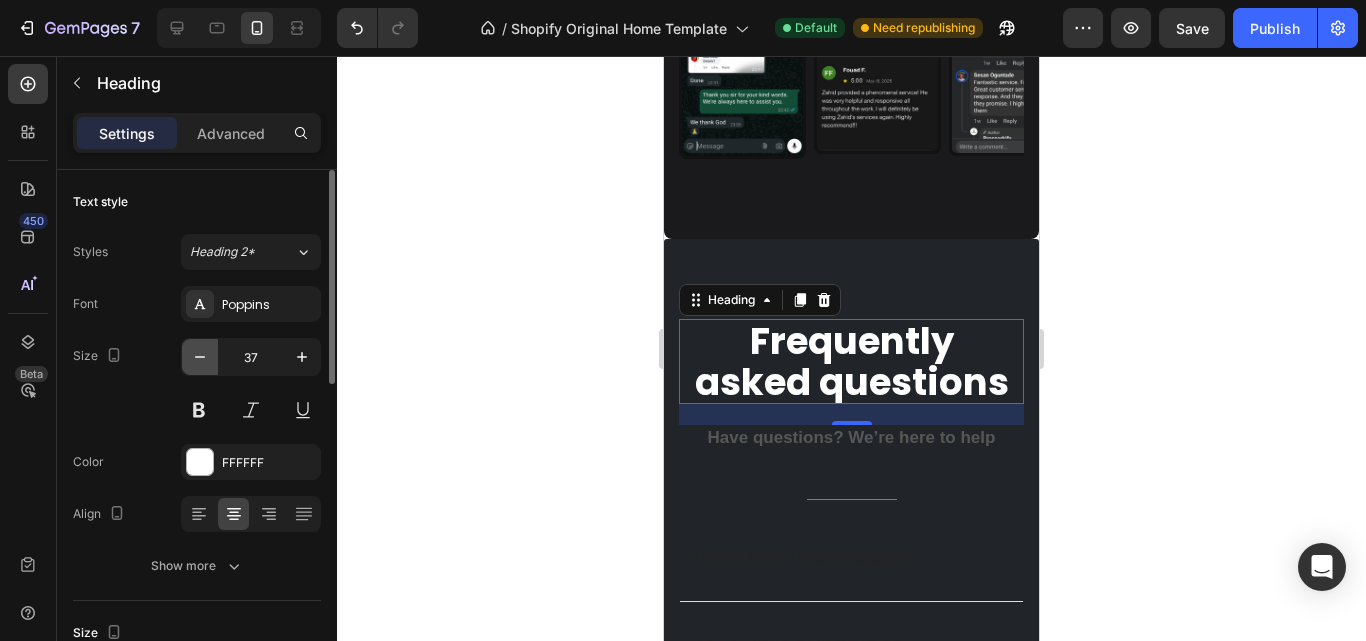 click 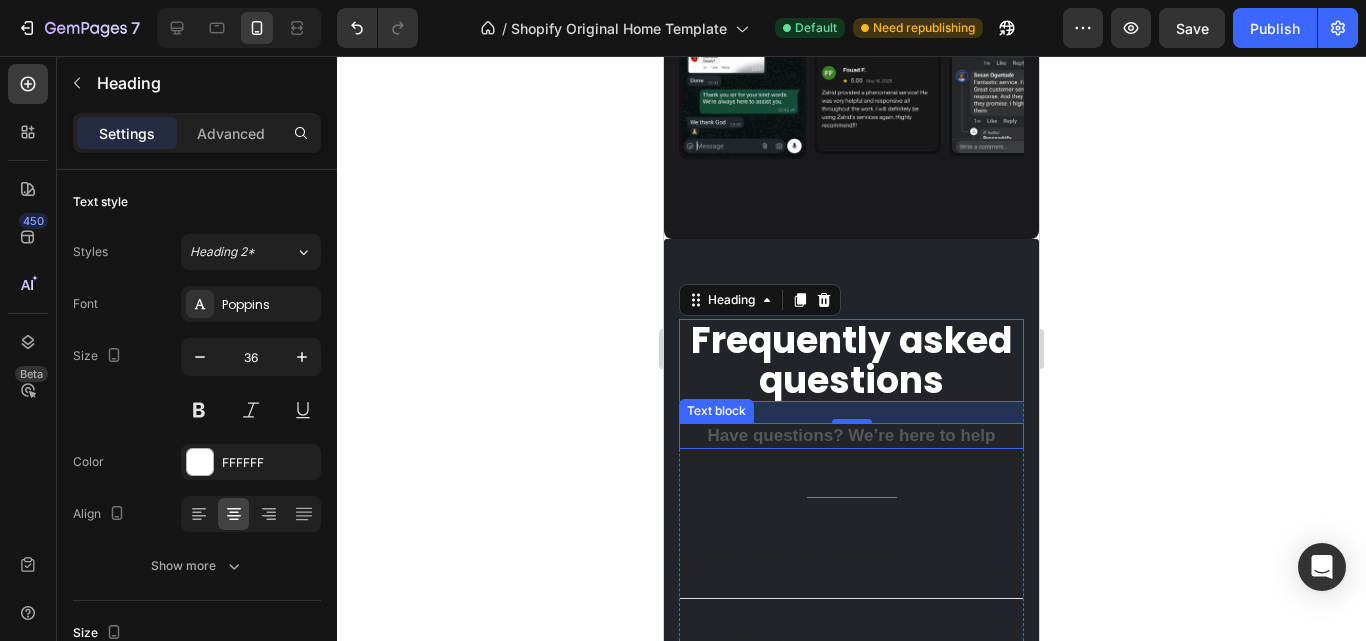 click on "Have questions? We’re here to help" at bounding box center [851, 436] 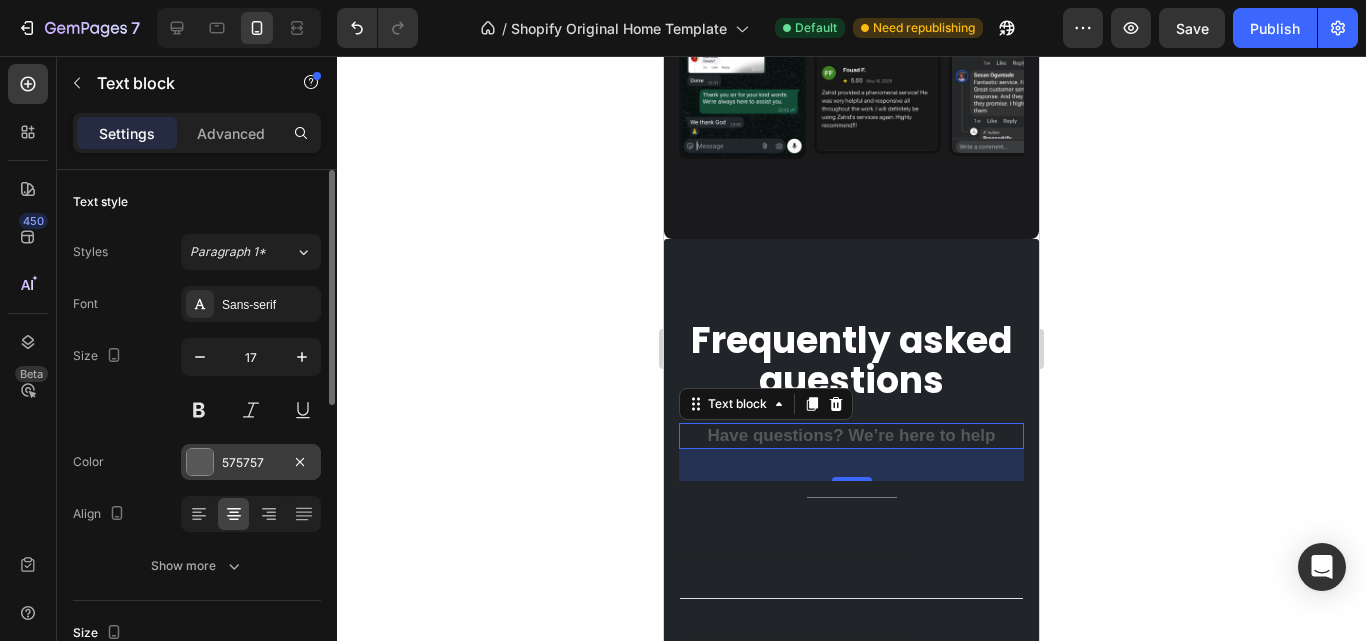 click at bounding box center (200, 462) 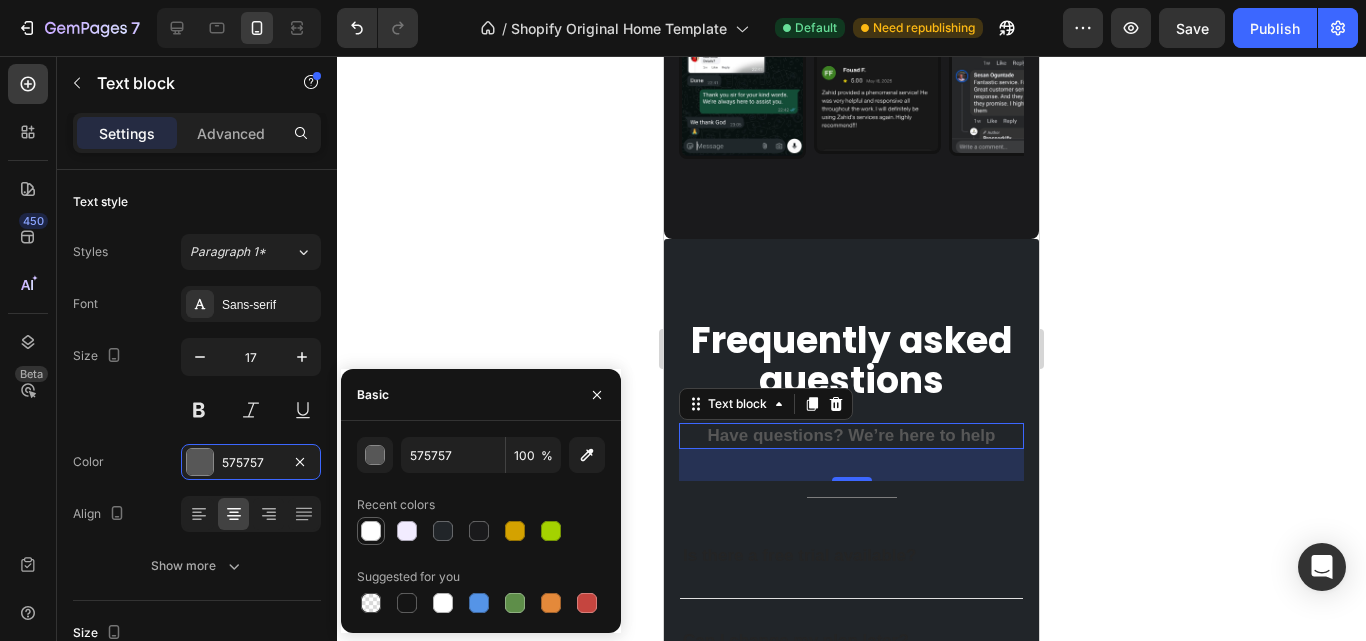 click at bounding box center [371, 531] 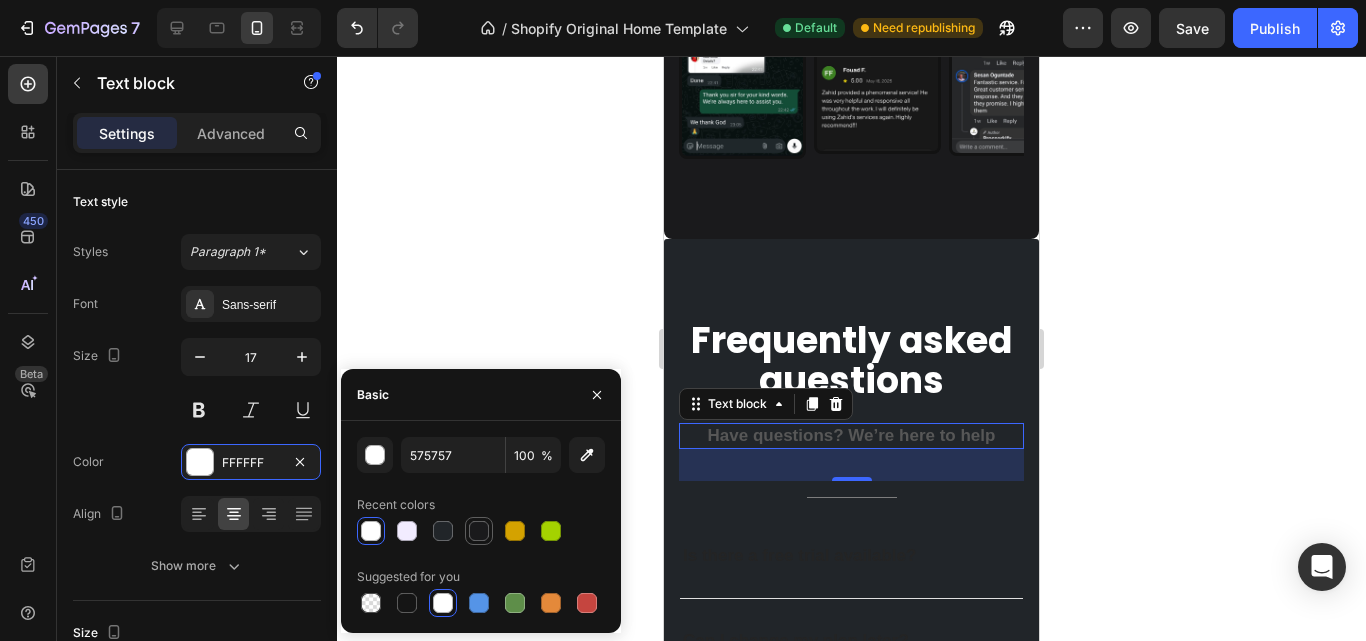 type on "FFFFFF" 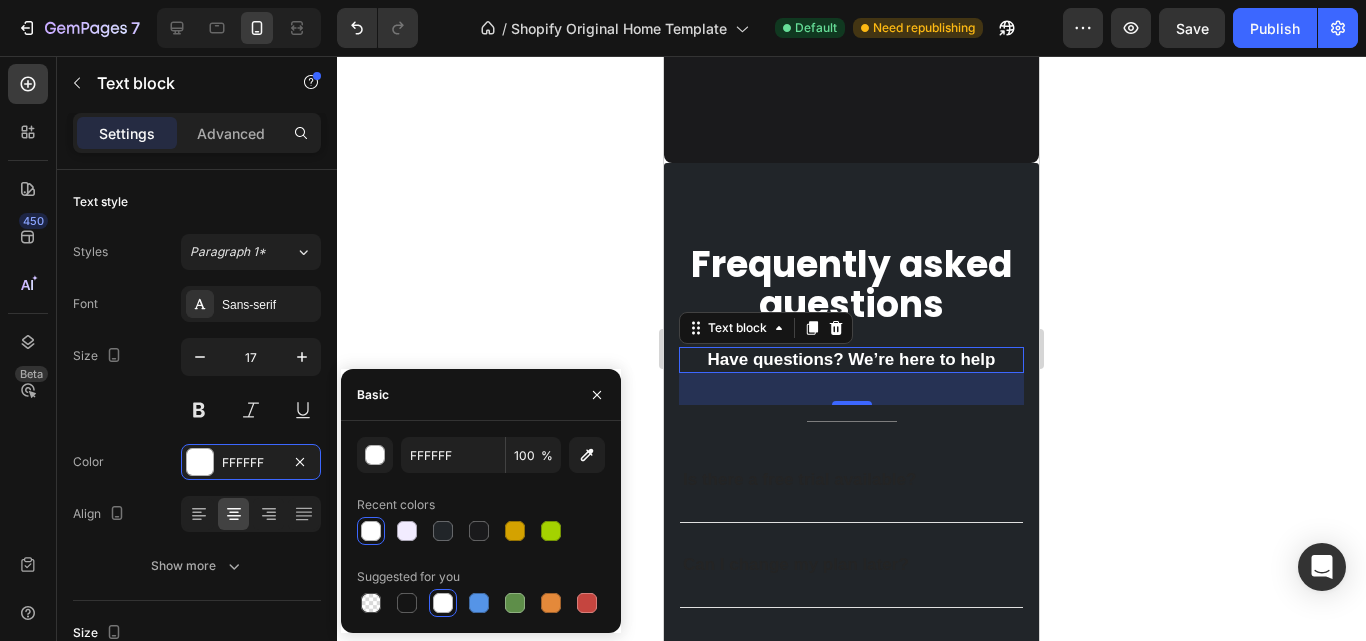 scroll, scrollTop: 6600, scrollLeft: 0, axis: vertical 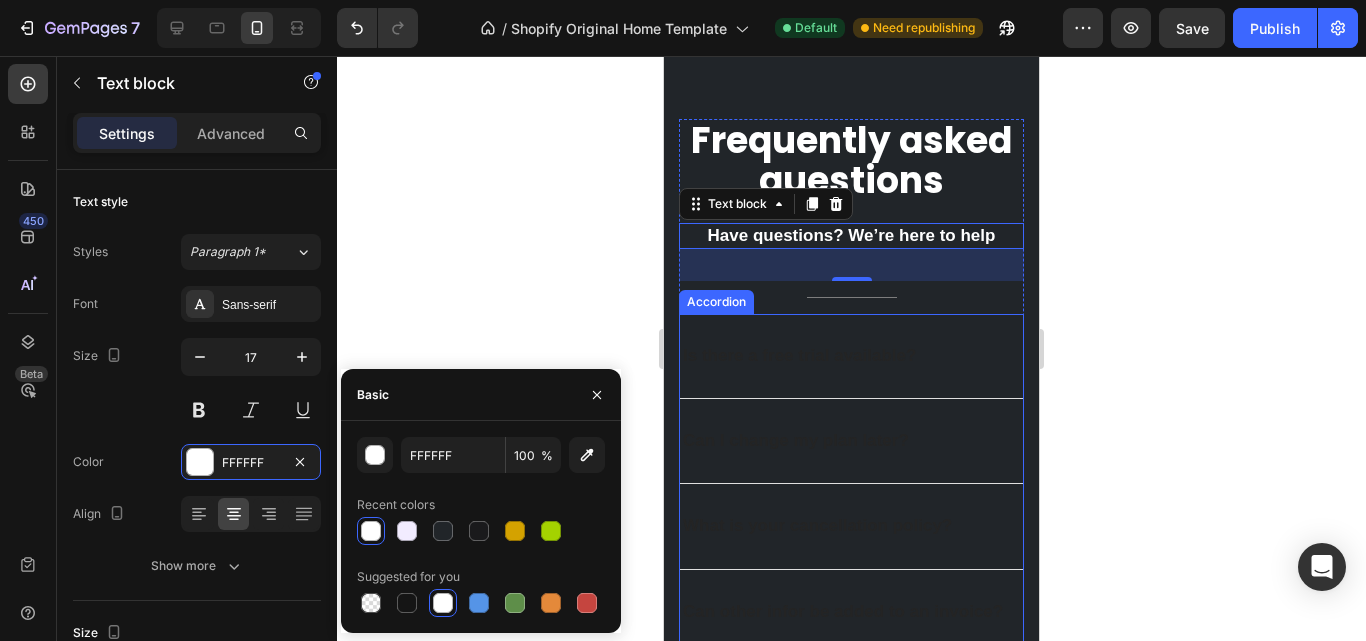 click on "Is there a free trial available?" at bounding box center (851, 356) 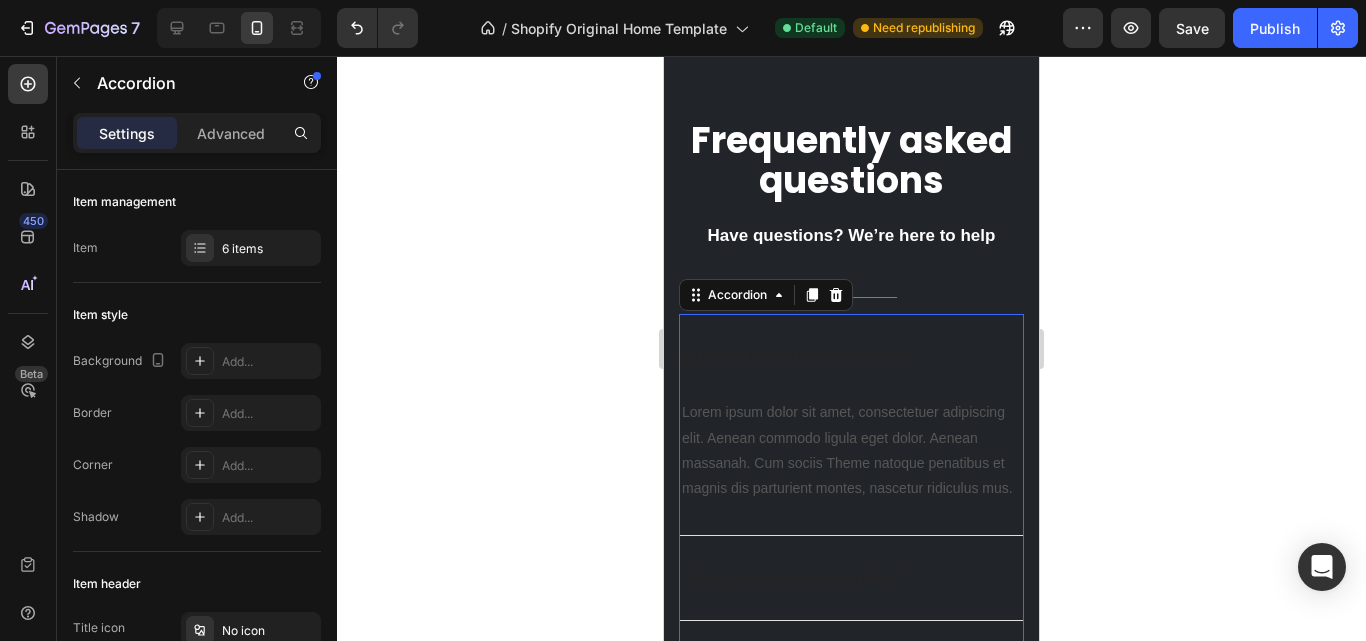 click on "Is there a free trial available?" at bounding box center [799, 356] 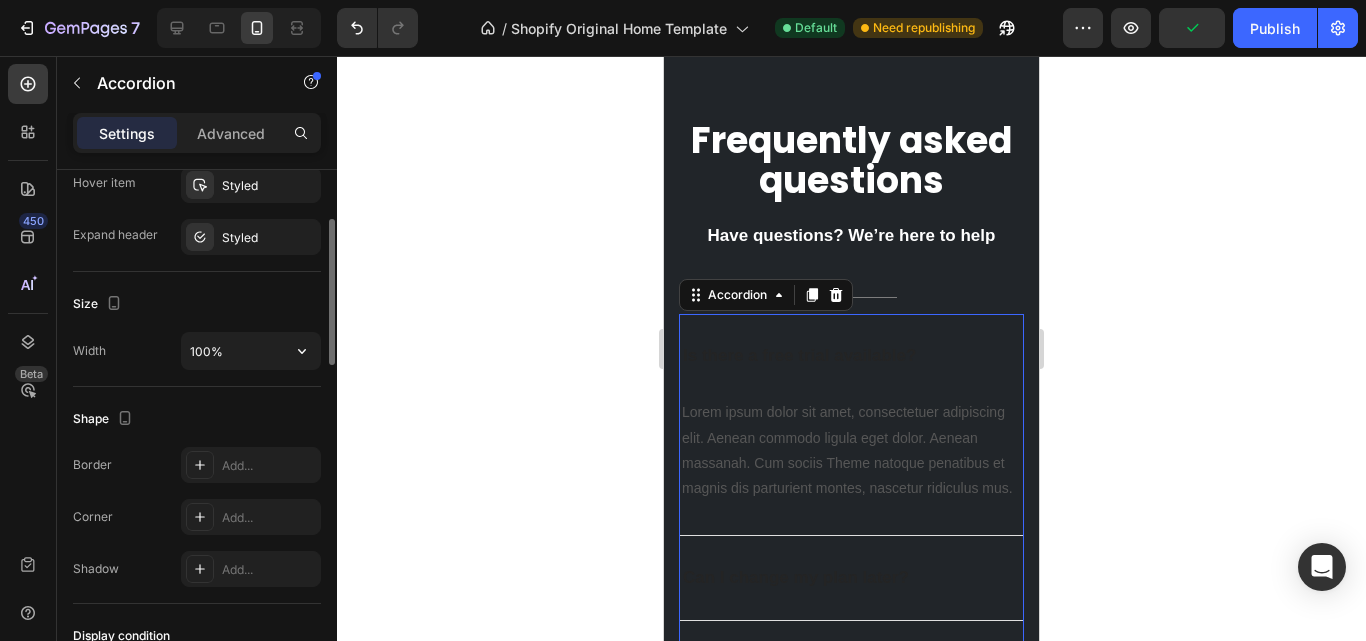 scroll, scrollTop: 800, scrollLeft: 0, axis: vertical 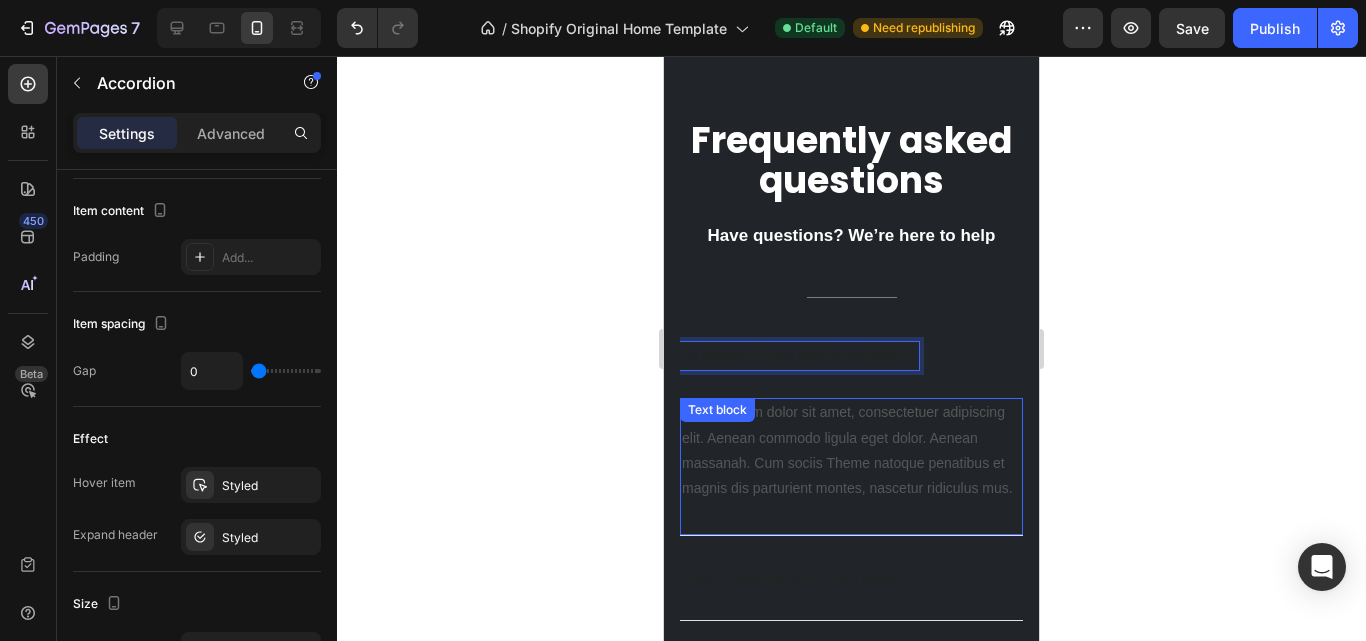 click on "Lorem ipsum dolor sit amet, consectetuer adipiscing elit. Aenean commodo ligula eget dolor. Aenean massanah. Cum sociis Theme natoque penatibus et magnis dis parturient montes, nascetur ridiculus mus." at bounding box center [851, 450] 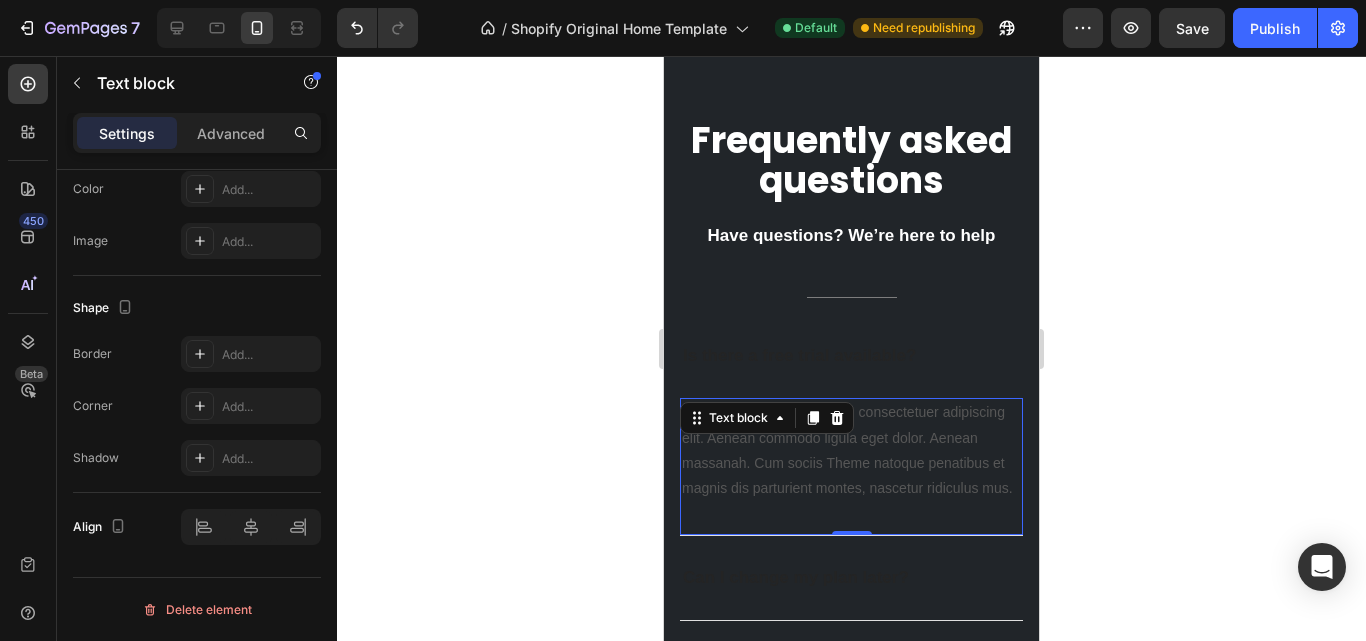 scroll, scrollTop: 0, scrollLeft: 0, axis: both 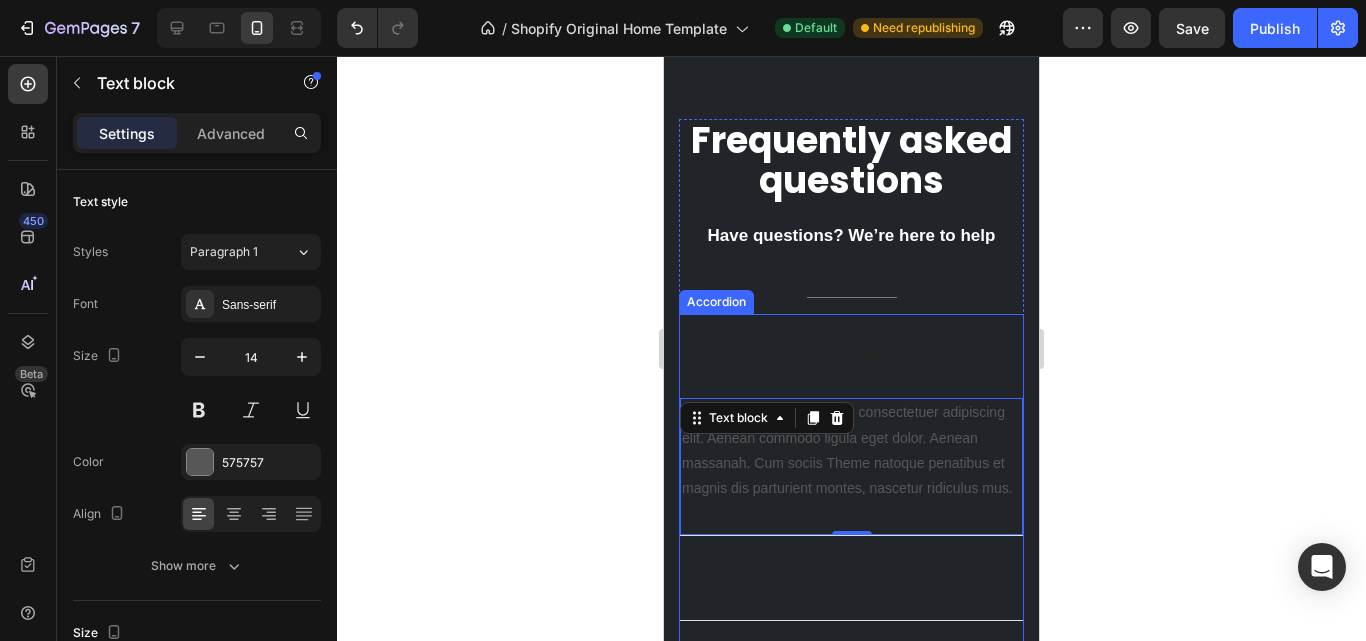 click on "Is there a free trial available?" at bounding box center [799, 356] 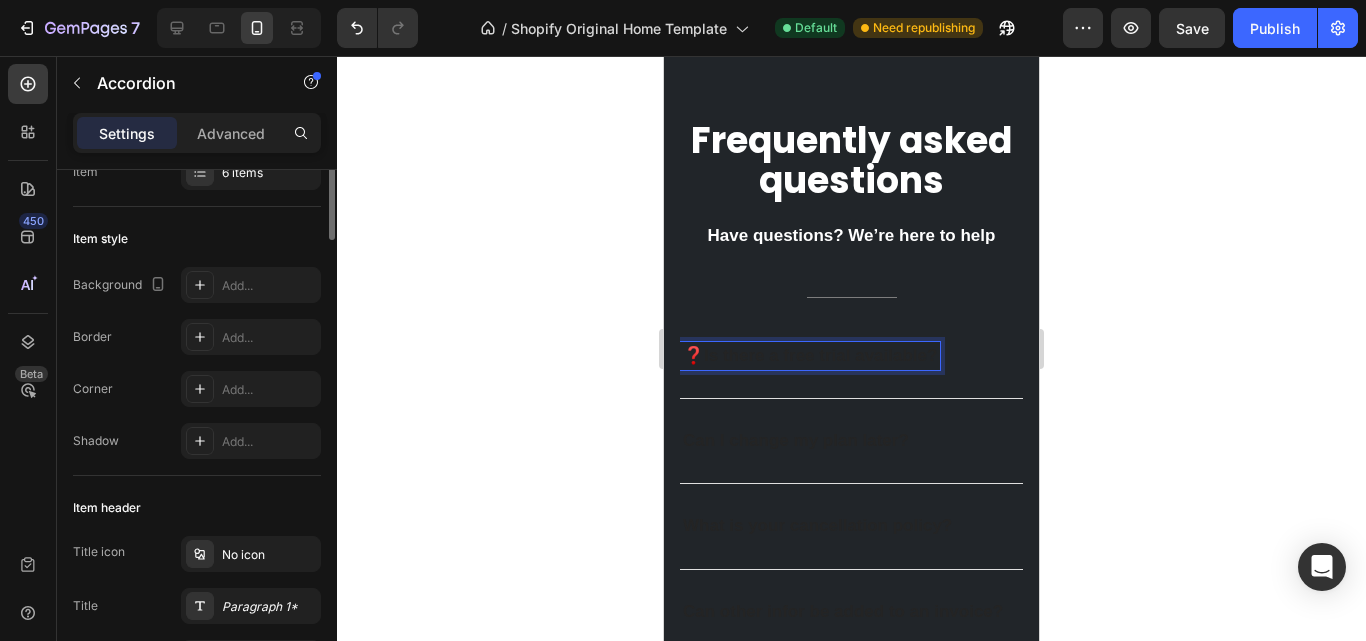 scroll, scrollTop: 0, scrollLeft: 0, axis: both 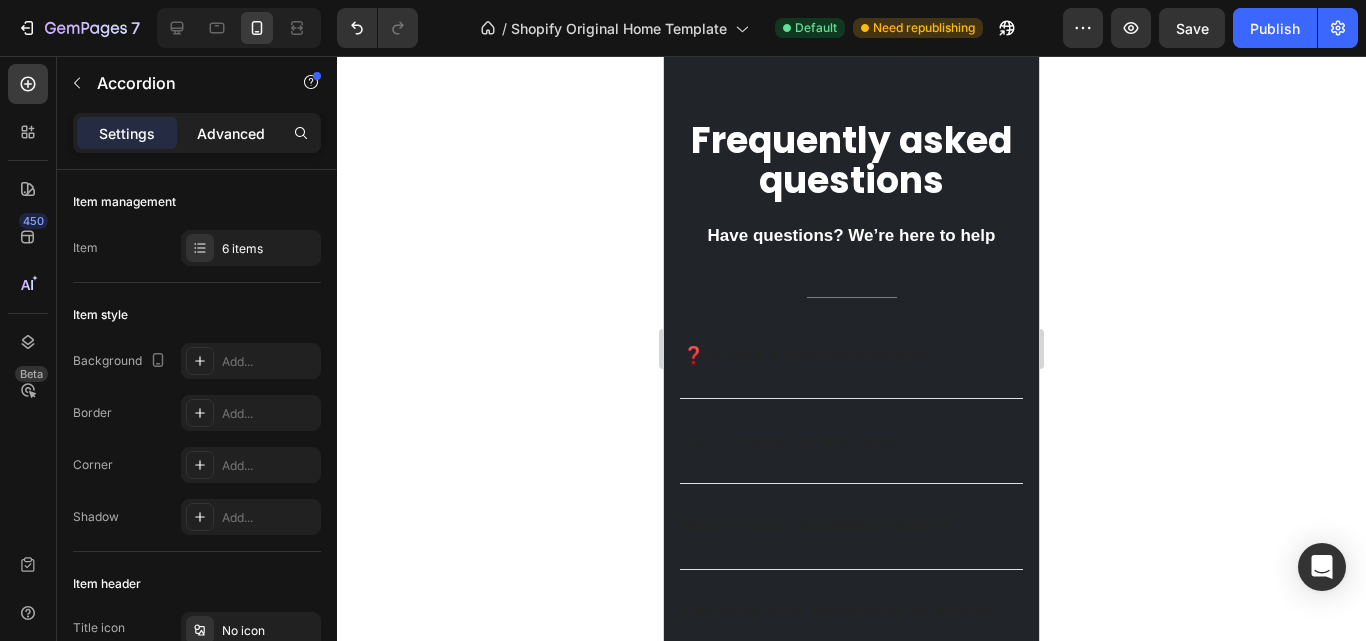 click on "Advanced" at bounding box center (231, 133) 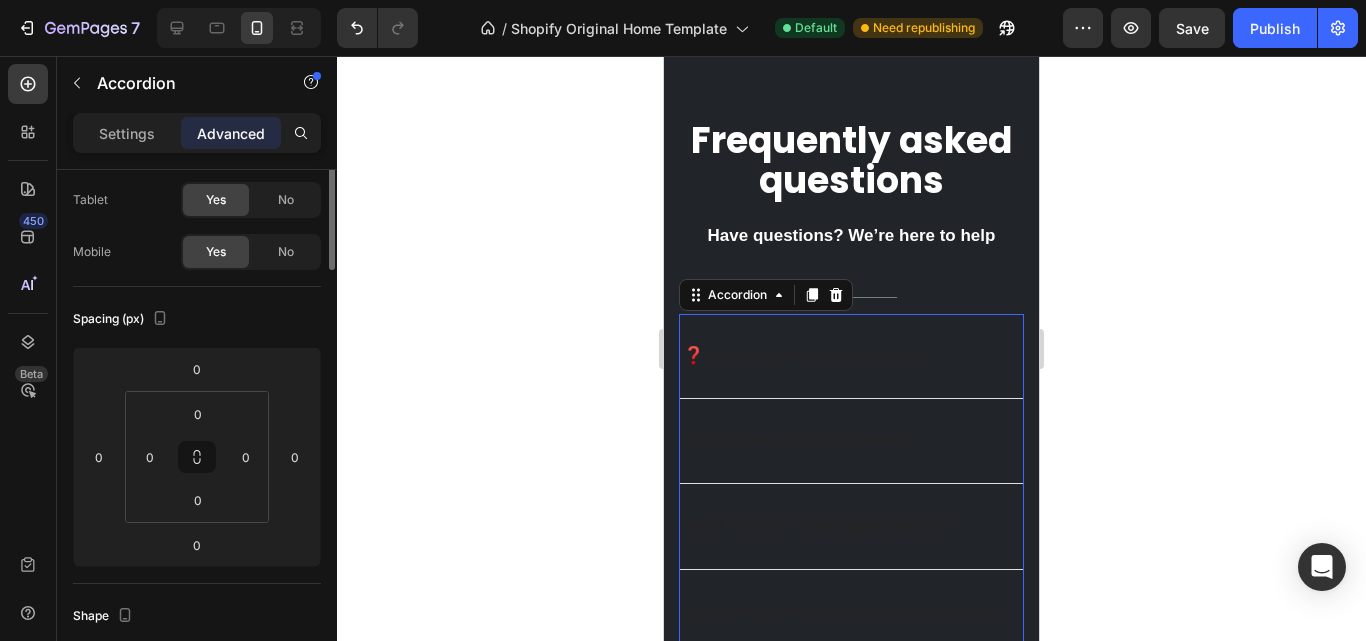 scroll, scrollTop: 0, scrollLeft: 0, axis: both 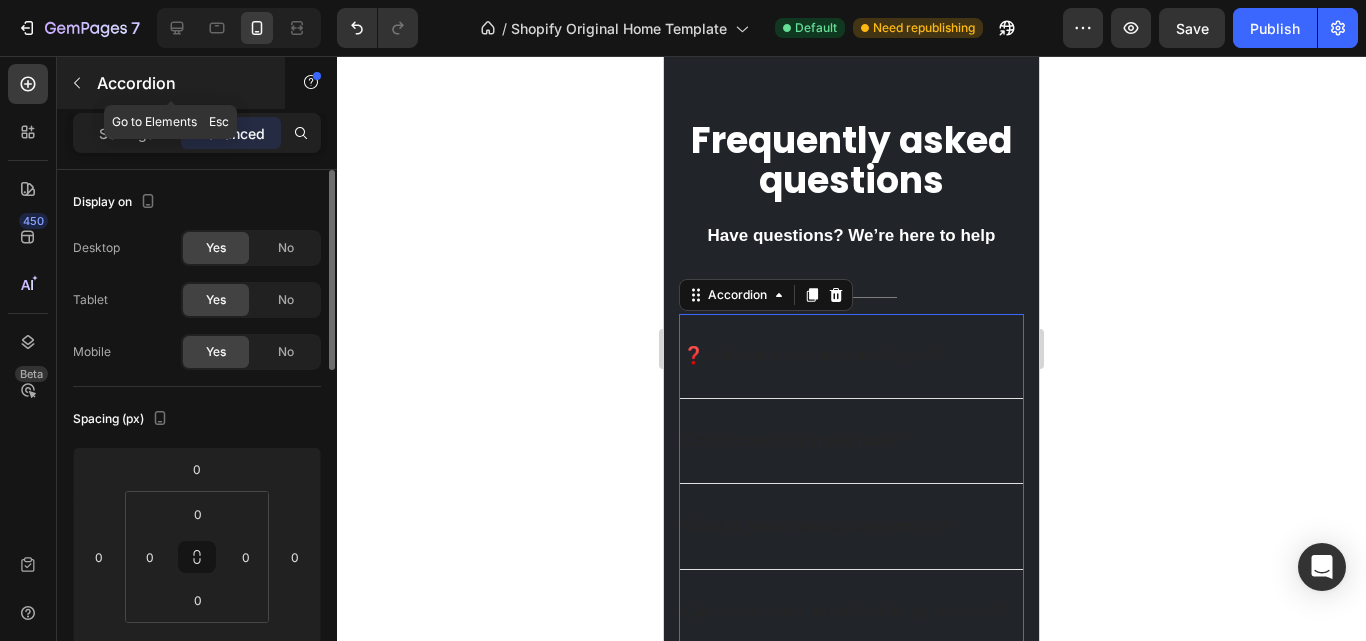 click 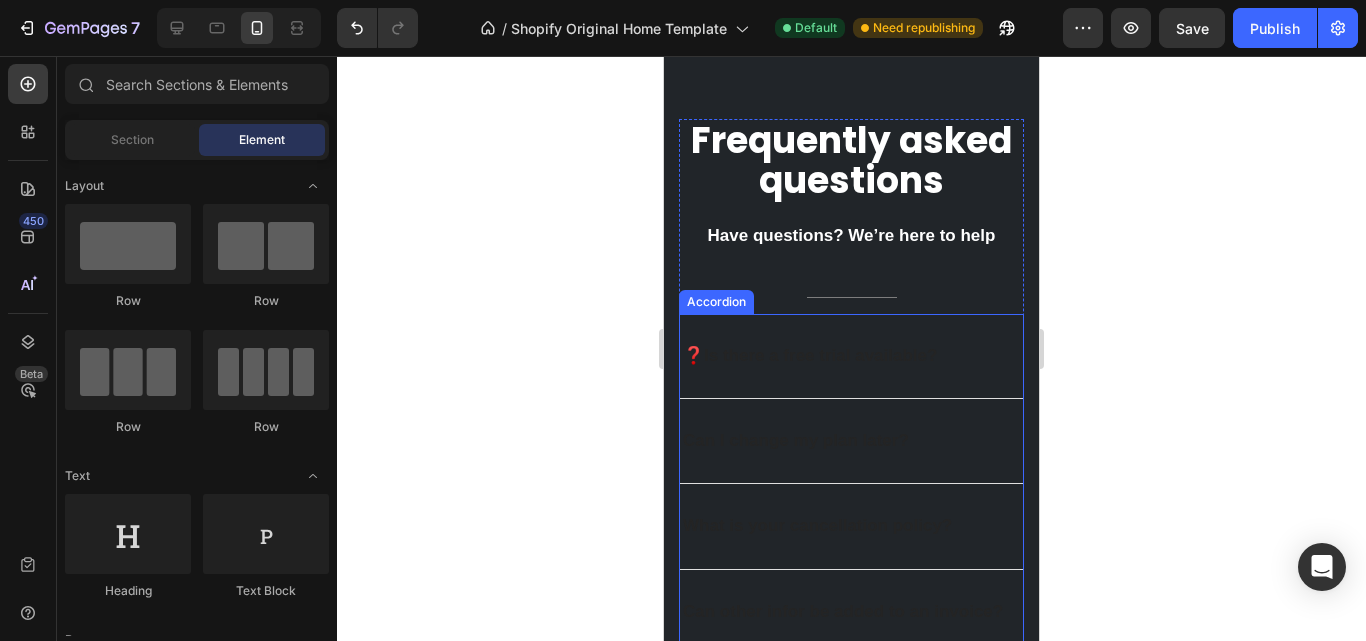 click on "Accordion" at bounding box center (716, 302) 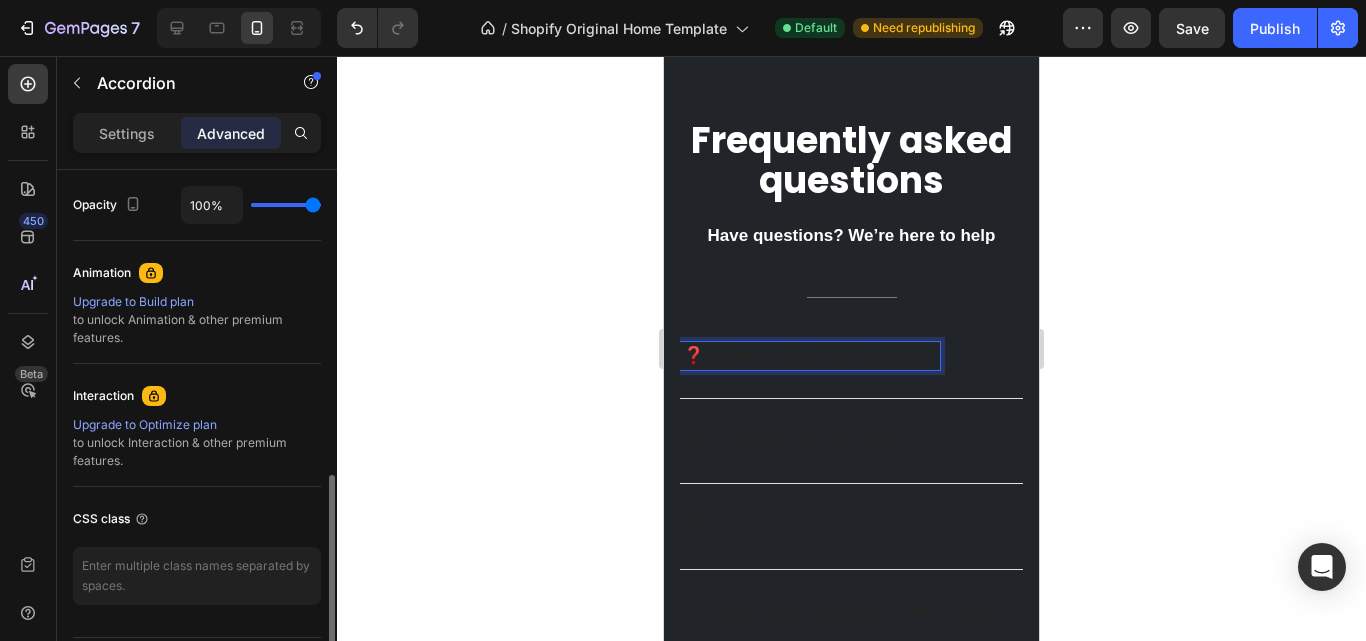 scroll, scrollTop: 700, scrollLeft: 0, axis: vertical 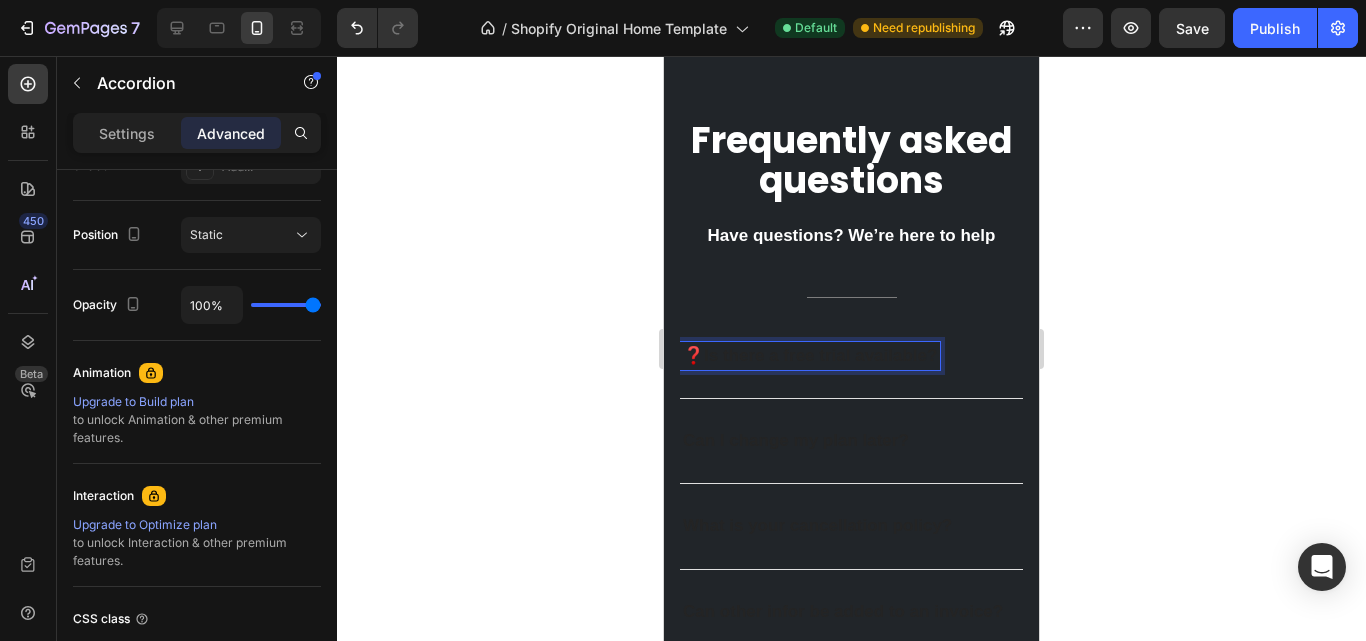 click on "Is there a free trial available?" at bounding box center [820, 355] 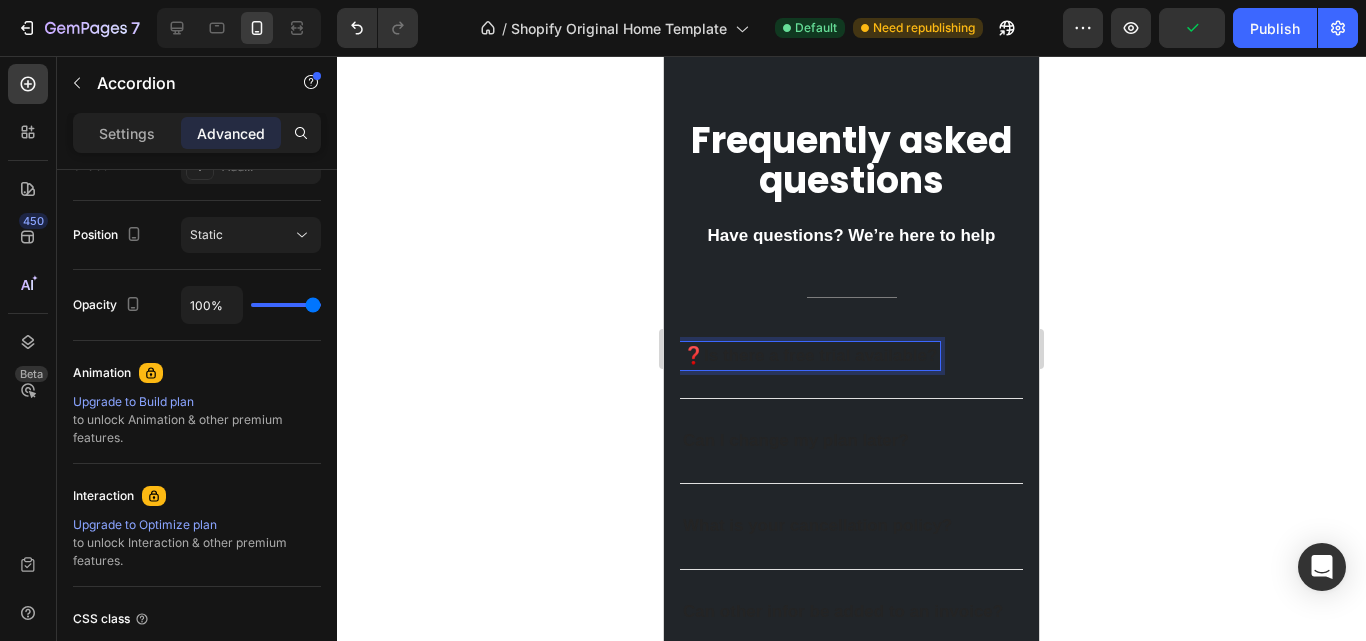 click on "❓  Is there a free trial available?" at bounding box center [810, 356] 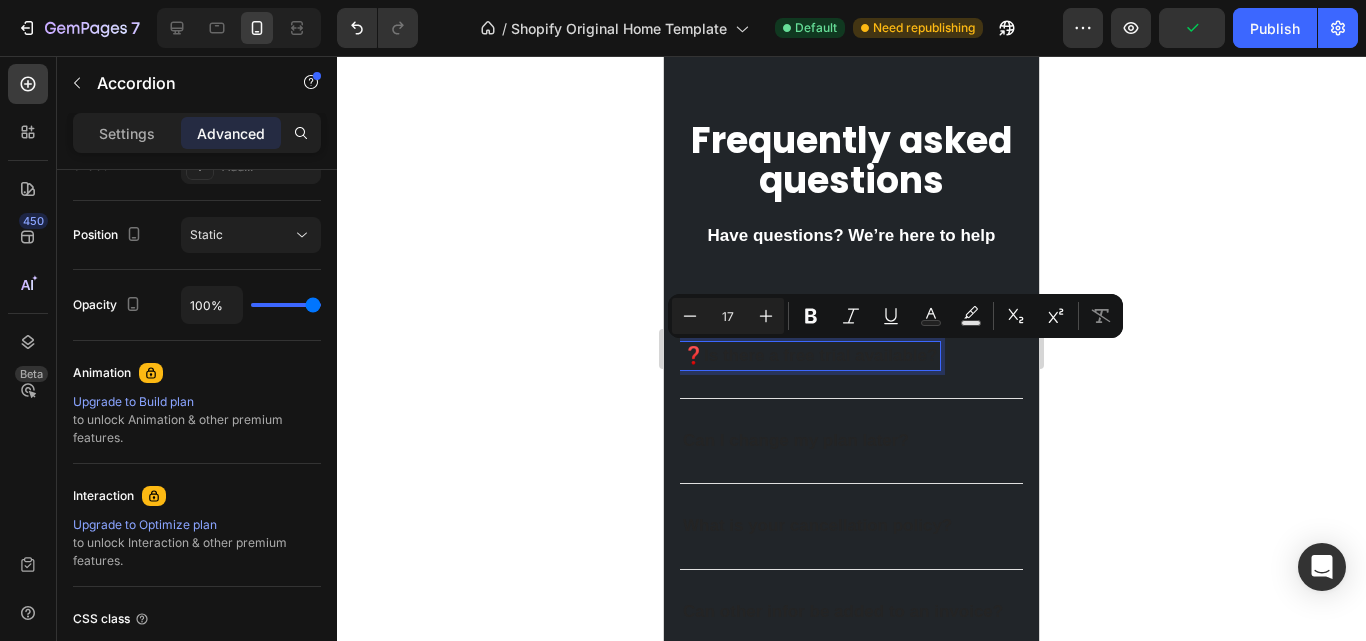 click on "Is there a free trial available?" at bounding box center [820, 355] 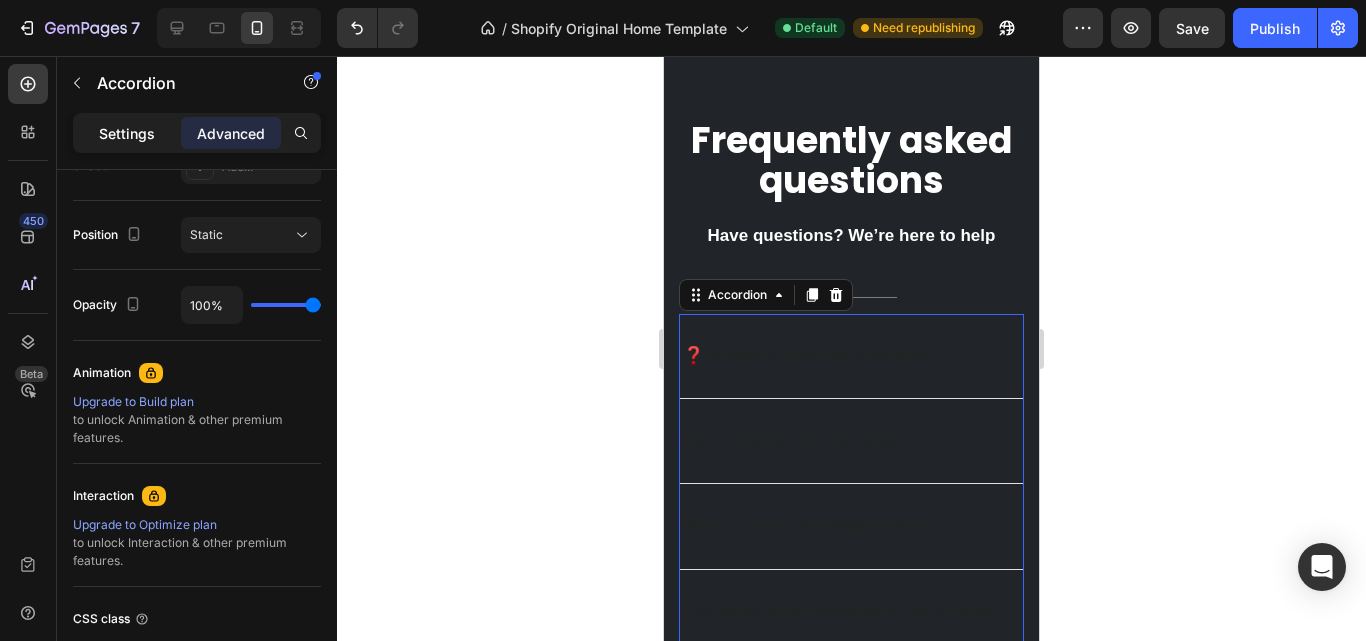 click on "Settings" at bounding box center (127, 133) 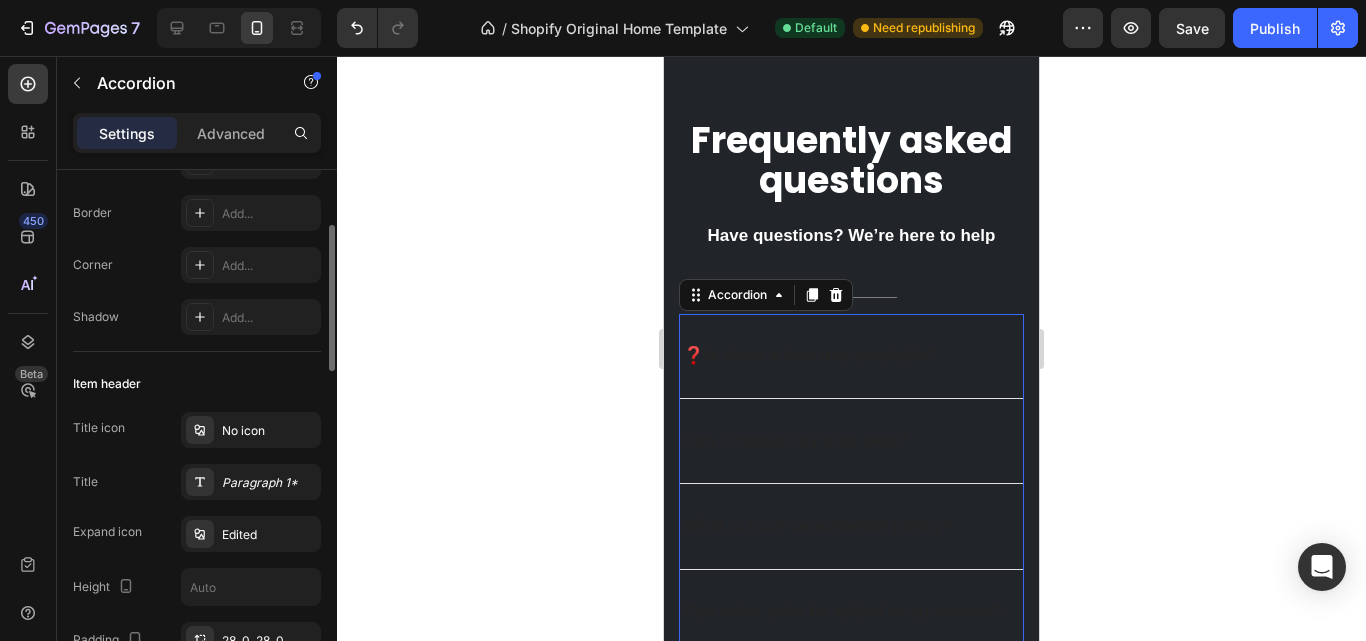 scroll, scrollTop: 0, scrollLeft: 0, axis: both 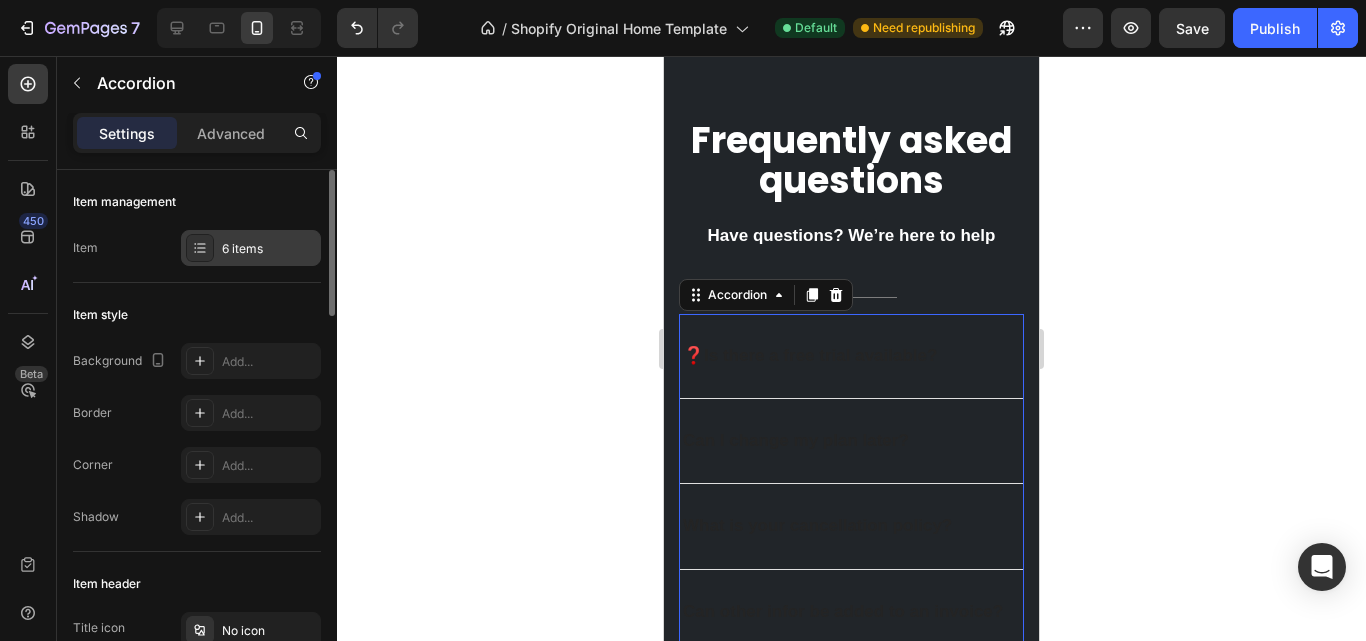 click 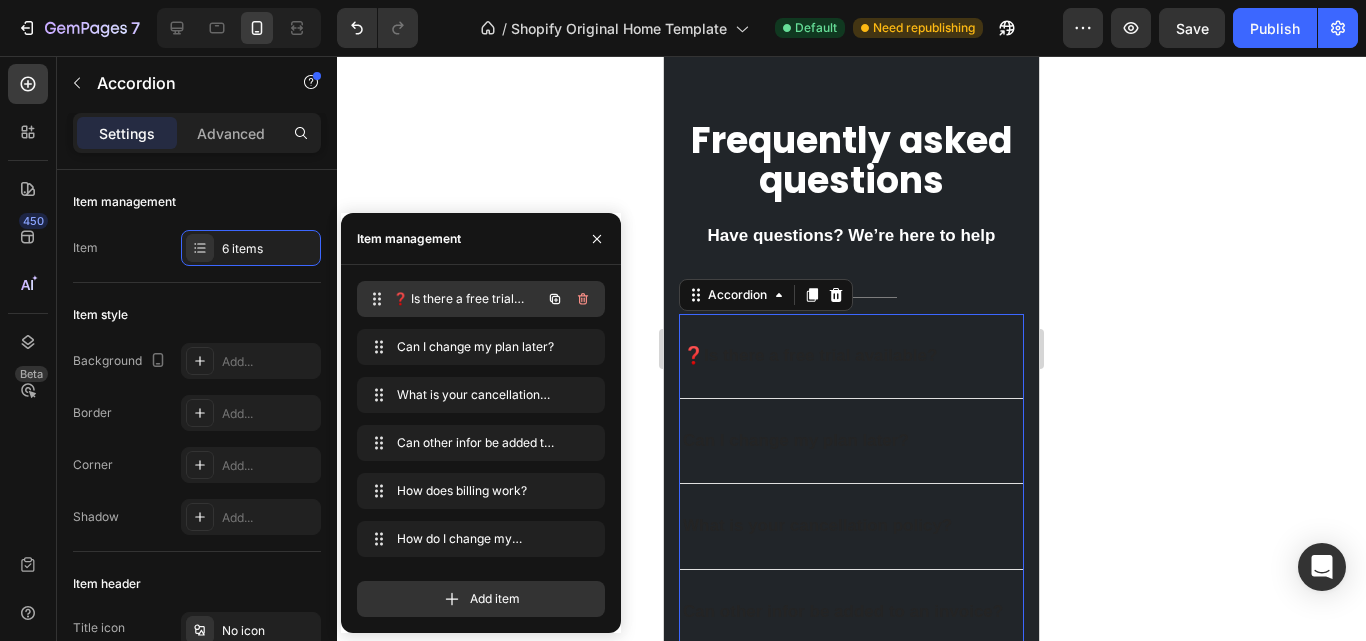 click on "❓ Is there a free trial available?" at bounding box center [467, 299] 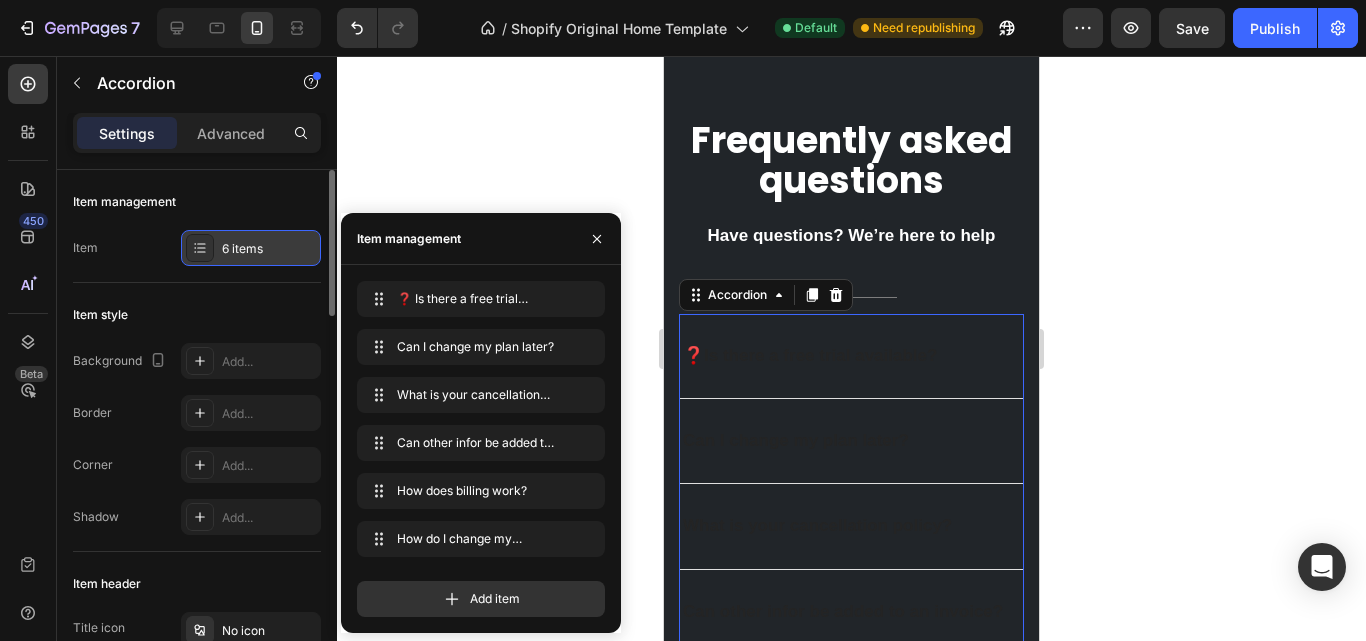 click on "6 items" at bounding box center [251, 248] 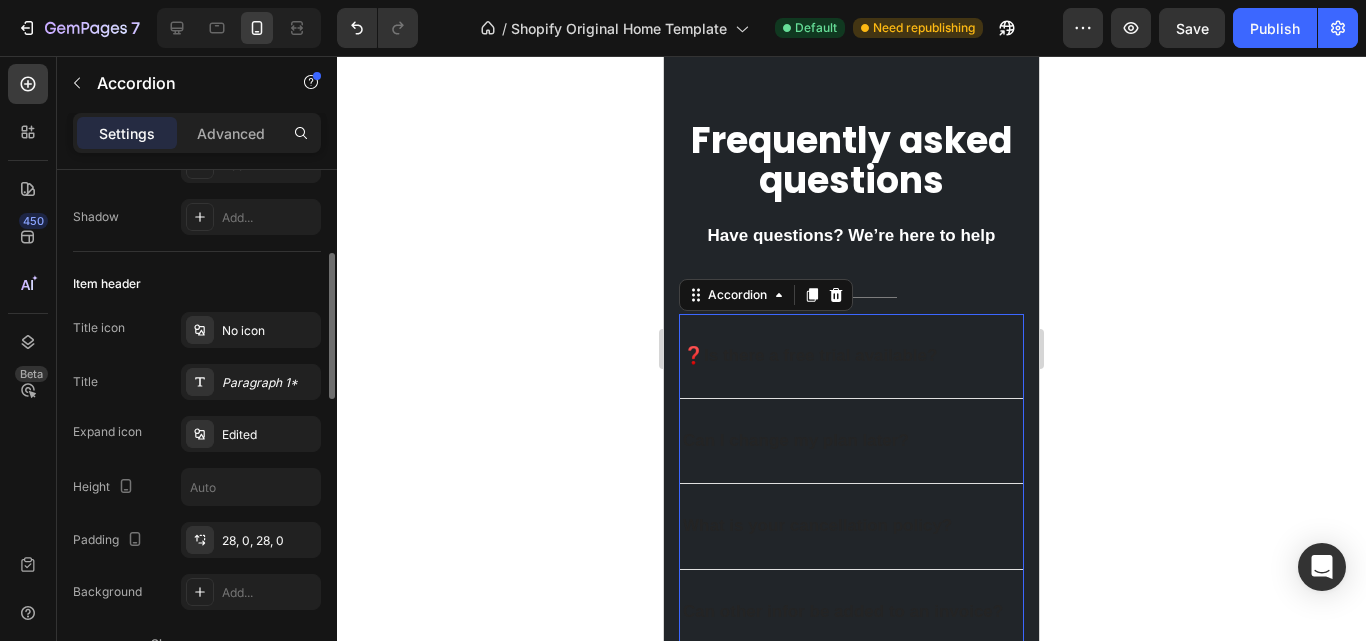 scroll, scrollTop: 400, scrollLeft: 0, axis: vertical 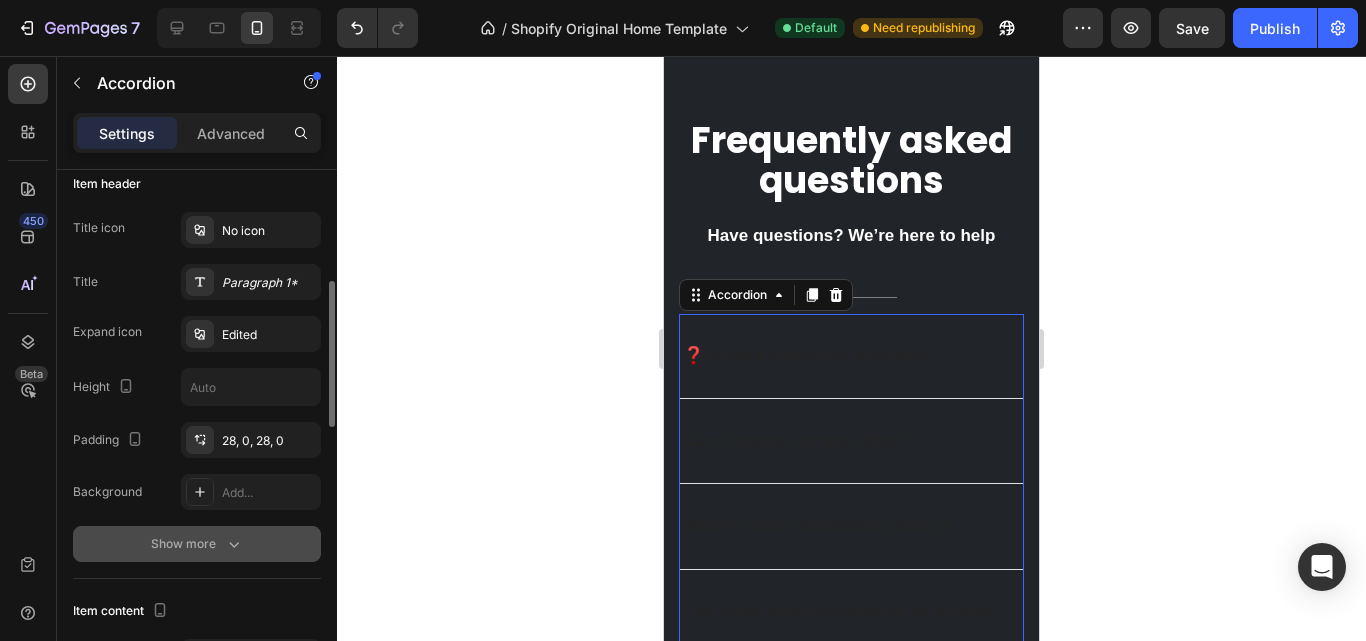 click 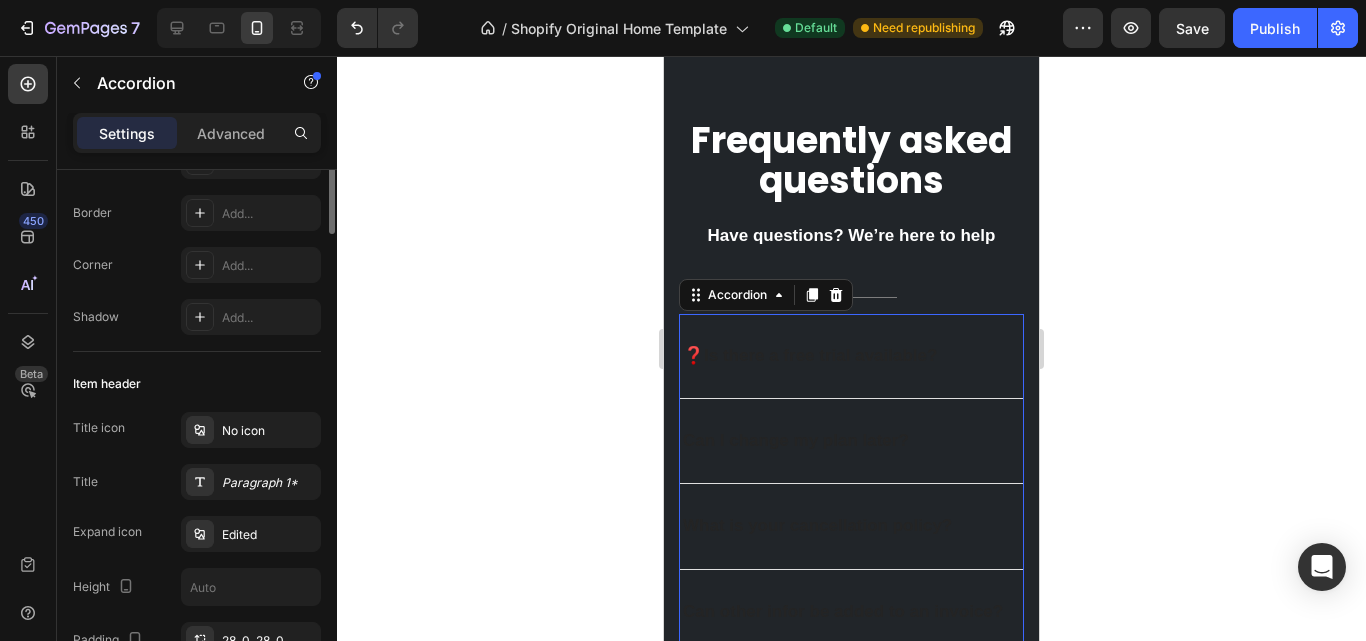 scroll, scrollTop: 0, scrollLeft: 0, axis: both 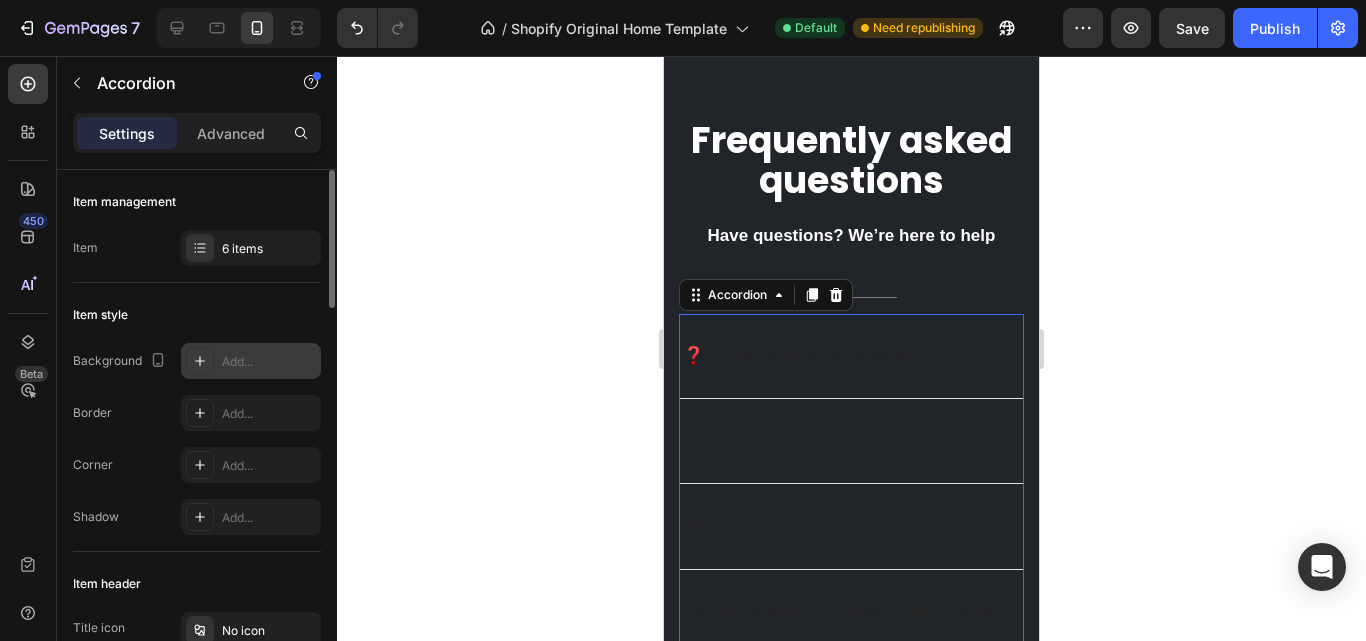 click at bounding box center [200, 361] 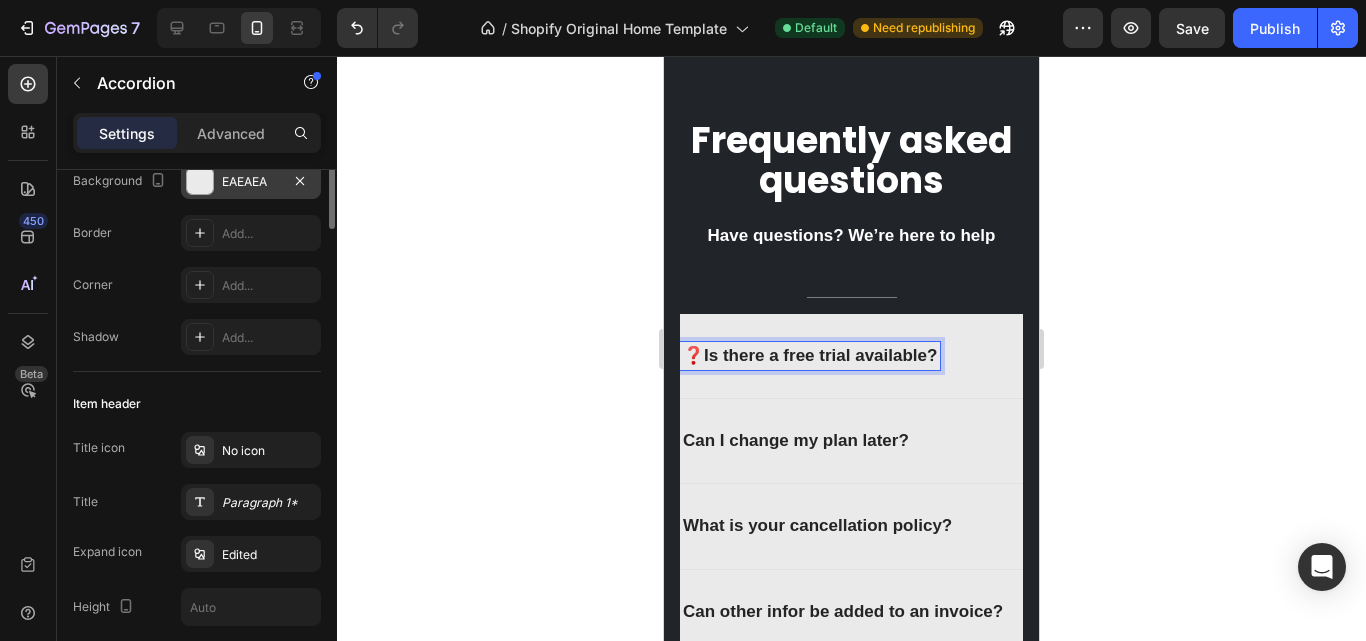 scroll, scrollTop: 0, scrollLeft: 0, axis: both 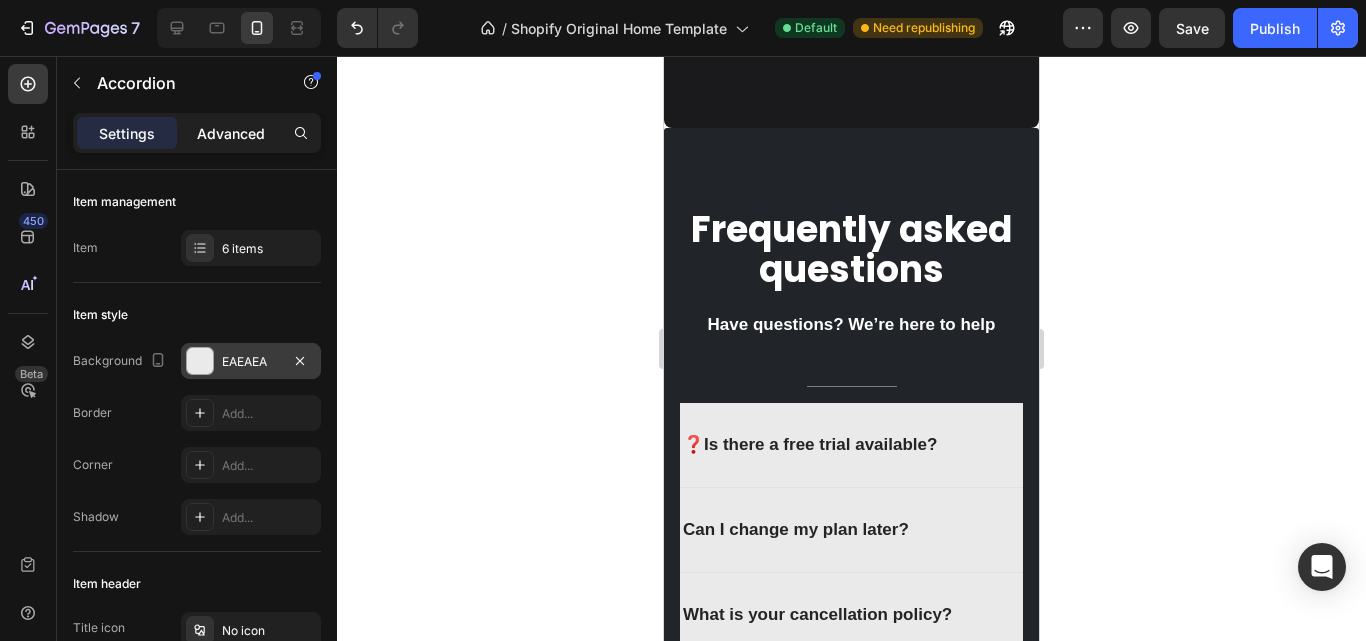 click on "Advanced" at bounding box center [231, 133] 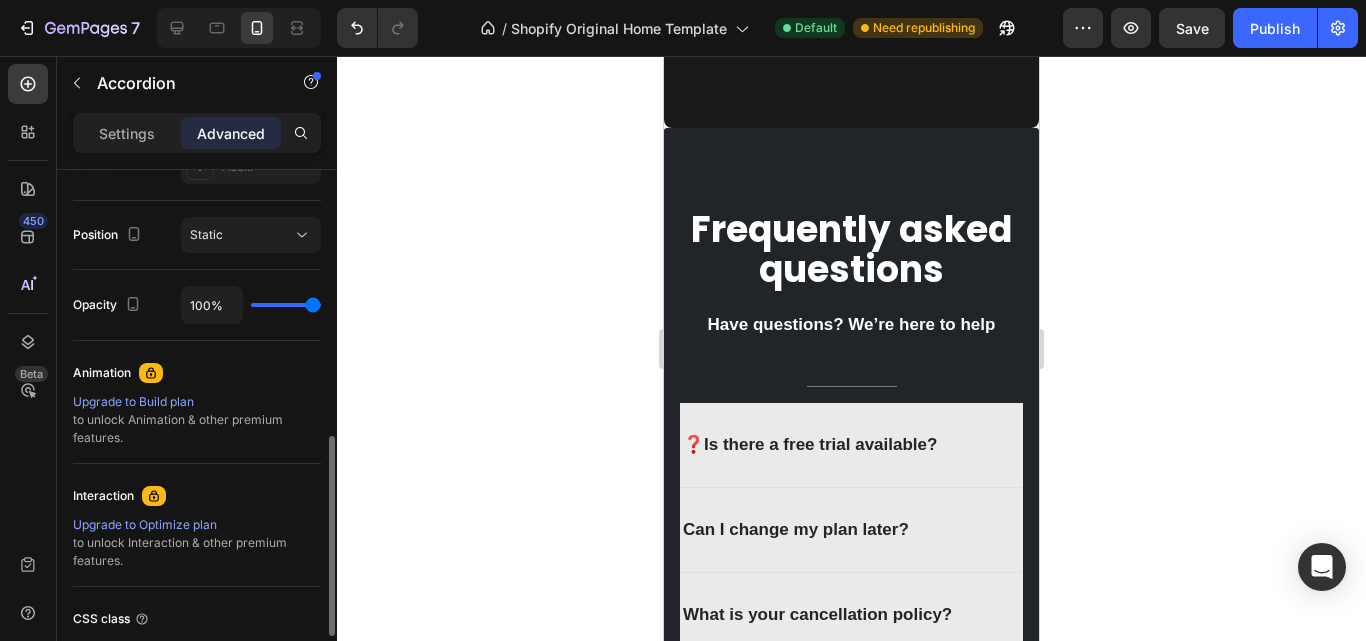 scroll, scrollTop: 860, scrollLeft: 0, axis: vertical 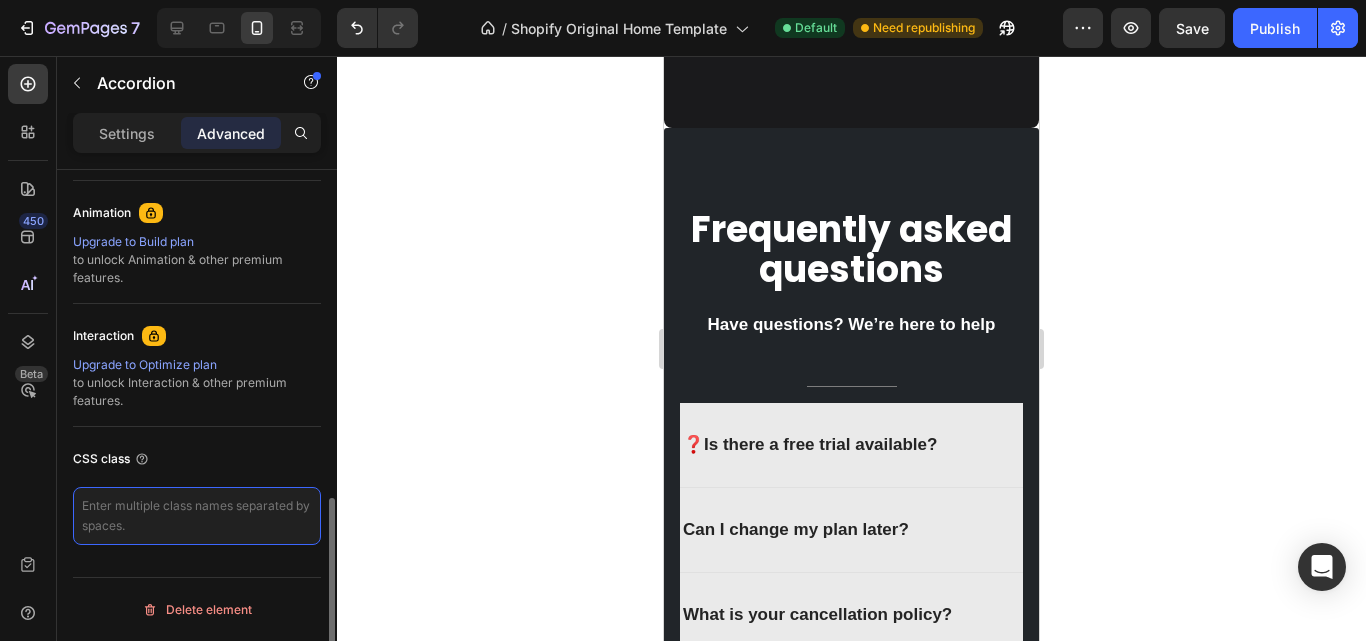 click at bounding box center (197, 516) 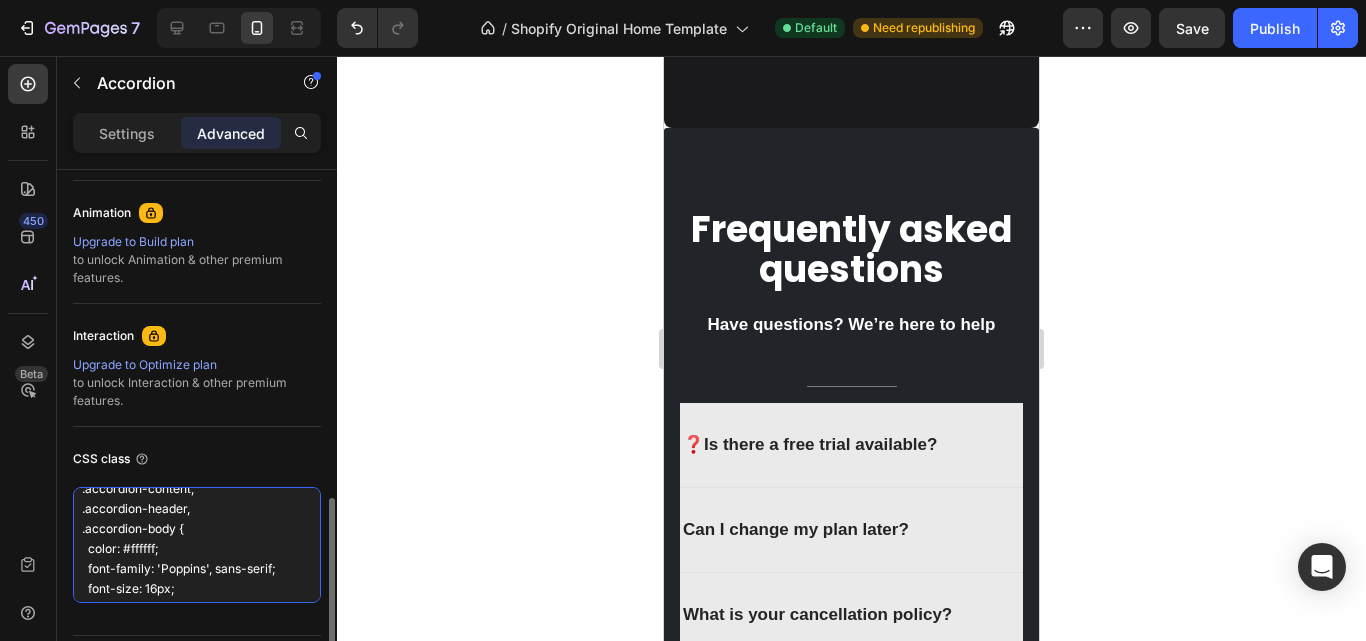 scroll, scrollTop: 0, scrollLeft: 0, axis: both 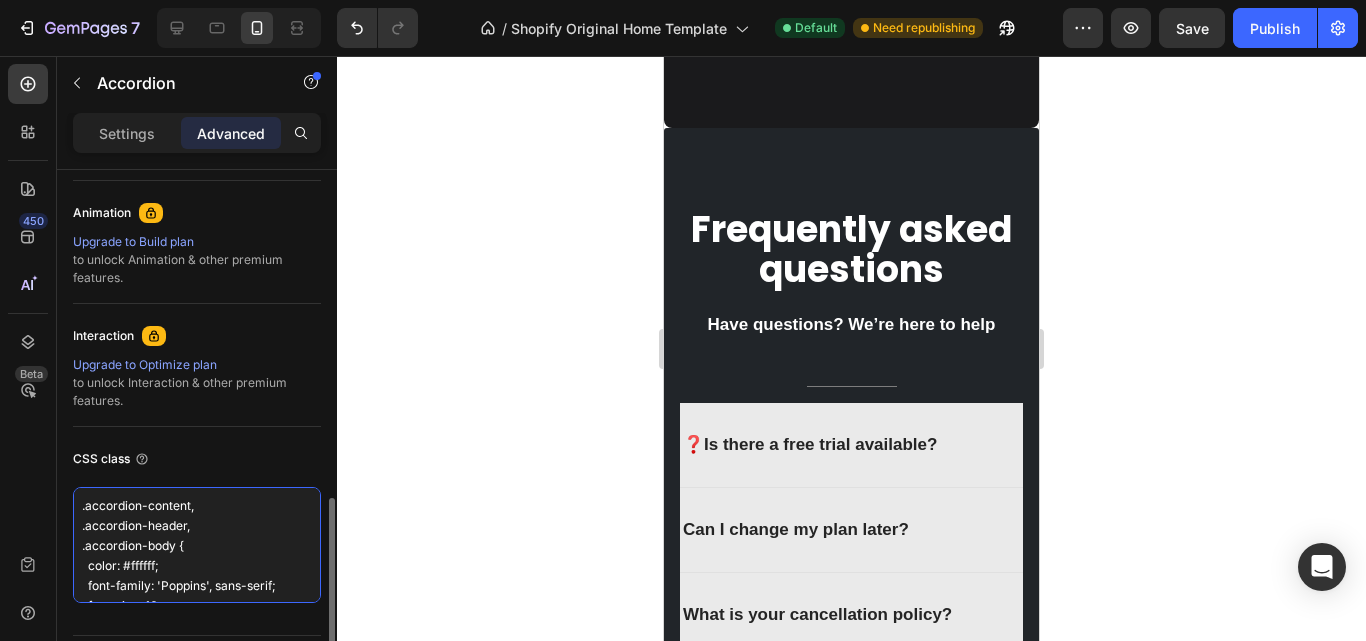 click on ".accordion-content,
.accordion-header,
.accordion-body {
color: #ffffff;
font-family: 'Poppins', sans-serif;
font-size: 16px;
}" at bounding box center [197, 545] 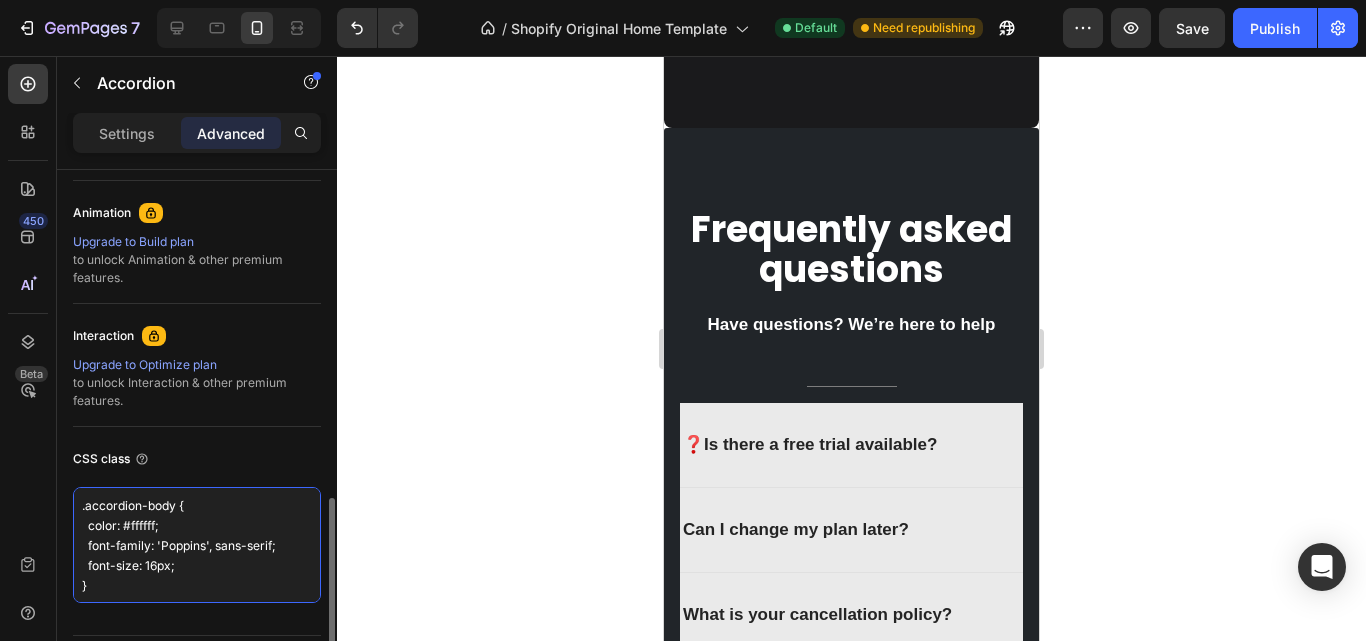 click on ".accordion-body {
color: #ffffff;
font-family: 'Poppins', sans-serif;
font-size: 16px;
}" at bounding box center [197, 545] 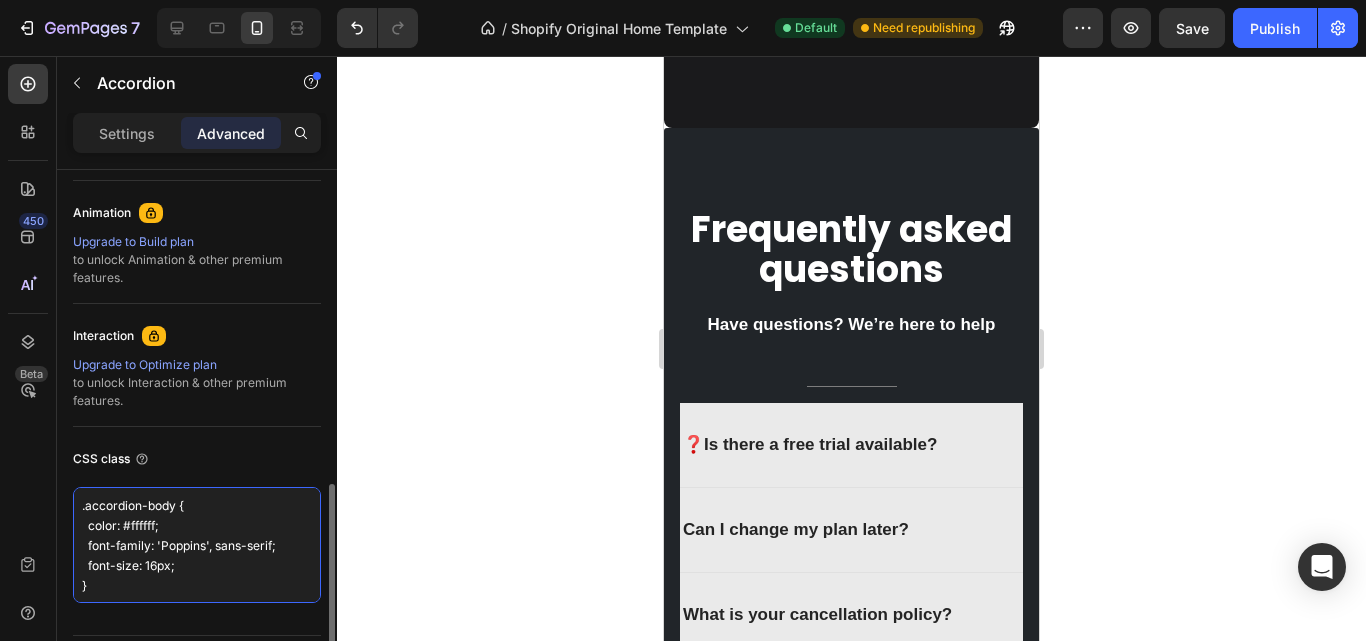 click on ".accordion-body {
color: #ffffff;
font-family: 'Poppins', sans-serif;
font-size: 16px;
}" at bounding box center [197, 545] 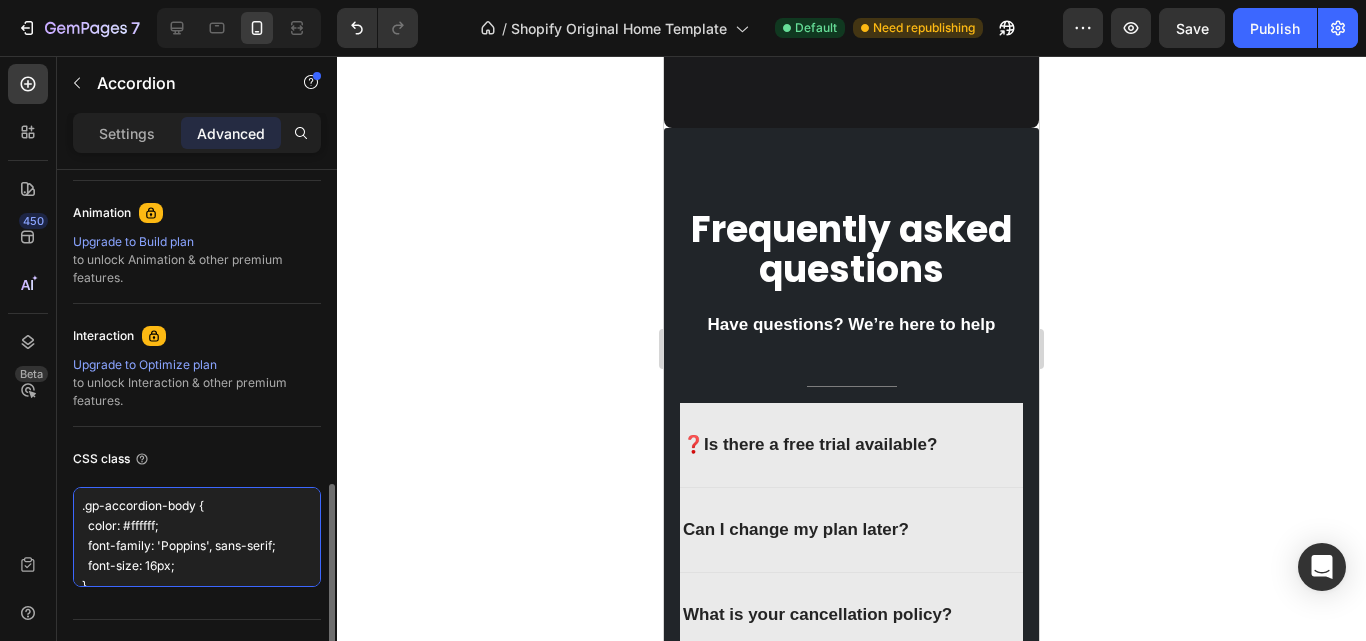 drag, startPoint x: 199, startPoint y: 506, endPoint x: 102, endPoint y: 507, distance: 97.00516 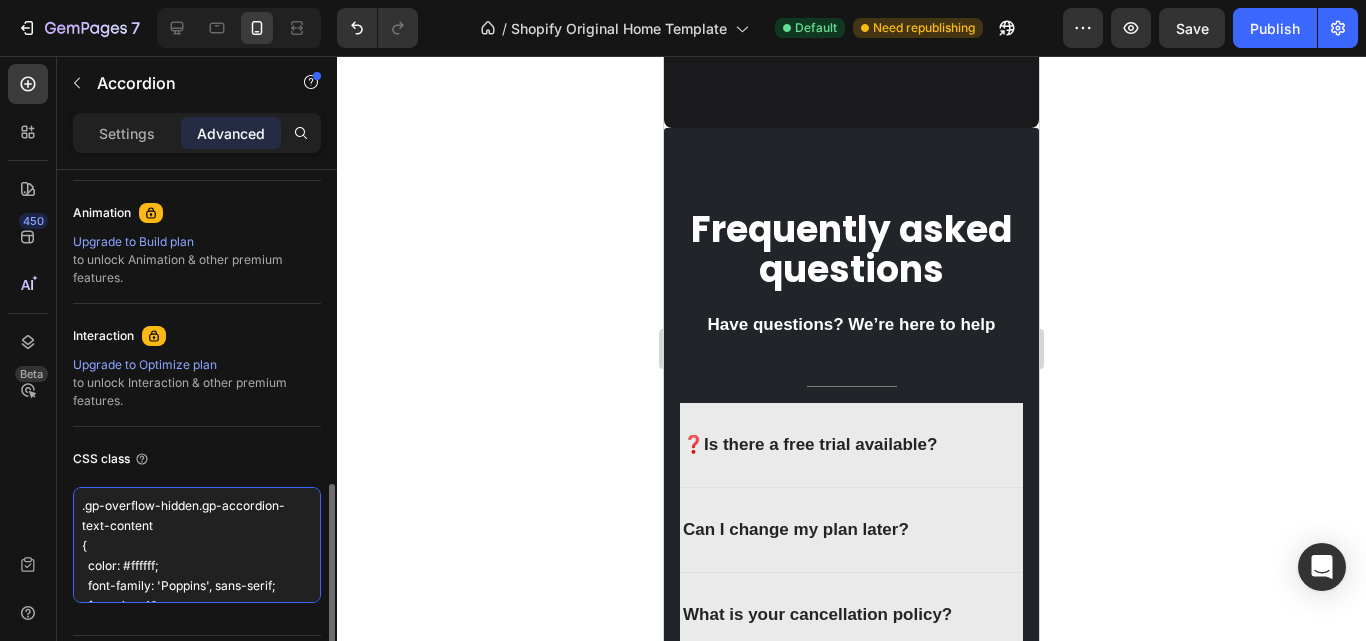type on ".gp-overflow-hidden.gp-accordion-text-content{
color: #ffffff;
font-family: 'Poppins', sans-serif;
font-size: 16px;
}" 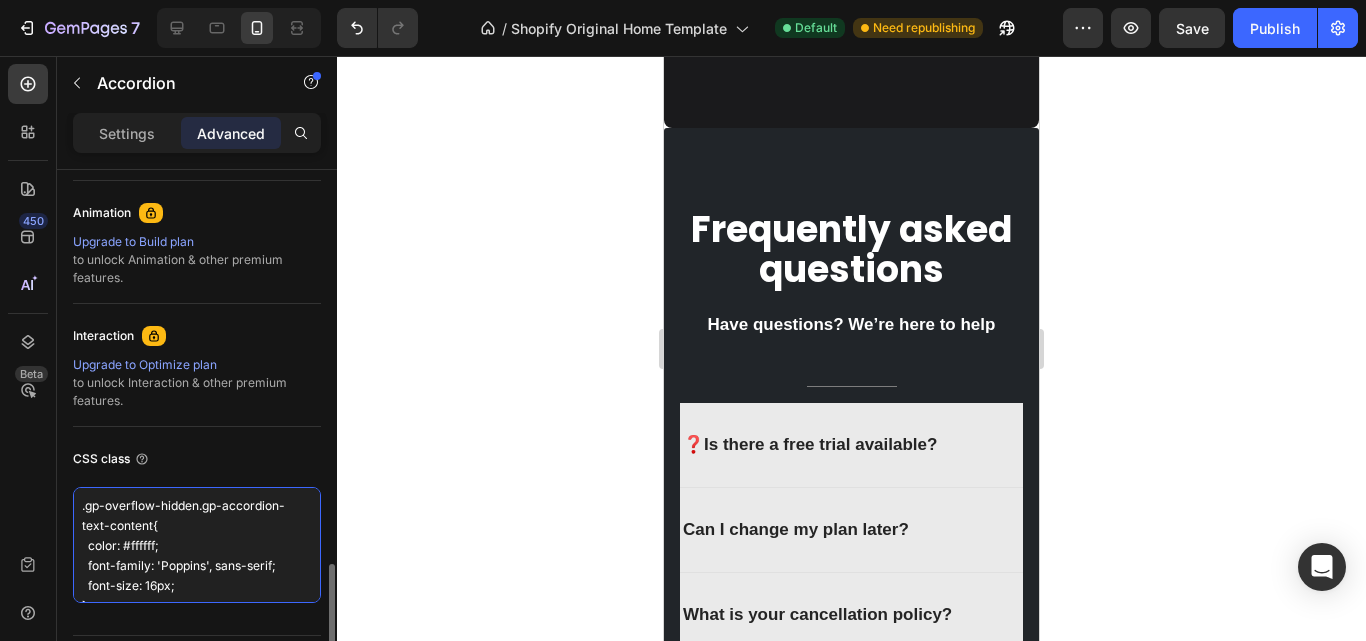 scroll, scrollTop: 918, scrollLeft: 0, axis: vertical 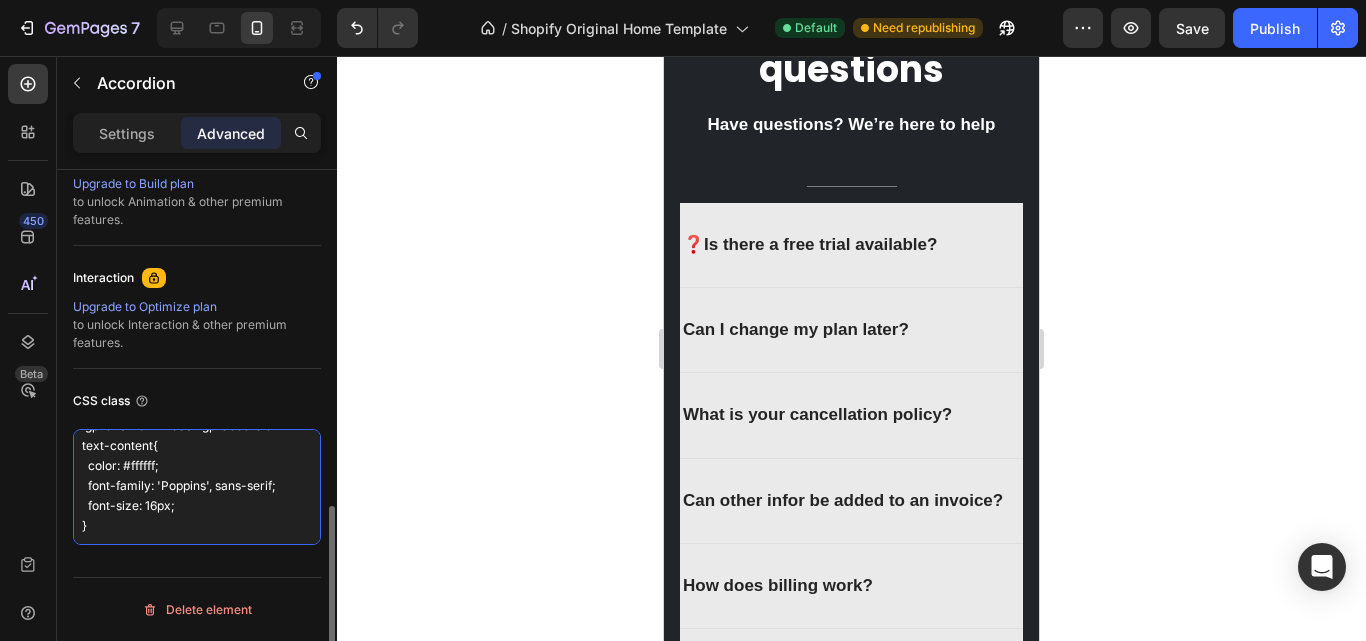 click on ".gp-overflow-hidden.gp-accordion-text-content{
color: #ffffff;
font-family: 'Poppins', sans-serif;
font-size: 16px;
}" at bounding box center [197, 487] 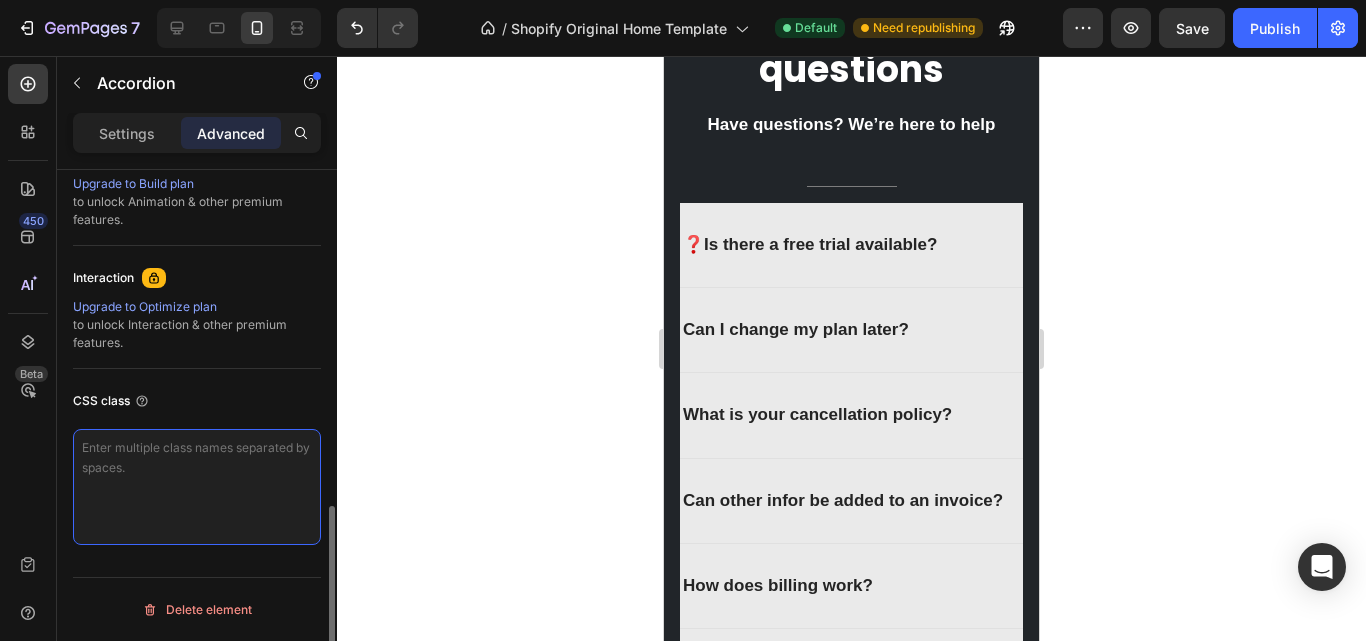 scroll, scrollTop: 0, scrollLeft: 0, axis: both 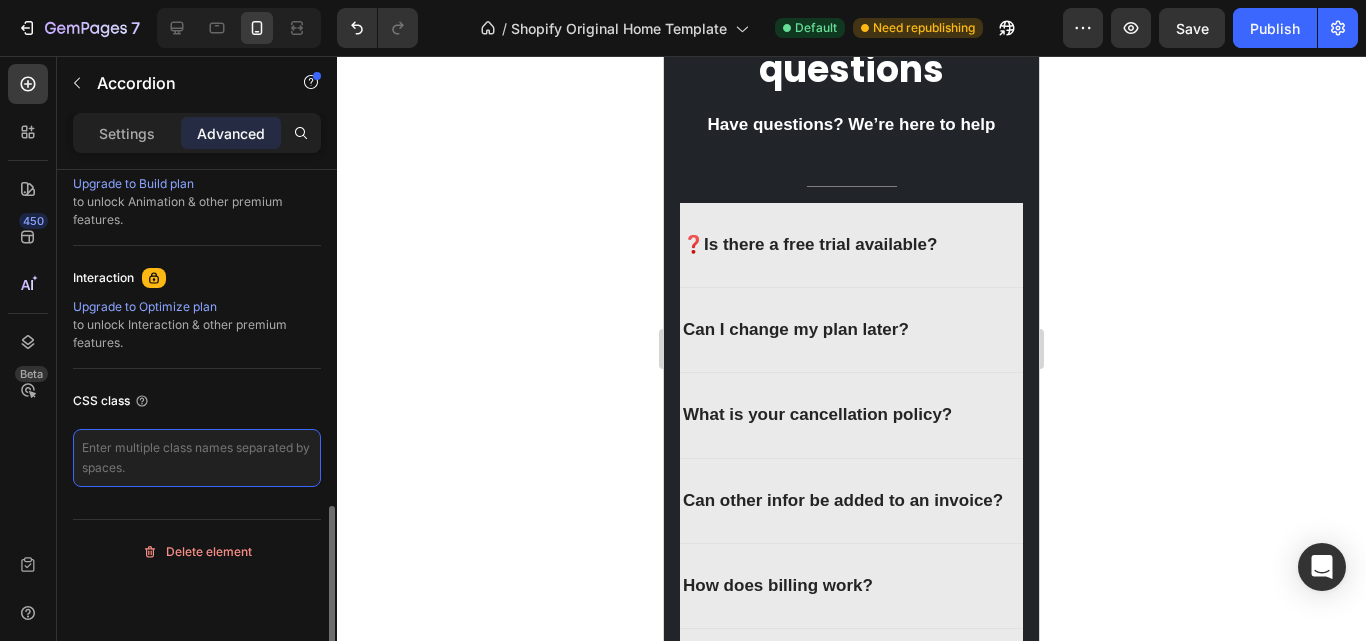 click at bounding box center (197, 458) 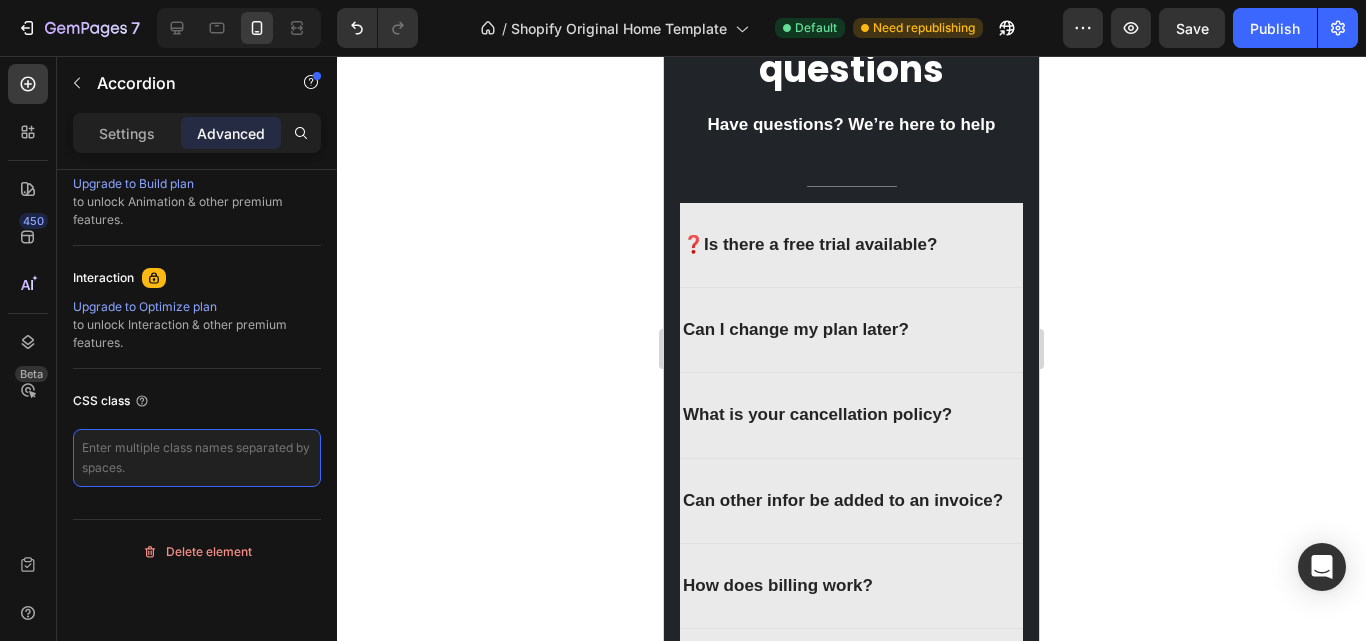 type 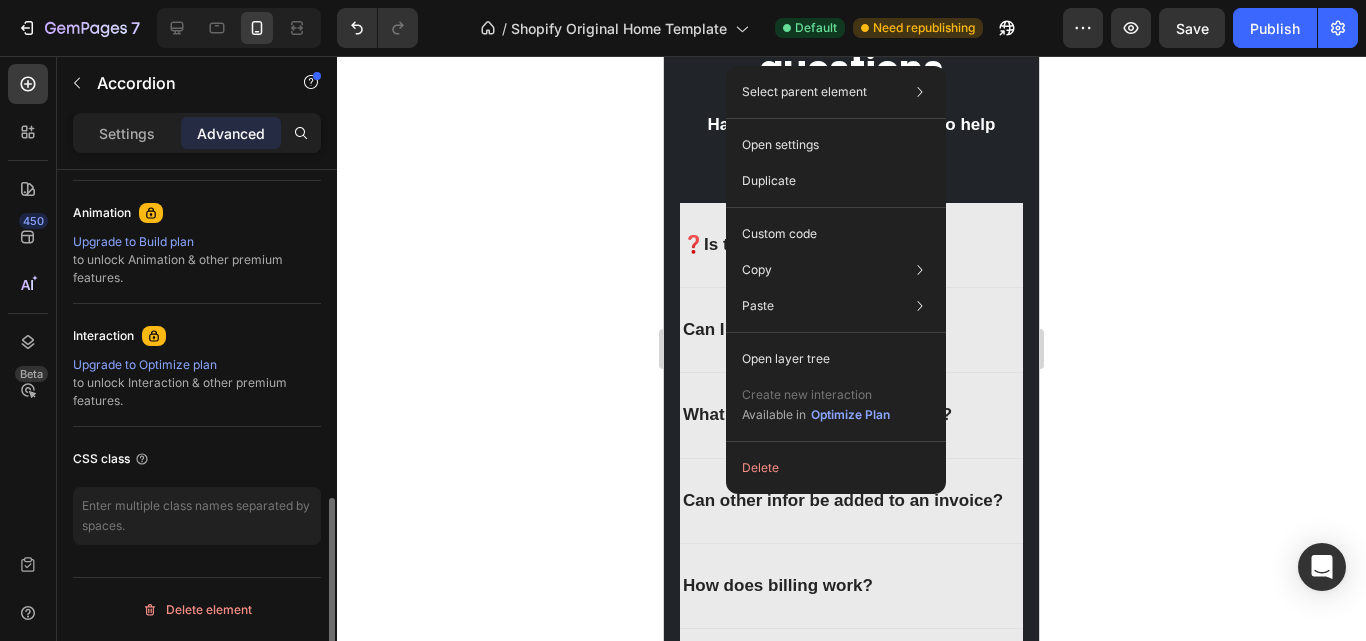scroll, scrollTop: 860, scrollLeft: 0, axis: vertical 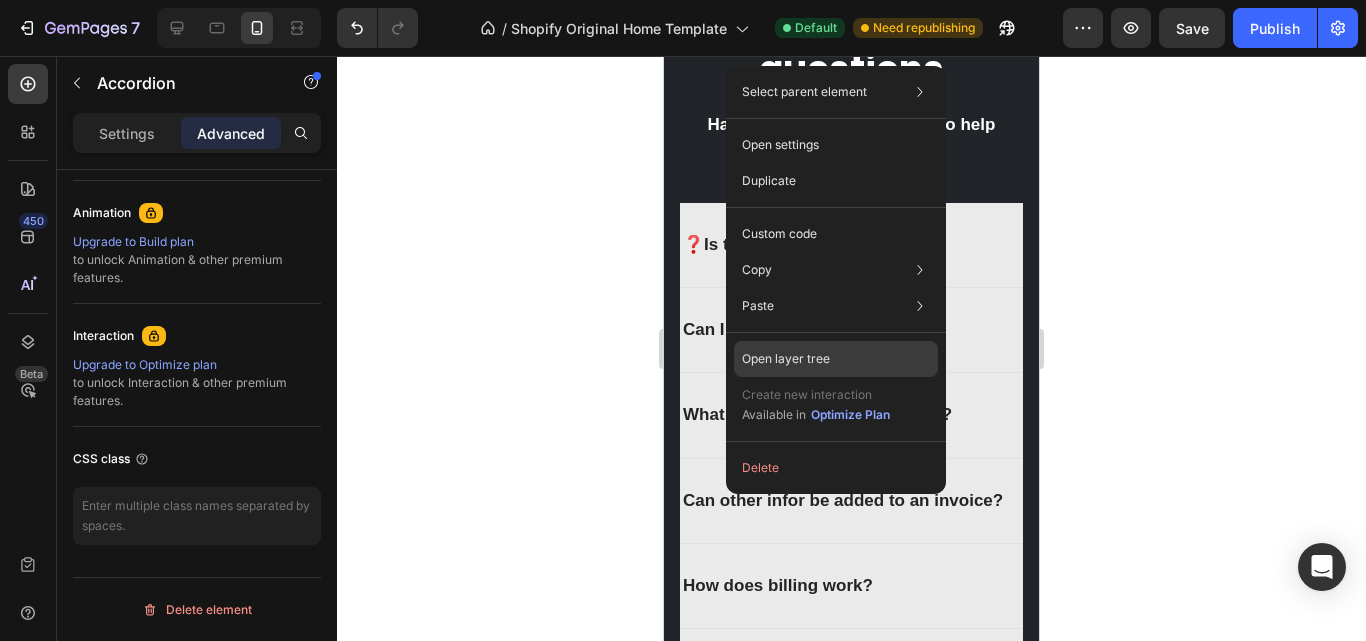 click on "Open layer tree" at bounding box center (786, 359) 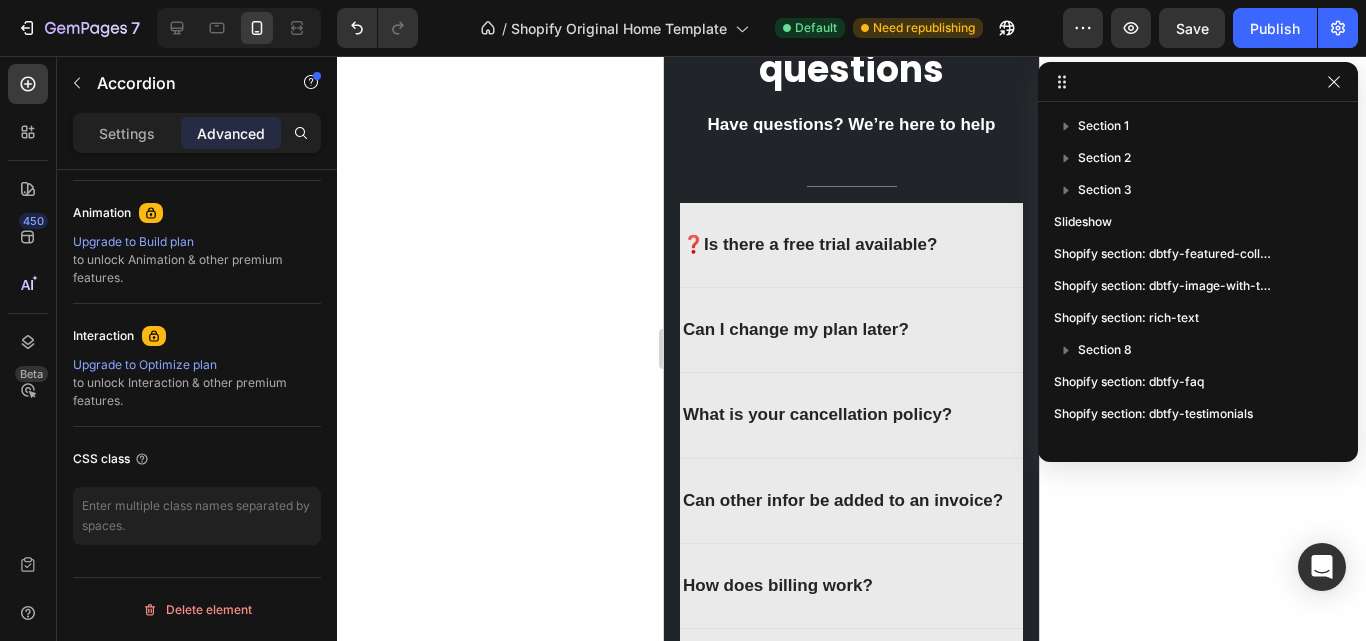 scroll, scrollTop: 278, scrollLeft: 0, axis: vertical 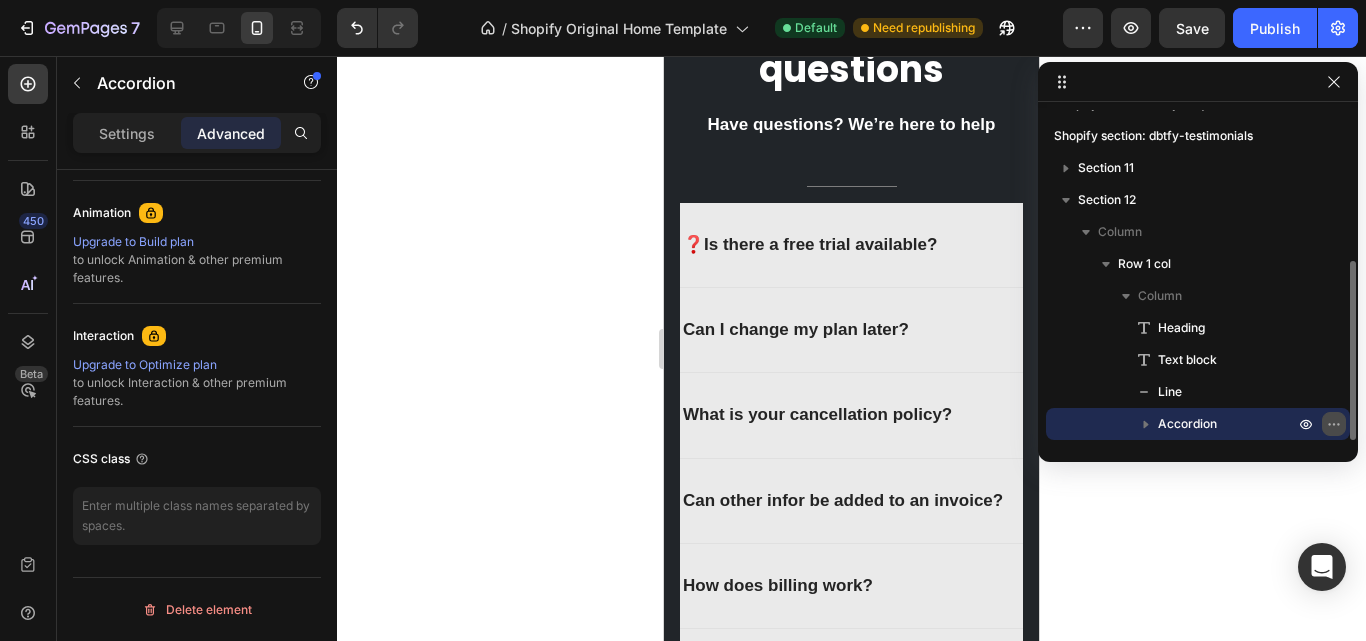 click 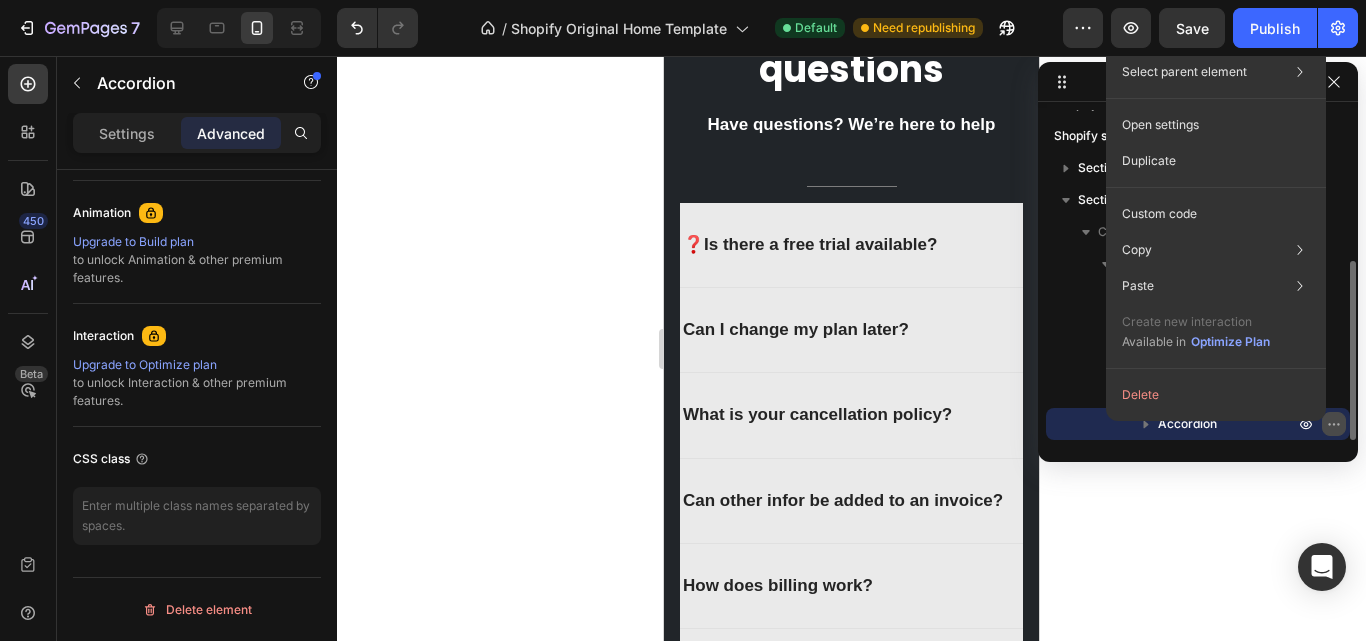 click 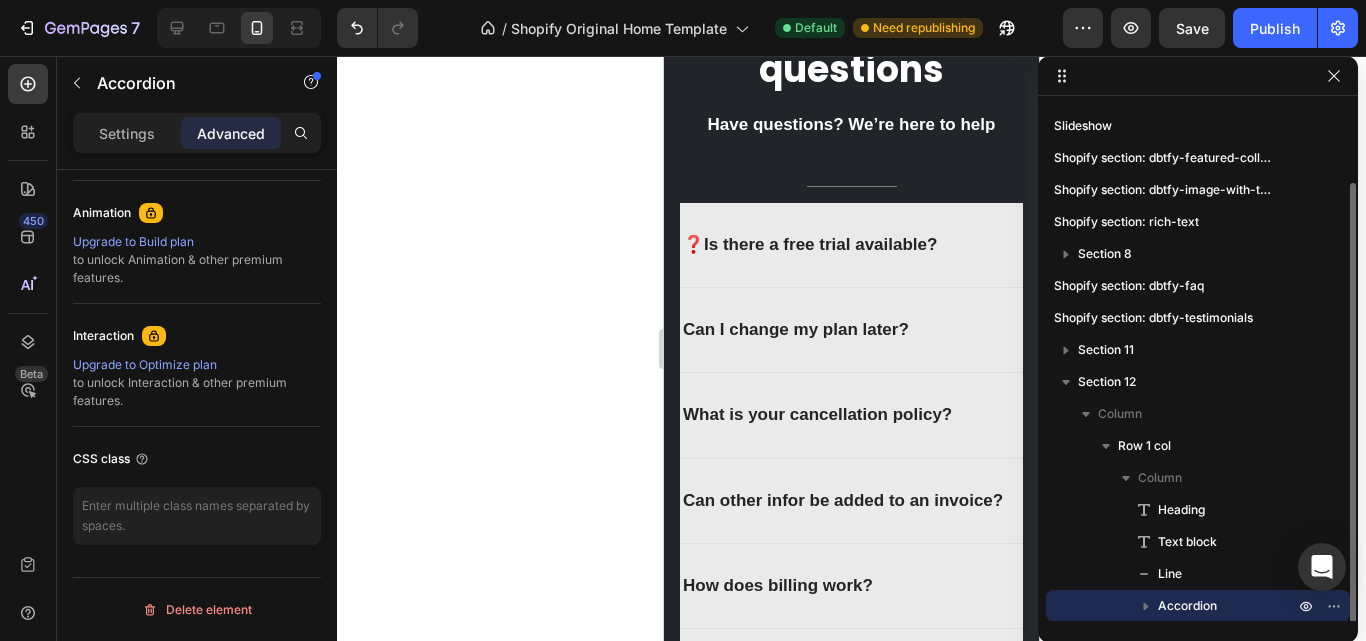 scroll, scrollTop: 86, scrollLeft: 0, axis: vertical 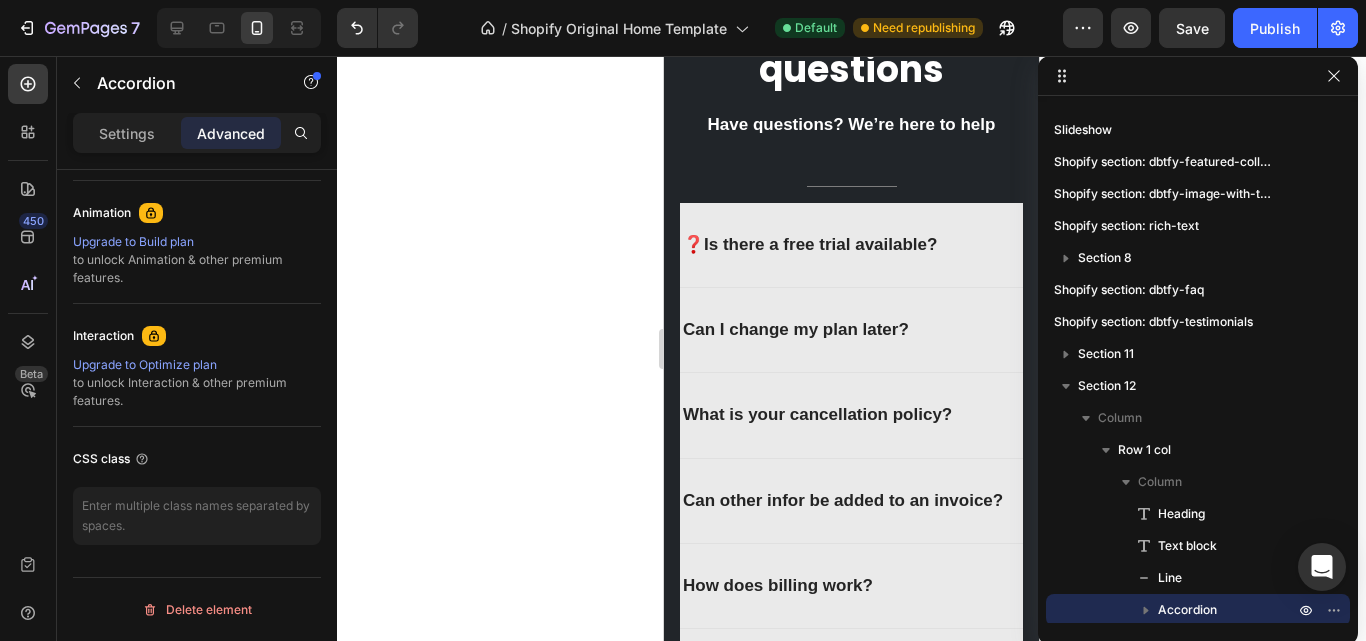 drag, startPoint x: 1078, startPoint y: 459, endPoint x: 1078, endPoint y: 648, distance: 189 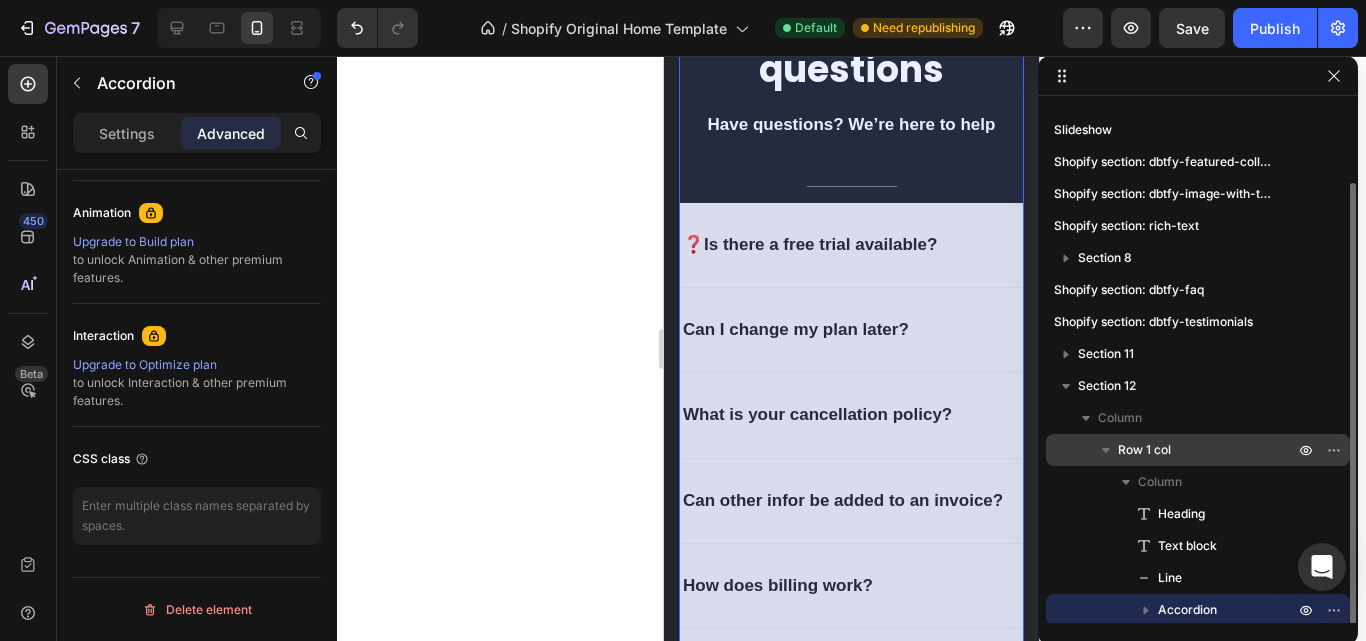 scroll, scrollTop: 89, scrollLeft: 0, axis: vertical 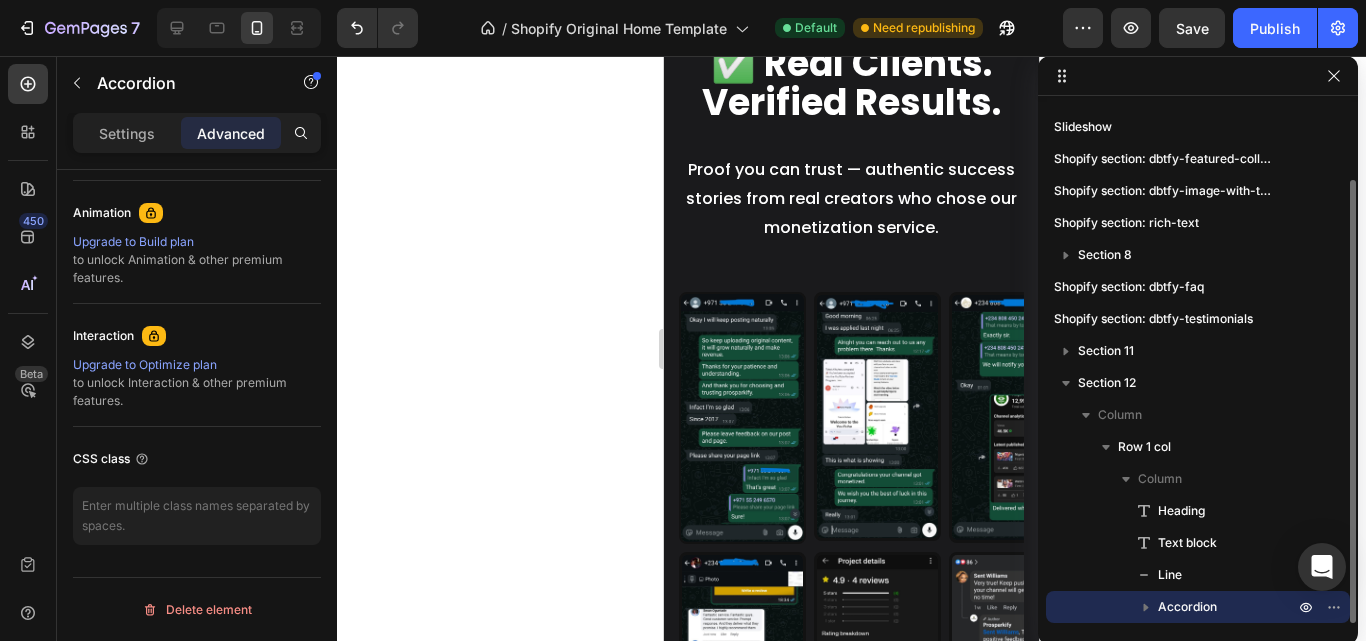 click 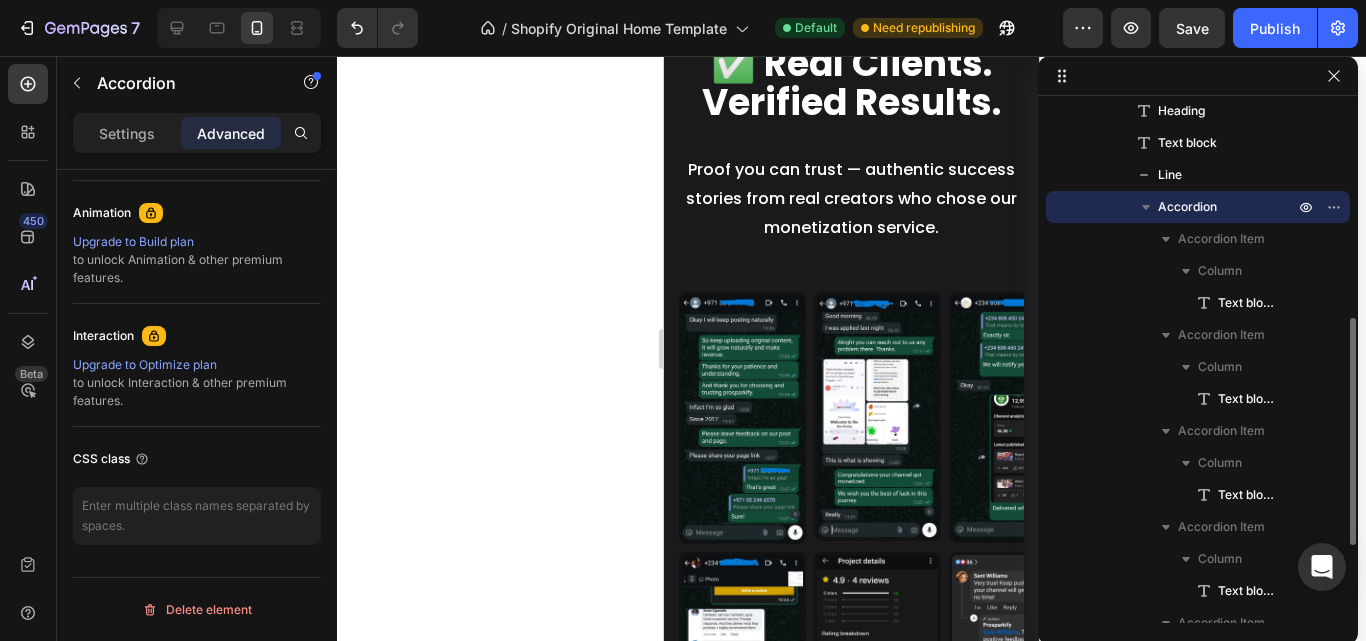 scroll, scrollTop: 389, scrollLeft: 0, axis: vertical 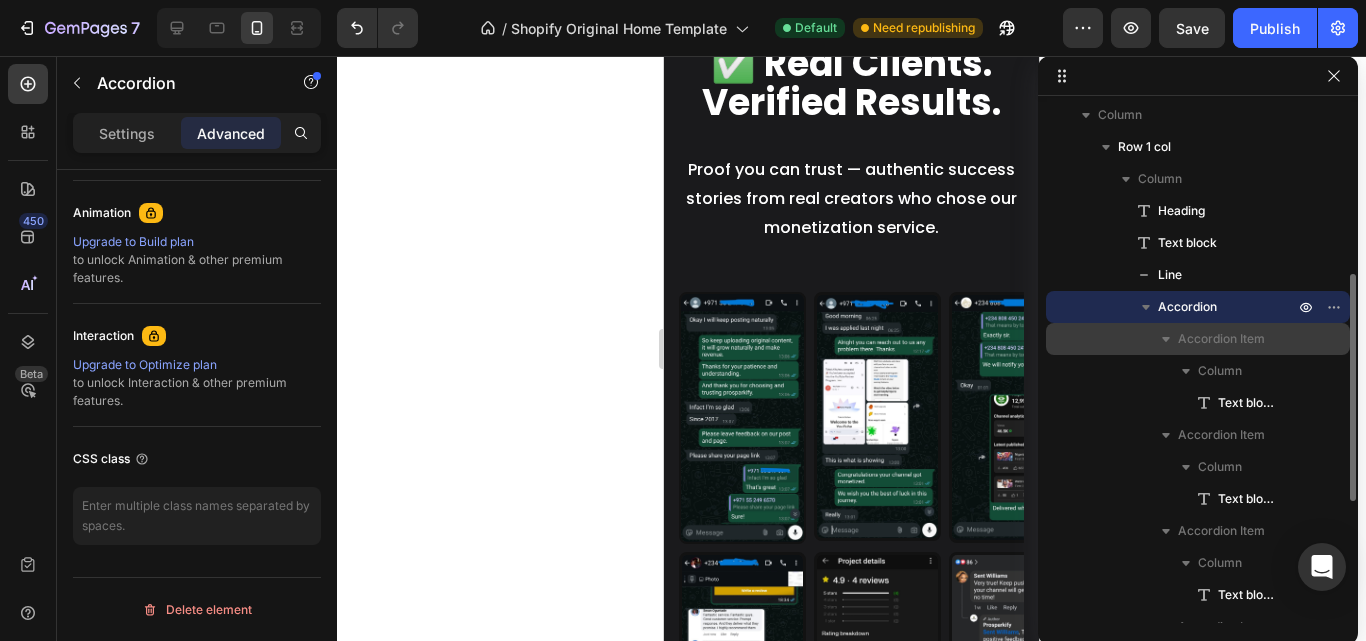 click on "Accordion Item" at bounding box center [1221, 339] 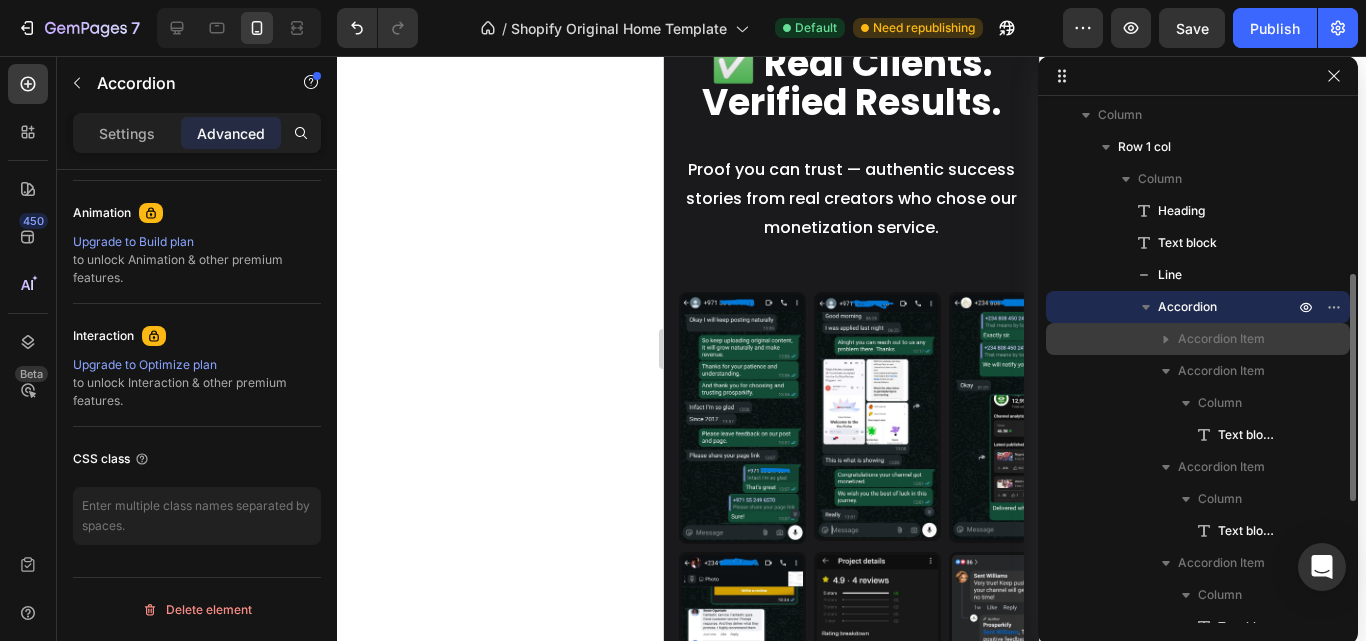 click 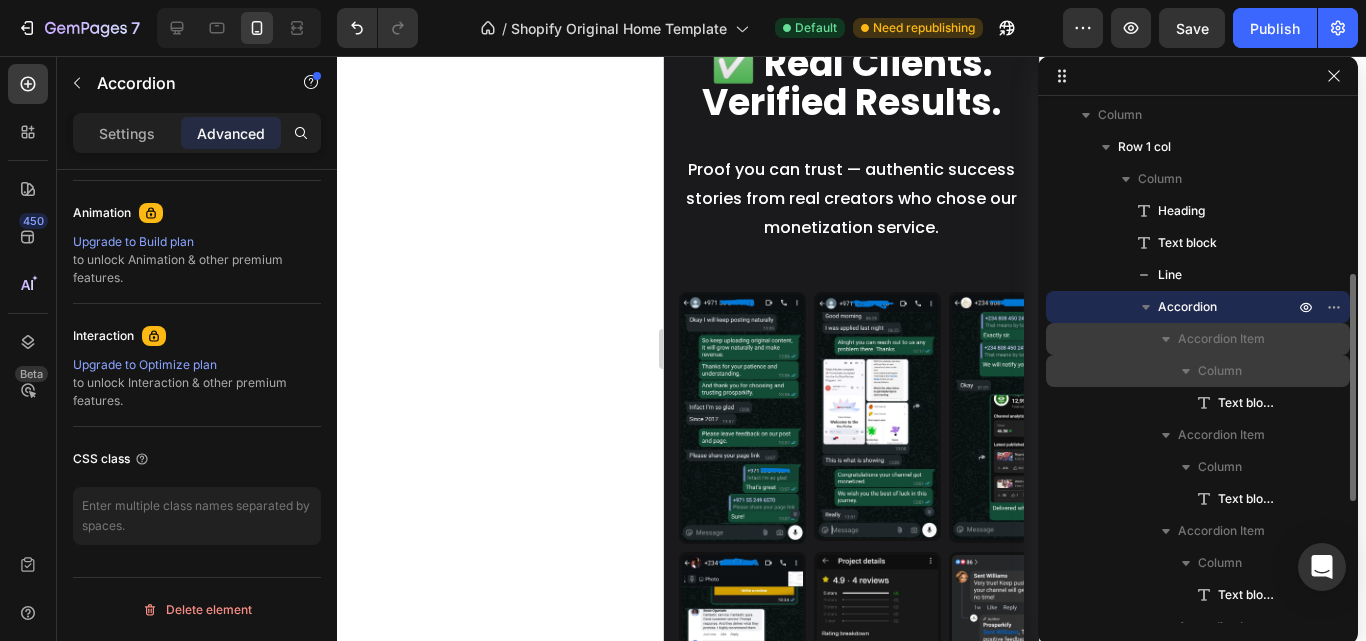 click on "Column" at bounding box center (1220, 371) 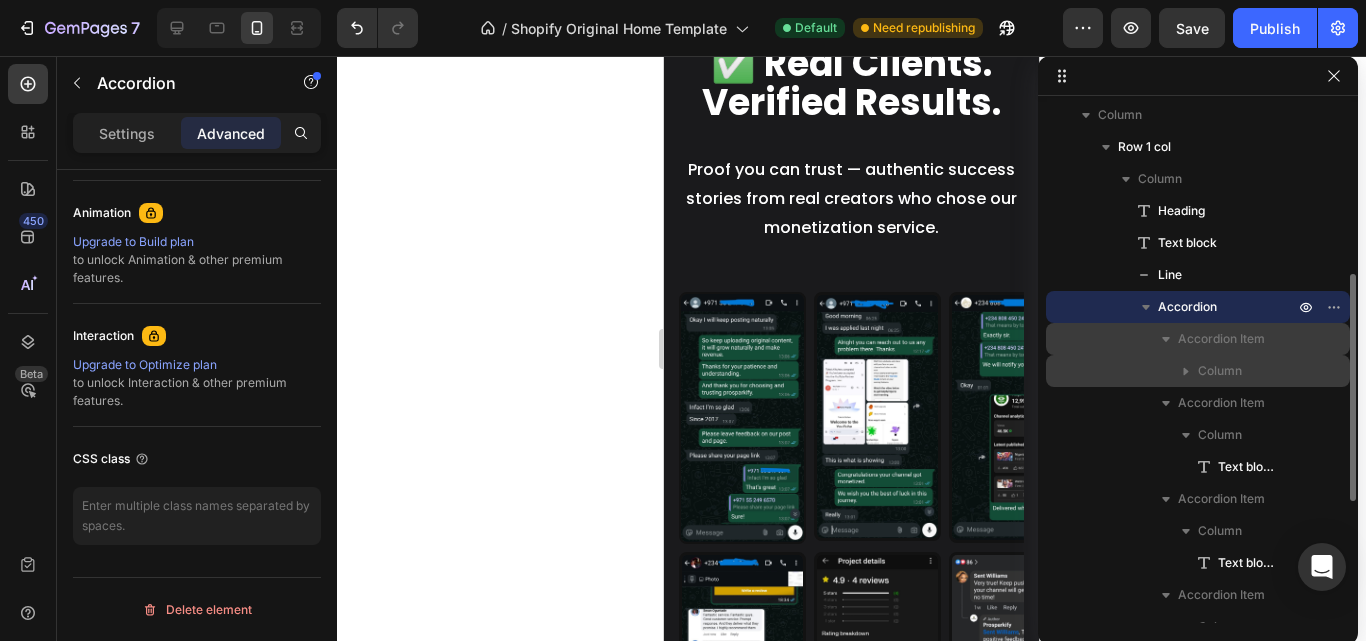 click on "Column" at bounding box center [1220, 371] 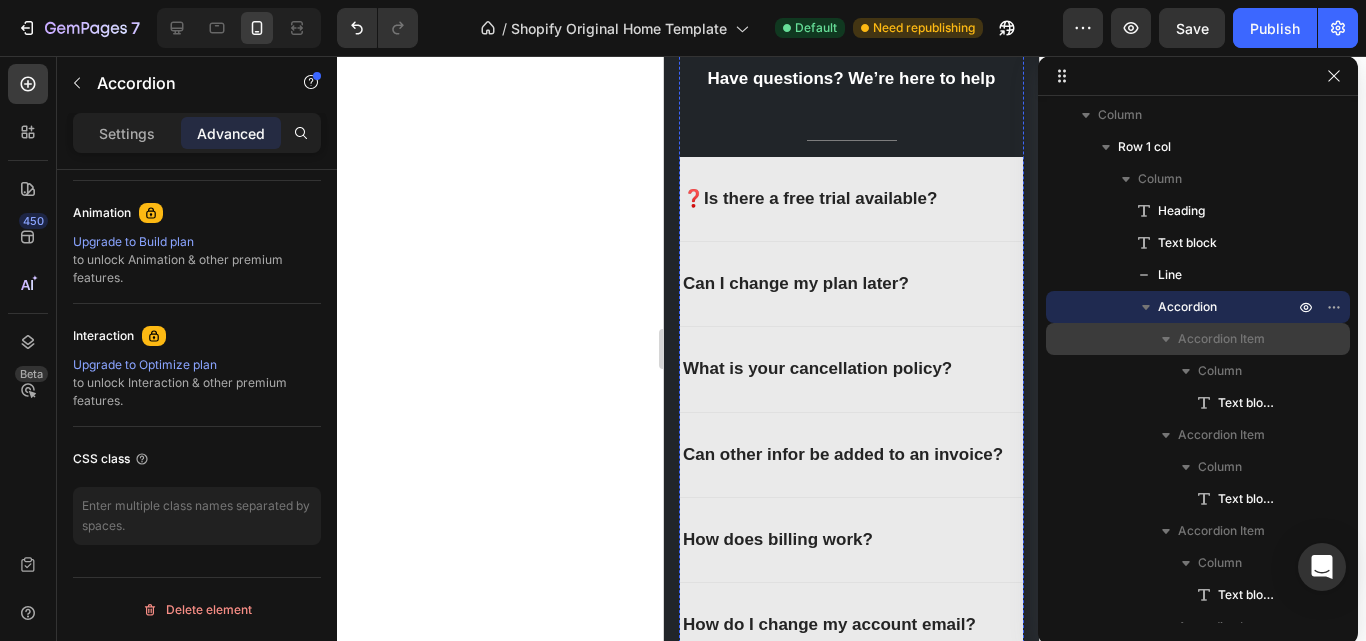 scroll, scrollTop: 6657, scrollLeft: 0, axis: vertical 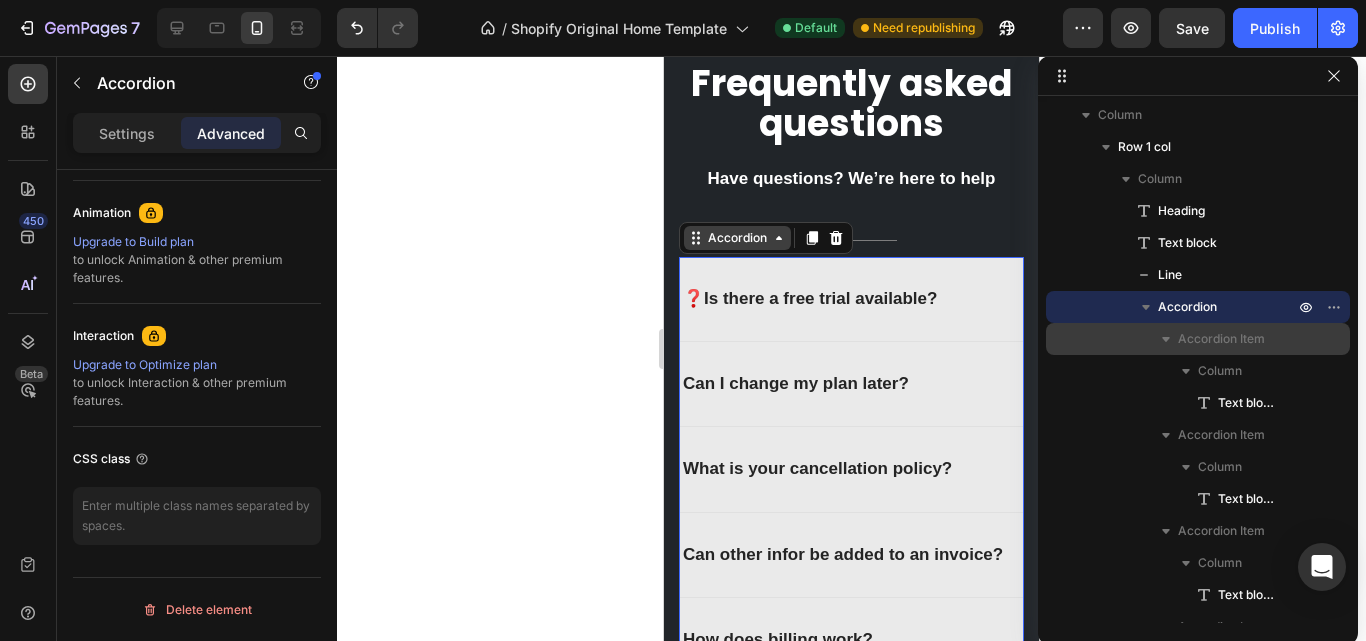 click on "Accordion" at bounding box center (737, 238) 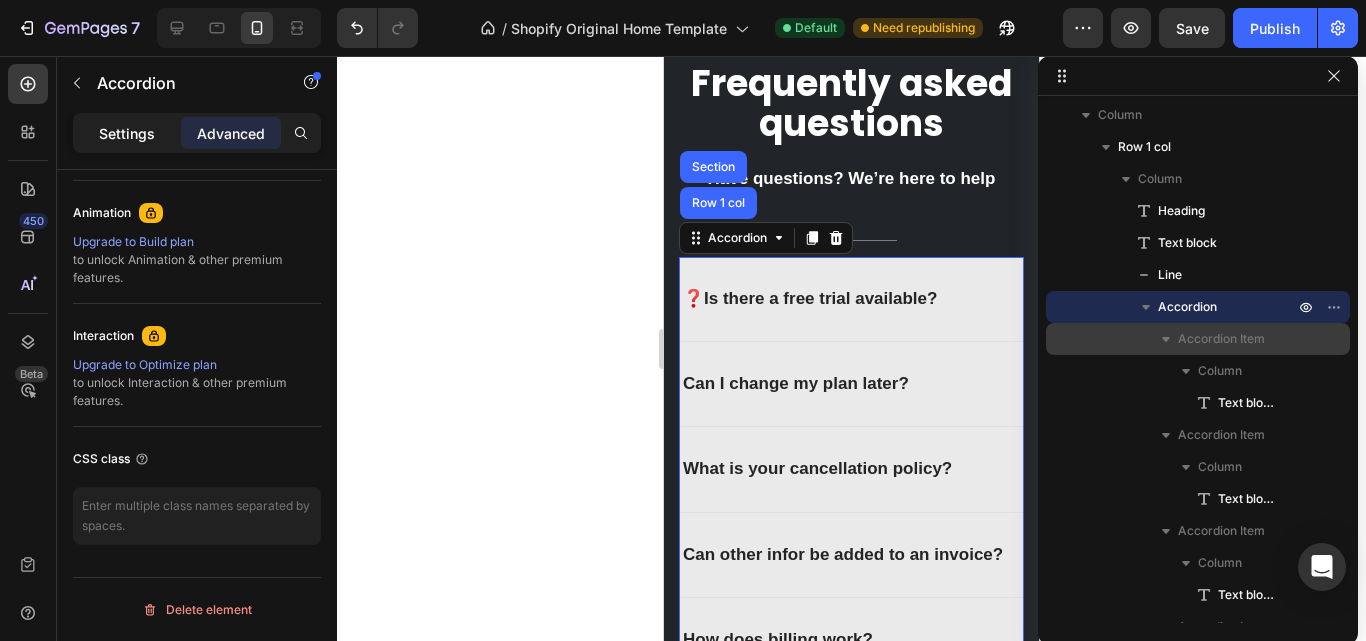click on "Settings" at bounding box center [127, 133] 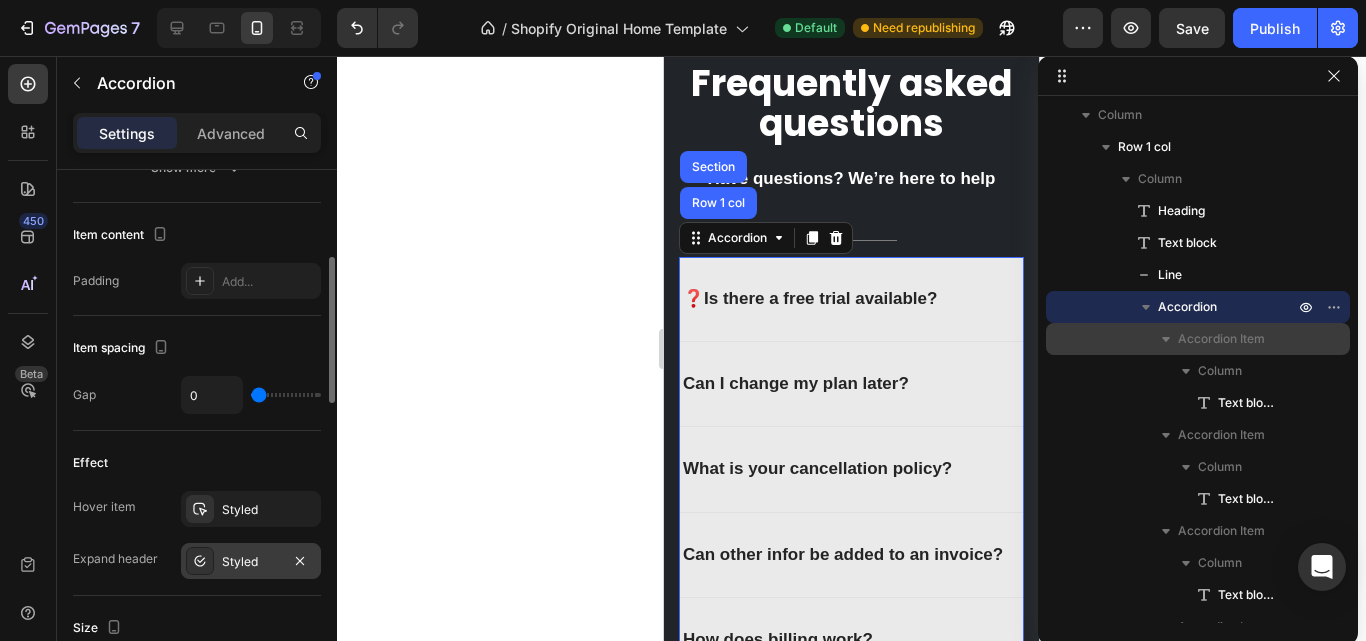 scroll, scrollTop: 376, scrollLeft: 0, axis: vertical 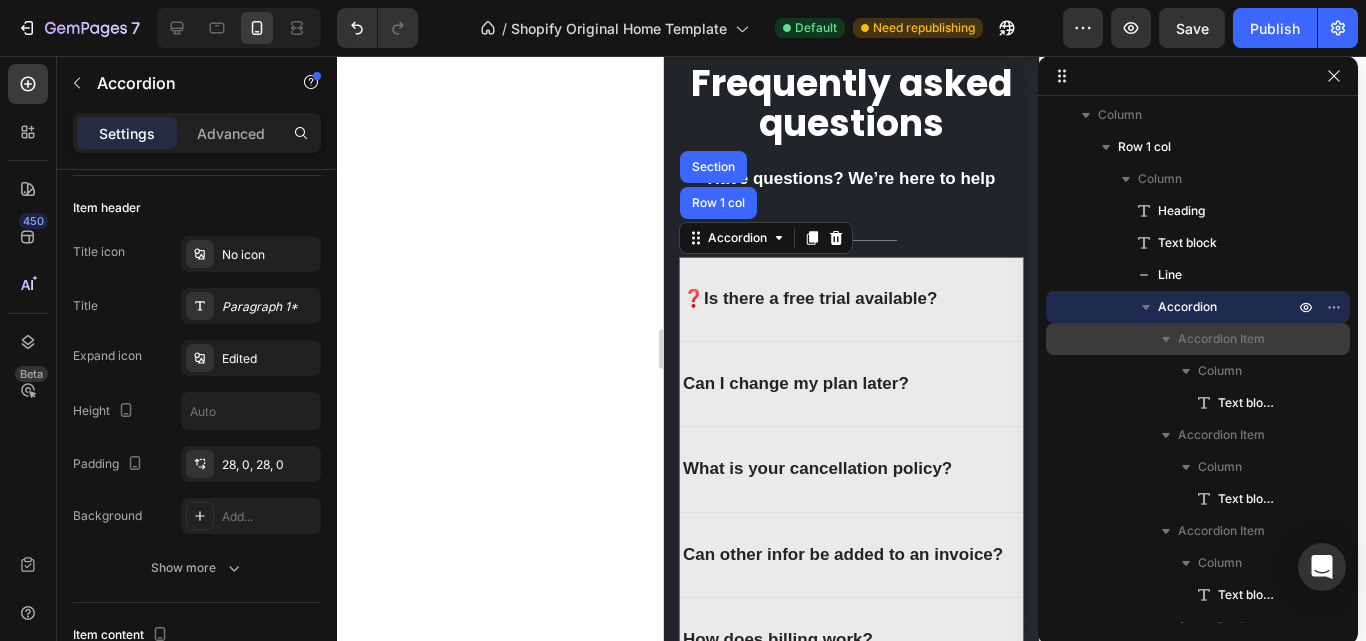 click on "Is there a free trial available?" at bounding box center [820, 298] 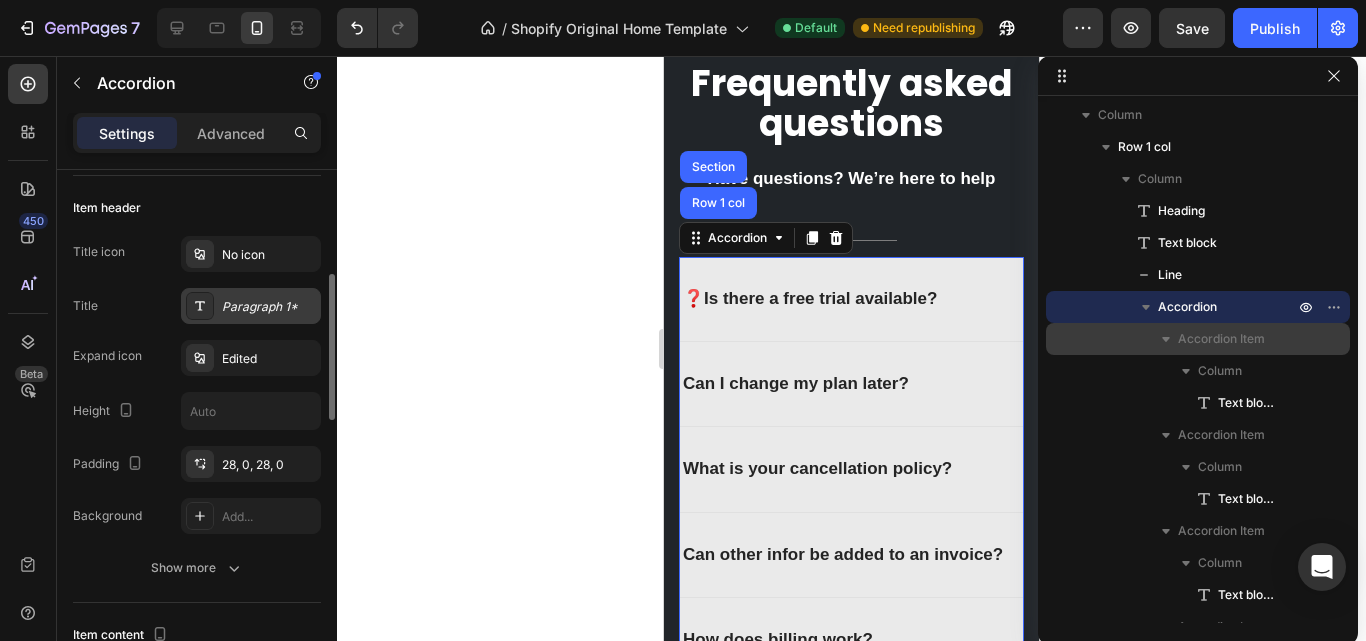 click on "Paragraph 1*" at bounding box center [269, 307] 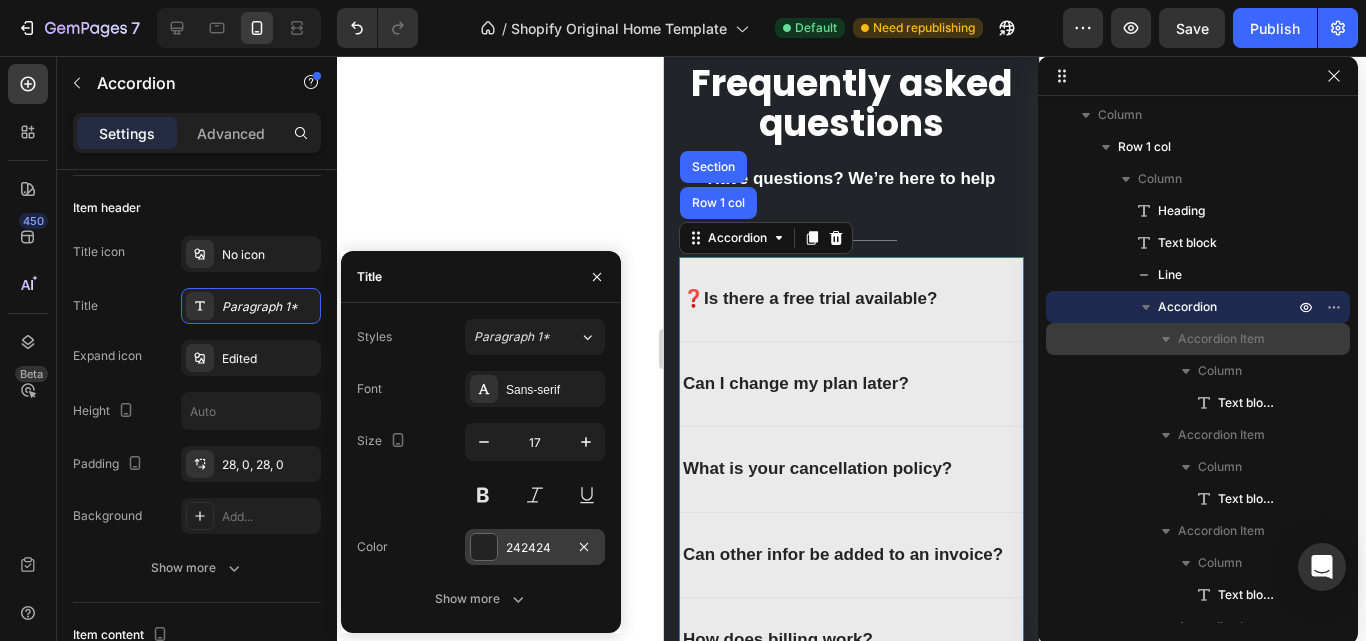 click at bounding box center [484, 547] 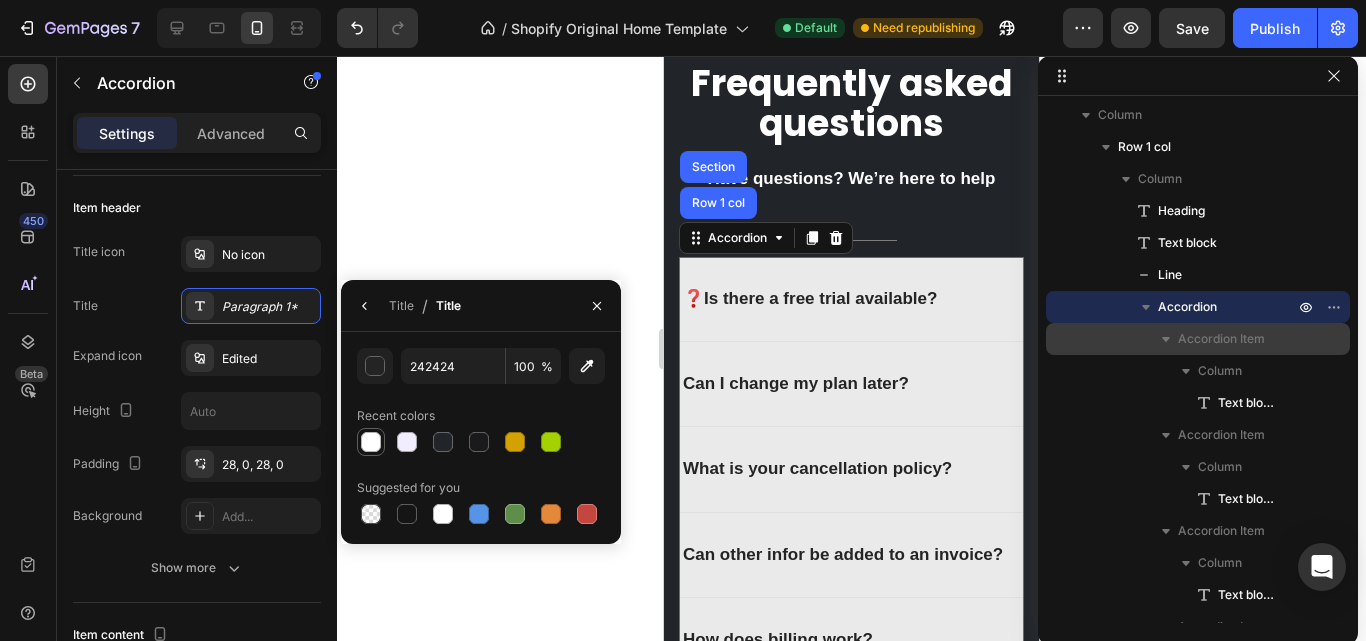 click at bounding box center [371, 442] 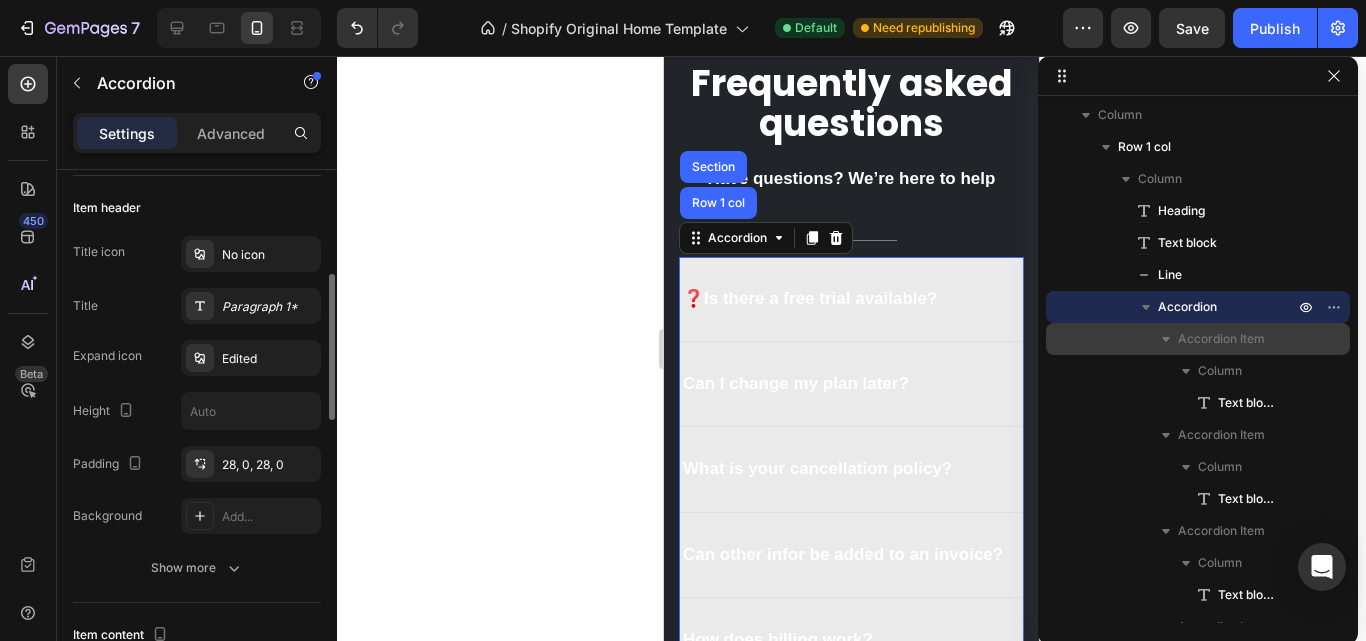 click on "Title Paragraph 1*" at bounding box center (197, 306) 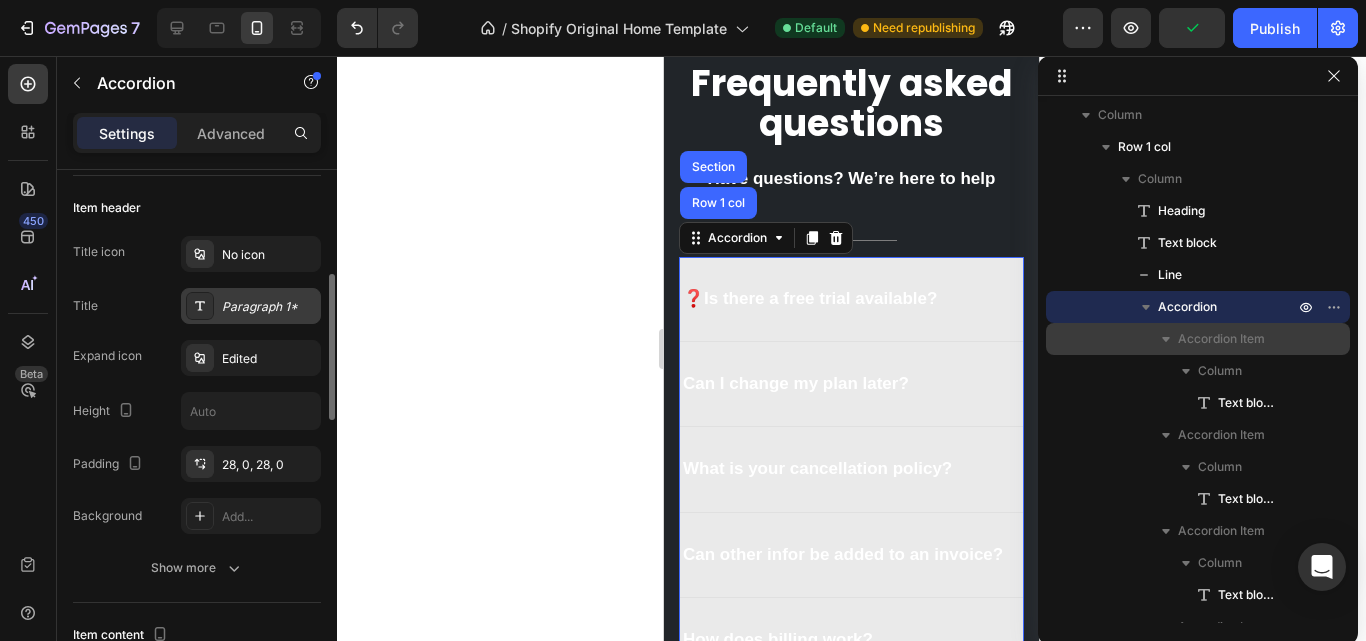 click on "Paragraph 1*" at bounding box center (269, 307) 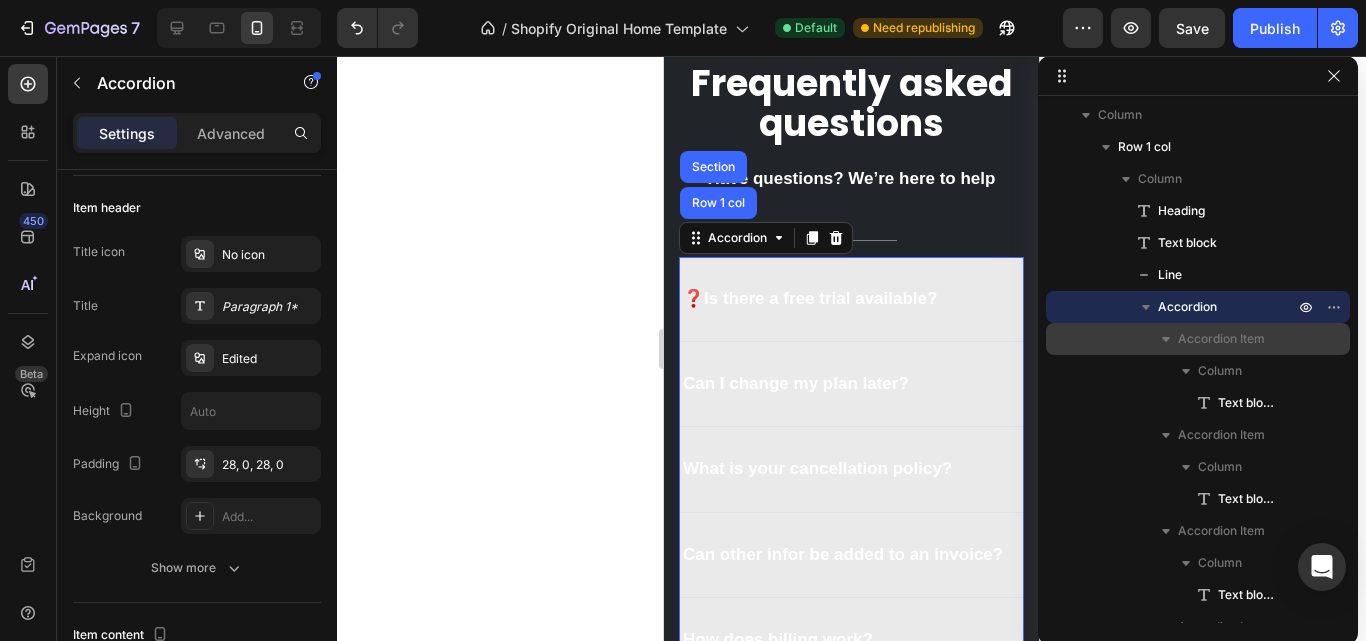 scroll, scrollTop: 76, scrollLeft: 0, axis: vertical 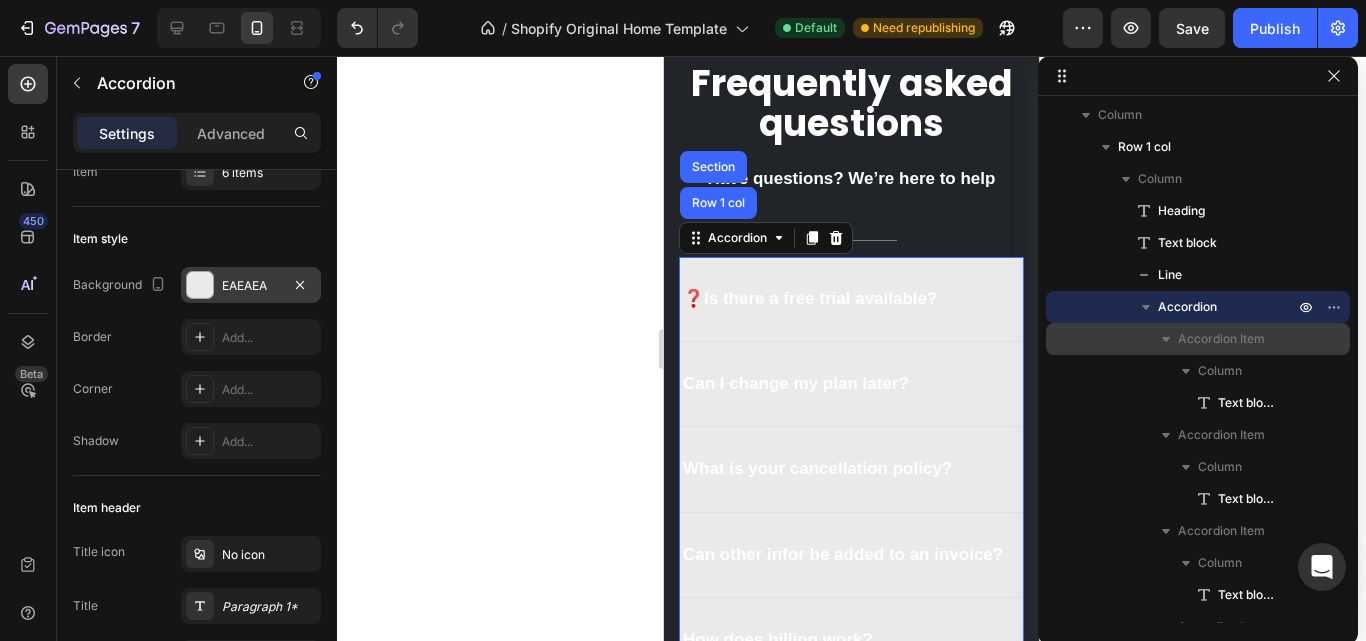 click at bounding box center [200, 285] 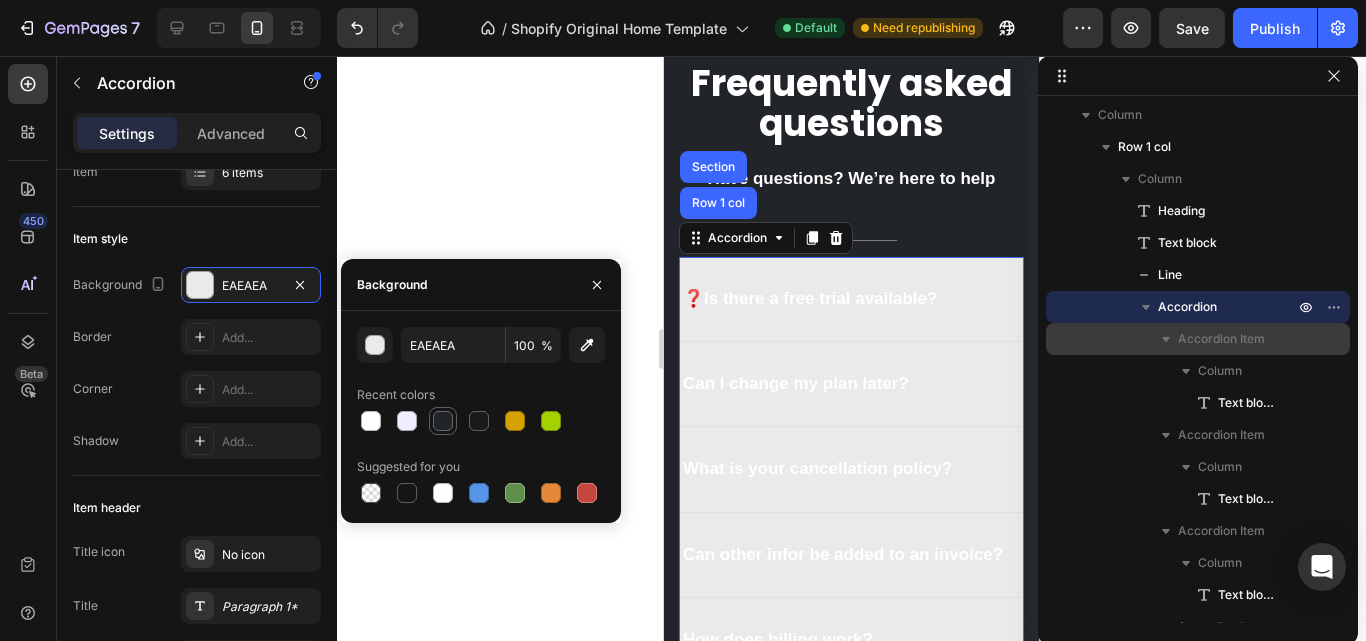 click at bounding box center (443, 421) 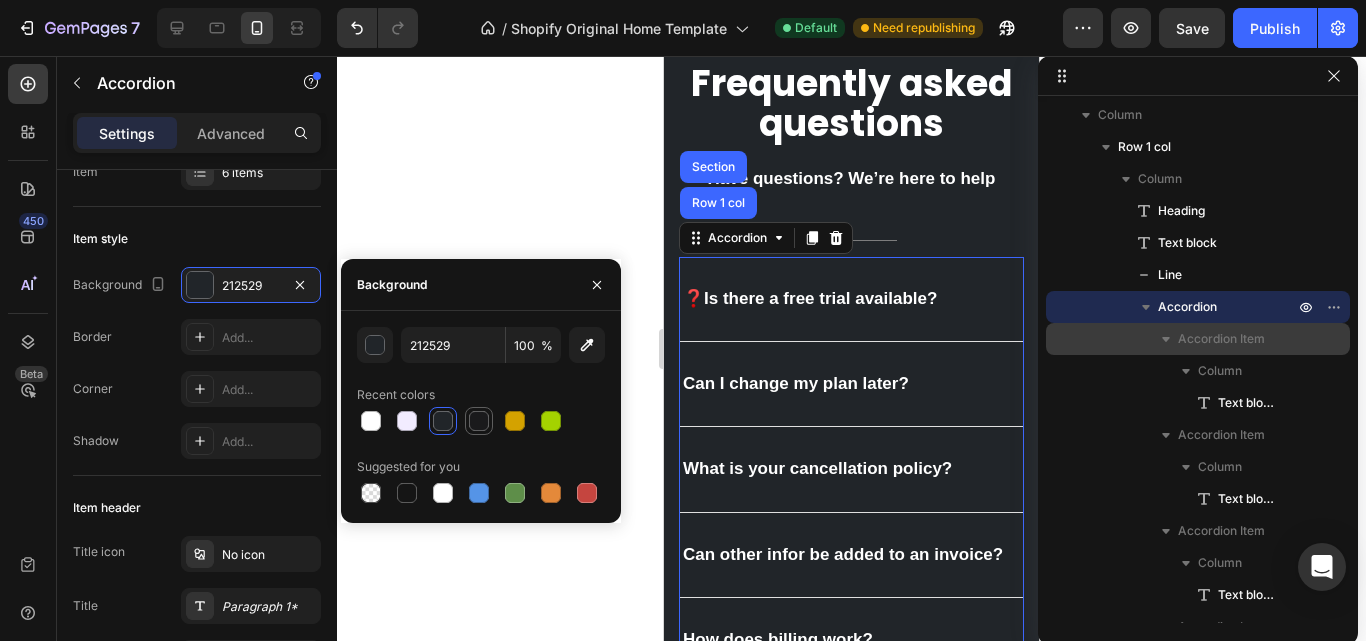 click at bounding box center (479, 421) 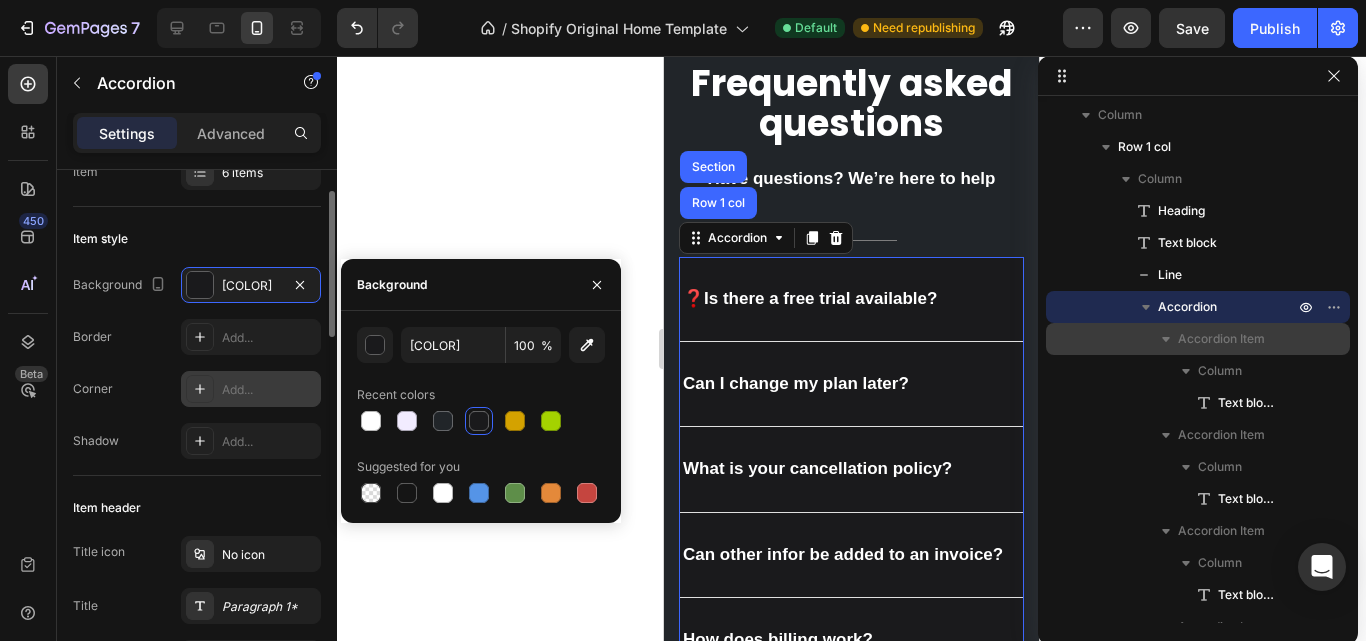 click at bounding box center [200, 389] 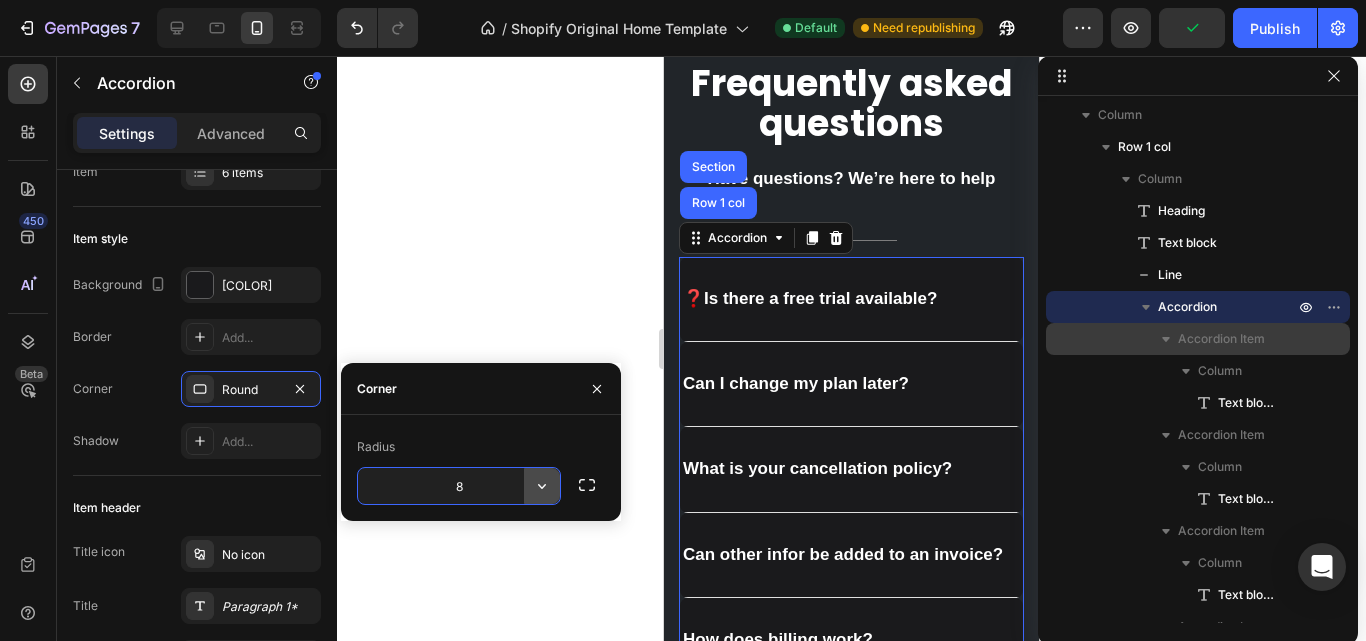 click 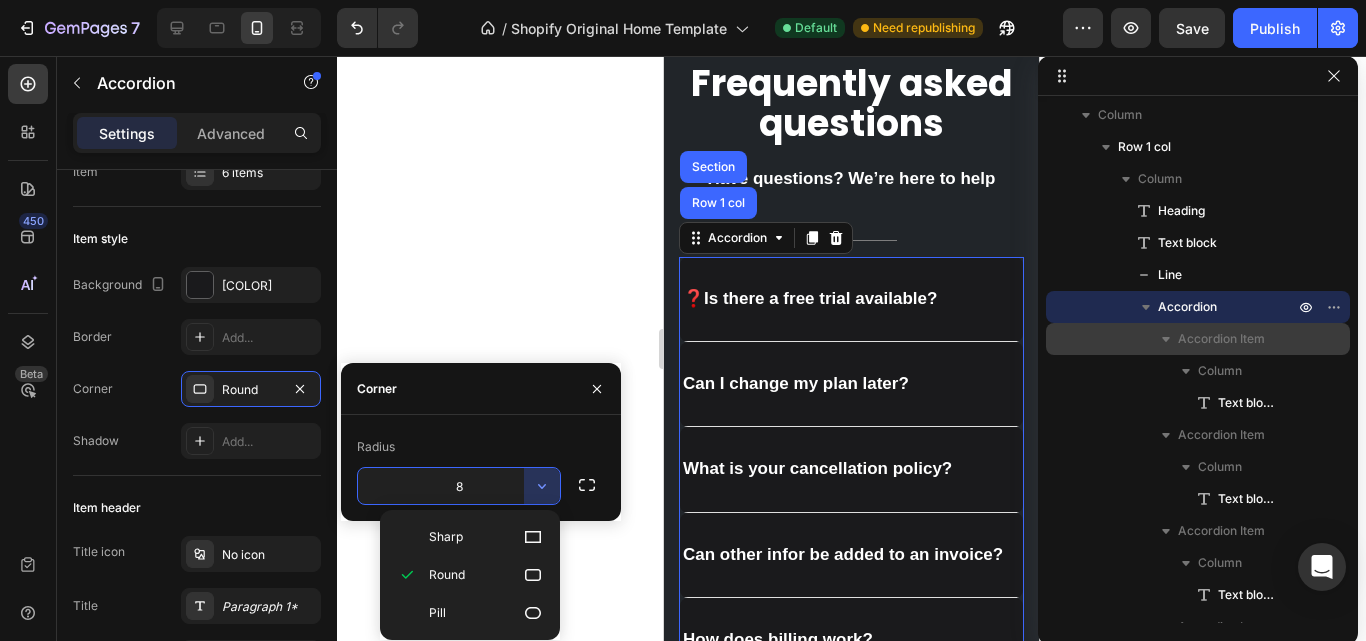 click on "8" at bounding box center (459, 486) 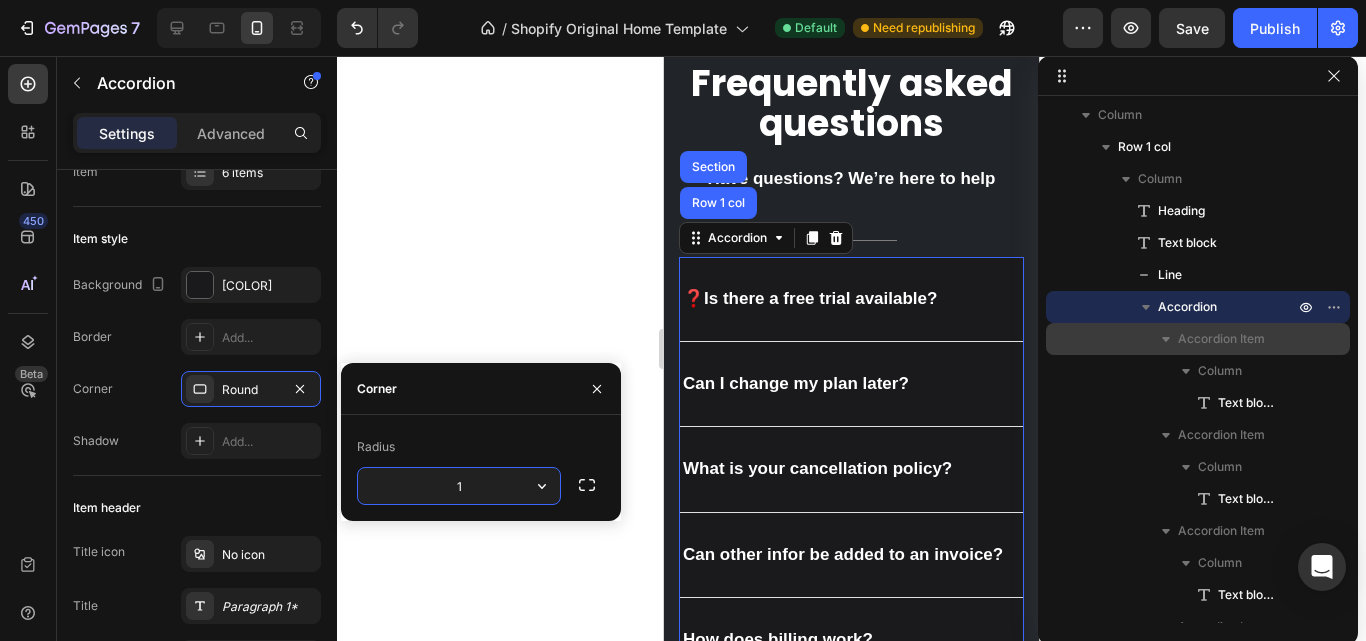 type on "10" 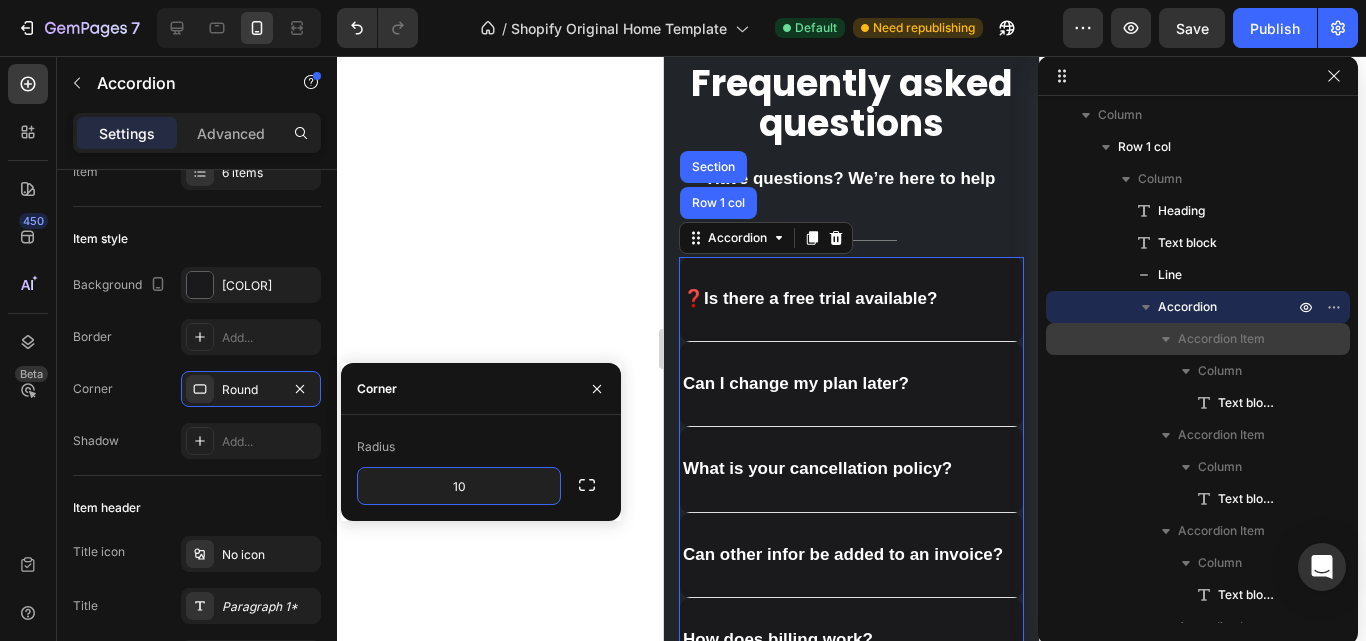 click on "450 Beta" at bounding box center [28, 304] 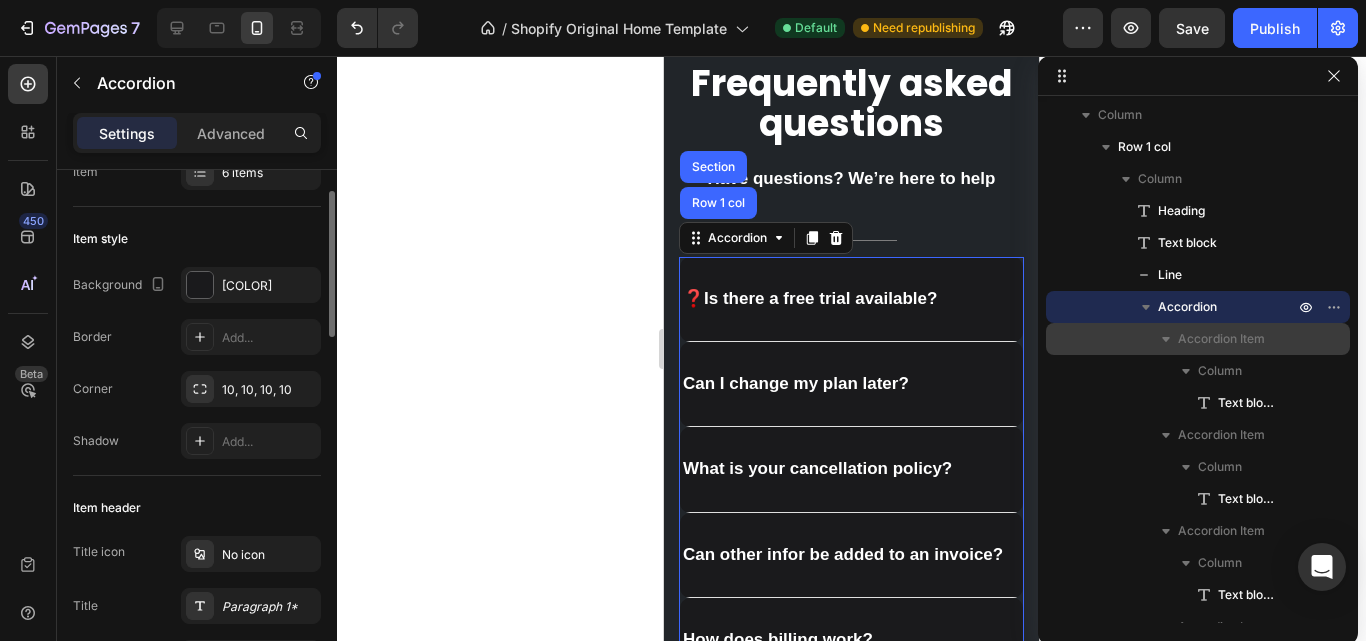 click on "Item management Item 6 items Item style Background 1A1A1C Border Add... Corner 10, 10, 10, 10 Shadow Add... Item header Title icon No icon Title Paragraph 1* Expand icon Edited Height Padding 28, 0, 28, 0 Background Add... Show more Item content Padding Add... Item spacing Gap 0 Effect Hover item Styled Expand header Styled Size Width 100% Shape Border Add... Corner Add... Shadow Add... Display condition Expand mode Single Multiple Auto-expand Yes No Align Delete element" at bounding box center [197, 1046] 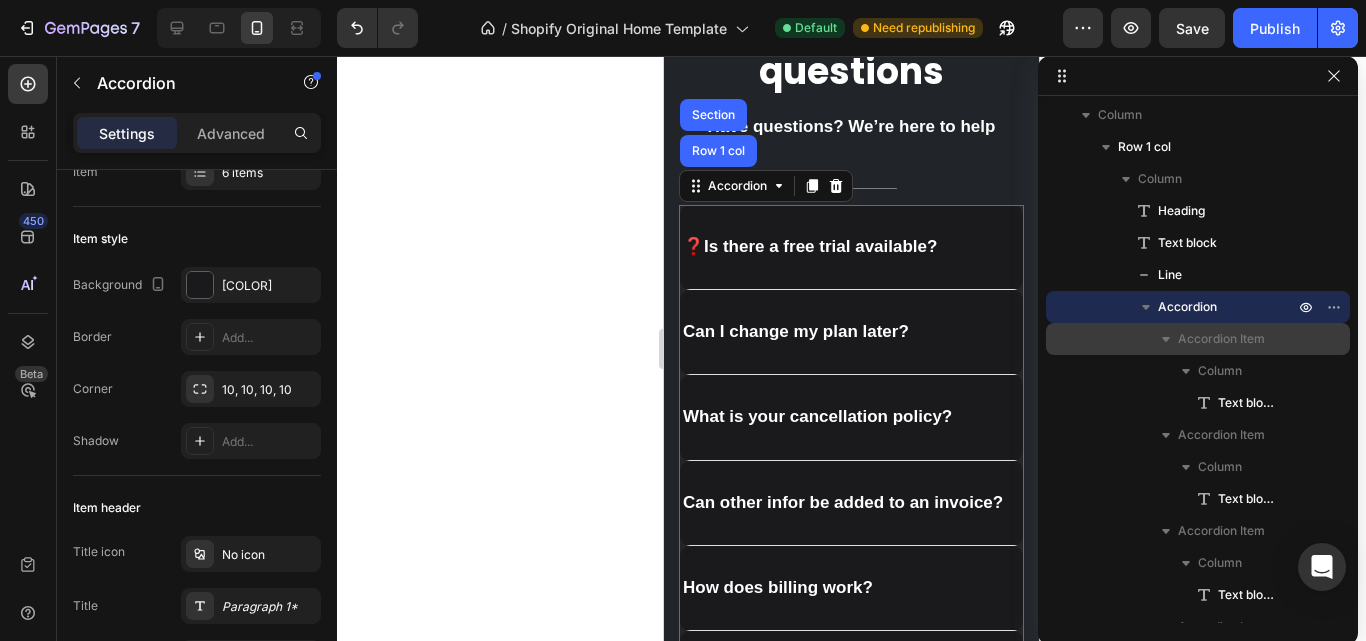 scroll, scrollTop: 6757, scrollLeft: 0, axis: vertical 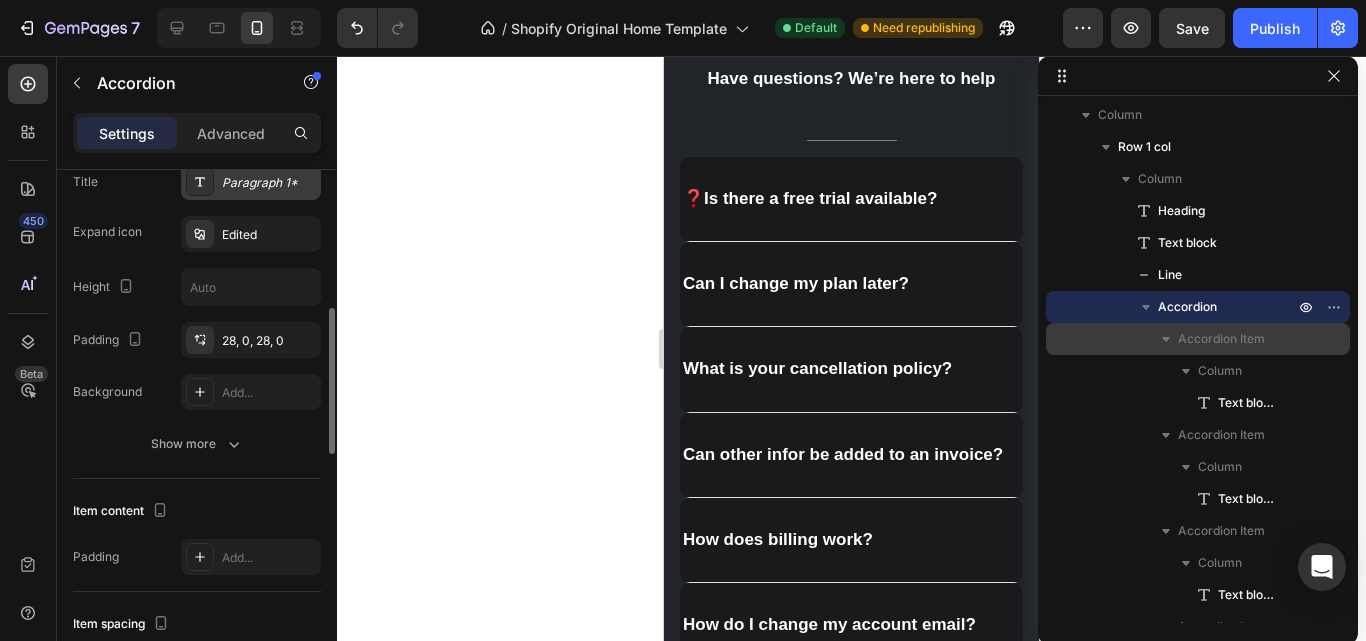 click on "Paragraph 1*" at bounding box center [269, 183] 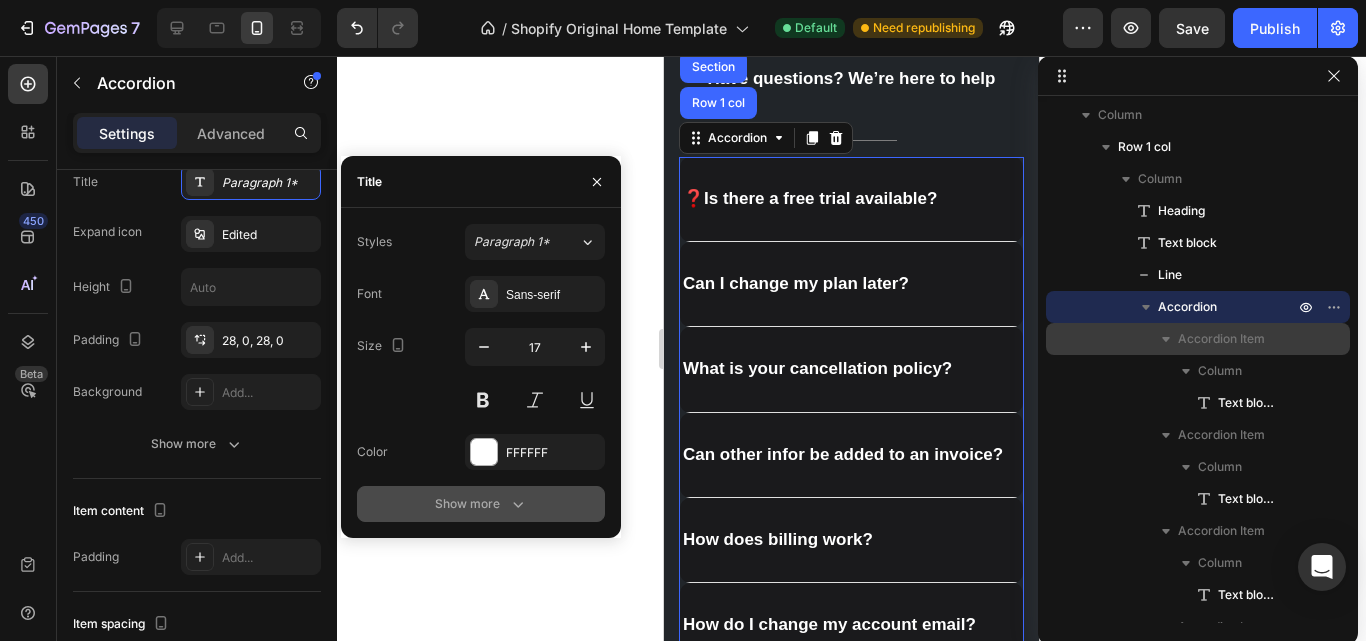 click on "Show more" at bounding box center (481, 504) 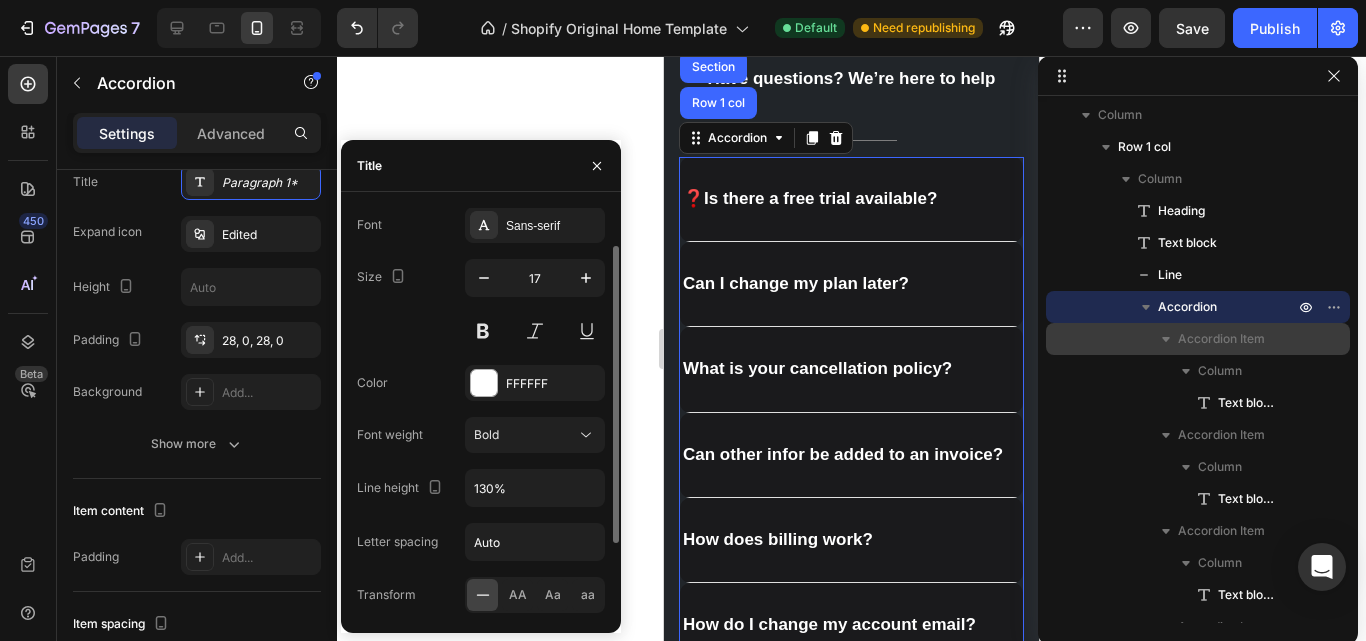 scroll, scrollTop: 0, scrollLeft: 0, axis: both 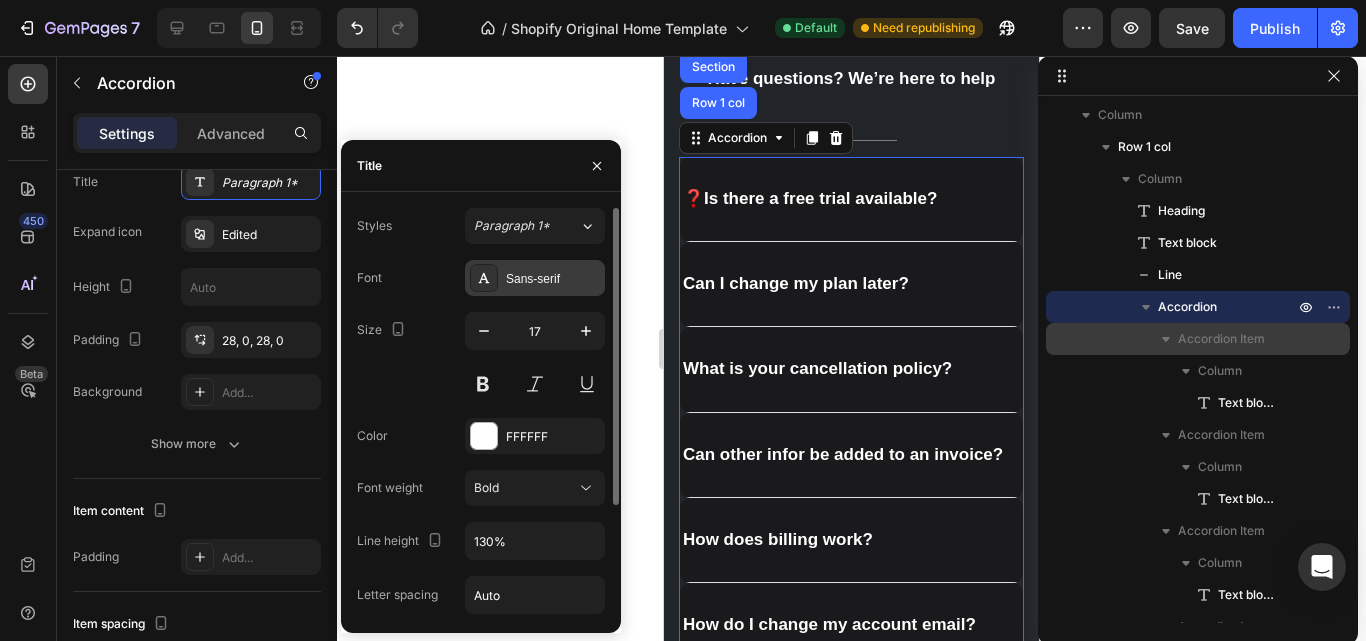 click on "Sans-serif" at bounding box center [535, 278] 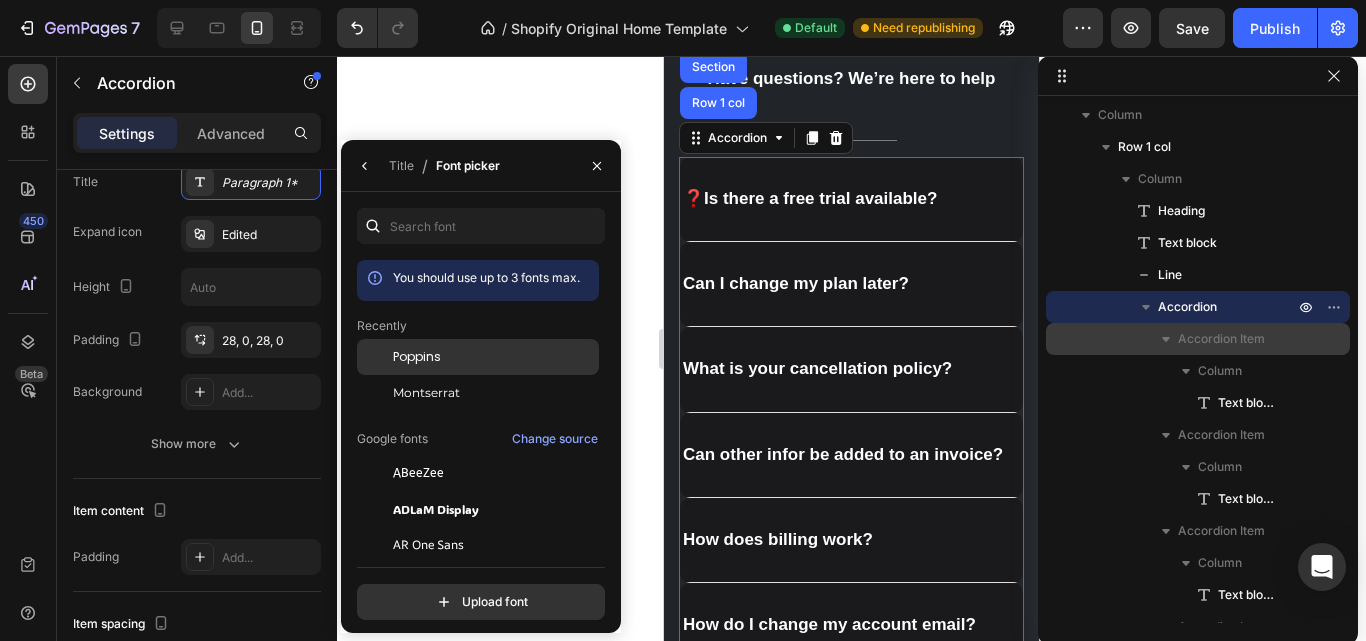 click on "Poppins" at bounding box center [417, 357] 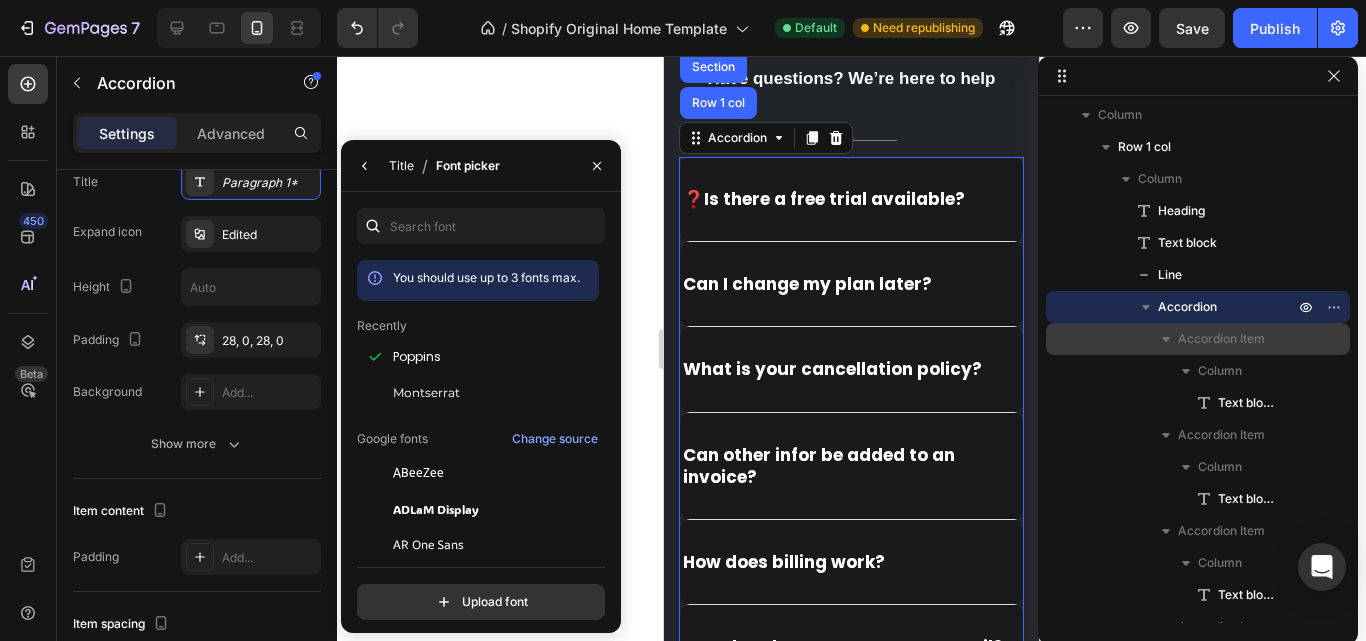 click on "Title" at bounding box center [401, 166] 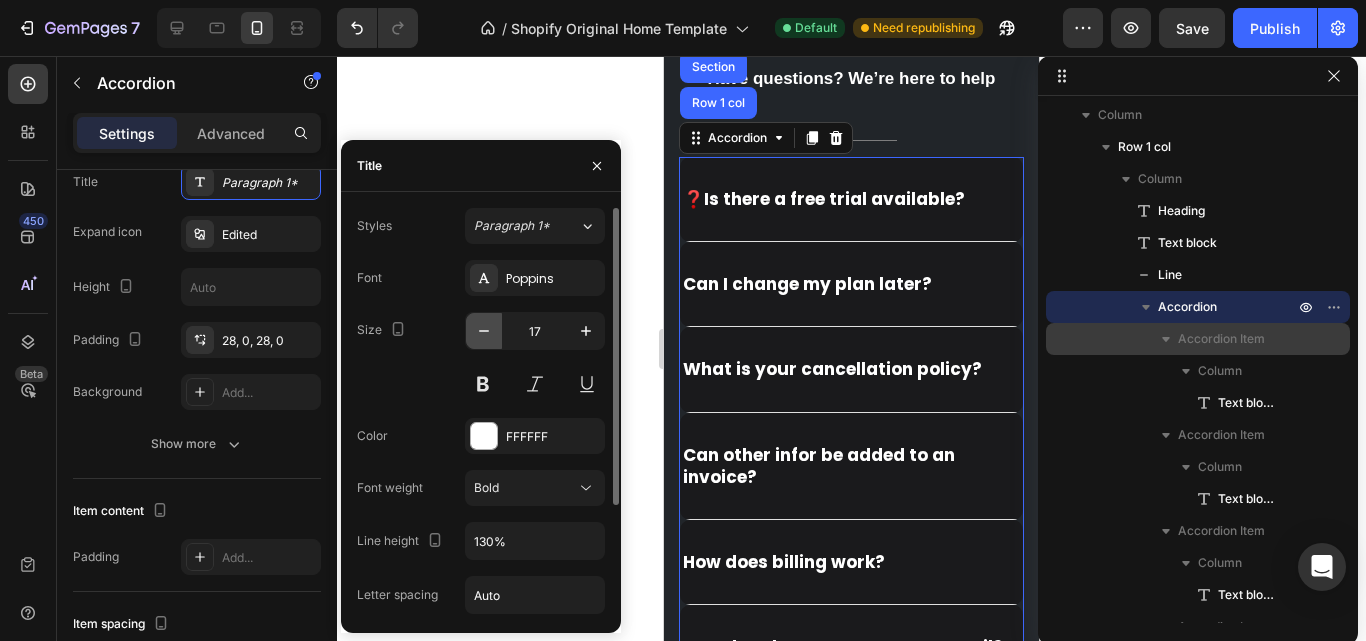 click 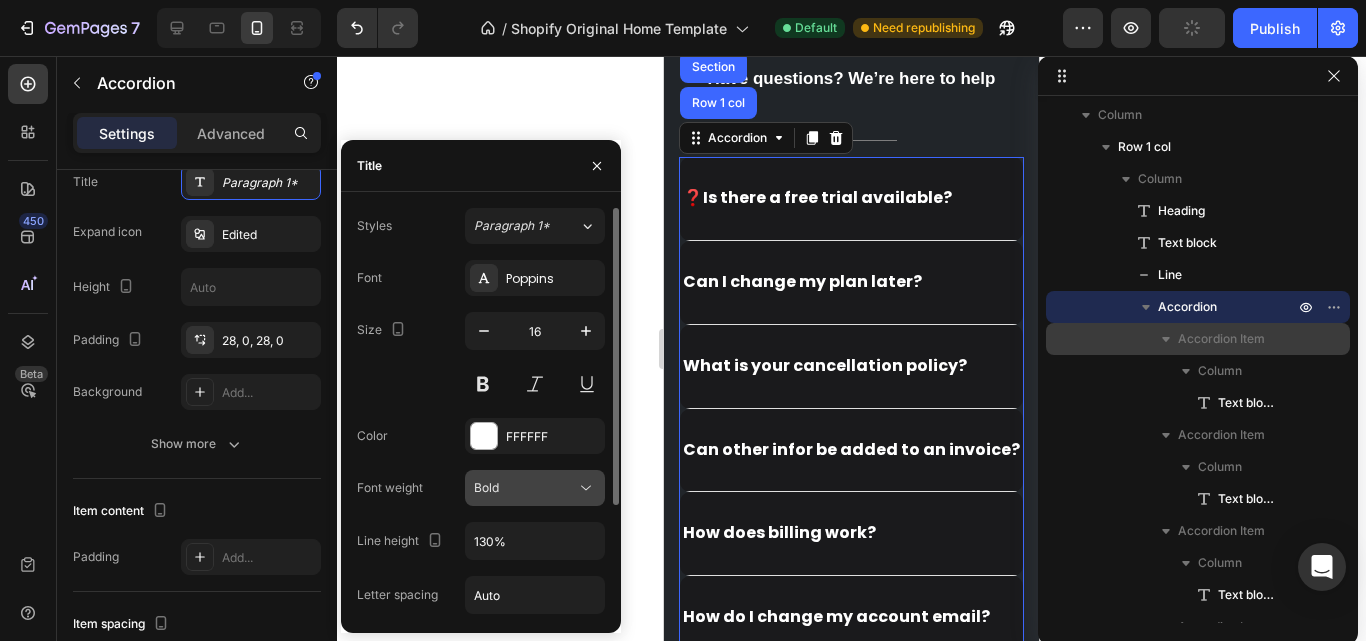 click on "Bold" at bounding box center [525, 488] 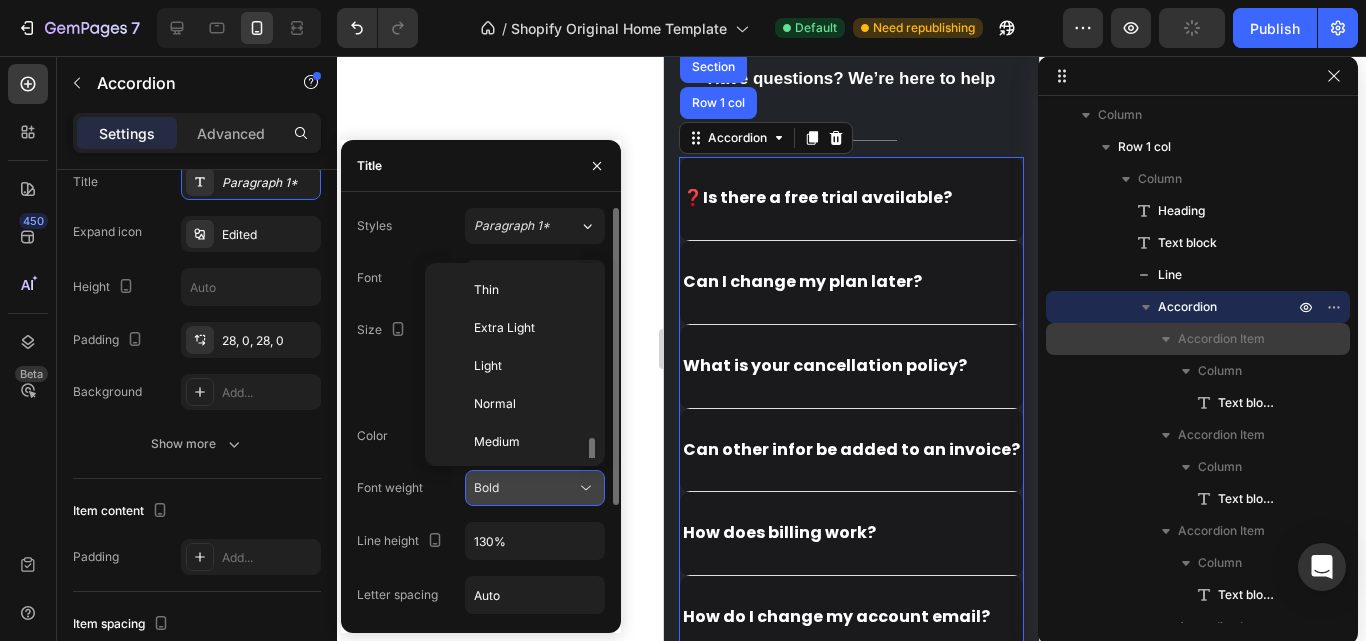 scroll, scrollTop: 108, scrollLeft: 0, axis: vertical 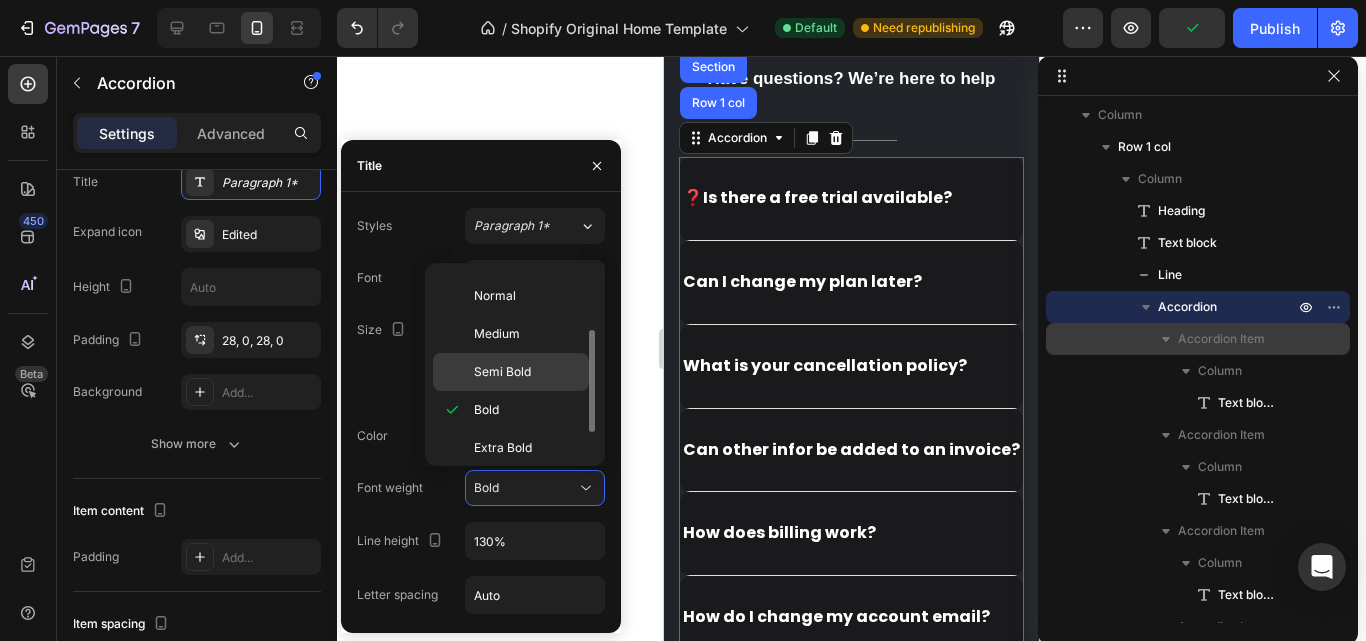 click on "Semi Bold" at bounding box center (502, 372) 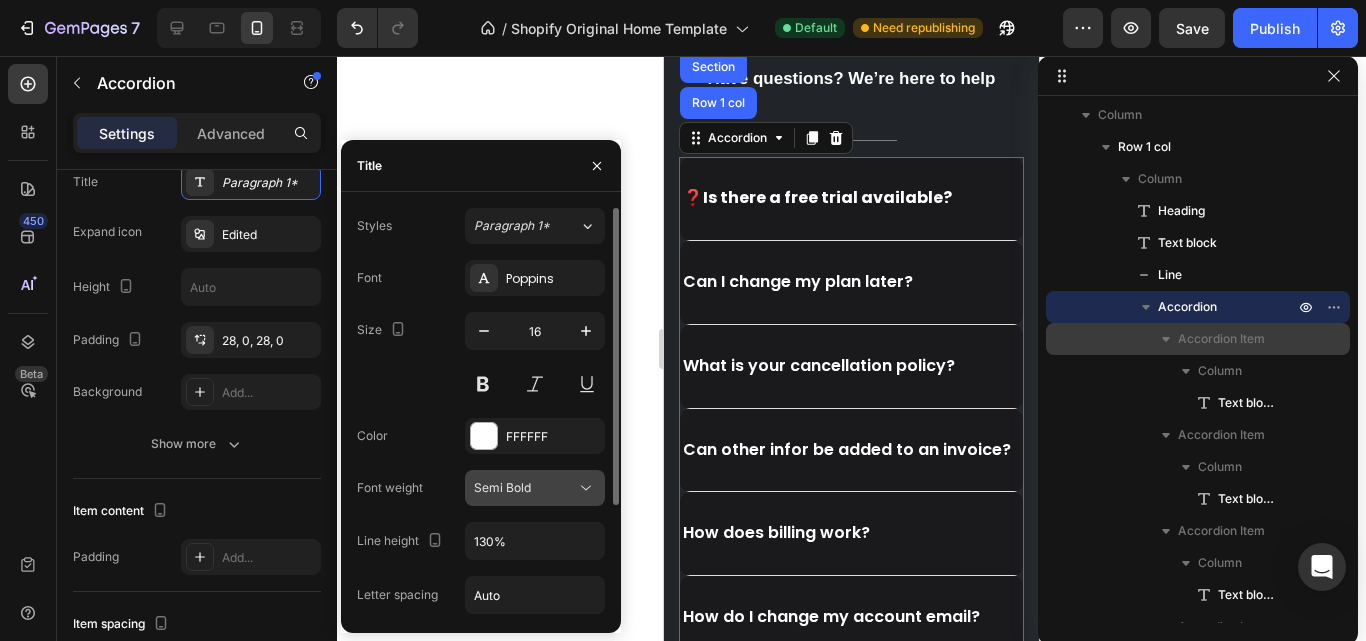 click 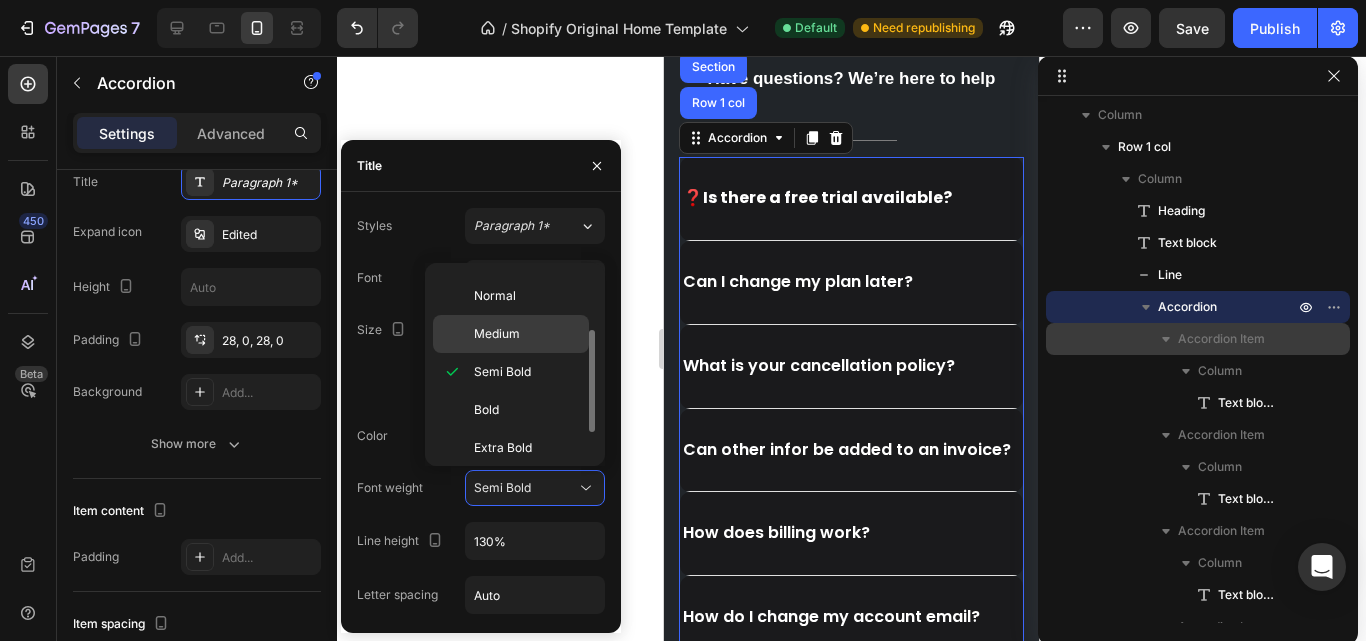 click on "Medium" at bounding box center (497, 334) 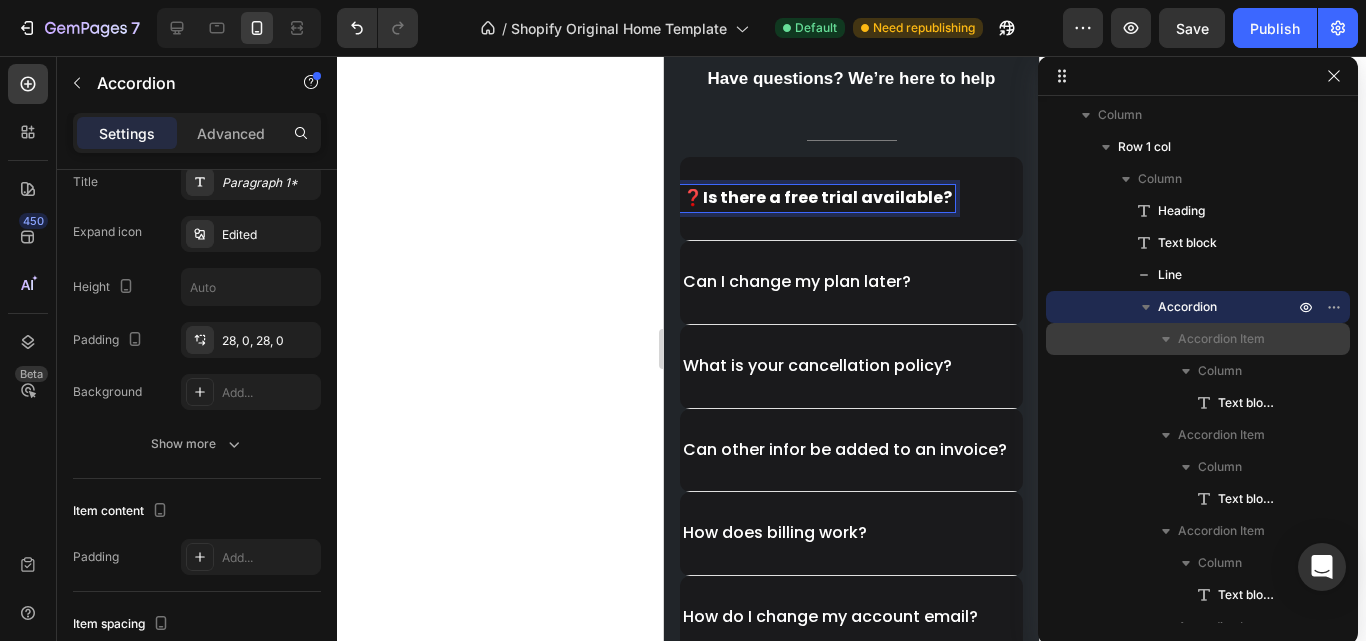 click on "Is there a free trial available?" at bounding box center (827, 197) 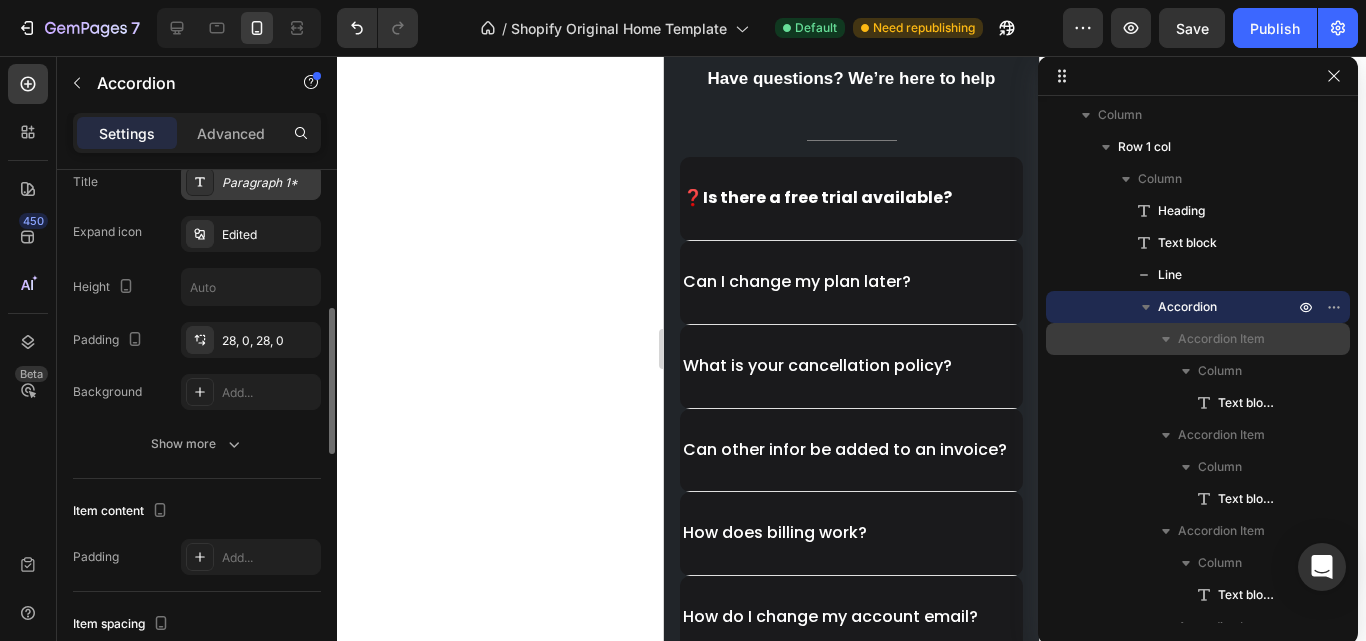 click on "Paragraph 1*" at bounding box center [269, 183] 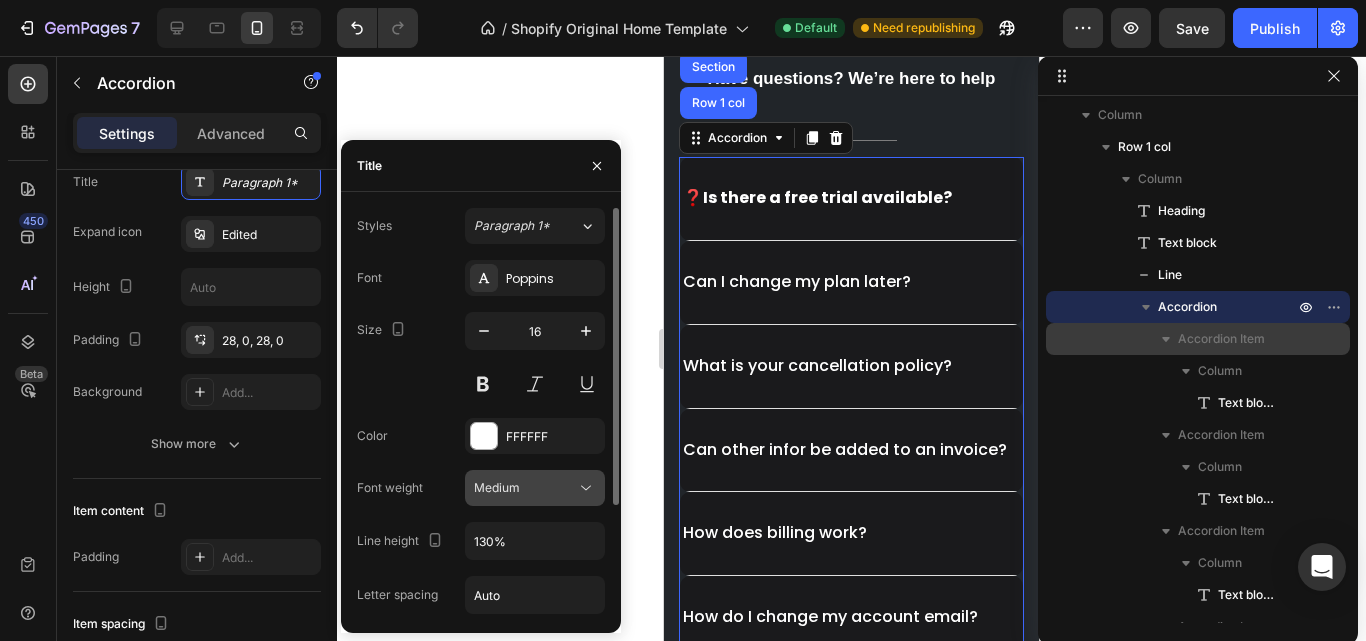 click on "Medium" at bounding box center [497, 488] 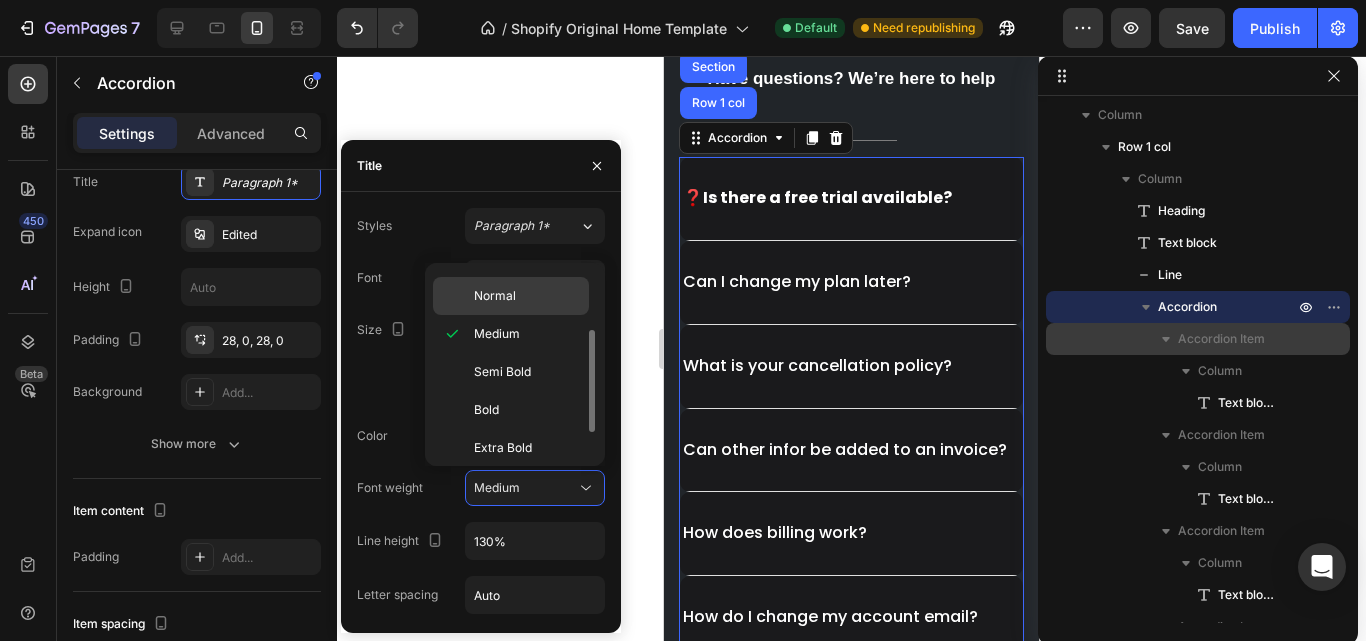 click on "Normal" at bounding box center (495, 296) 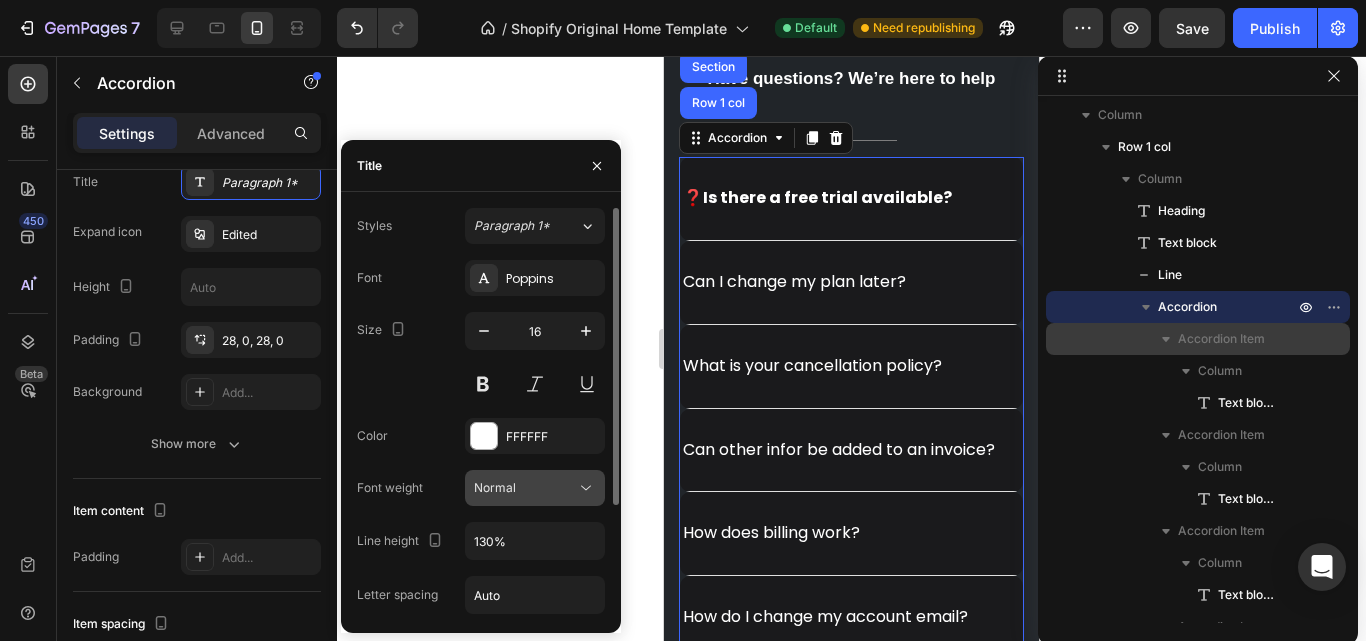 click on "Normal" 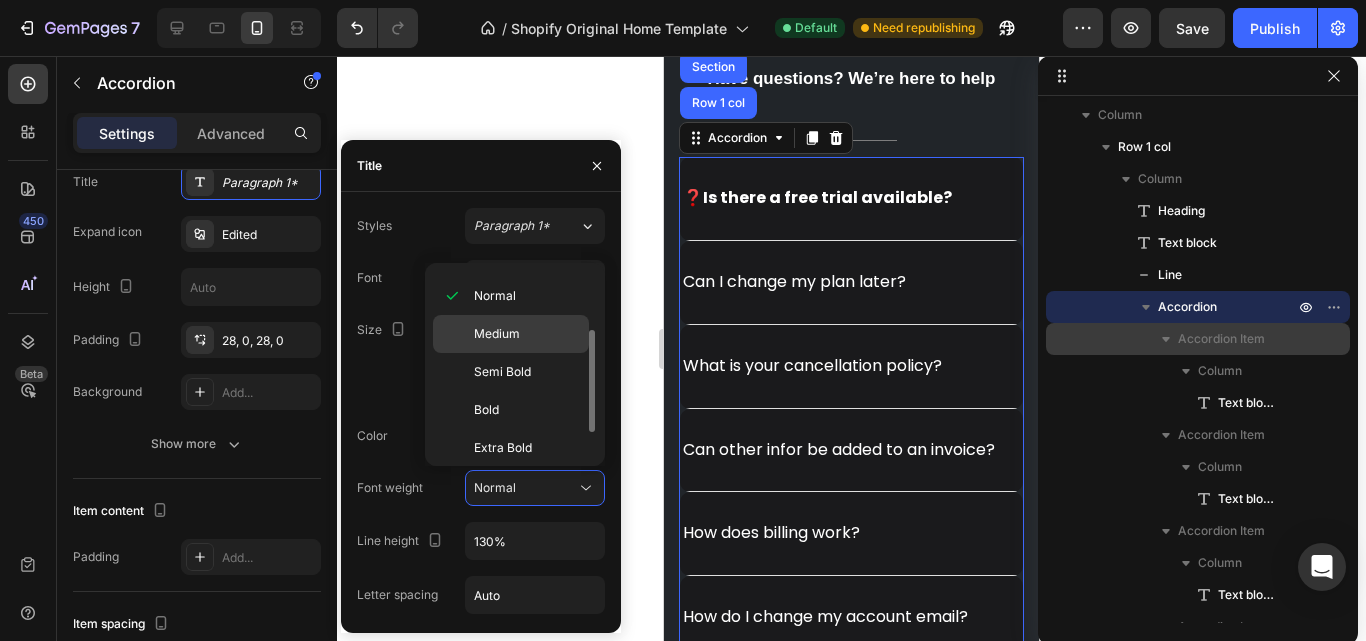 click on "Medium" at bounding box center [527, 334] 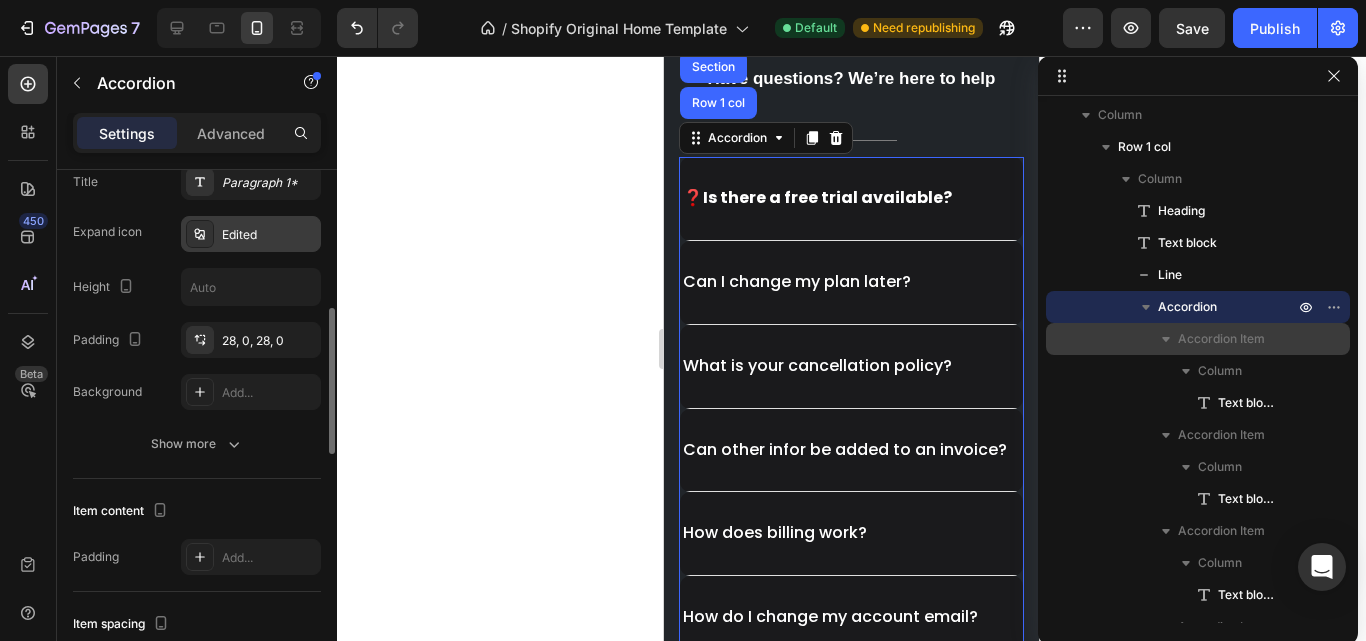 click on "Edited" at bounding box center (269, 235) 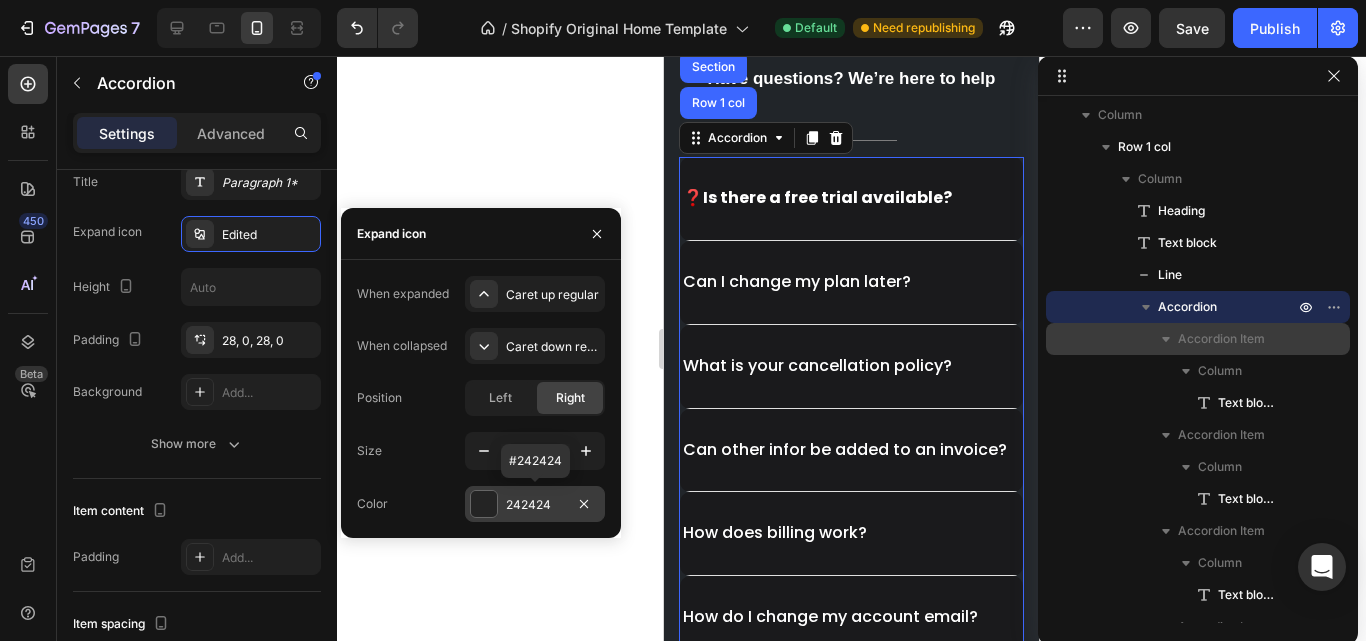 click at bounding box center (484, 504) 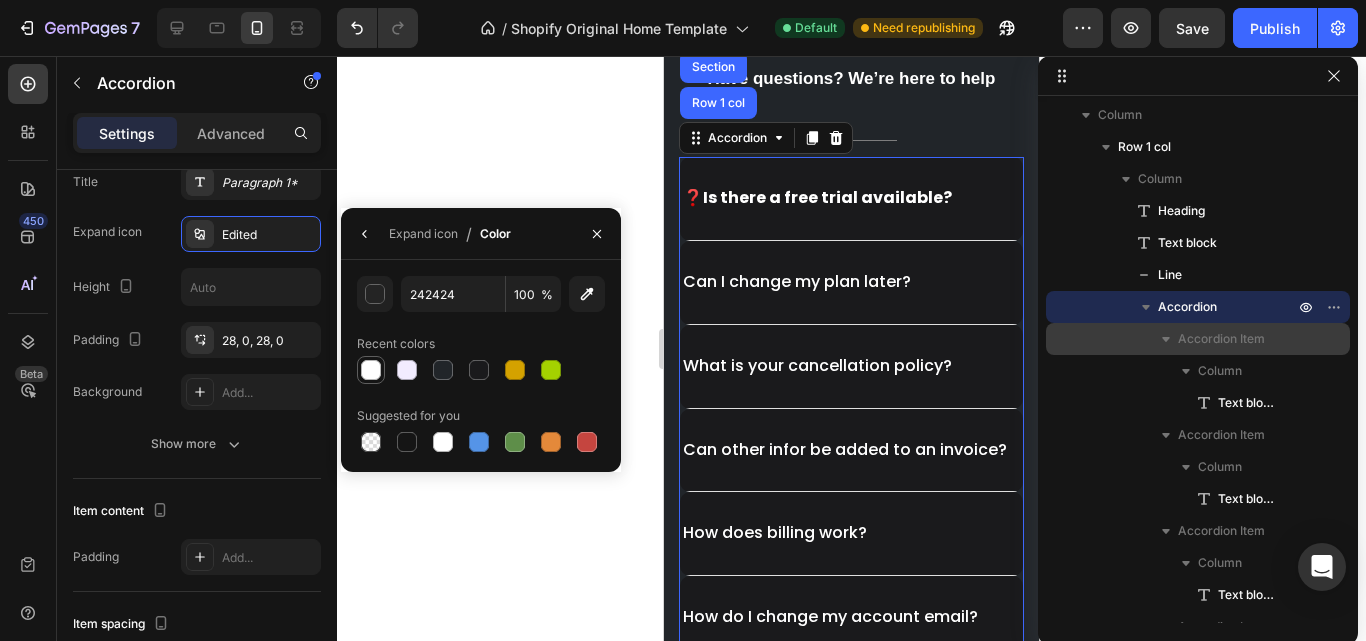 click at bounding box center [371, 370] 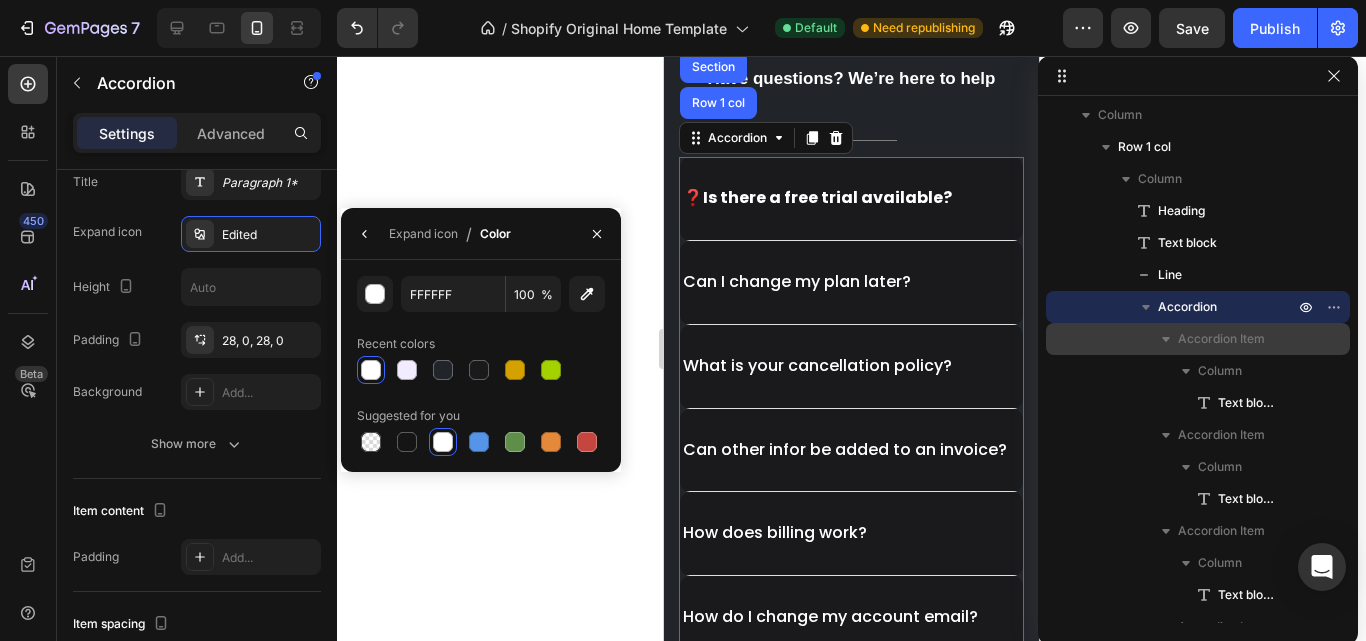 click on "450 Beta" at bounding box center (28, 304) 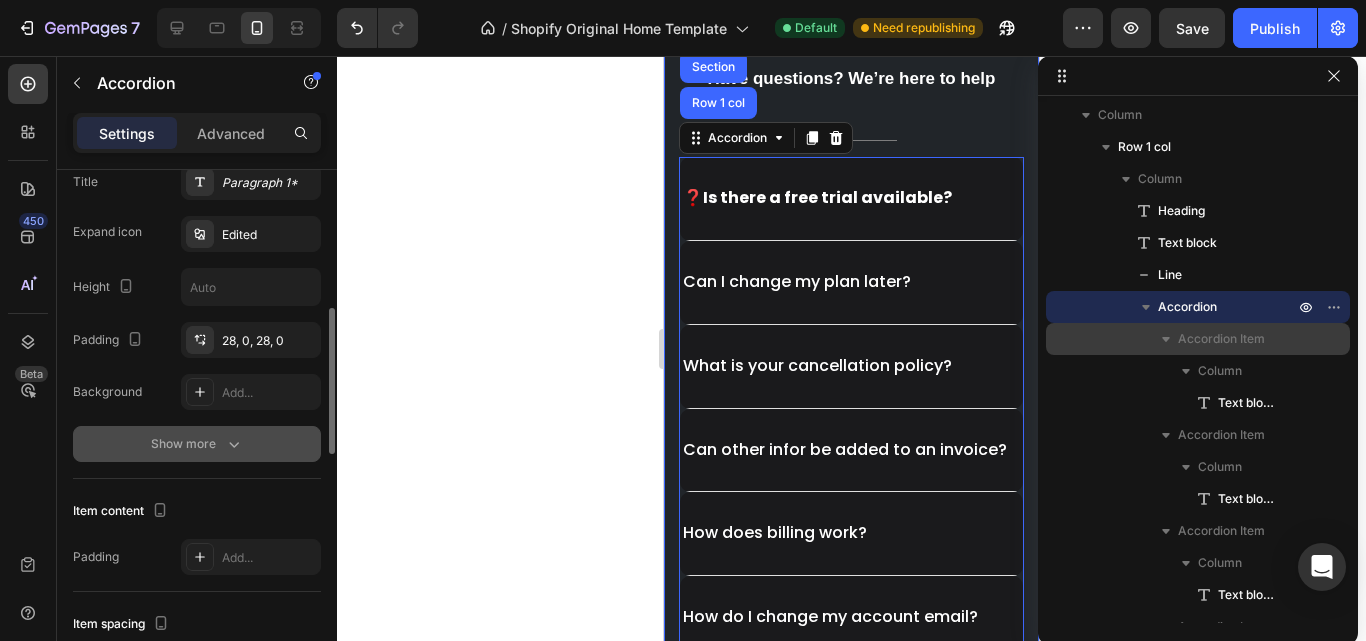 click on "Show more" at bounding box center [197, 444] 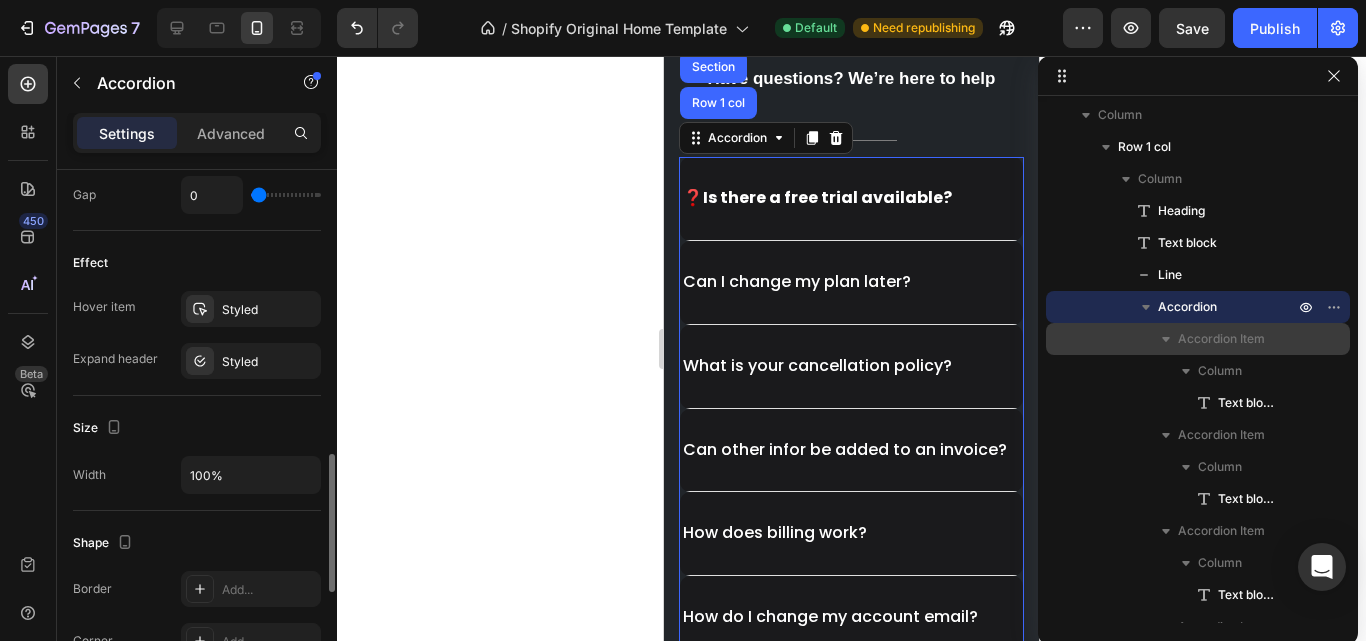 scroll, scrollTop: 980, scrollLeft: 0, axis: vertical 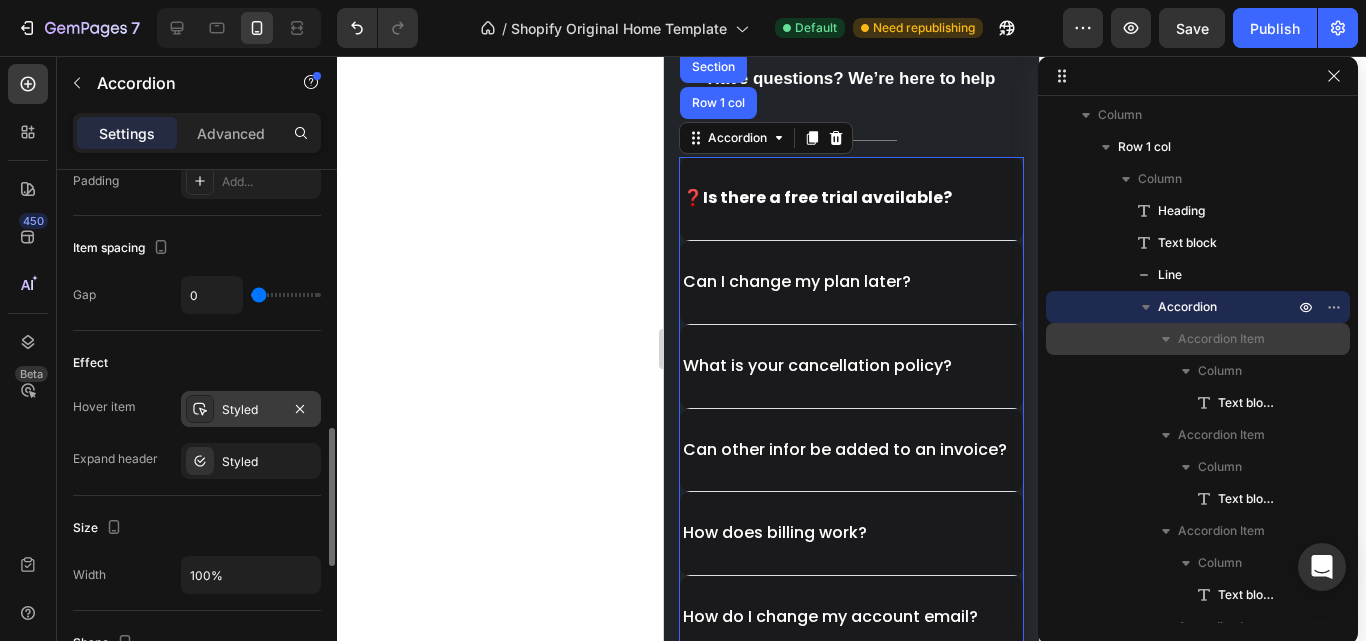 click on "Styled" at bounding box center [251, 409] 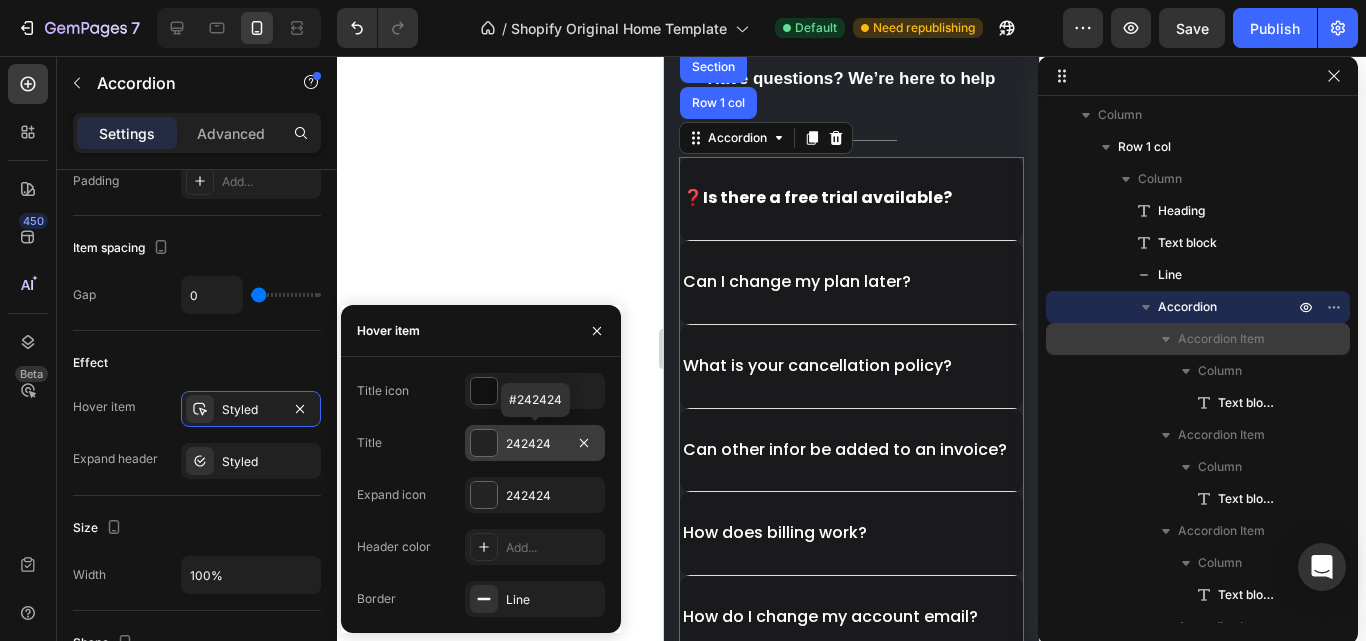 click at bounding box center (484, 443) 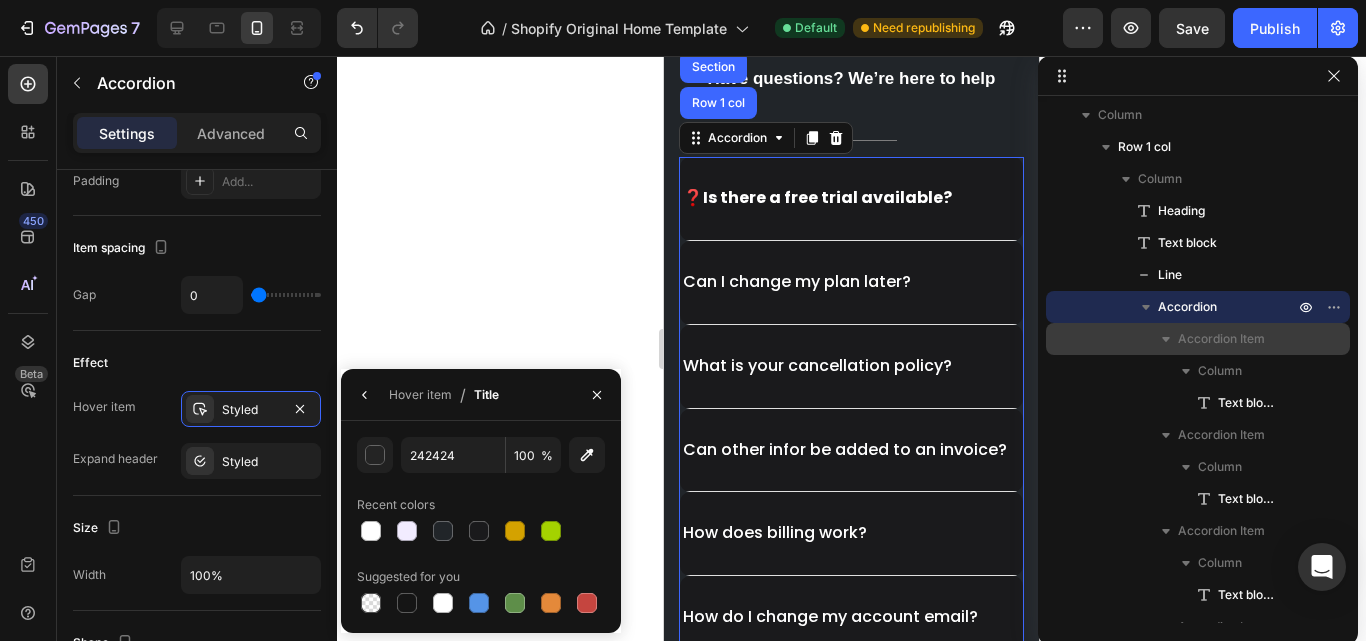 drag, startPoint x: 517, startPoint y: 533, endPoint x: 522, endPoint y: 515, distance: 18.681541 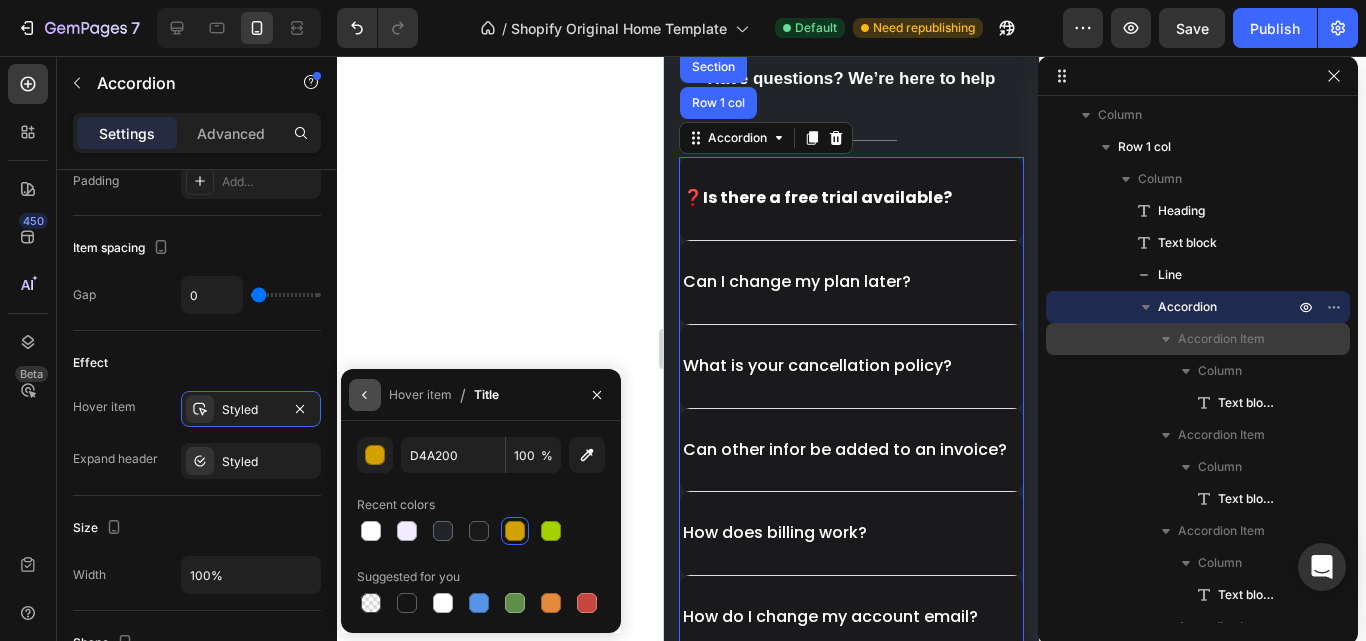 click at bounding box center (365, 395) 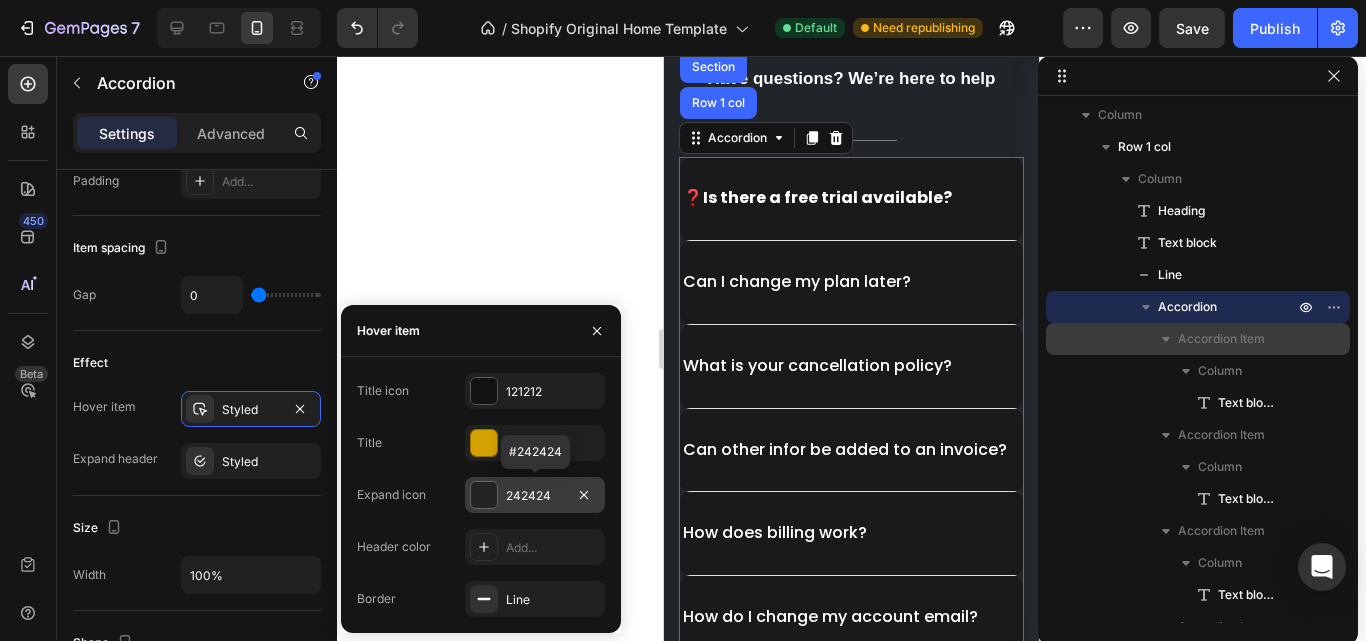 click at bounding box center (484, 495) 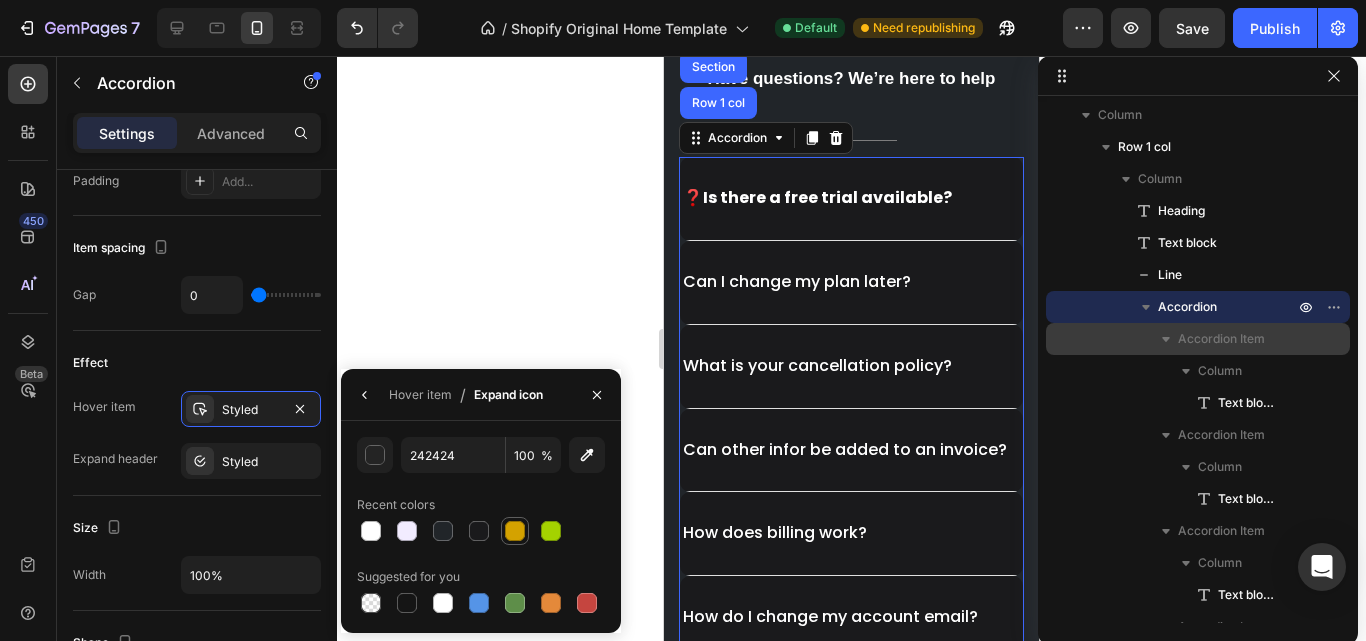 click at bounding box center (515, 531) 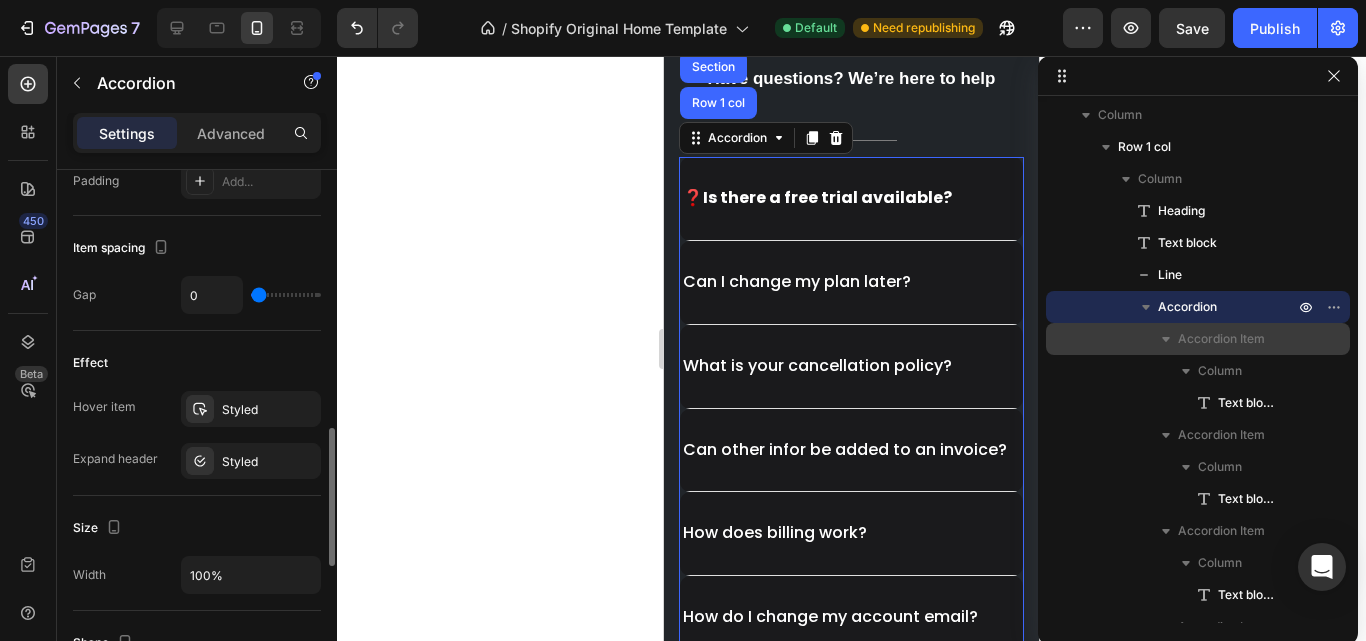 click on "Size Width 100%" 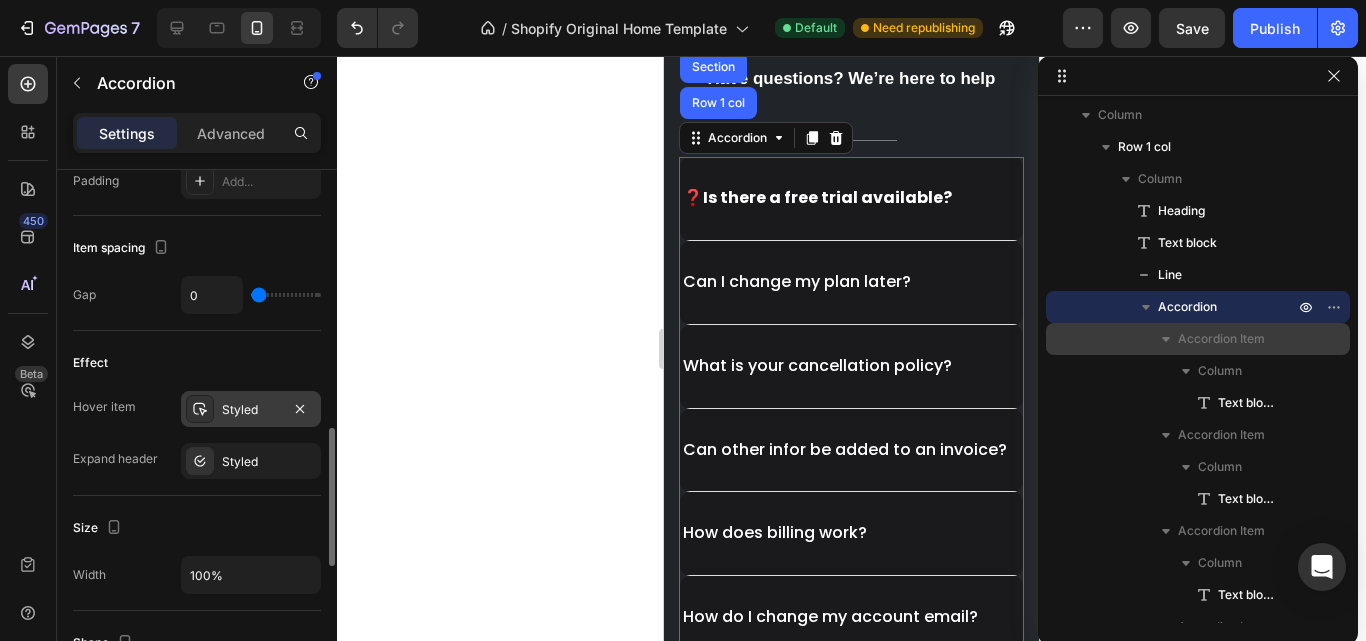 click 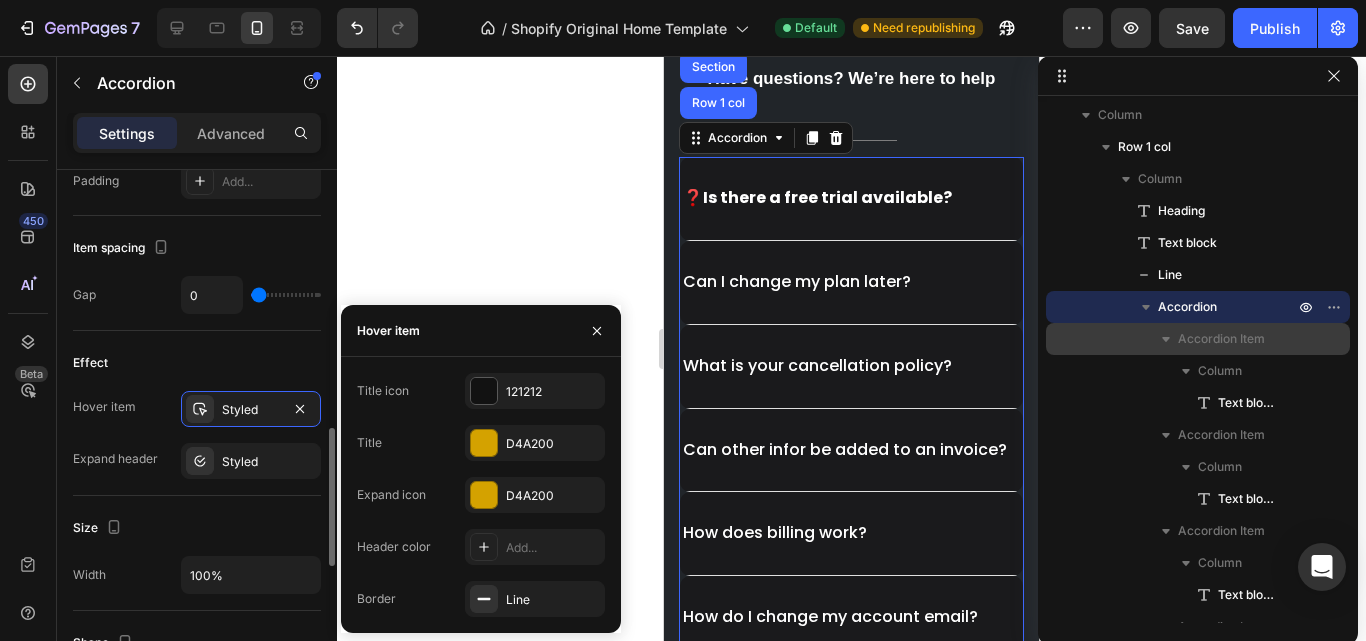 click on "Effect" at bounding box center [197, 363] 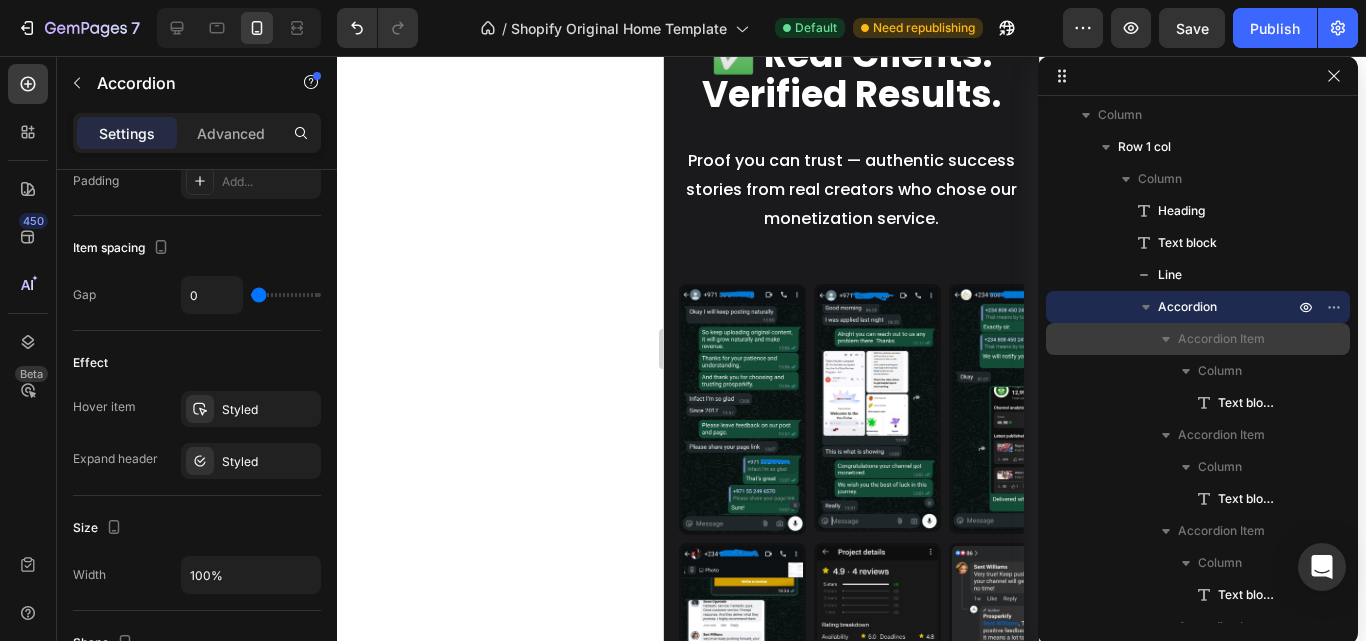 scroll, scrollTop: 5342, scrollLeft: 0, axis: vertical 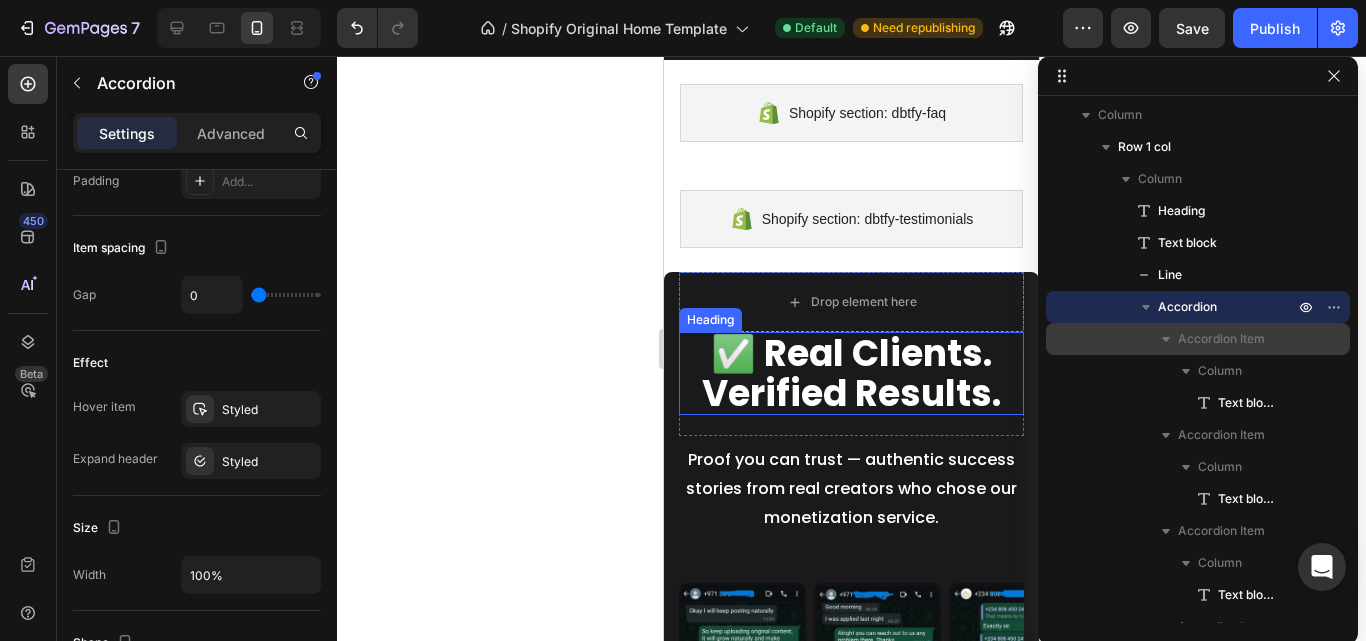 drag, startPoint x: 841, startPoint y: 511, endPoint x: 864, endPoint y: 510, distance: 23.021729 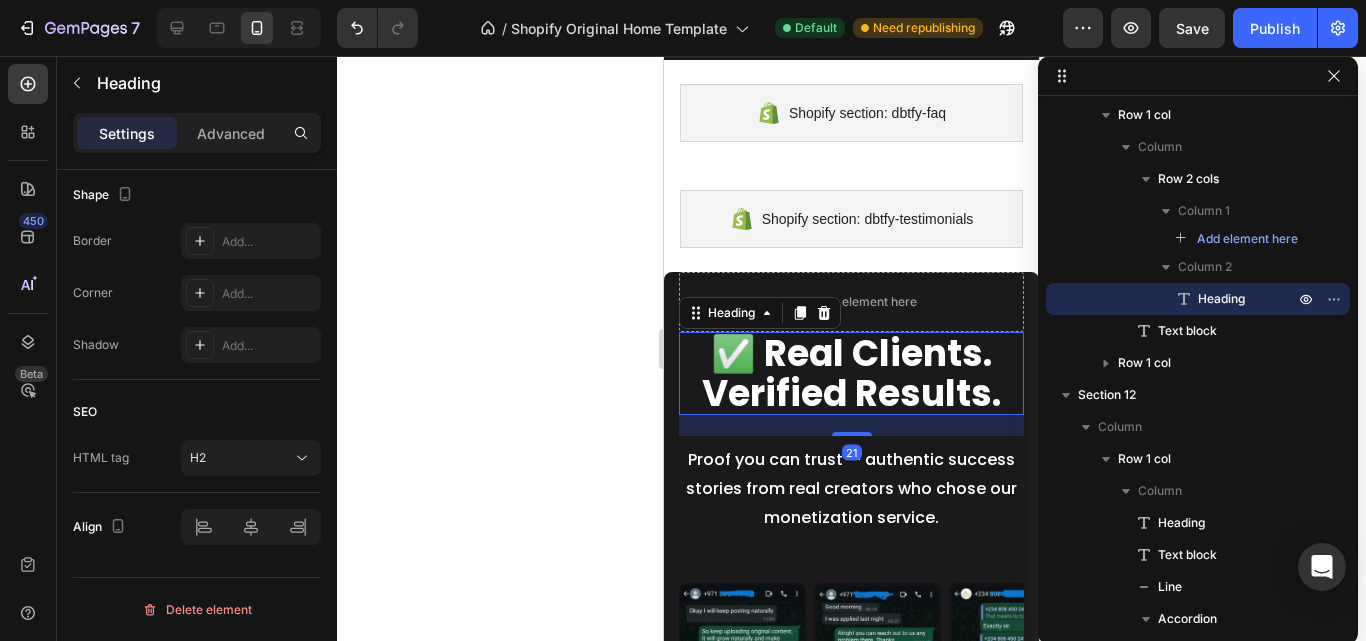 scroll, scrollTop: 0, scrollLeft: 0, axis: both 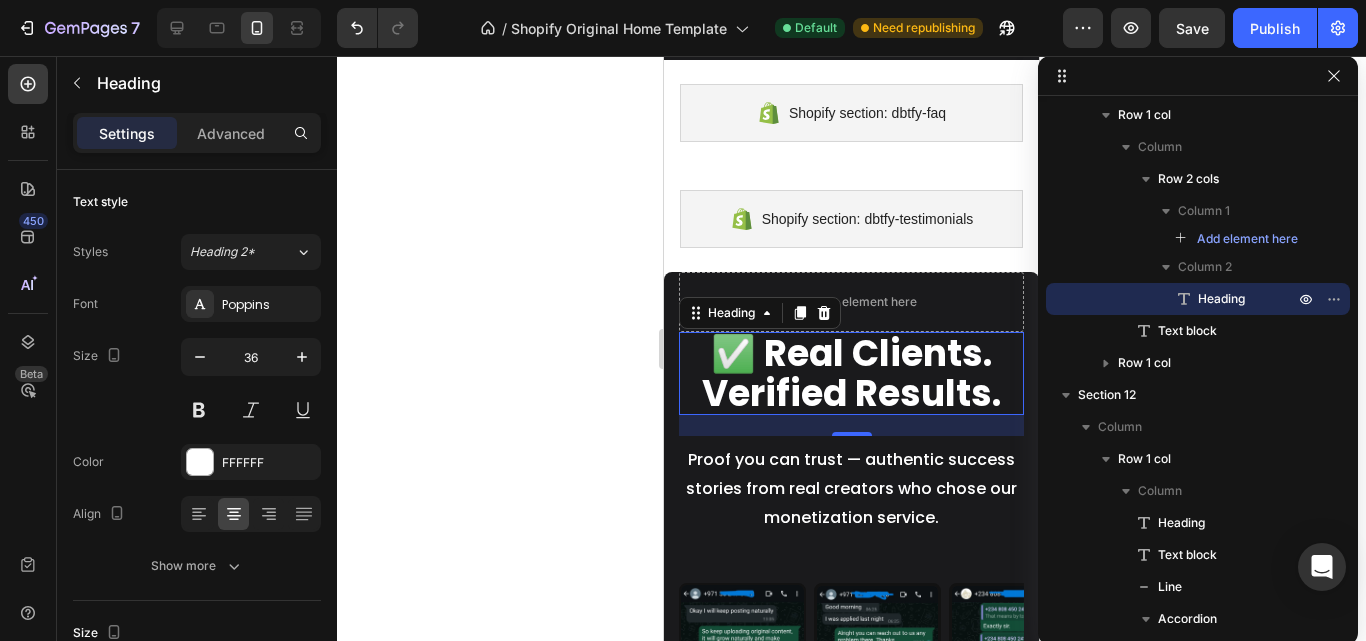click on "✅ Real Clients. Verified Results." at bounding box center (851, 373) 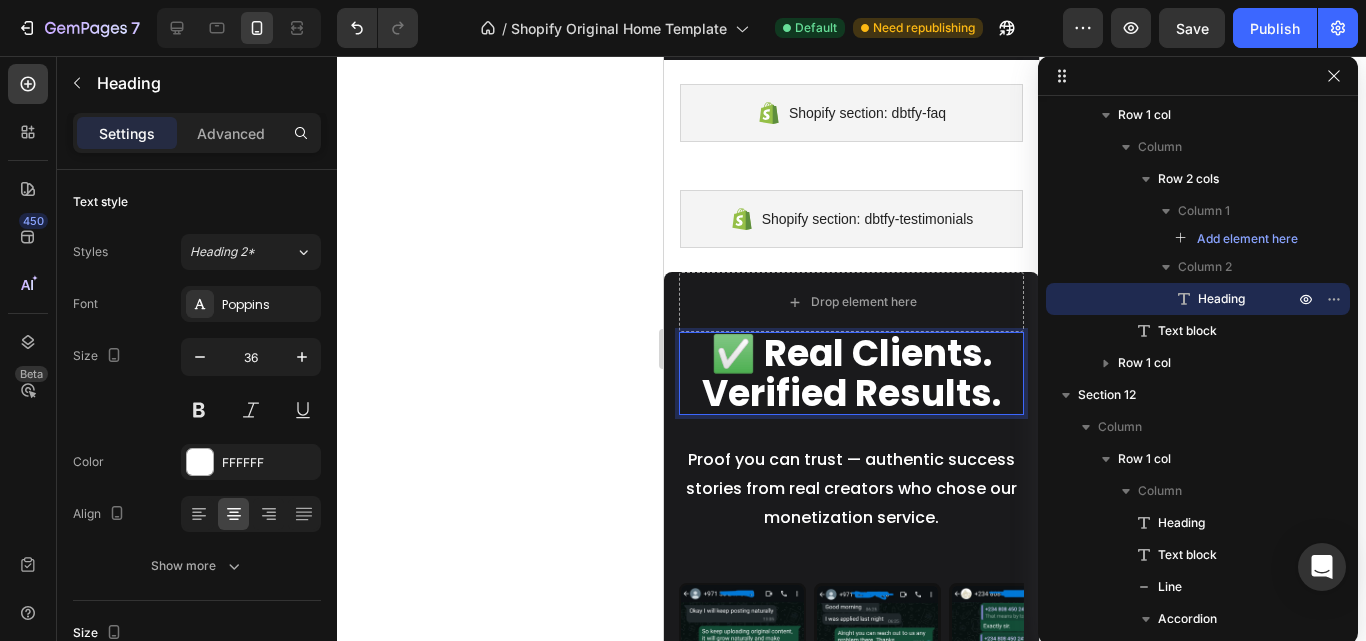 click on "✅ Real Clients. Verified Results." at bounding box center [851, 373] 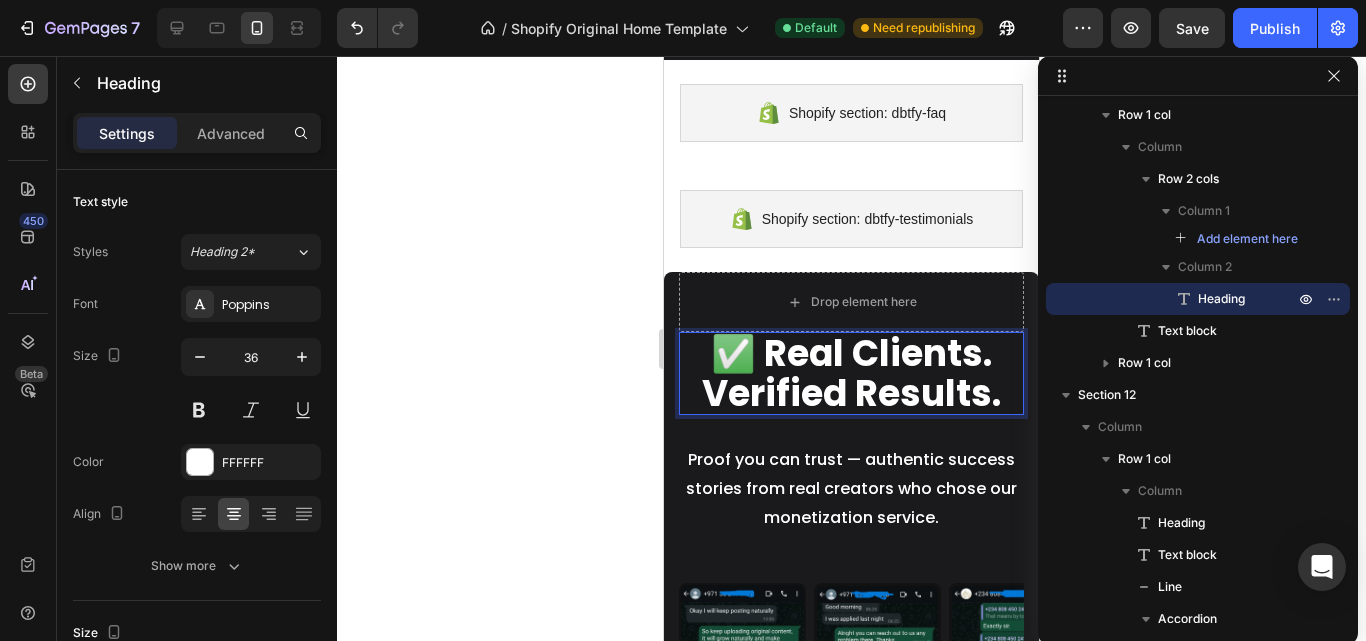 click on "✅ Real Clients. Verified Results." at bounding box center [851, 373] 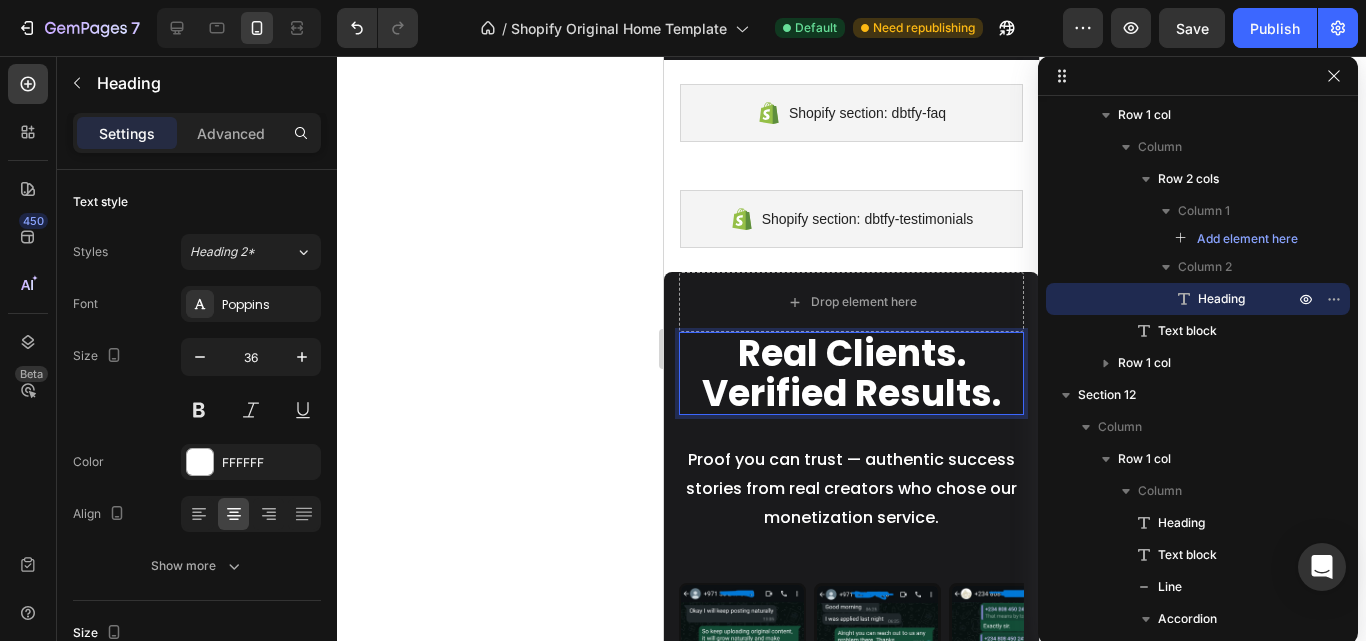click on "Real Clients. Verified Results." at bounding box center (851, 373) 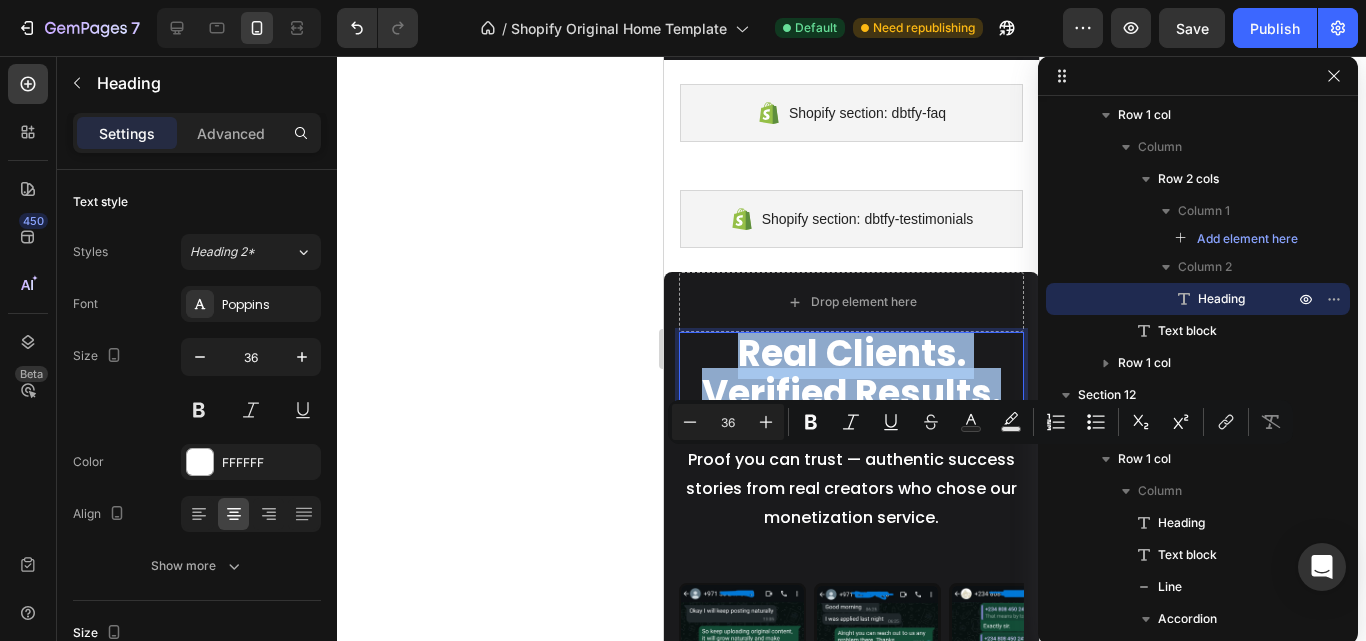 copy on "Real Clients. Verified Results." 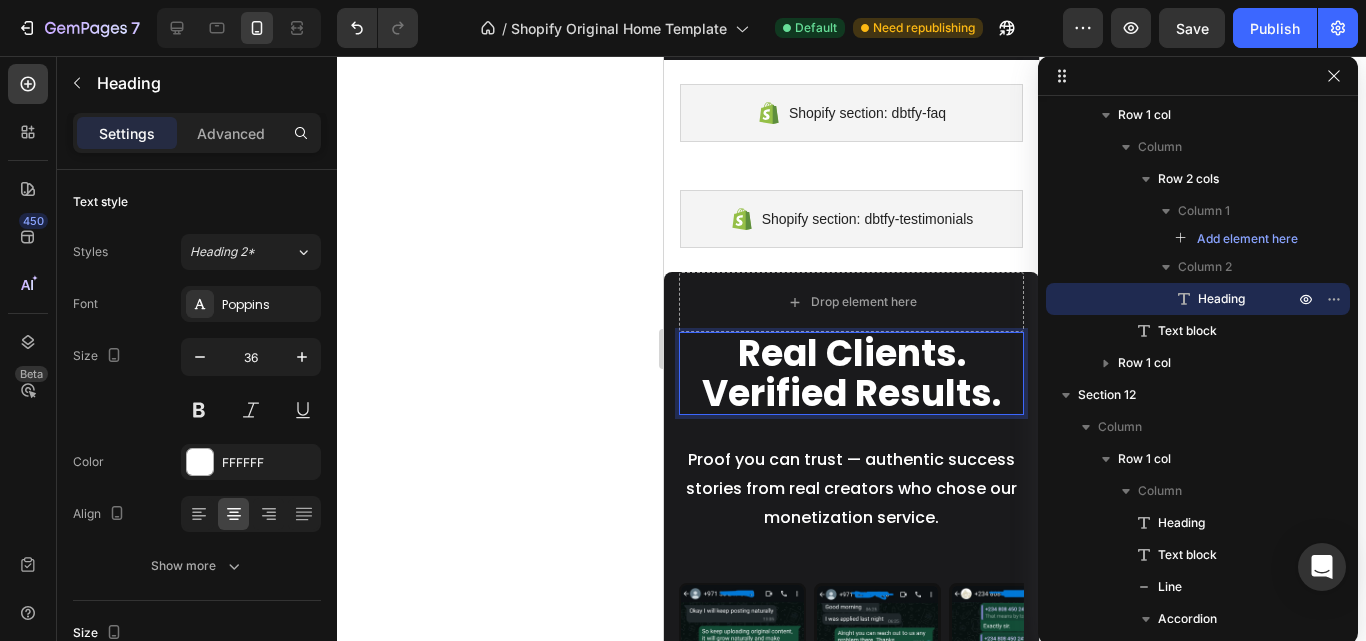 click on "Real Clients. Verified Results." at bounding box center [851, 373] 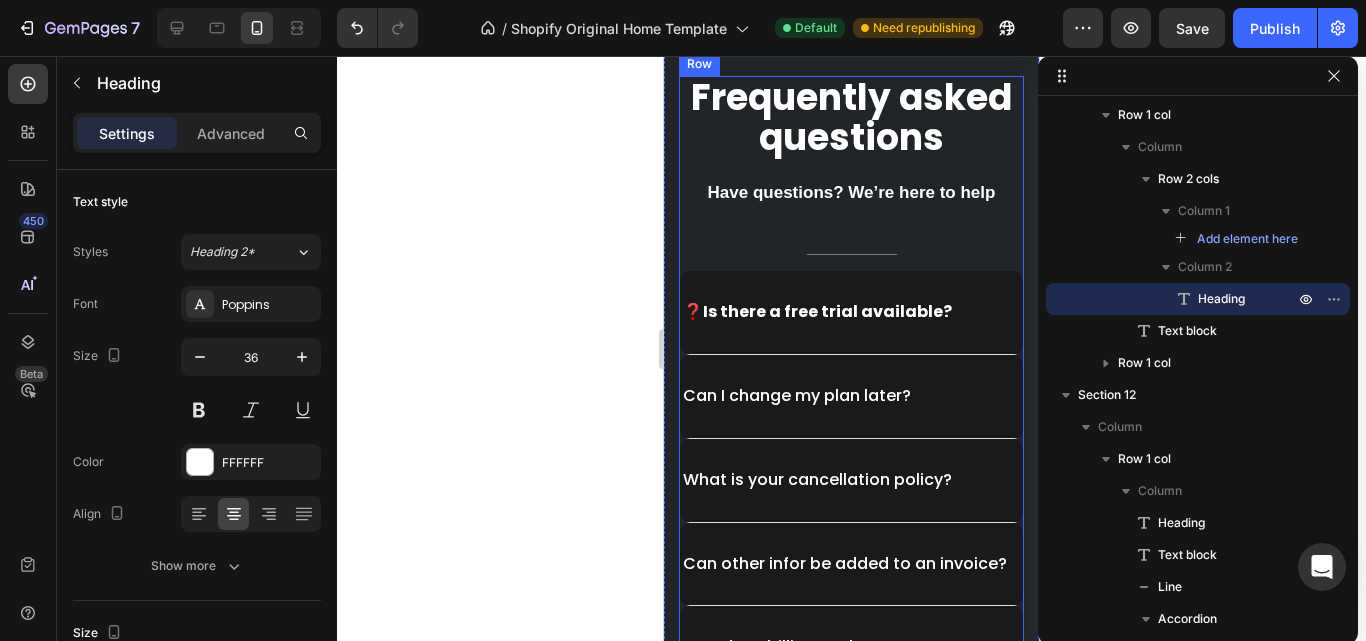 scroll, scrollTop: 6642, scrollLeft: 0, axis: vertical 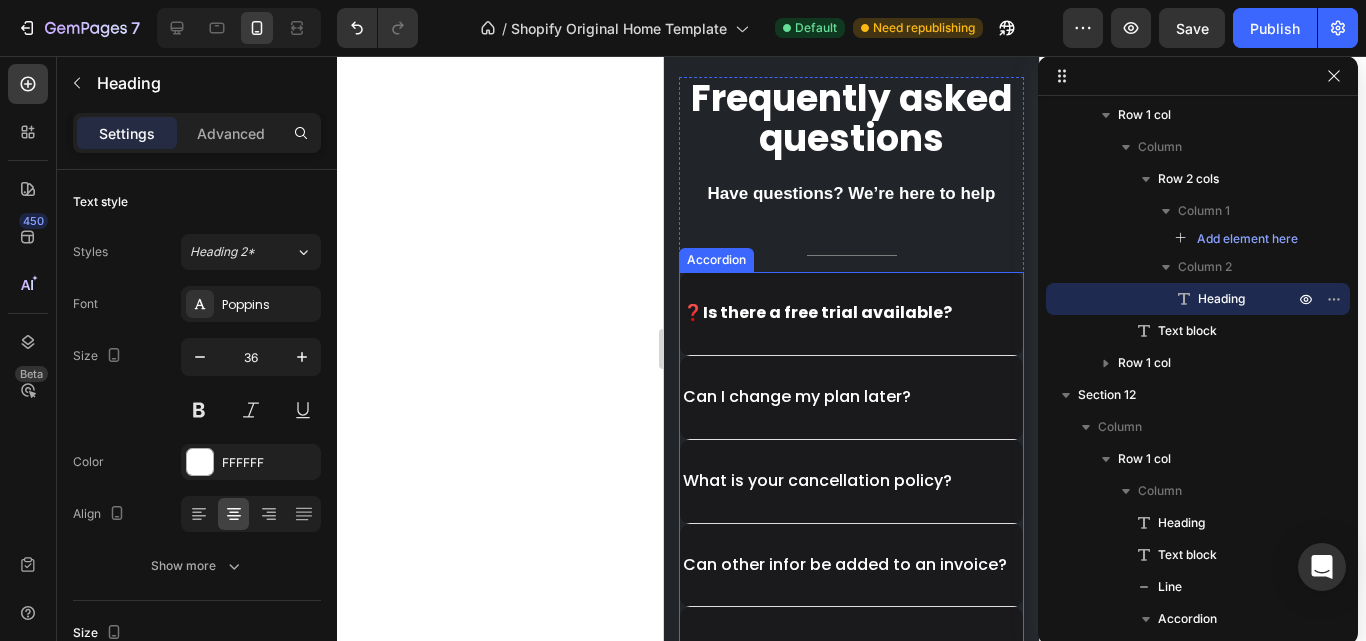 click on "Is there a free trial available?" at bounding box center [827, 312] 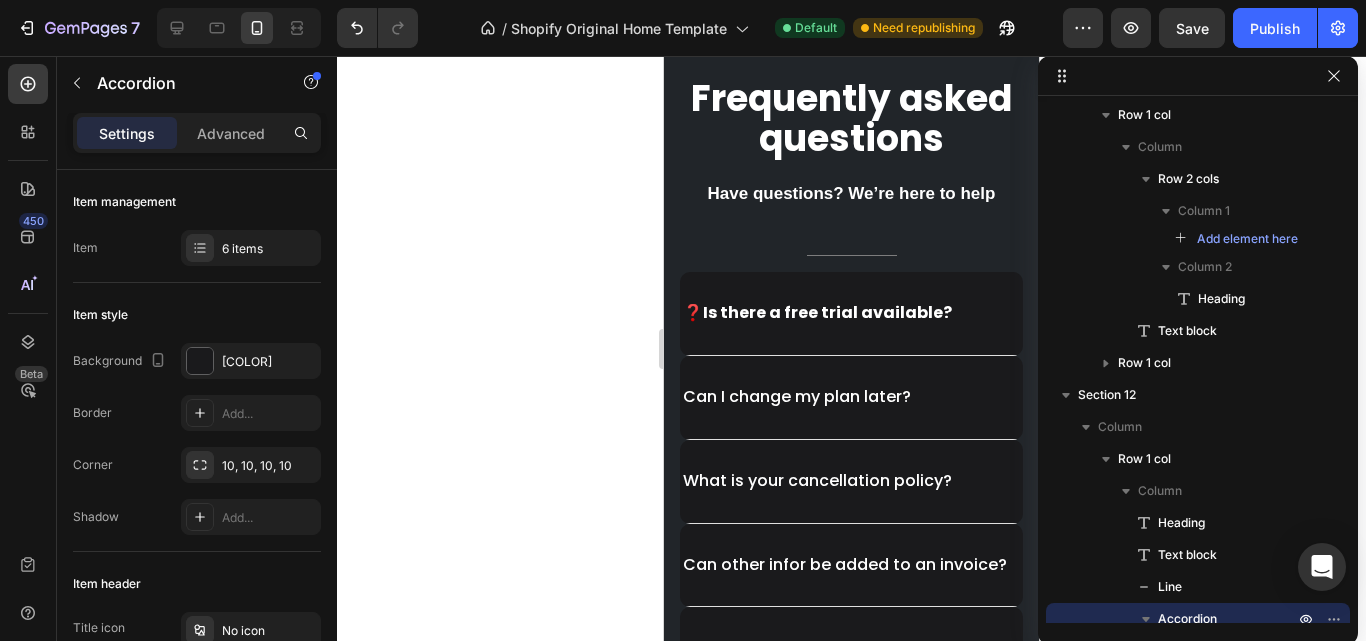 click on "❓  Is there a free trial available?" at bounding box center [851, 314] 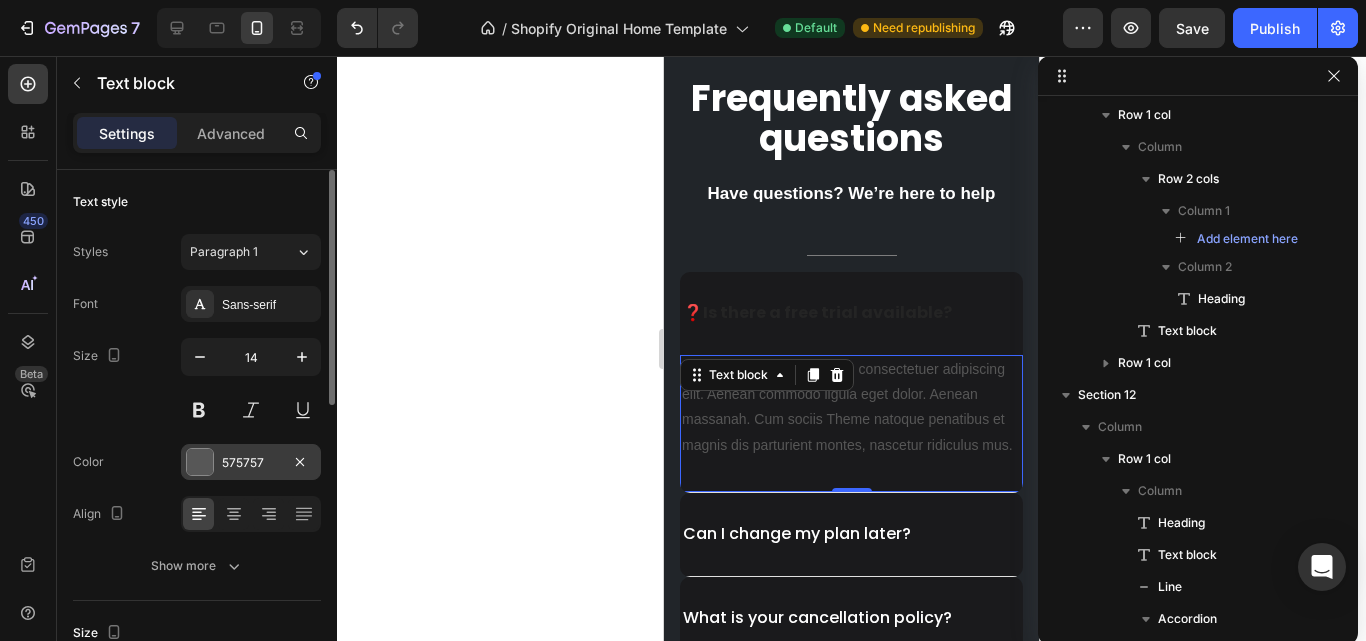 click at bounding box center [200, 462] 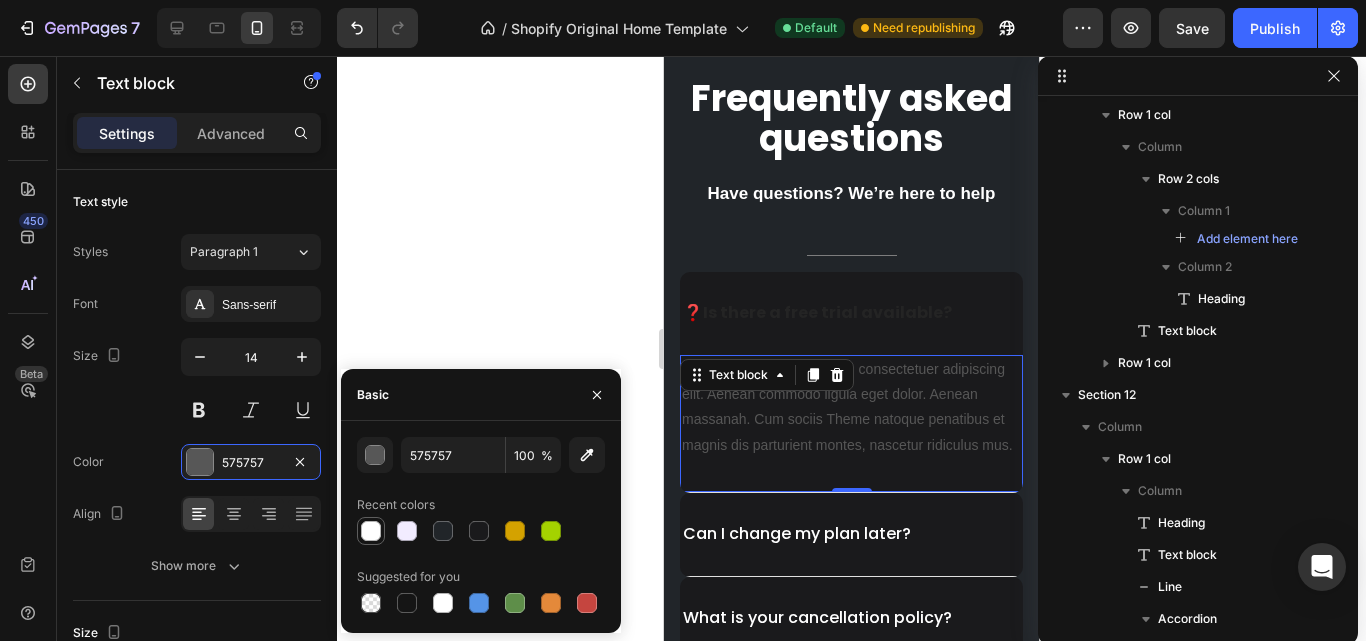 click at bounding box center (371, 531) 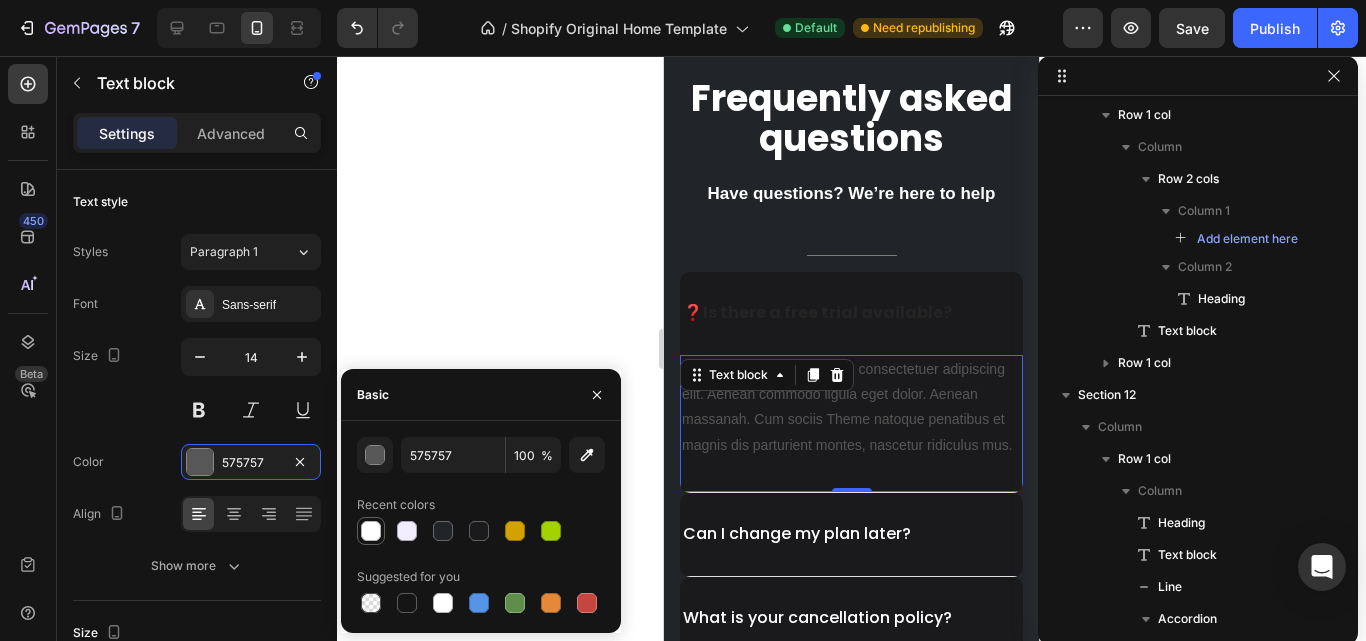 type on "FFFFFF" 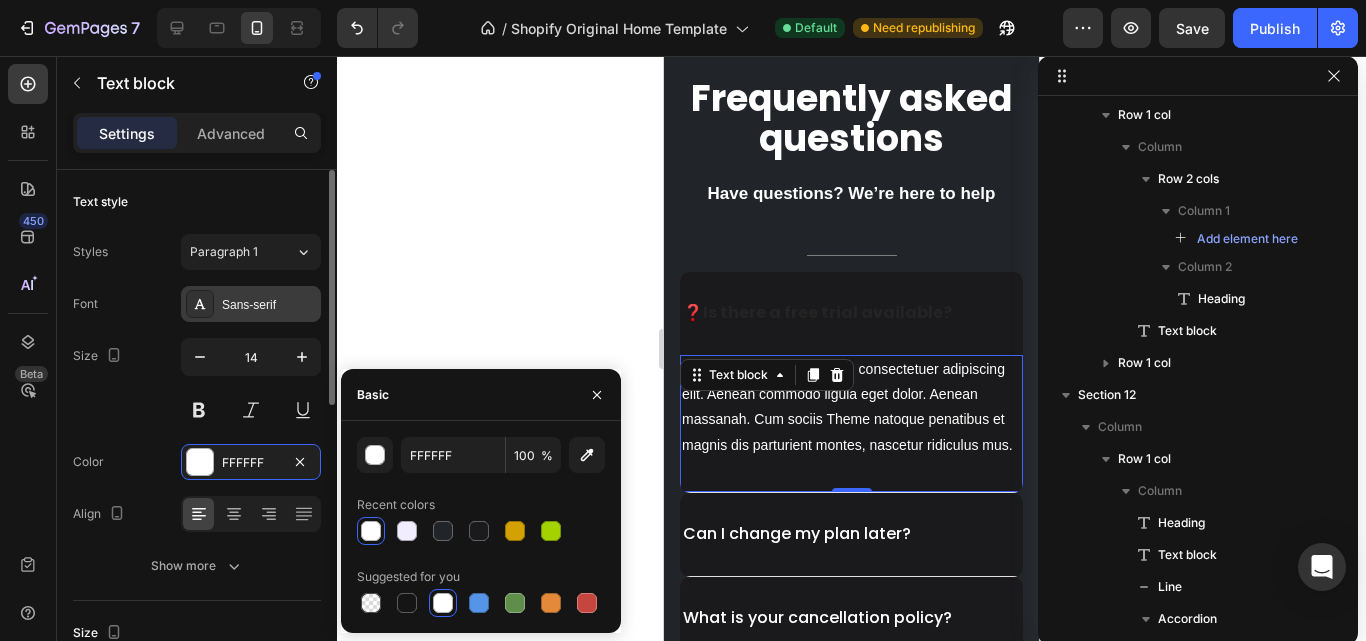 click on "Sans-serif" at bounding box center (269, 305) 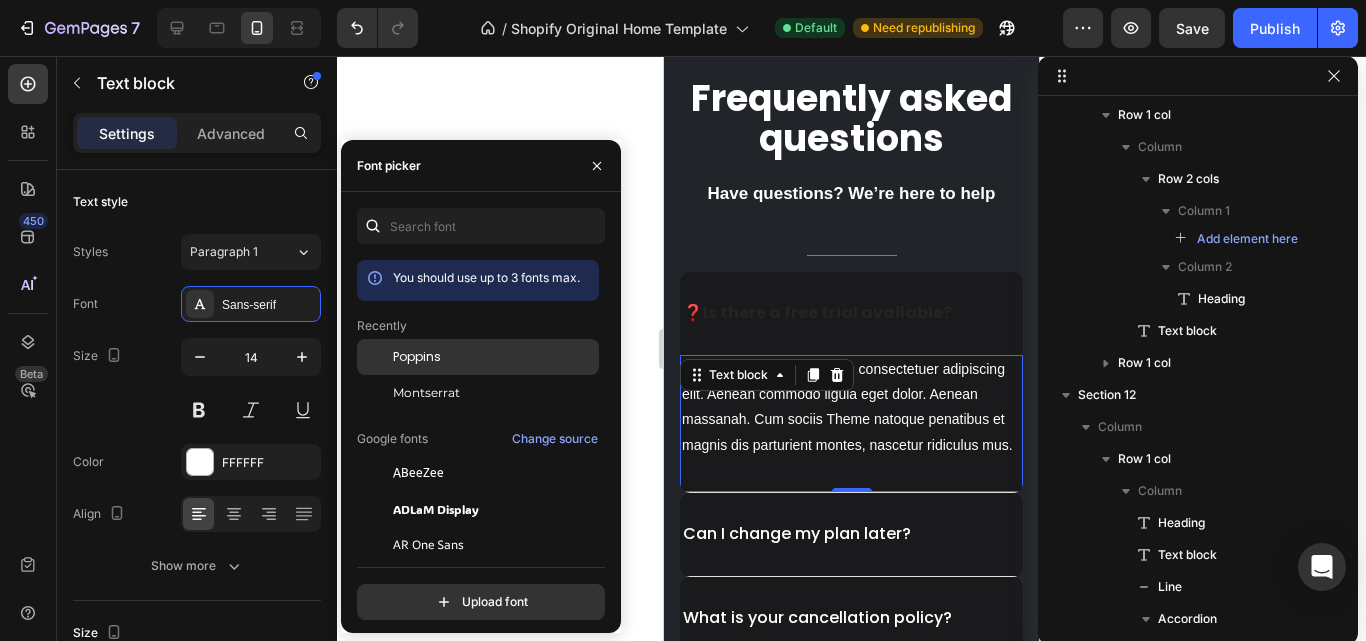 click on "Poppins" at bounding box center [417, 357] 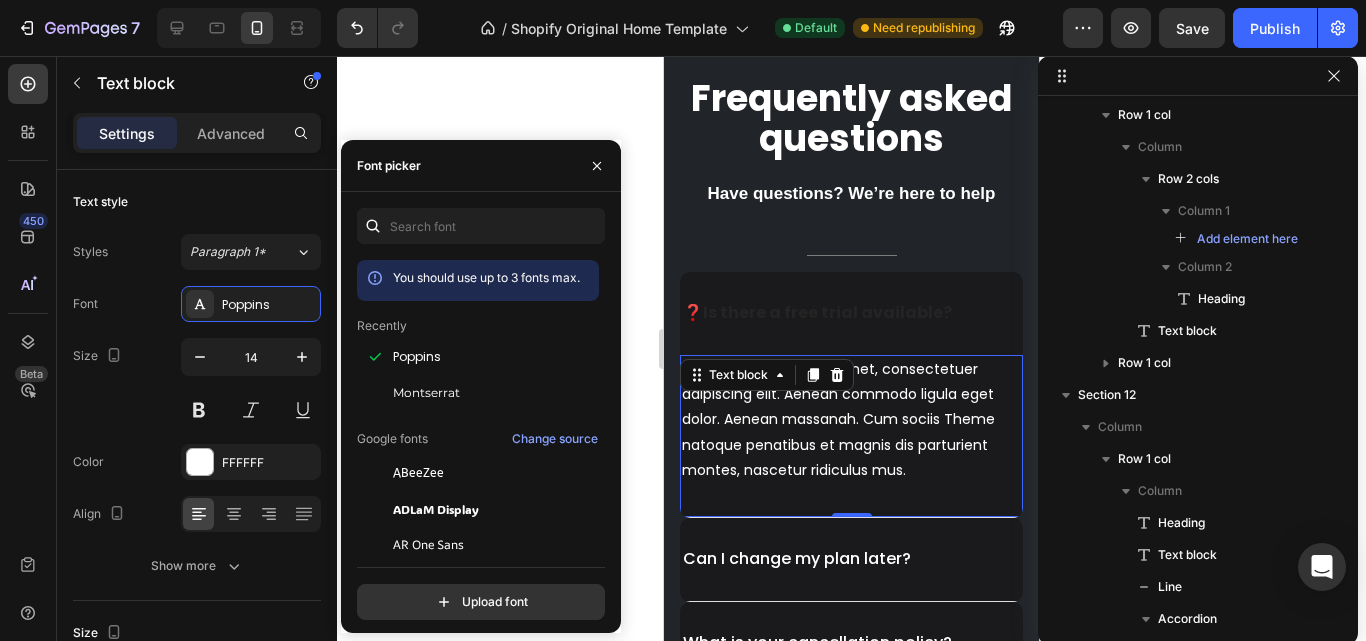 click on "Lorem ipsum dolor sit amet, consectetuer adipiscing elit. Aenean commodo ligula eget dolor. Aenean massanah. Cum sociis Theme natoque penatibus et magnis dis parturient montes, nascetur ridiculus mus." at bounding box center [851, 420] 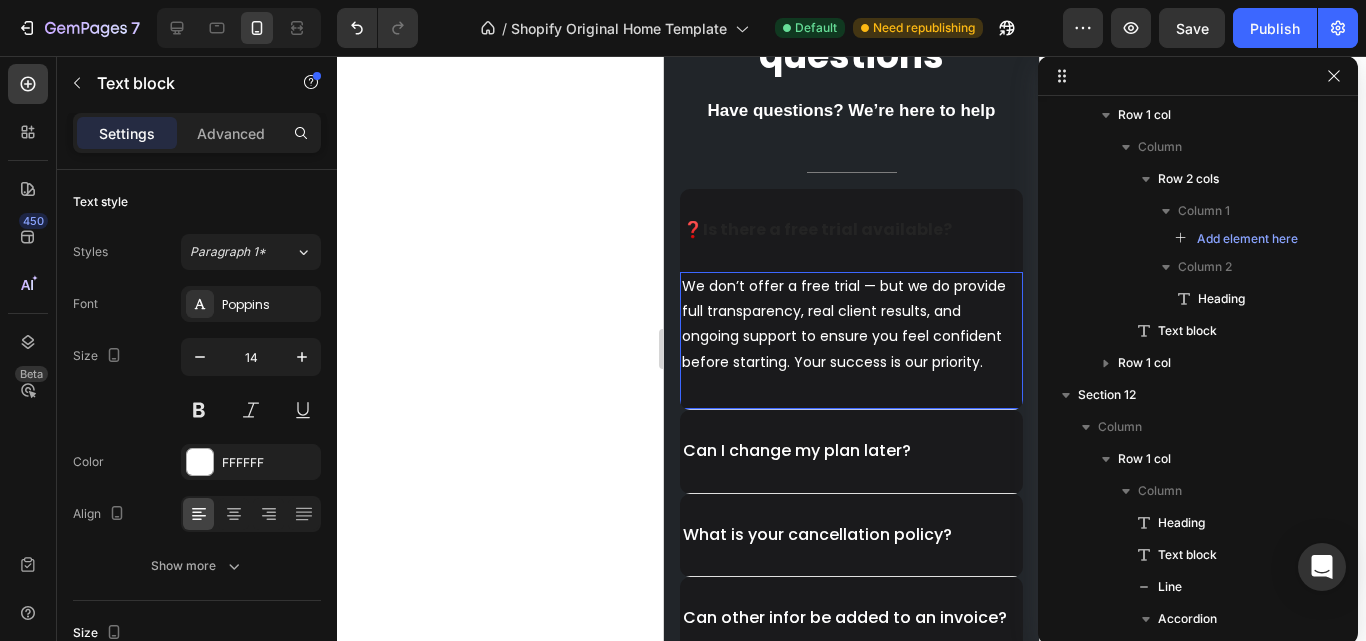 scroll, scrollTop: 6742, scrollLeft: 0, axis: vertical 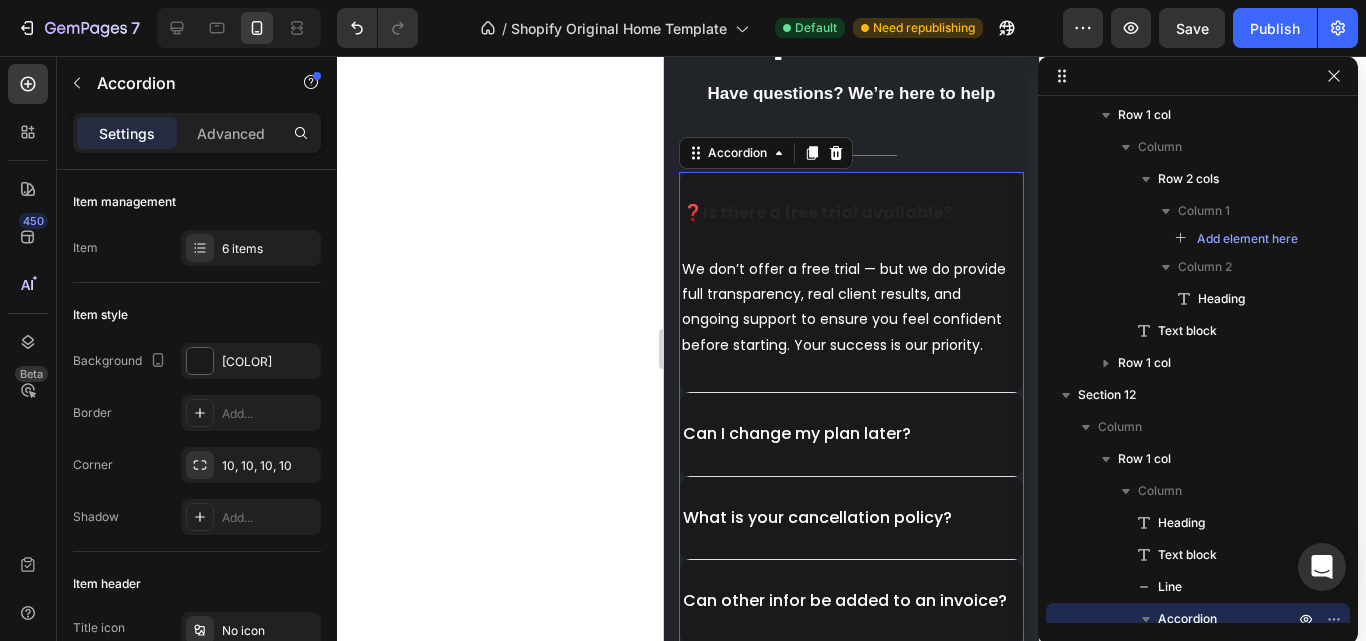click on "Can I change my plan later?" at bounding box center [797, 434] 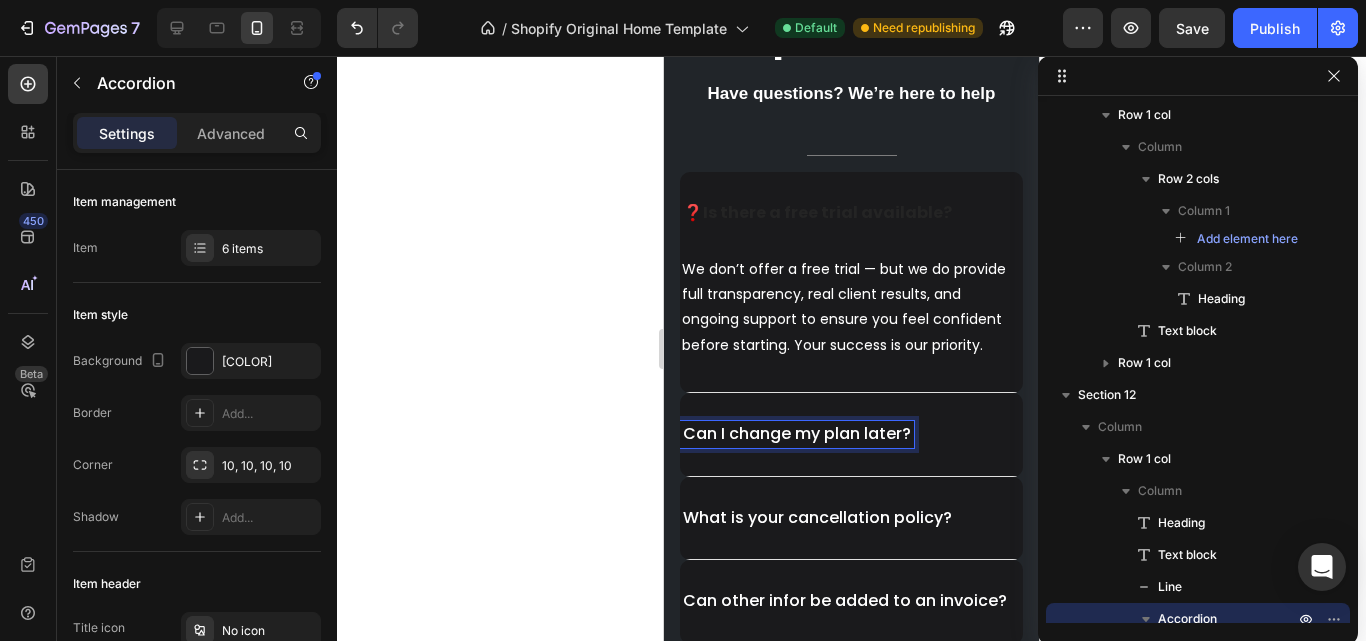click on "Can I change my plan later?" at bounding box center (797, 434) 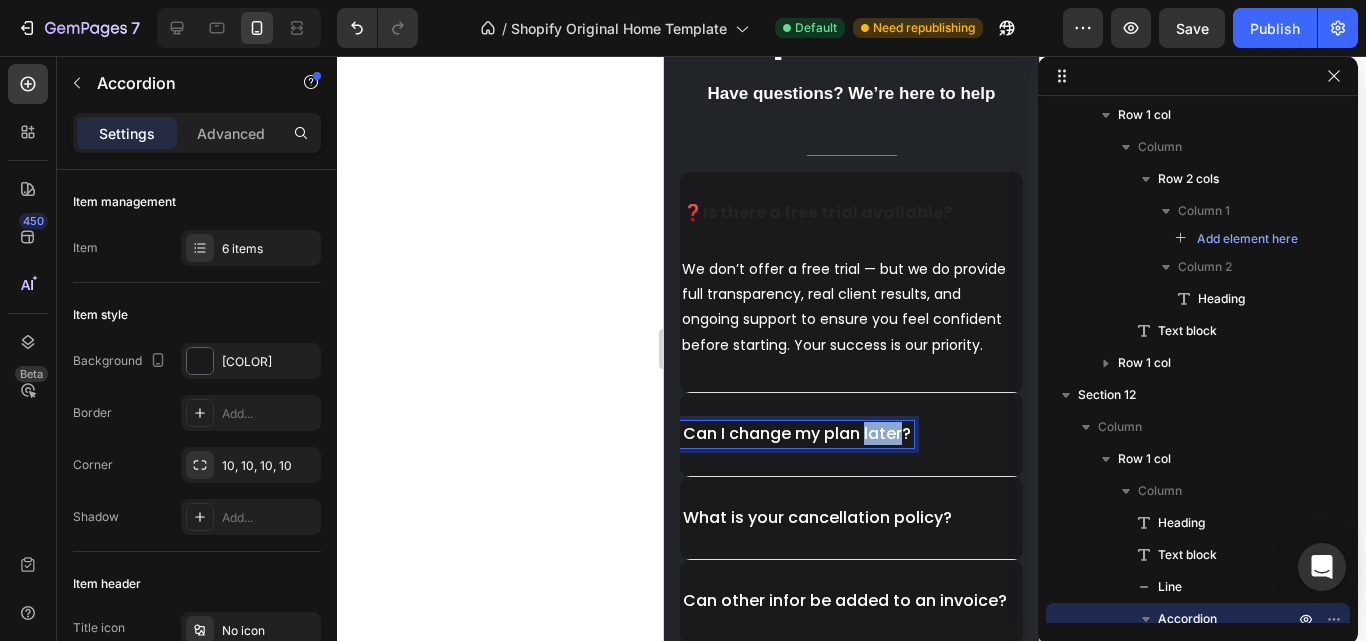 click on "Can I change my plan later?" at bounding box center [797, 434] 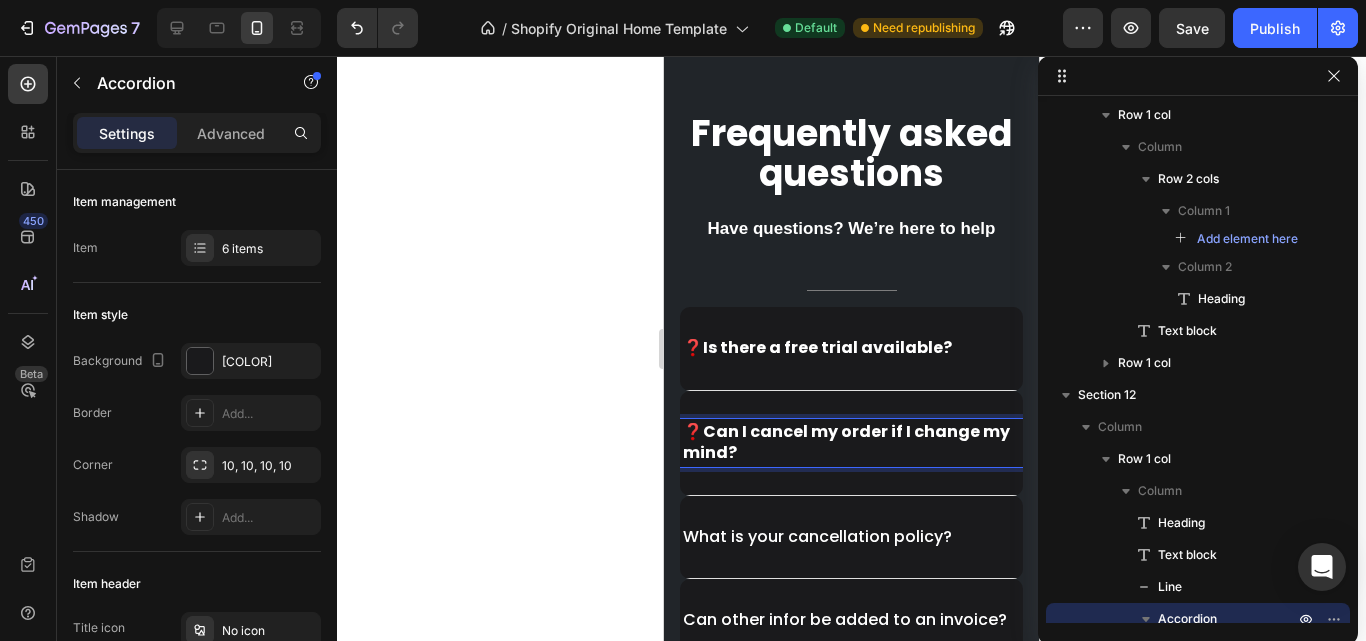 scroll, scrollTop: 6605, scrollLeft: 0, axis: vertical 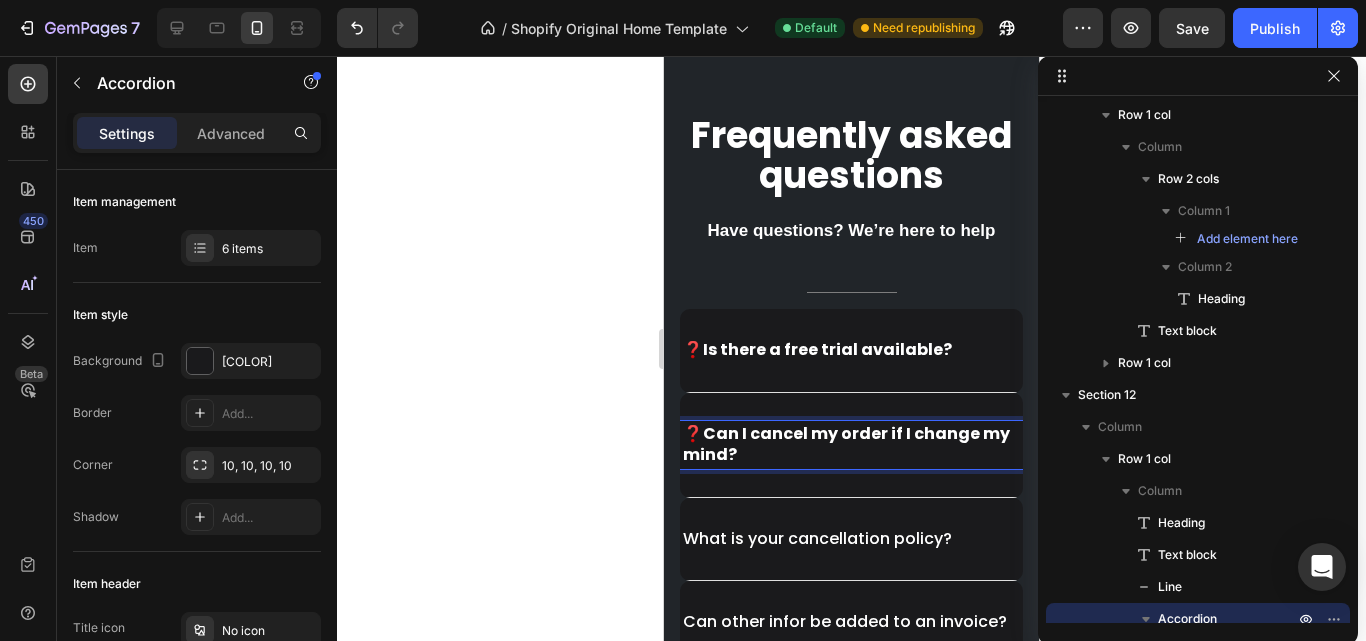 click on "Is there a free trial available?" at bounding box center [827, 349] 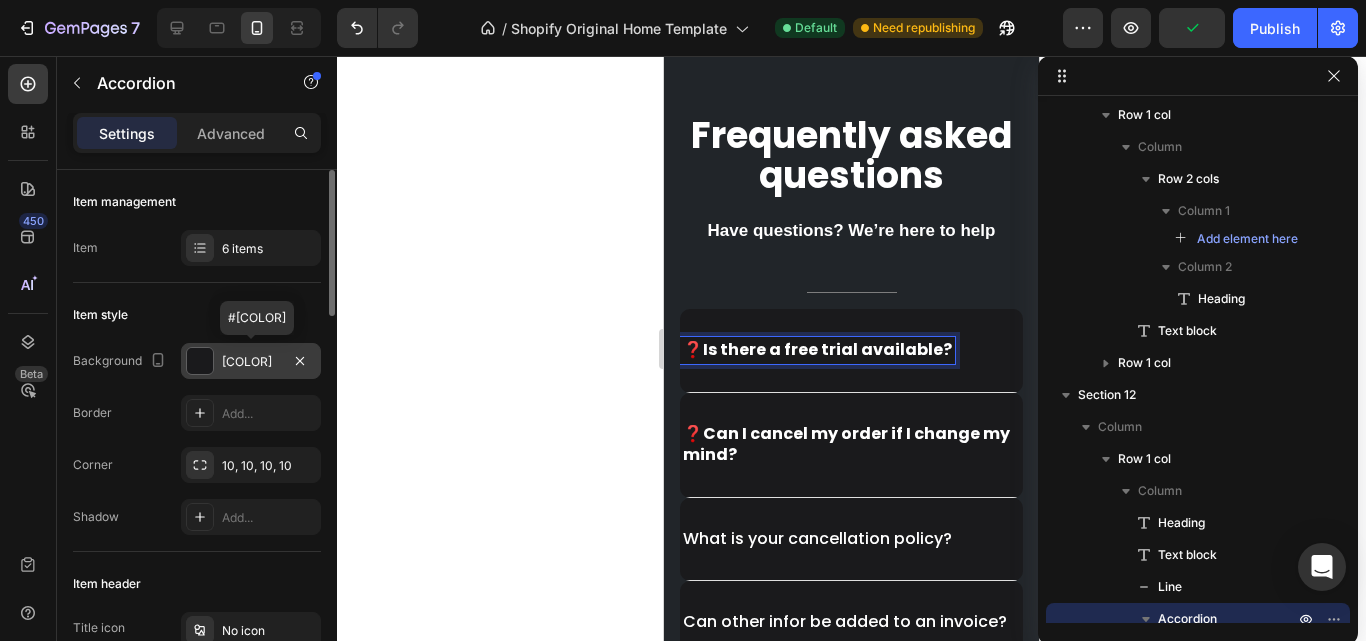 scroll, scrollTop: 200, scrollLeft: 0, axis: vertical 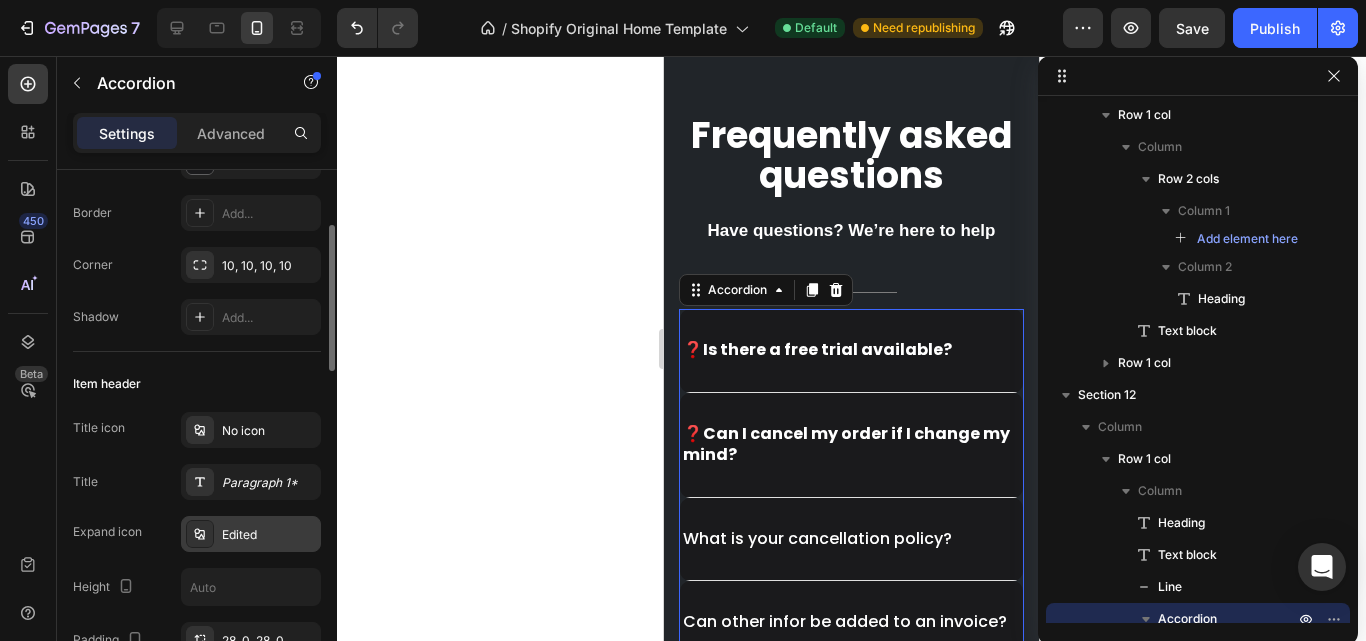 click on "Edited" at bounding box center [269, 535] 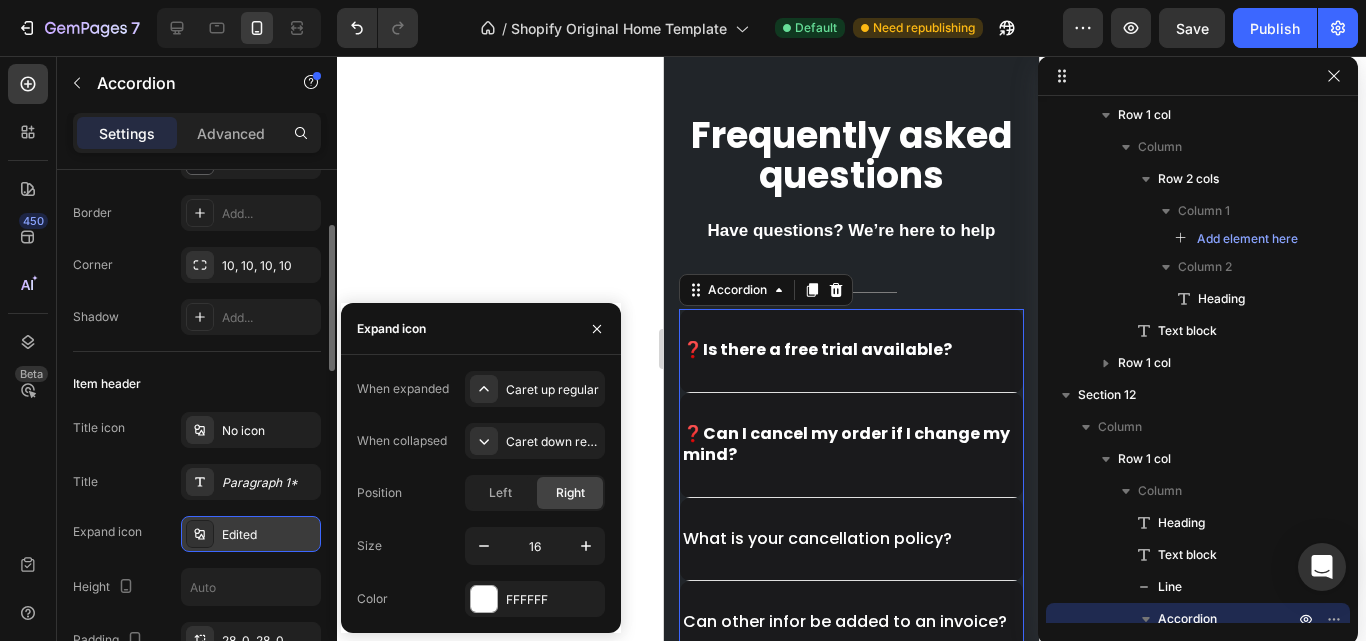 click on "Edited" at bounding box center [269, 535] 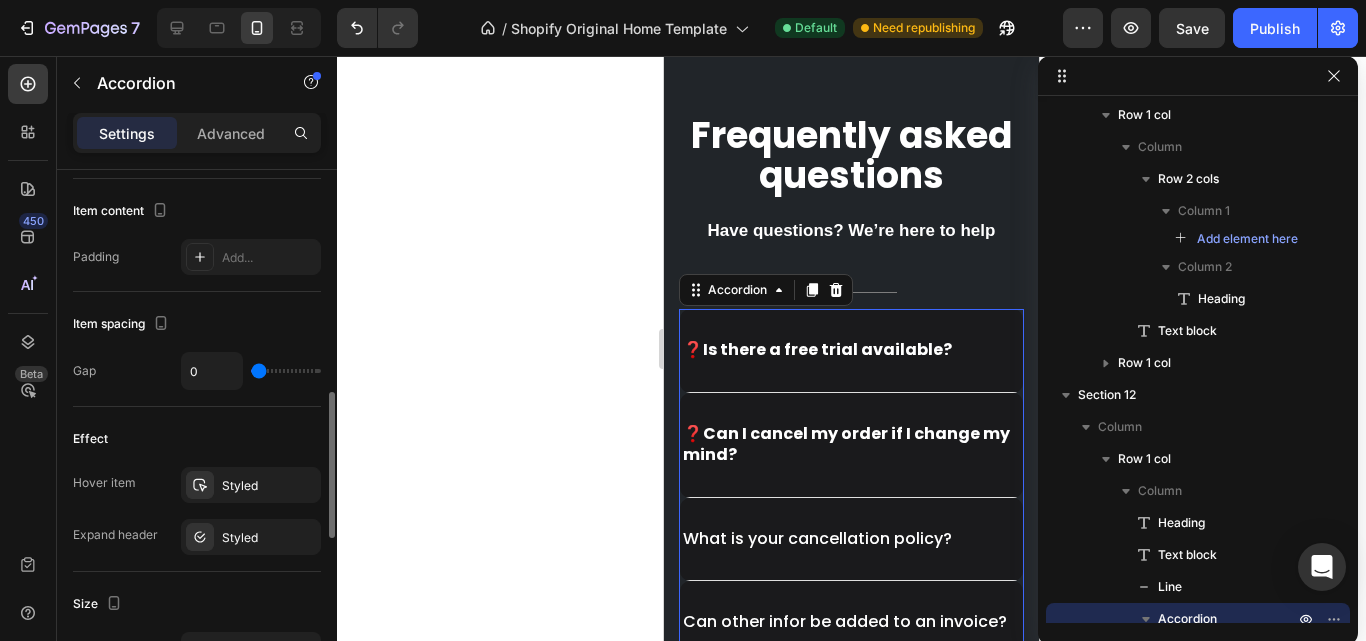 scroll, scrollTop: 900, scrollLeft: 0, axis: vertical 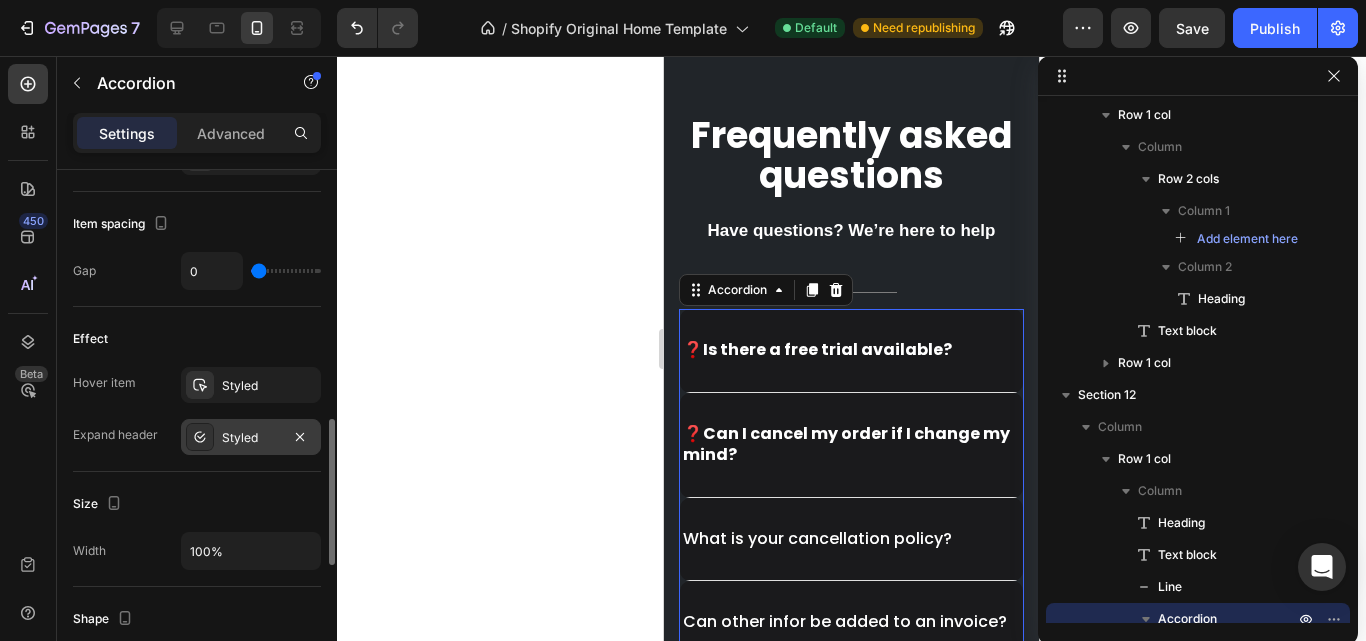 click on "Styled" at bounding box center (251, 438) 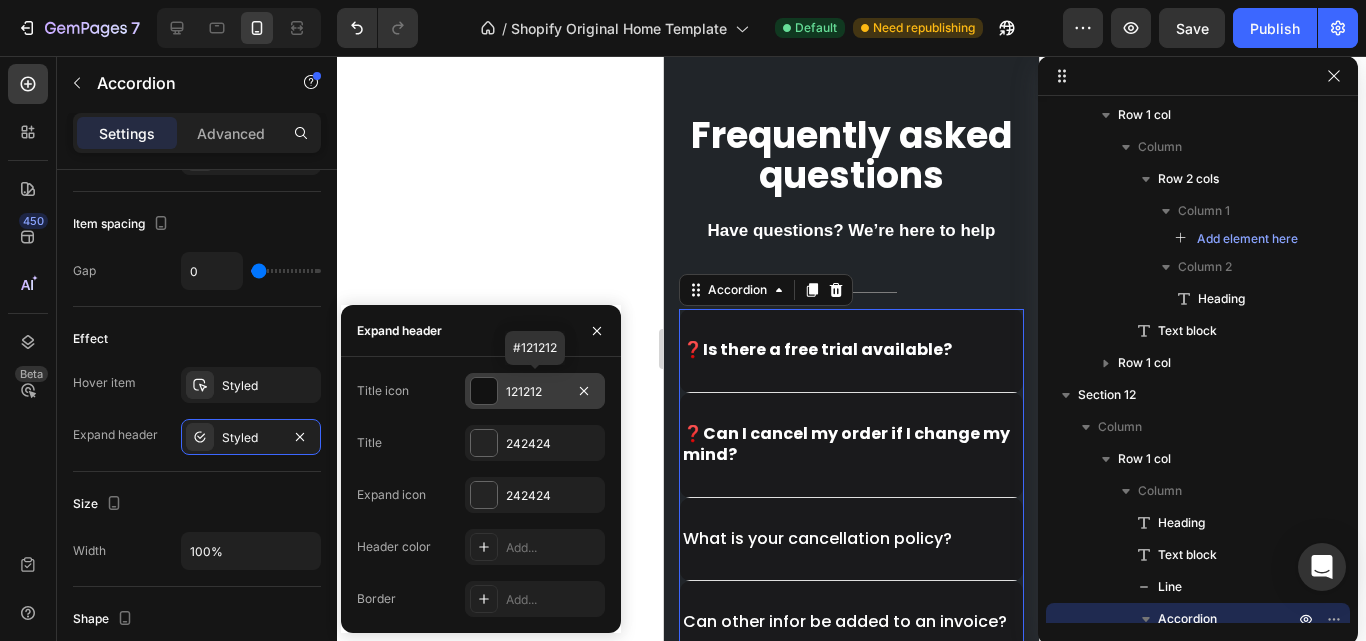 click at bounding box center (484, 391) 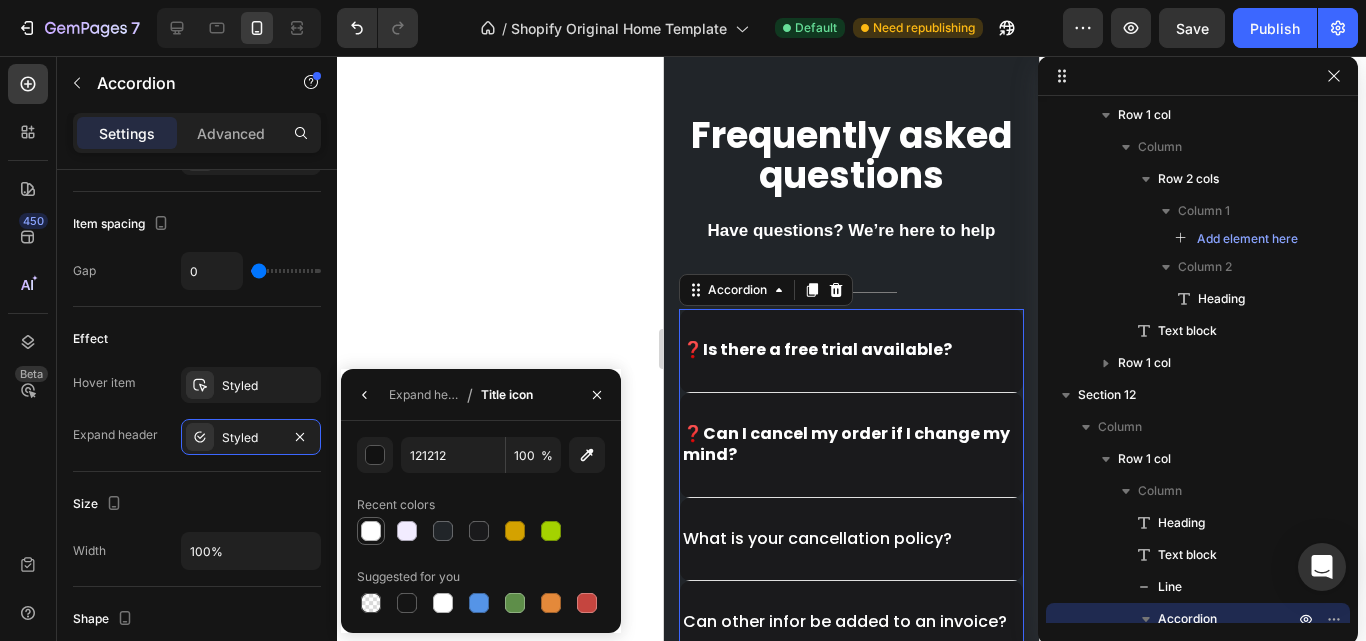 click at bounding box center [371, 531] 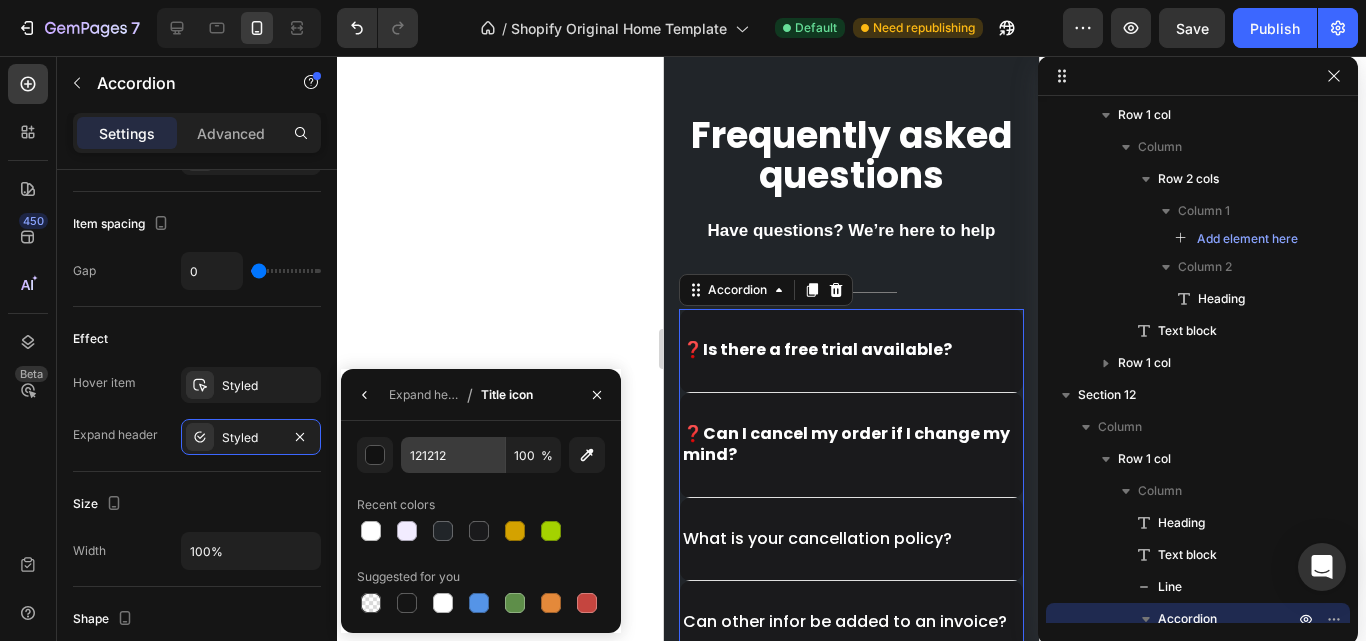 type on "FFFFFF" 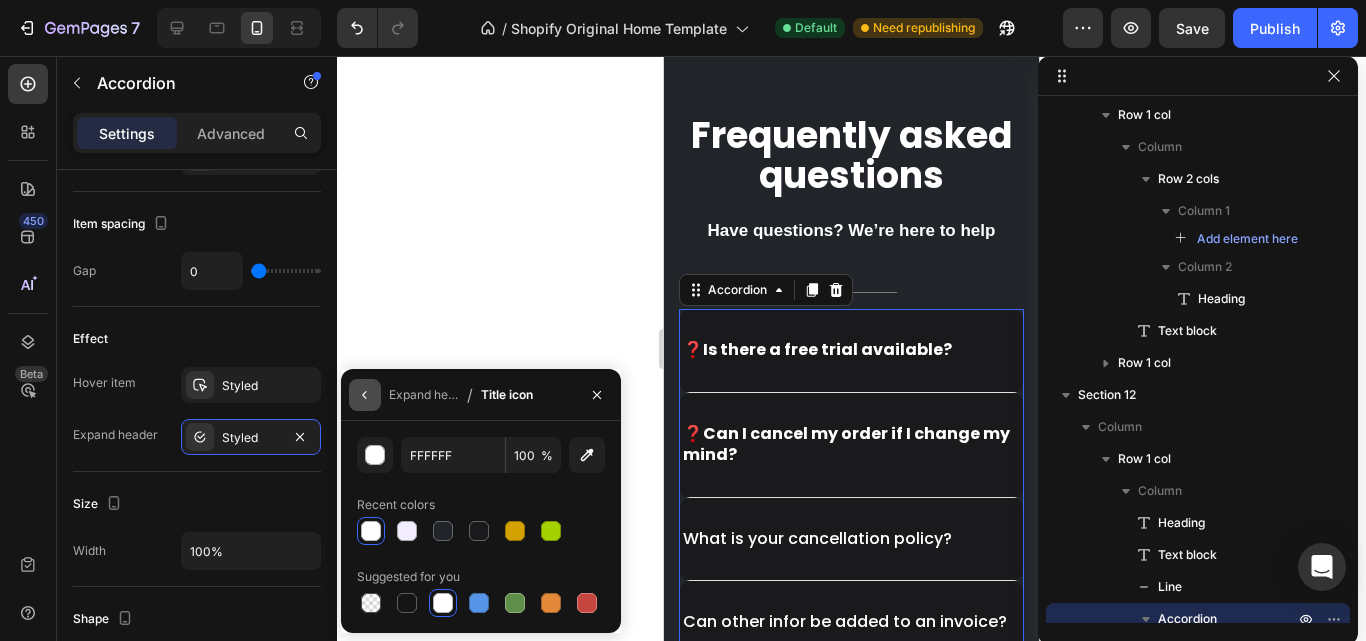 click 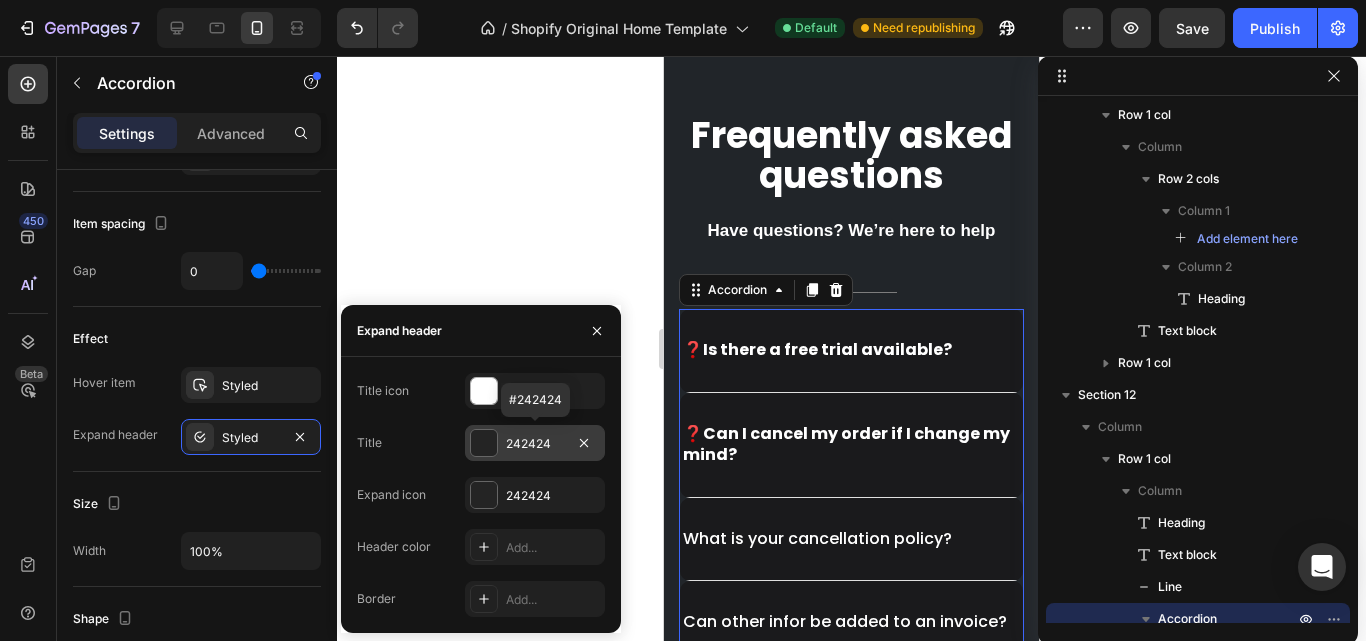 click at bounding box center (484, 443) 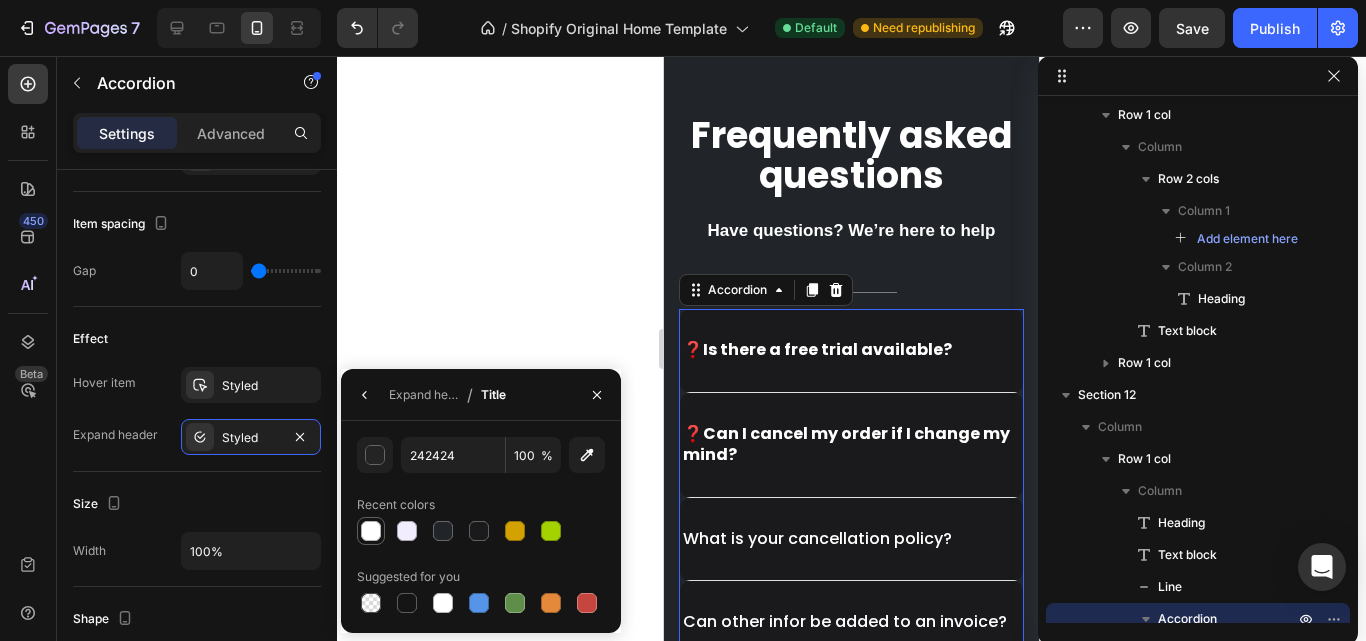 click at bounding box center (371, 531) 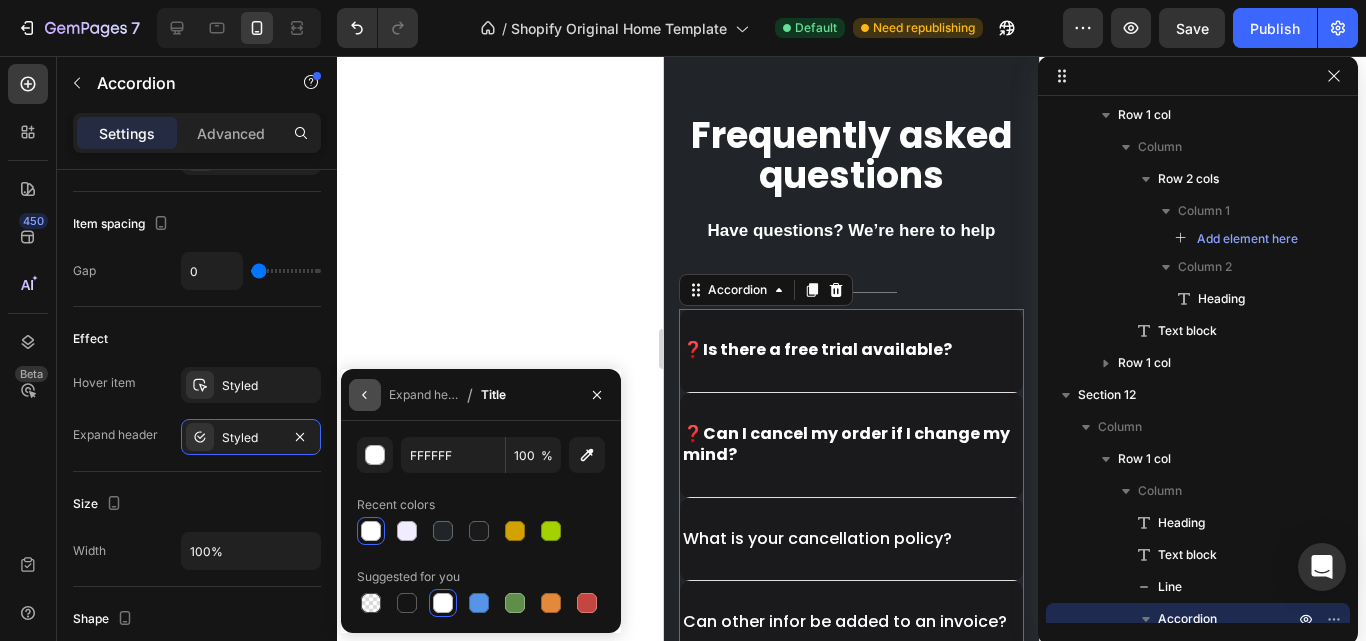click 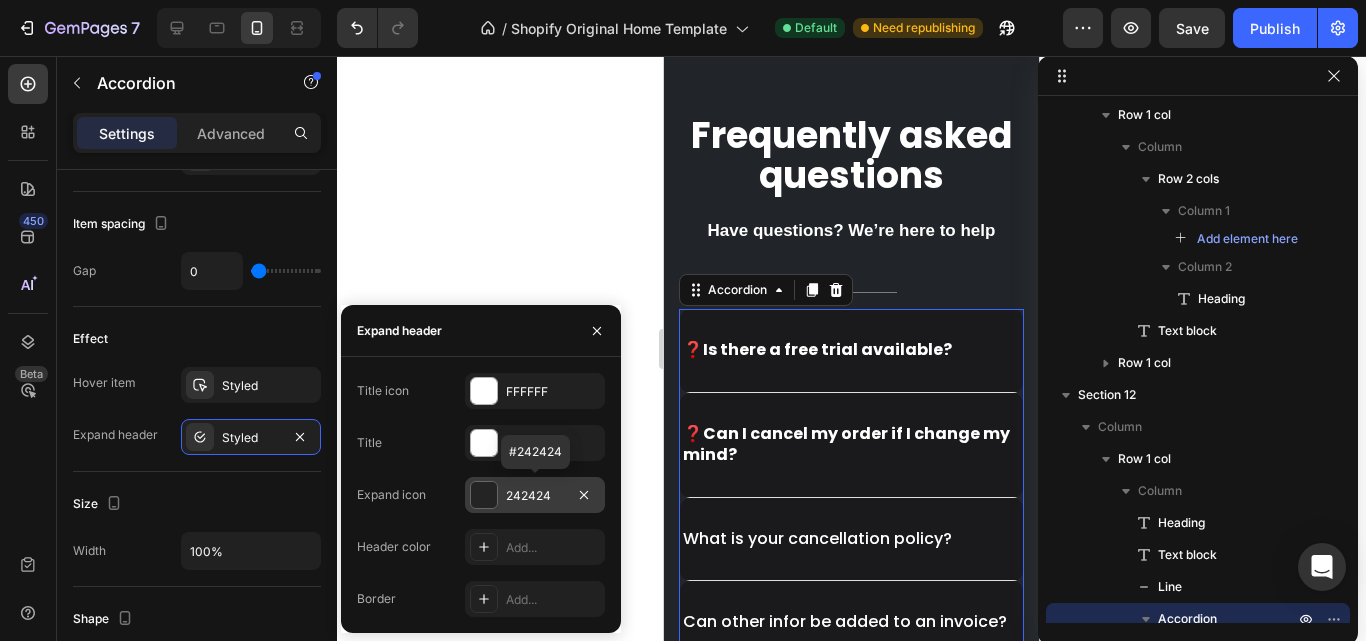 click at bounding box center (484, 495) 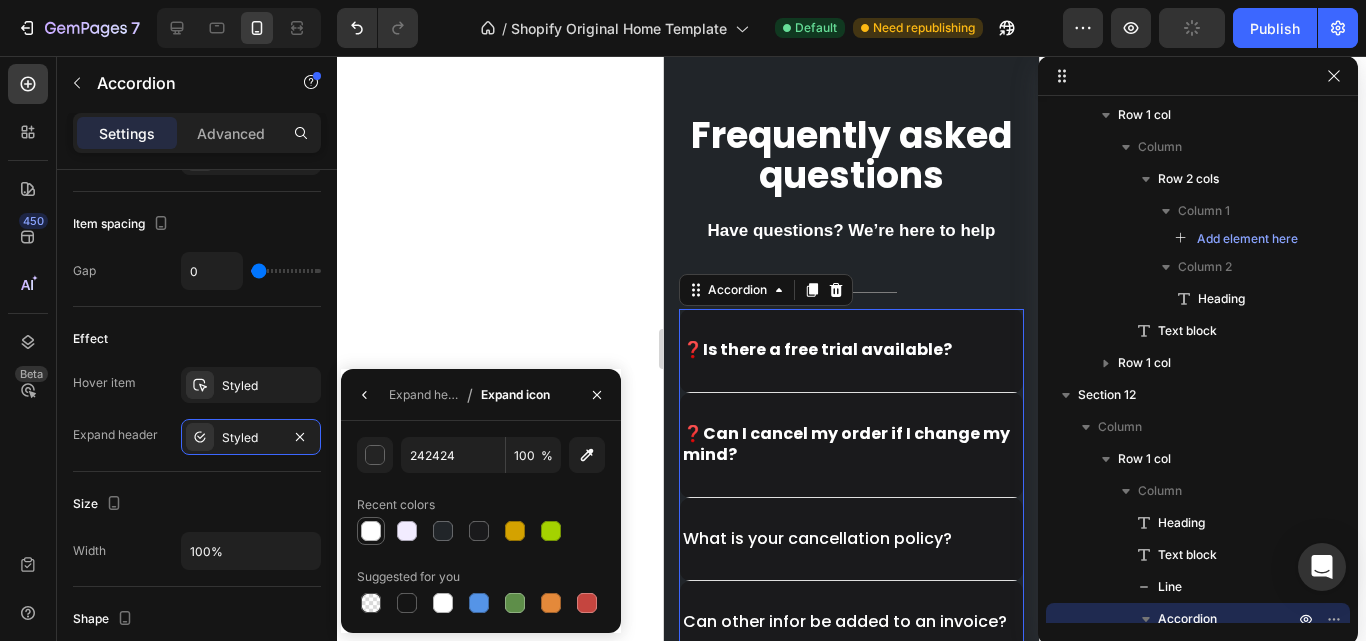 click at bounding box center [371, 531] 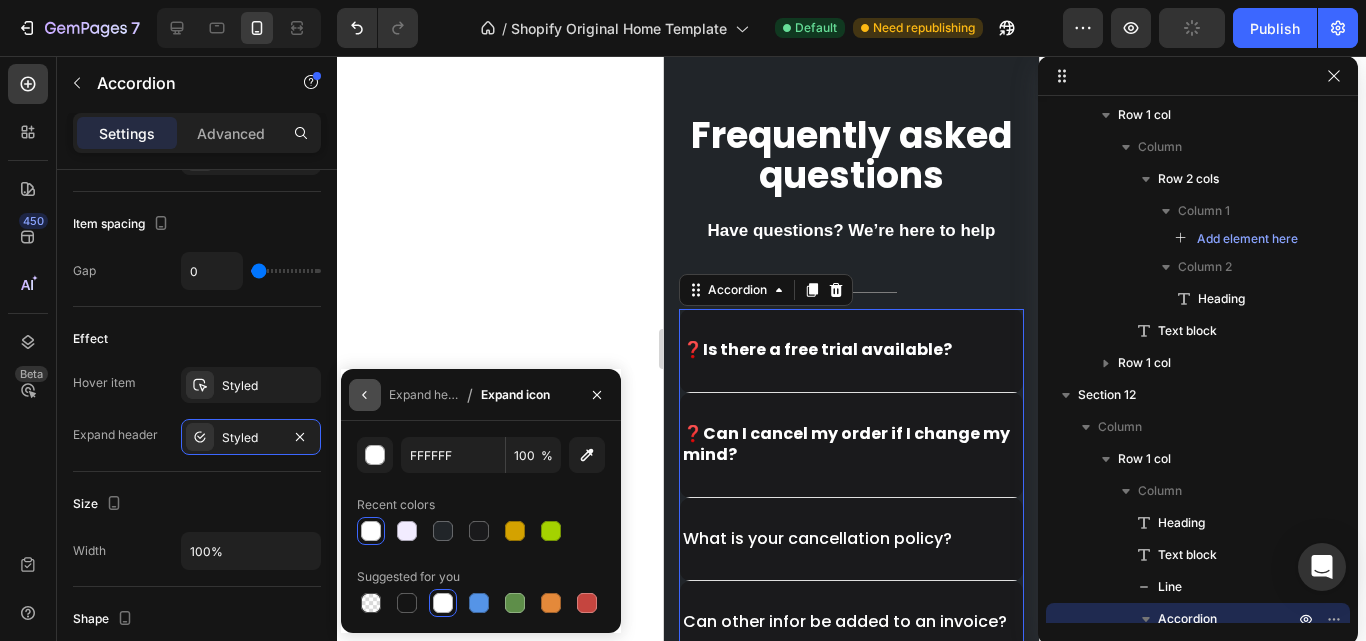 click 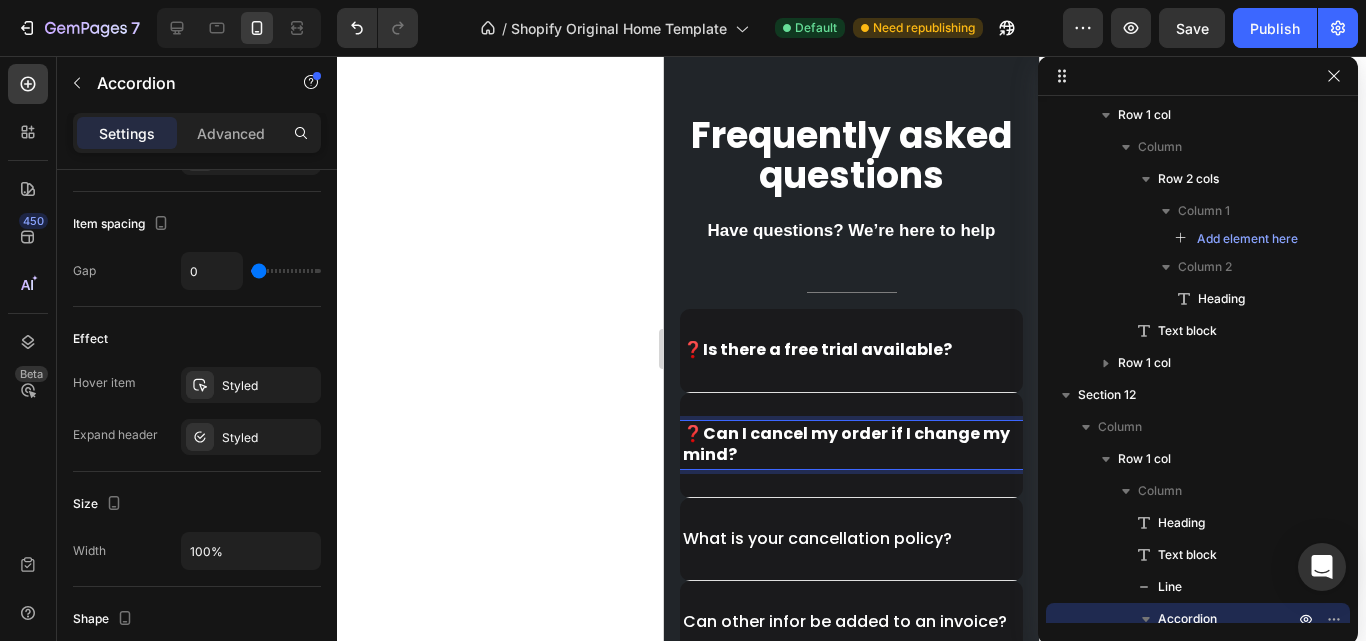 click on "❓  Can I cancel my order if I change my mind?" at bounding box center (851, 445) 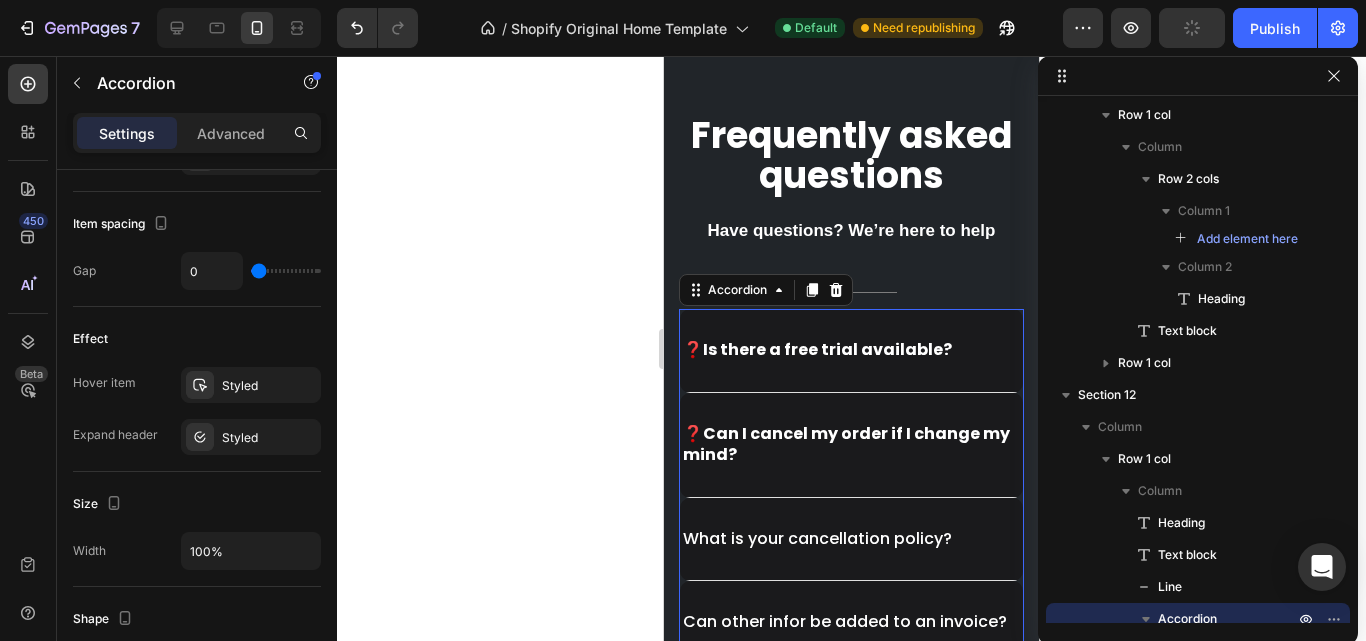 click on "❓  Can I cancel my order if I change my mind?" at bounding box center (851, 445) 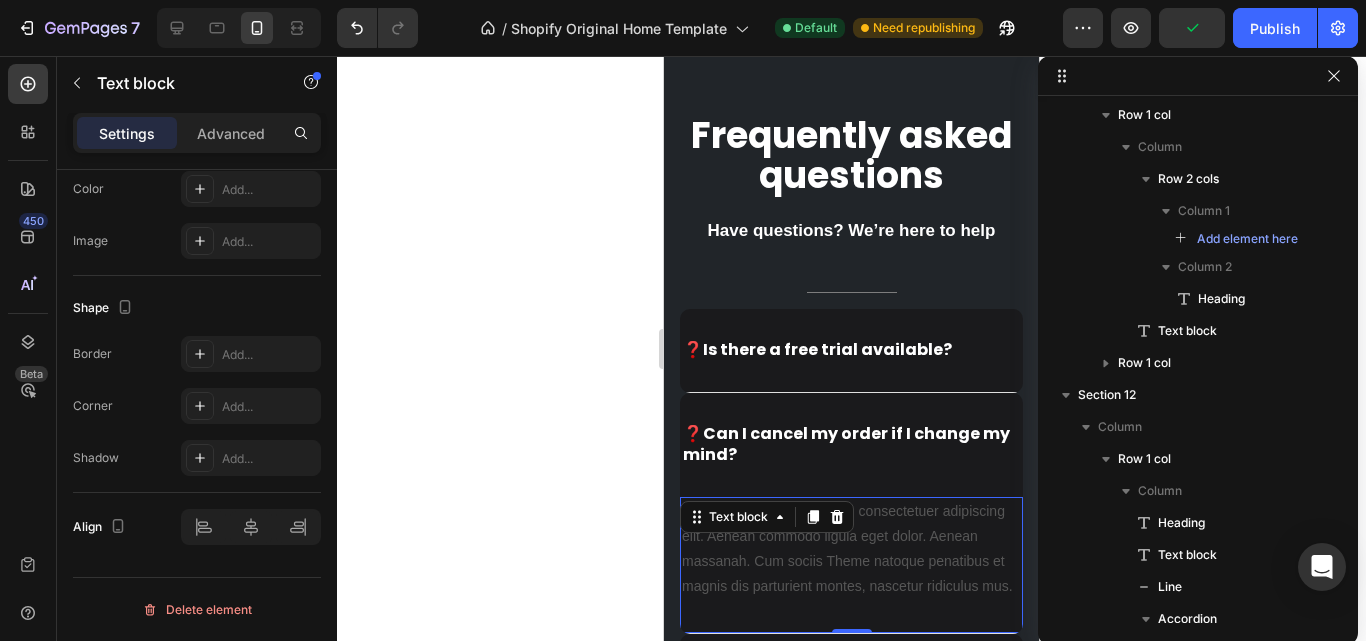 scroll, scrollTop: 0, scrollLeft: 0, axis: both 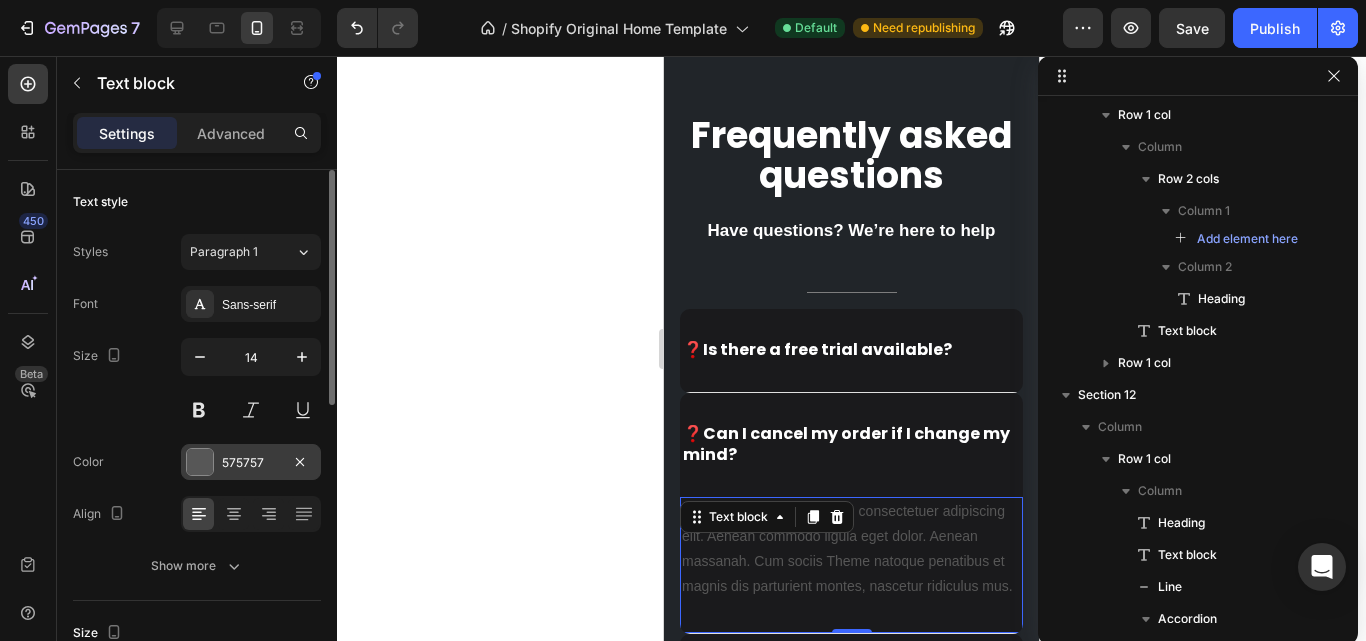 click at bounding box center (200, 462) 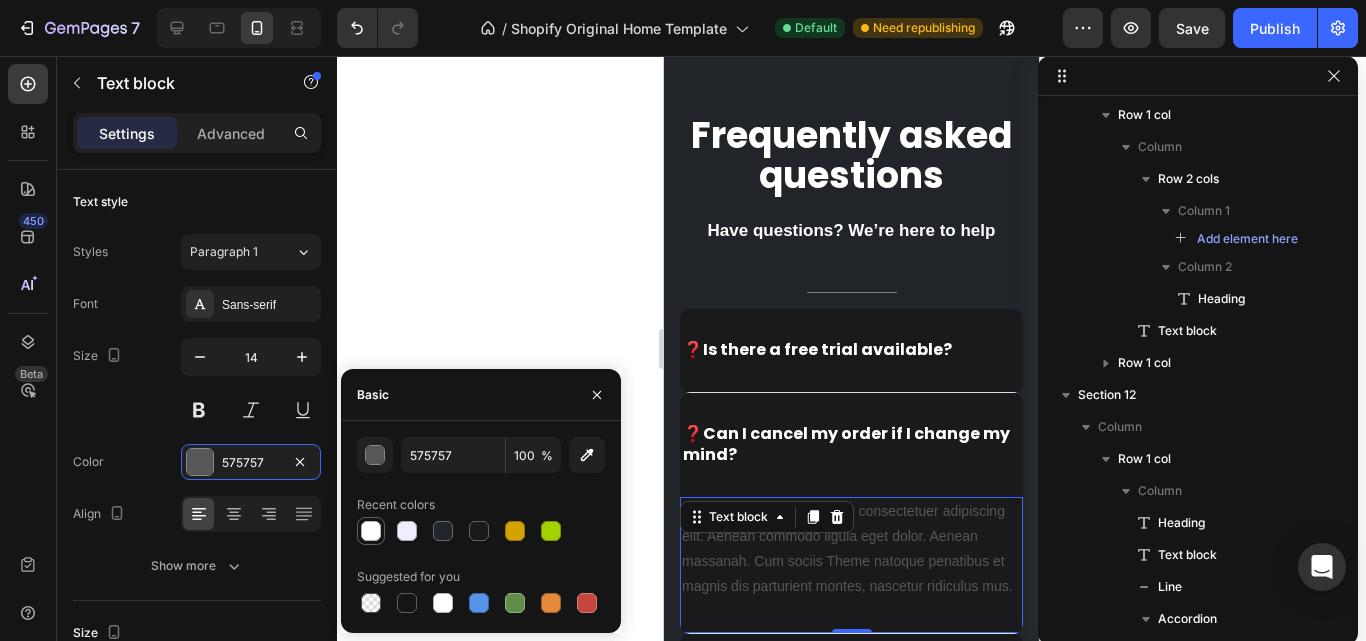 click at bounding box center [371, 531] 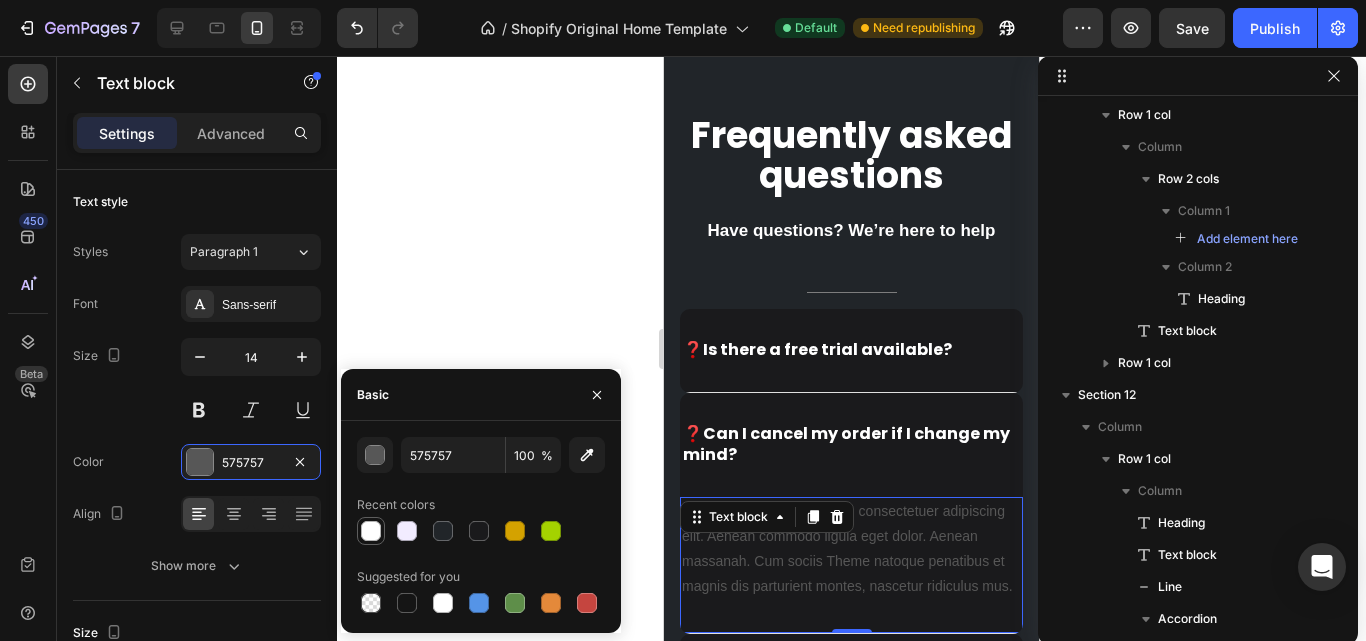 type on "FFFFFF" 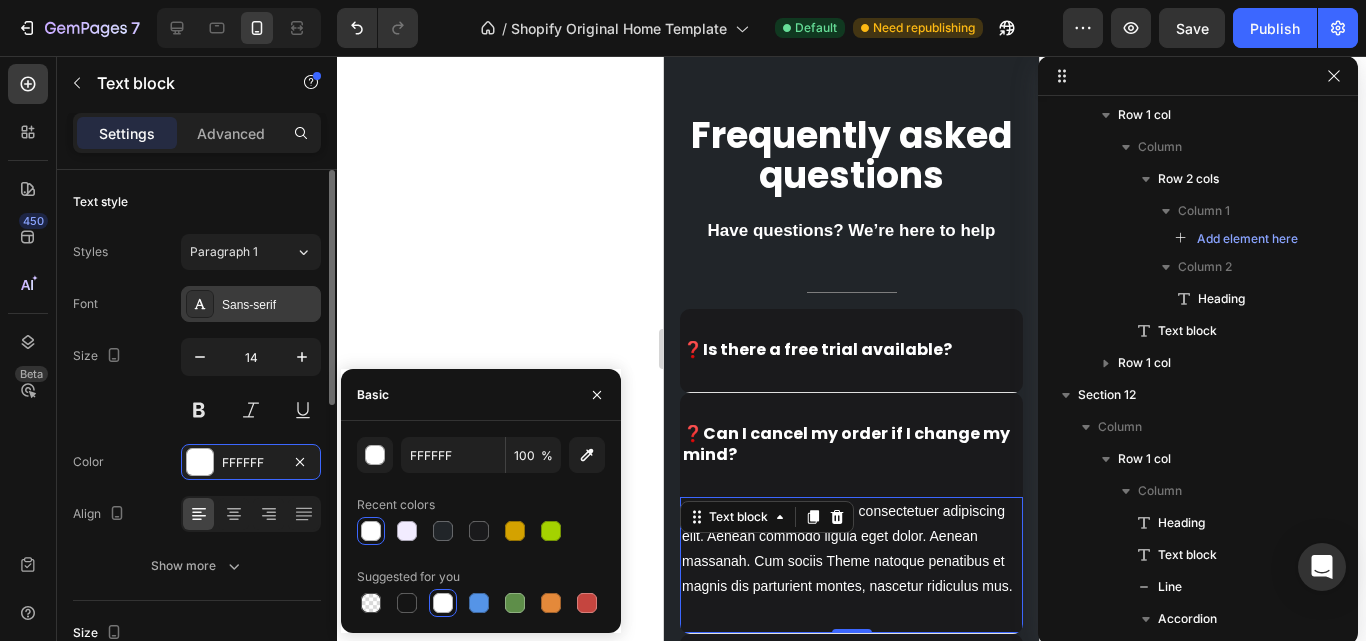 click on "Sans-serif" at bounding box center (269, 305) 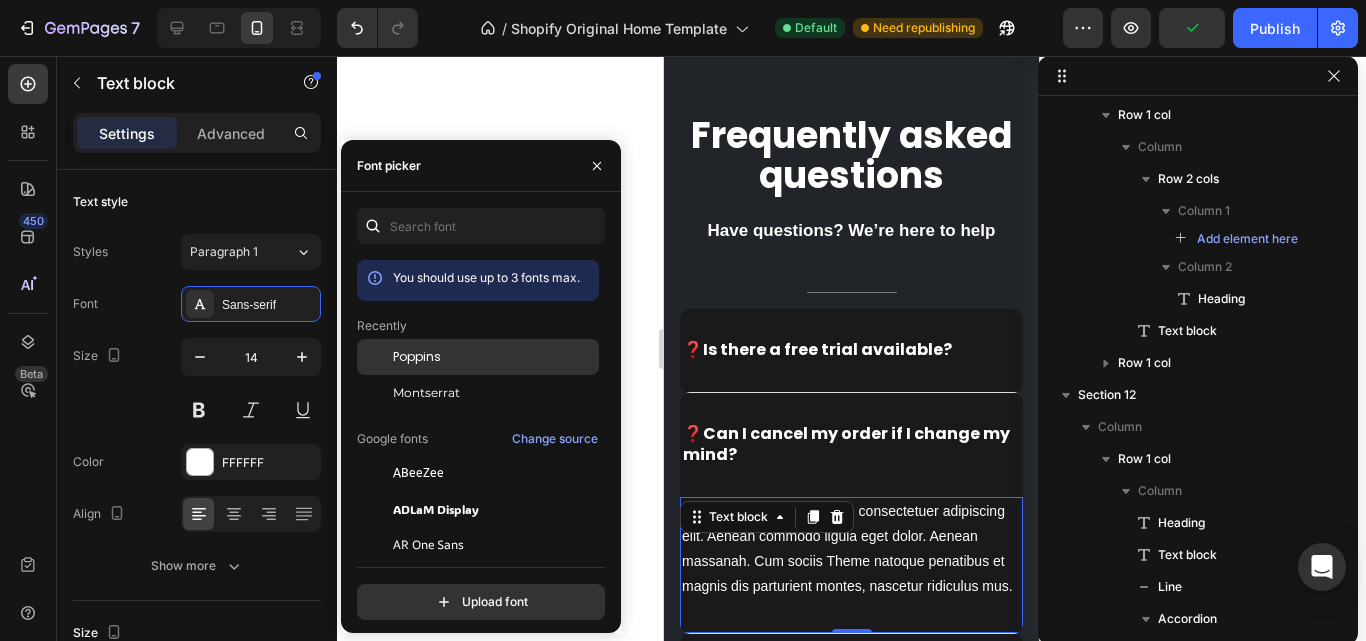 click on "Poppins" at bounding box center (417, 357) 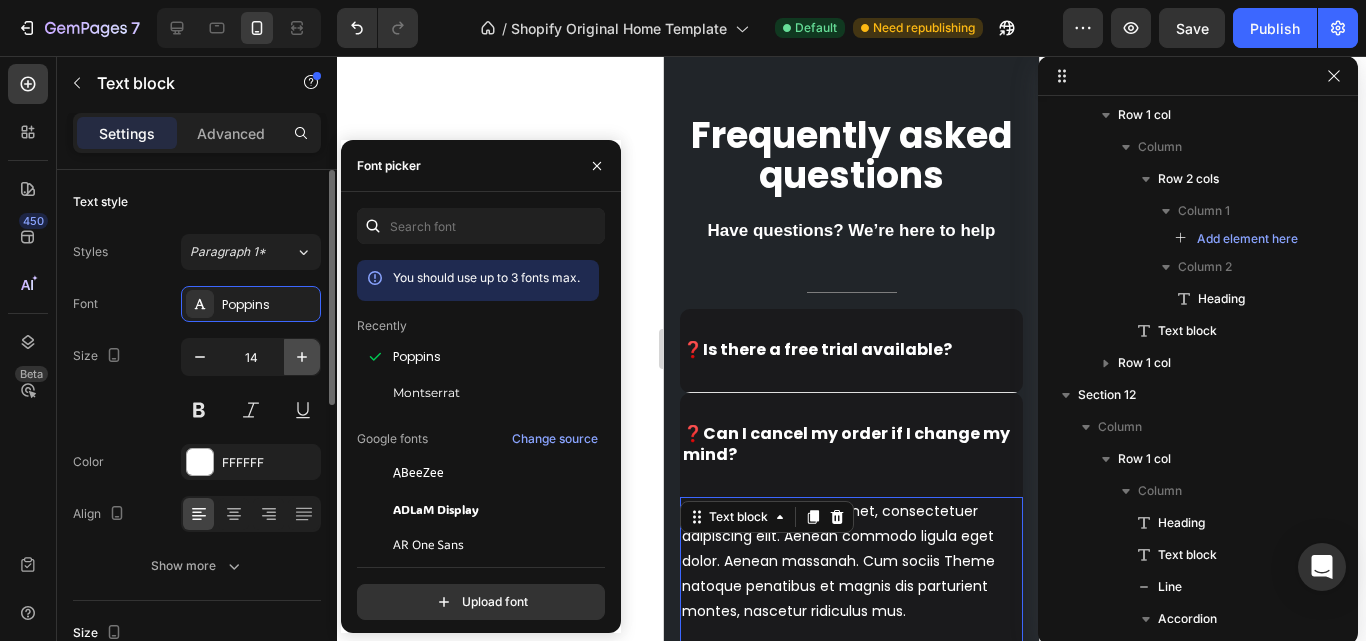 click 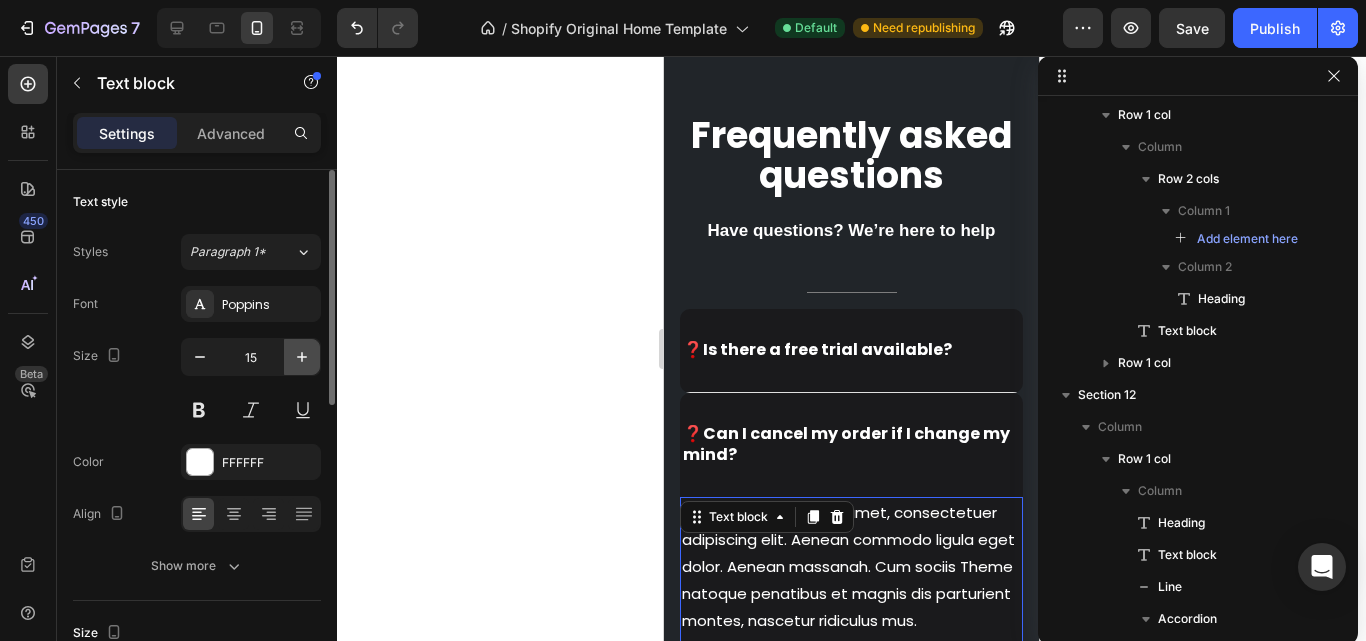 click 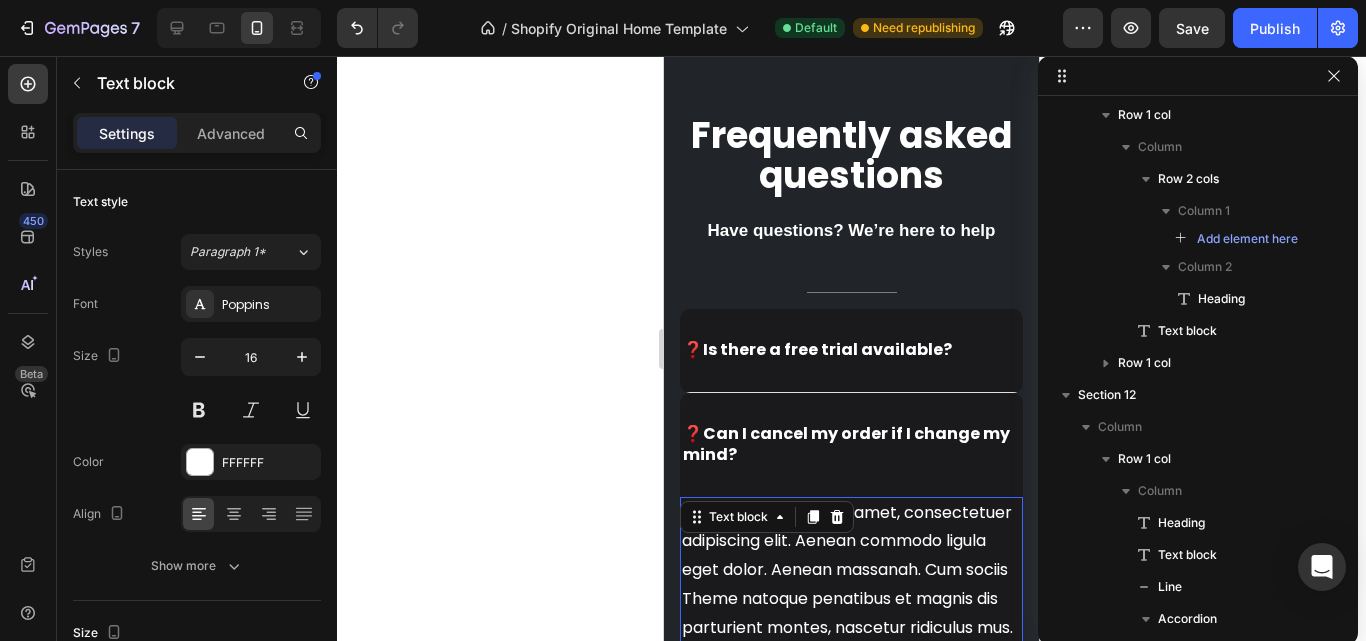 click on "Lorem ipsum dolor sit amet, consectetuer adipiscing elit. Aenean commodo ligula eget dolor. Aenean massanah. Cum sociis Theme natoque penatibus et magnis dis parturient montes, nascetur ridiculus mus." at bounding box center (851, 571) 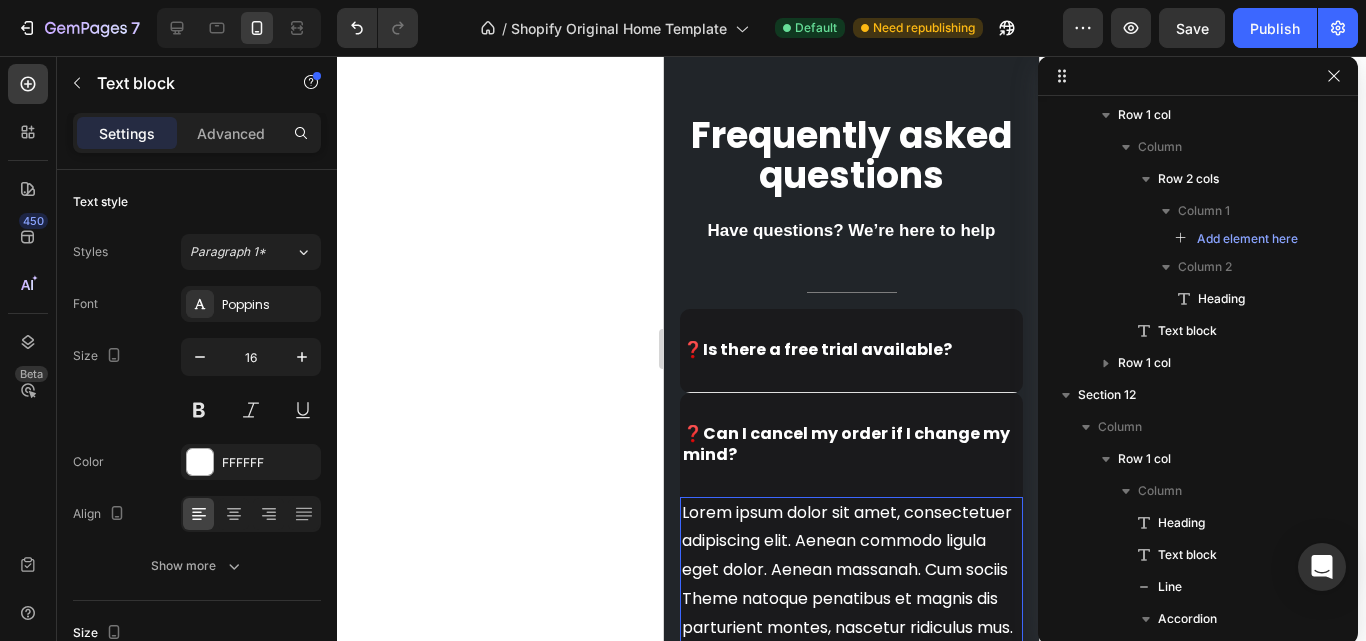 click on "Lorem ipsum dolor sit amet, consectetuer adipiscing elit. Aenean commodo ligula eget dolor. Aenean massanah. Cum sociis Theme natoque penatibus et magnis dis parturient montes, nascetur ridiculus mus." at bounding box center (851, 571) 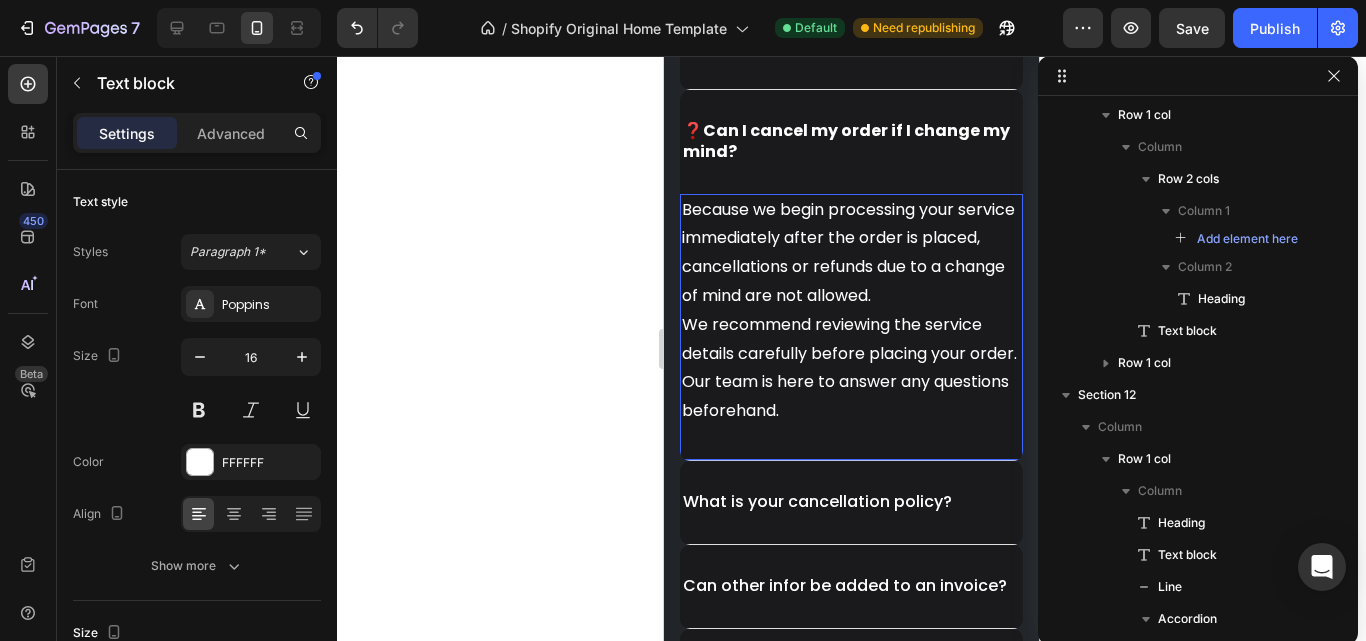 scroll, scrollTop: 6909, scrollLeft: 0, axis: vertical 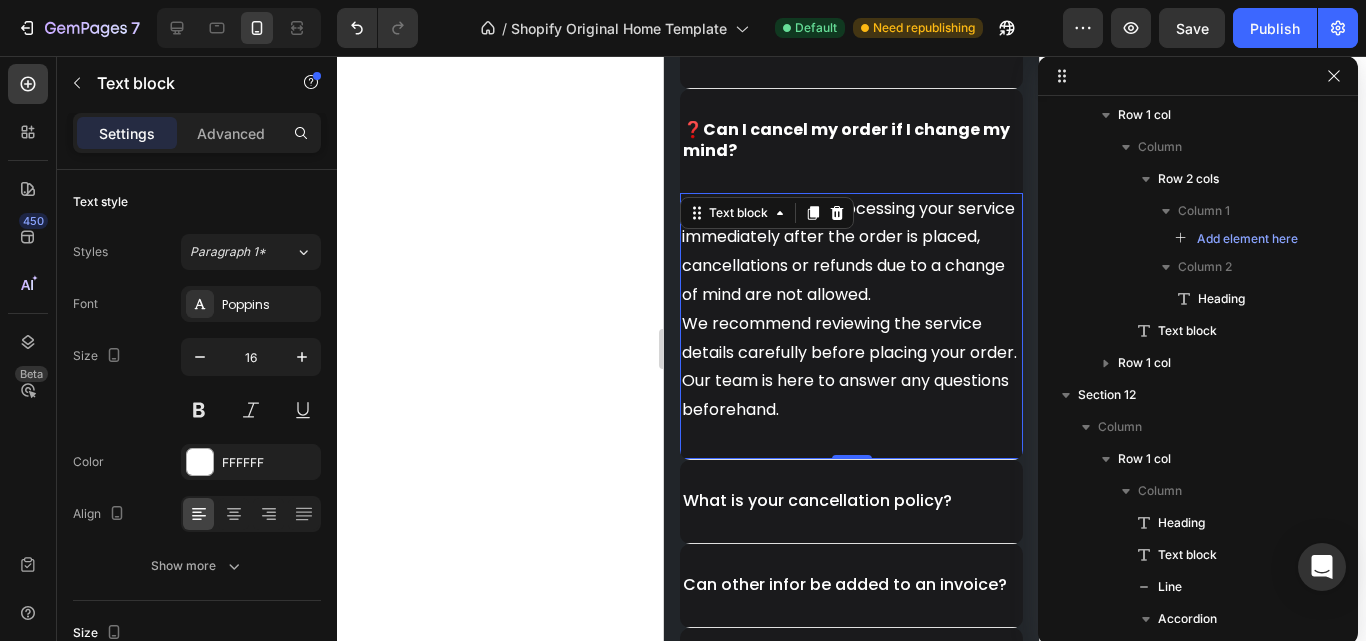 click on "Because we begin processing your service immediately after the order is placed, cancellations or refunds due to a change of mind are not allowed. We recommend reviewing the service details carefully before placing your order. Our team is here to answer any questions beforehand. Text block   0" at bounding box center [851, 326] 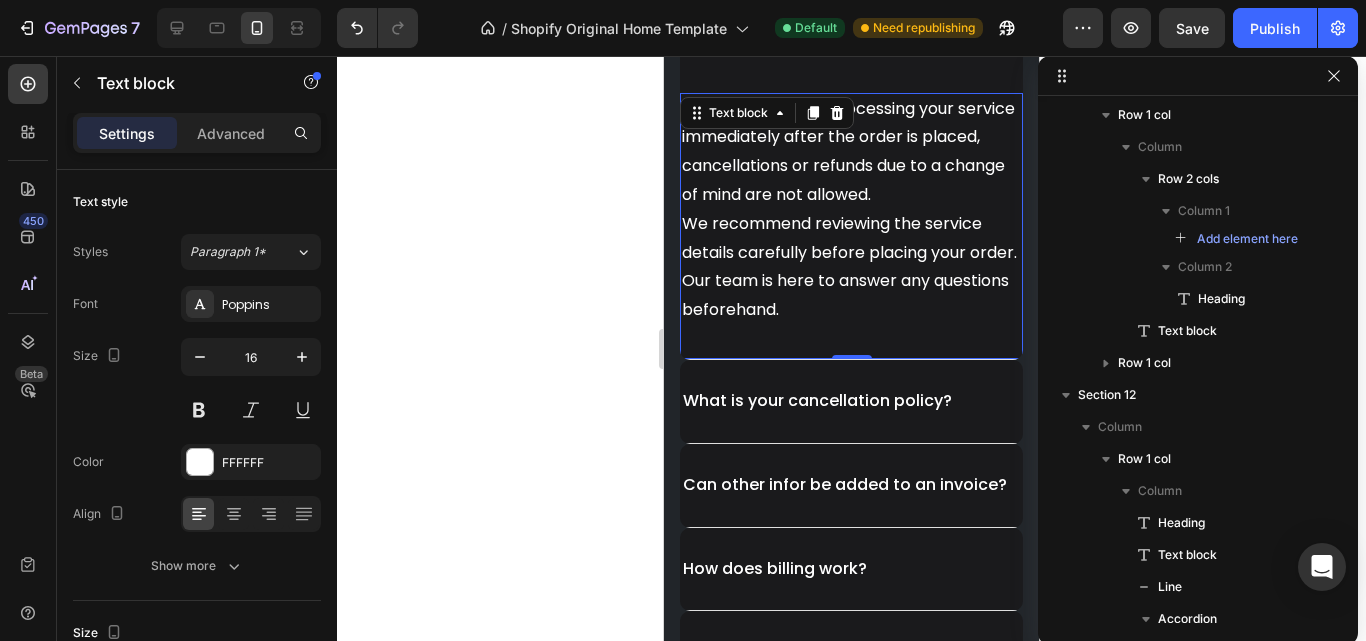 scroll, scrollTop: 7109, scrollLeft: 0, axis: vertical 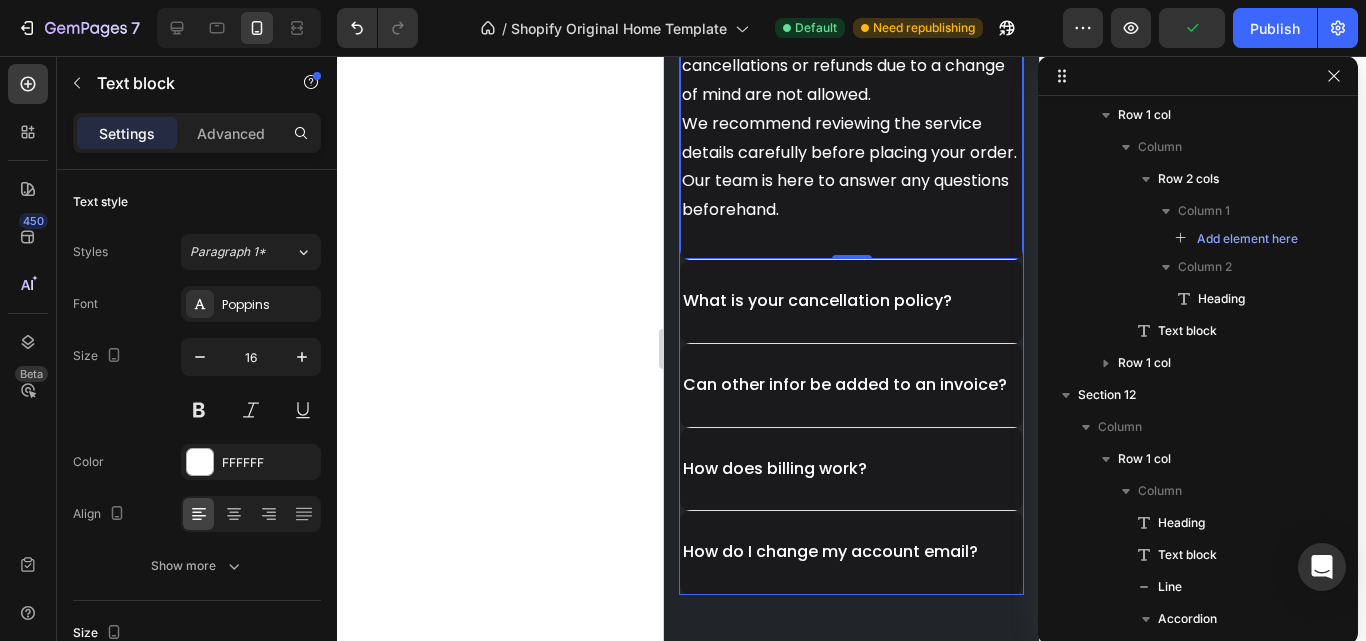 click on "What is your cancellation policy?" at bounding box center [817, 301] 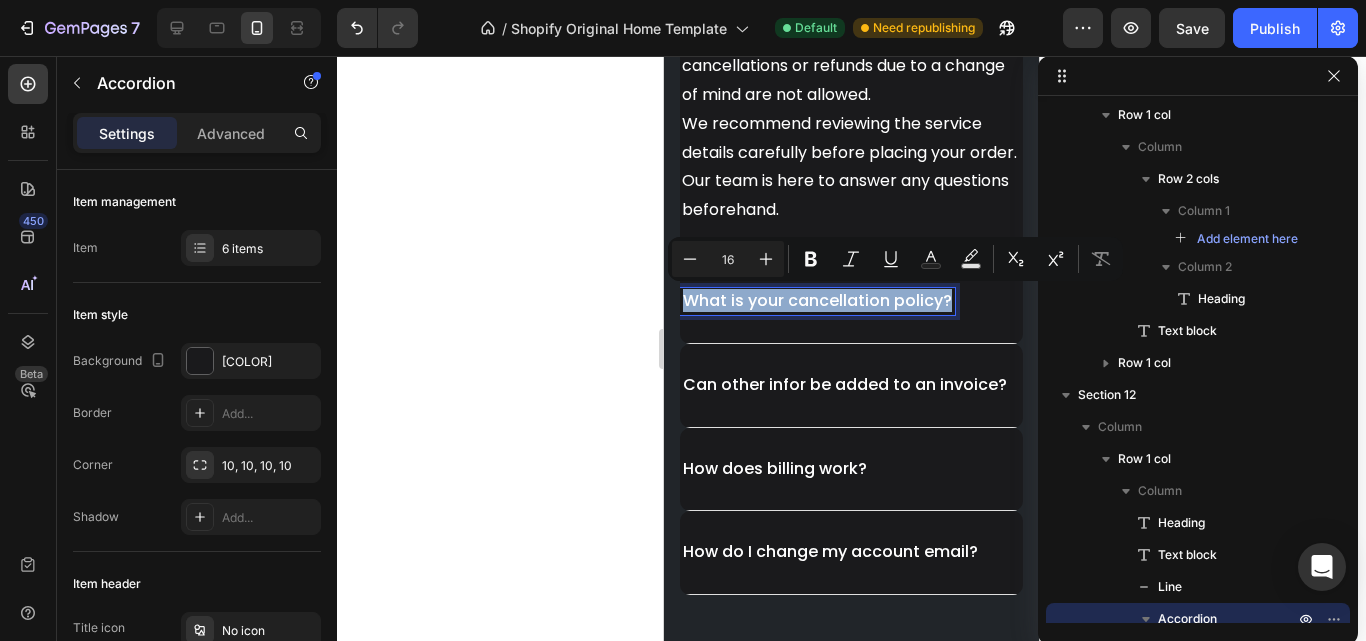 copy on "What is your cancellation policy?" 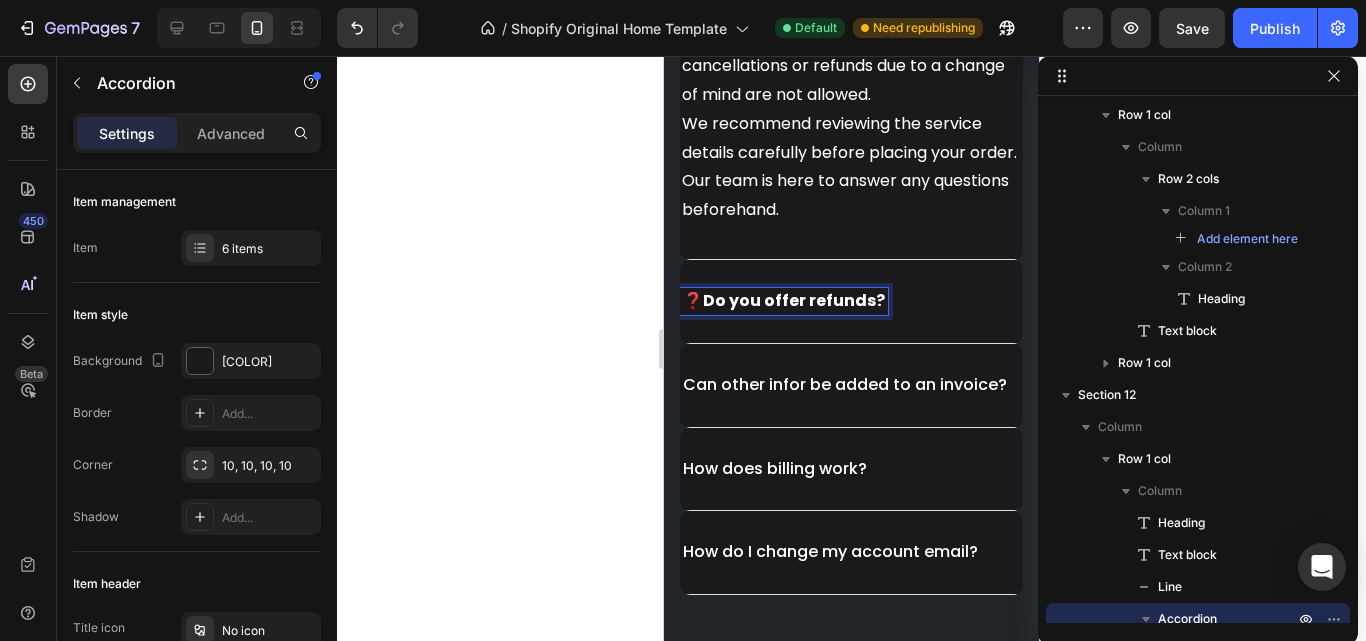 click on "❓  Do you offer refunds?" at bounding box center [851, 302] 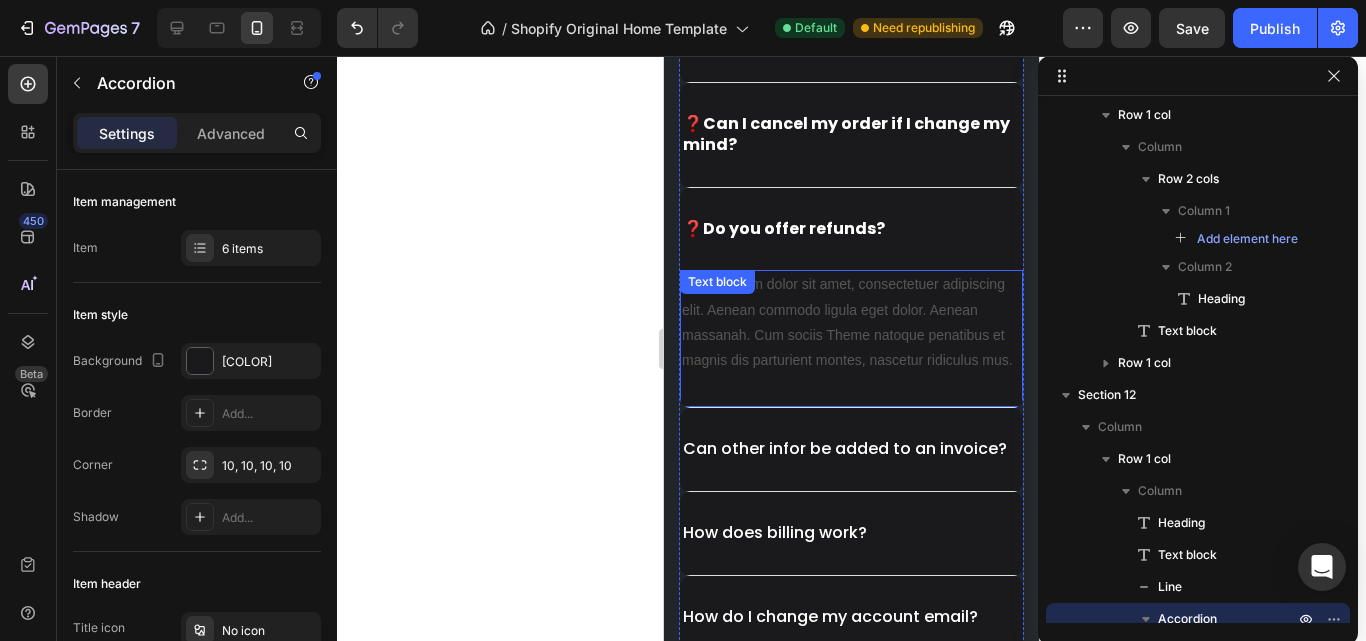 scroll, scrollTop: 6910, scrollLeft: 0, axis: vertical 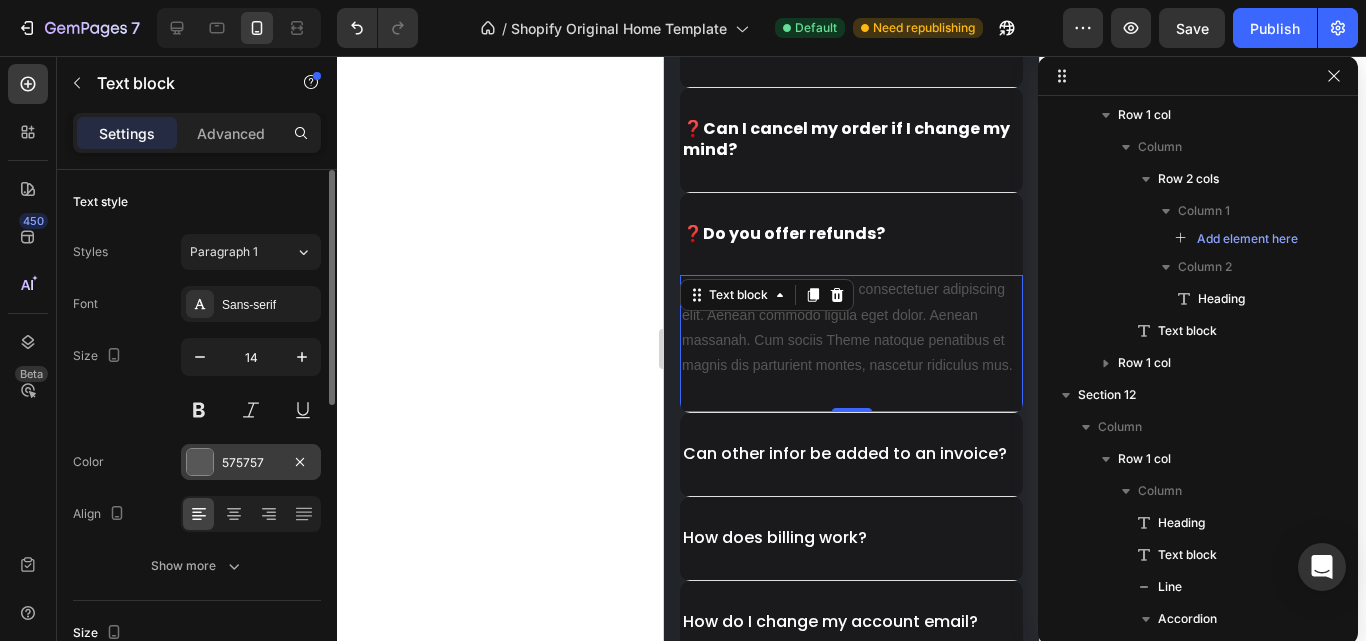 click at bounding box center (200, 462) 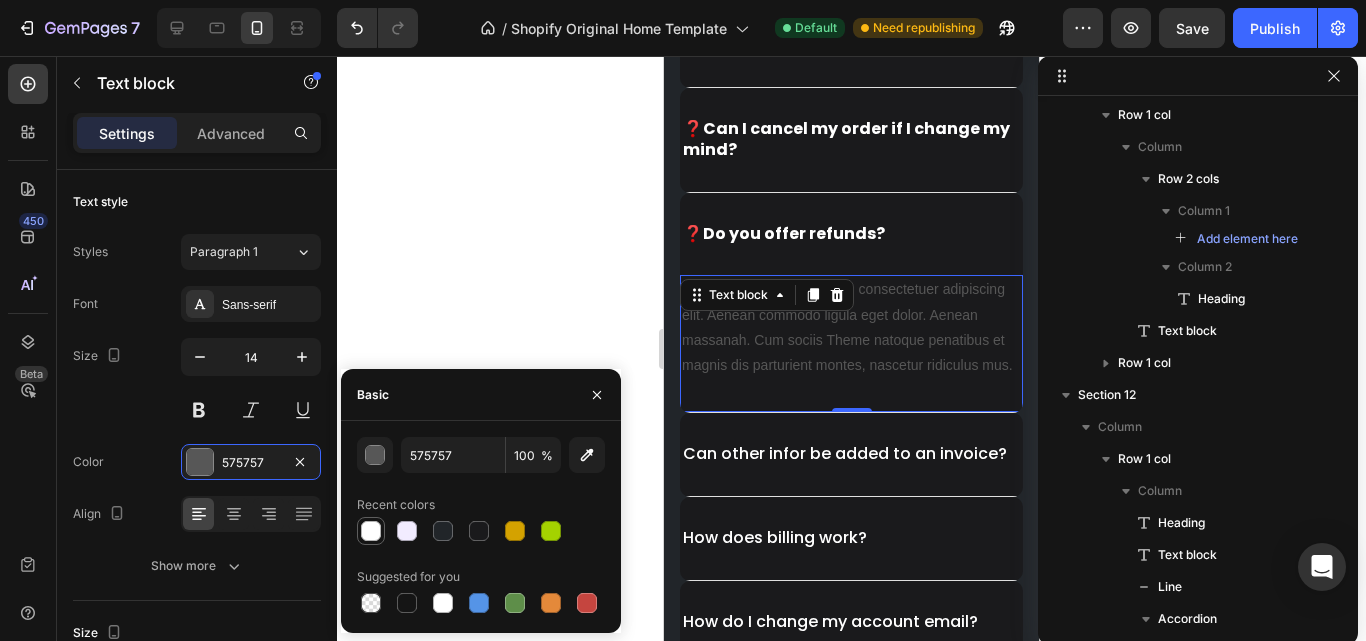 click at bounding box center (371, 531) 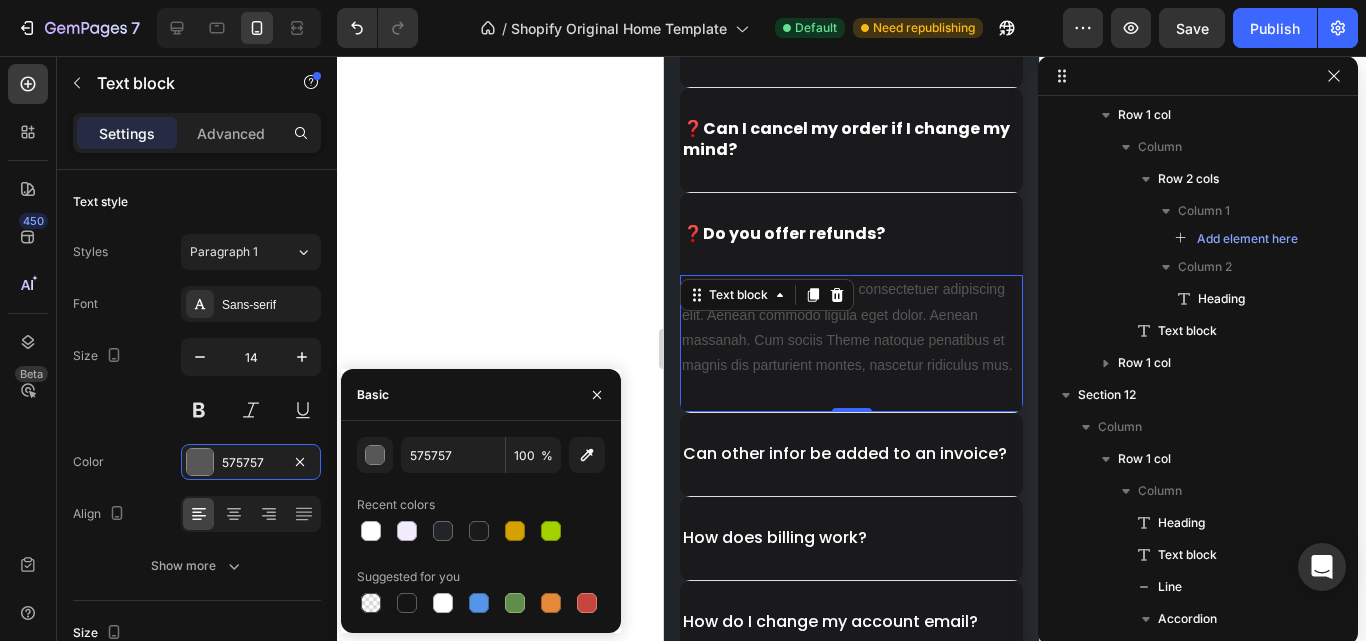 type on "FFFFFF" 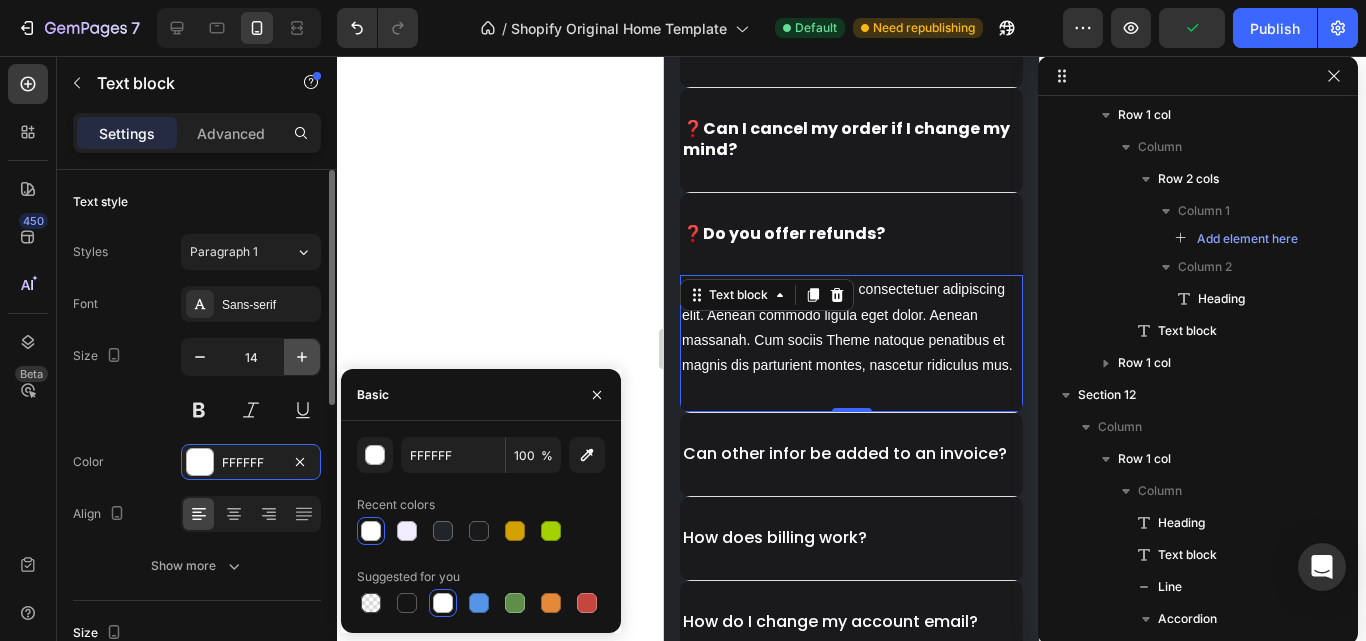 click 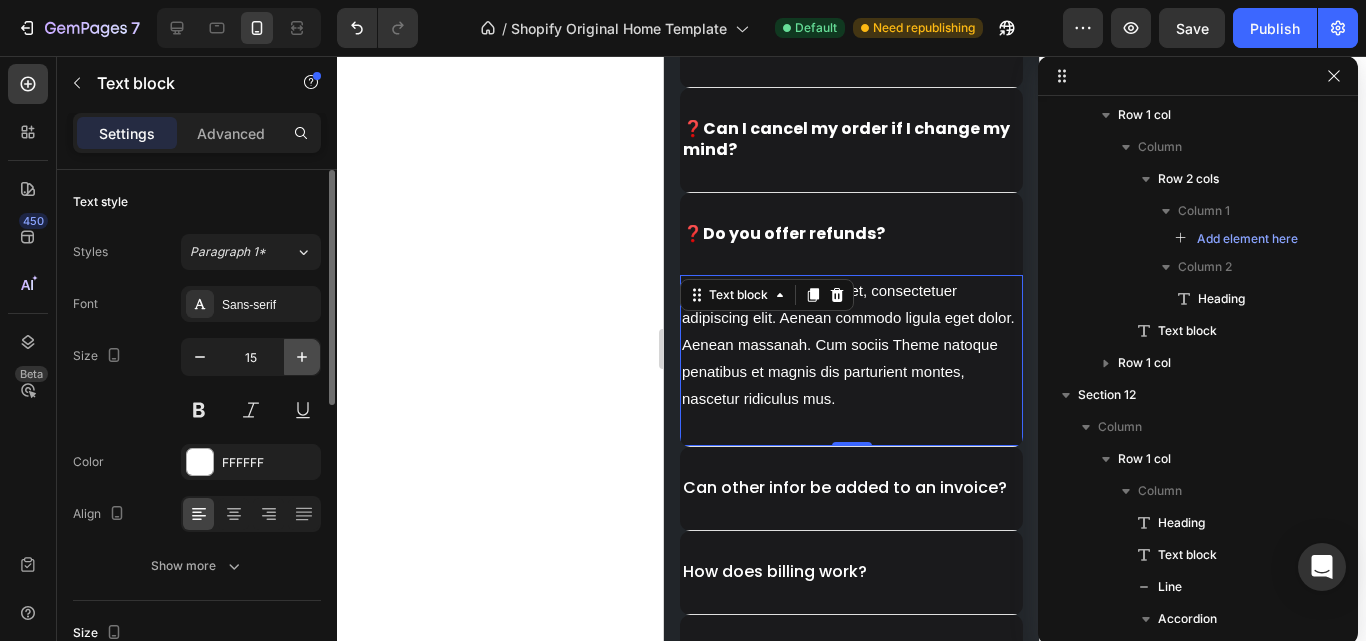 click 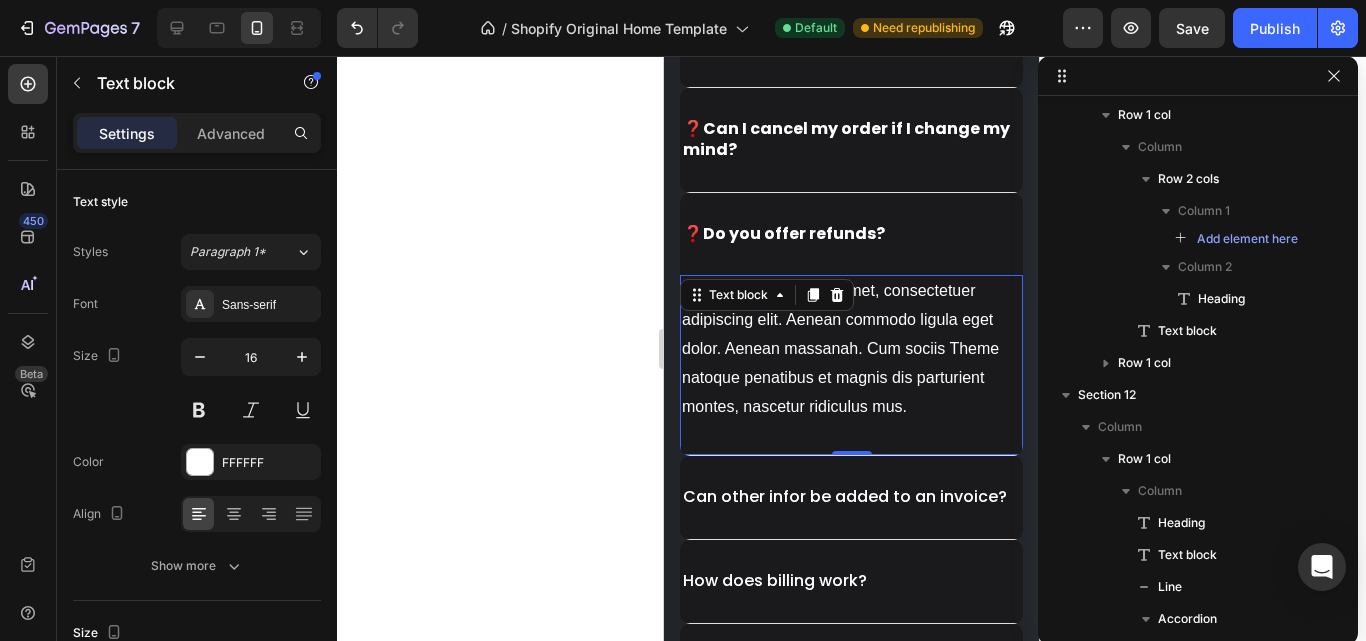 click on "Lorem ipsum dolor sit amet, consectetuer adipiscing elit. Aenean commodo ligula eget dolor. Aenean massanah. Cum sociis Theme natoque penatibus et magnis dis parturient montes, nascetur ridiculus mus." at bounding box center [851, 349] 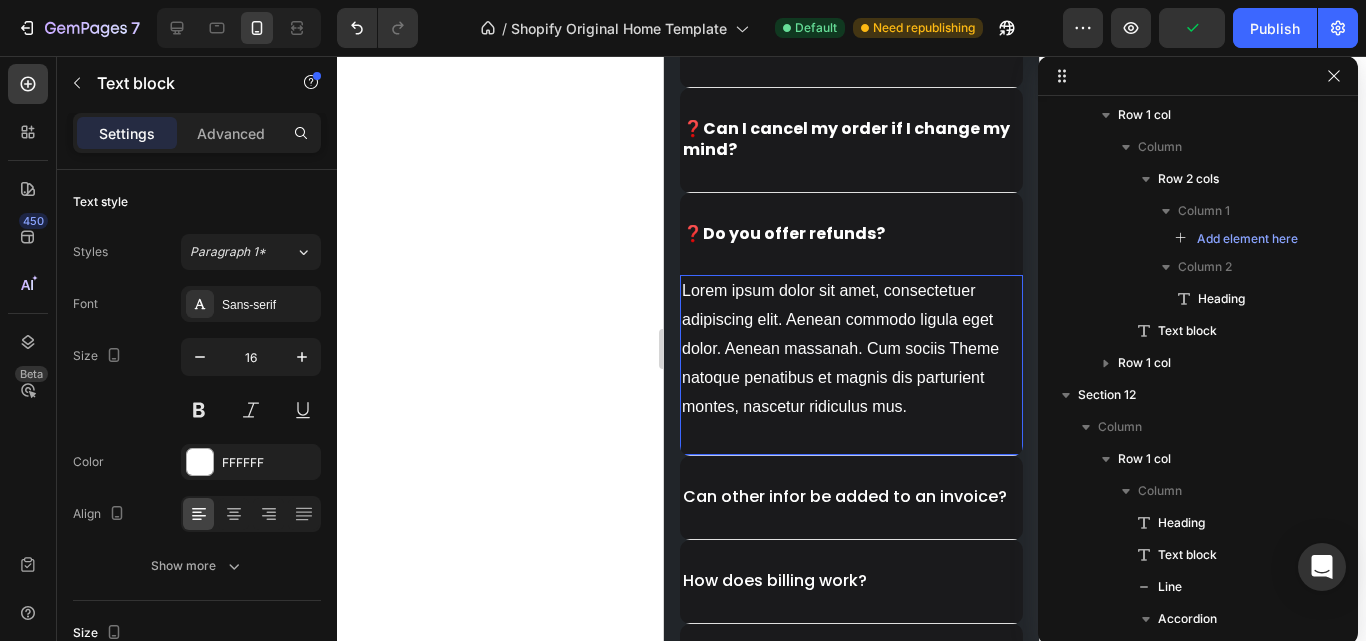 click on "Lorem ipsum dolor sit amet, consectetuer adipiscing elit. Aenean commodo ligula eget dolor. Aenean massanah. Cum sociis Theme natoque penatibus et magnis dis parturient montes, nascetur ridiculus mus." at bounding box center [851, 349] 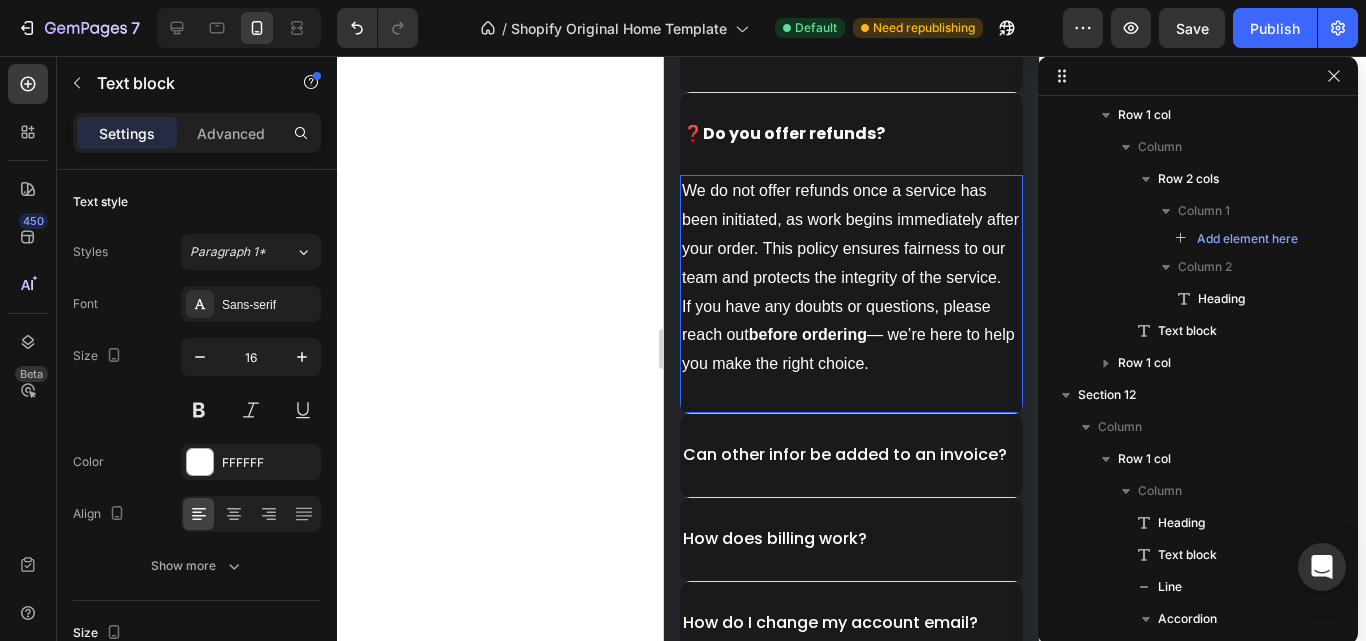 scroll, scrollTop: 6910, scrollLeft: 0, axis: vertical 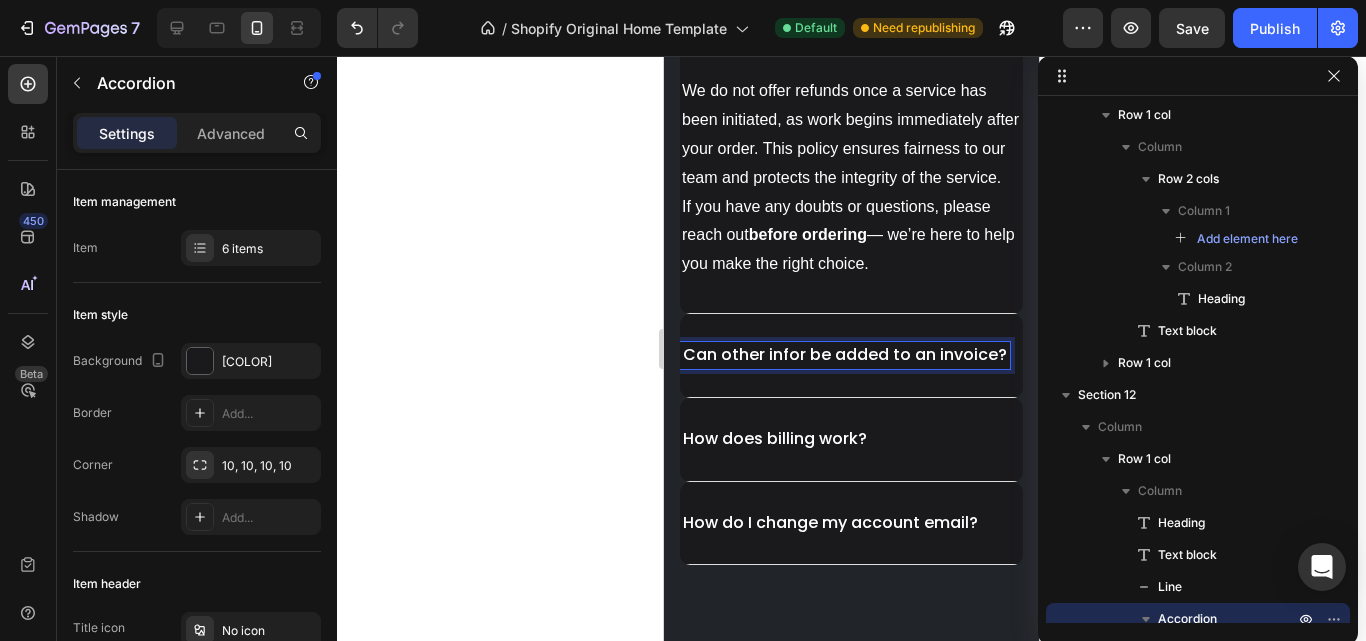 click on "Can other infor be added to an invoice?" at bounding box center (845, 355) 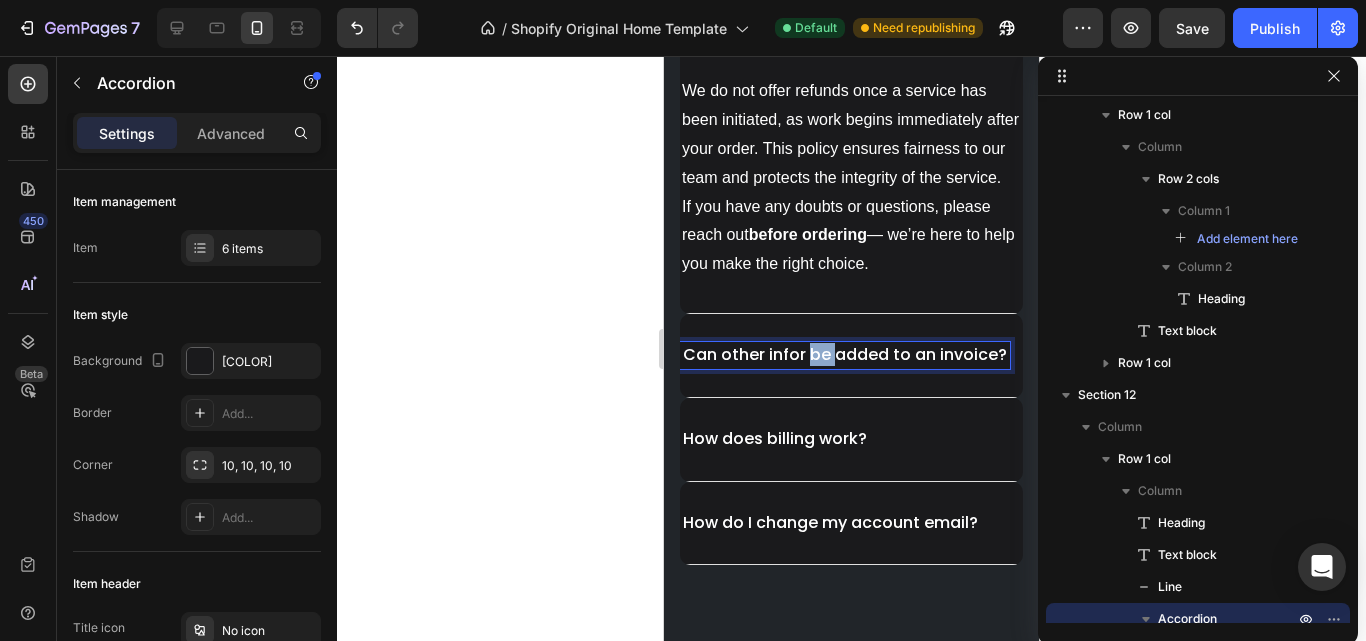 click on "Can other infor be added to an invoice?" at bounding box center (845, 355) 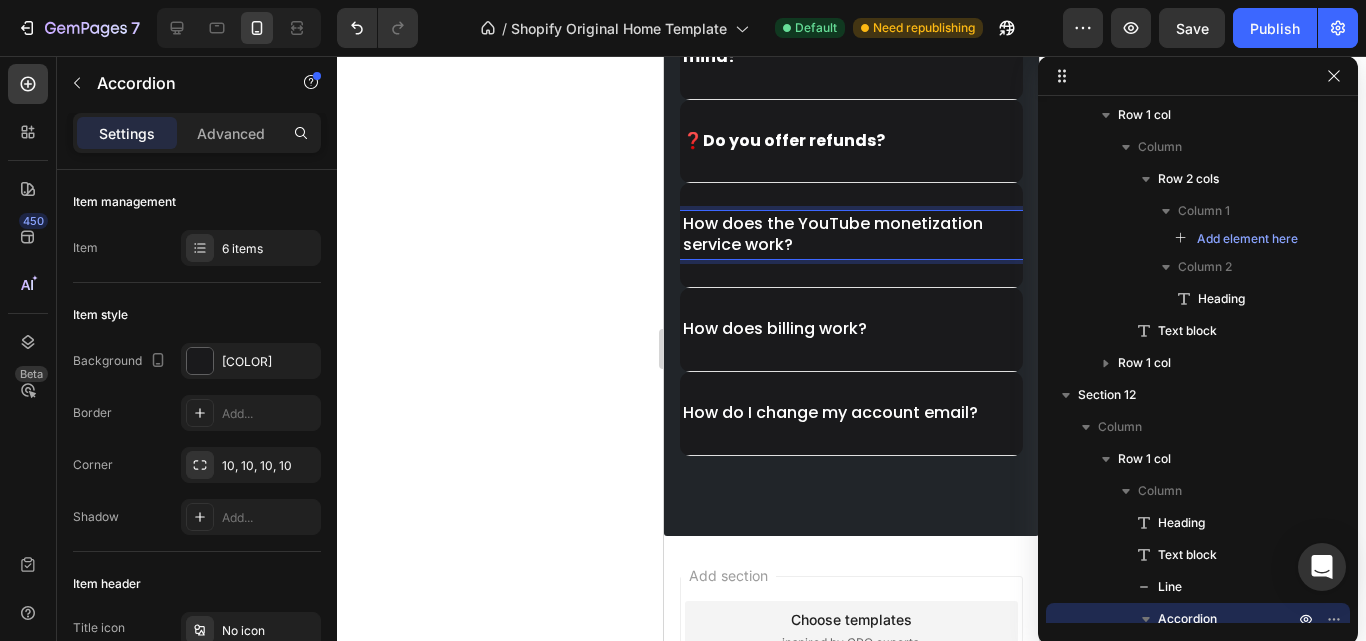 click on "❓  Is there a free trial available? ❓  Can I cancel my order if I change my mind? ❓  Do you offer refunds? We do not offer refunds once a service has been initiated, as work begins immediately after your order. This policy ensures fairness to our team and protects the integrity of the service. If you have any doubts or questions, please reach out  before ordering  — we’re here to help you make the right choice. Text block How does the YouTube monetization service work? How does billing work? How do I change my account email?" at bounding box center [851, 183] 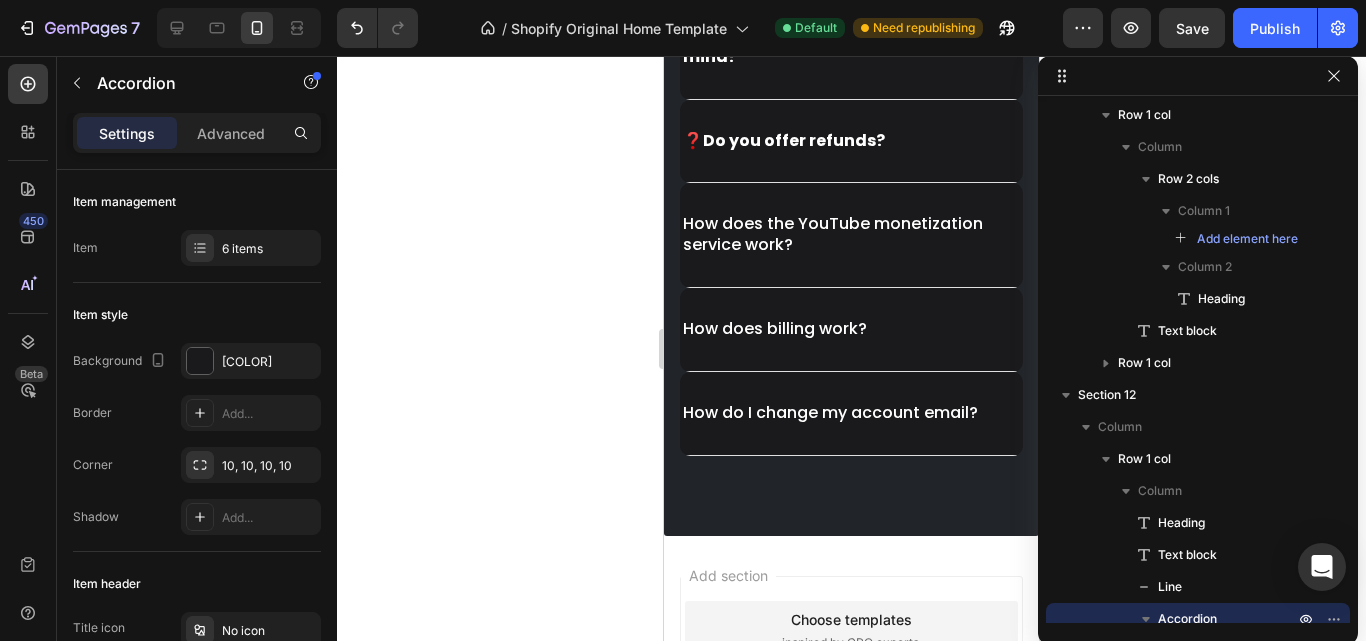 scroll, scrollTop: 6958, scrollLeft: 0, axis: vertical 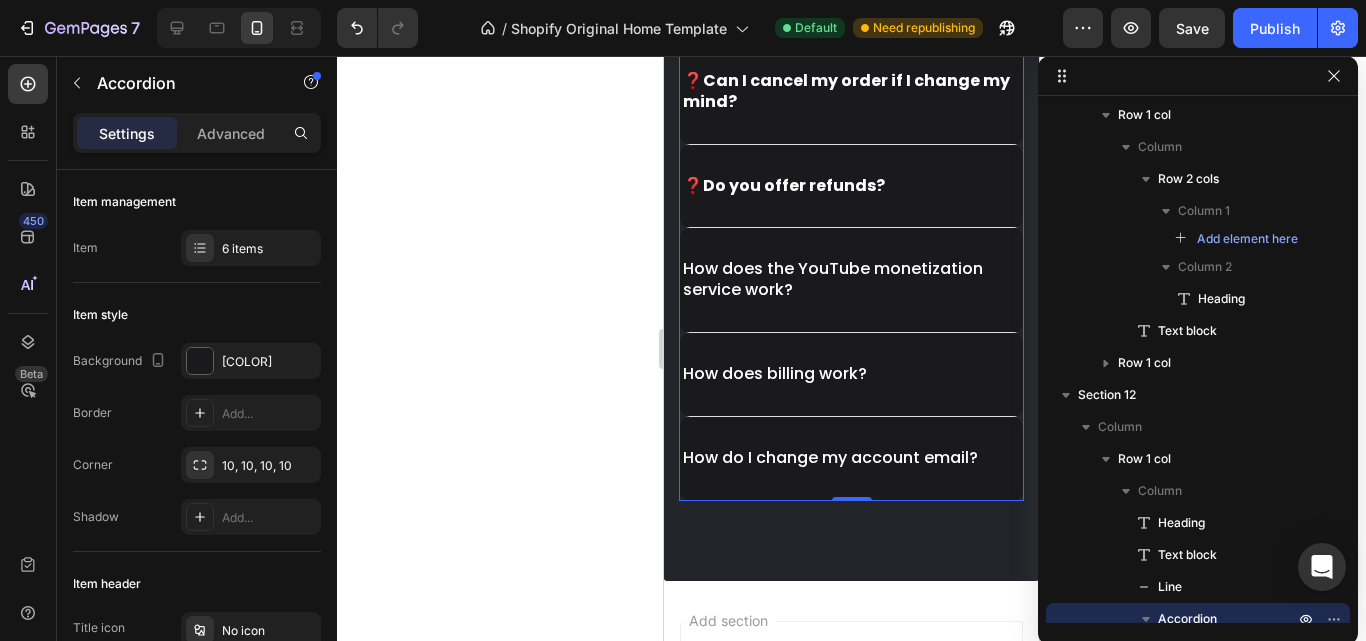 click on "How does the YouTube monetization service work?" at bounding box center (851, 280) 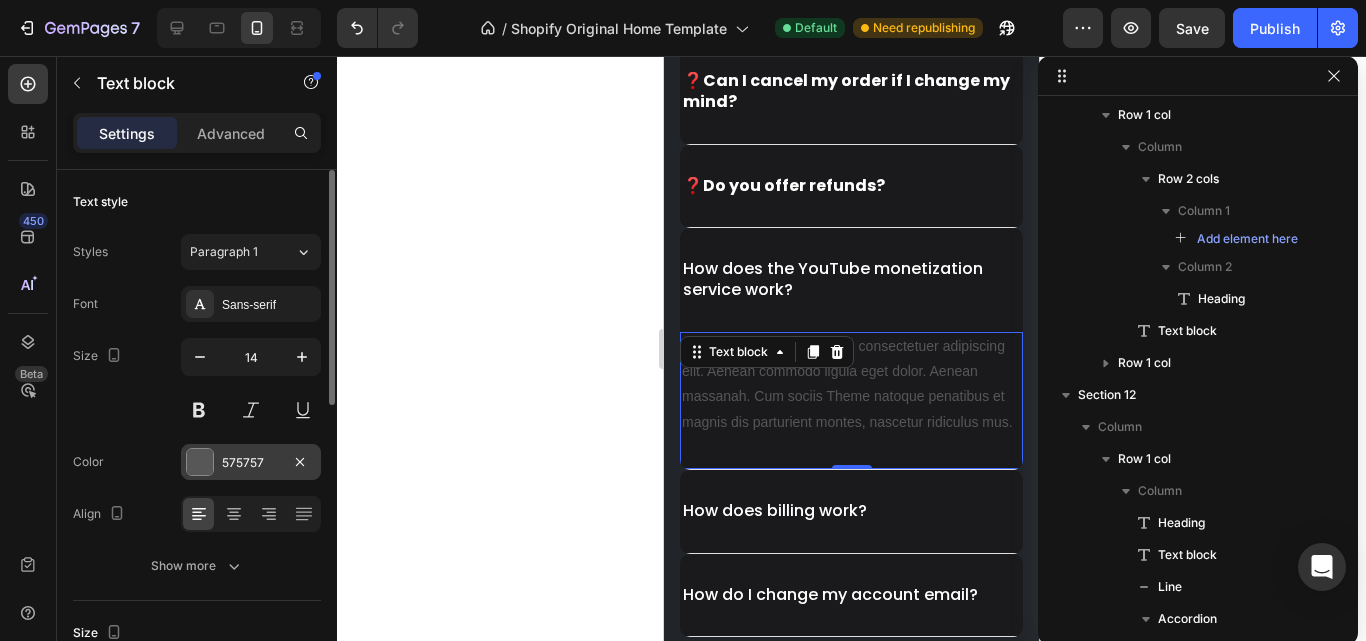 click at bounding box center [200, 462] 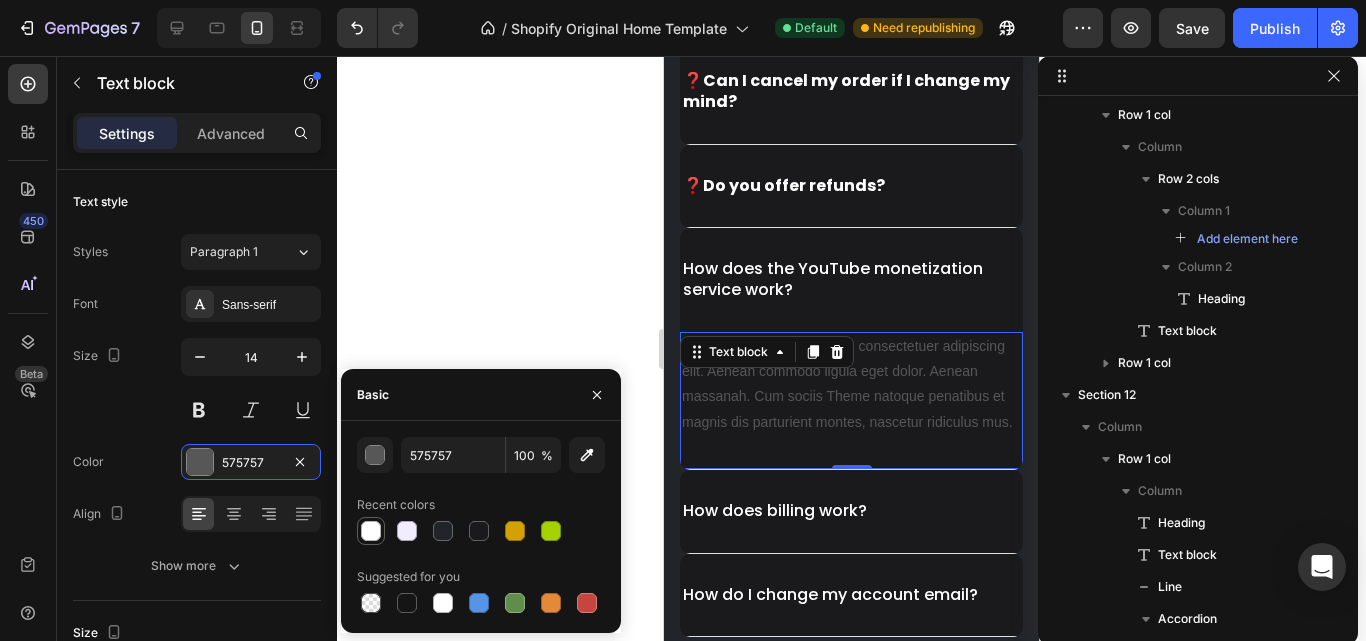 click at bounding box center (371, 531) 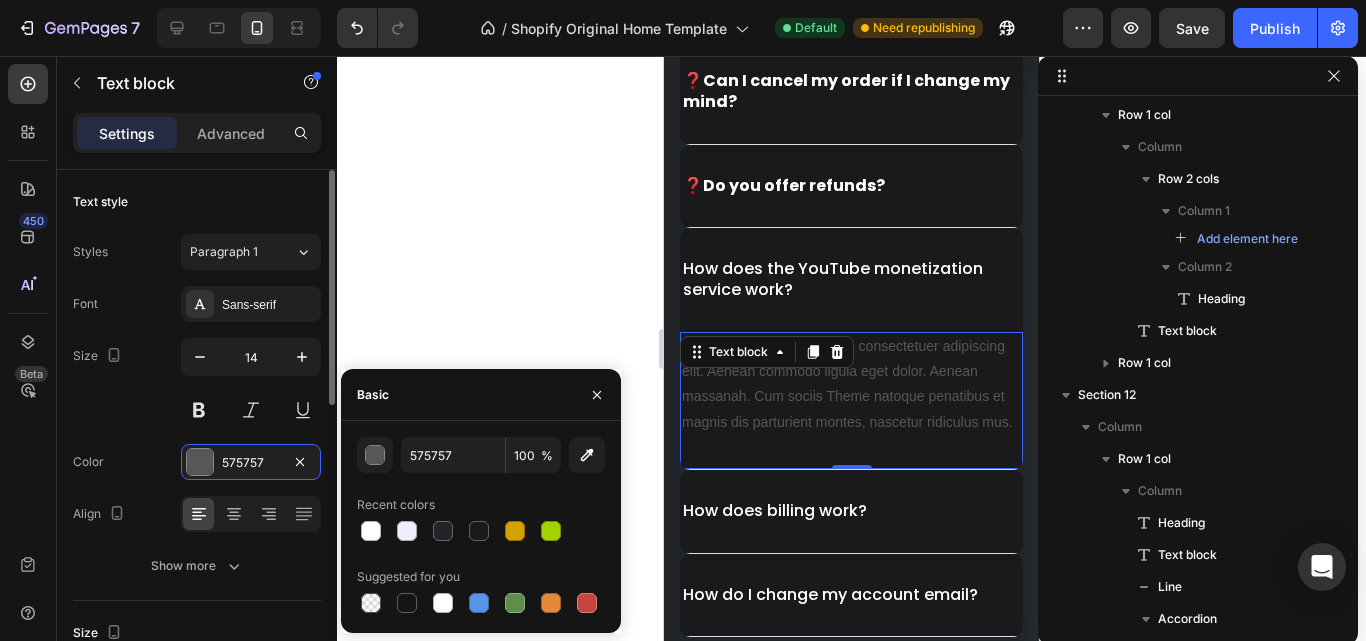 type on "FFFFFF" 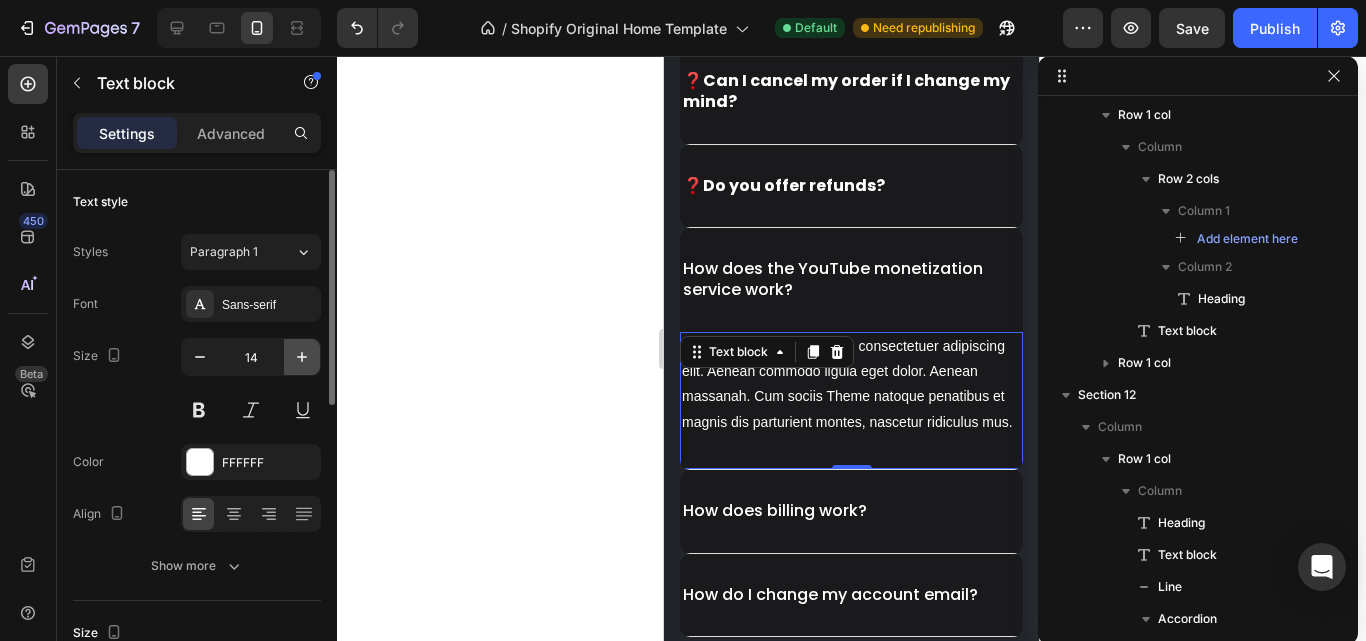 click 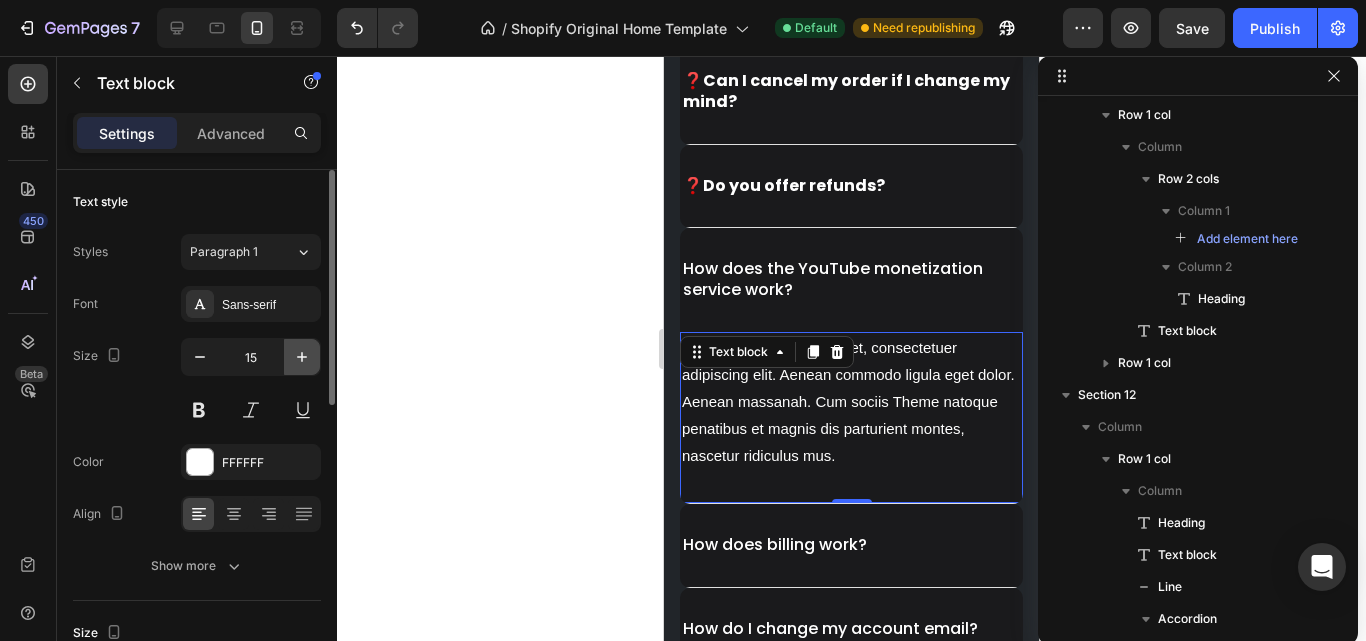 click 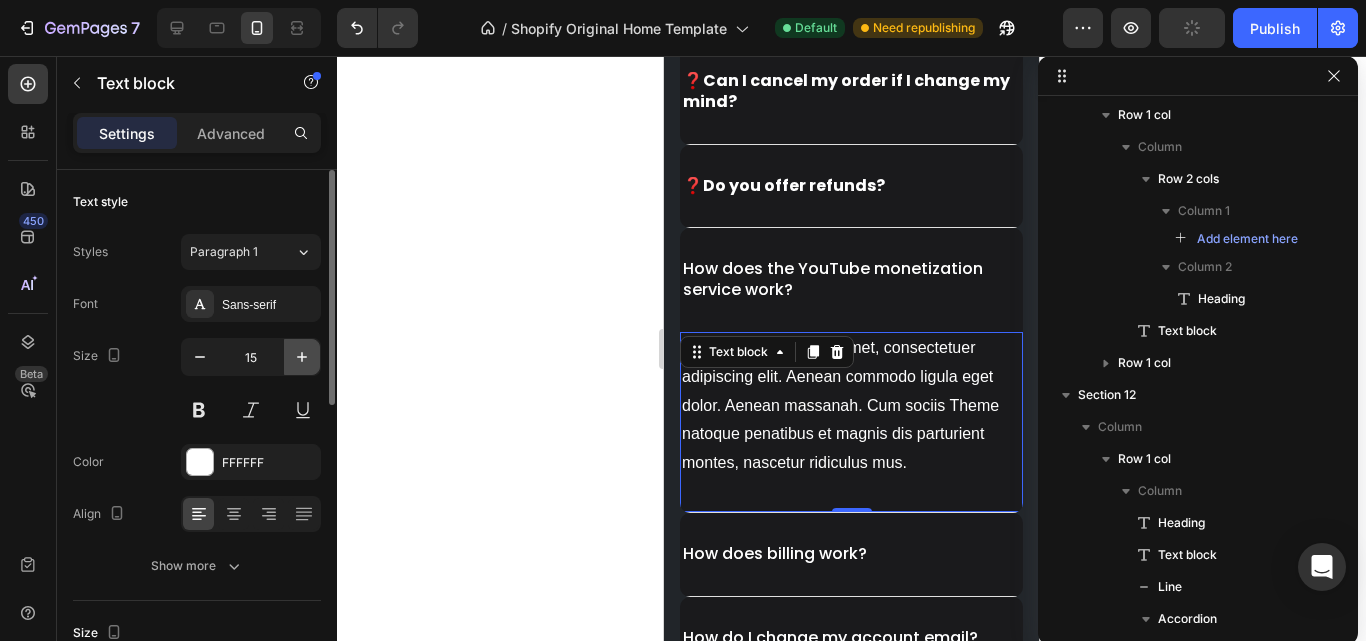 type on "16" 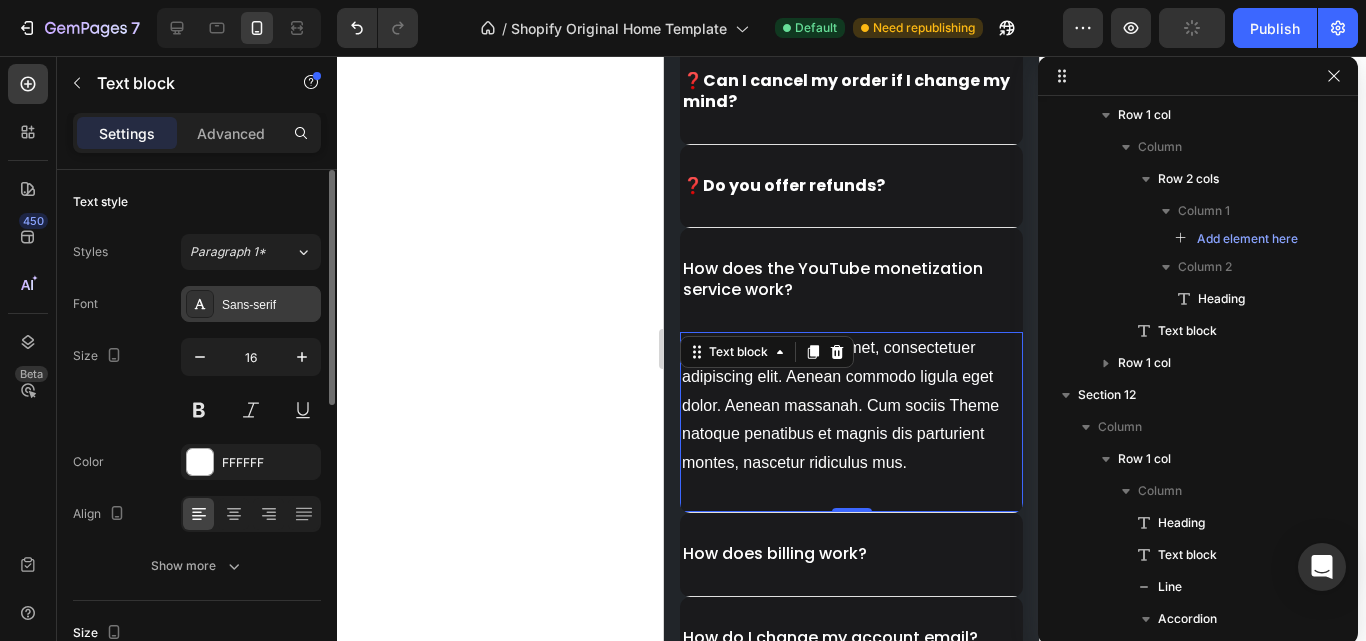 click on "Sans-serif" at bounding box center [269, 305] 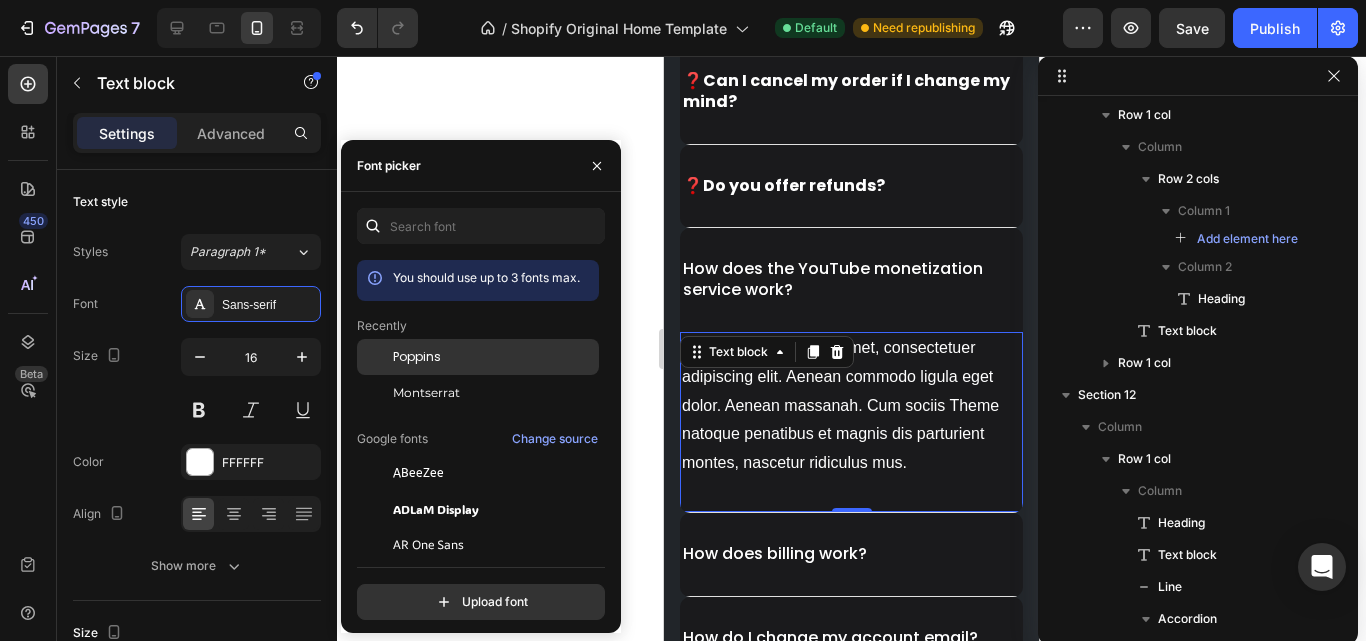 click on "Poppins" at bounding box center [417, 357] 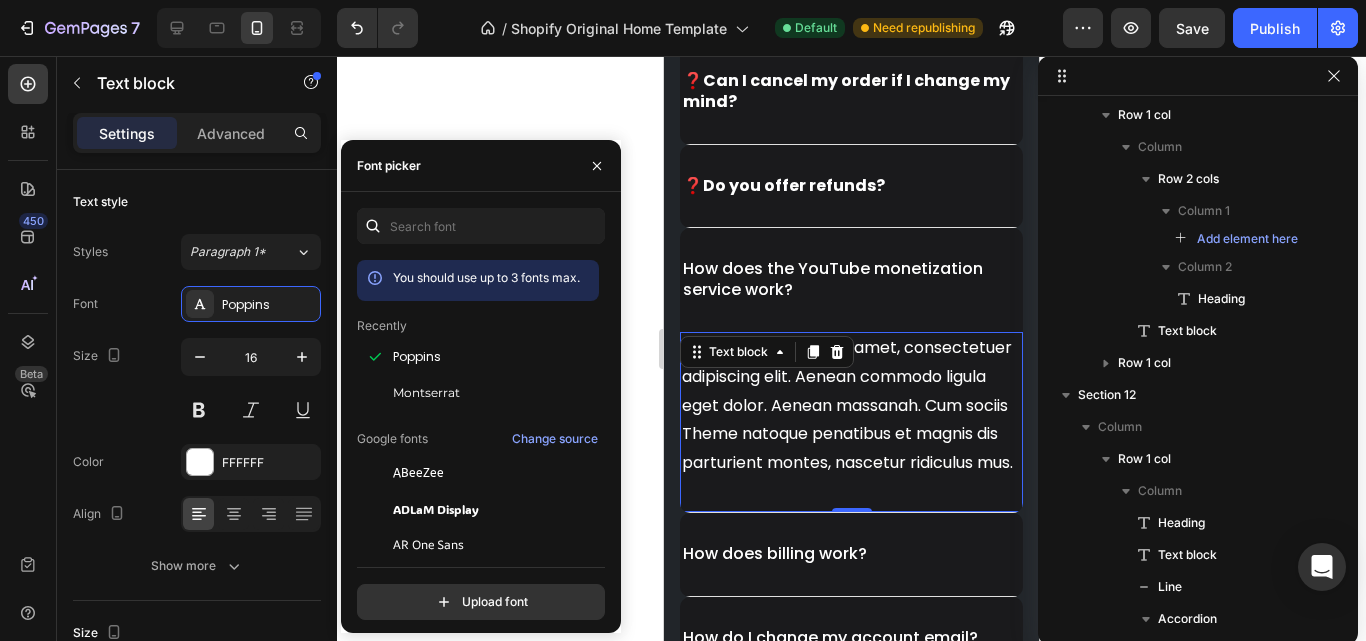 click on "Lorem ipsum dolor sit amet, consectetuer adipiscing elit. Aenean commodo ligula eget dolor. Aenean massanah. Cum sociis Theme natoque penatibus et magnis dis parturient montes, nascetur ridiculus mus." at bounding box center (851, 406) 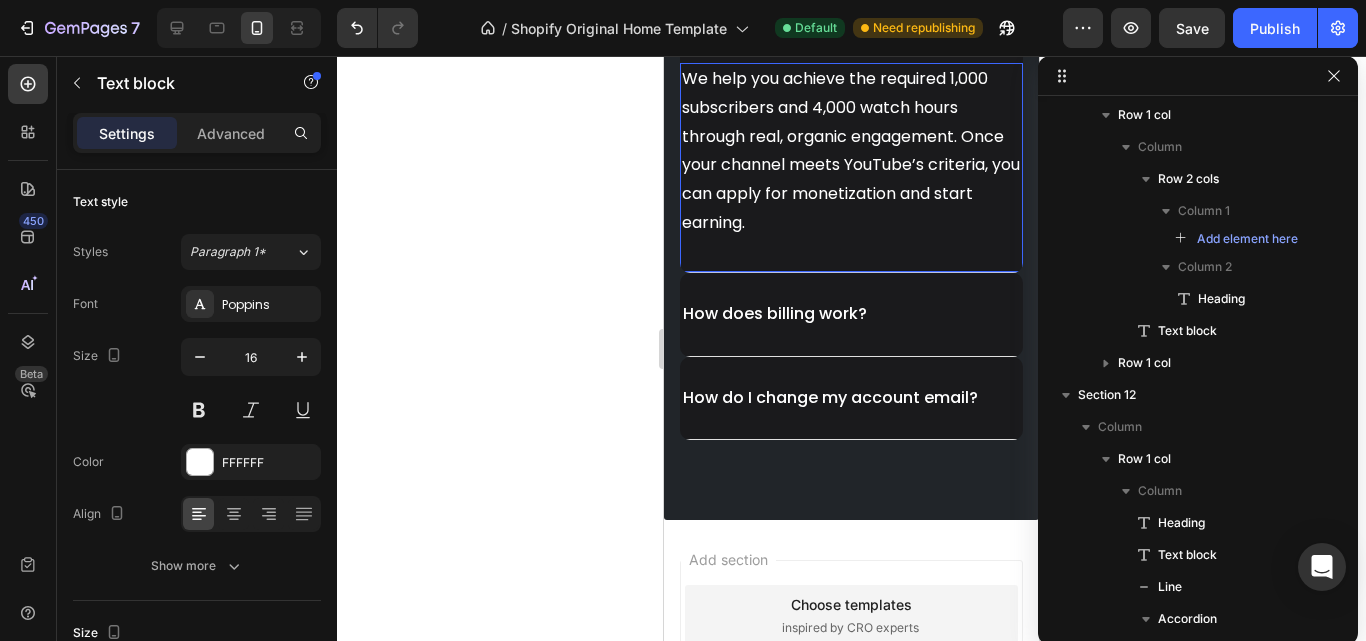 scroll, scrollTop: 7258, scrollLeft: 0, axis: vertical 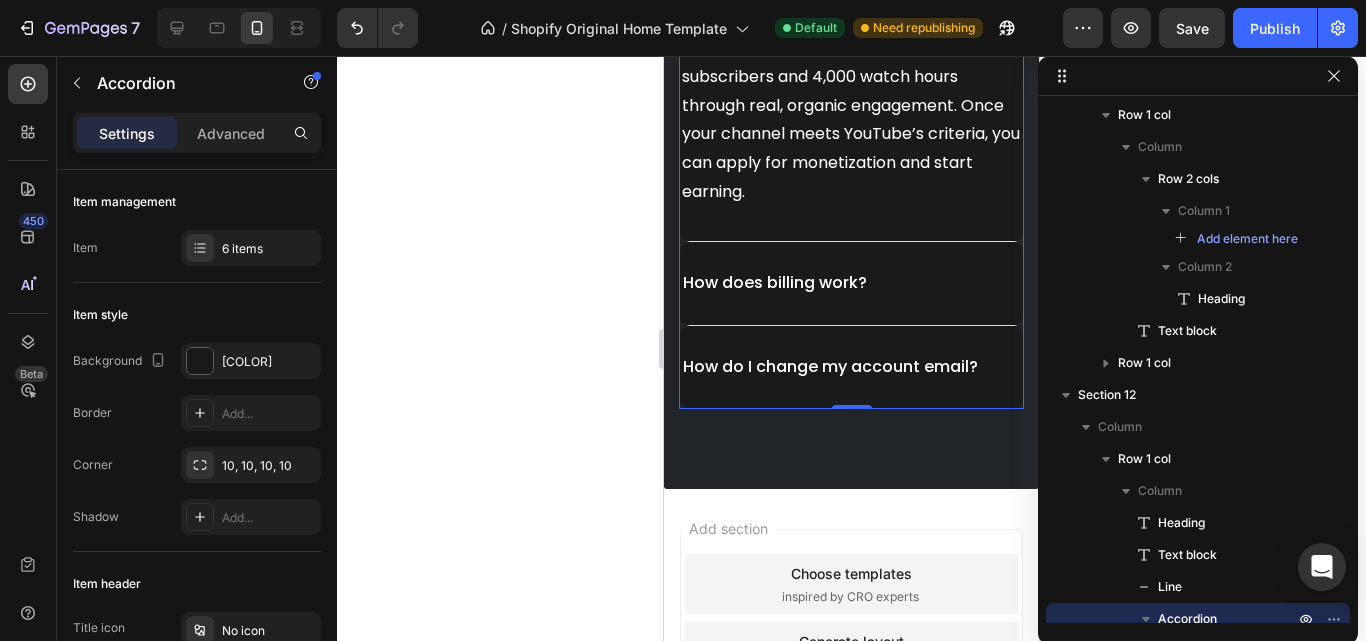 click on "How does billing work?" at bounding box center [775, 283] 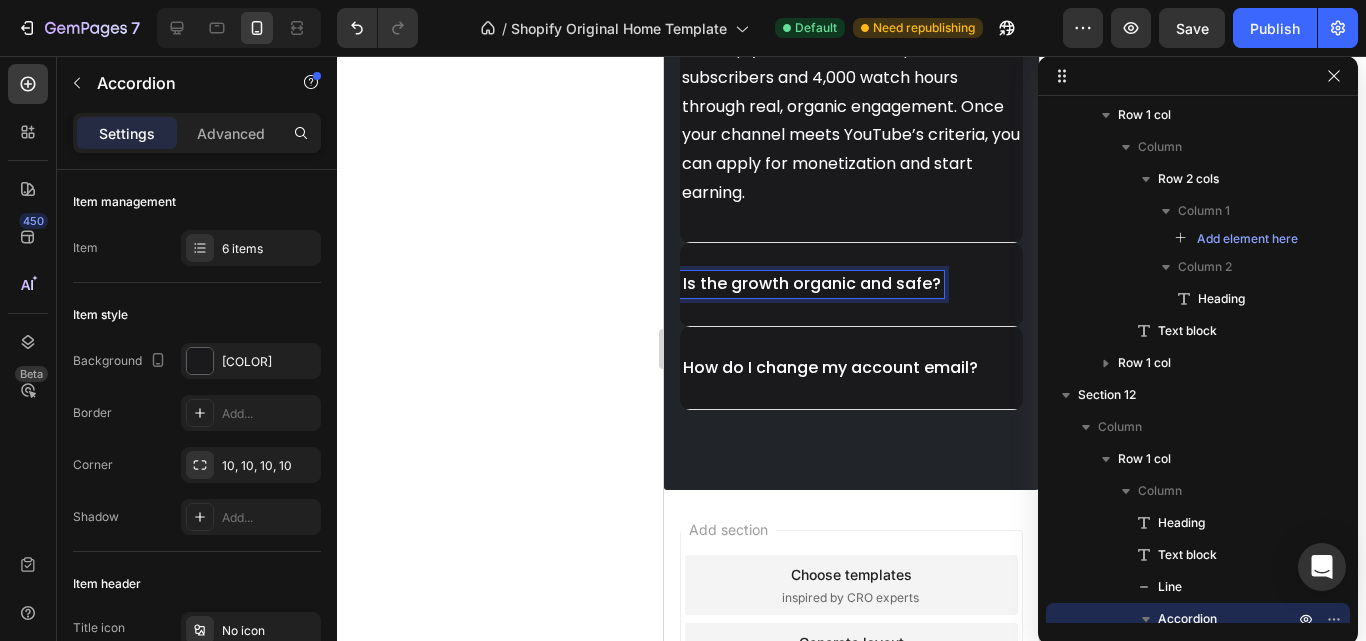 click on "❓  Is there a free trial available? ❓  Can I cancel my order if I change my mind? ❓  Do you offer refunds? How does the YouTube monetization service work? We help you achieve the required 1,000 subscribers and 4,000 watch hours through real, organic engagement. Once your channel meets YouTube’s criteria, you can apply for monetization and start earning. Text block Is the growth organic and safe? How do I change my account email?" at bounding box center (851, 33) 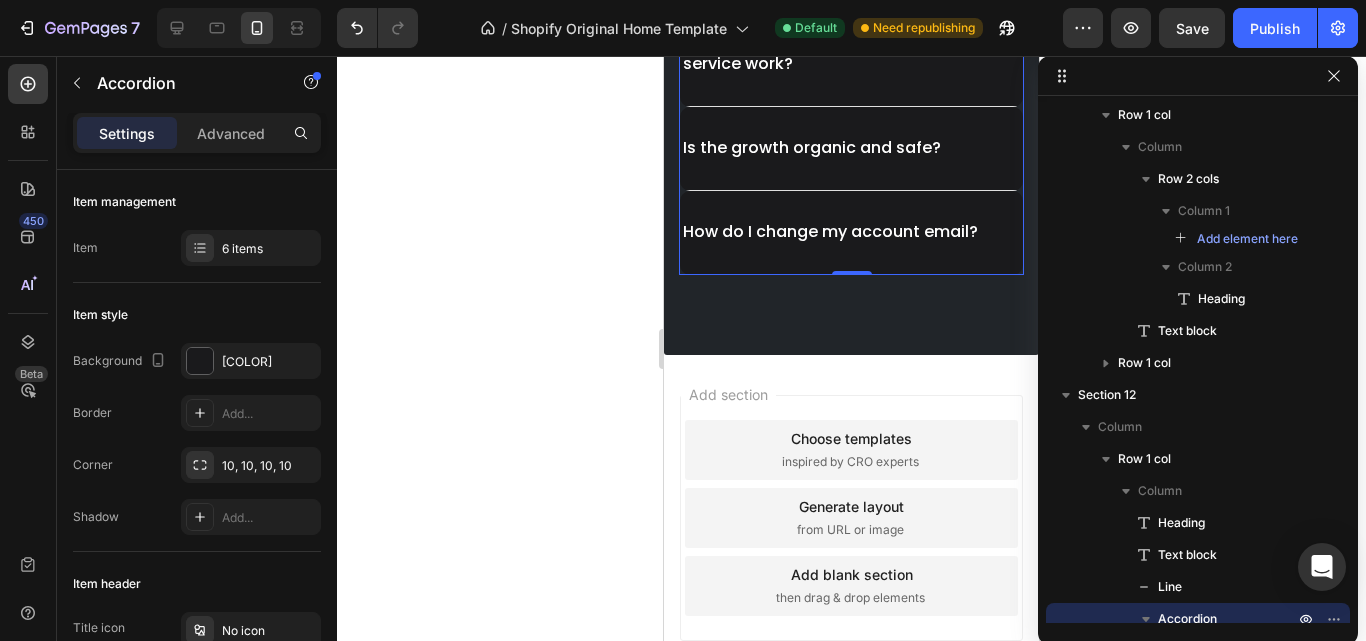 scroll, scrollTop: 7048, scrollLeft: 0, axis: vertical 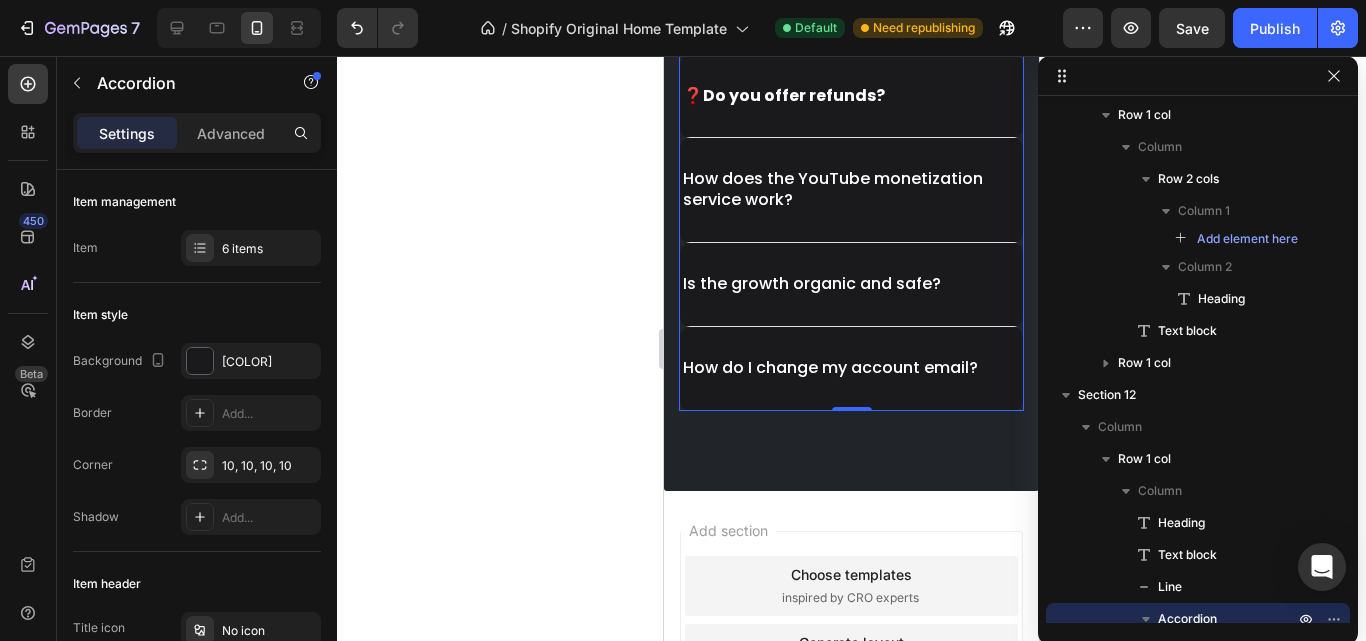 click on "Is the growth organic and safe?" at bounding box center (851, 285) 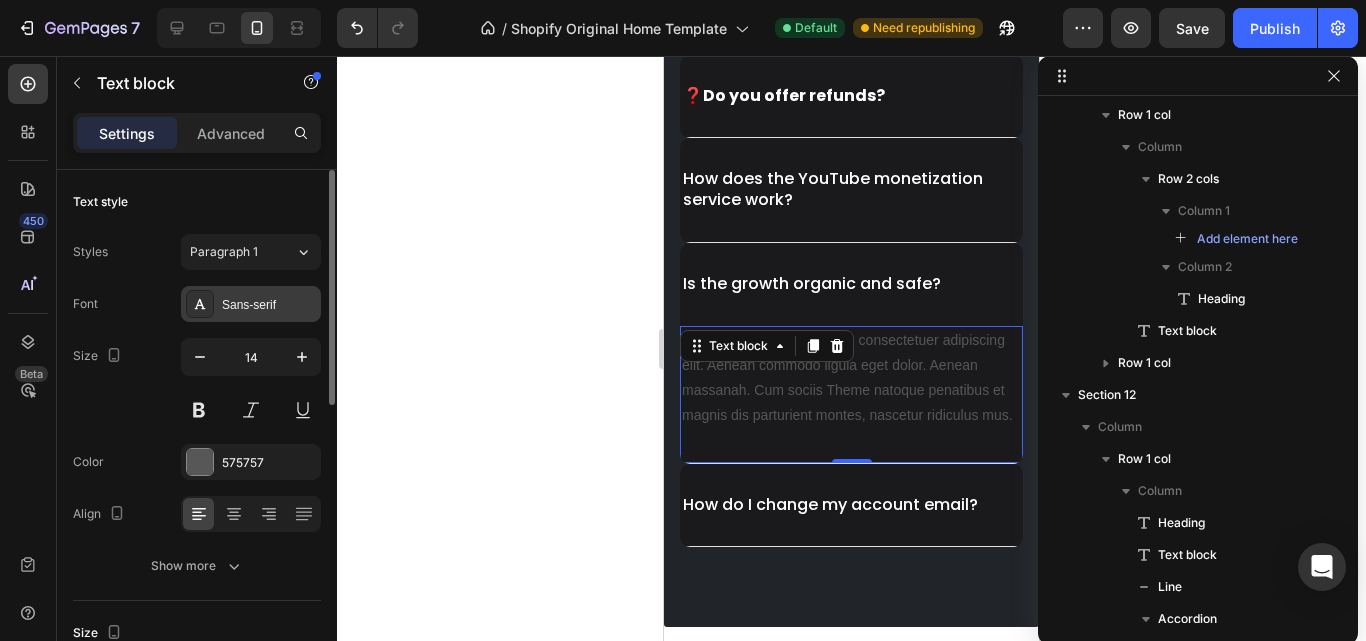 click on "Sans-serif" at bounding box center (269, 305) 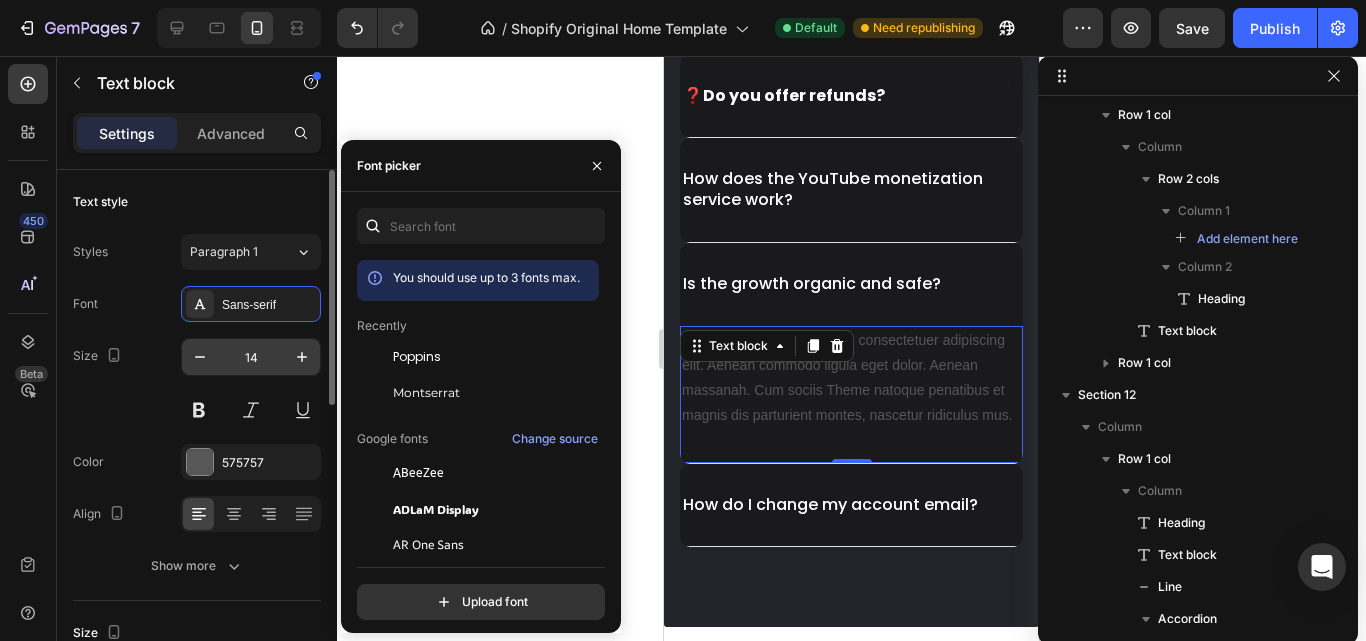 drag, startPoint x: 399, startPoint y: 365, endPoint x: 276, endPoint y: 360, distance: 123.101585 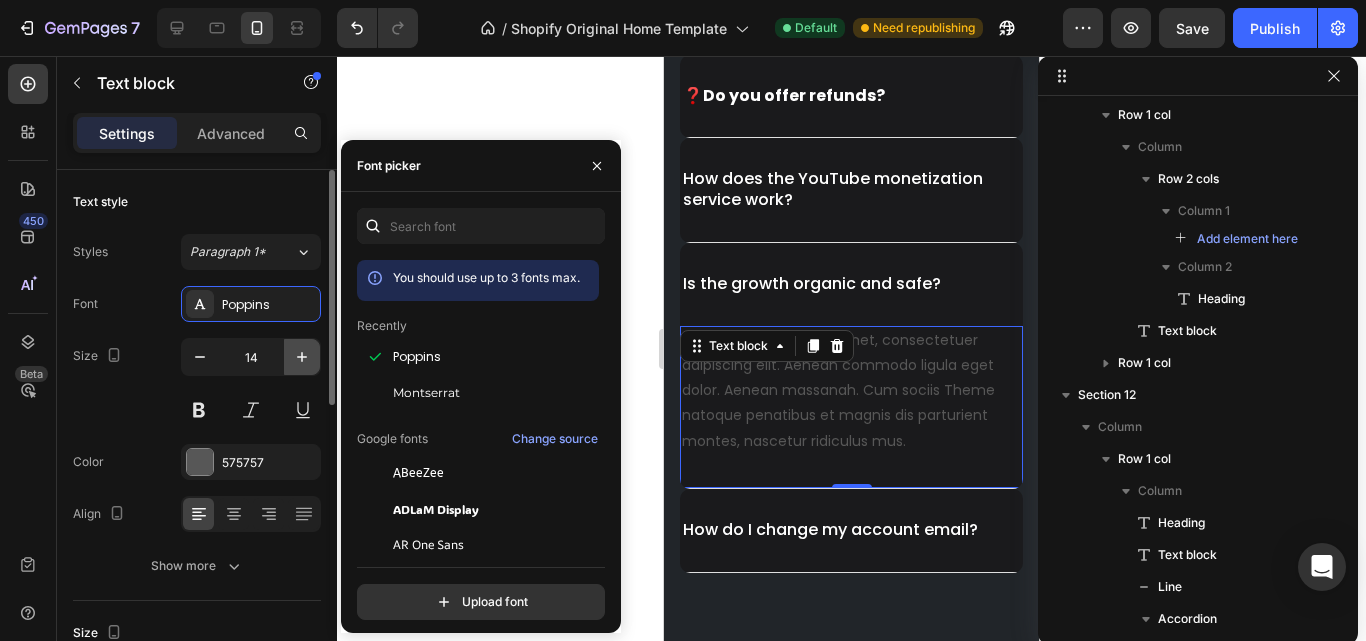 click 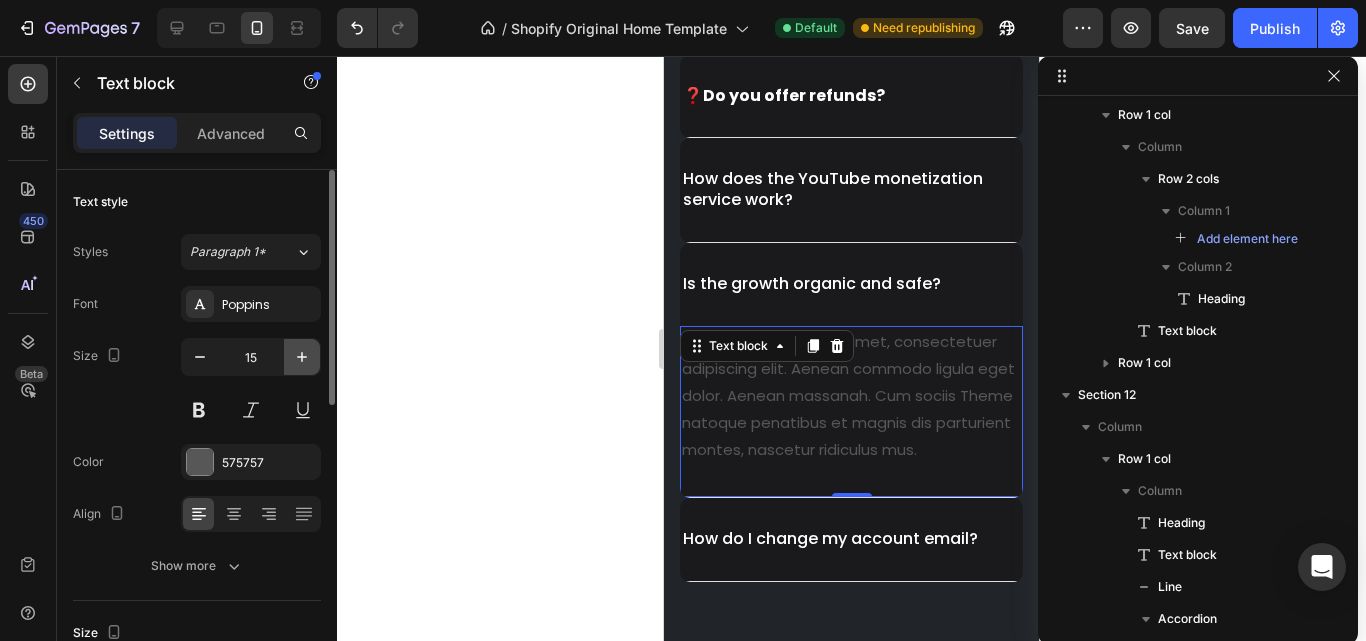 click 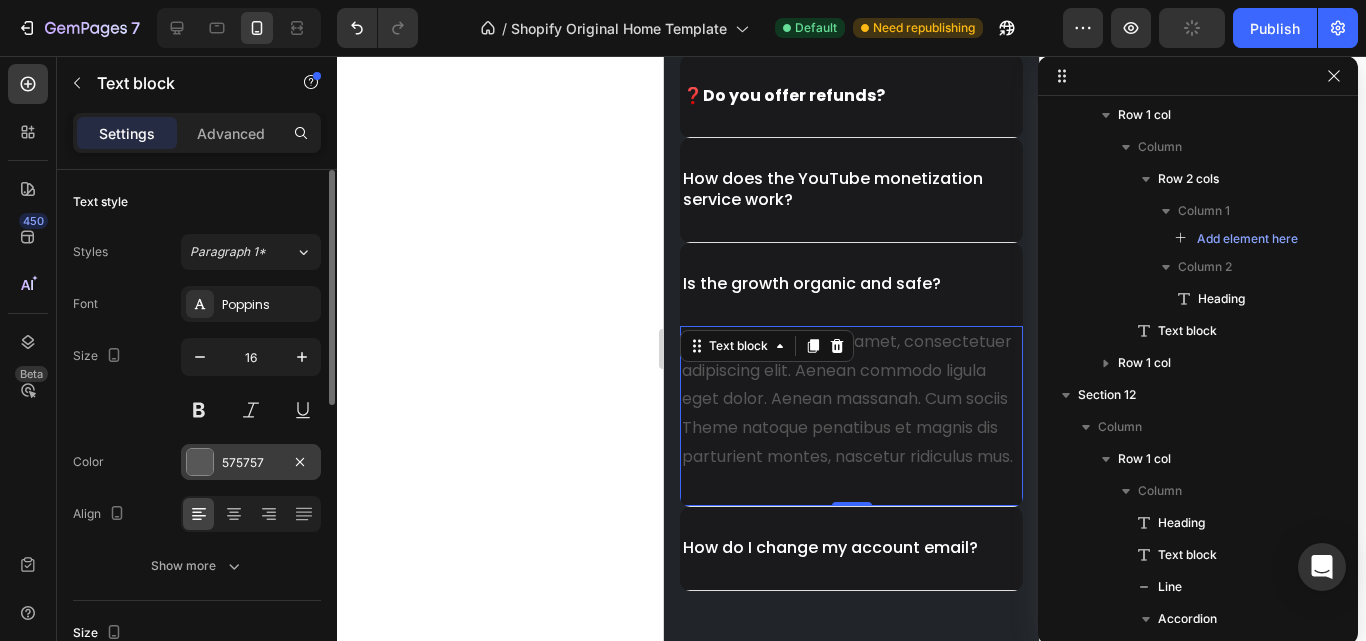 click on "575757" at bounding box center [251, 462] 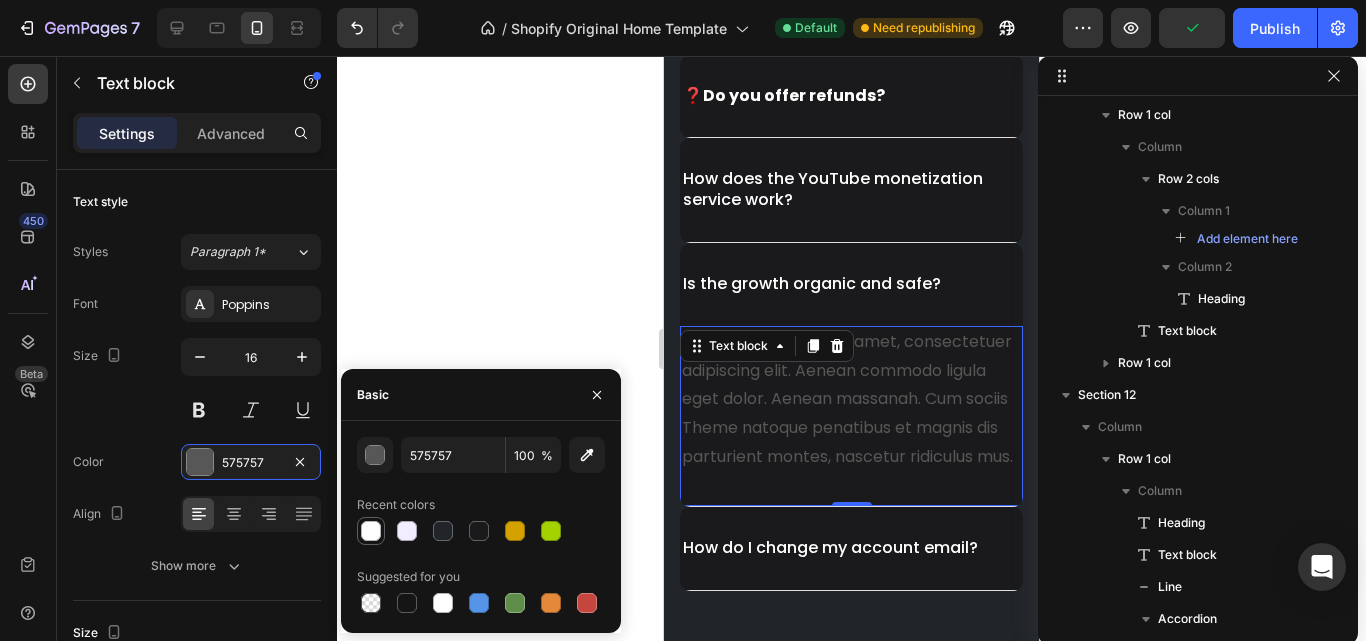 click at bounding box center [371, 531] 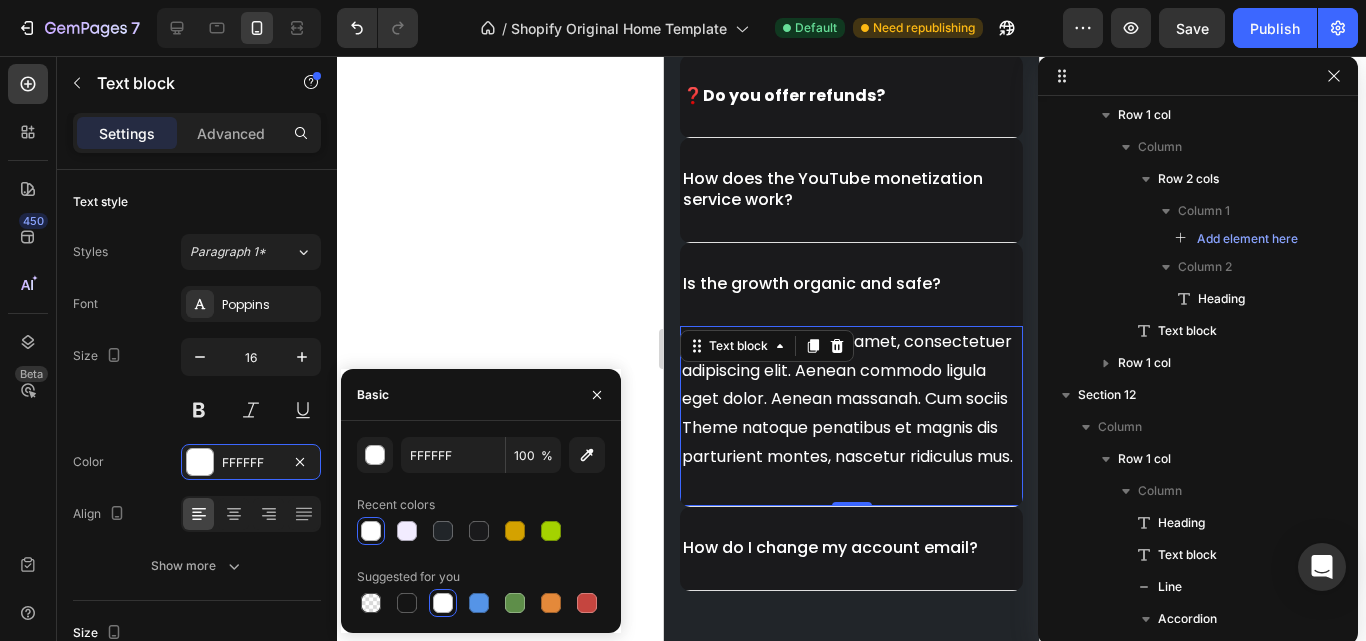 click on "Lorem ipsum dolor sit amet, consectetuer adipiscing elit. Aenean commodo ligula eget dolor. Aenean massanah. Cum sociis Theme natoque penatibus et magnis dis parturient montes, nascetur ridiculus mus." at bounding box center (851, 400) 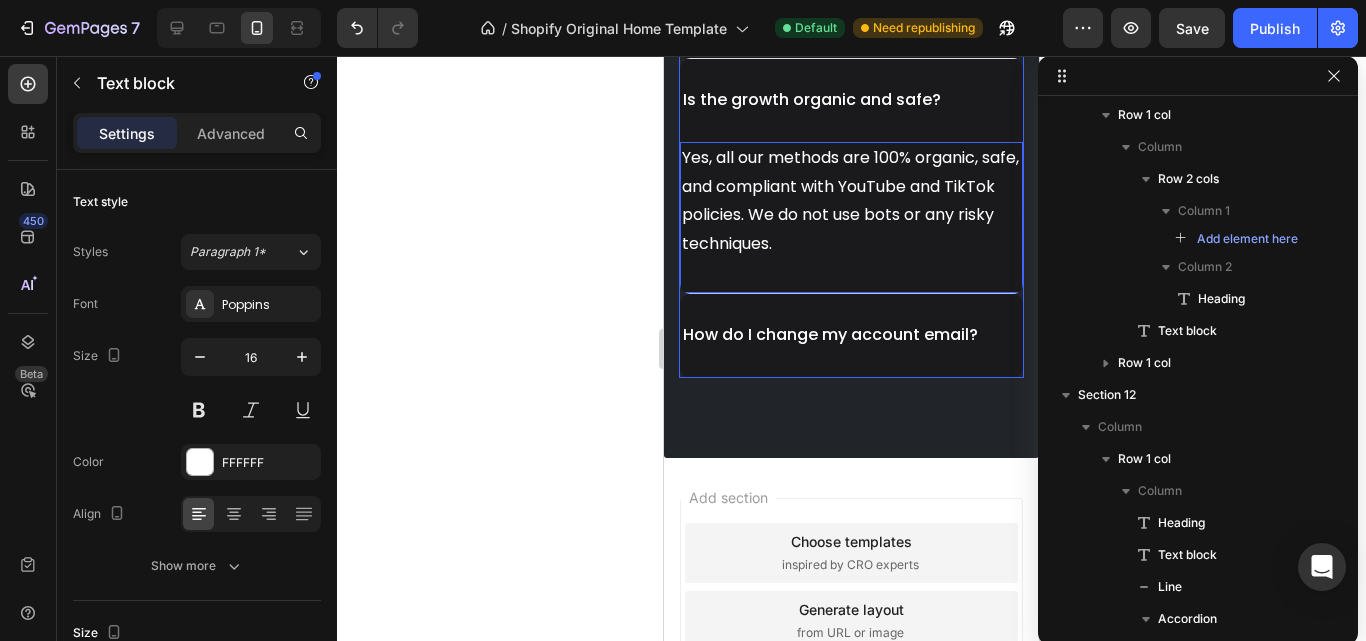 scroll, scrollTop: 7248, scrollLeft: 0, axis: vertical 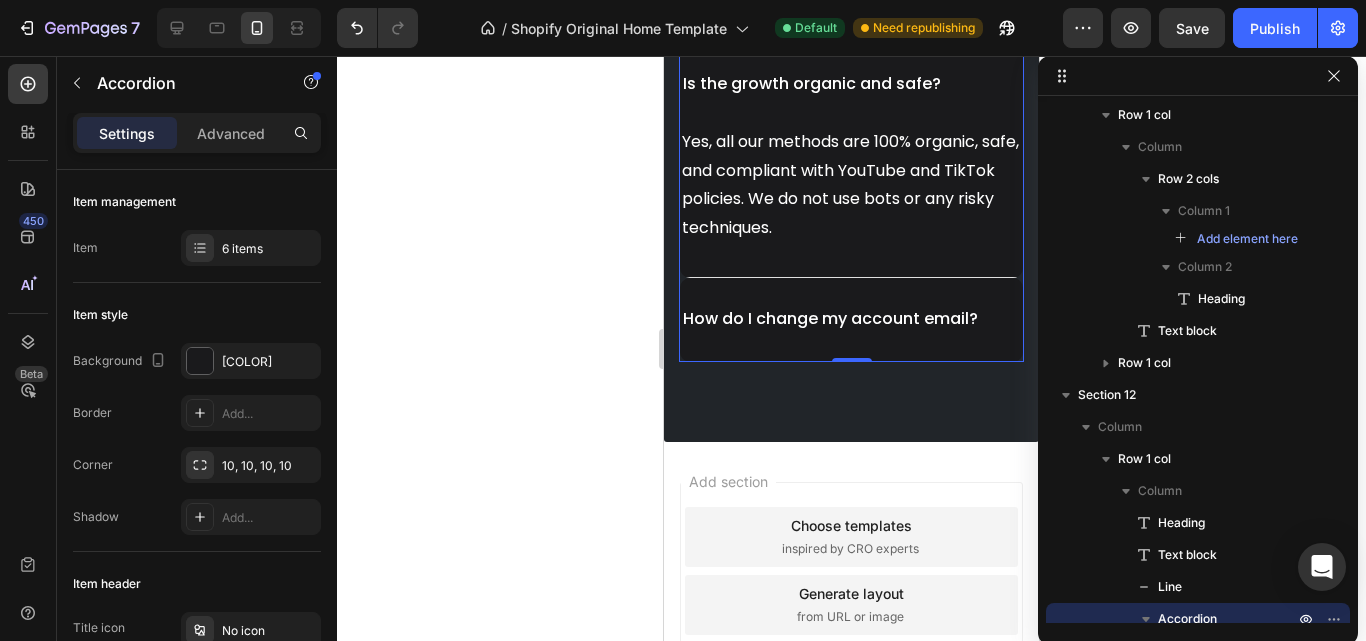 click on "How do I change my account email?" at bounding box center (830, 319) 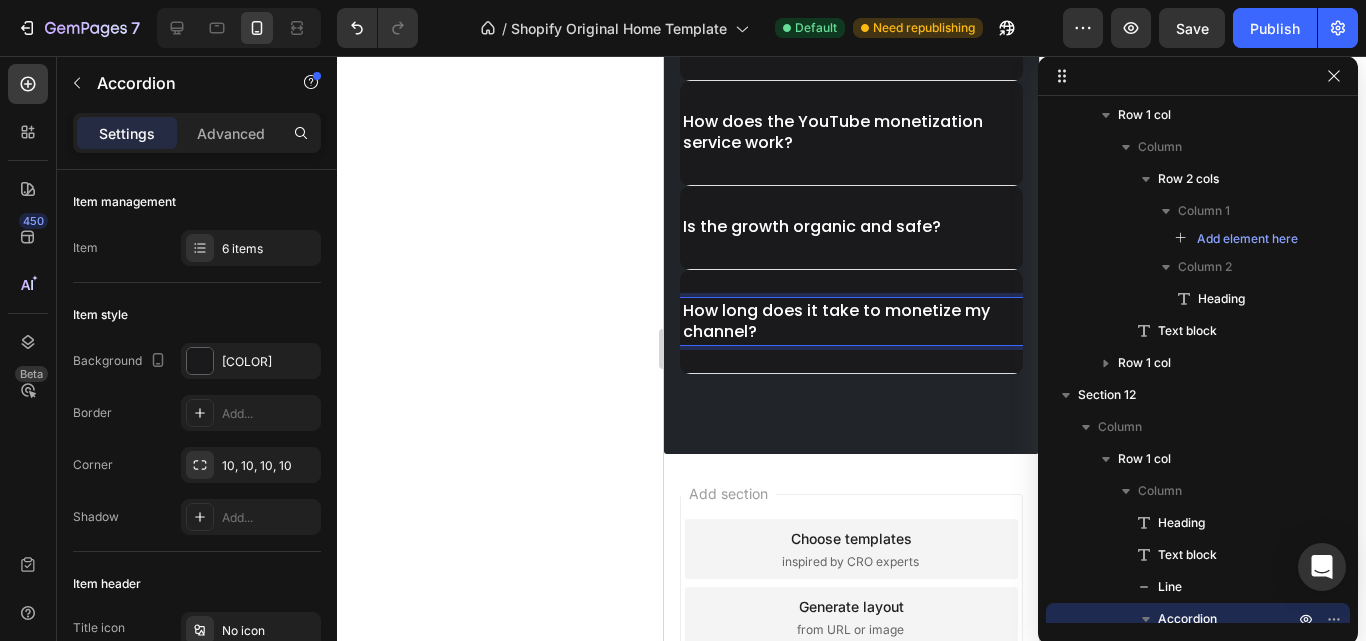 scroll, scrollTop: 7097, scrollLeft: 0, axis: vertical 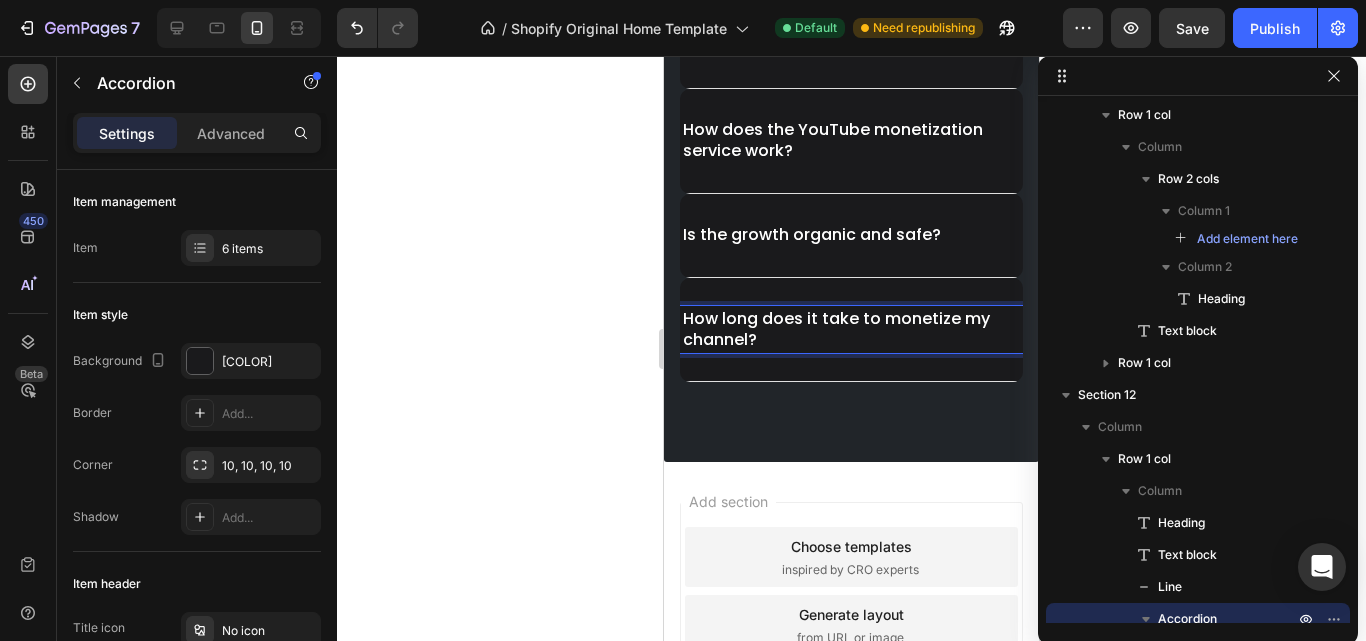 click on "How long does it take to monetize my channel?" at bounding box center (851, 330) 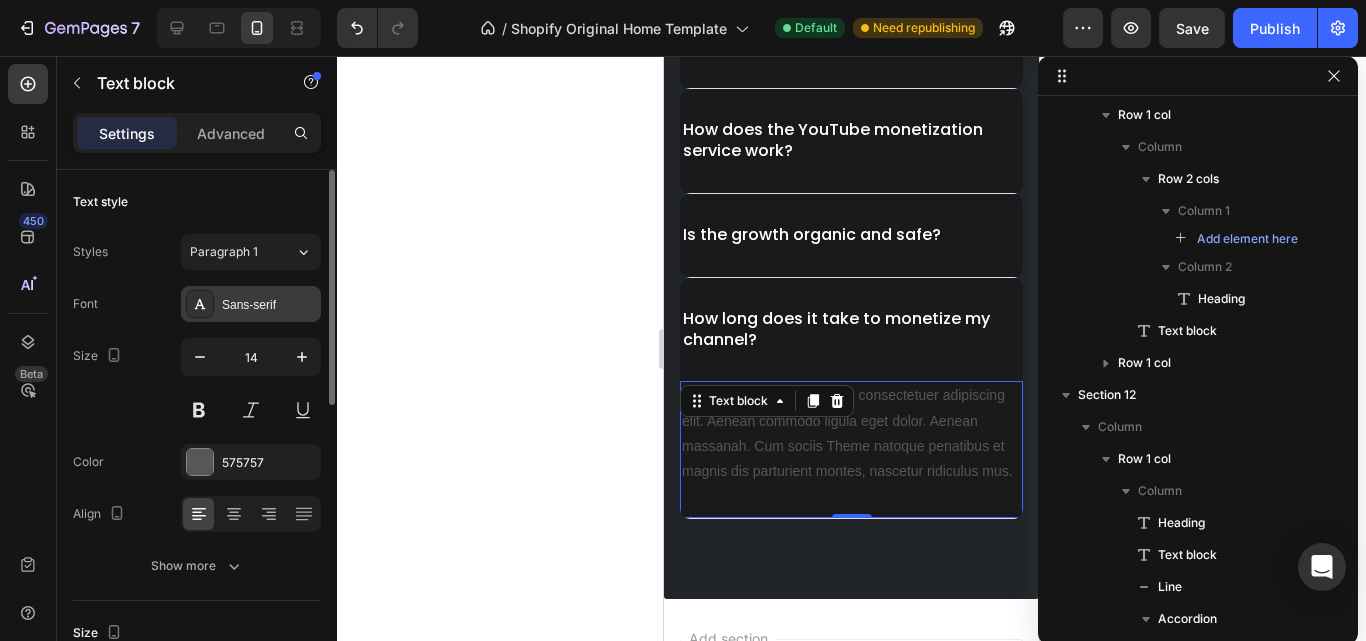 click on "Sans-serif" at bounding box center (269, 305) 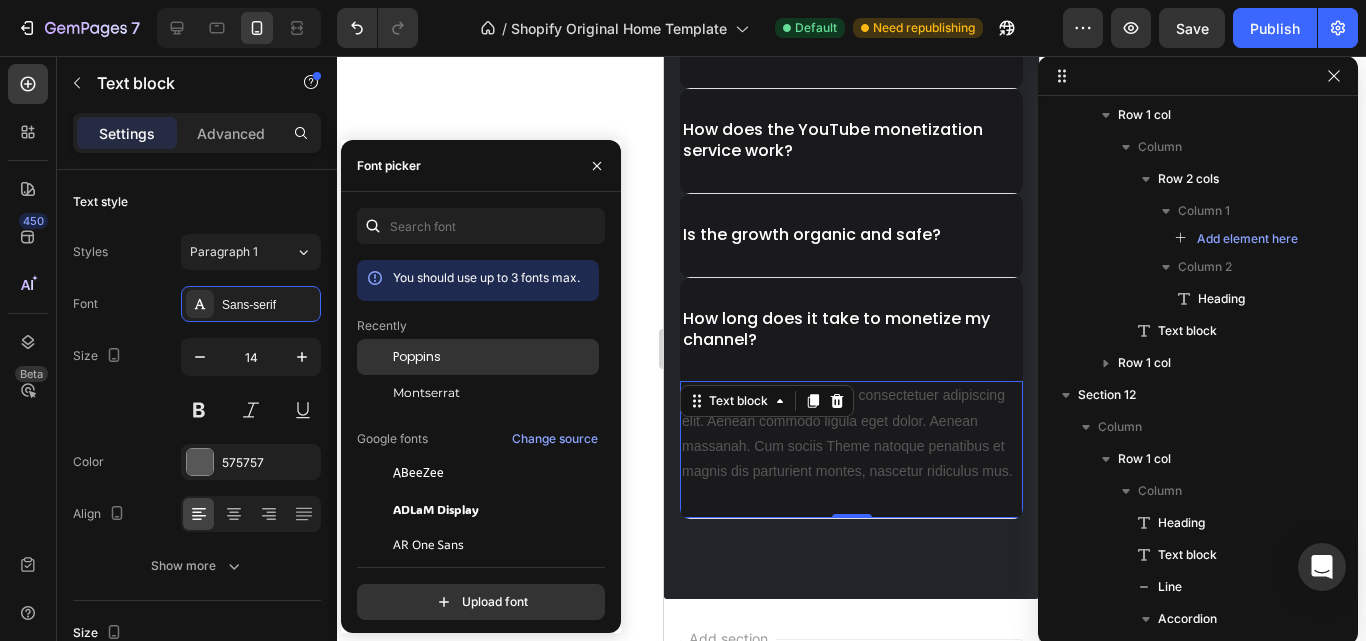 click on "Poppins" at bounding box center (417, 357) 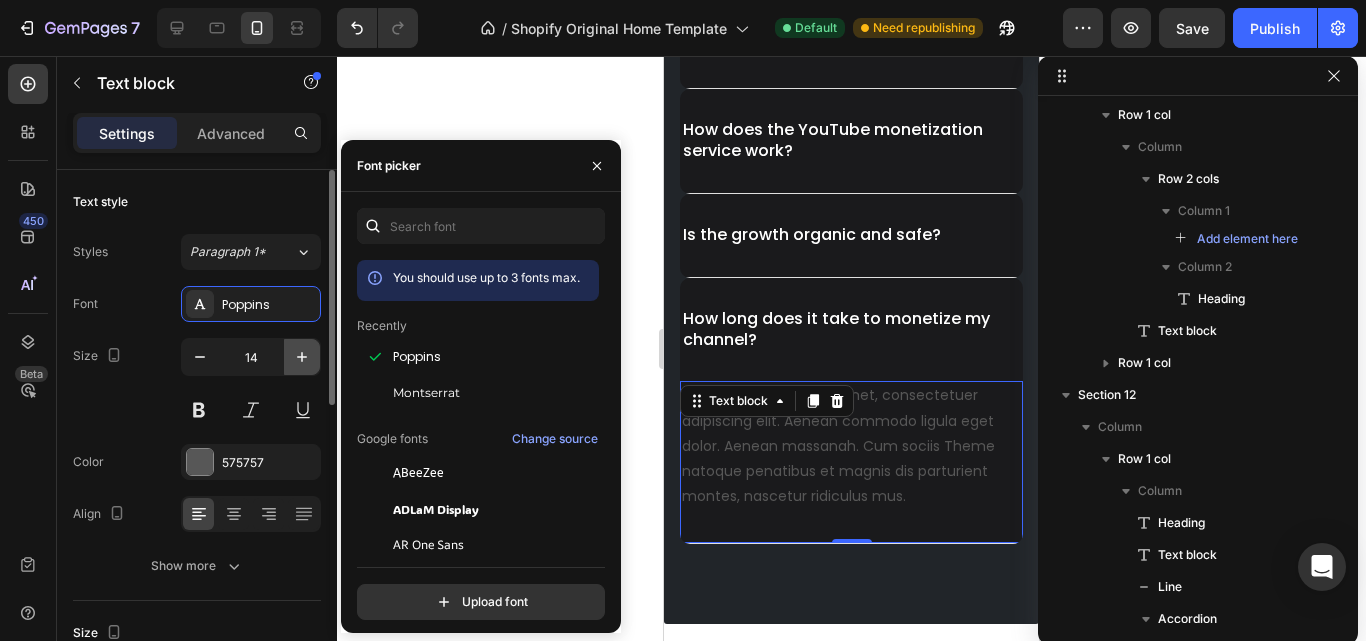 click 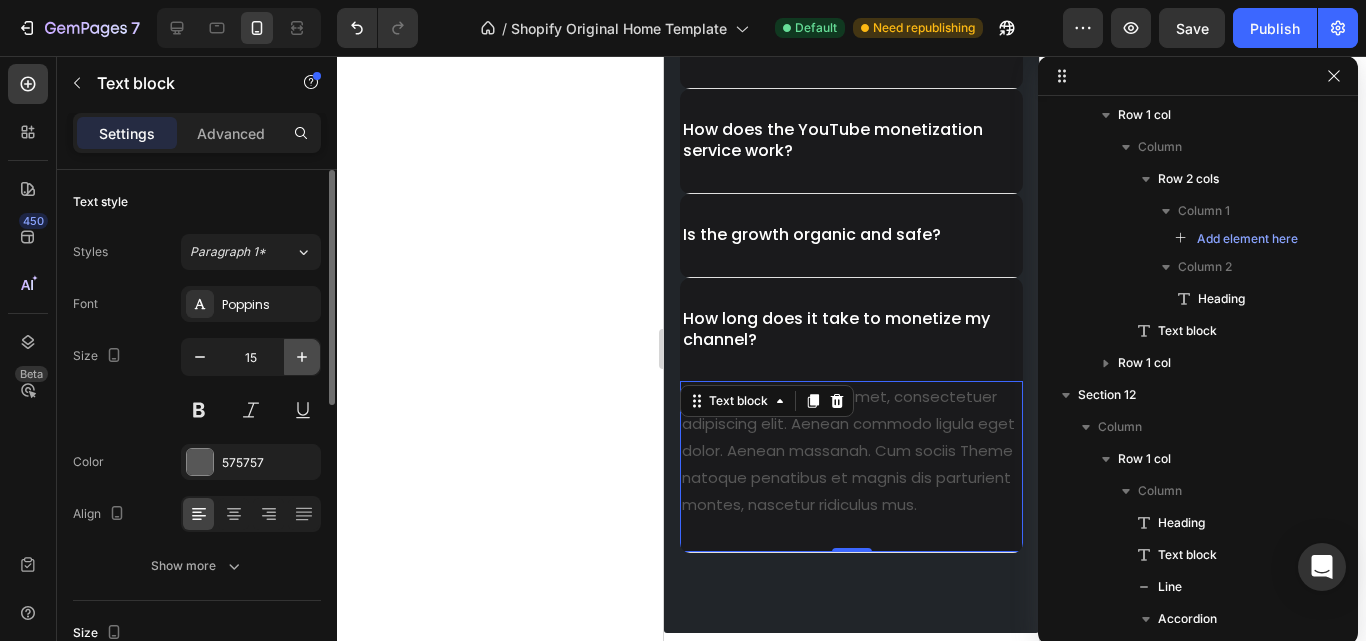 click 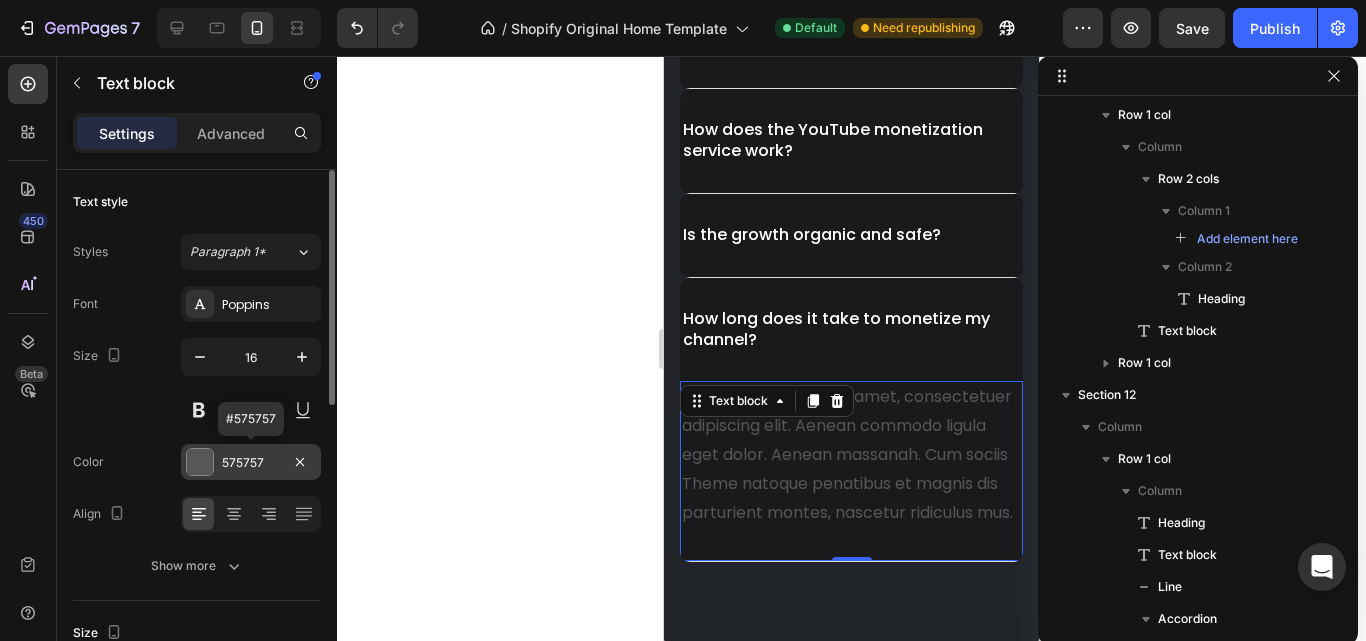 click at bounding box center (200, 462) 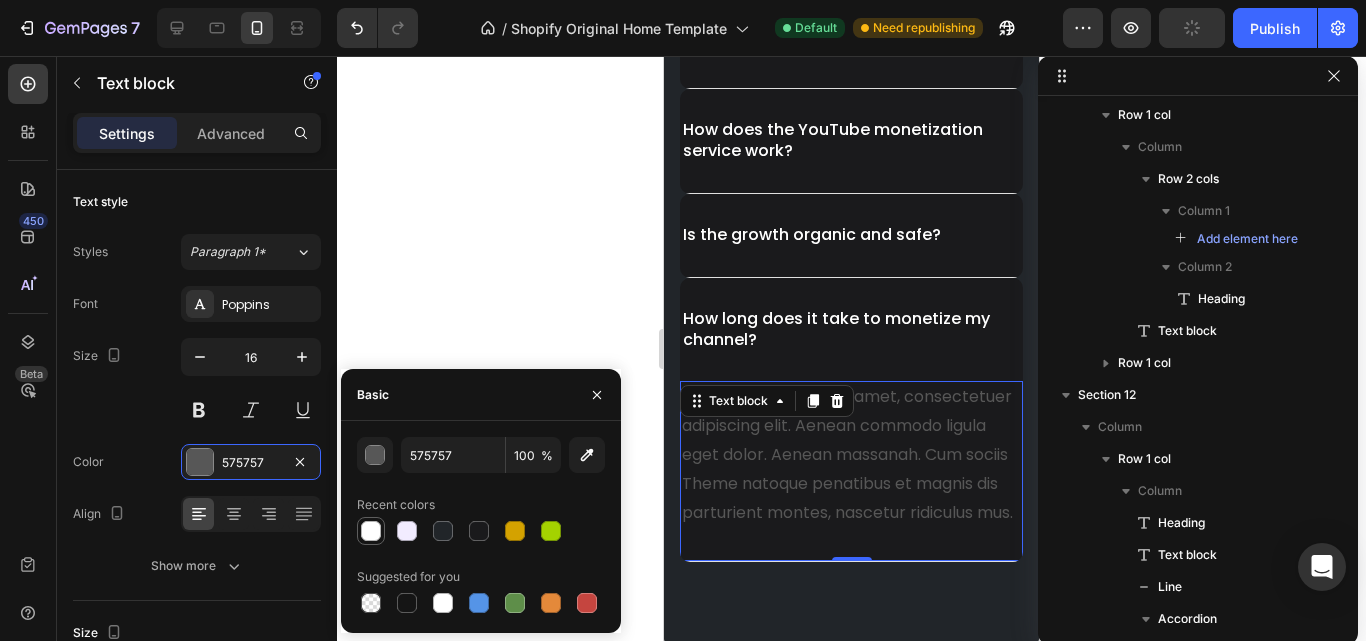 click at bounding box center (371, 531) 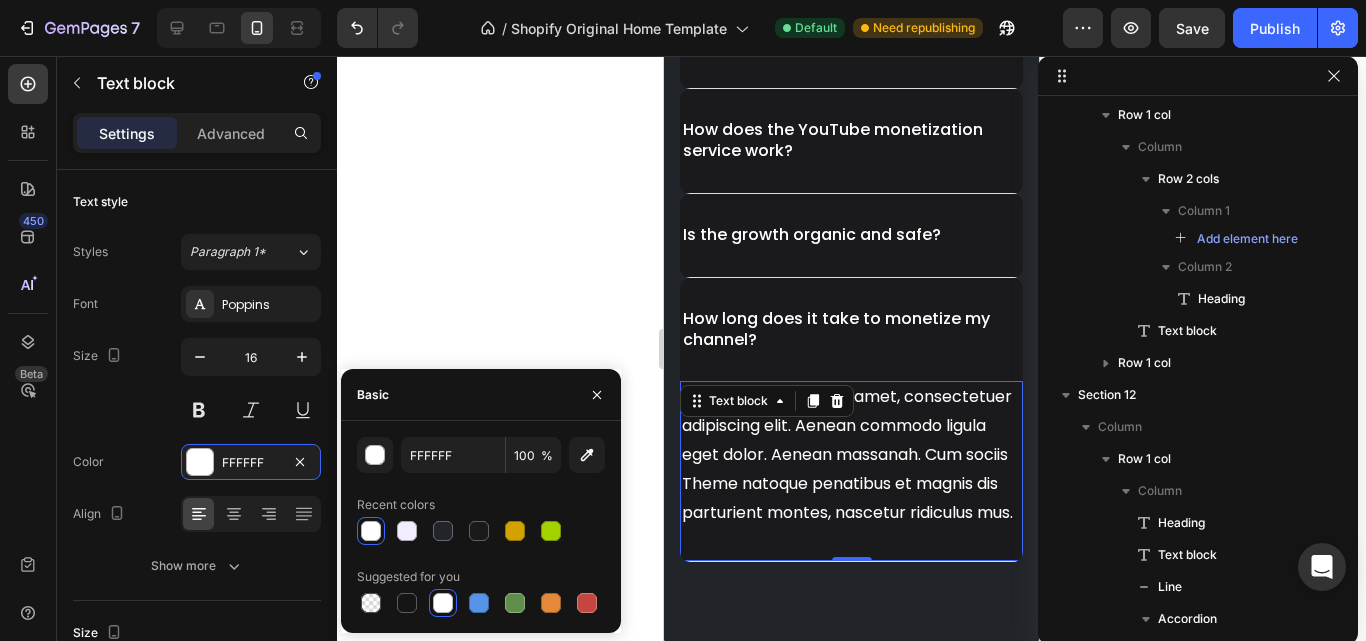 click on "Lorem ipsum dolor sit amet, consectetuer adipiscing elit. Aenean commodo ligula eget dolor. Aenean massanah. Cum sociis Theme natoque penatibus et magnis dis parturient montes, nascetur ridiculus mus." at bounding box center (851, 455) 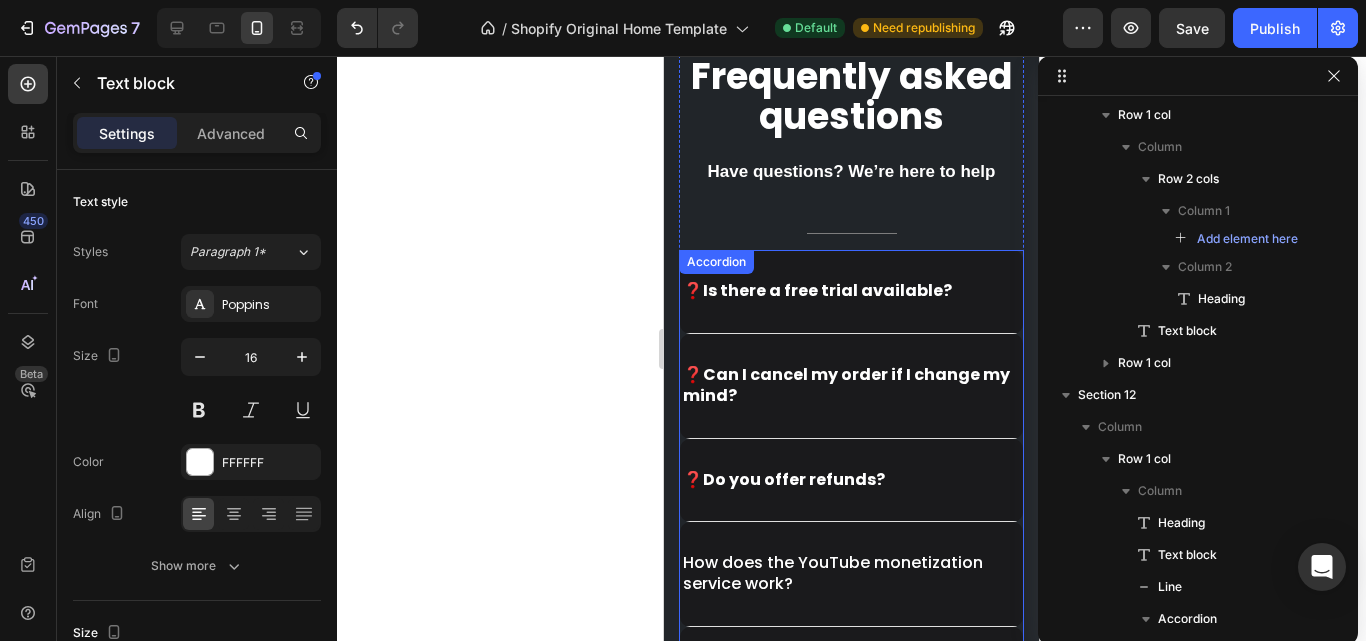scroll, scrollTop: 6697, scrollLeft: 0, axis: vertical 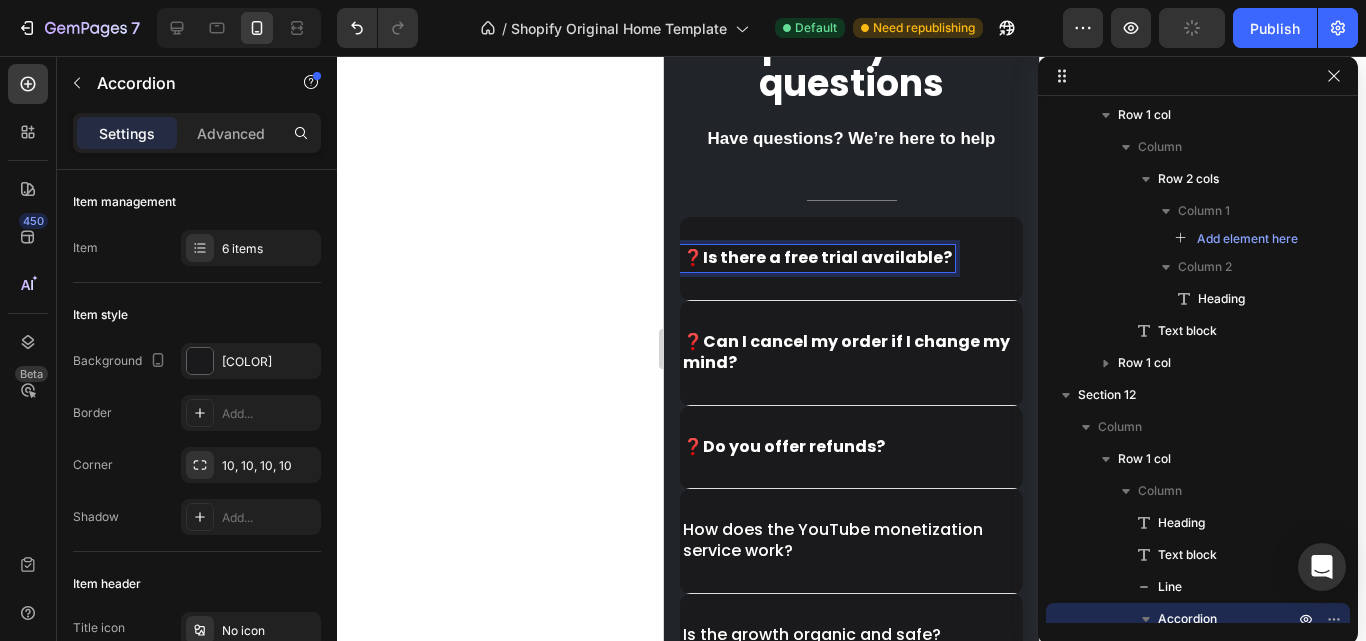 click on "Is there a free trial available?" at bounding box center (827, 257) 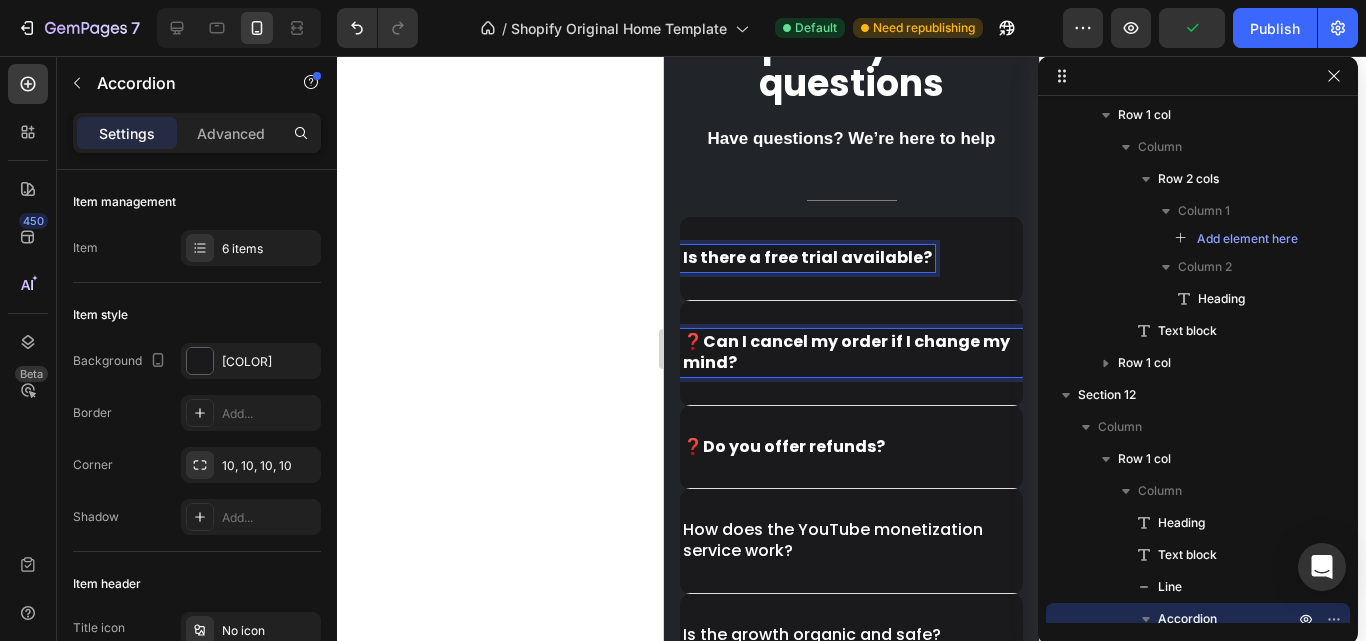 click on "Can I cancel my order if I change my mind?" at bounding box center (846, 352) 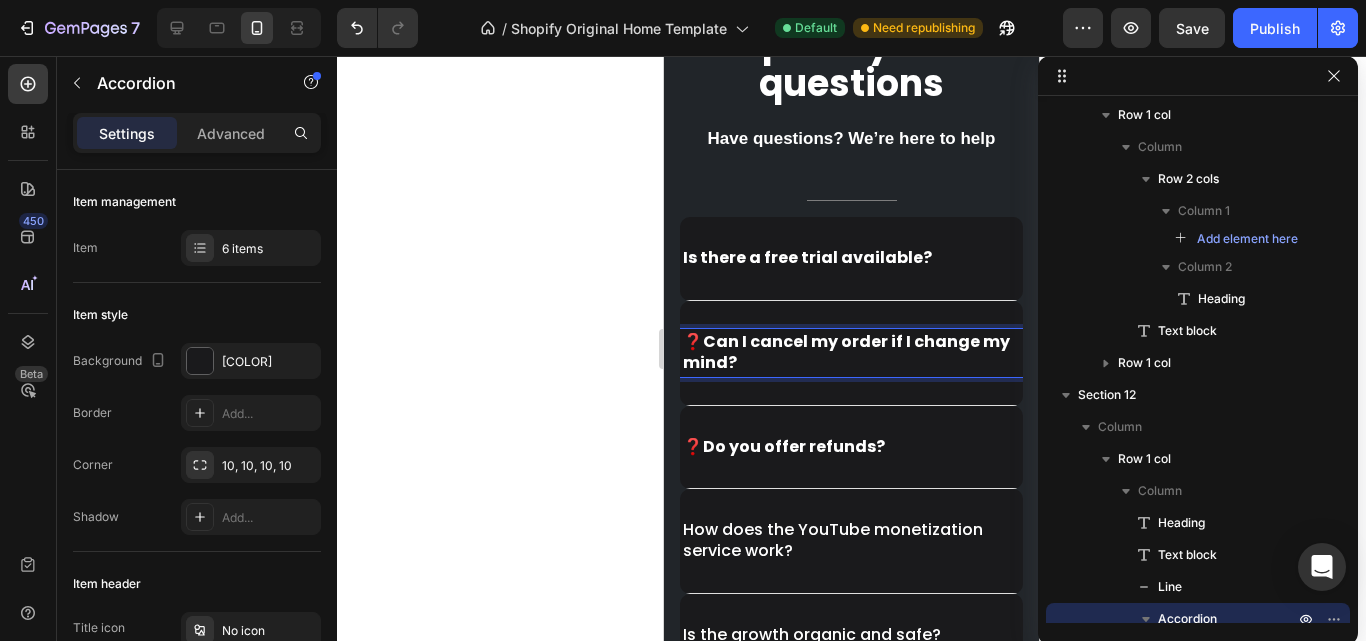 click on "Can I cancel my order if I change my mind?" at bounding box center (846, 352) 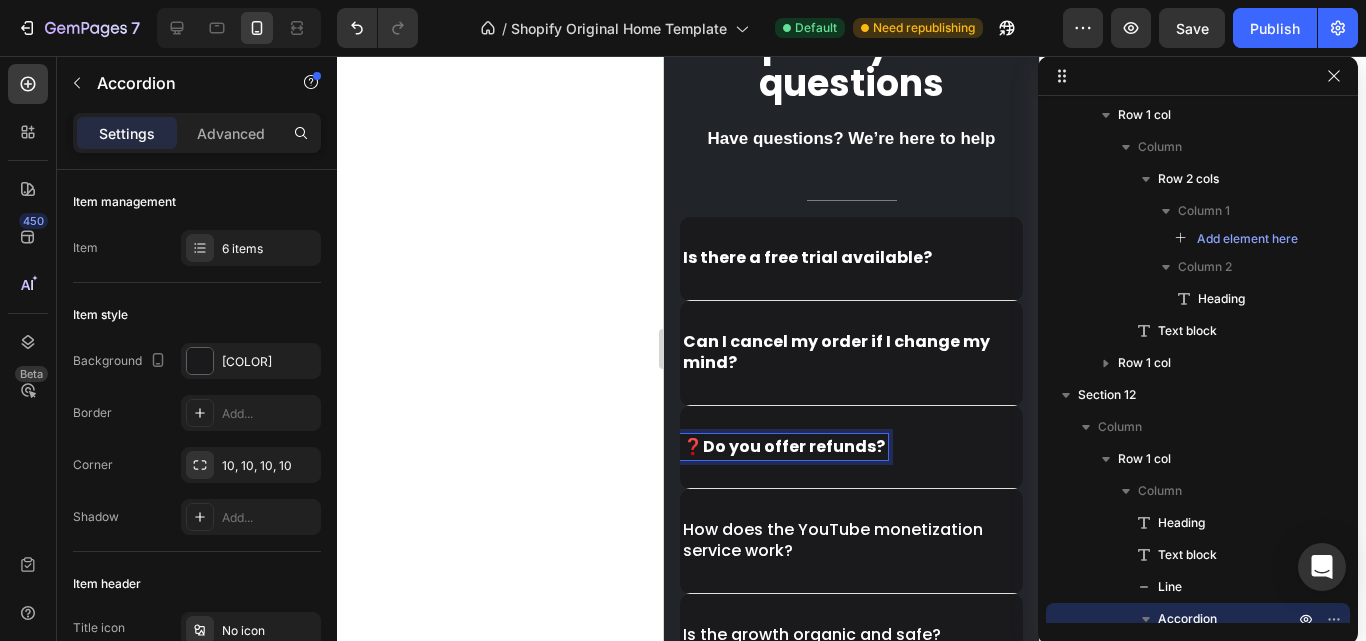 click on "❓  Do you offer refunds?" at bounding box center (784, 447) 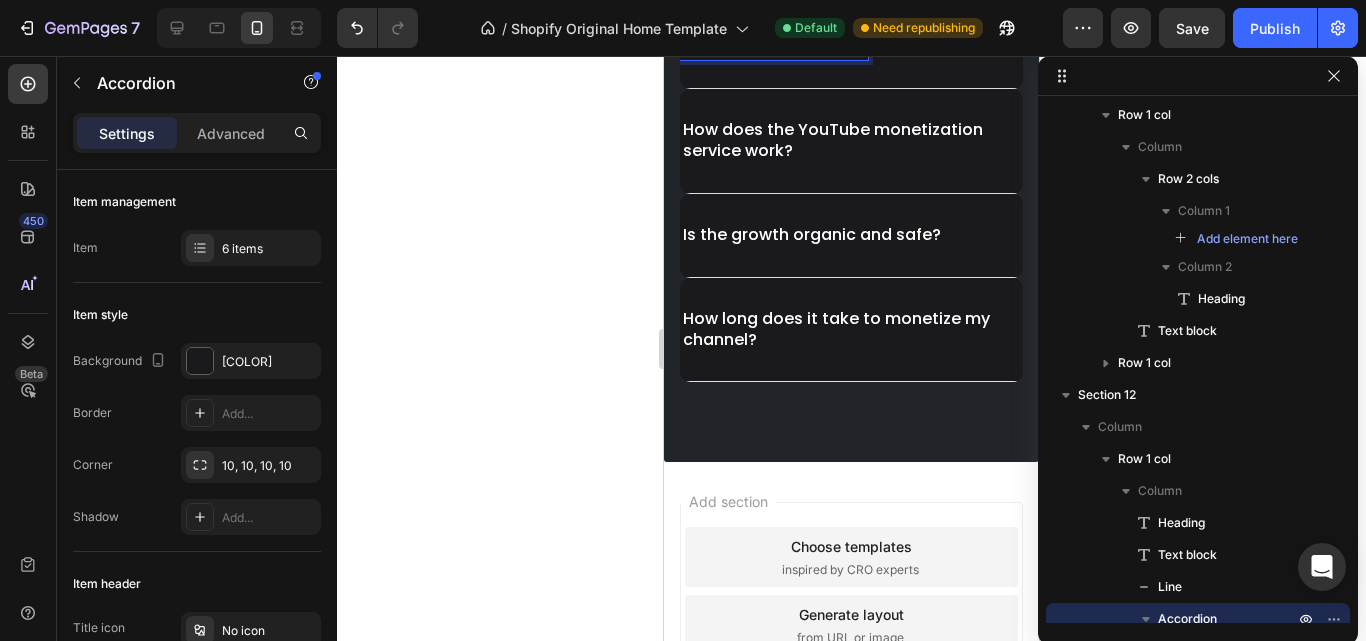 scroll, scrollTop: 6997, scrollLeft: 0, axis: vertical 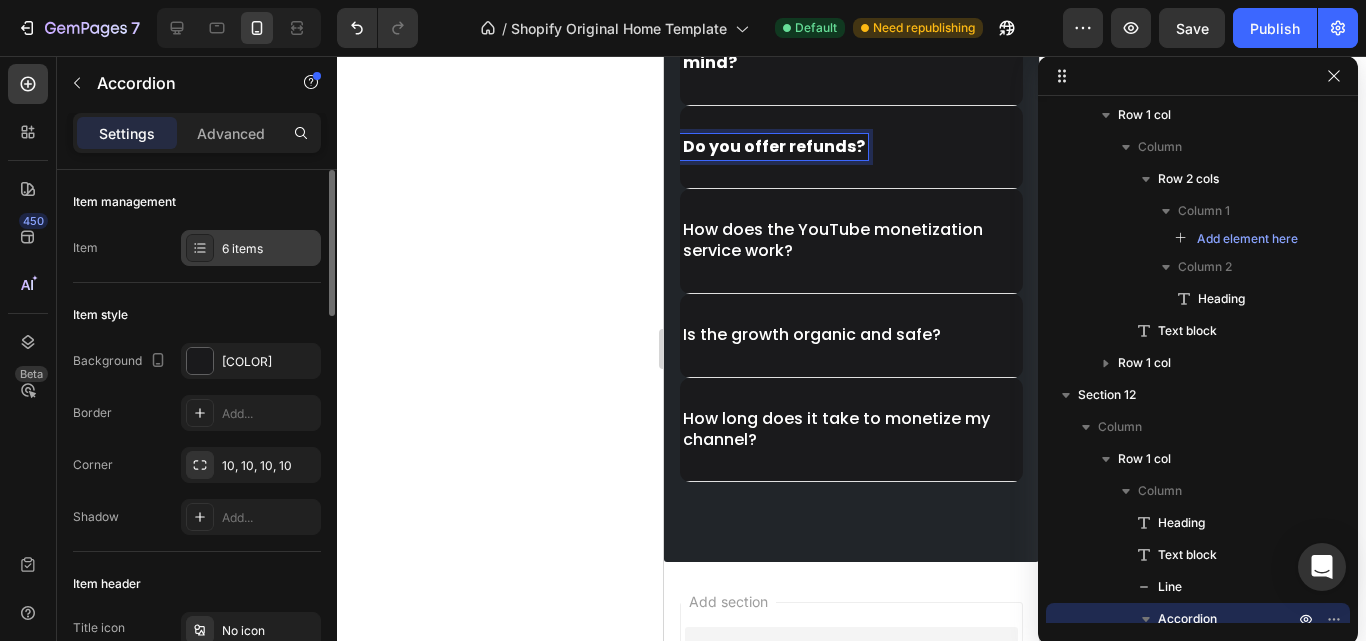 click 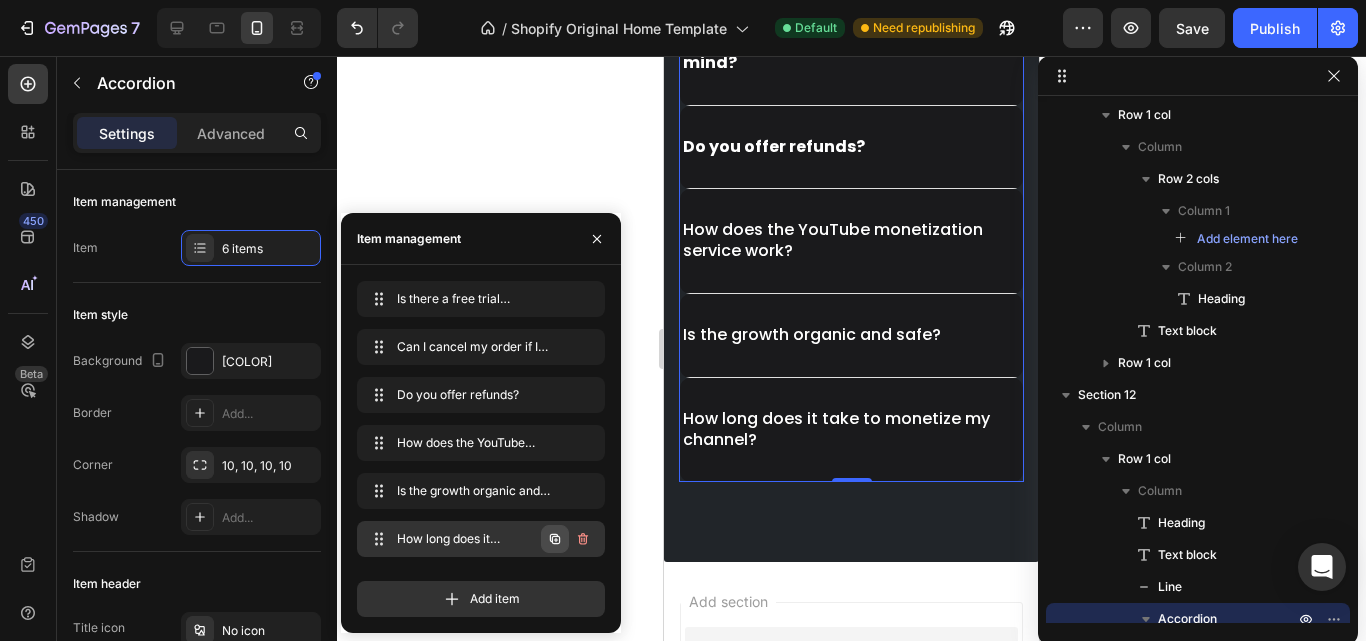 click 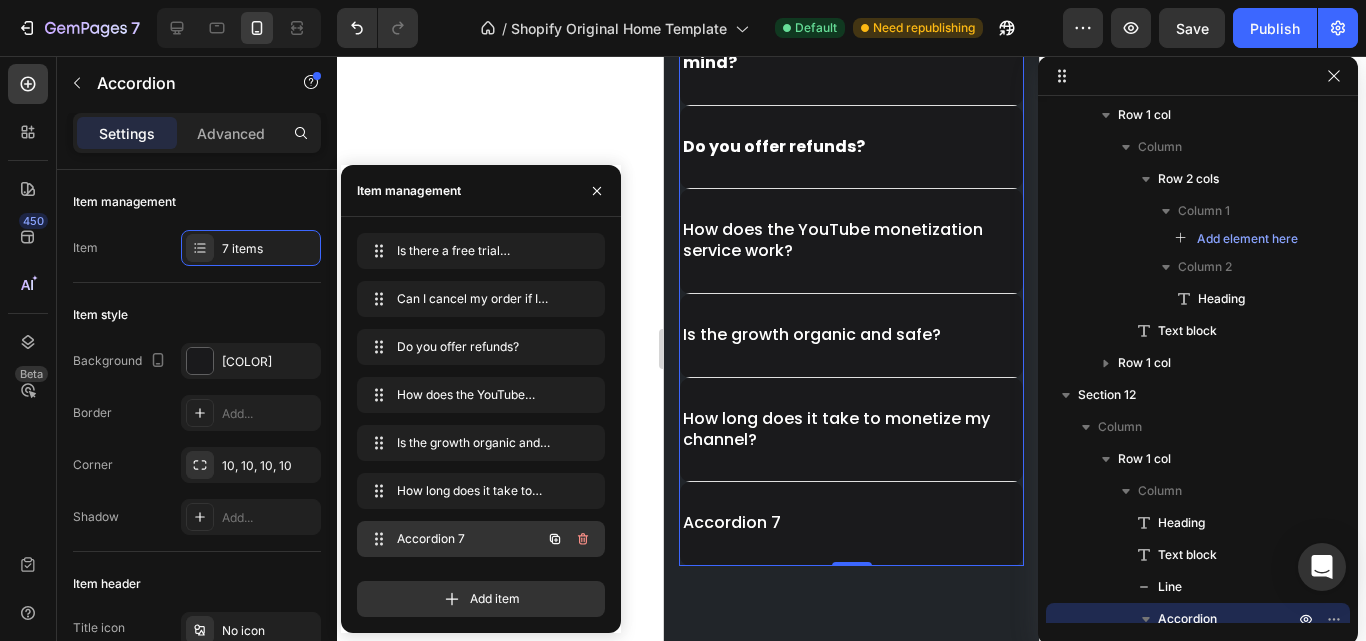 click on "Accordion 7" at bounding box center (453, 539) 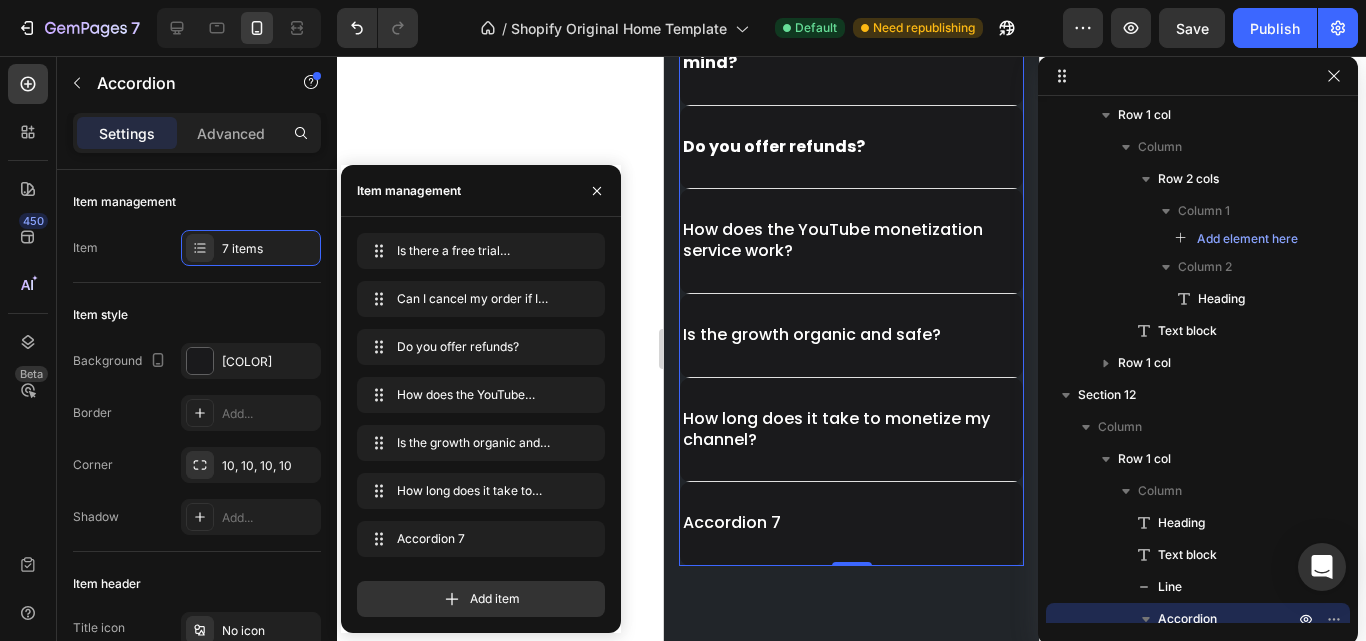 click on "Accordion 7" at bounding box center (732, 523) 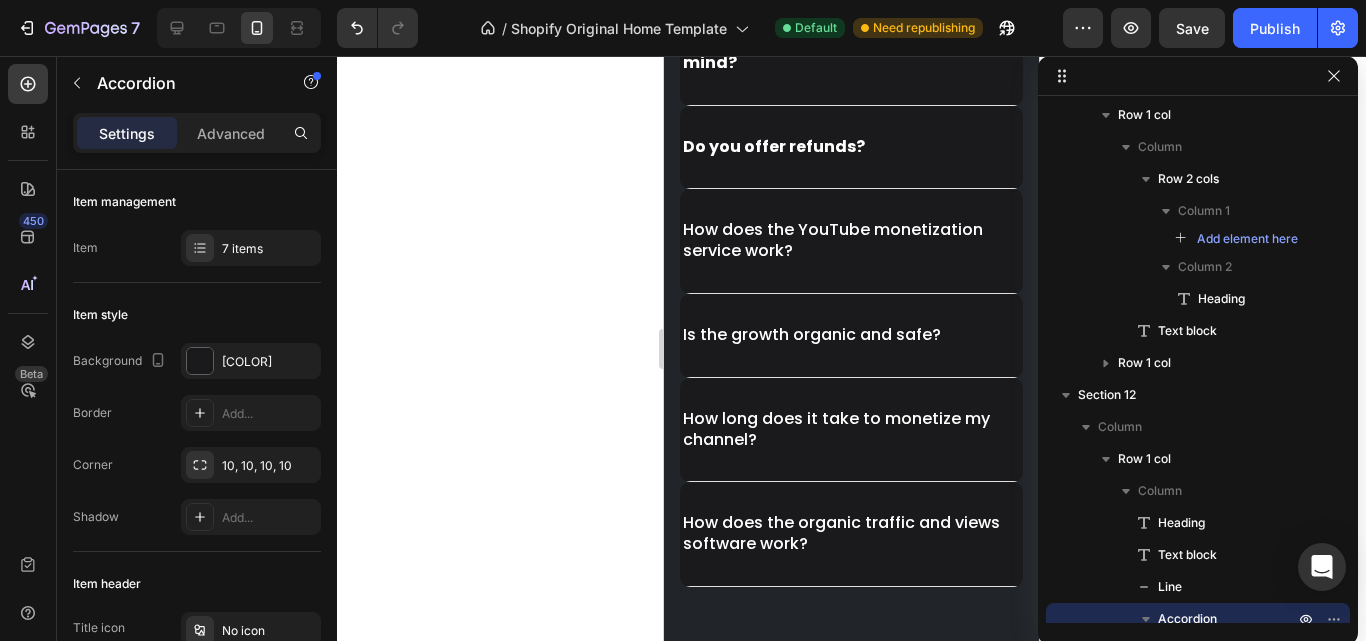 click on "How does the organic traffic and views software work?" at bounding box center (851, 534) 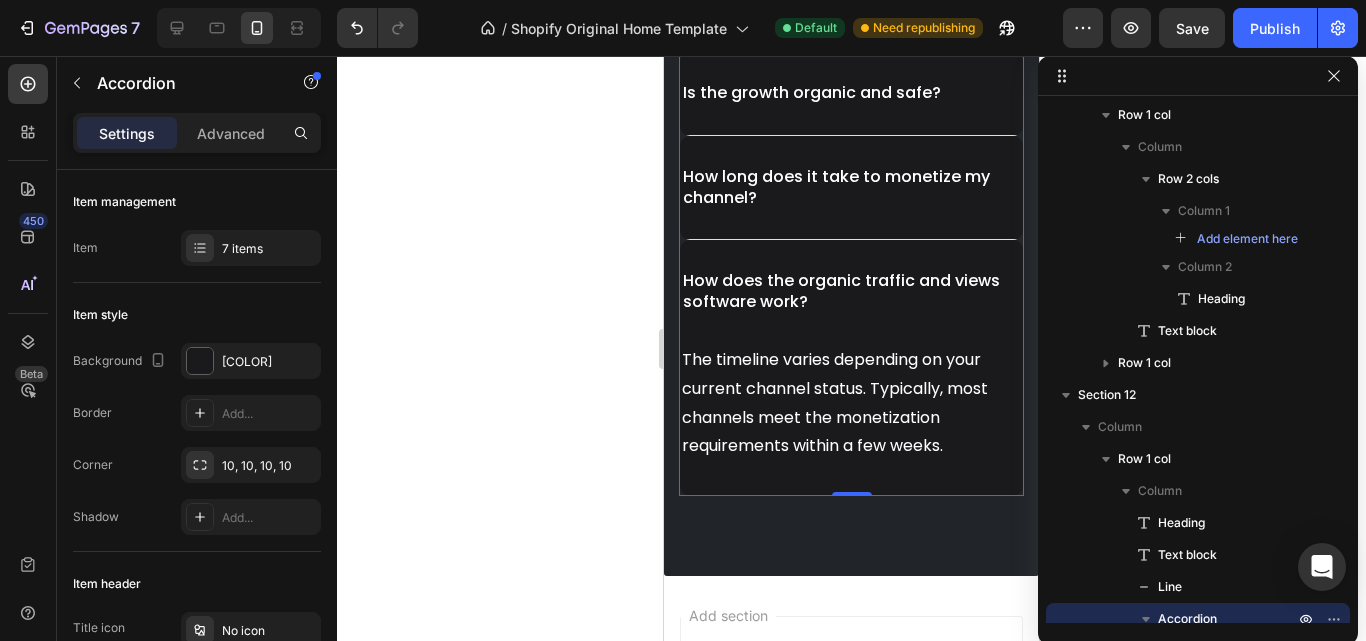 scroll, scrollTop: 7297, scrollLeft: 0, axis: vertical 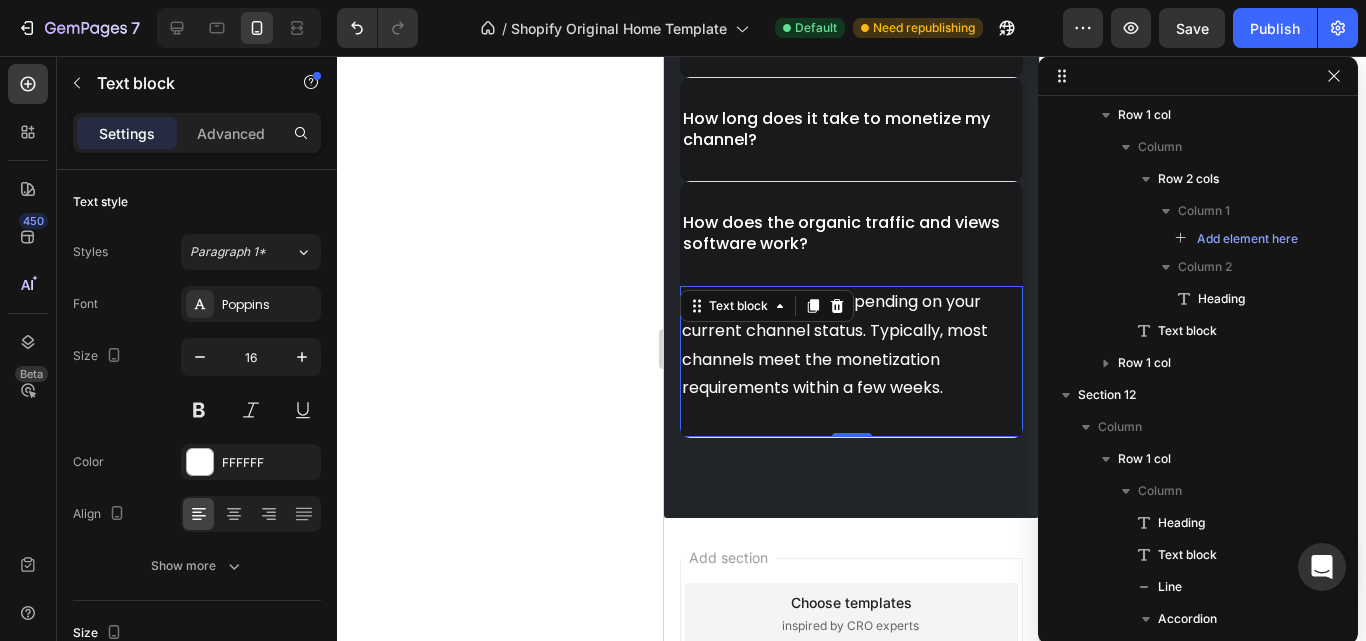 click on "The timeline varies depending on your current channel status. Typically, most channels meet the monetization requirements within a few weeks." at bounding box center [851, 345] 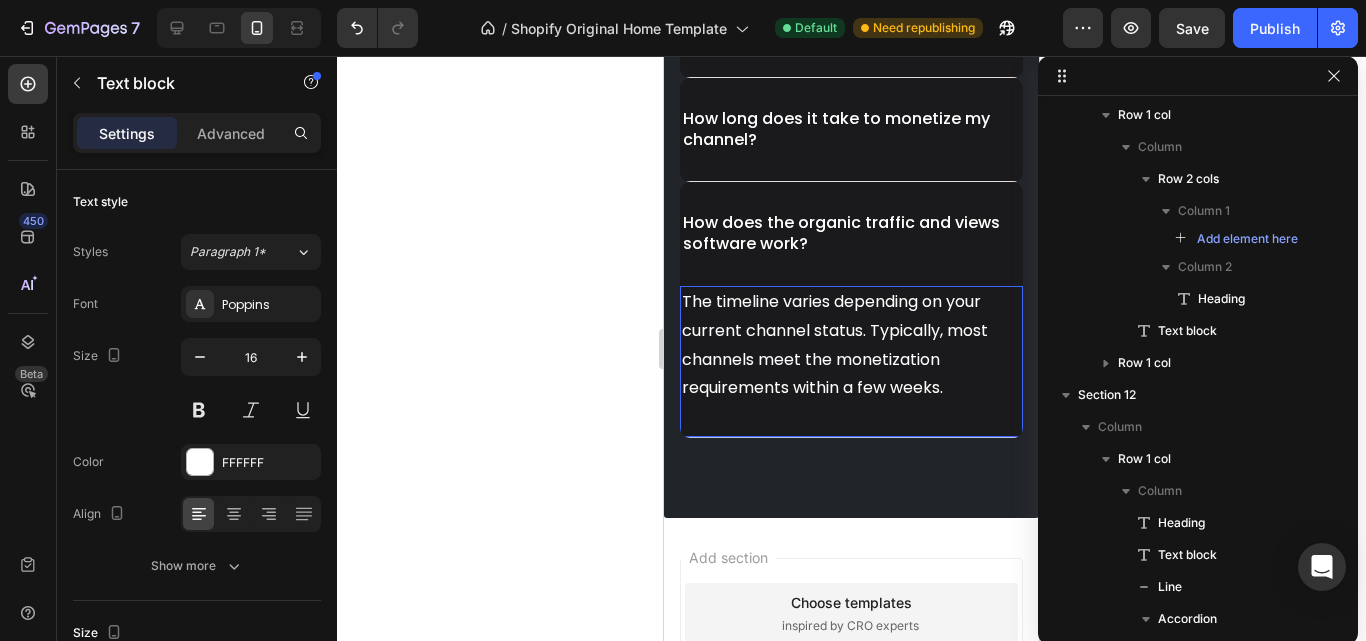 click on "The timeline varies depending on your current channel status. Typically, most channels meet the monetization requirements within a few weeks." at bounding box center (851, 345) 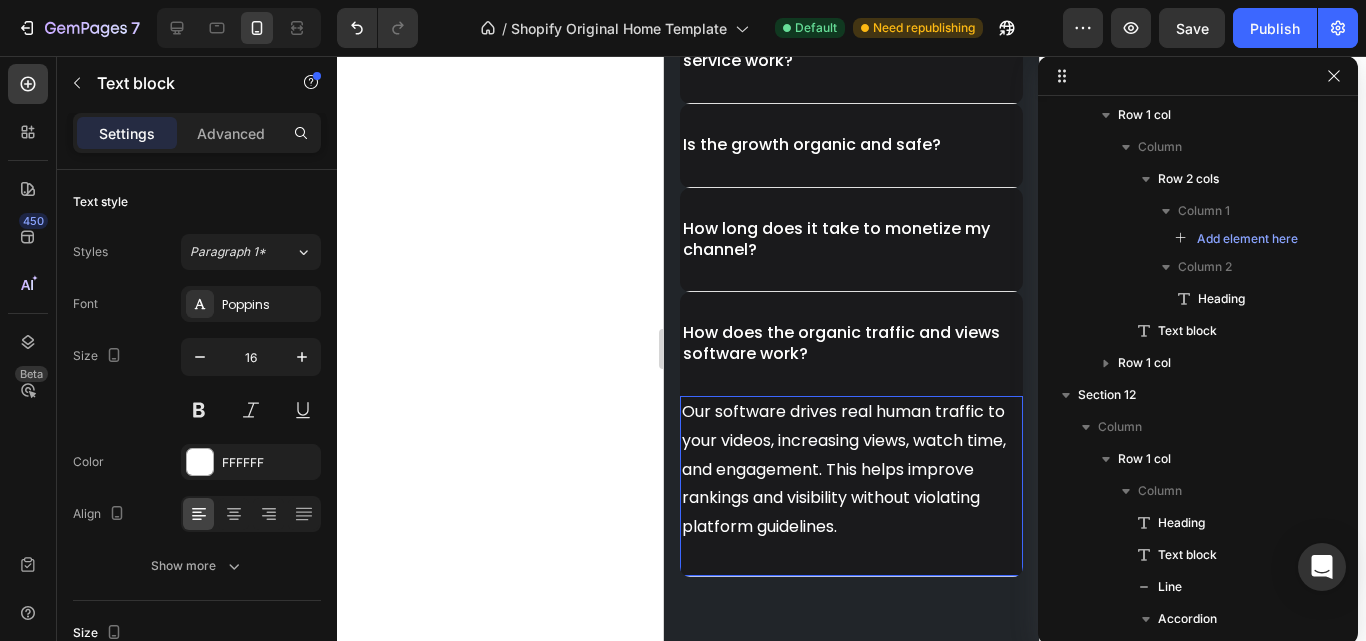 scroll, scrollTop: 7197, scrollLeft: 0, axis: vertical 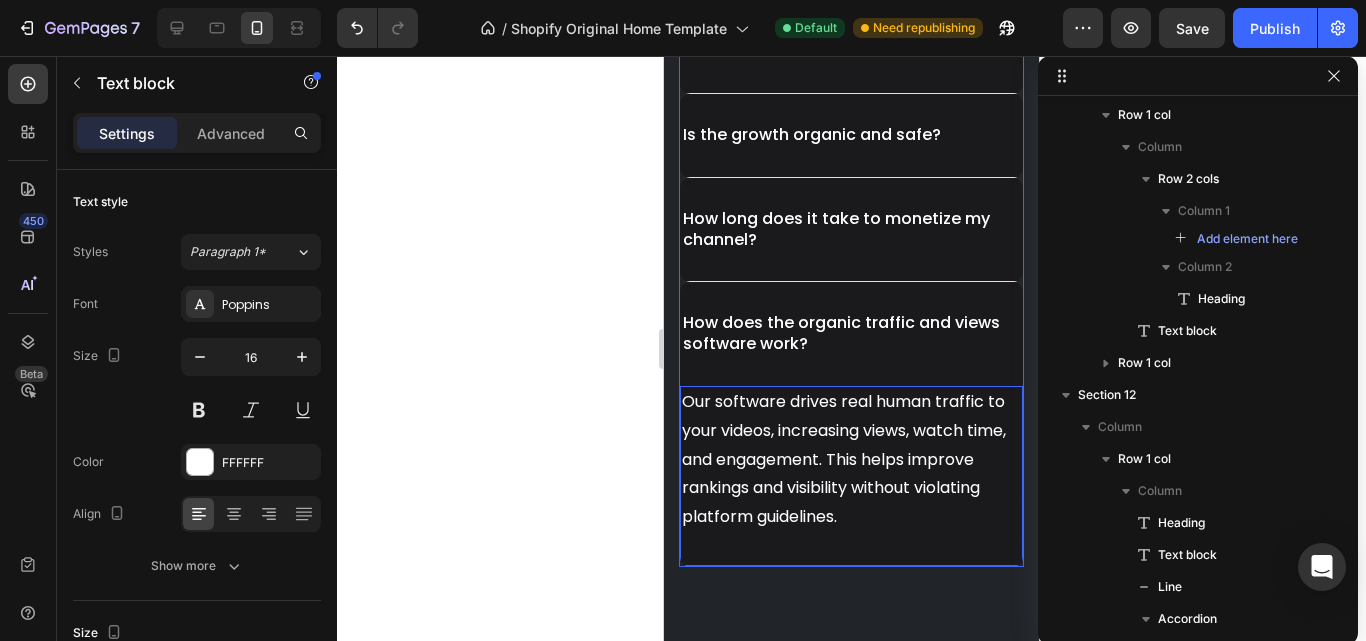 click on "How does the organic traffic and views software work?" at bounding box center [851, 334] 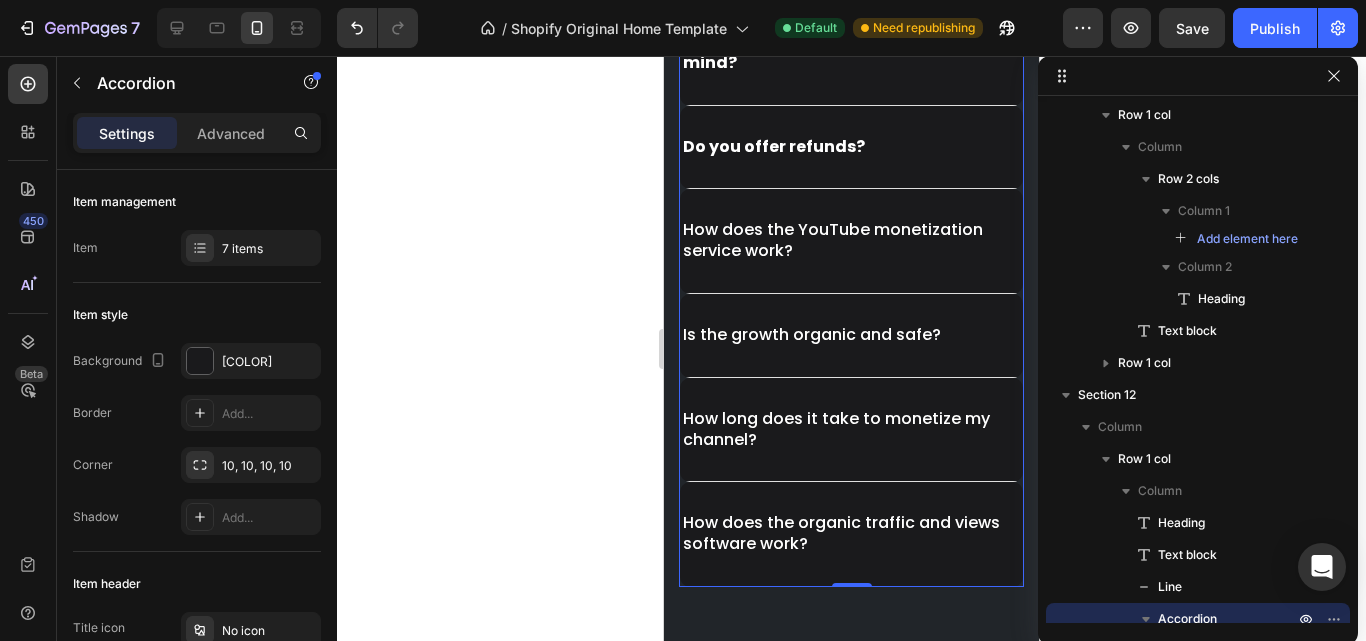 scroll, scrollTop: 6897, scrollLeft: 0, axis: vertical 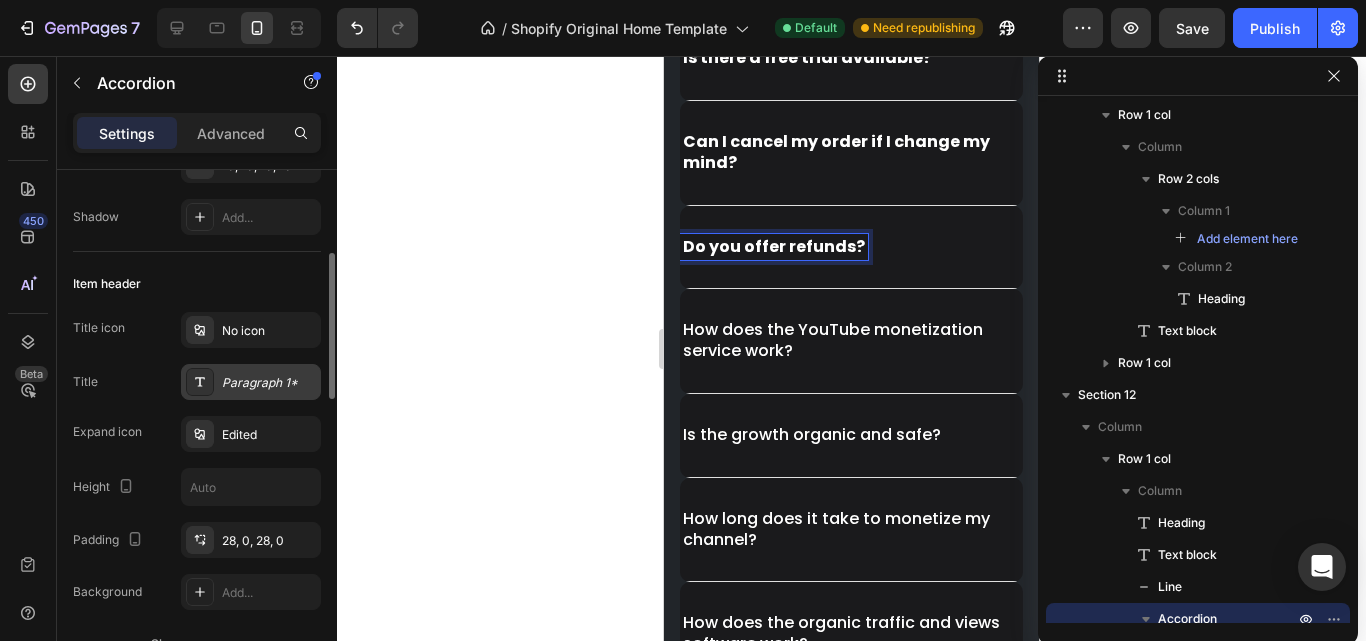 click on "Paragraph 1*" at bounding box center [269, 383] 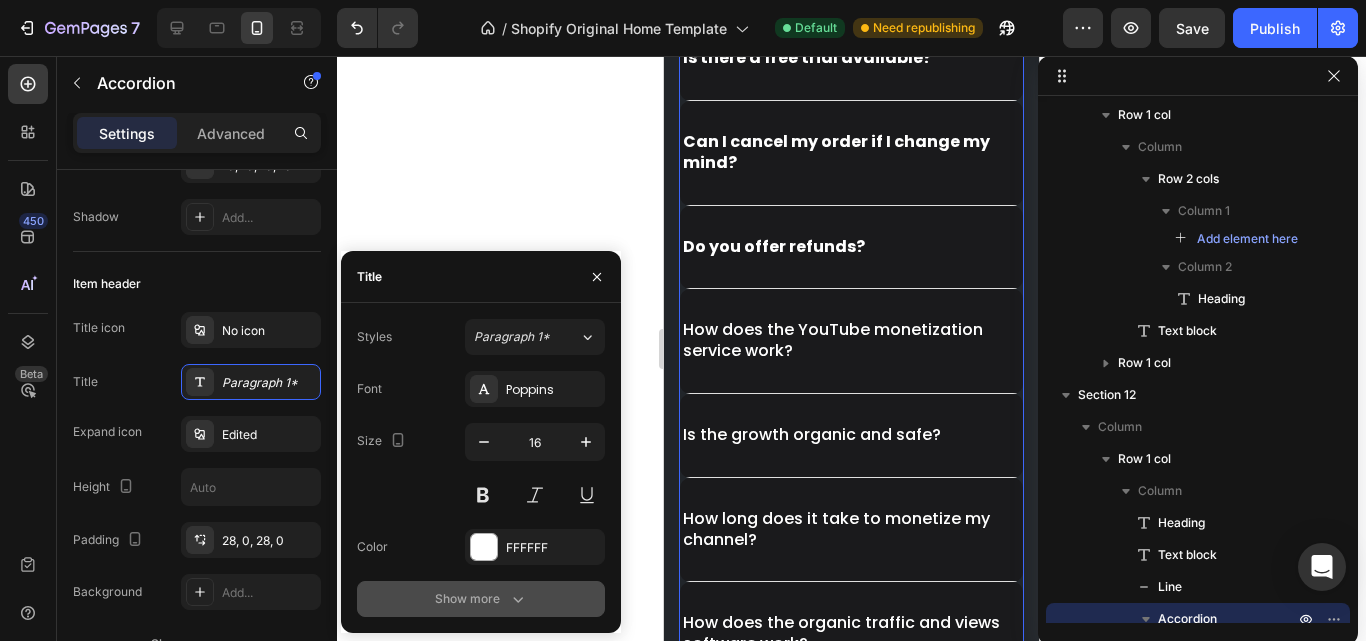 click on "Show more" at bounding box center [481, 599] 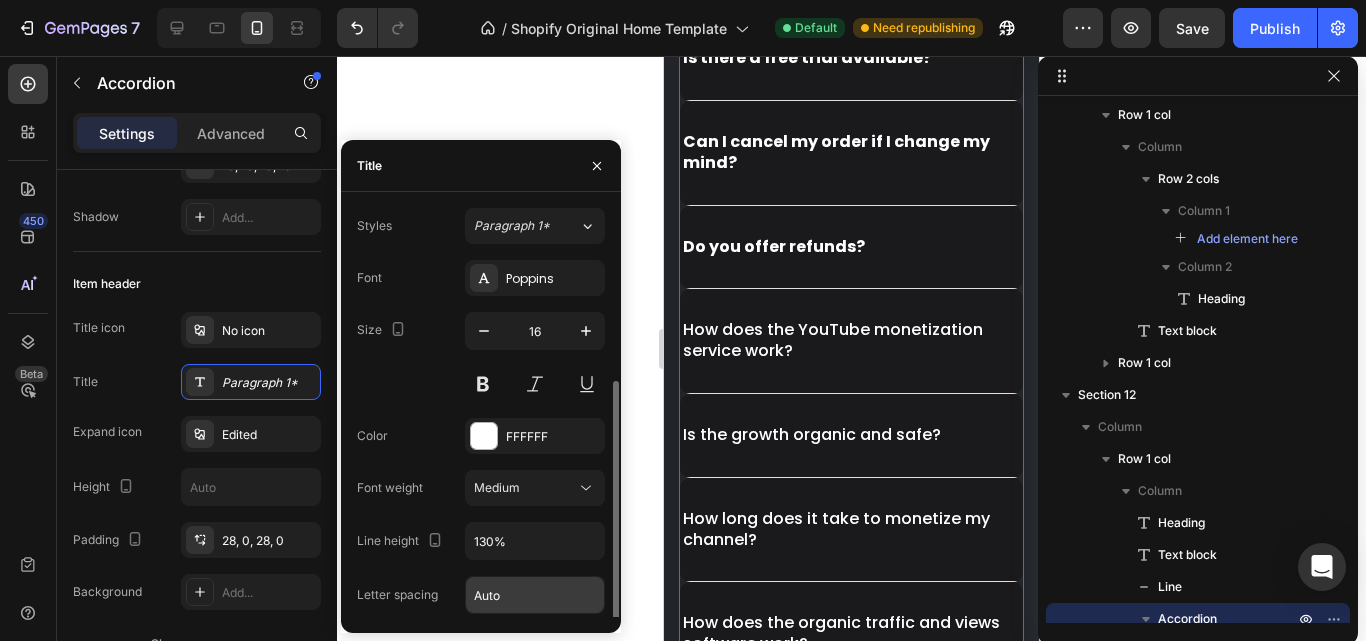 scroll, scrollTop: 100, scrollLeft: 0, axis: vertical 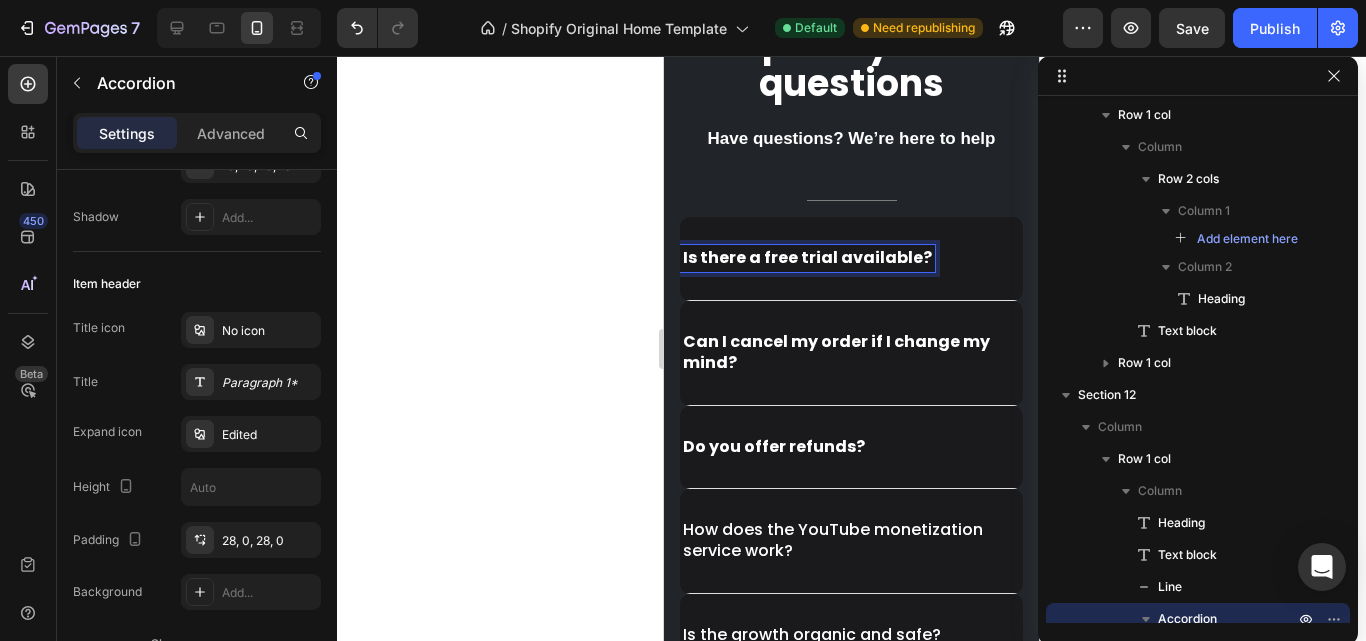 click on "Is there a free trial available?" at bounding box center [807, 257] 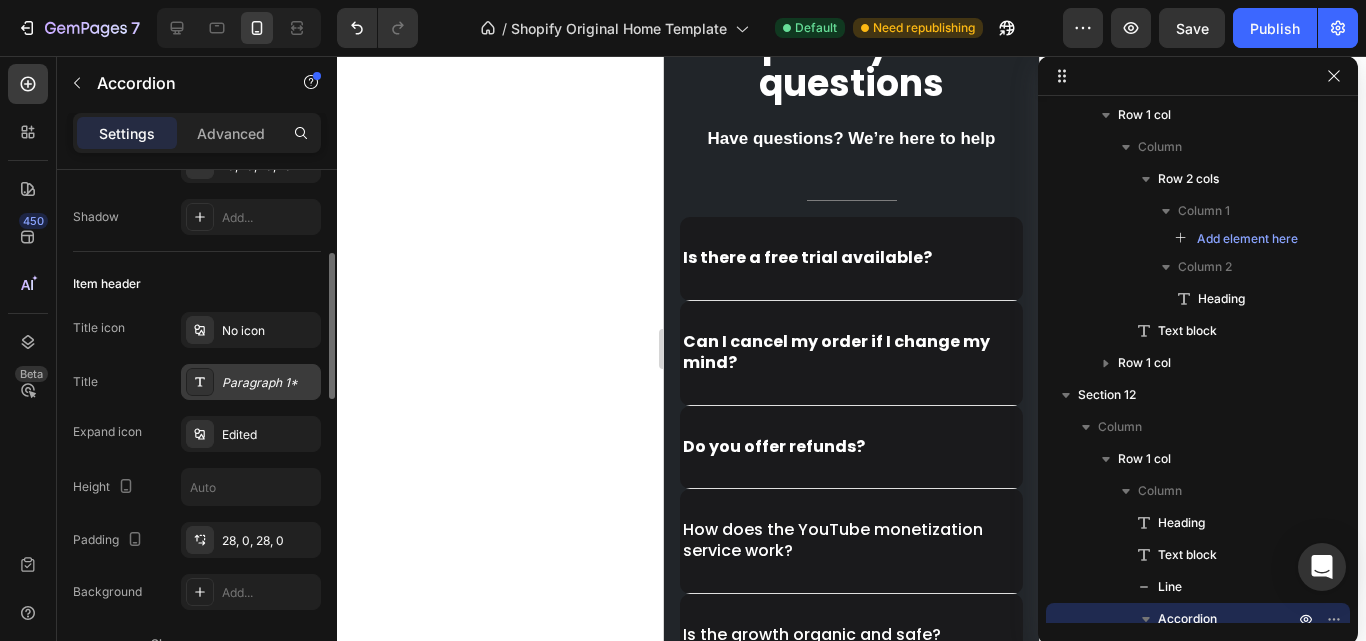 click on "Paragraph 1*" at bounding box center [251, 382] 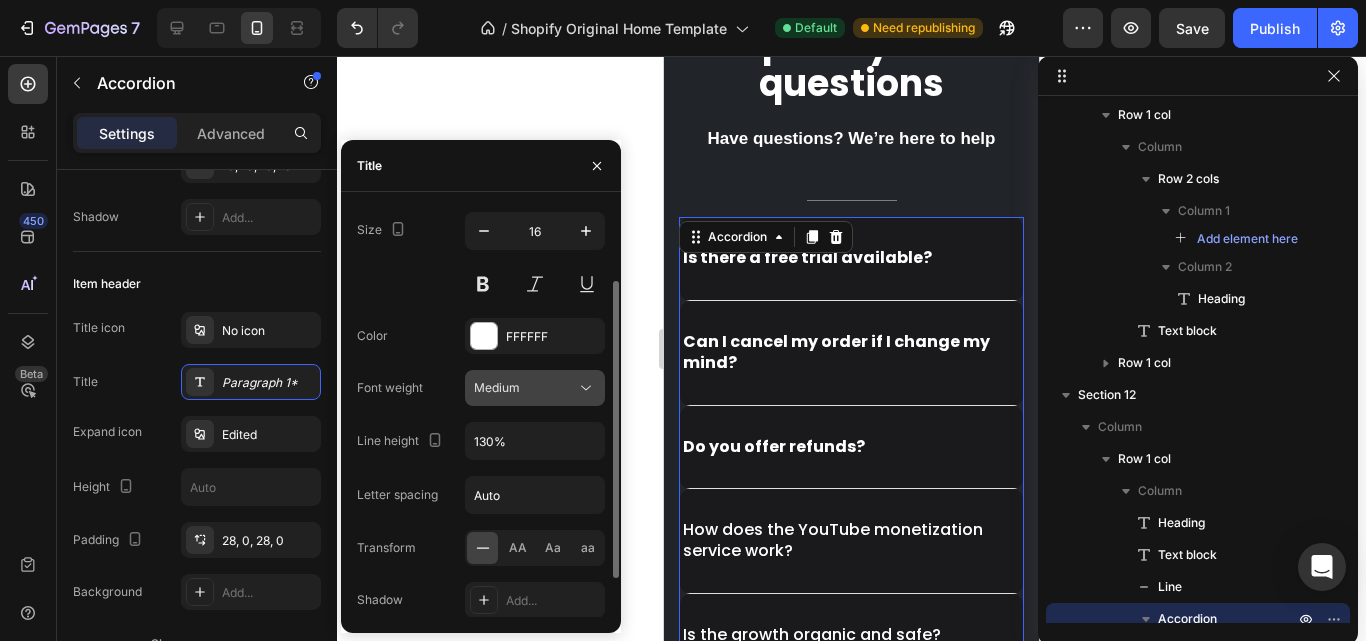 click on "Medium" at bounding box center [525, 388] 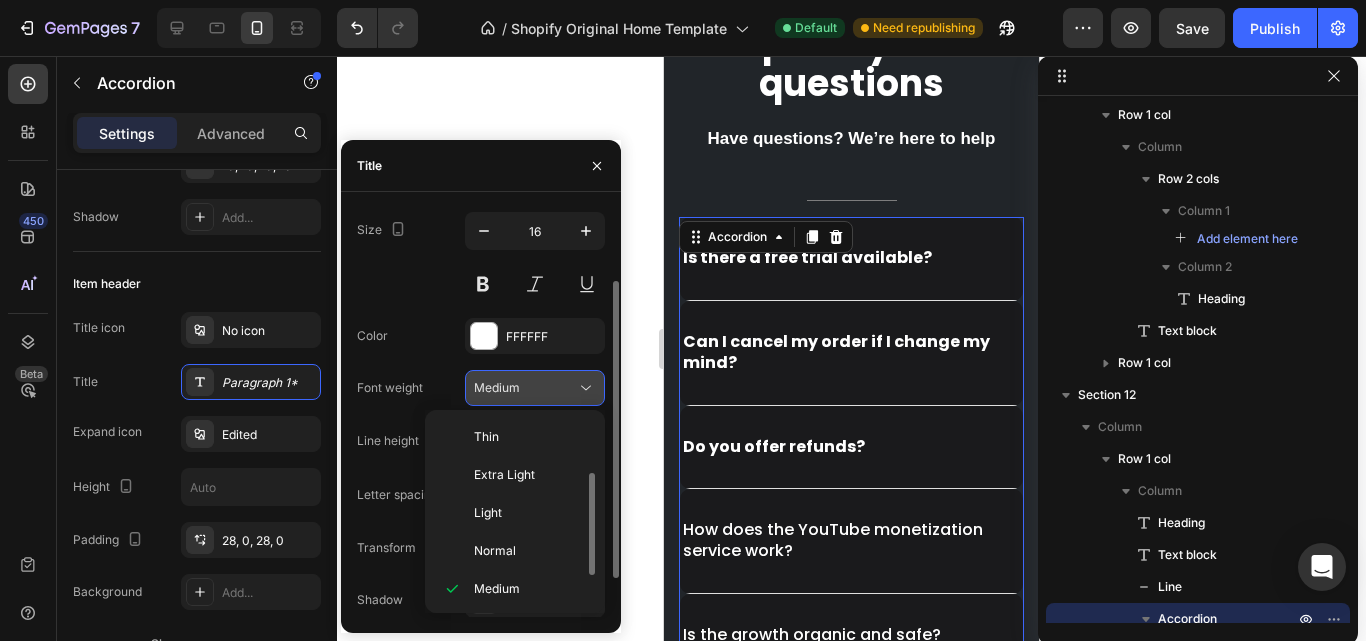 scroll, scrollTop: 36, scrollLeft: 0, axis: vertical 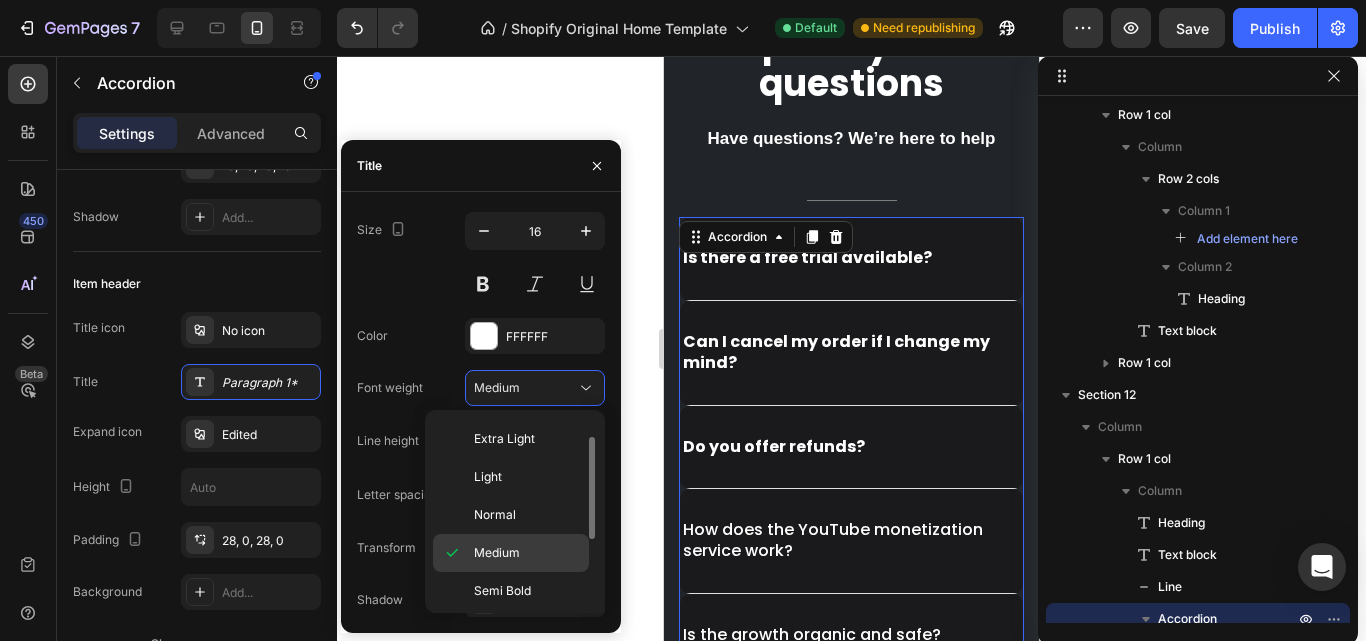 click on "Medium" at bounding box center [497, 553] 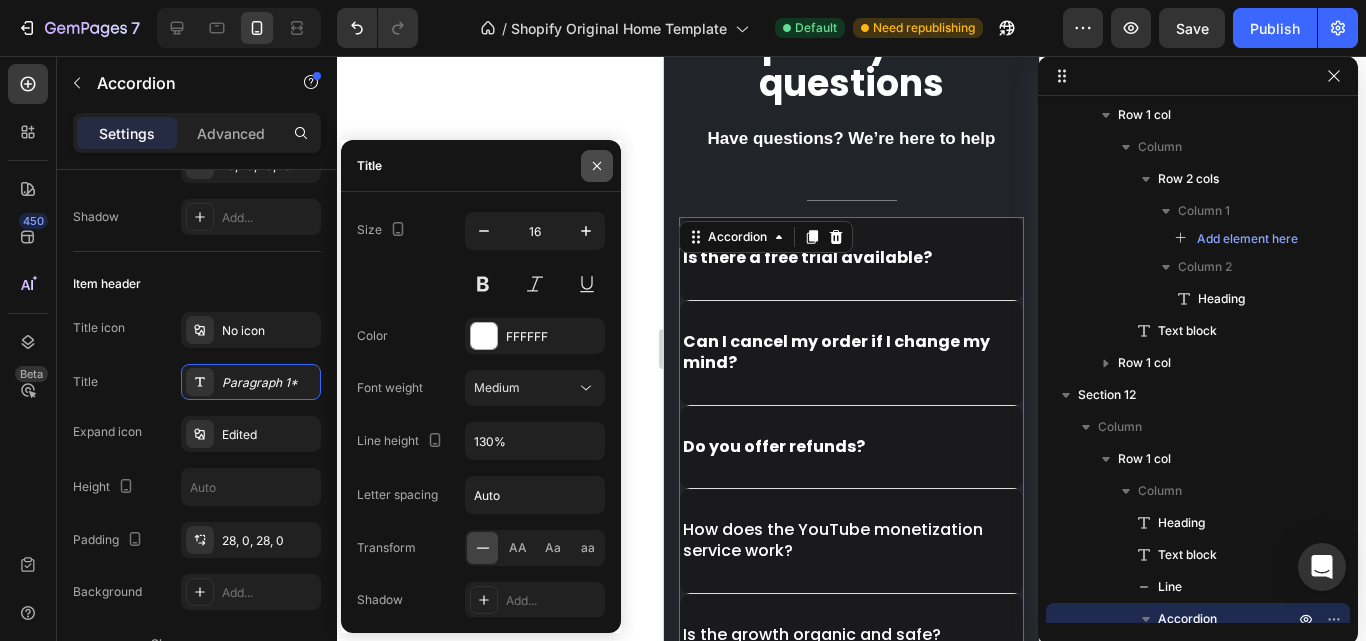 click 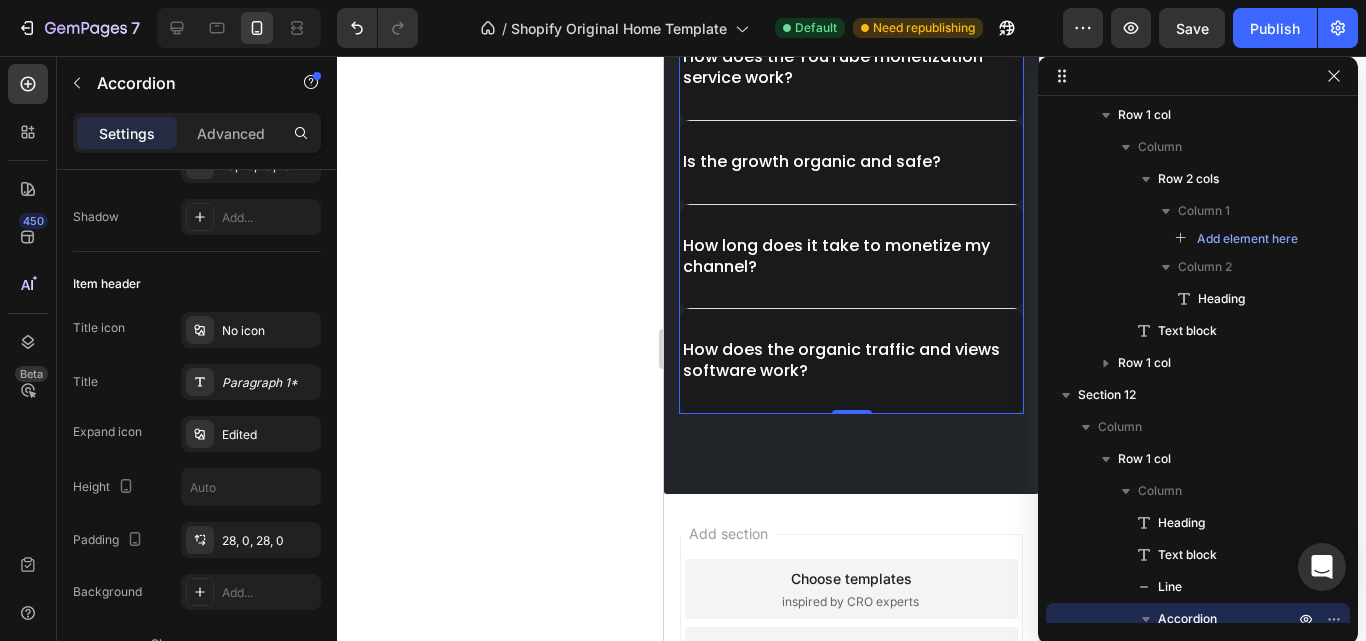 scroll, scrollTop: 7197, scrollLeft: 0, axis: vertical 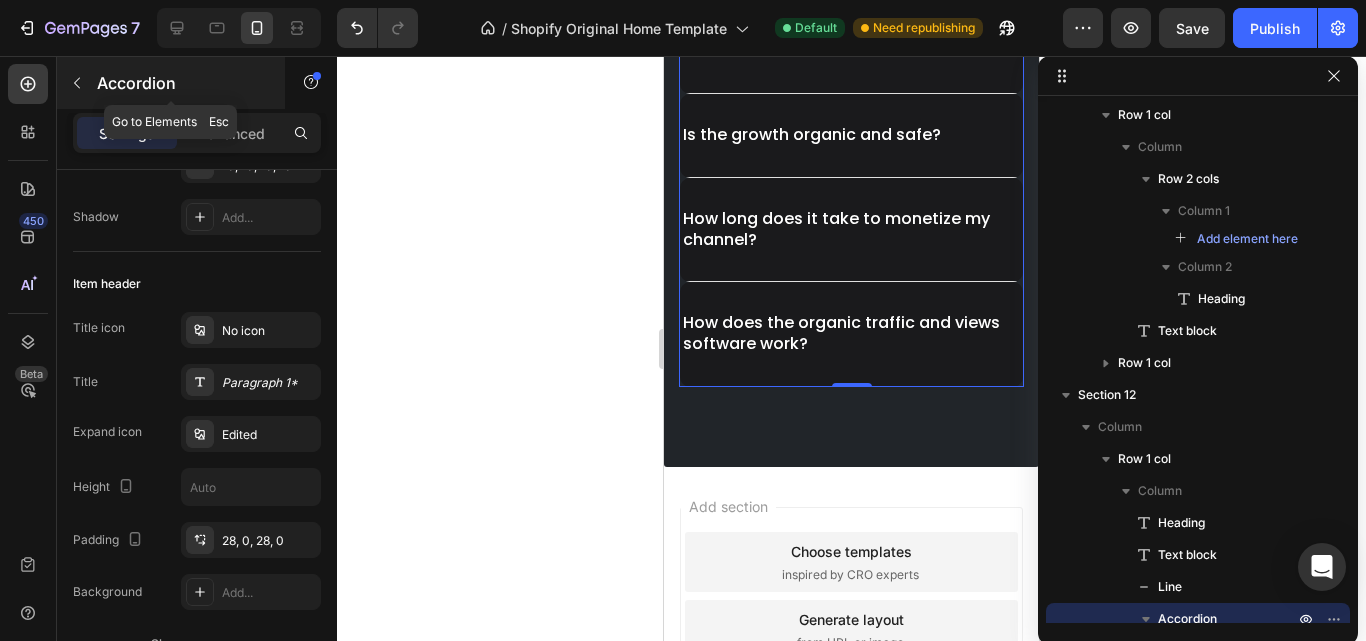 click 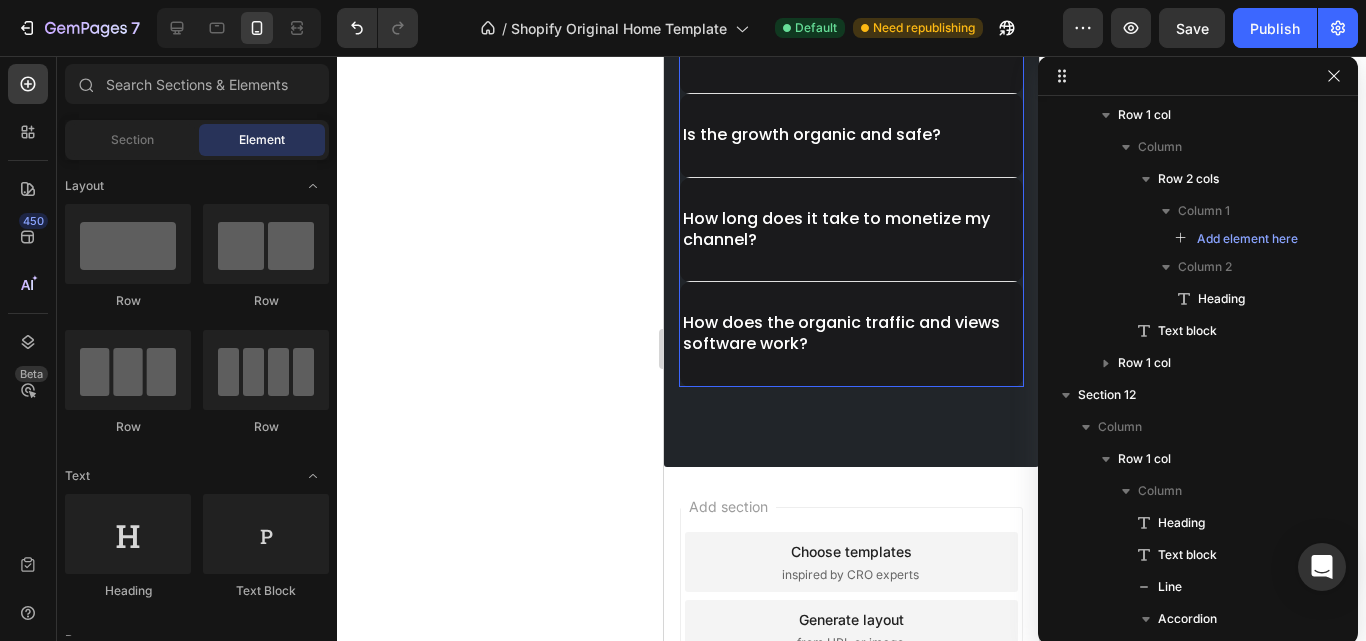 click on "How does the organic traffic and views software work?" at bounding box center (851, 334) 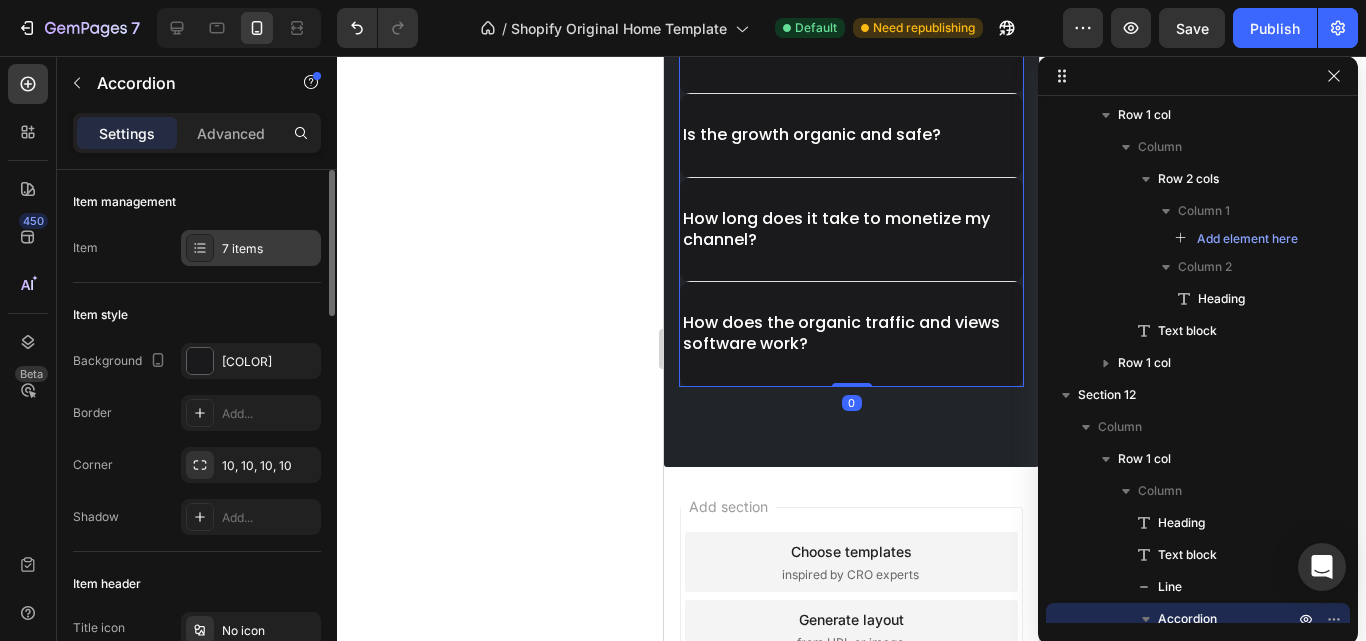 click at bounding box center (200, 248) 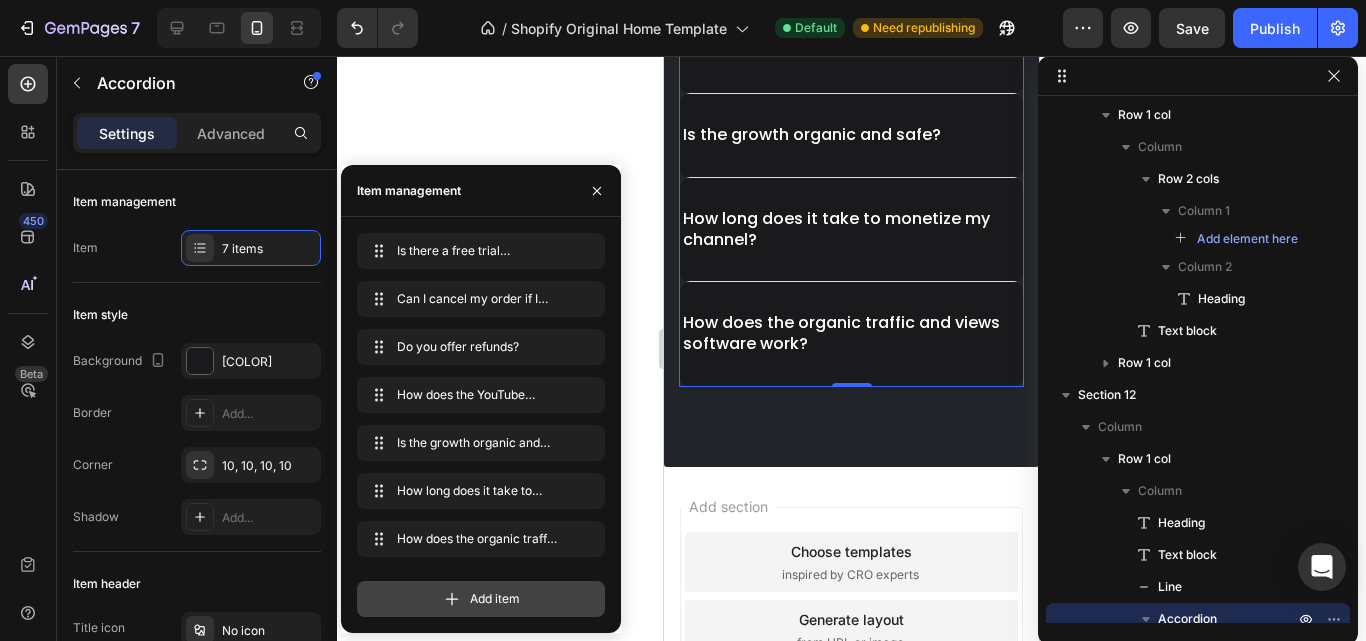 click on "Add item" at bounding box center (481, 599) 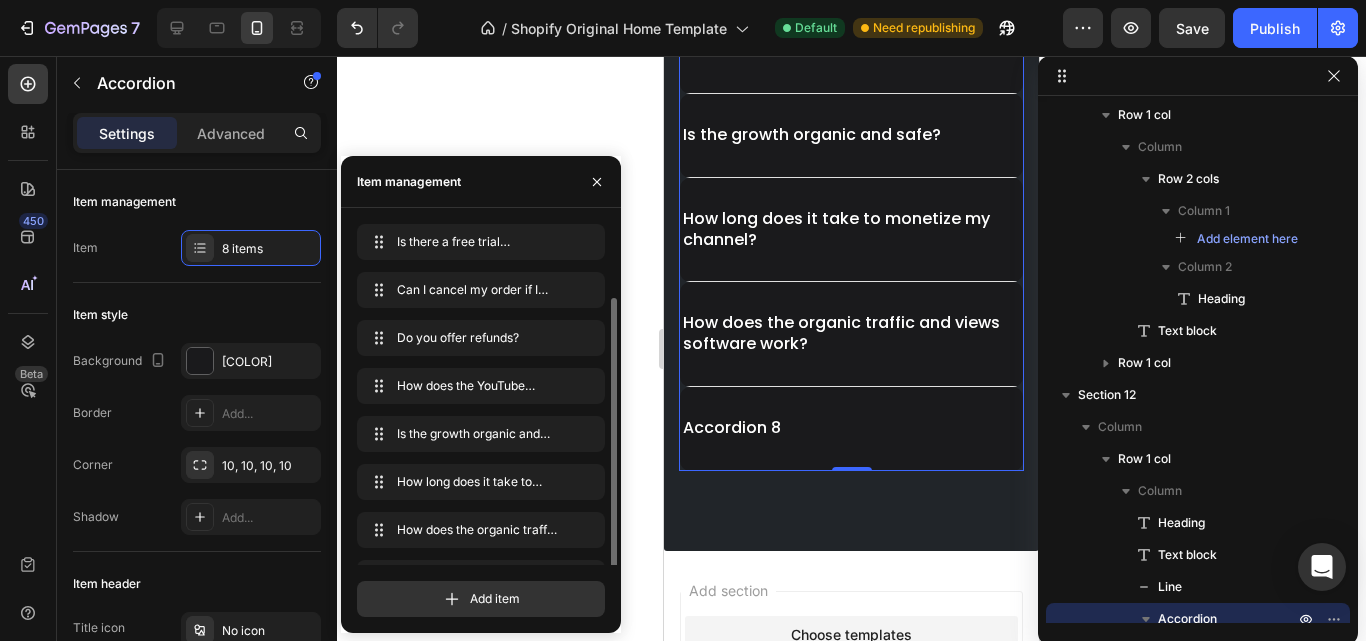 scroll, scrollTop: 39, scrollLeft: 0, axis: vertical 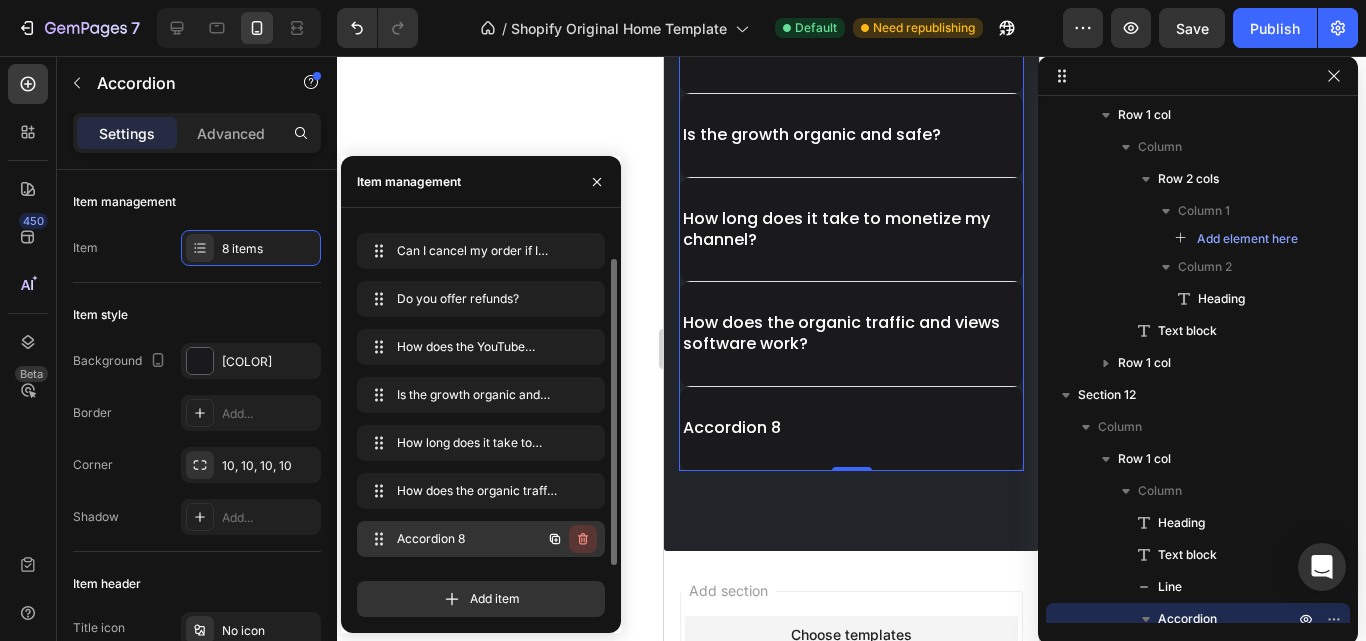 click 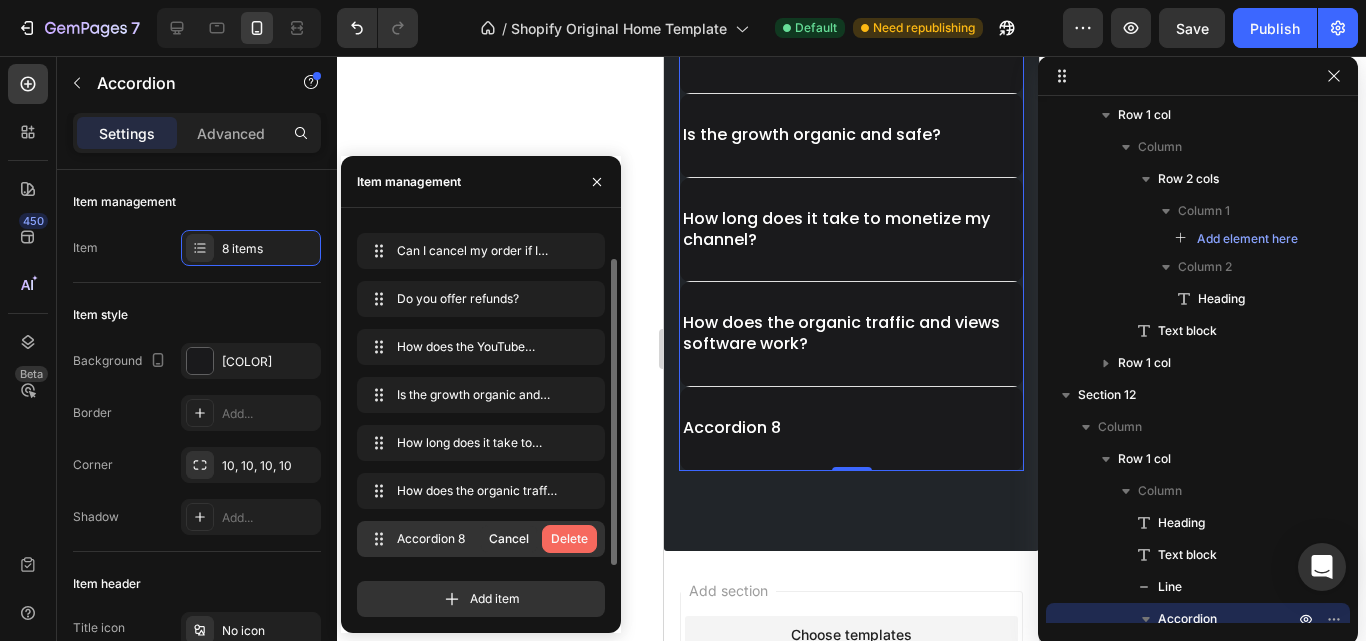 click on "Delete" at bounding box center (569, 539) 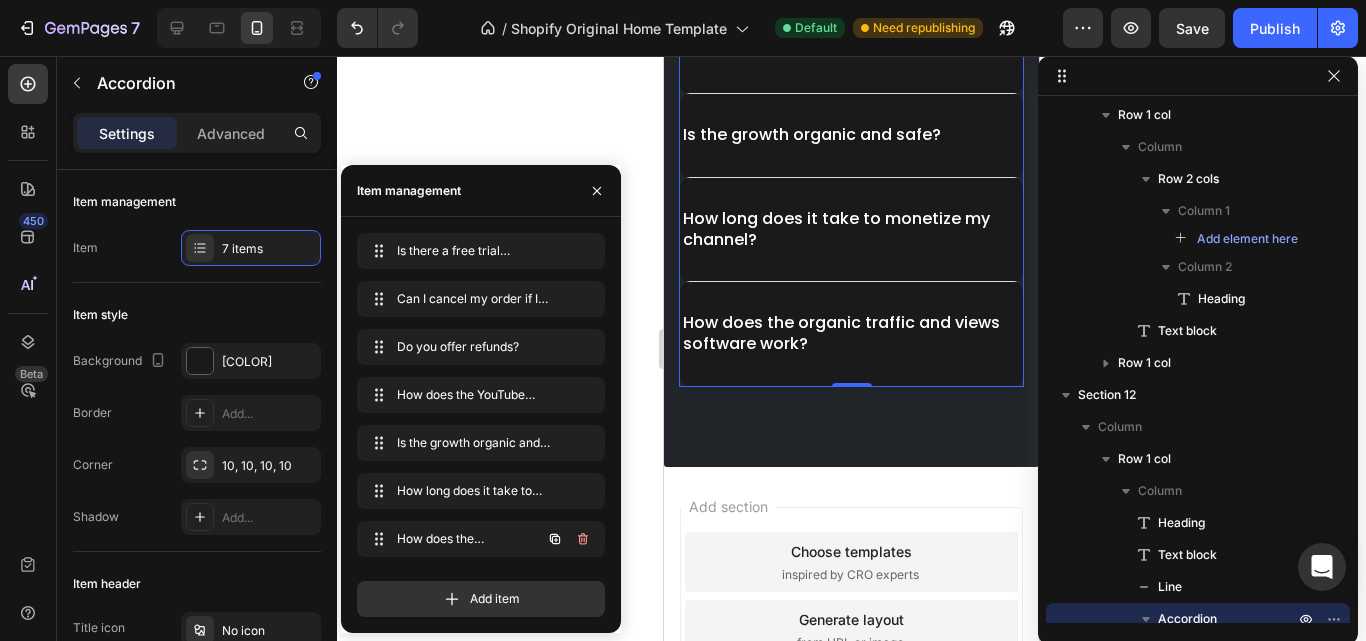 scroll, scrollTop: 0, scrollLeft: 0, axis: both 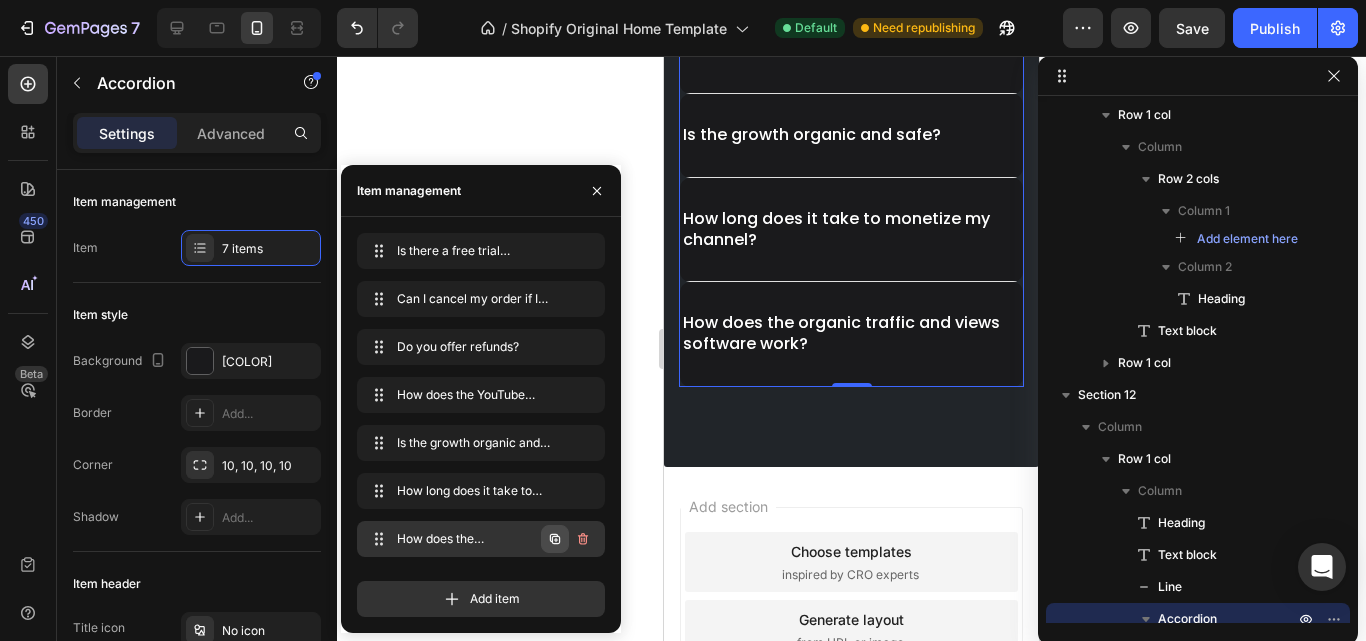 click 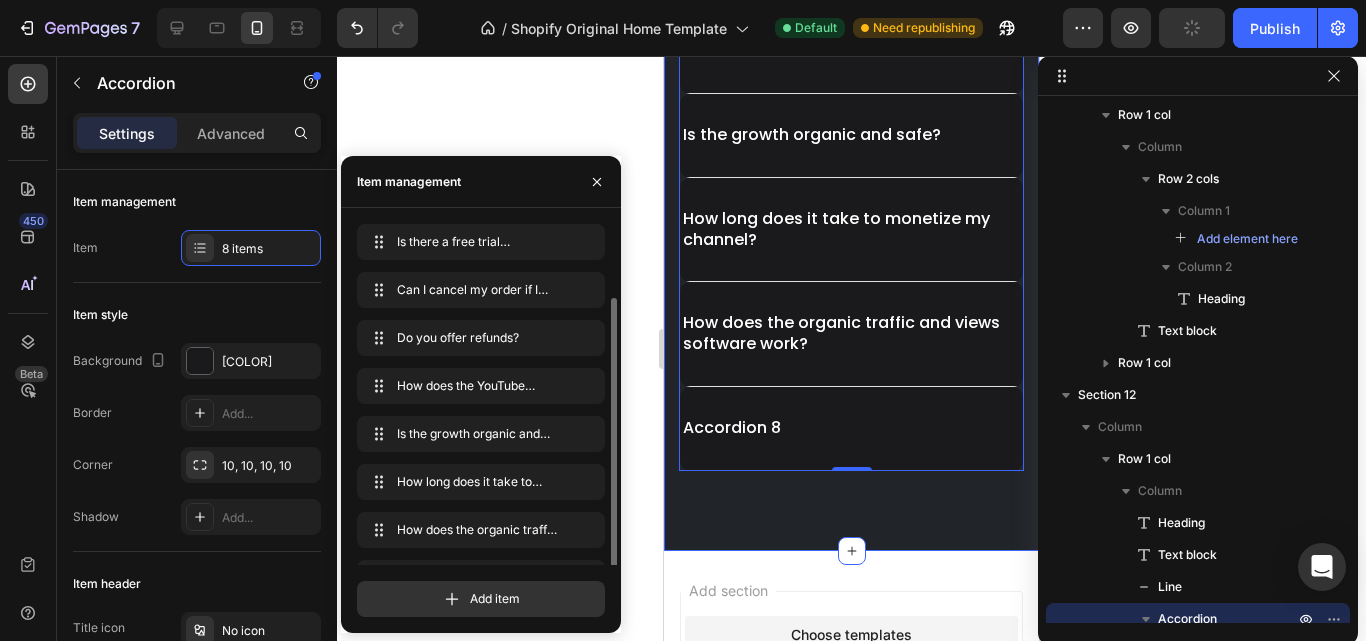 scroll, scrollTop: 39, scrollLeft: 0, axis: vertical 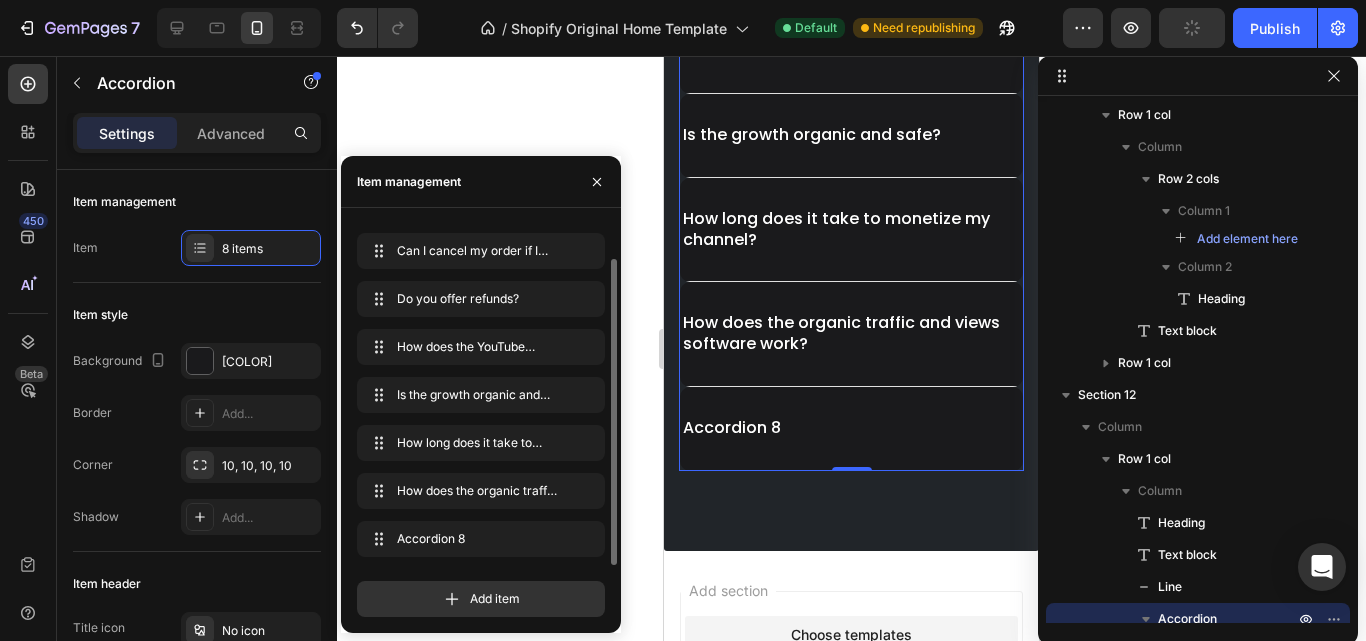 click on "Accordion 8" at bounding box center [732, 428] 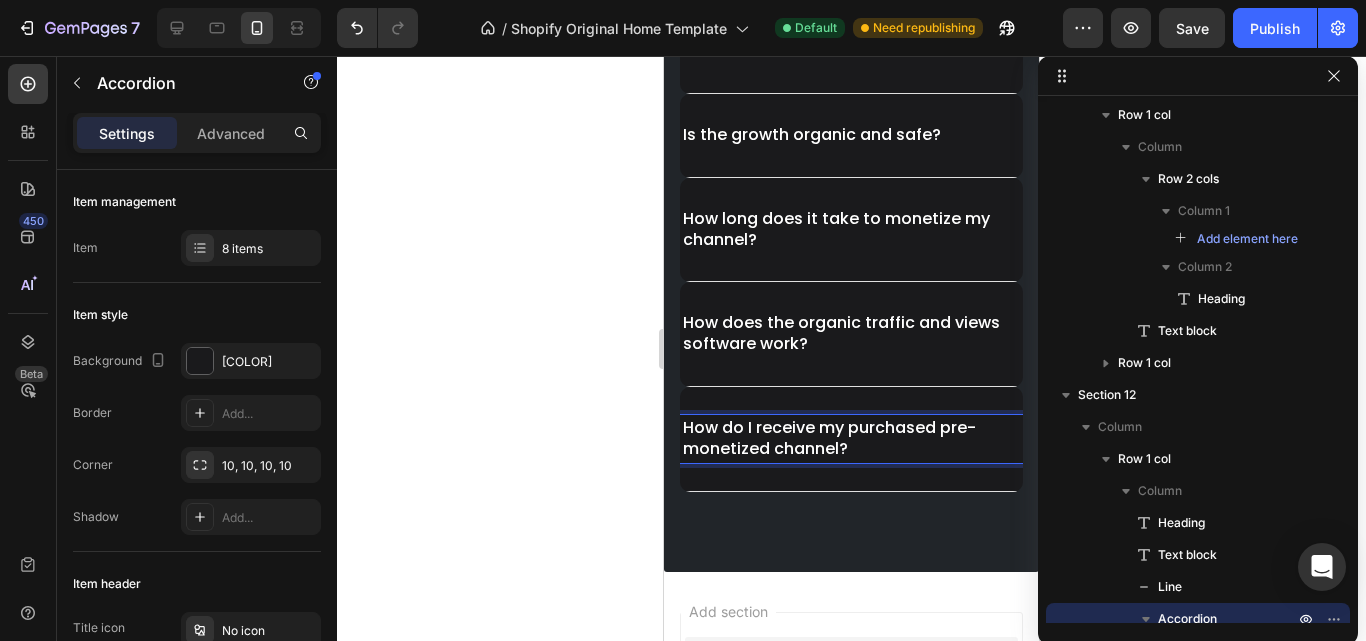 click on "How do I receive my purchased pre-monetized channel?" at bounding box center (851, 439) 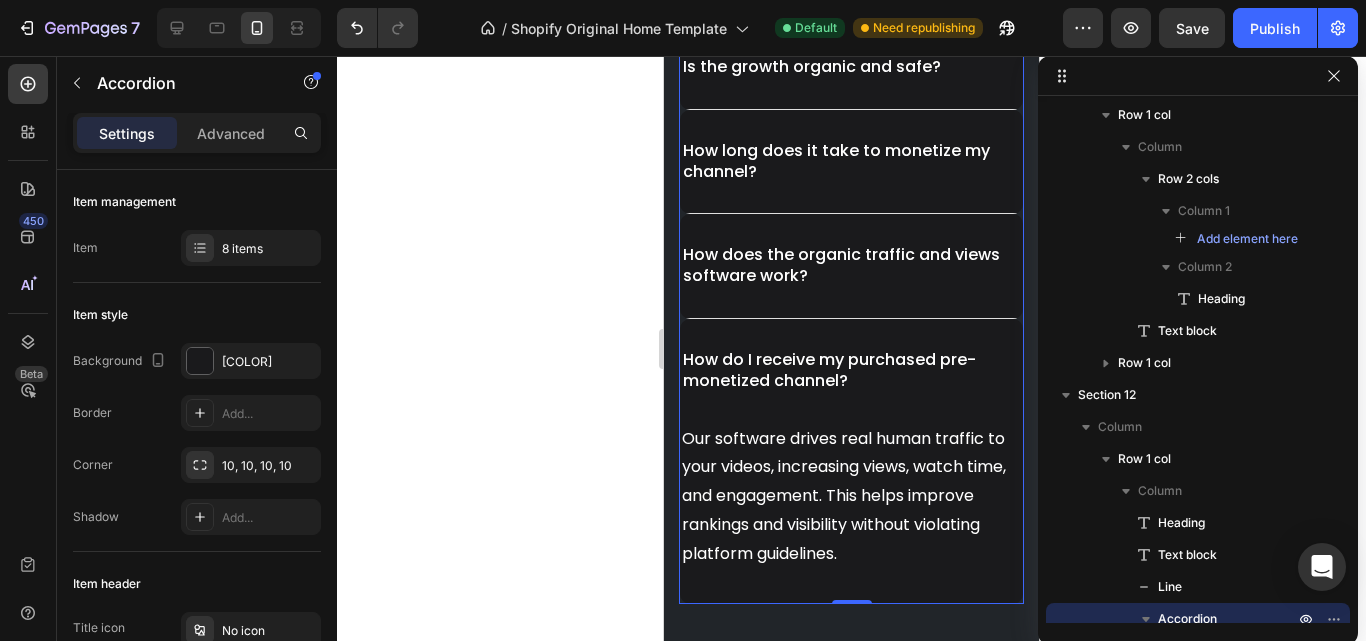 scroll, scrollTop: 7397, scrollLeft: 0, axis: vertical 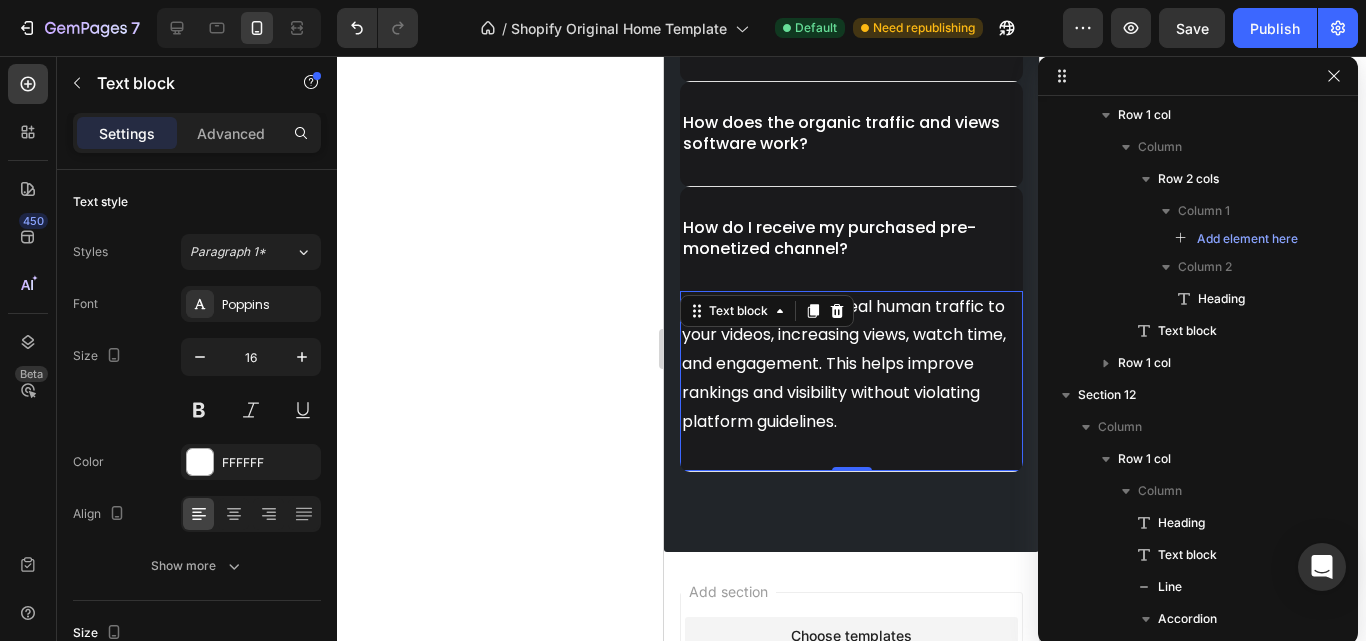 click on "Our software drives real human traffic to your videos, increasing views, watch time, and engagement. This helps improve rankings and visibility without violating platform guidelines." at bounding box center (851, 365) 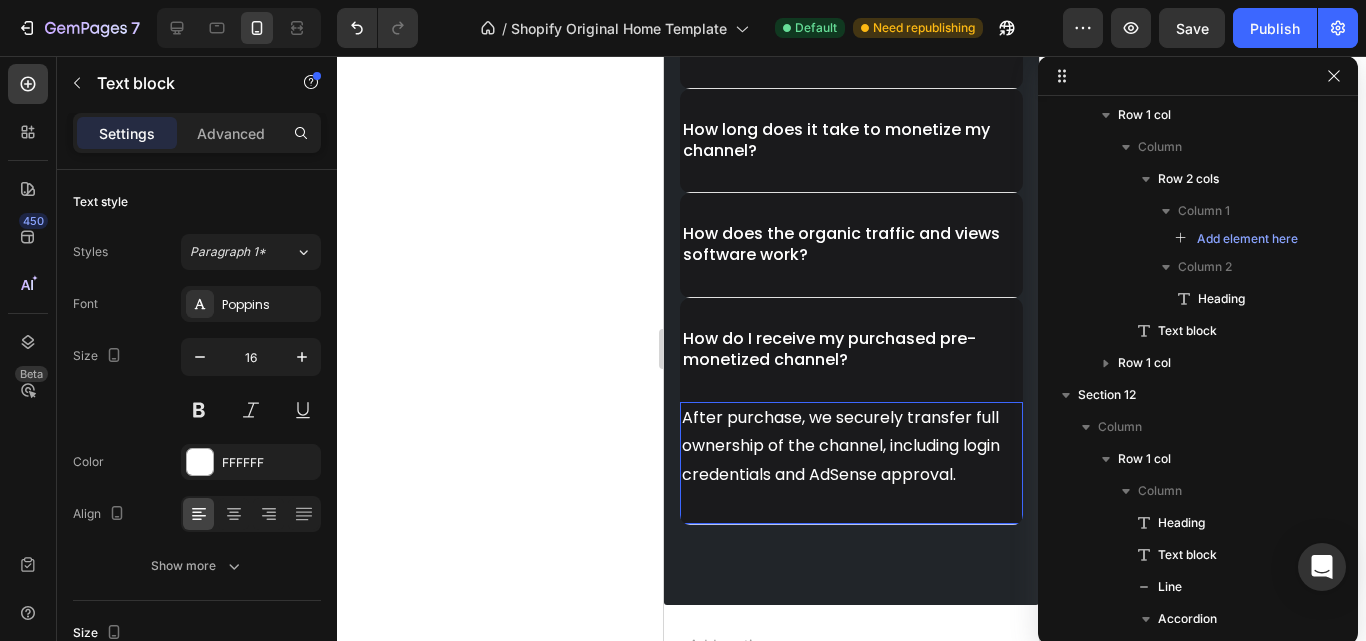 scroll, scrollTop: 7297, scrollLeft: 0, axis: vertical 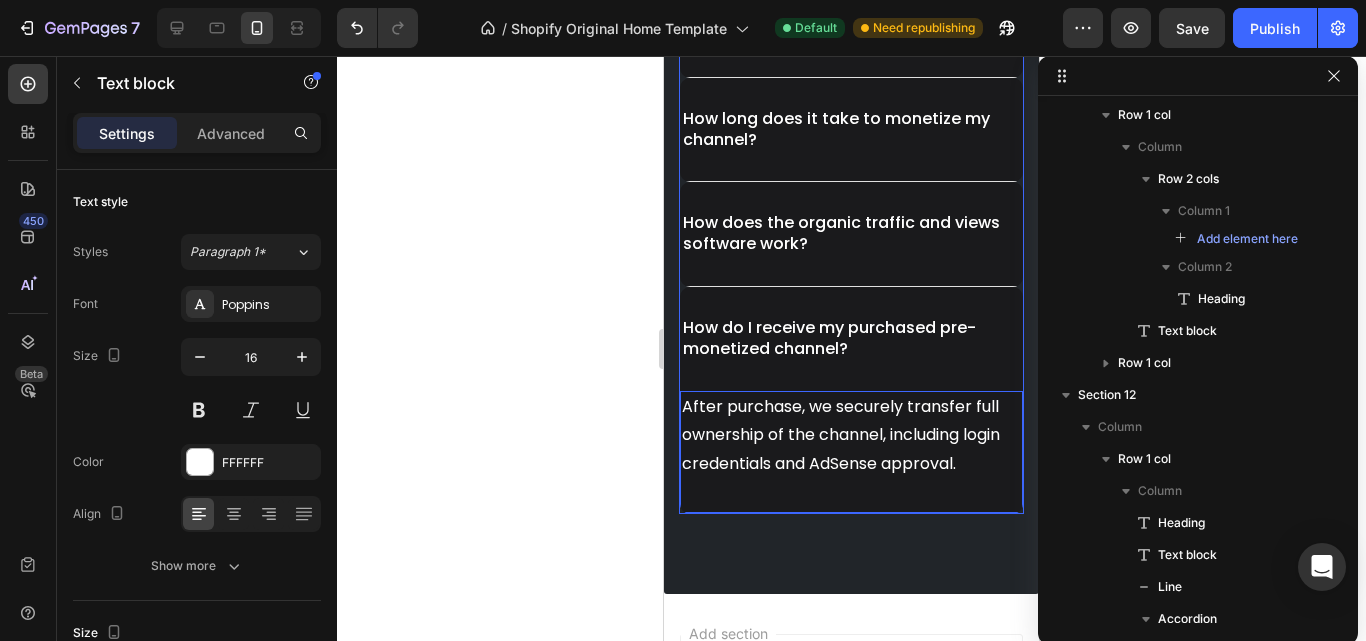click on "How do I receive my purchased pre-monetized channel?" at bounding box center (851, 339) 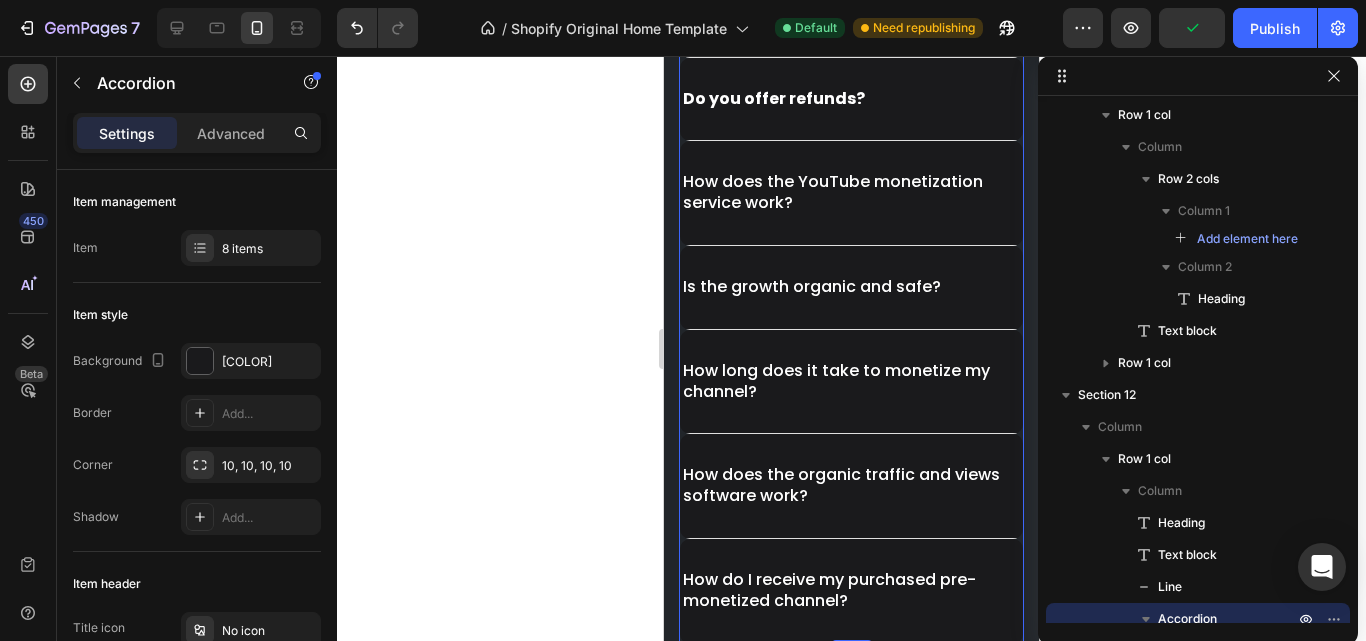 scroll, scrollTop: 6697, scrollLeft: 0, axis: vertical 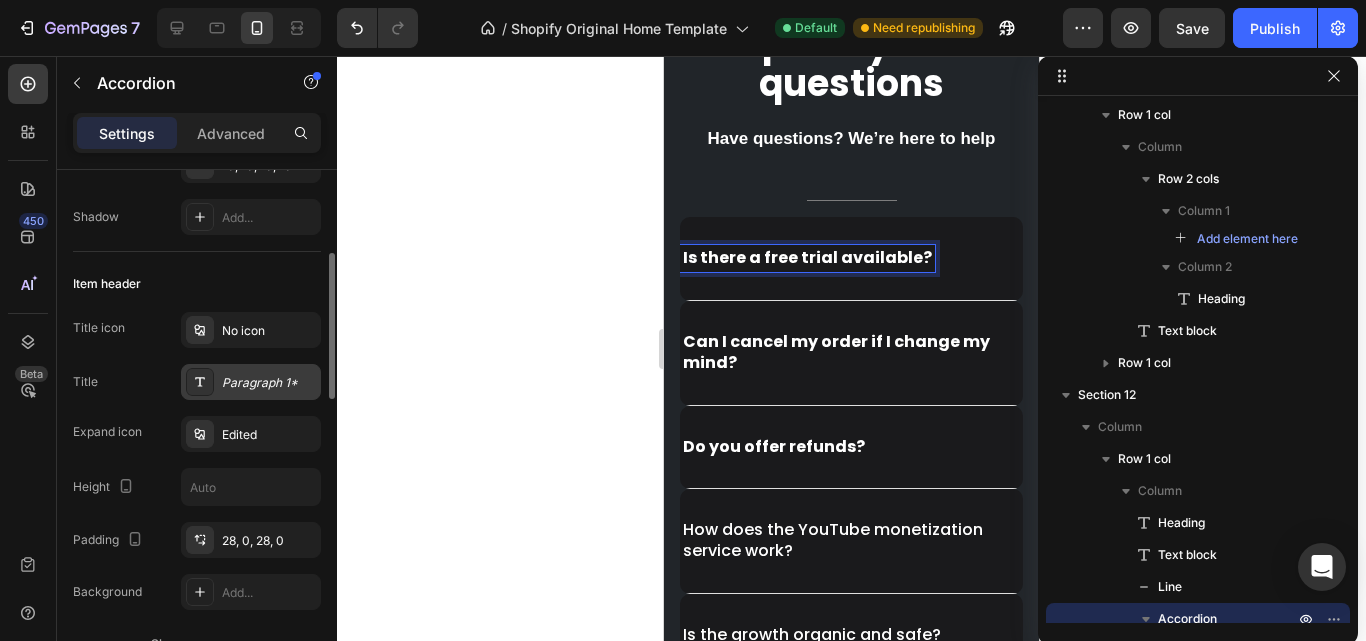 click on "Paragraph 1*" at bounding box center (269, 383) 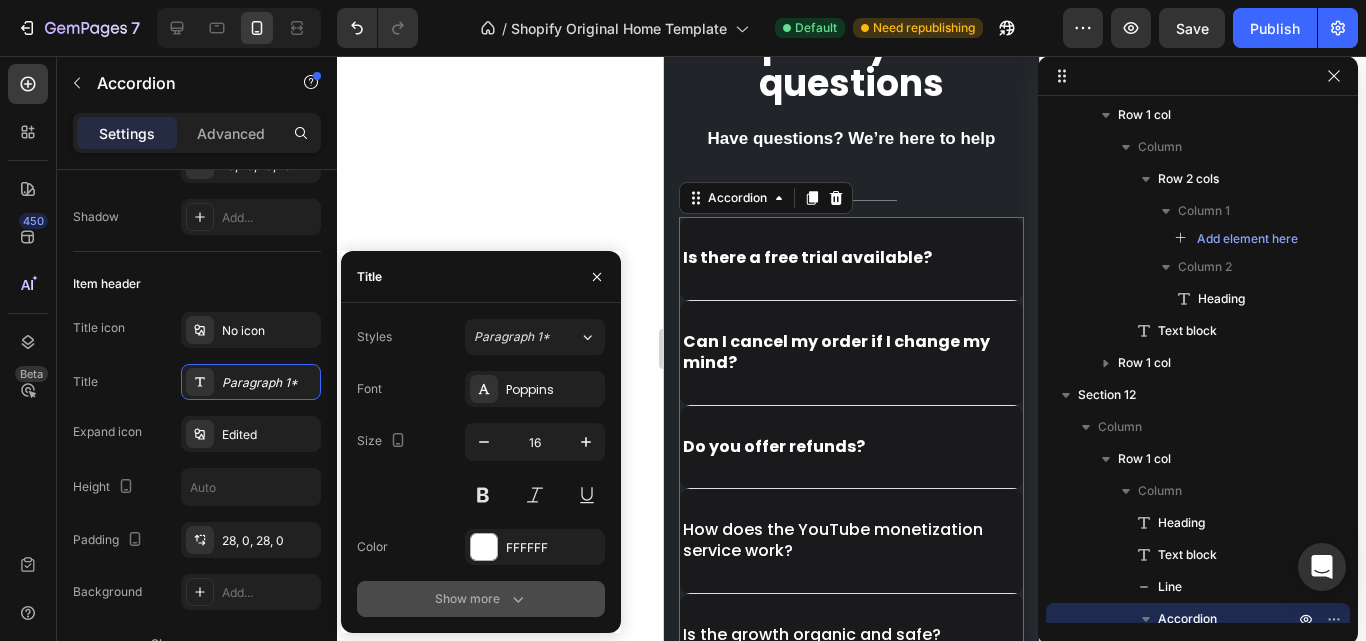 click on "Show more" at bounding box center [481, 599] 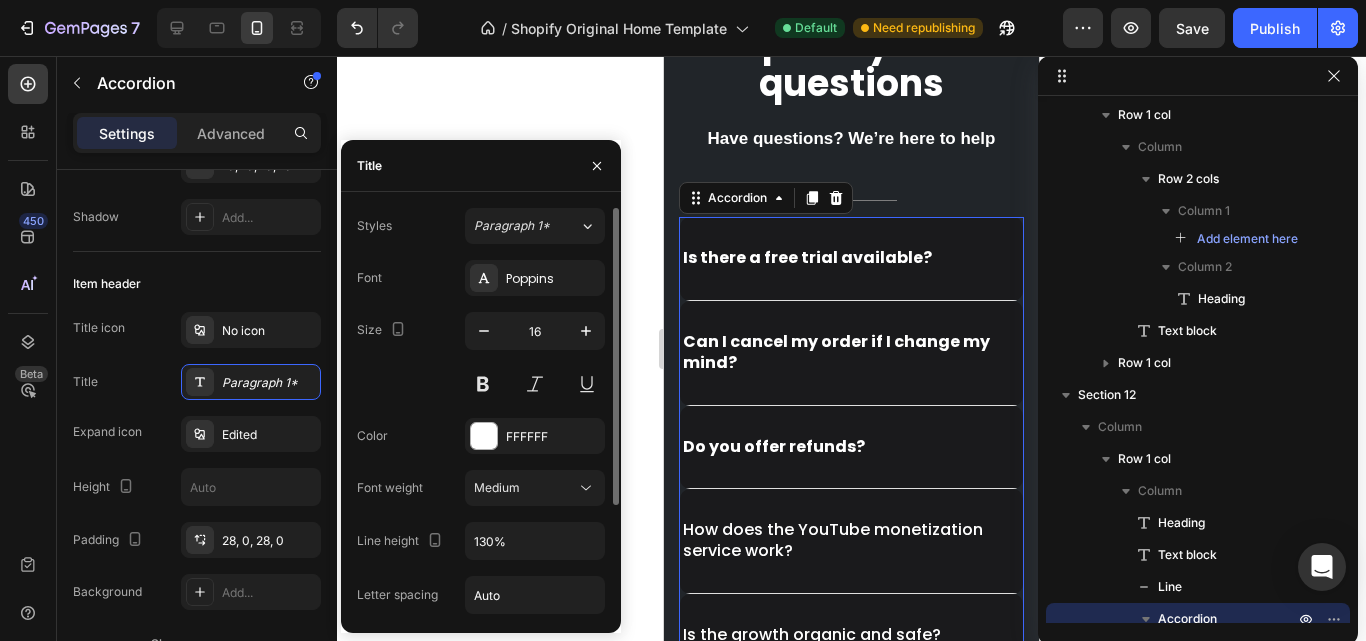scroll, scrollTop: 153, scrollLeft: 0, axis: vertical 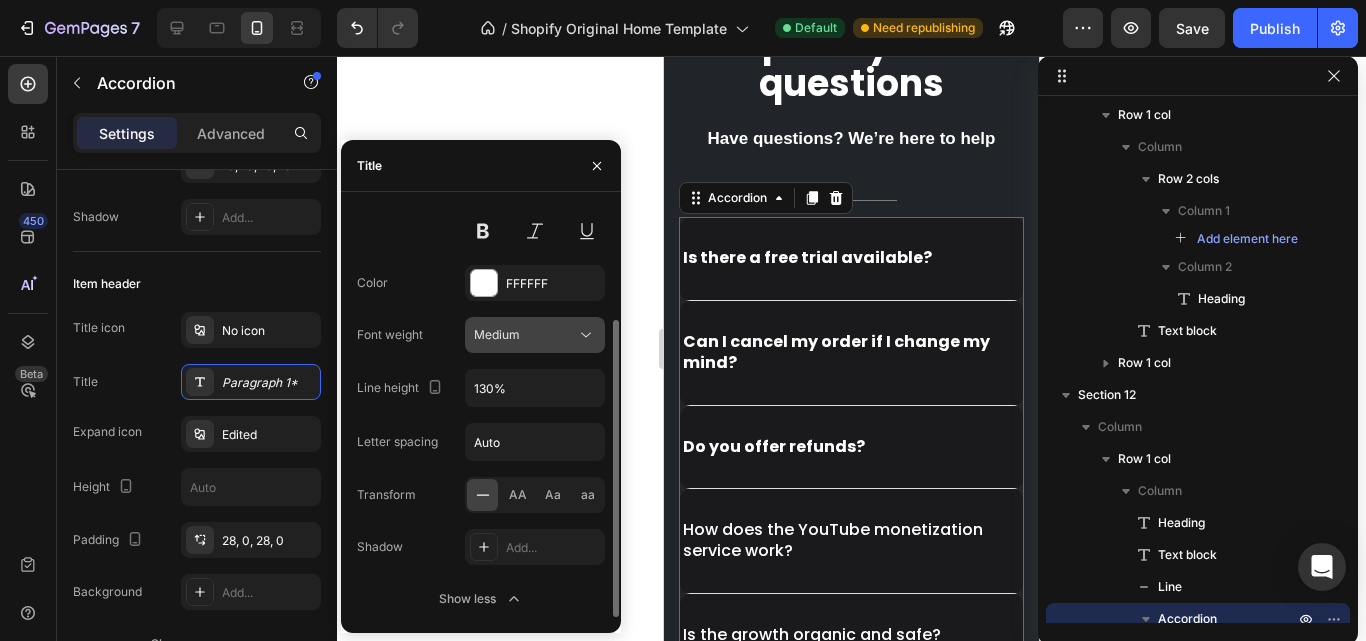 click on "Medium" at bounding box center (525, 335) 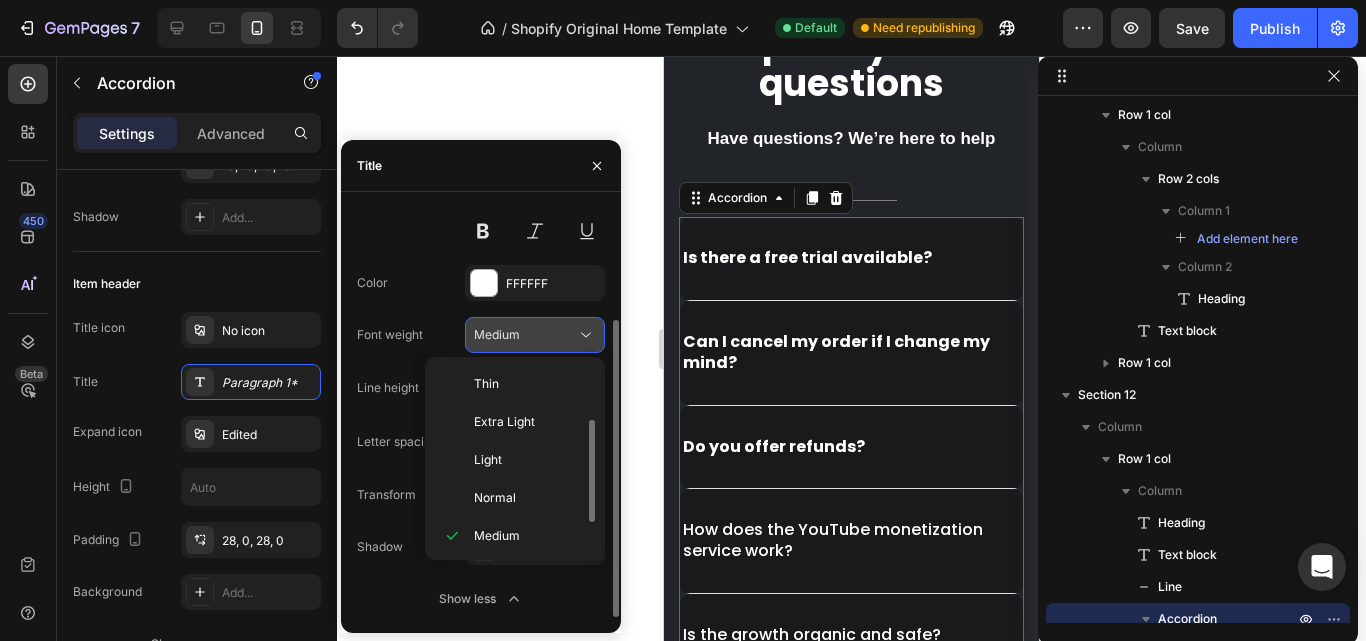 scroll, scrollTop: 36, scrollLeft: 0, axis: vertical 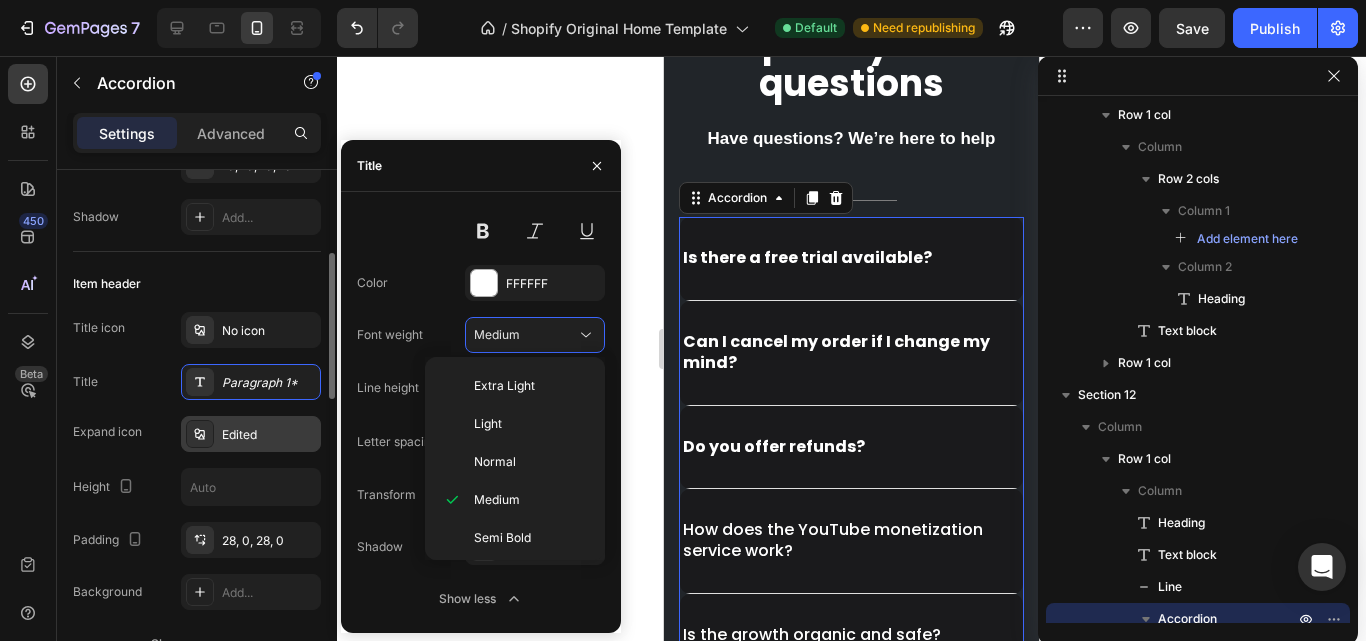 click on "Edited" at bounding box center (269, 435) 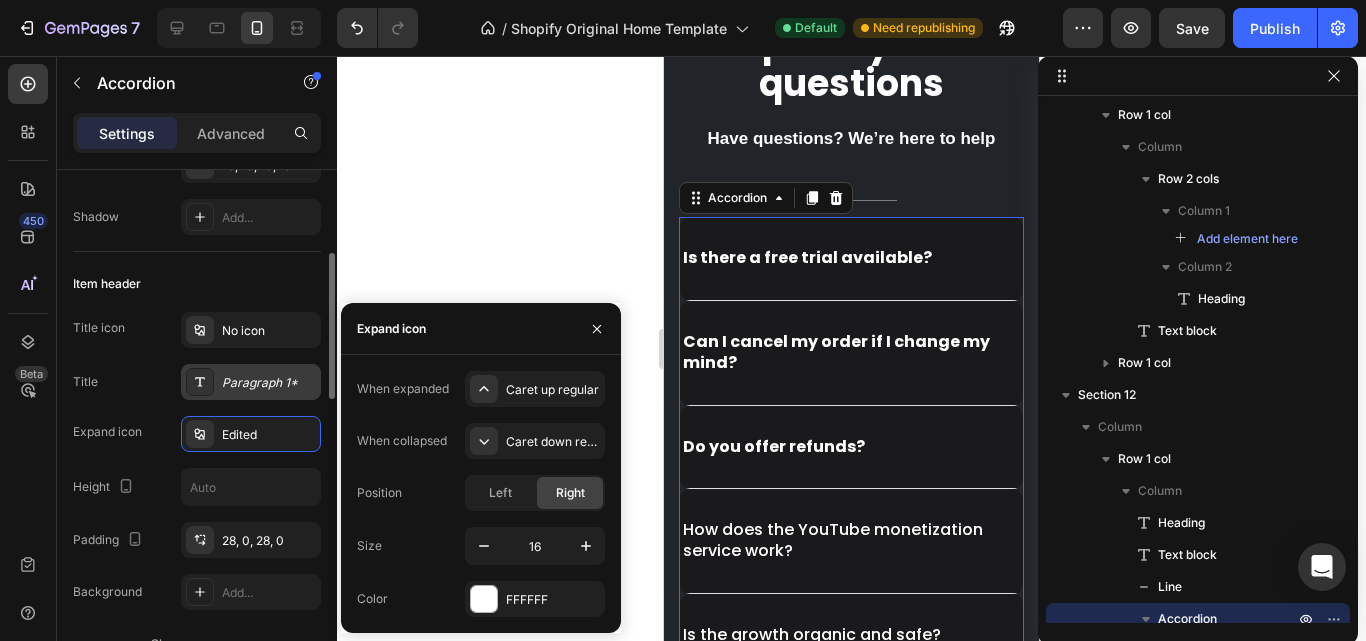 click on "Paragraph 1*" at bounding box center [269, 383] 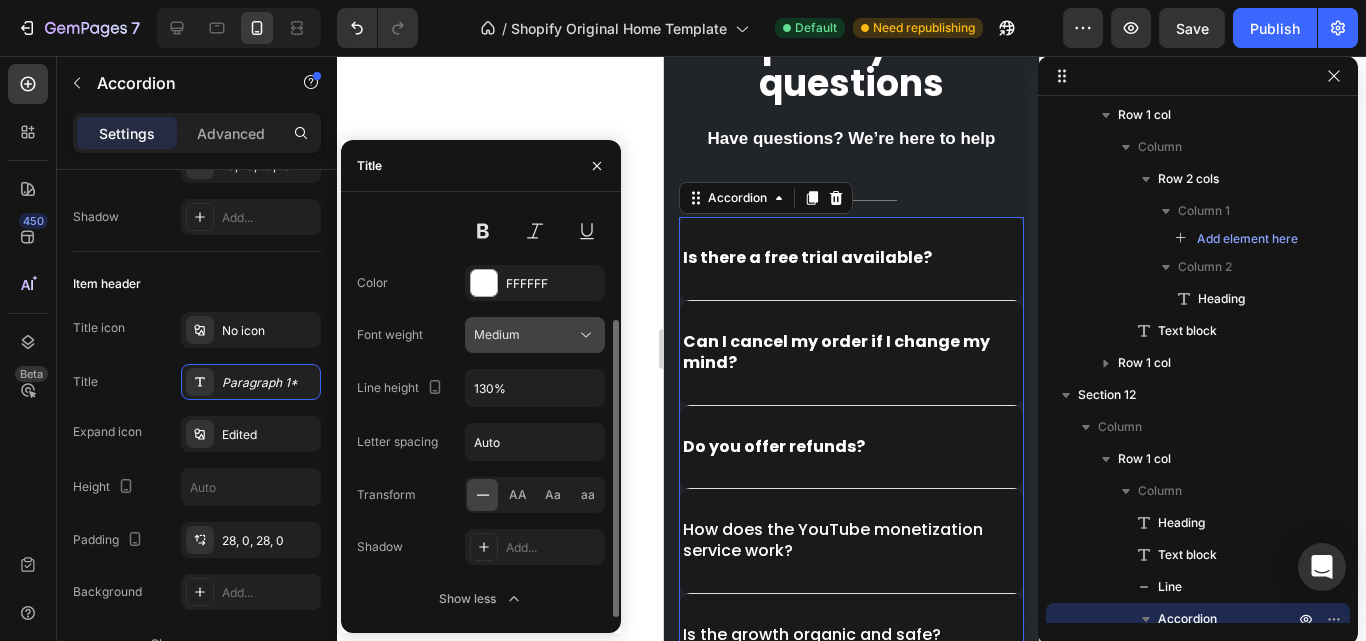 click on "Medium" at bounding box center [525, 335] 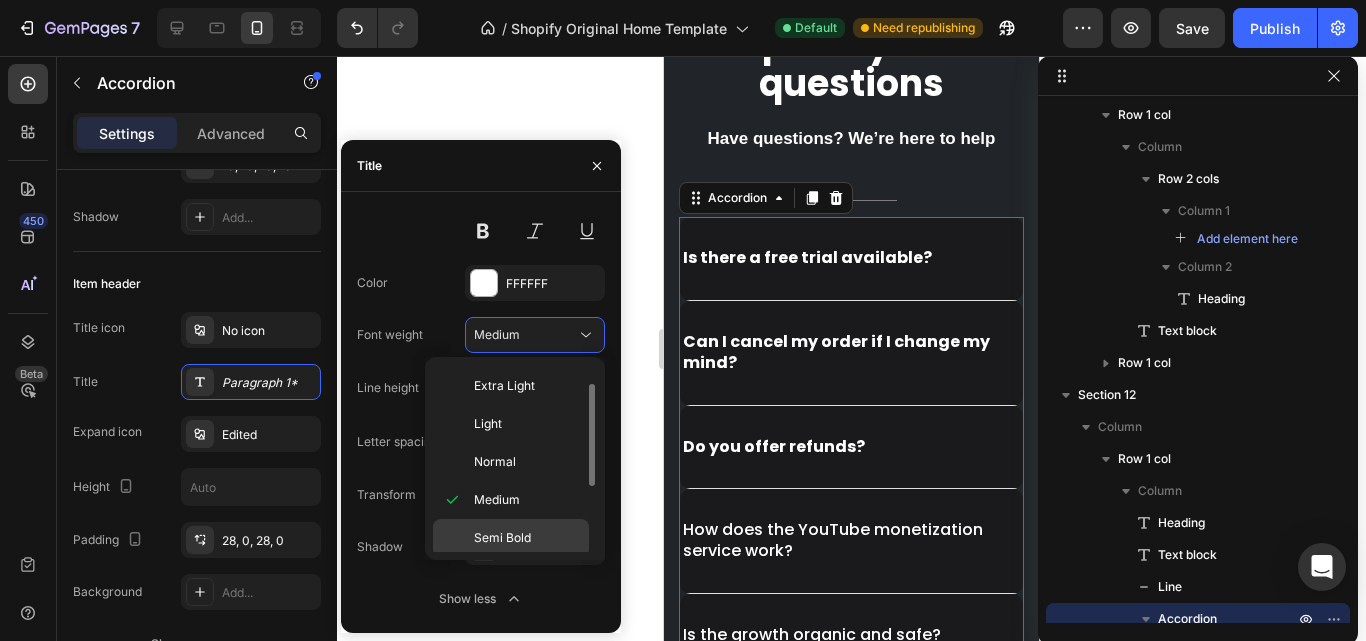 click on "Semi Bold" at bounding box center (502, 538) 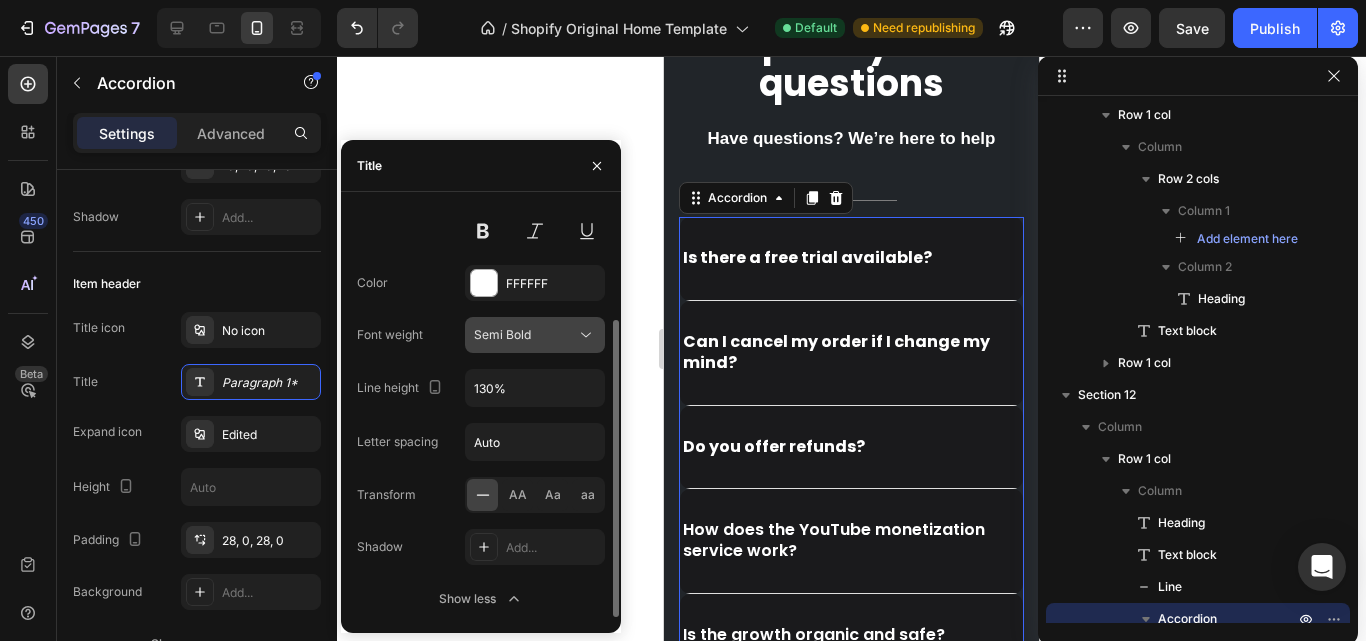 click on "Semi Bold" 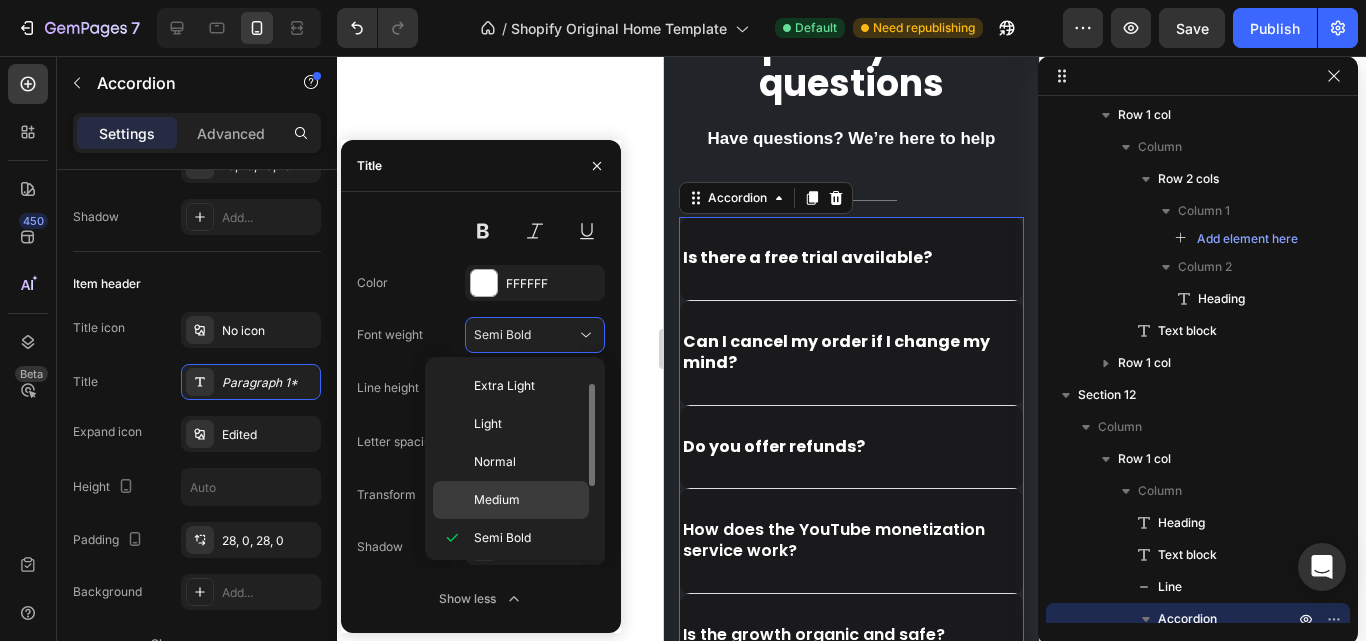 click on "Medium" at bounding box center (497, 500) 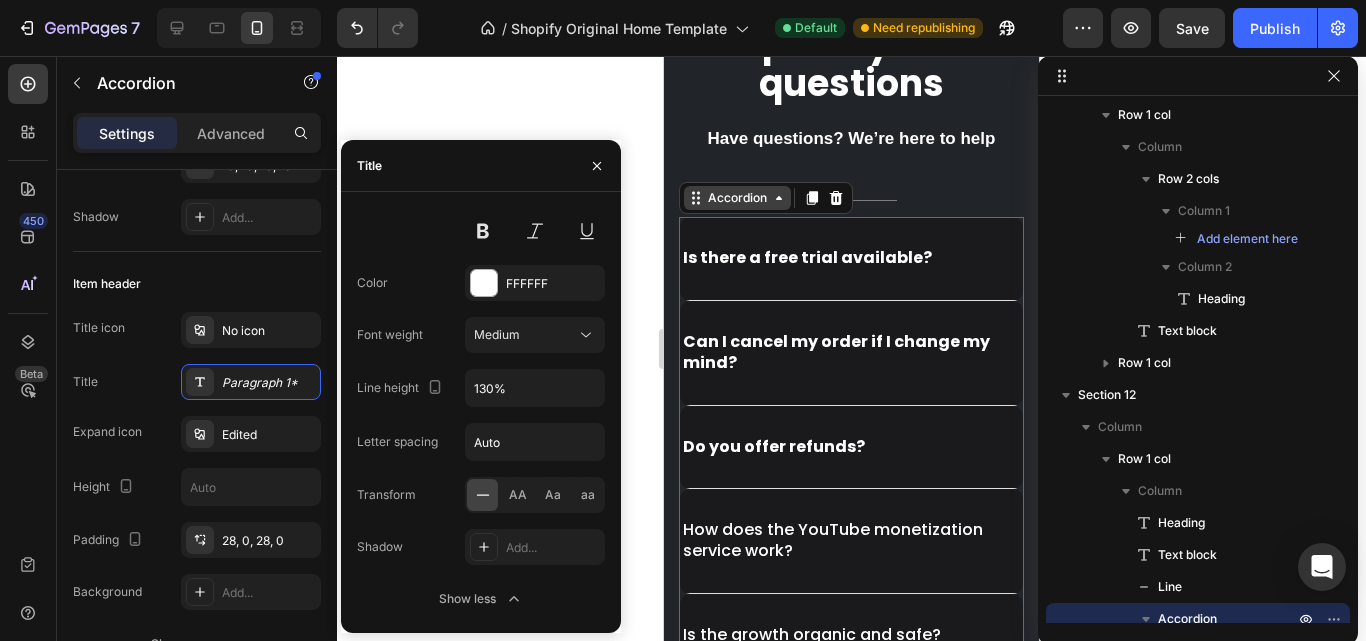 click on "Accordion" at bounding box center [737, 198] 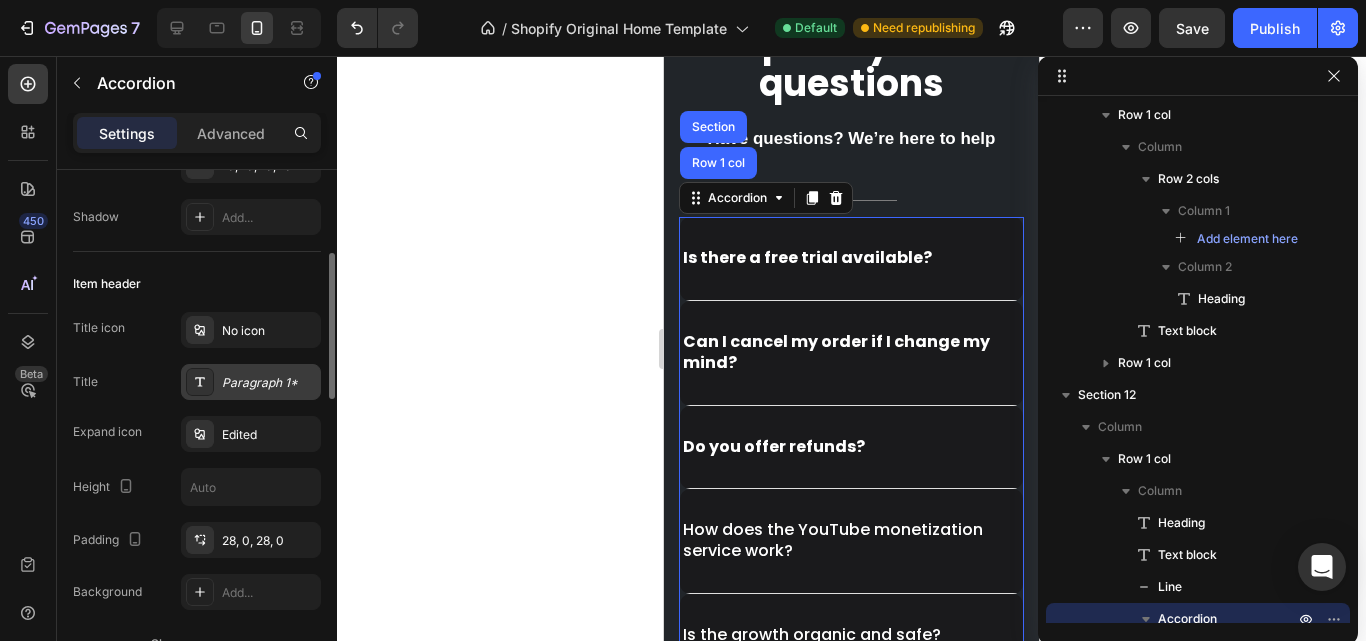click on "Paragraph 1*" at bounding box center [269, 383] 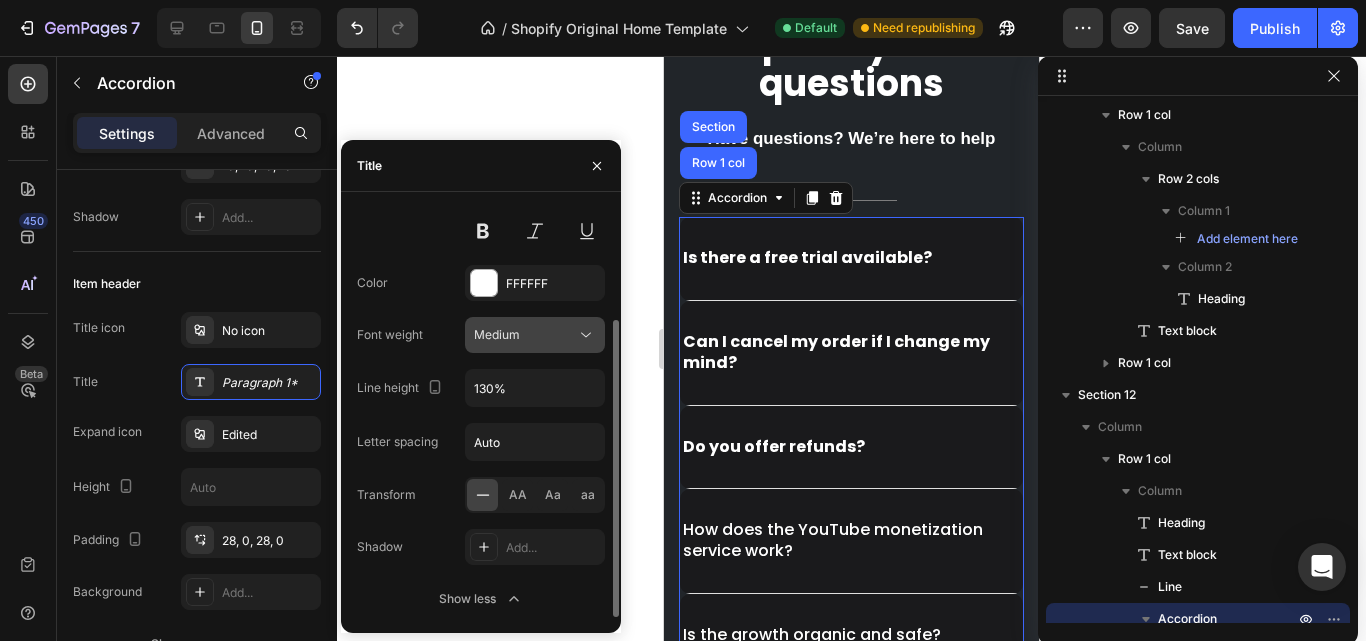 click on "Medium" at bounding box center (525, 335) 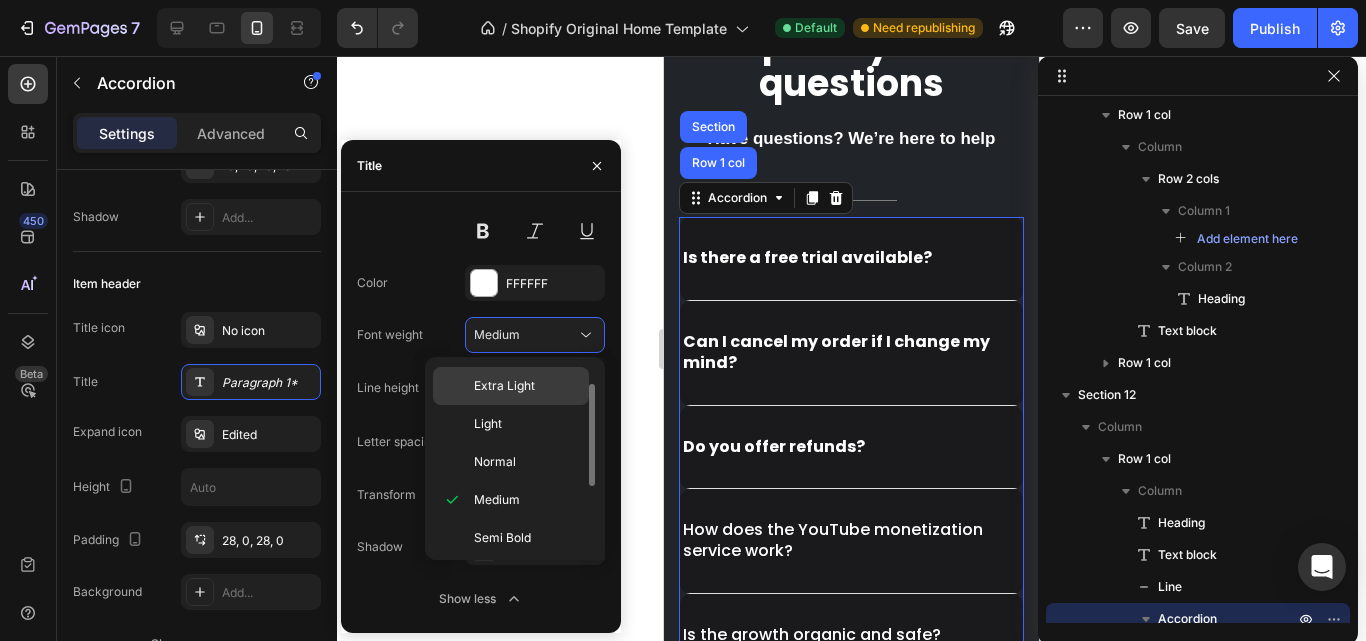 click on "Extra Light" at bounding box center (504, 386) 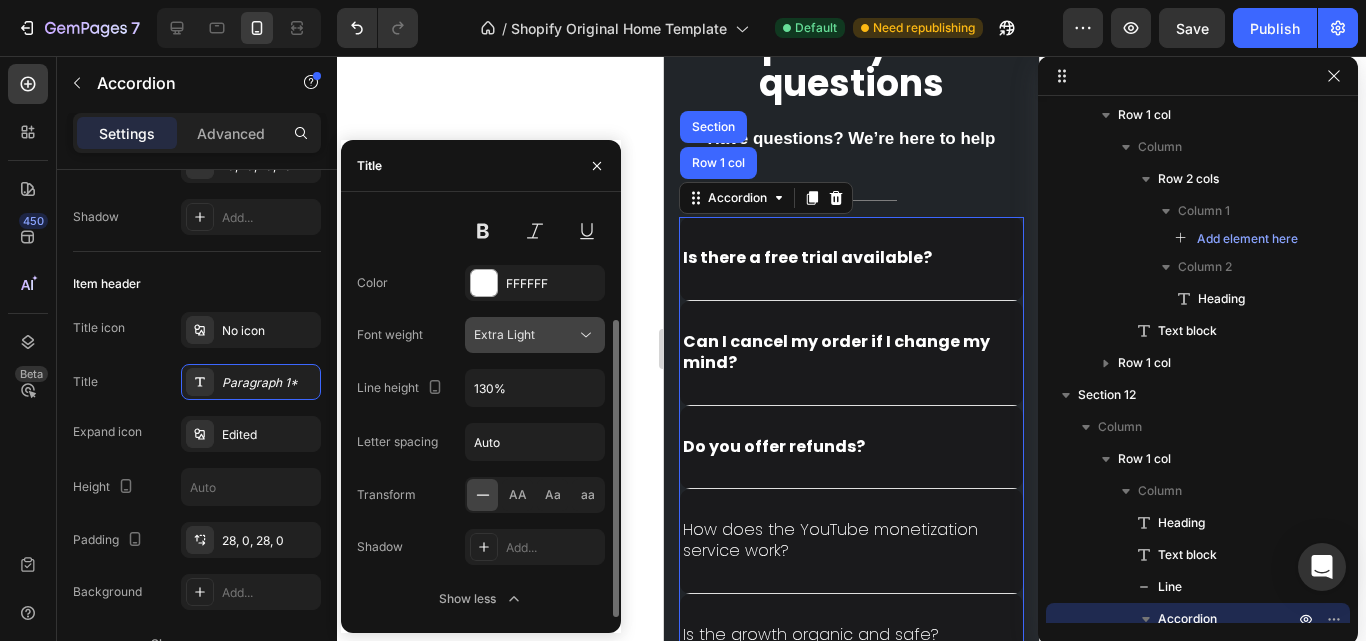 click on "Extra Light" at bounding box center (504, 334) 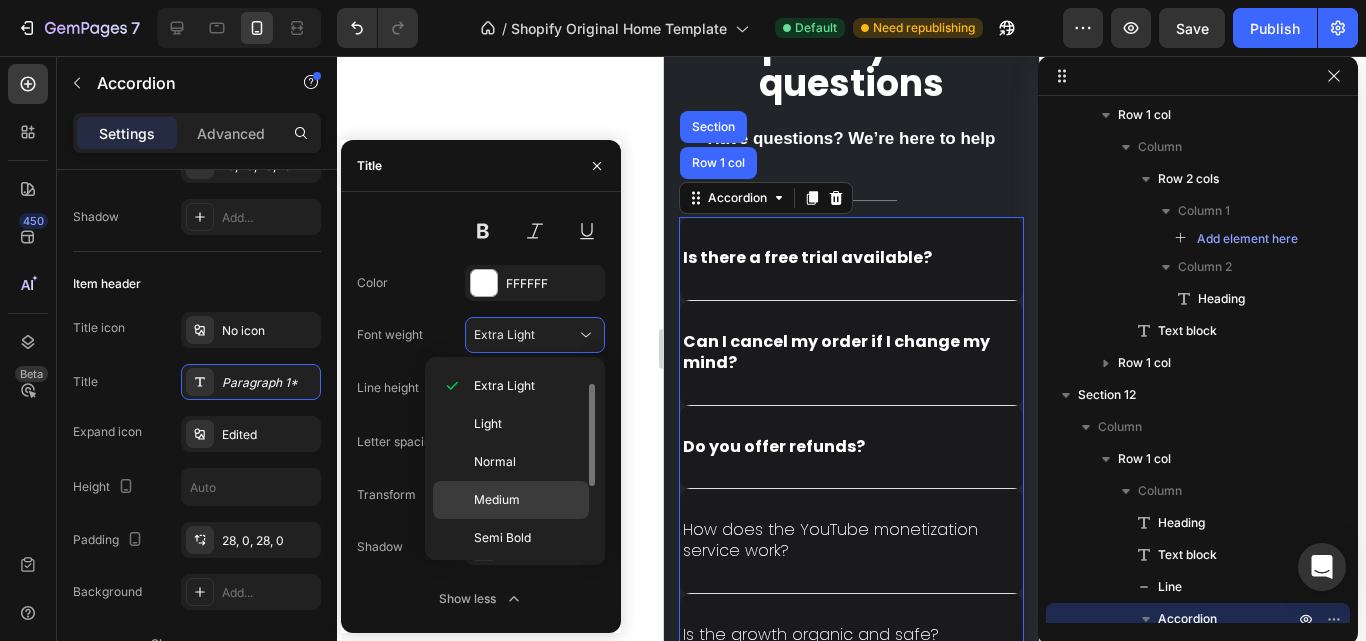click on "Medium" at bounding box center [497, 500] 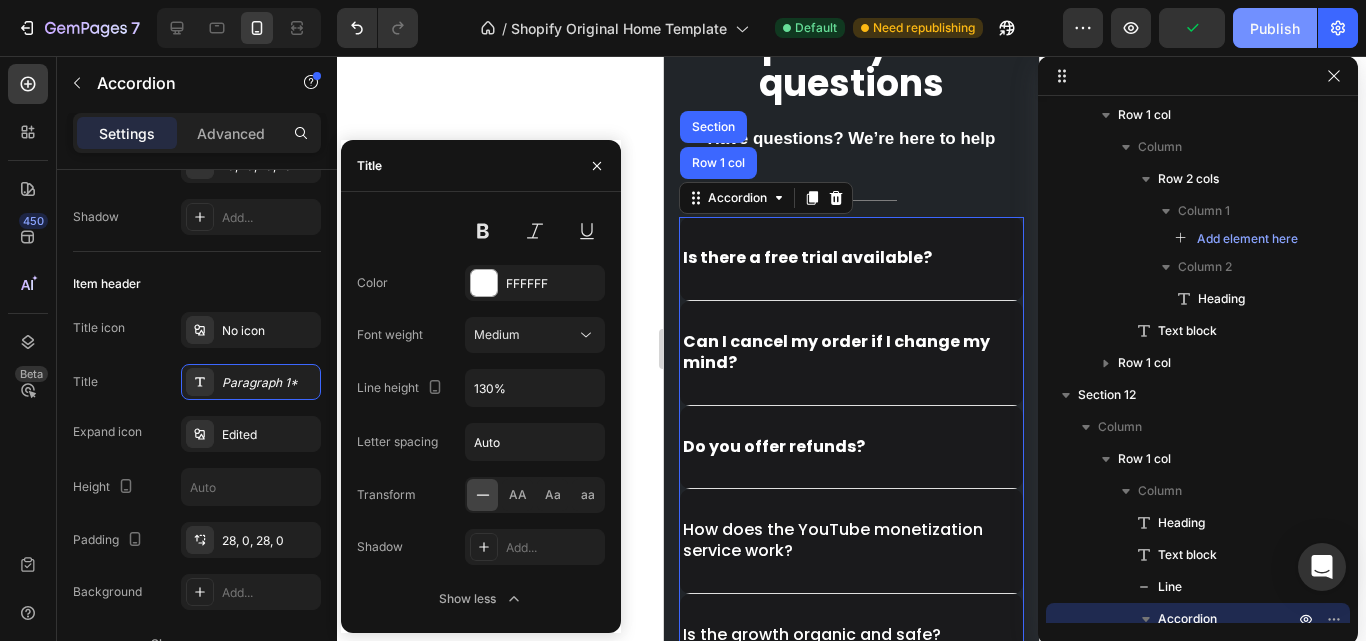 click on "Publish" at bounding box center [1275, 28] 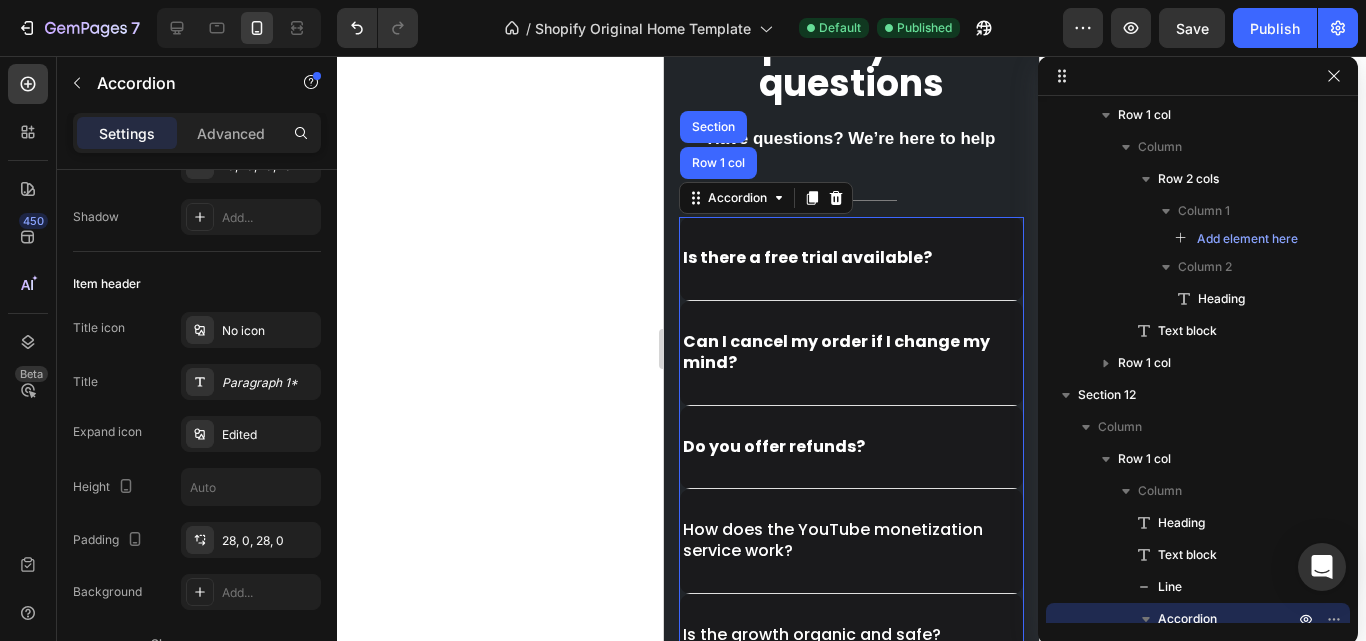 click on "Is there a free trial available?" at bounding box center [851, 259] 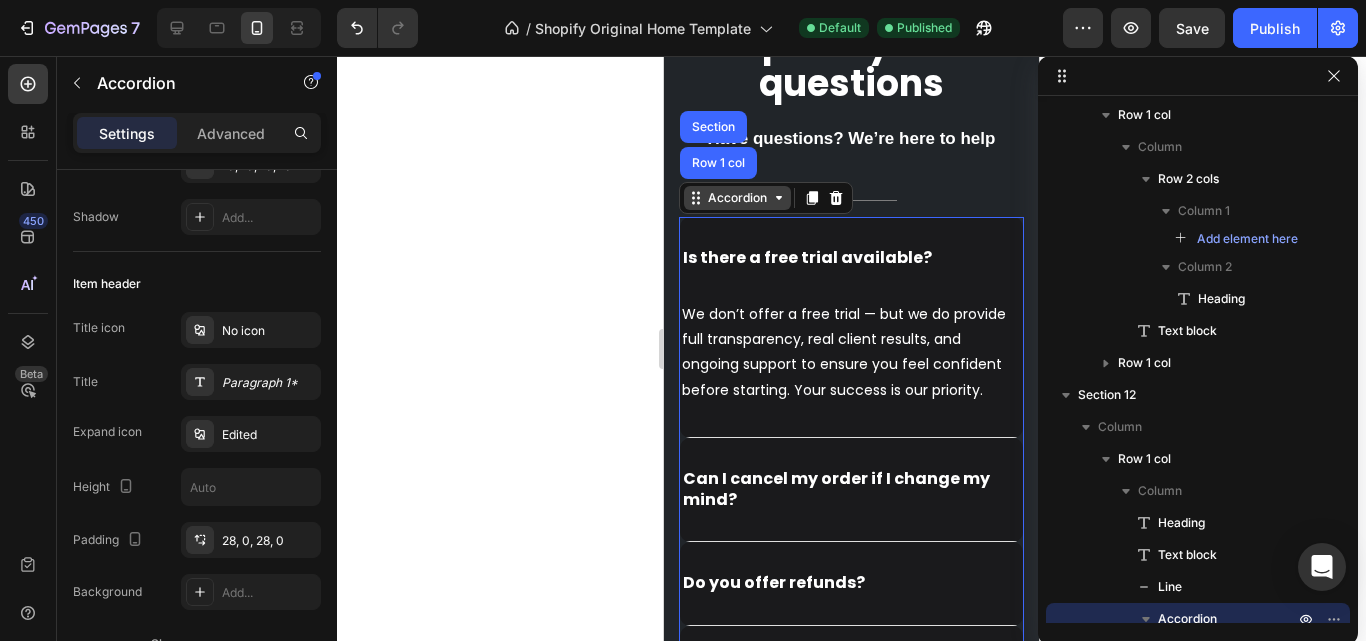 click on "Accordion" at bounding box center [737, 198] 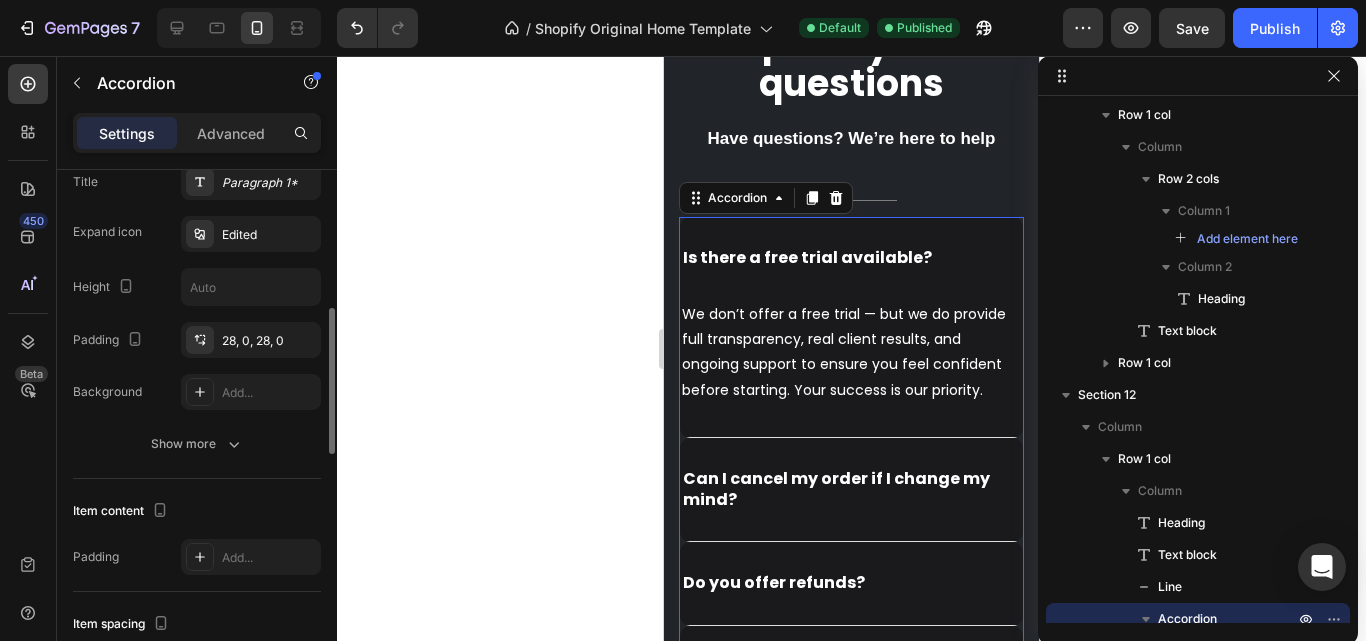 scroll, scrollTop: 400, scrollLeft: 0, axis: vertical 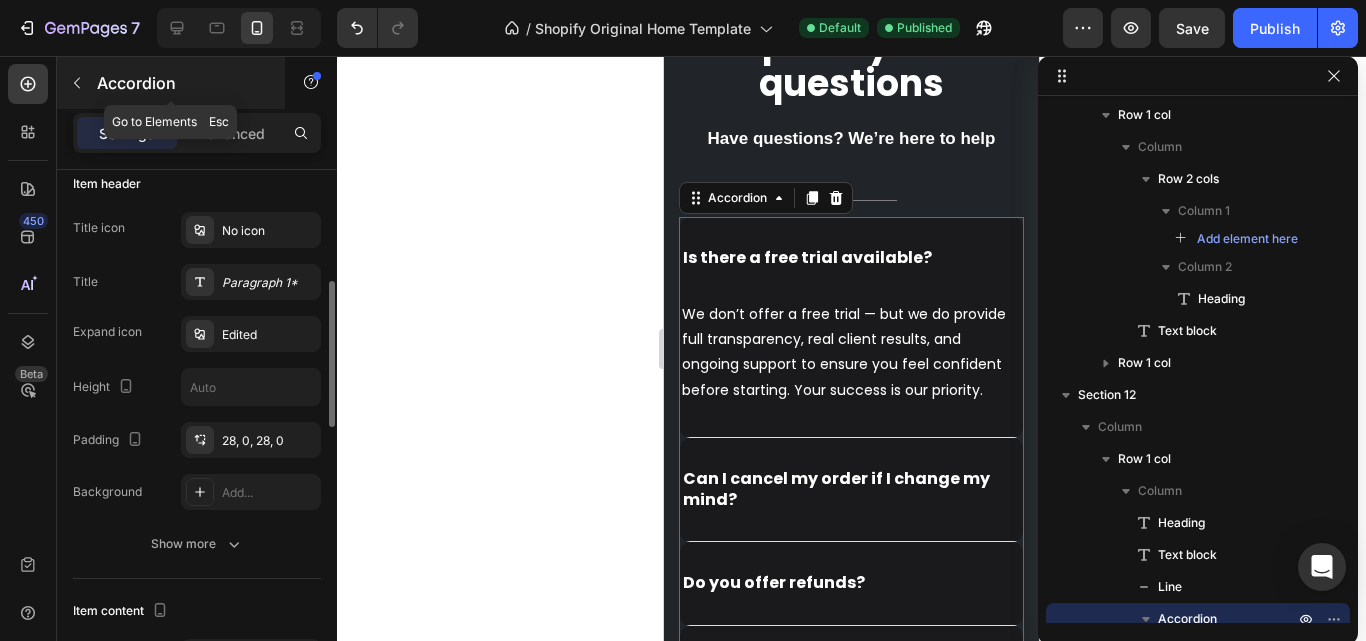 click 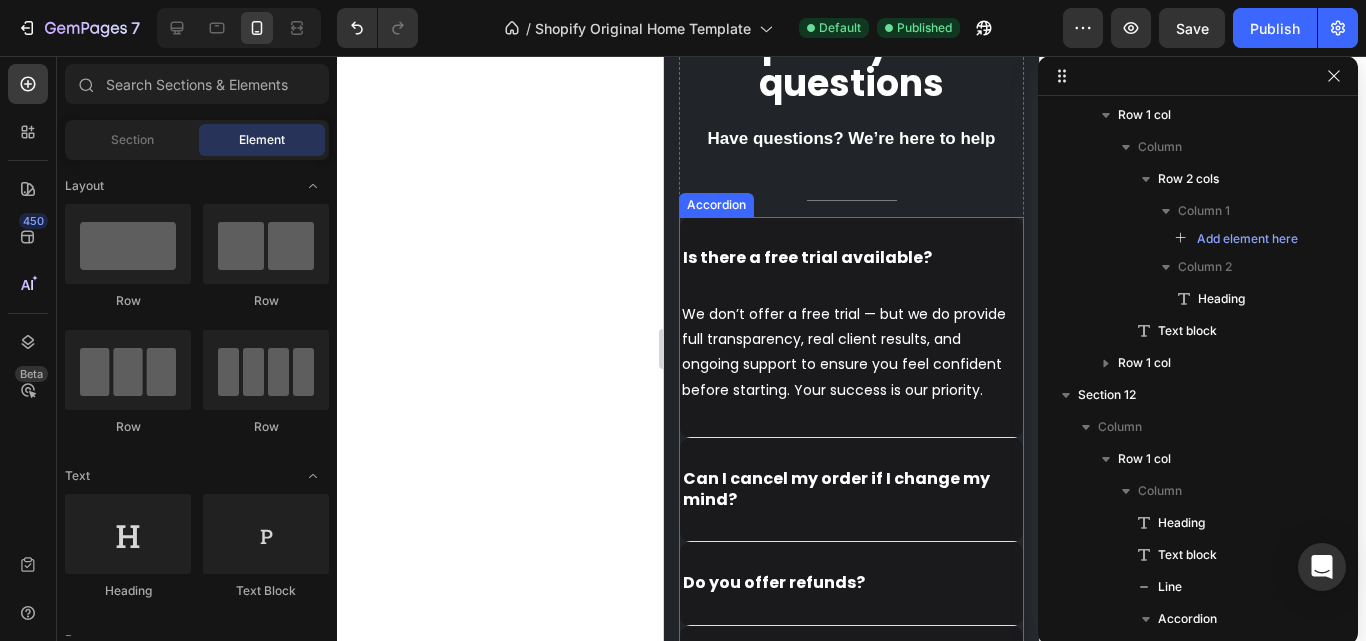 click on "Accordion" at bounding box center (716, 205) 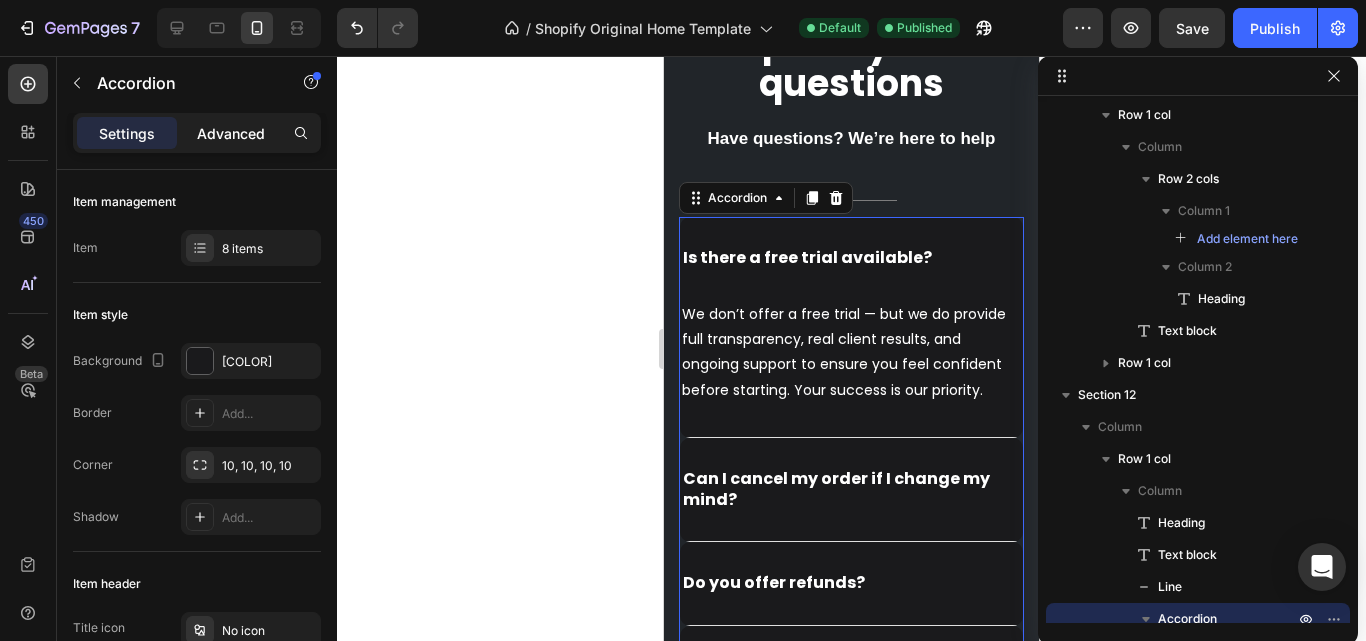 click on "Advanced" at bounding box center [231, 133] 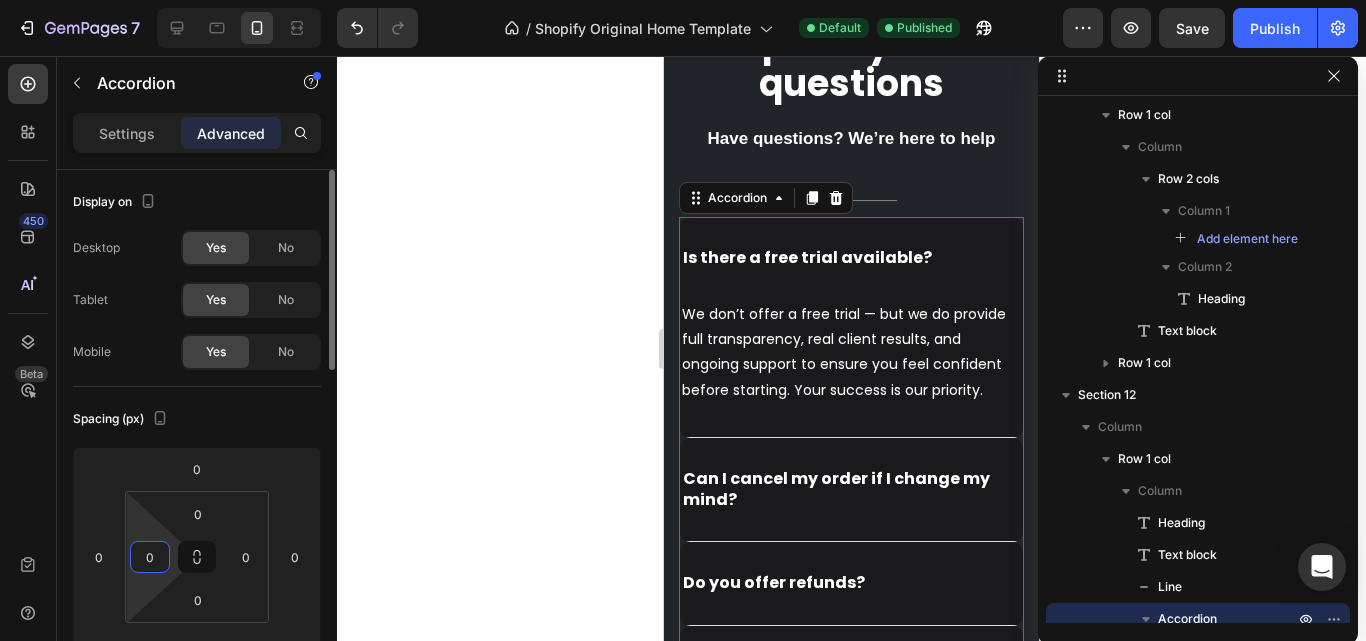 click on "0" at bounding box center (150, 557) 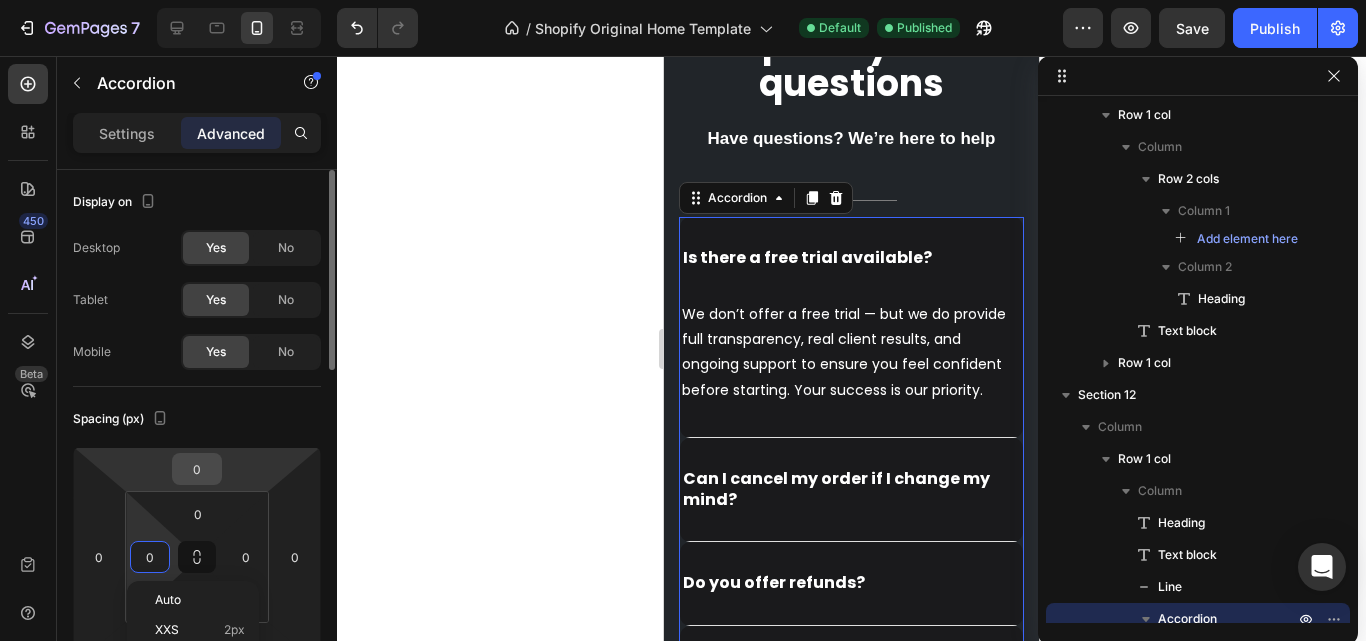 scroll, scrollTop: 200, scrollLeft: 0, axis: vertical 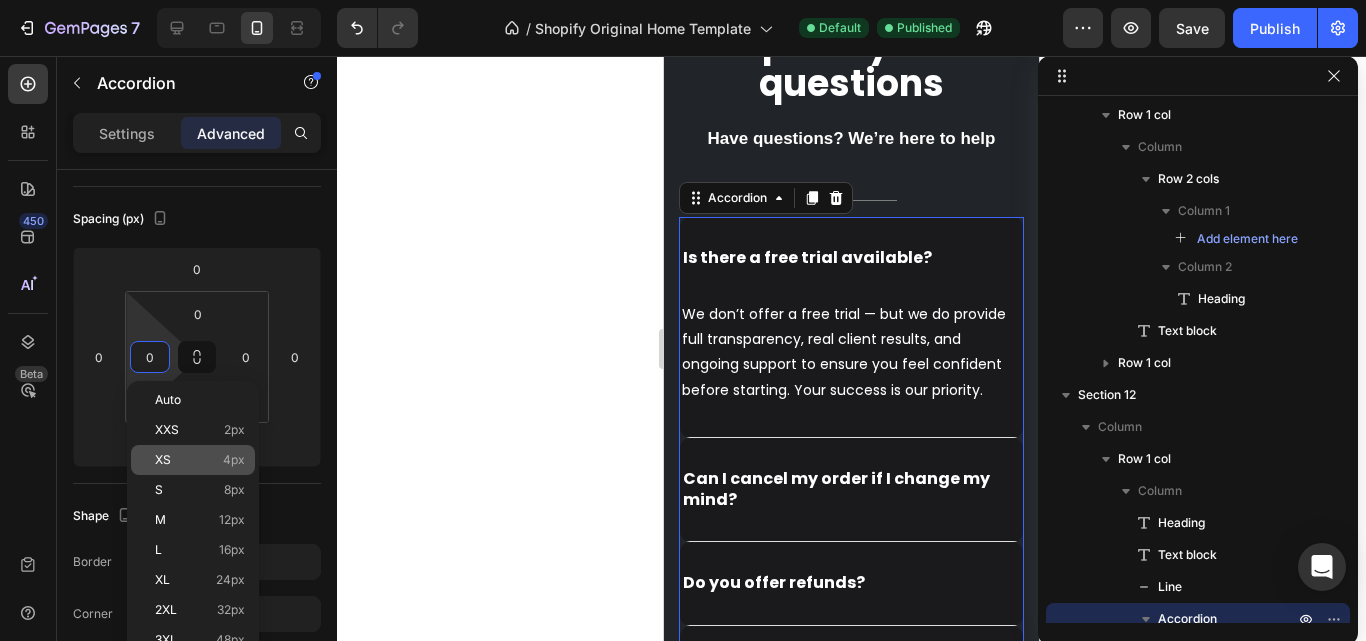 click on "XS 4px" at bounding box center [200, 460] 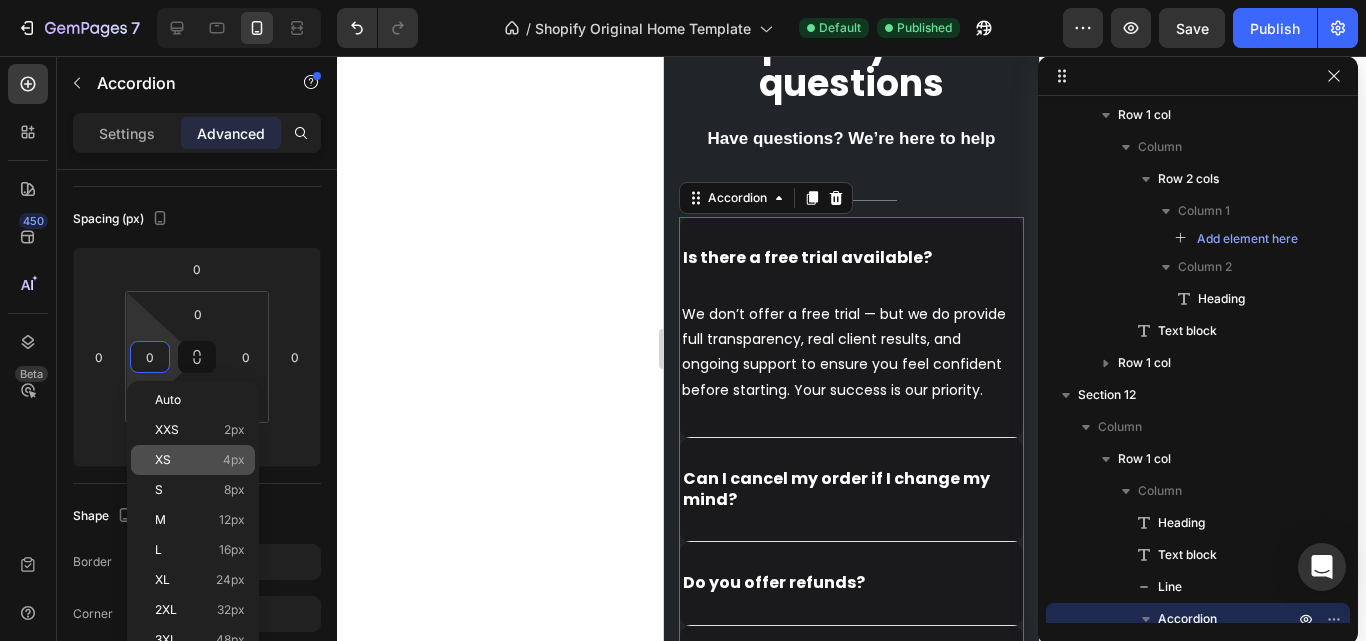 type on "4" 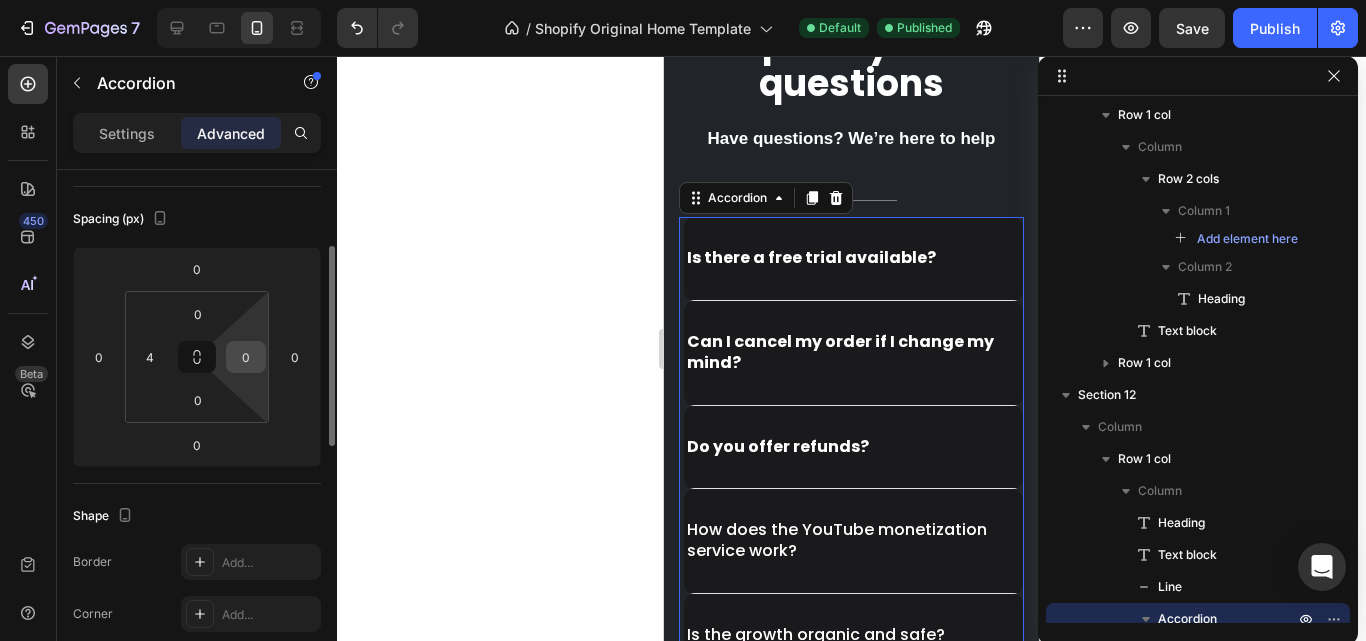 click on "0" at bounding box center [246, 357] 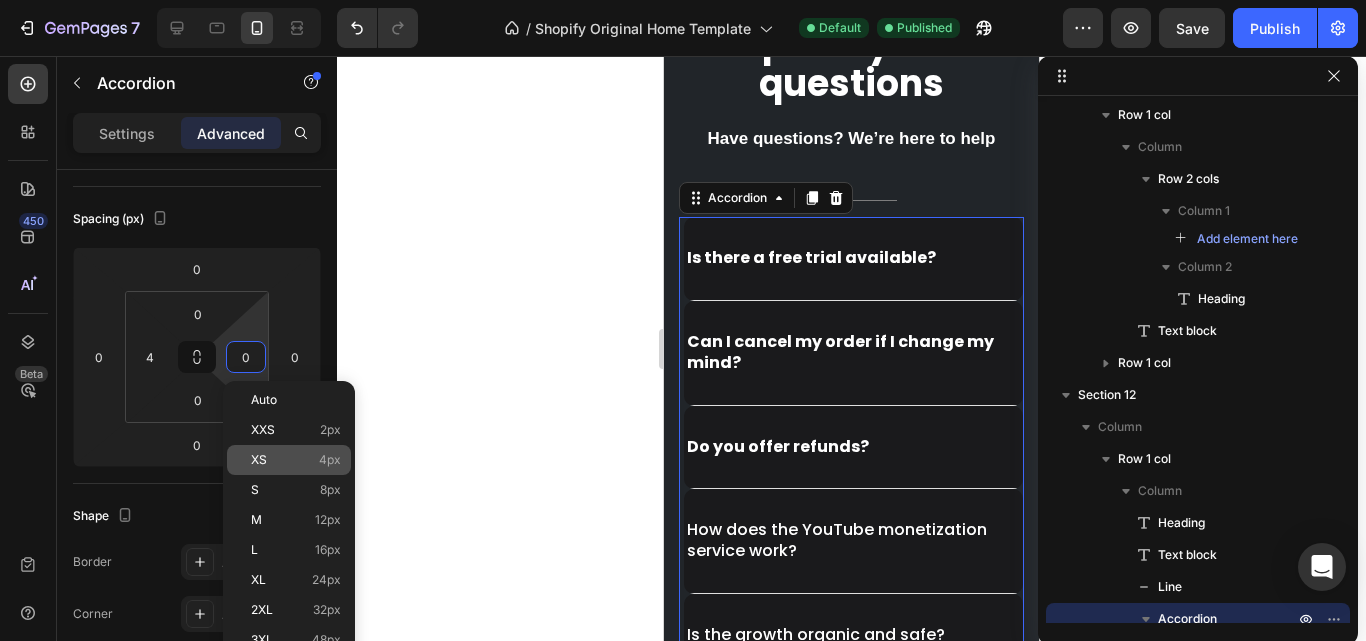 click on "XS" at bounding box center (259, 460) 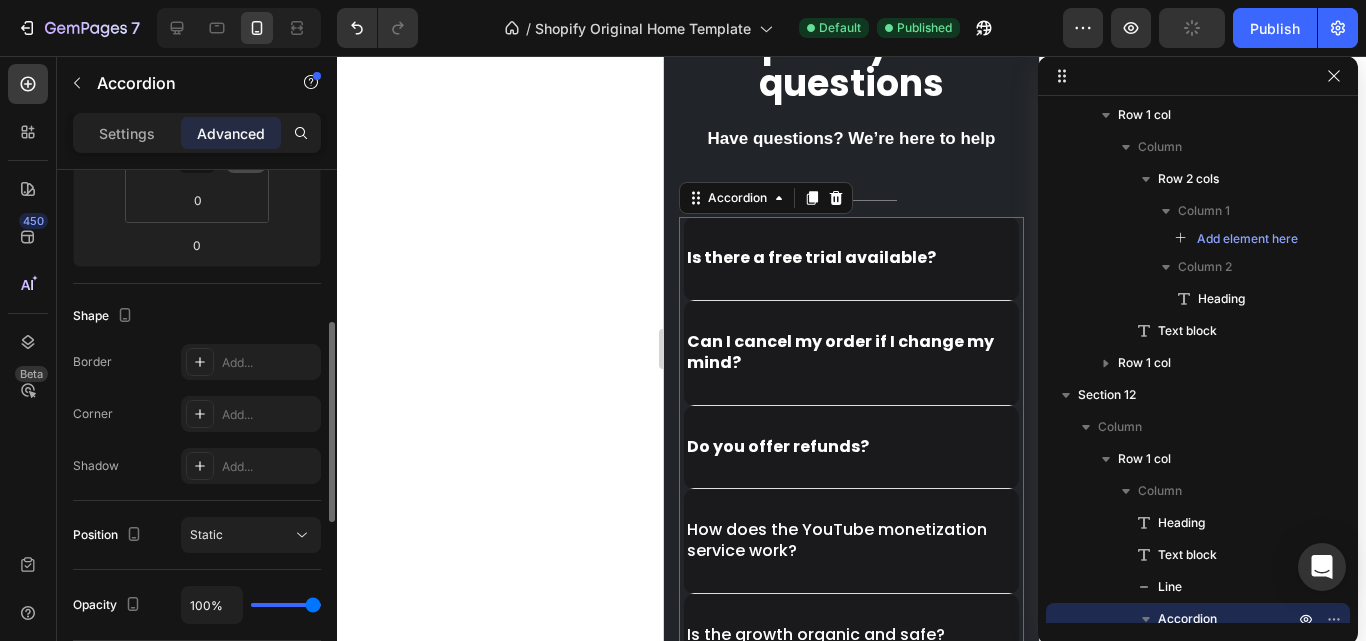 scroll, scrollTop: 500, scrollLeft: 0, axis: vertical 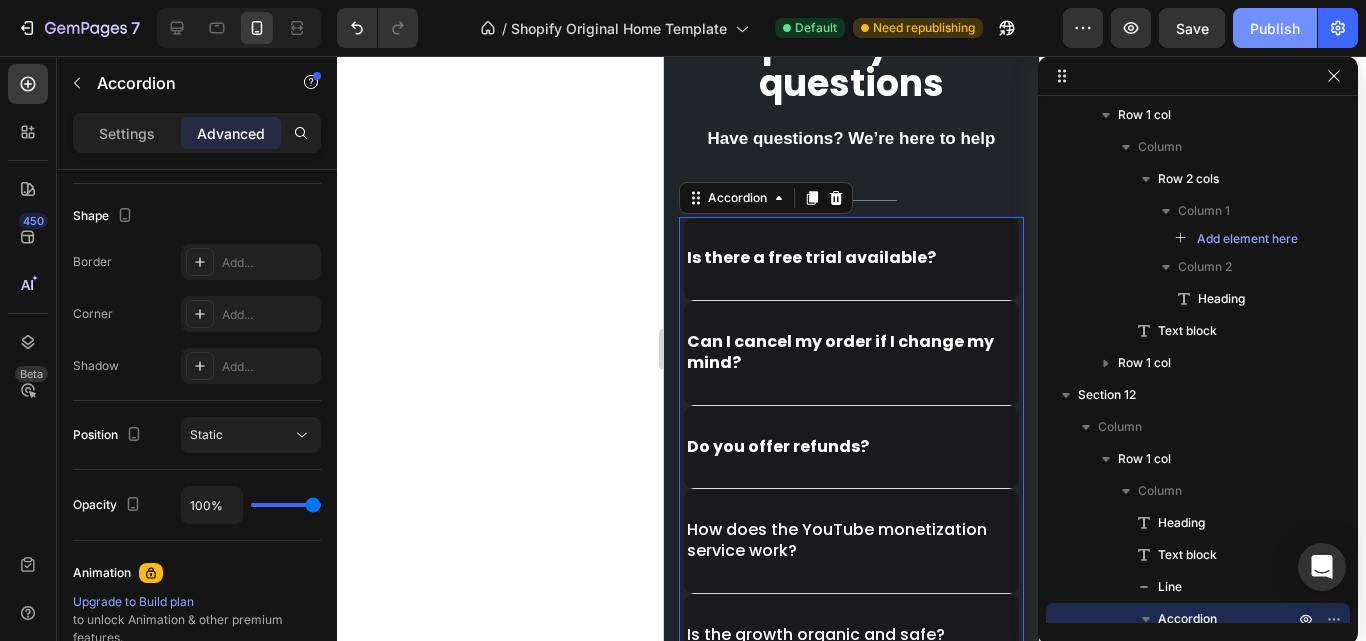 click on "Publish" 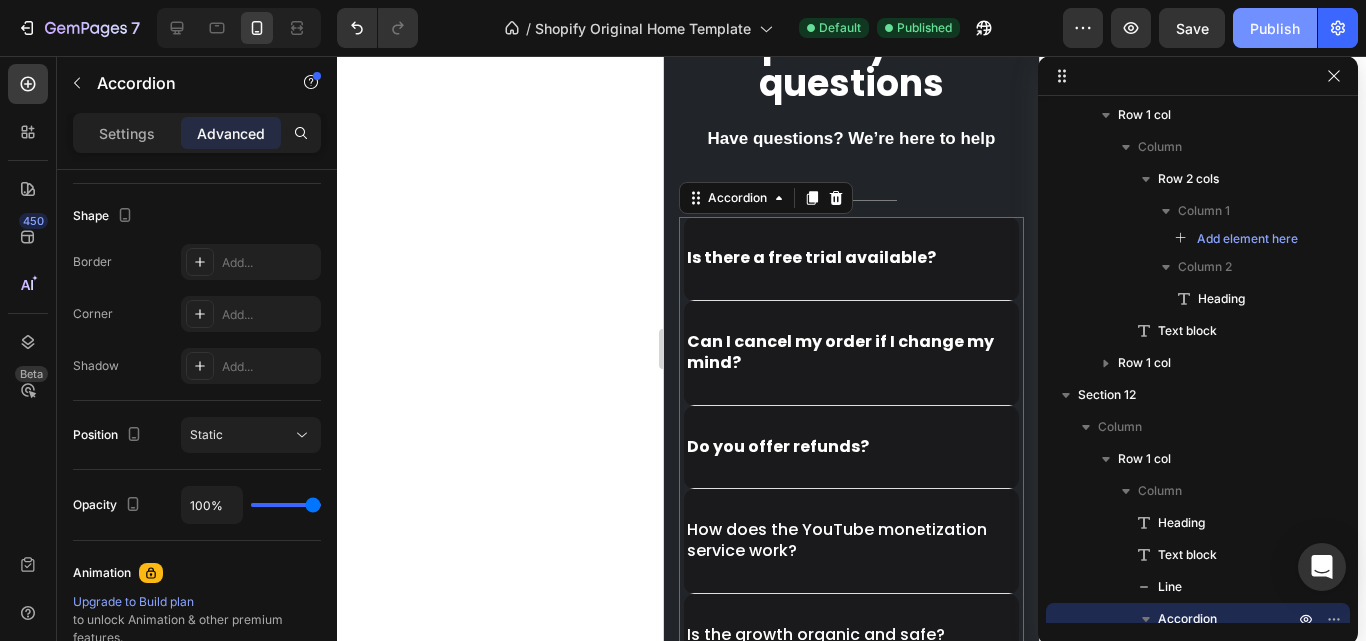 click on "Publish" at bounding box center (1275, 28) 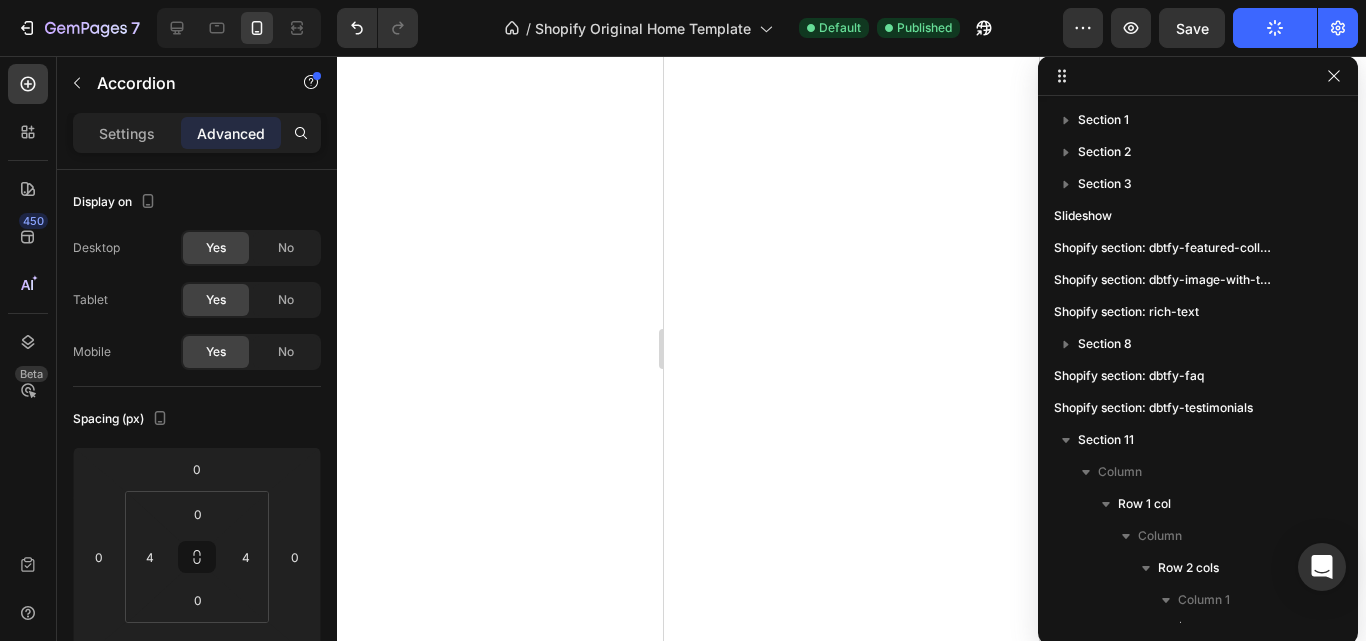 scroll, scrollTop: 0, scrollLeft: 0, axis: both 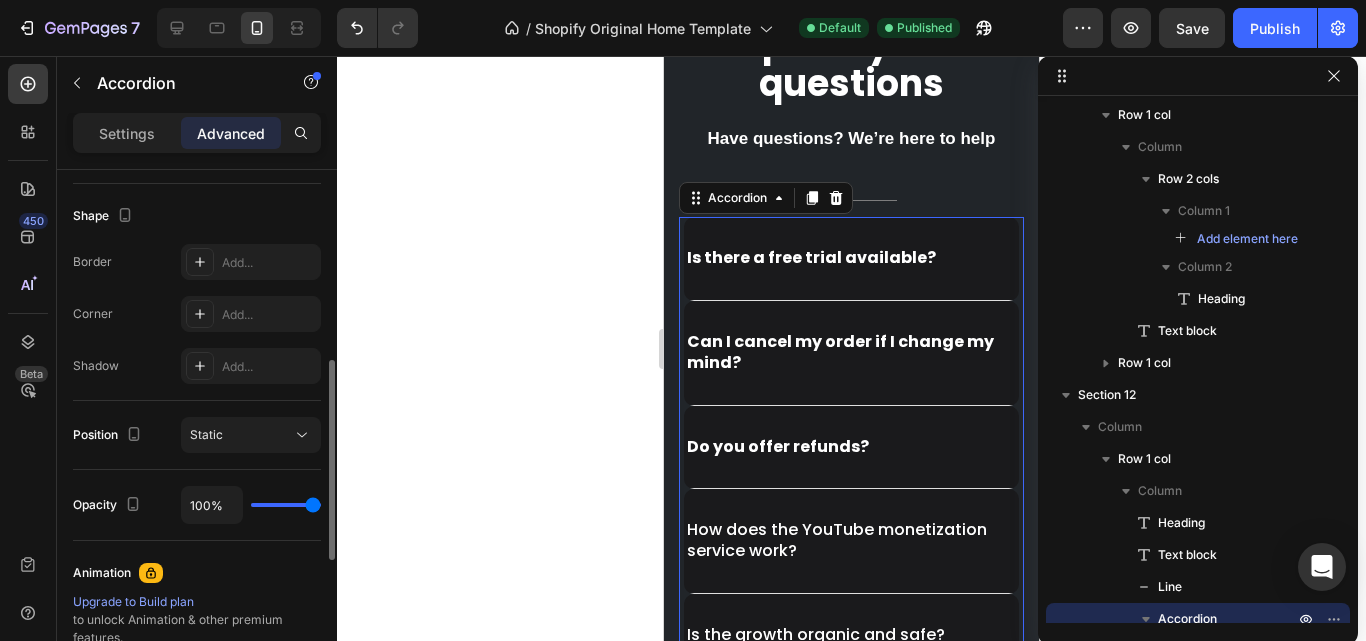 click on "Advanced" at bounding box center [231, 133] 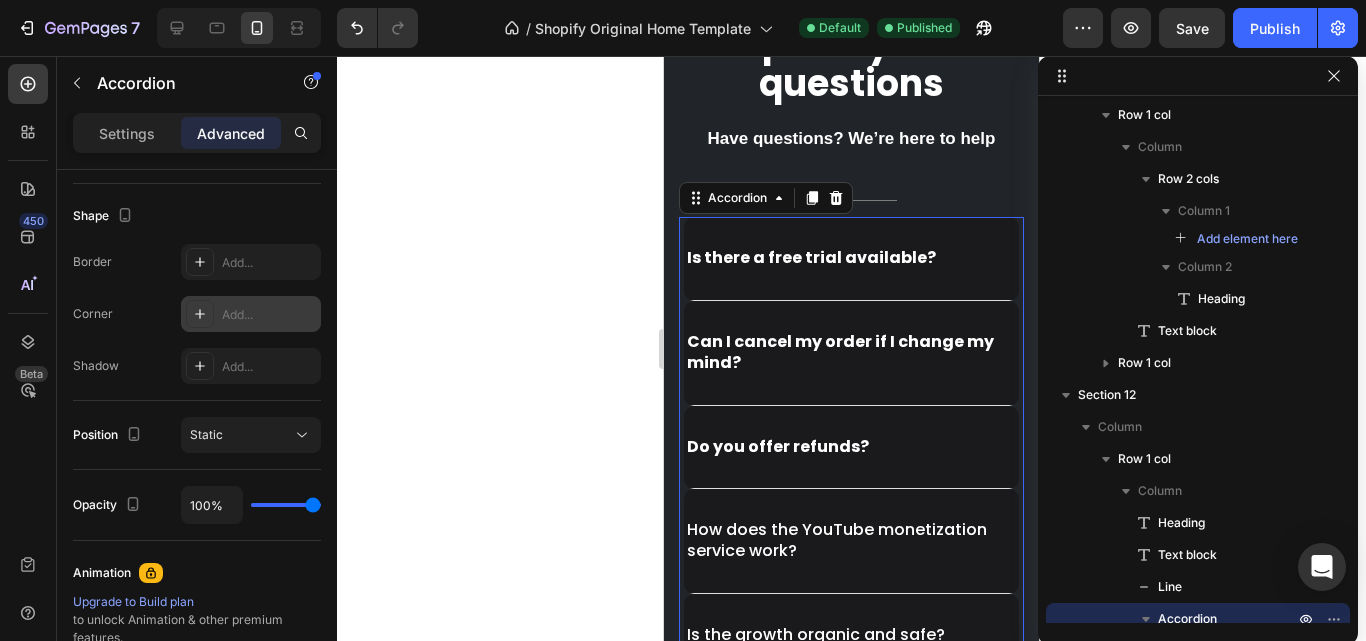 scroll, scrollTop: 200, scrollLeft: 0, axis: vertical 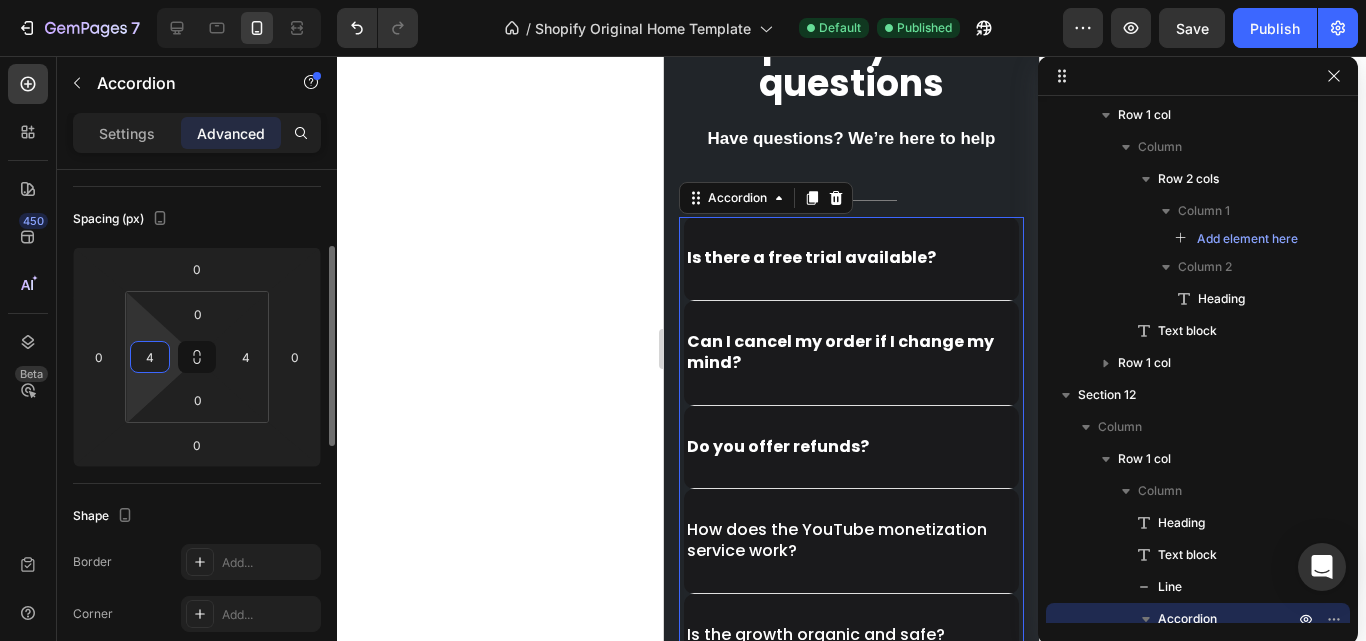 click on "4" at bounding box center (150, 357) 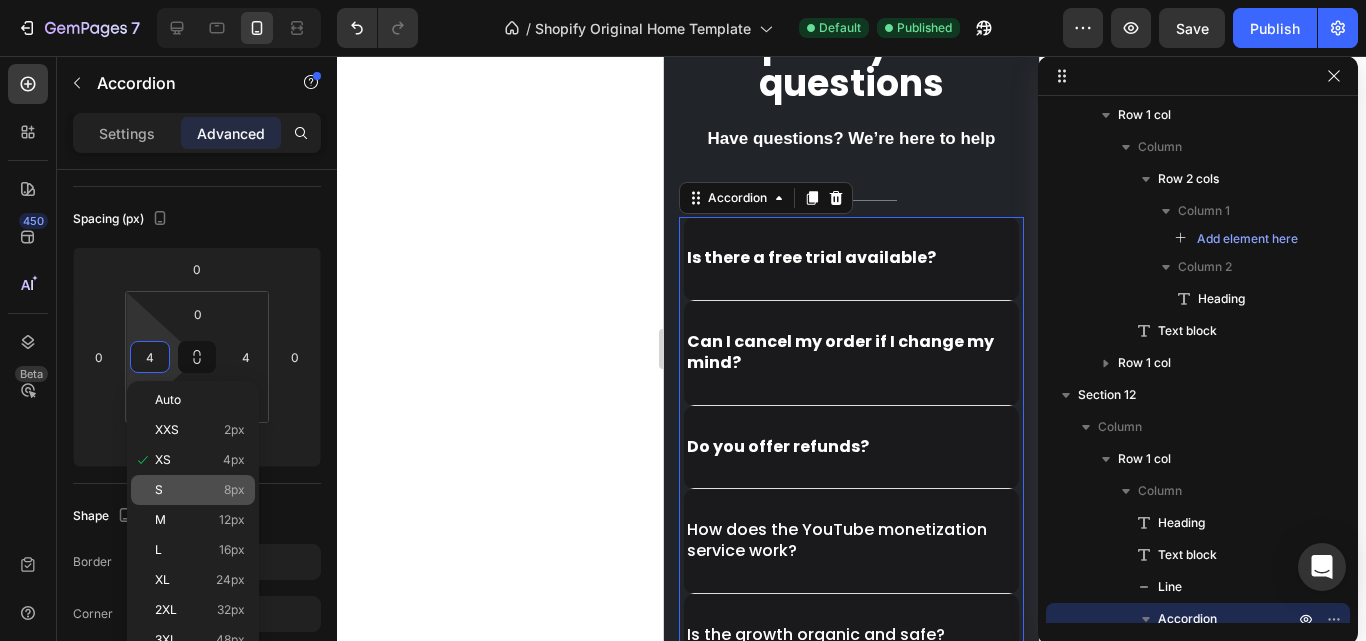 click on "S 8px" at bounding box center (200, 490) 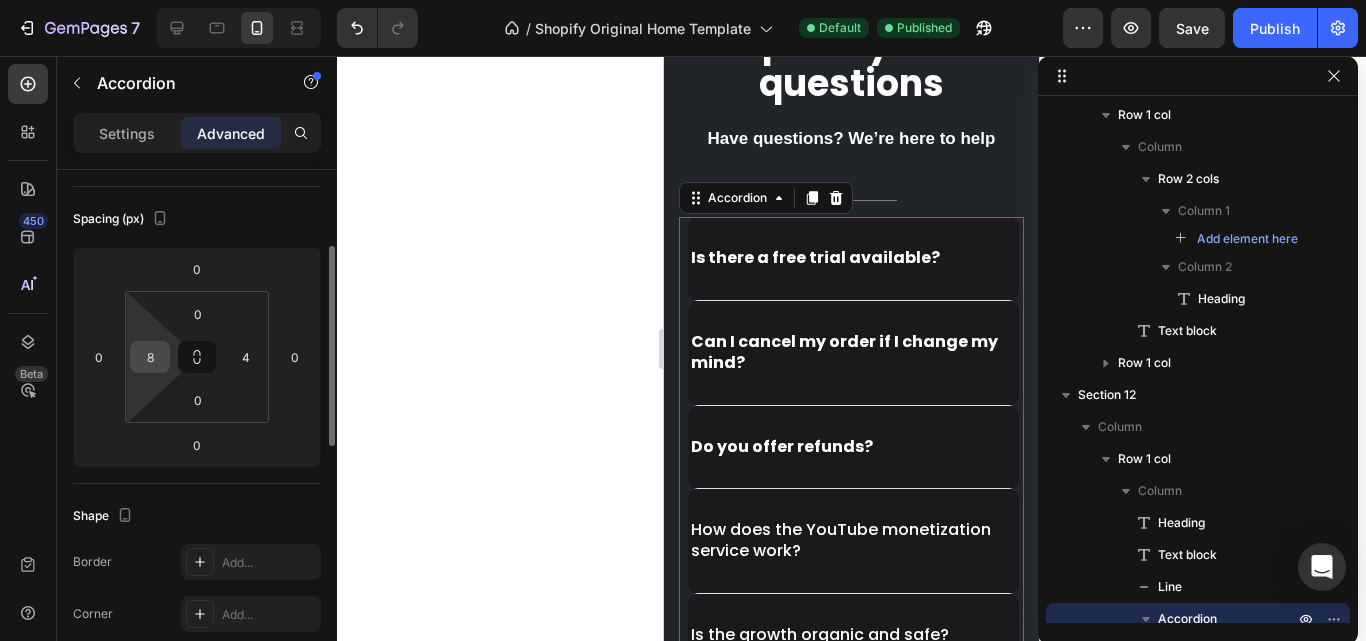 click on "8" at bounding box center [150, 357] 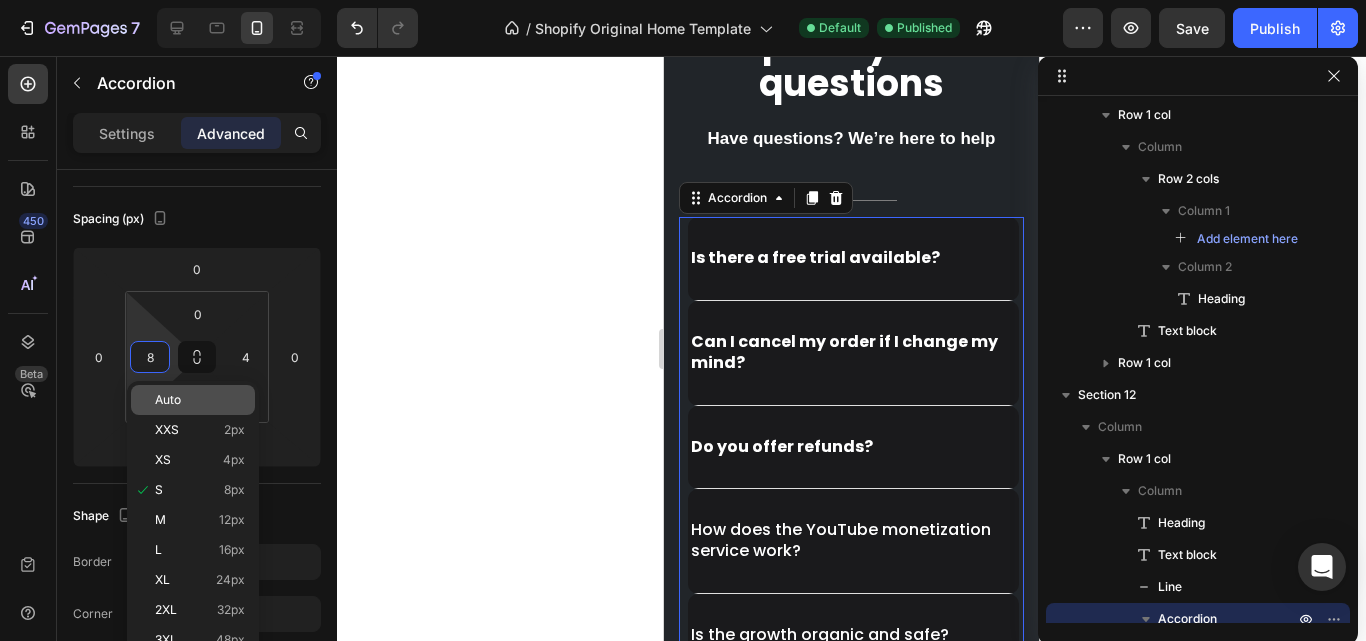 click on "Auto" 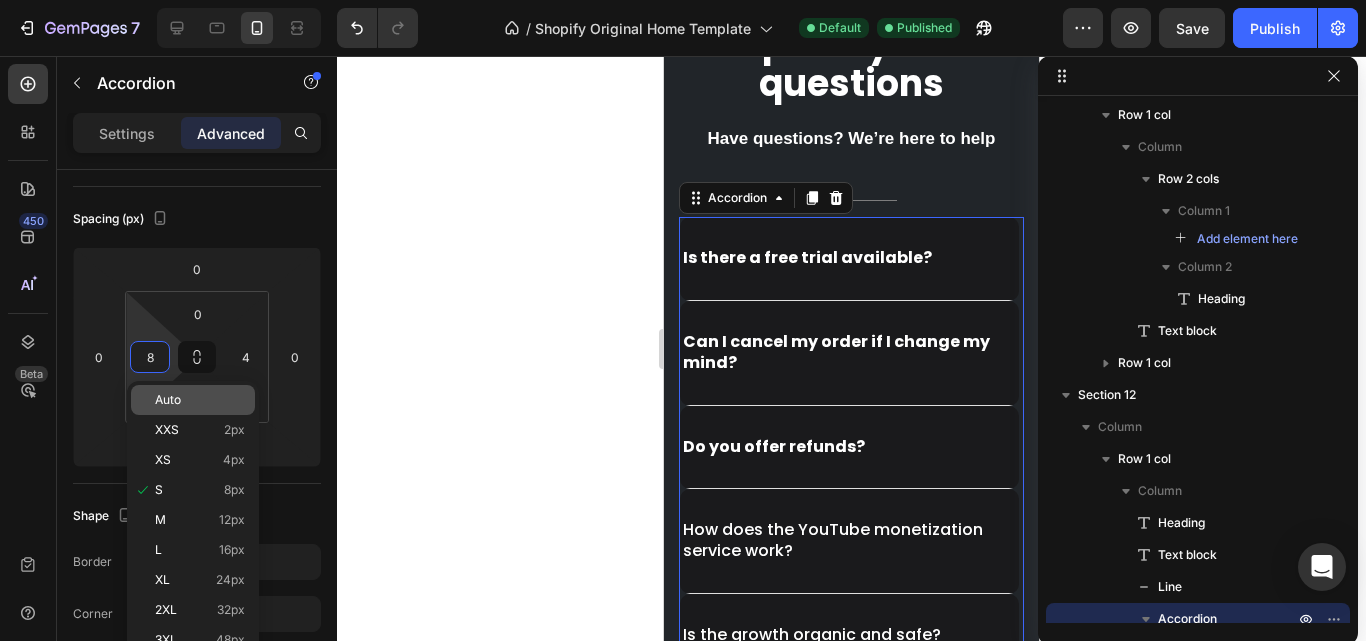 type on "Auto" 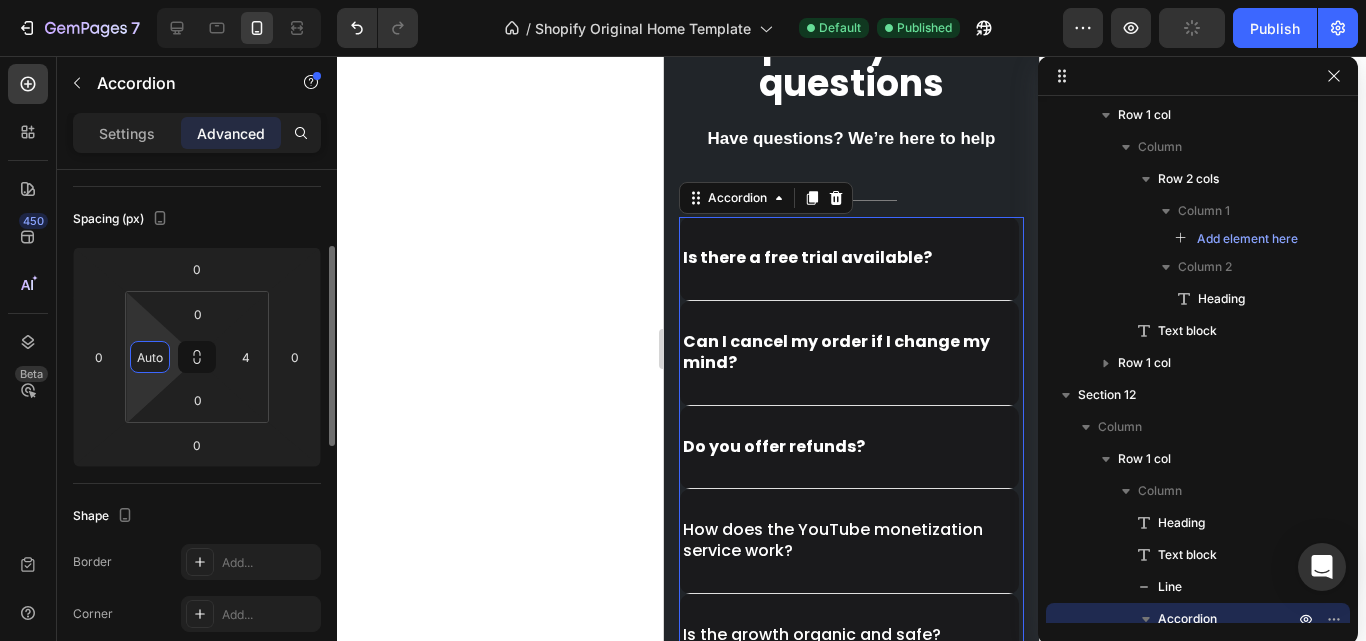 click on "Auto" at bounding box center [150, 357] 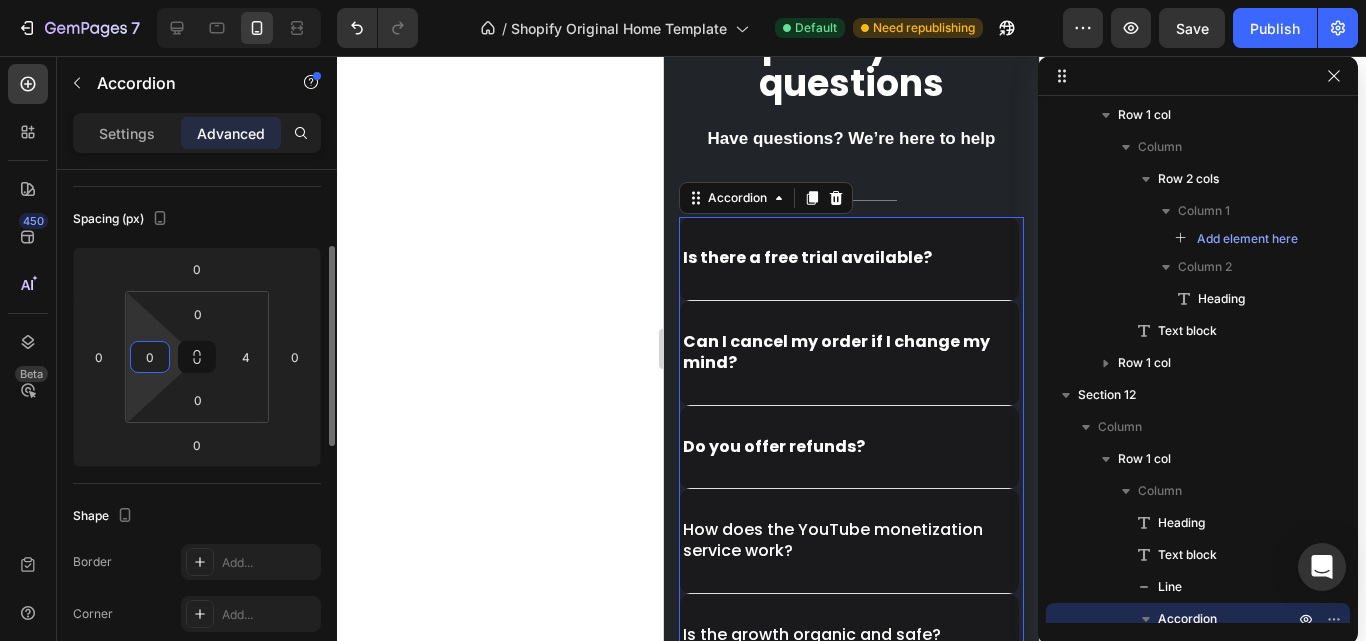 click on "0" at bounding box center (150, 357) 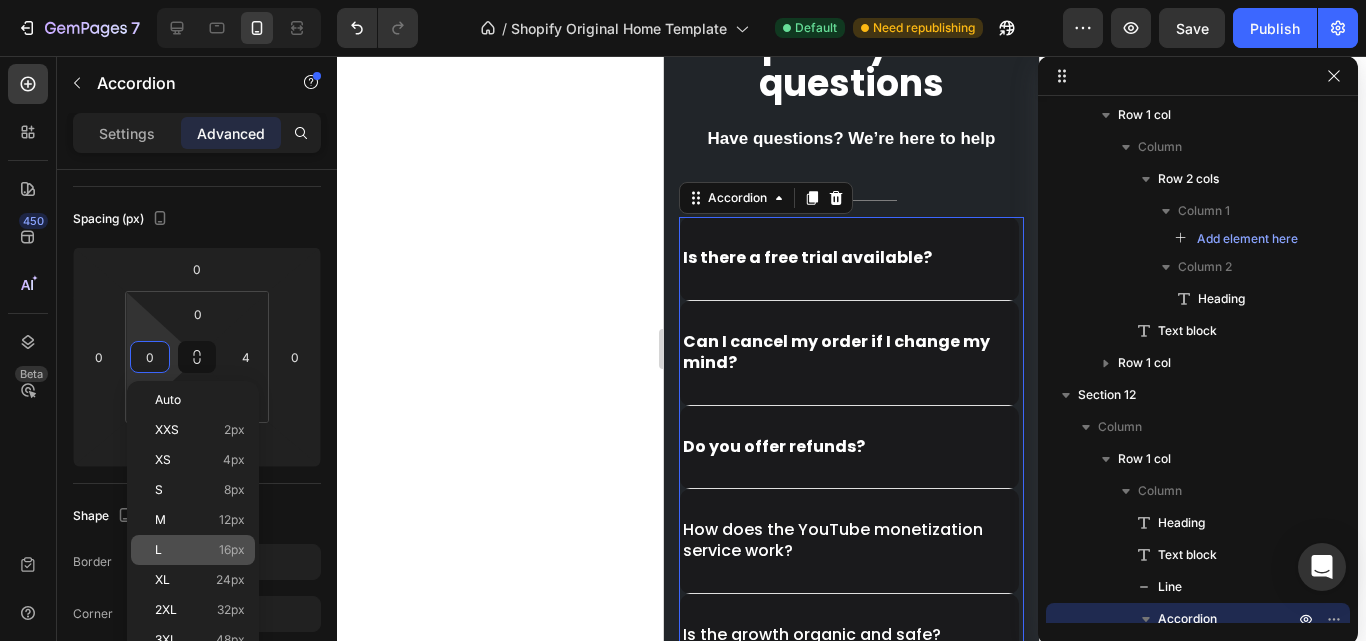click on "L 16px" at bounding box center [200, 550] 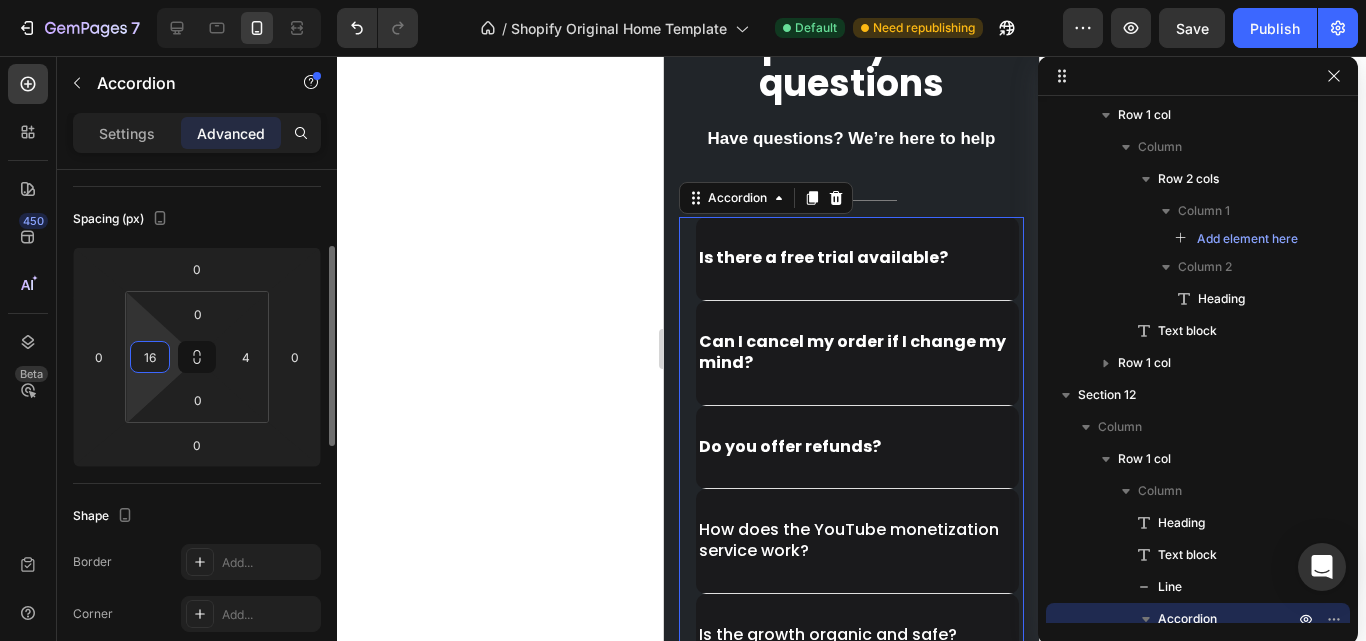 click on "16" at bounding box center [150, 357] 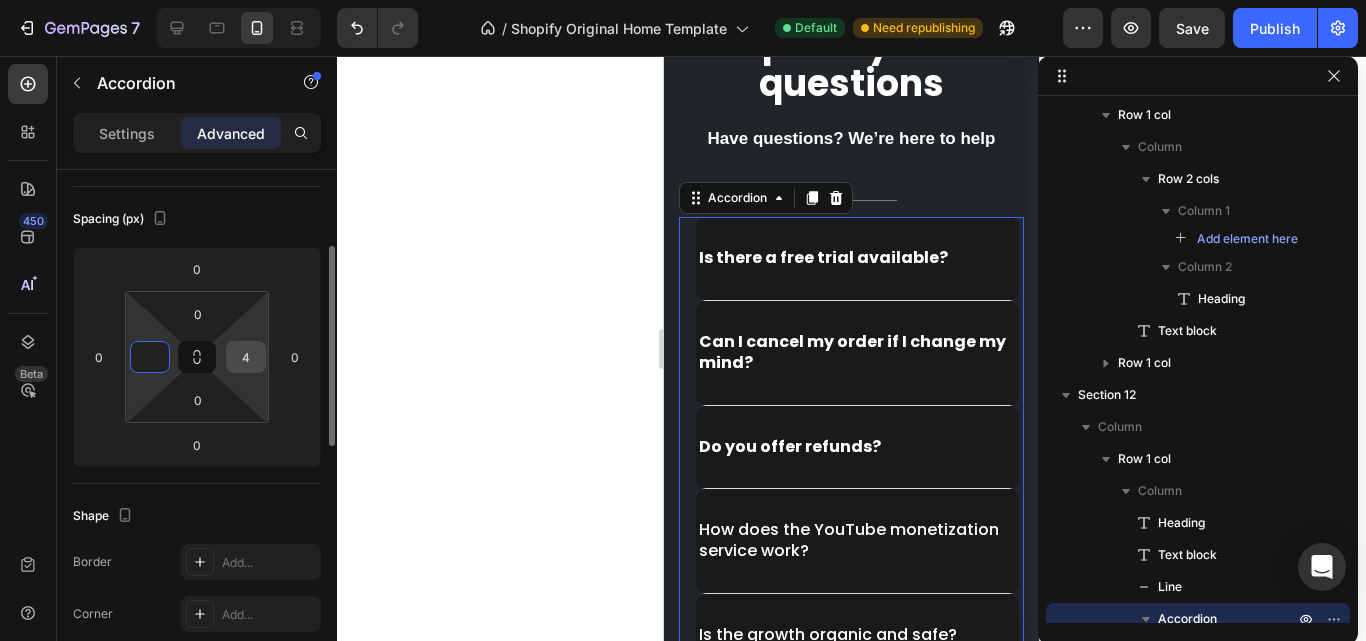 type on "0" 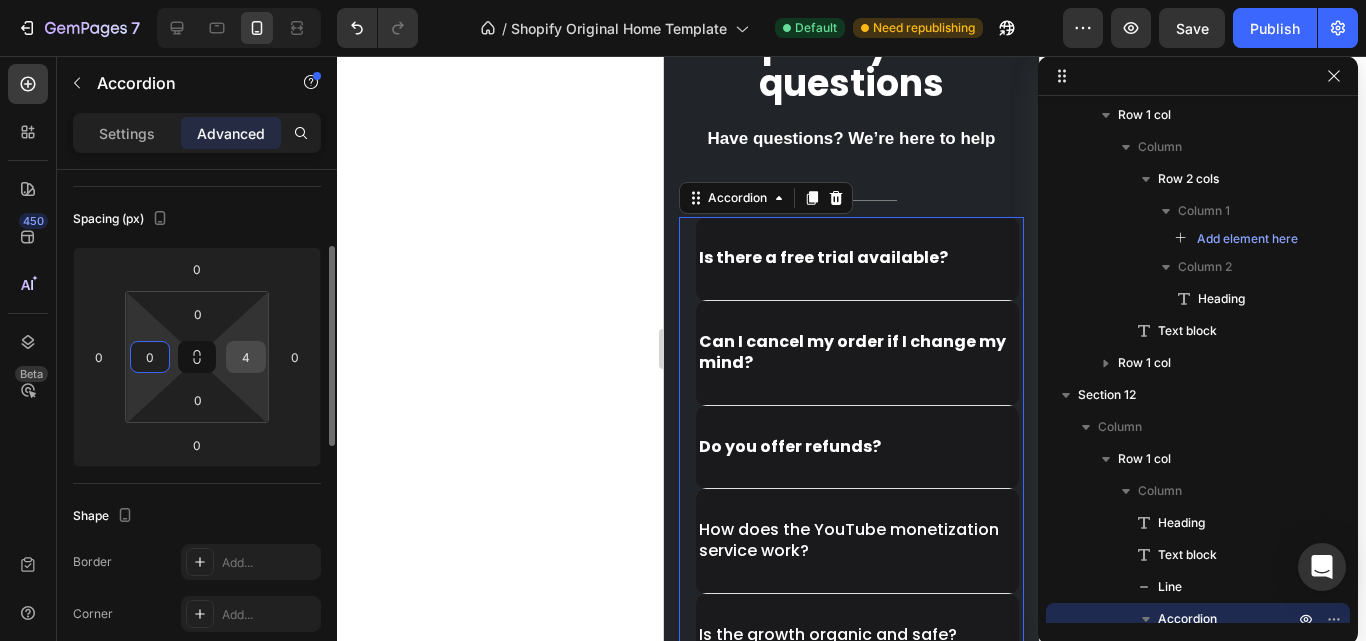 click on "4" at bounding box center (246, 357) 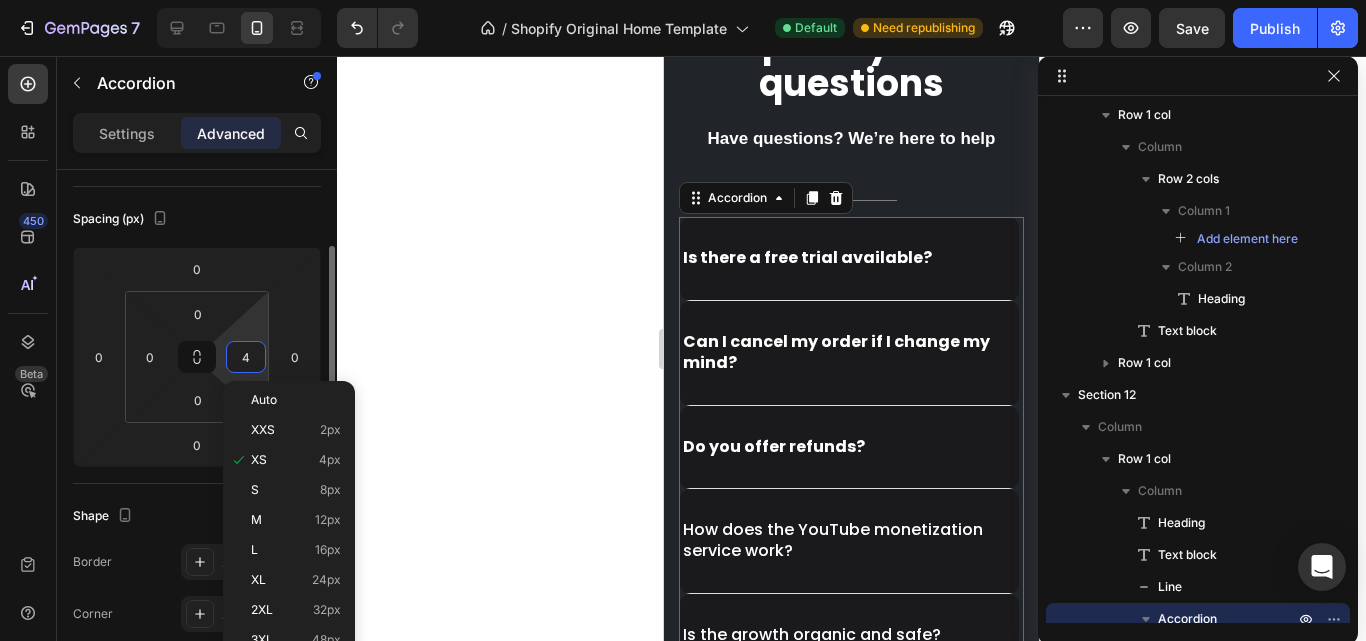 type on "\" 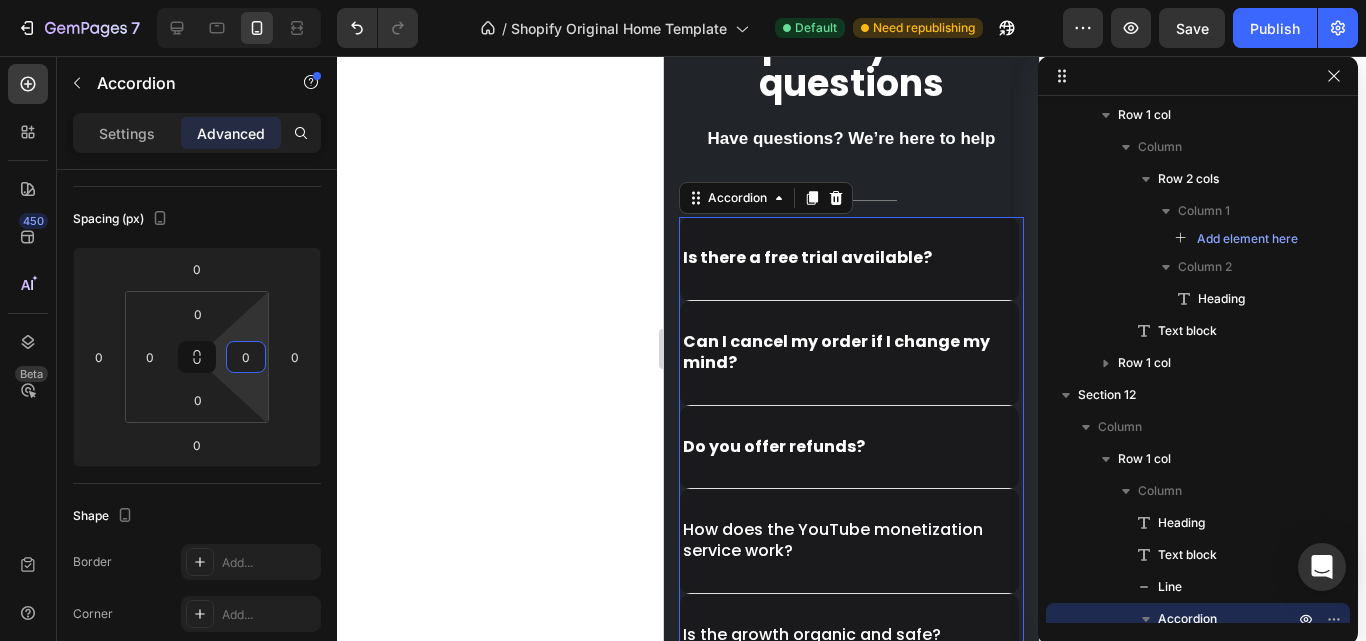 type on "0" 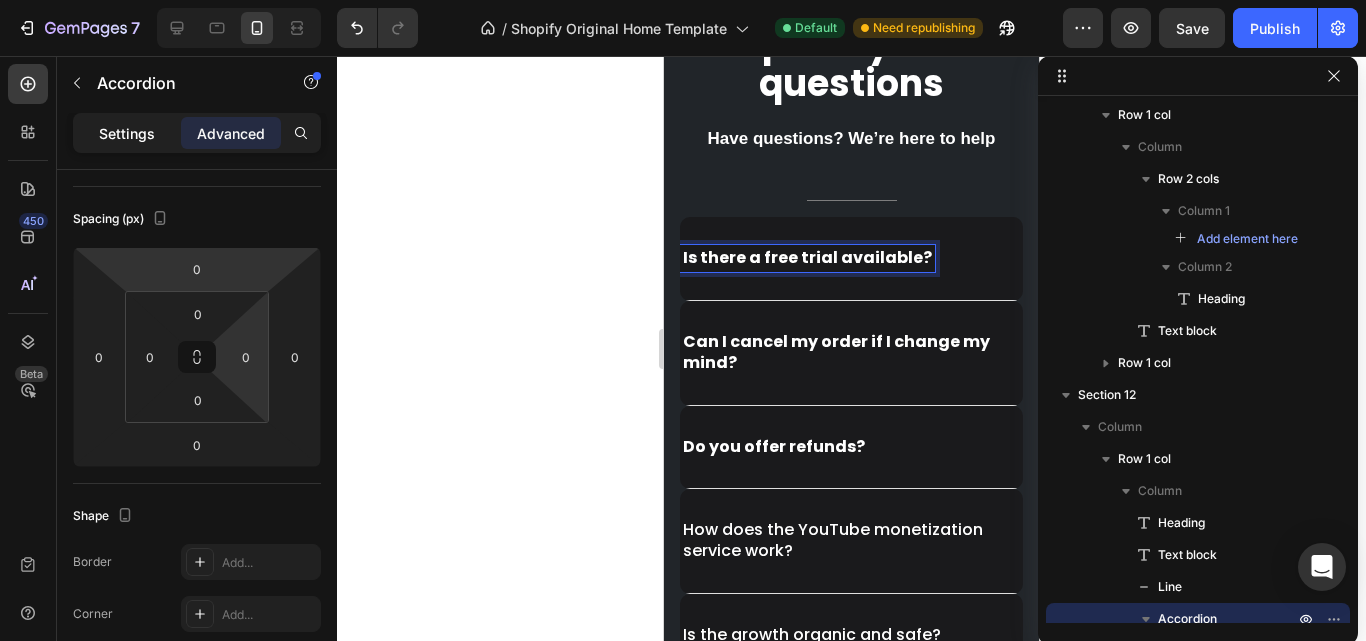 click on "Settings" at bounding box center (127, 133) 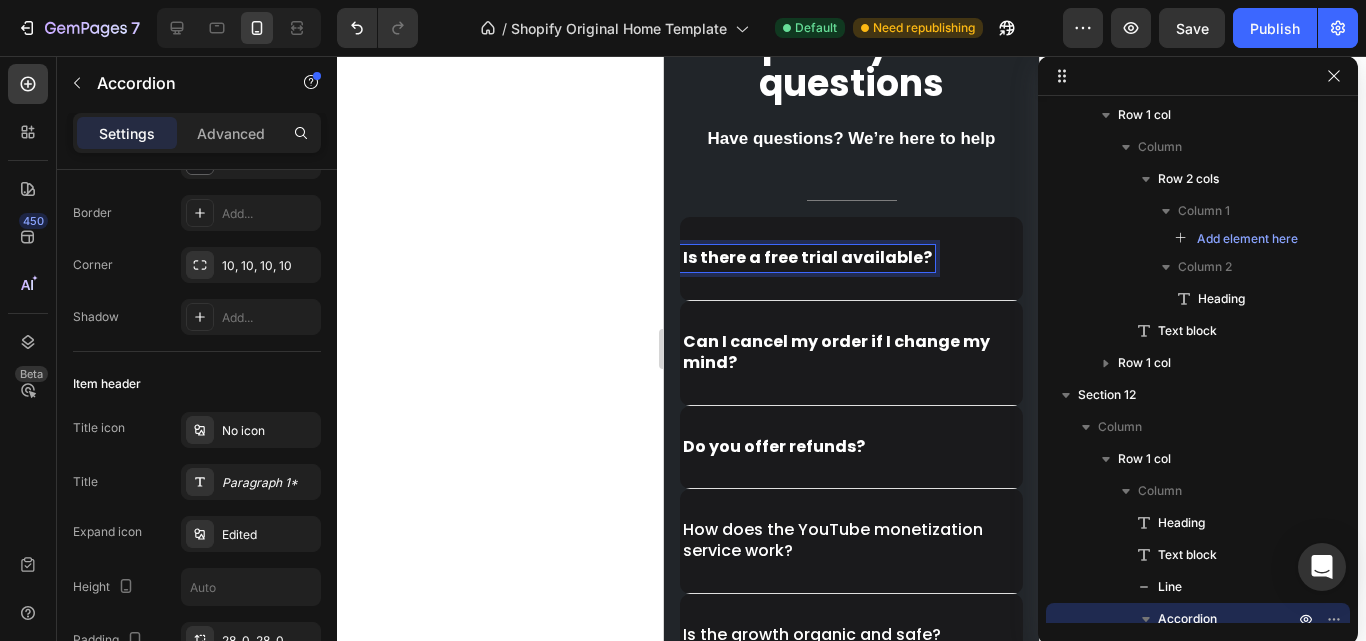 scroll, scrollTop: 0, scrollLeft: 0, axis: both 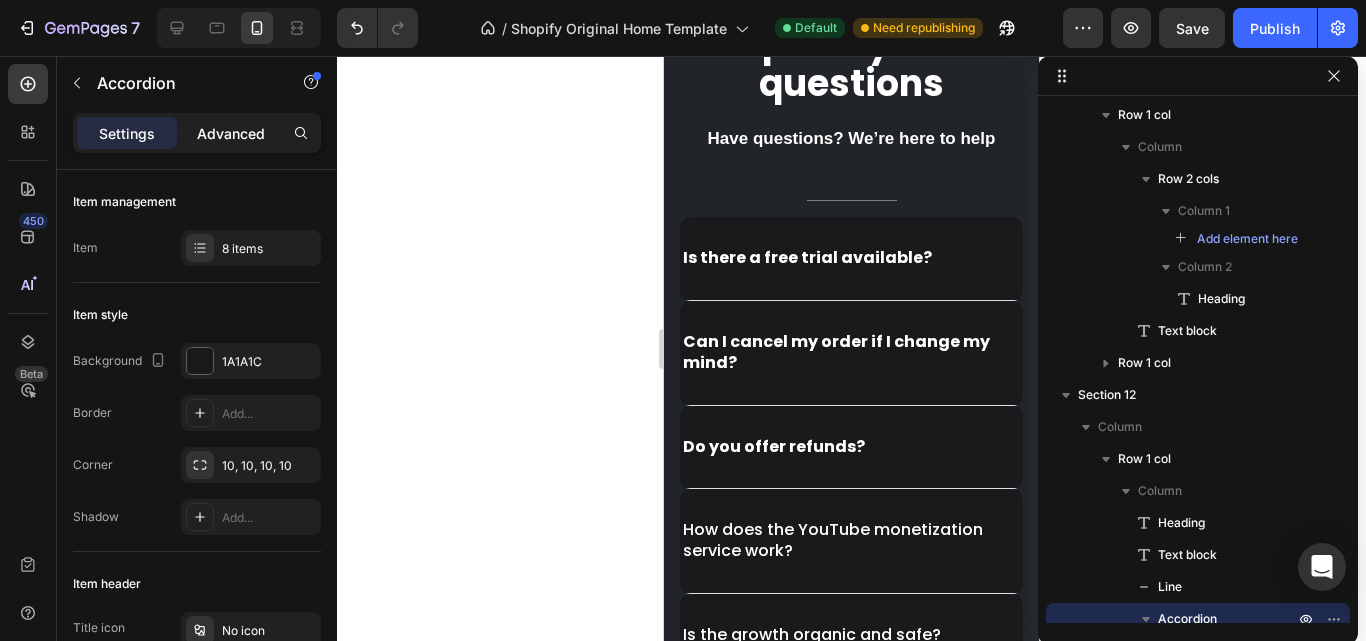 click on "Advanced" at bounding box center [231, 133] 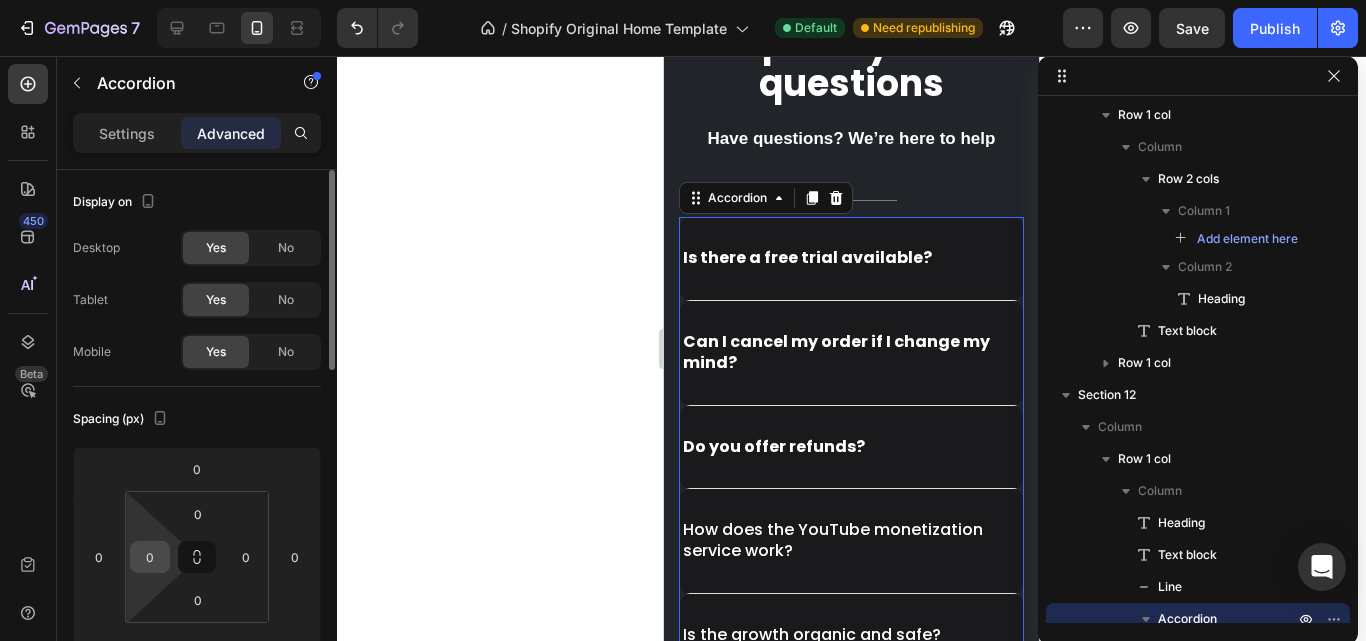 click on "0" at bounding box center (150, 557) 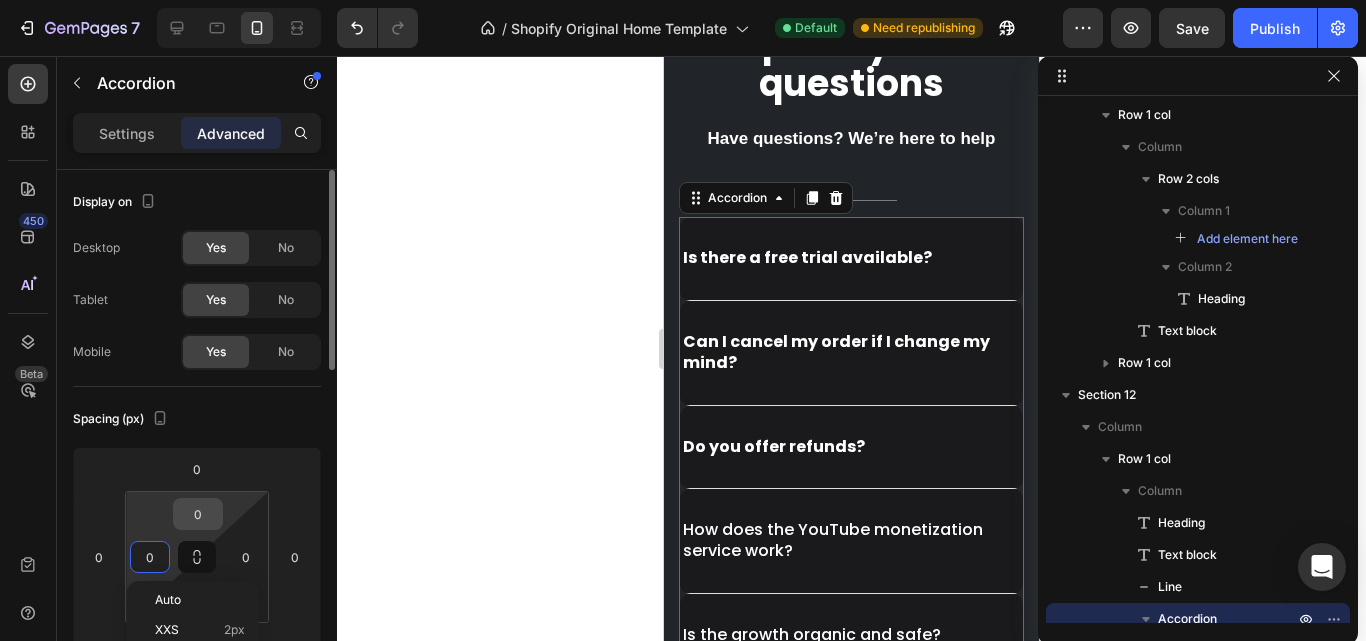 scroll, scrollTop: 100, scrollLeft: 0, axis: vertical 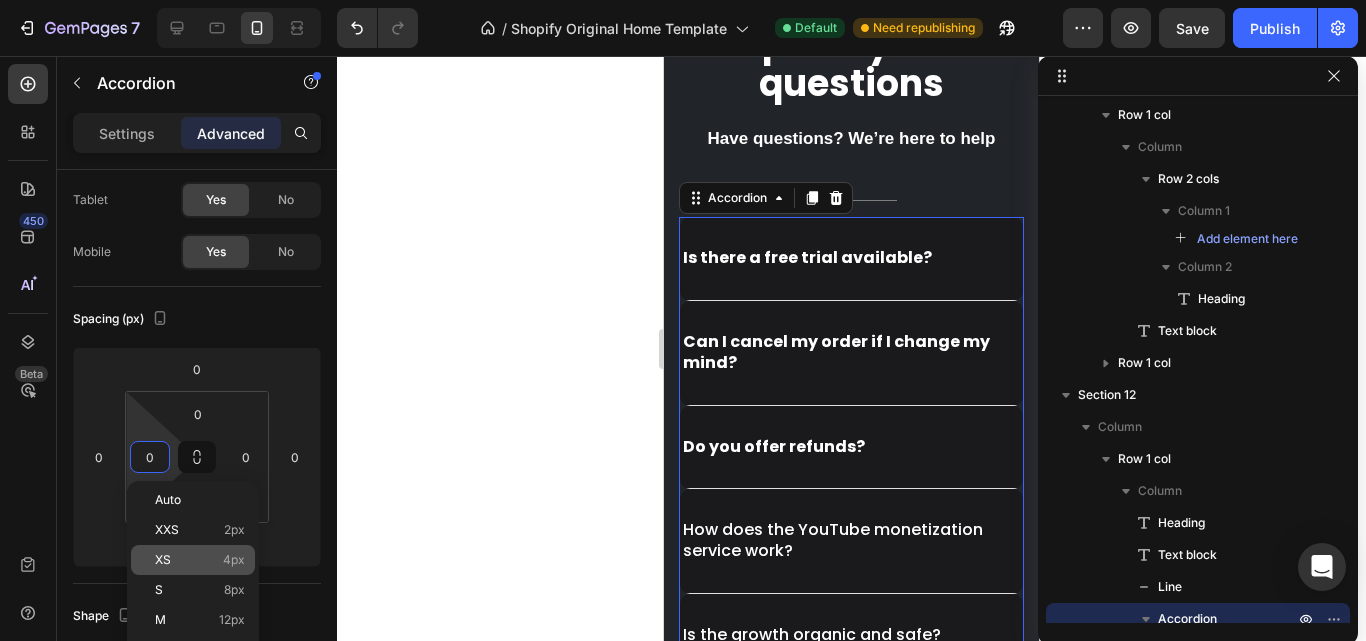 click on "XS 4px" 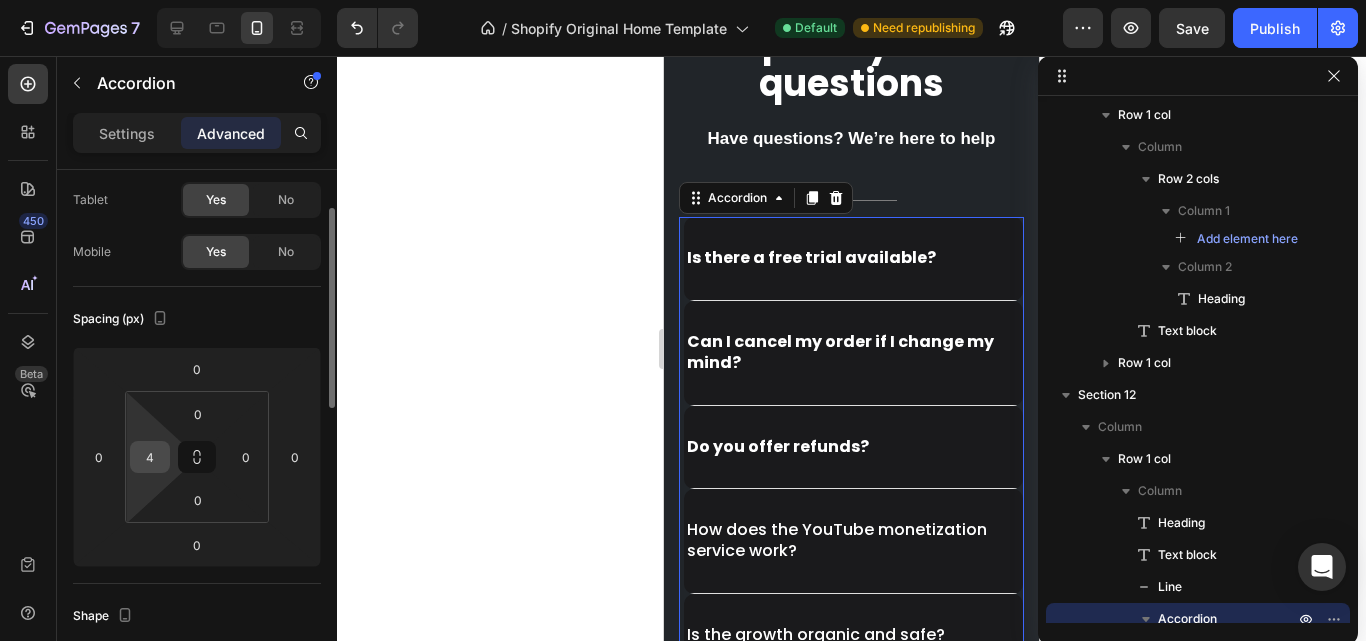 click on "4" at bounding box center (150, 457) 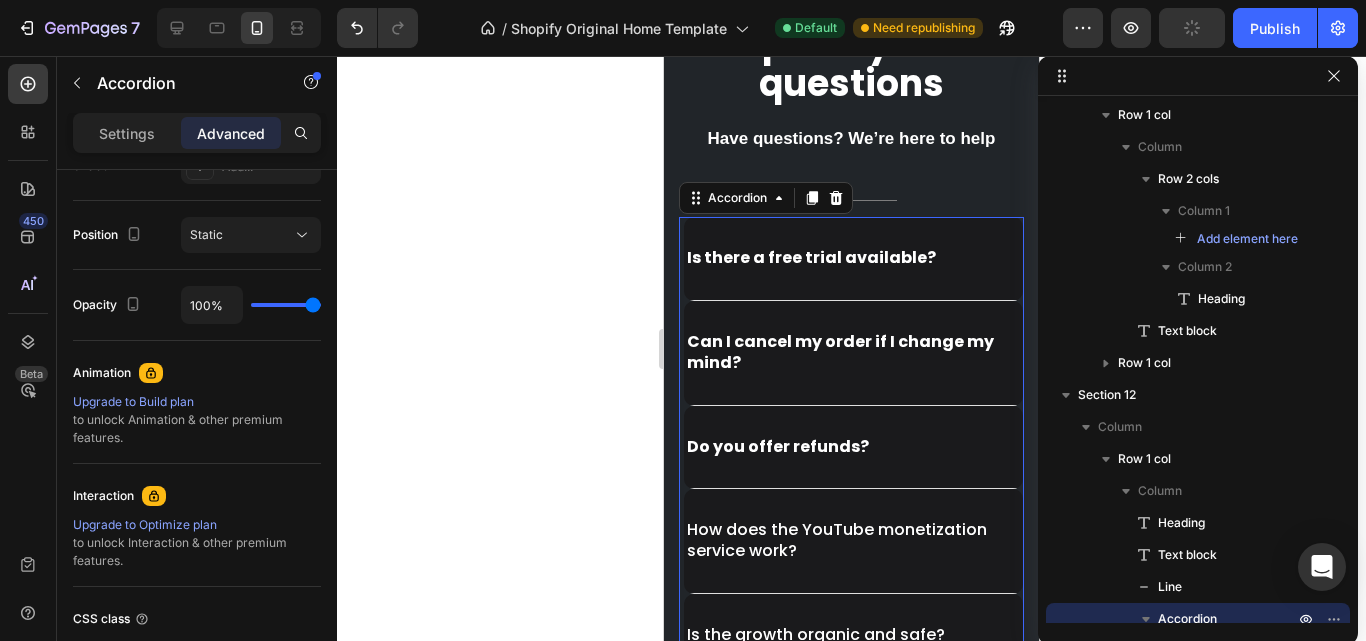 scroll, scrollTop: 200, scrollLeft: 0, axis: vertical 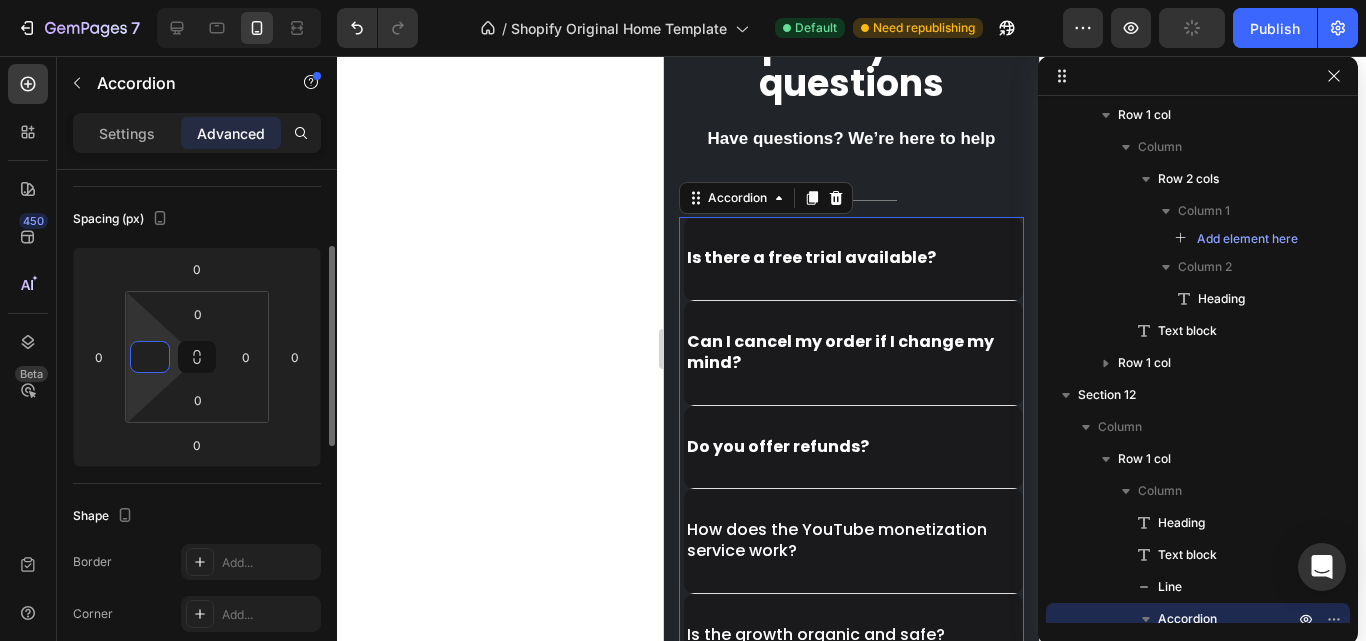 type on "0" 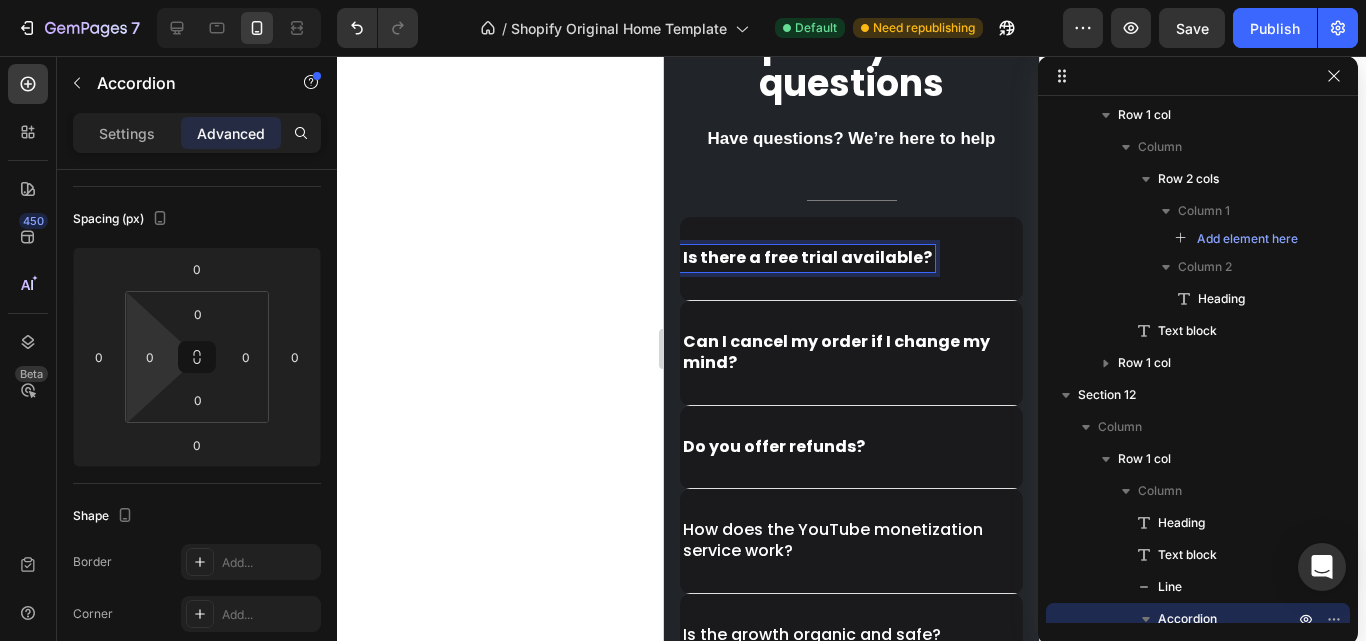 click on "Is there a free trial available?" at bounding box center [851, 259] 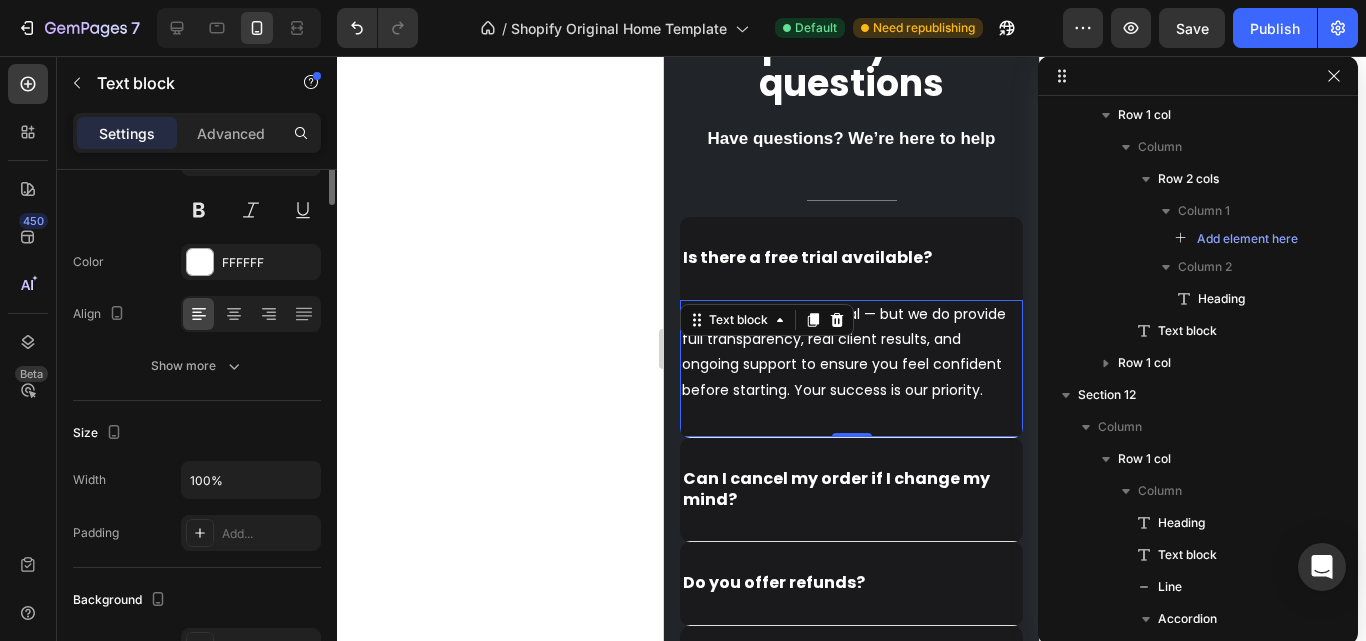 scroll, scrollTop: 0, scrollLeft: 0, axis: both 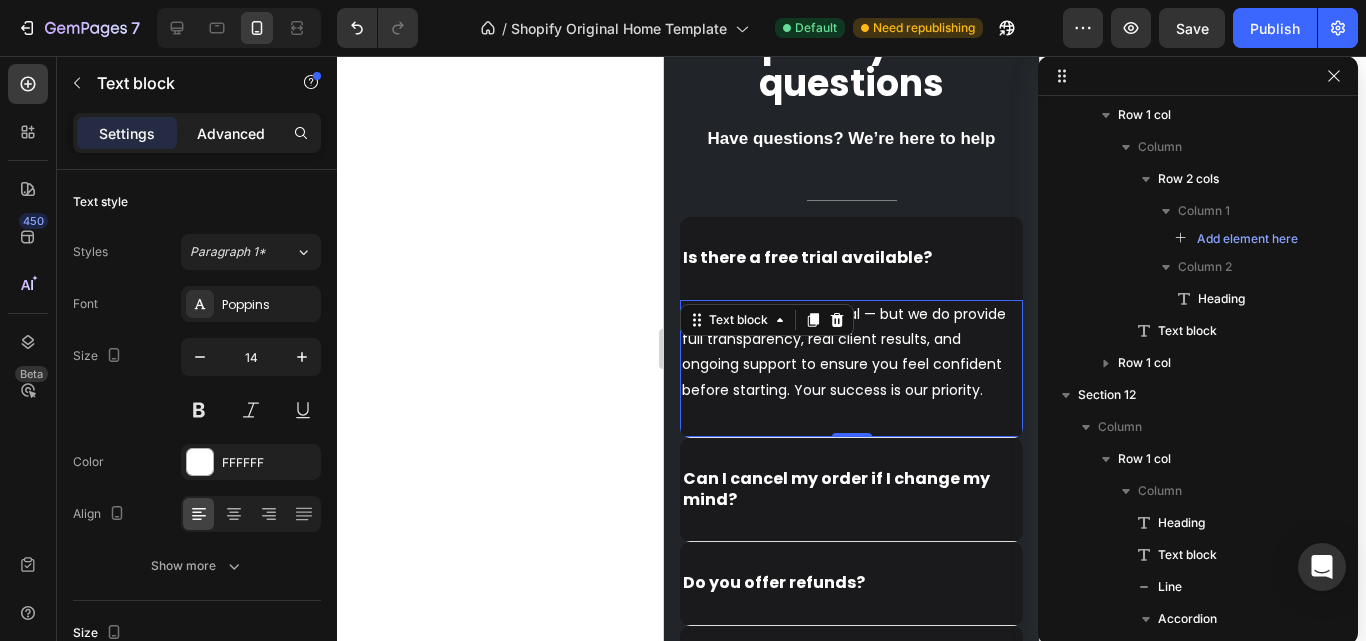 click on "Advanced" at bounding box center [231, 133] 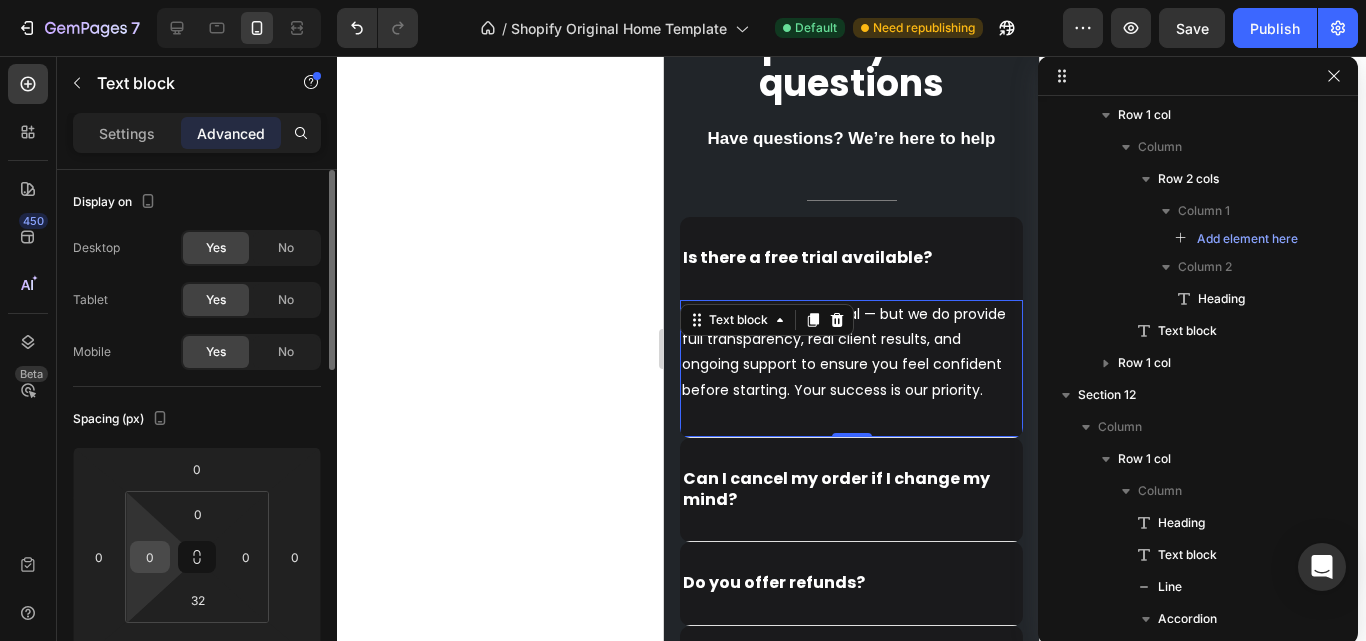 click on "0" at bounding box center [150, 557] 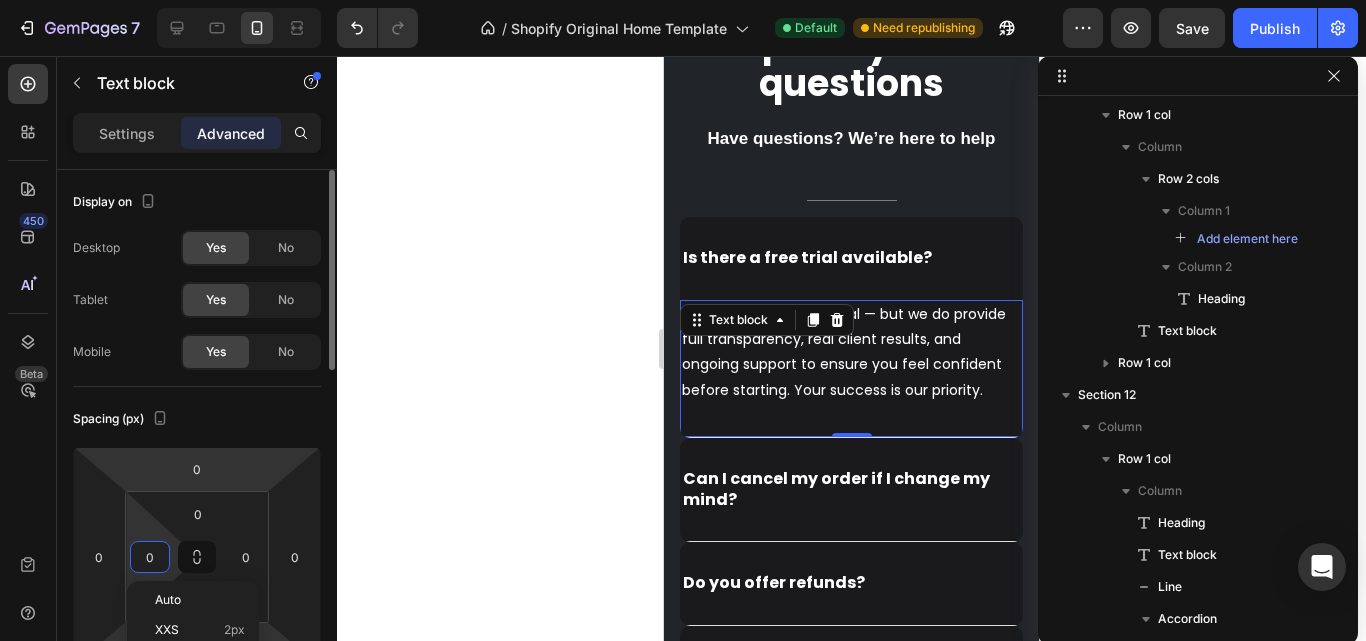 scroll, scrollTop: 200, scrollLeft: 0, axis: vertical 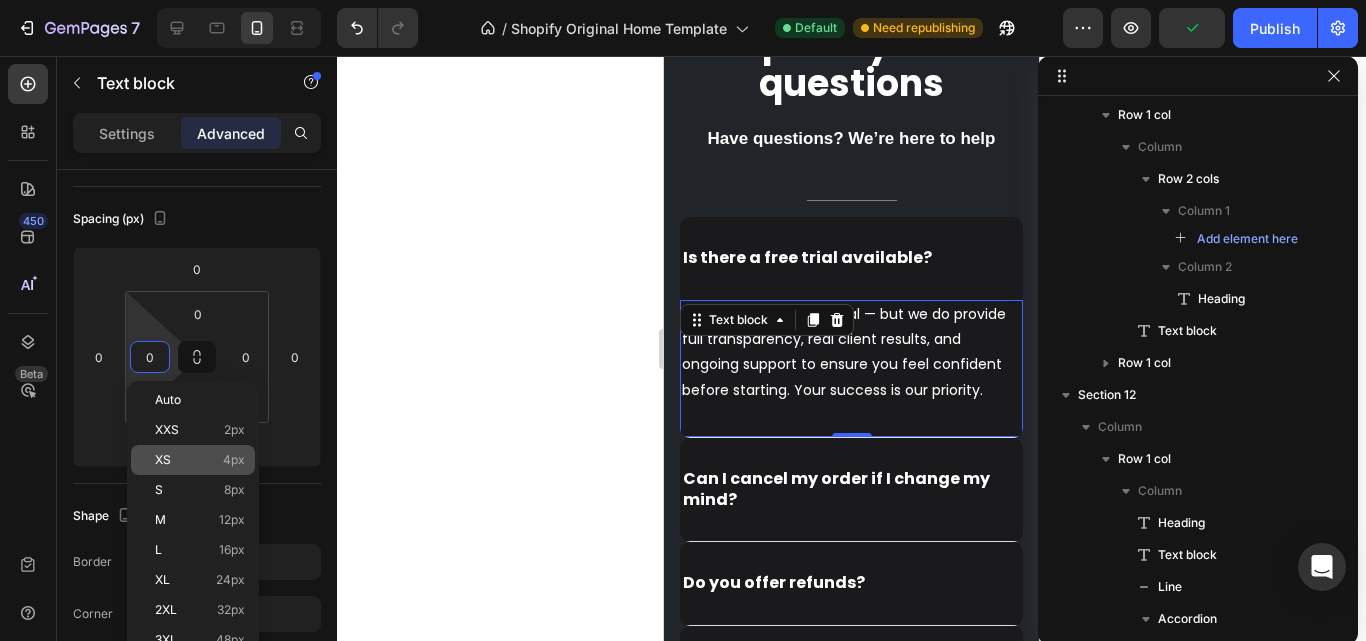 click on "XS" at bounding box center (163, 460) 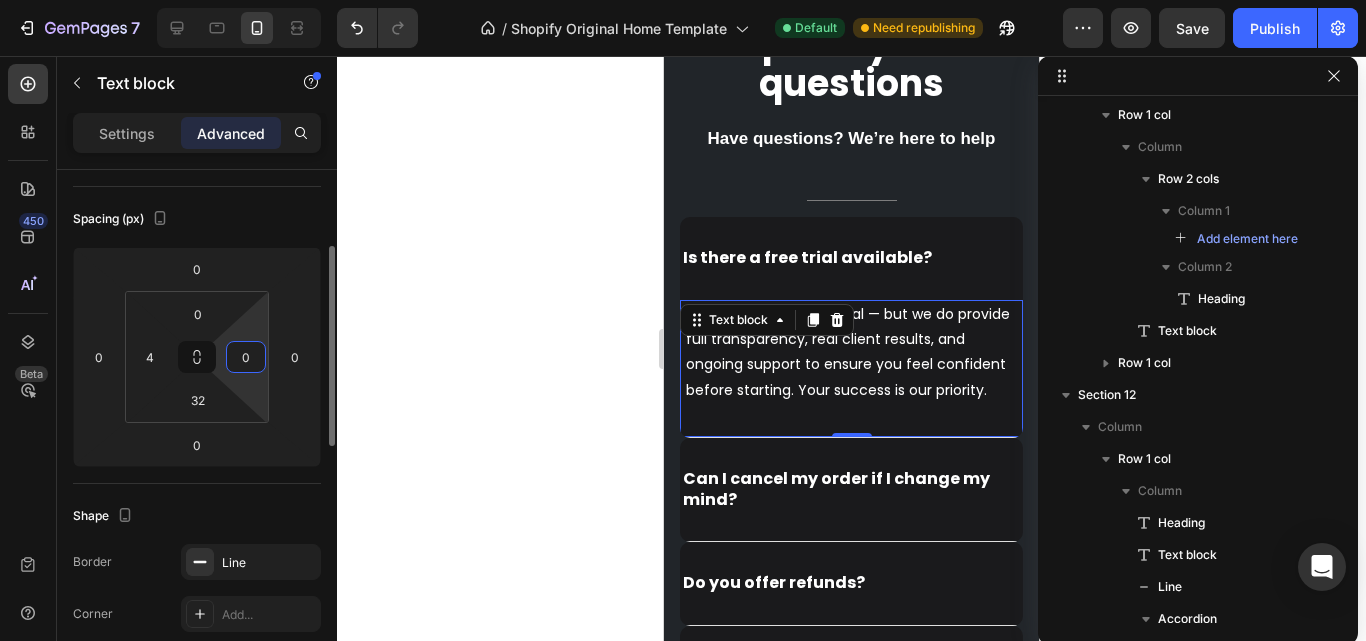 click on "0" at bounding box center (246, 357) 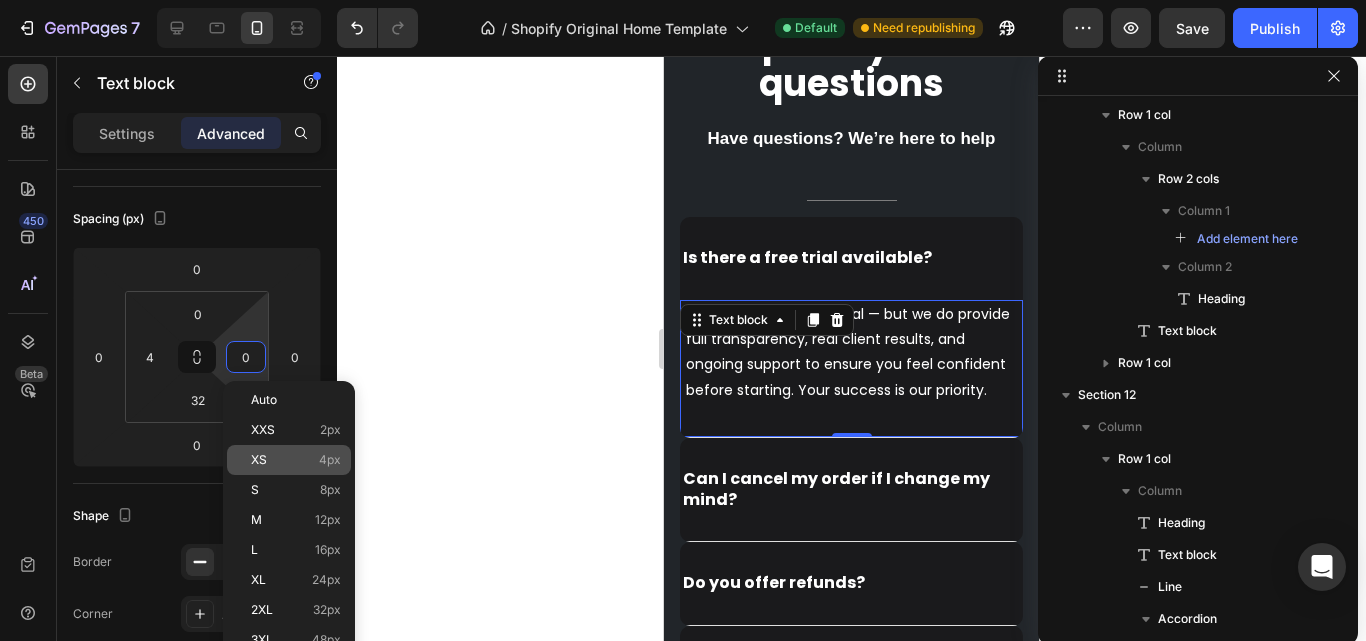 click on "XS 4px" 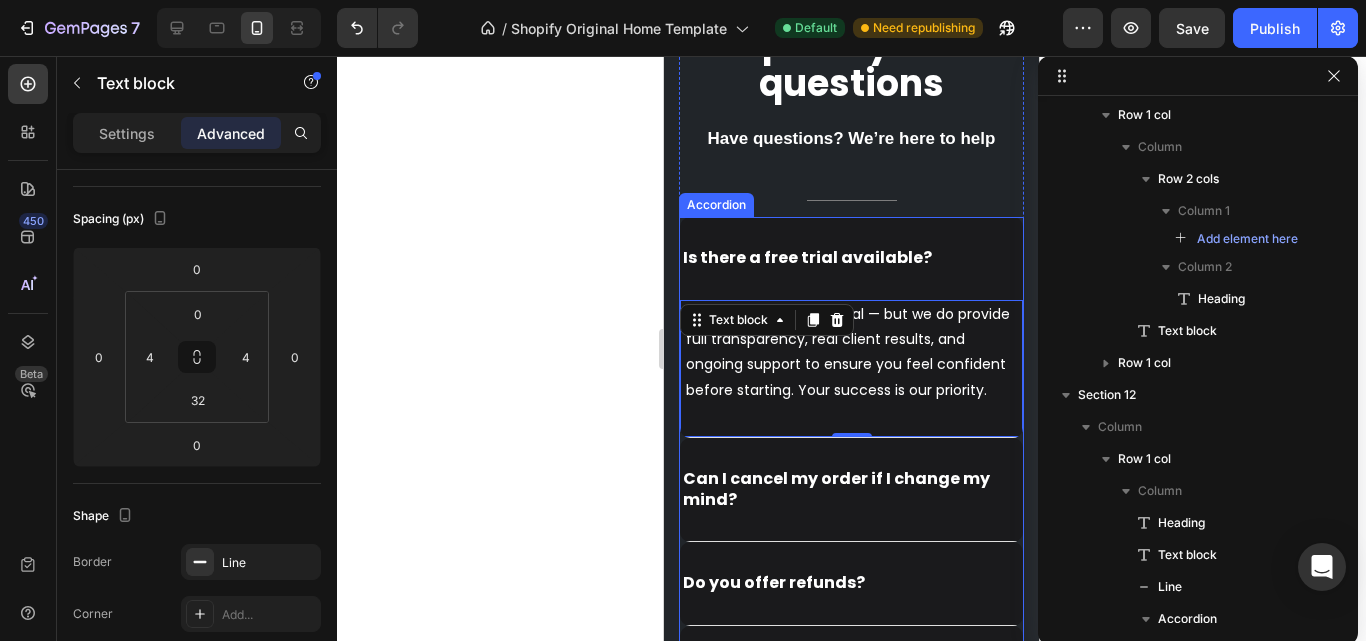 click on "Is there a free trial available?" at bounding box center [807, 257] 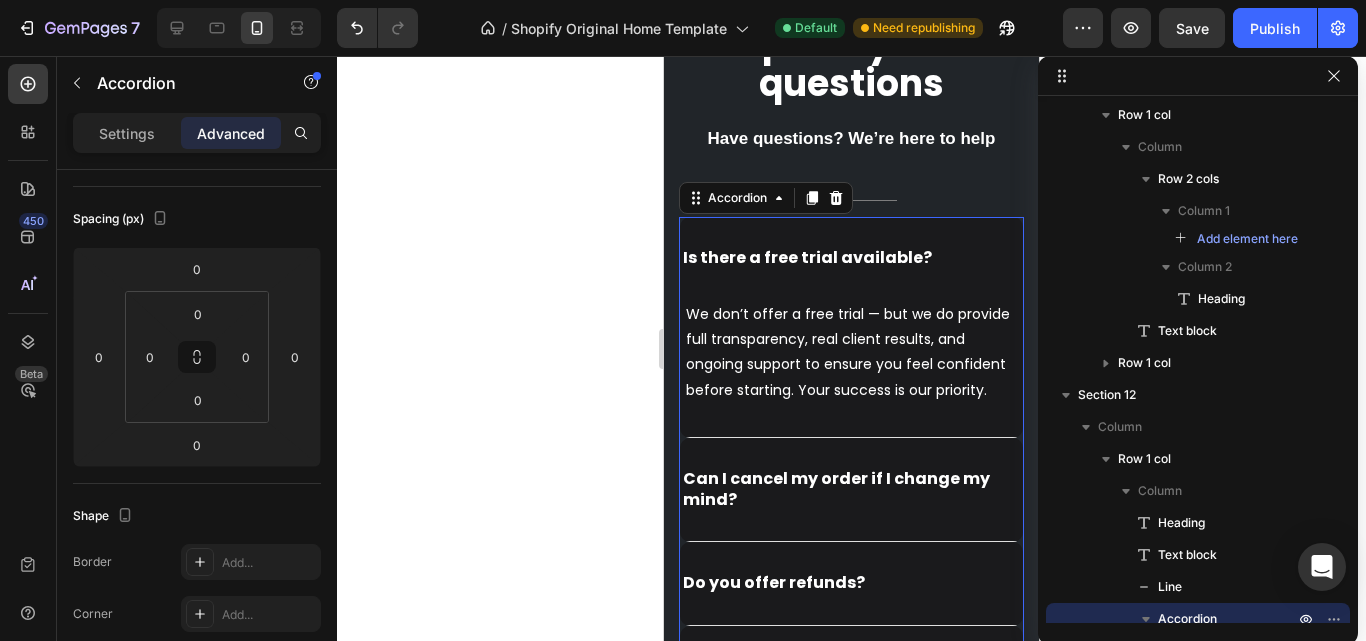 scroll, scrollTop: 0, scrollLeft: 0, axis: both 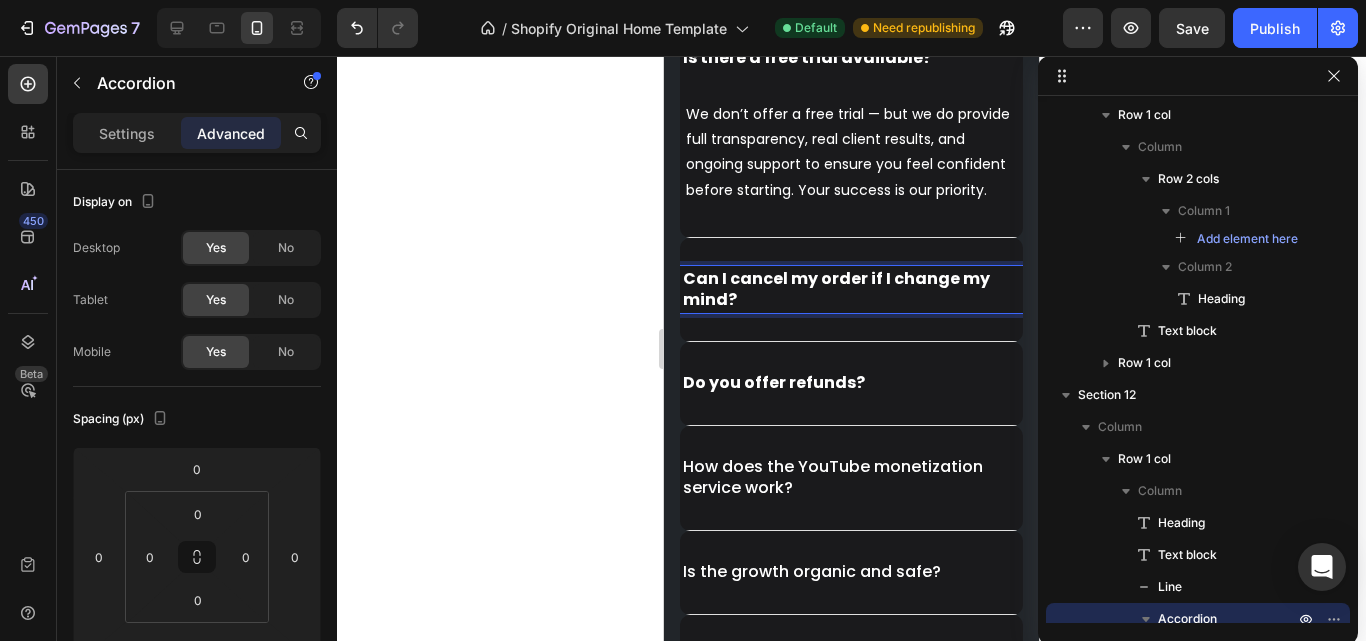 click on "Can I cancel my order if I change my mind?" at bounding box center [851, 290] 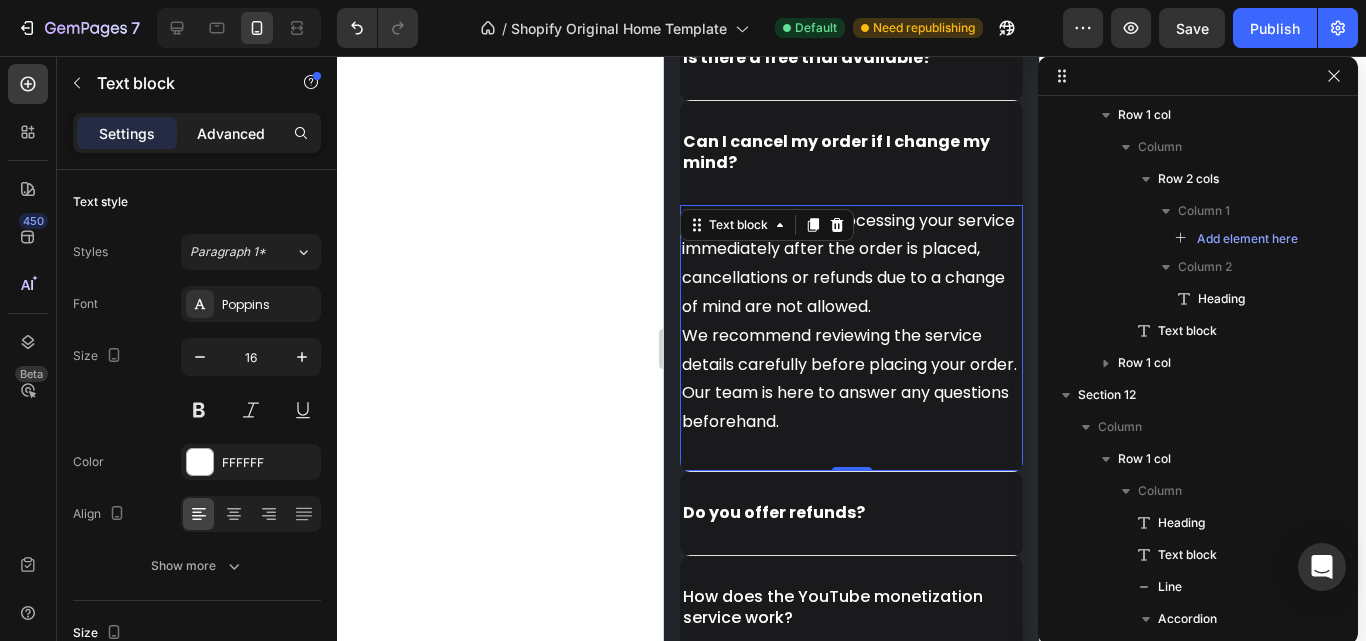 click on "Advanced" at bounding box center [231, 133] 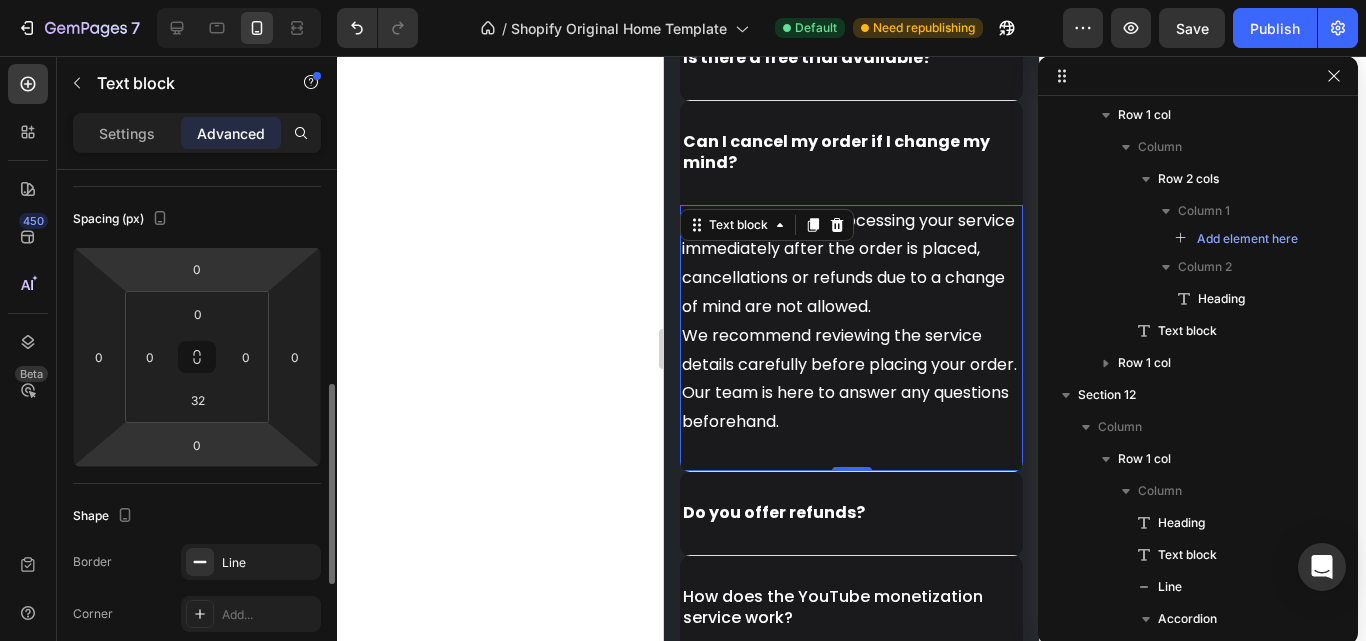 scroll, scrollTop: 300, scrollLeft: 0, axis: vertical 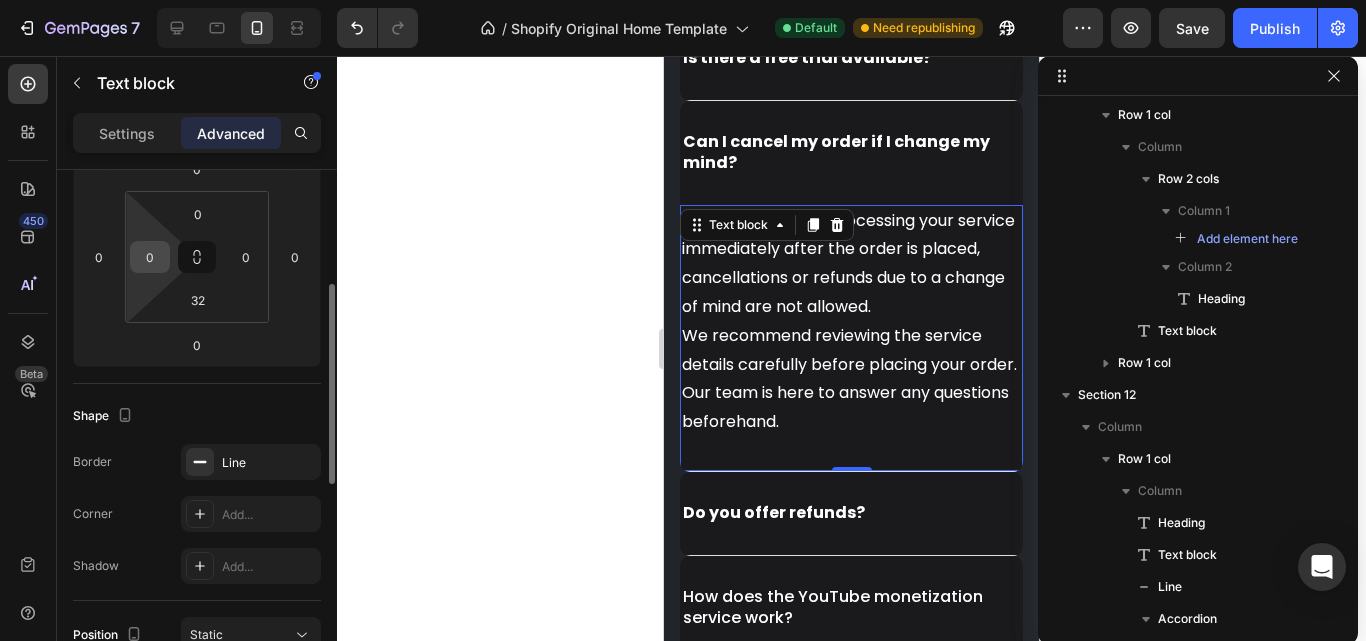 click on "0" at bounding box center [150, 257] 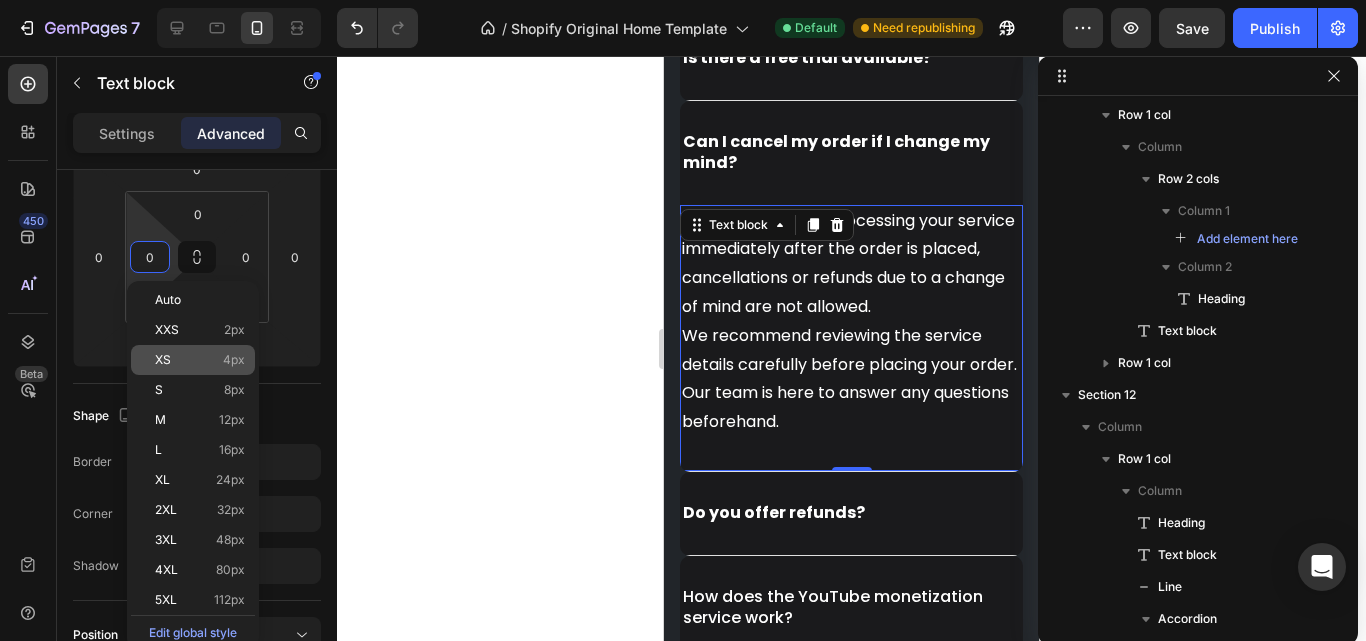 click on "XS 4px" 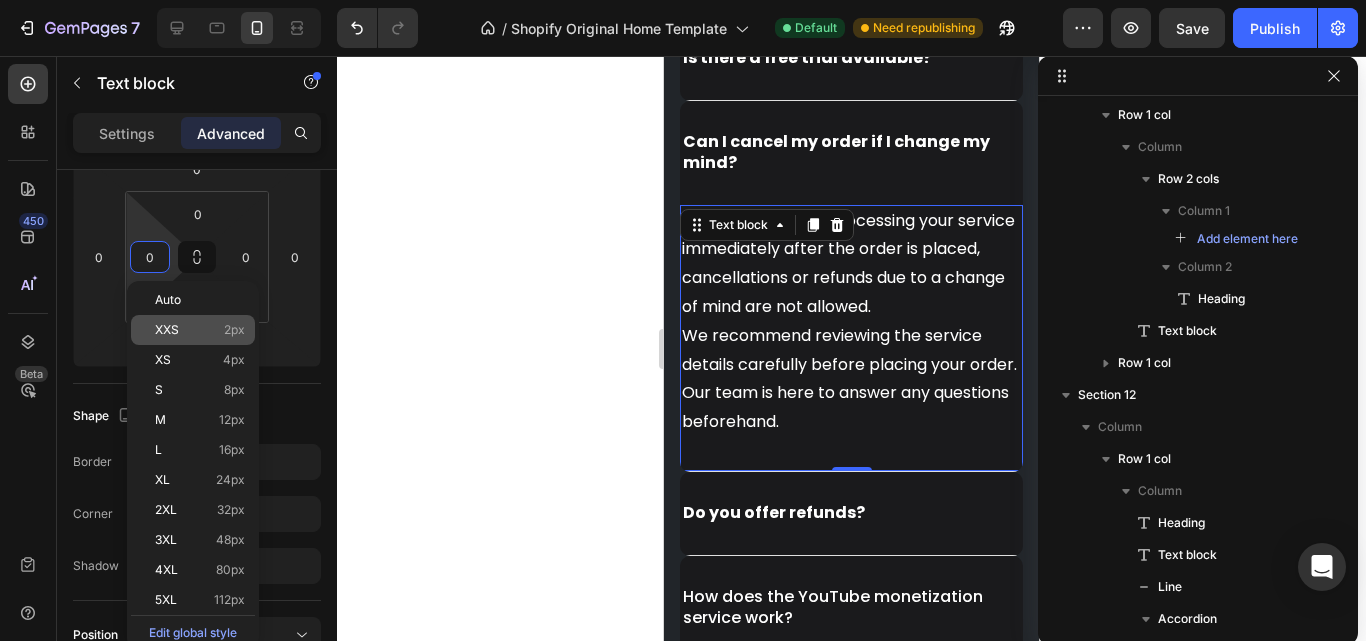 type on "4" 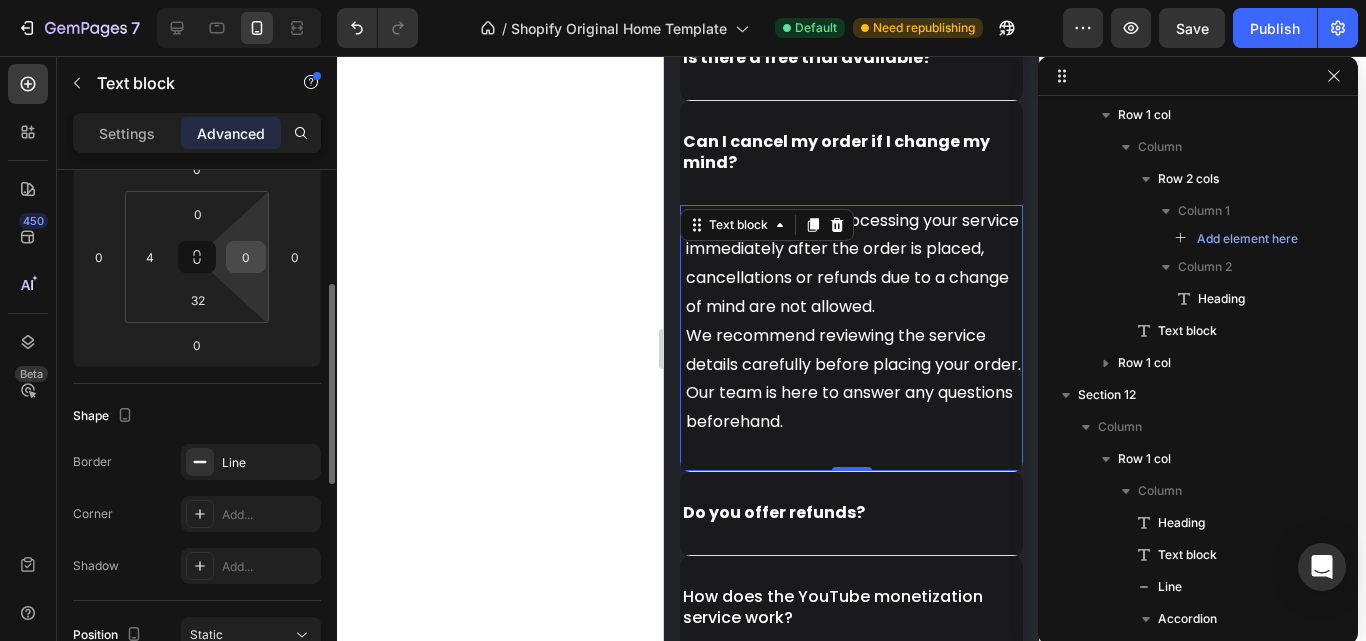 click on "0" at bounding box center [246, 257] 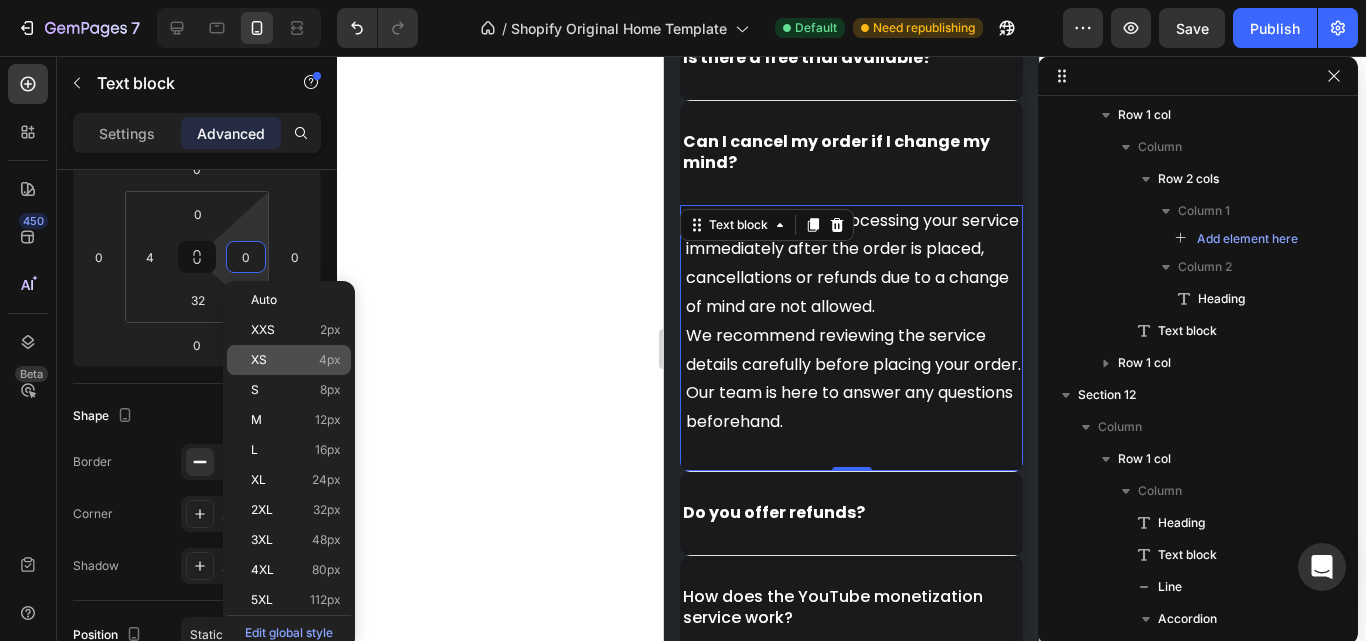 click on "XS 4px" 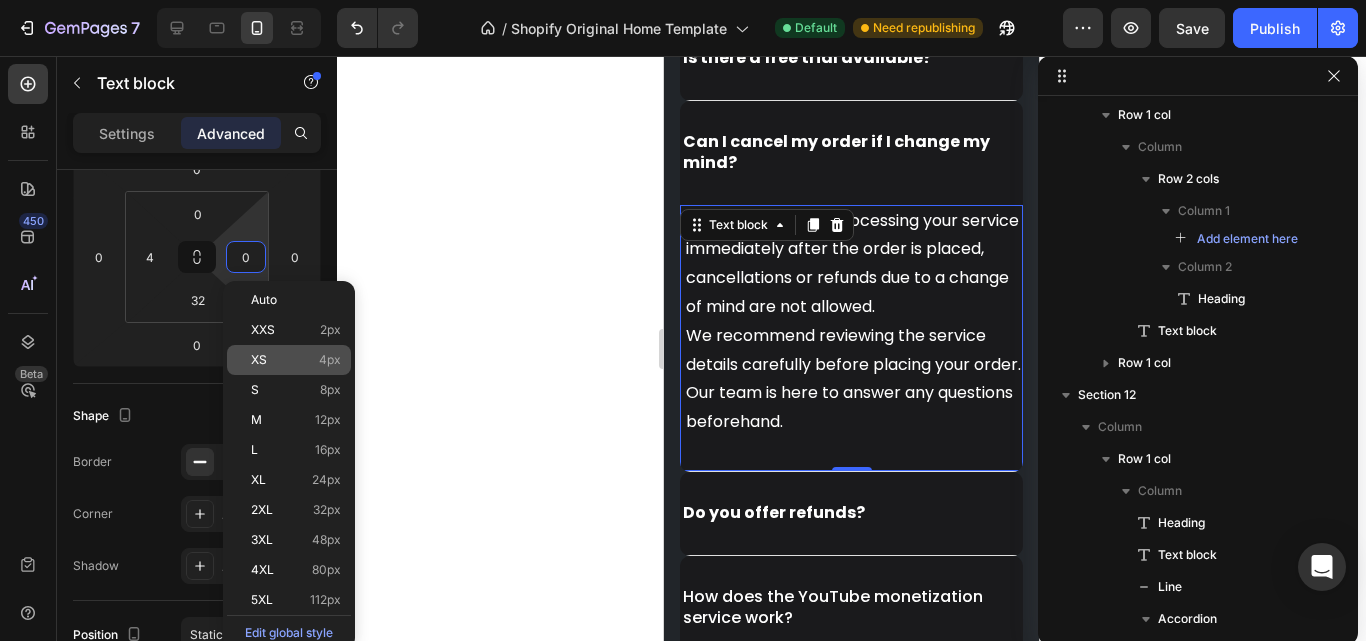 type on "4" 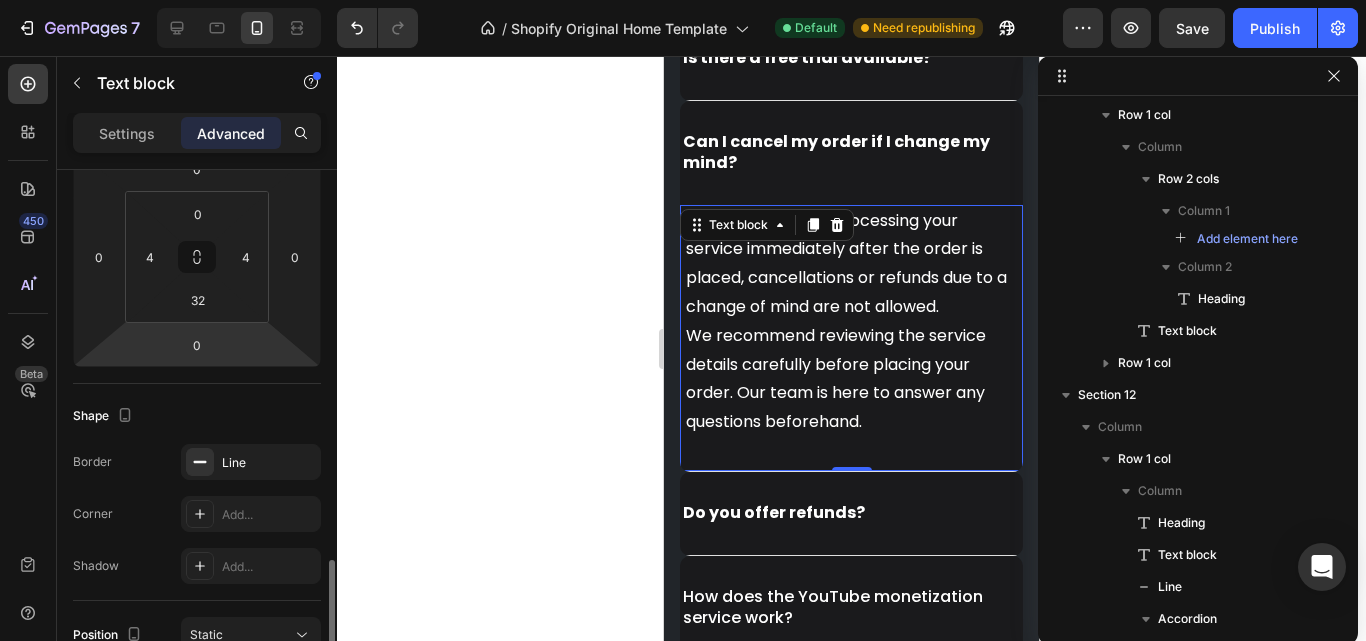 scroll, scrollTop: 600, scrollLeft: 0, axis: vertical 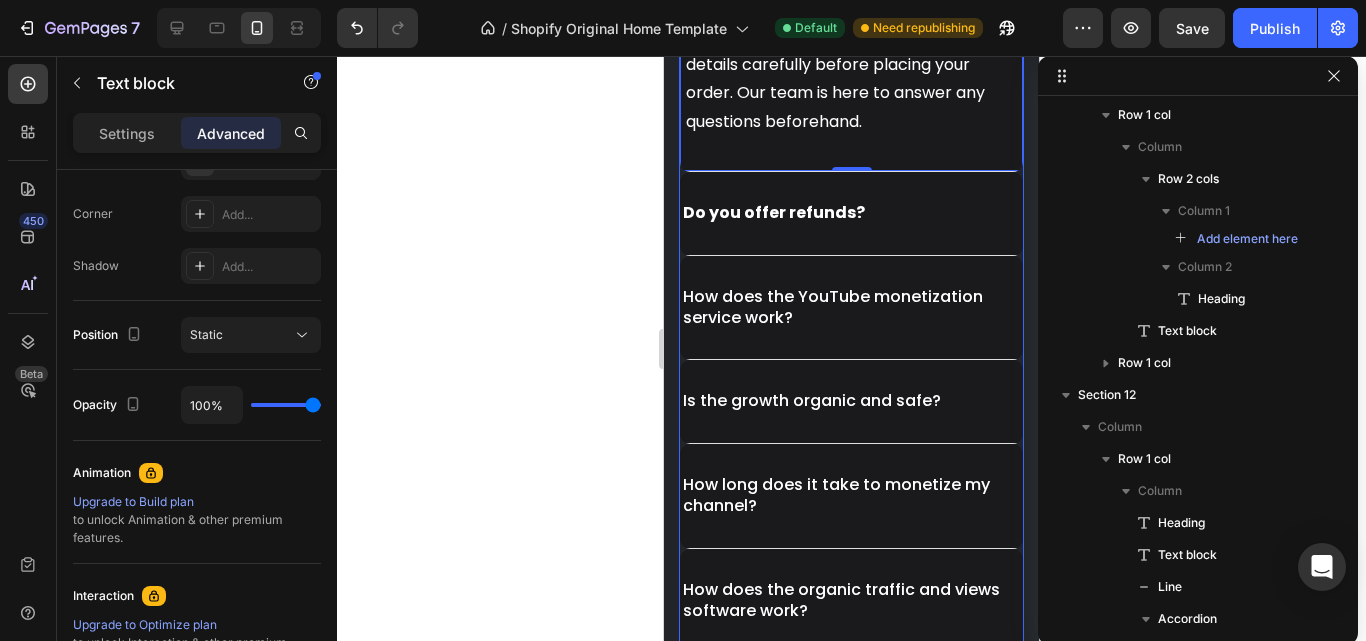 click on "Do you offer refunds?" at bounding box center [851, 214] 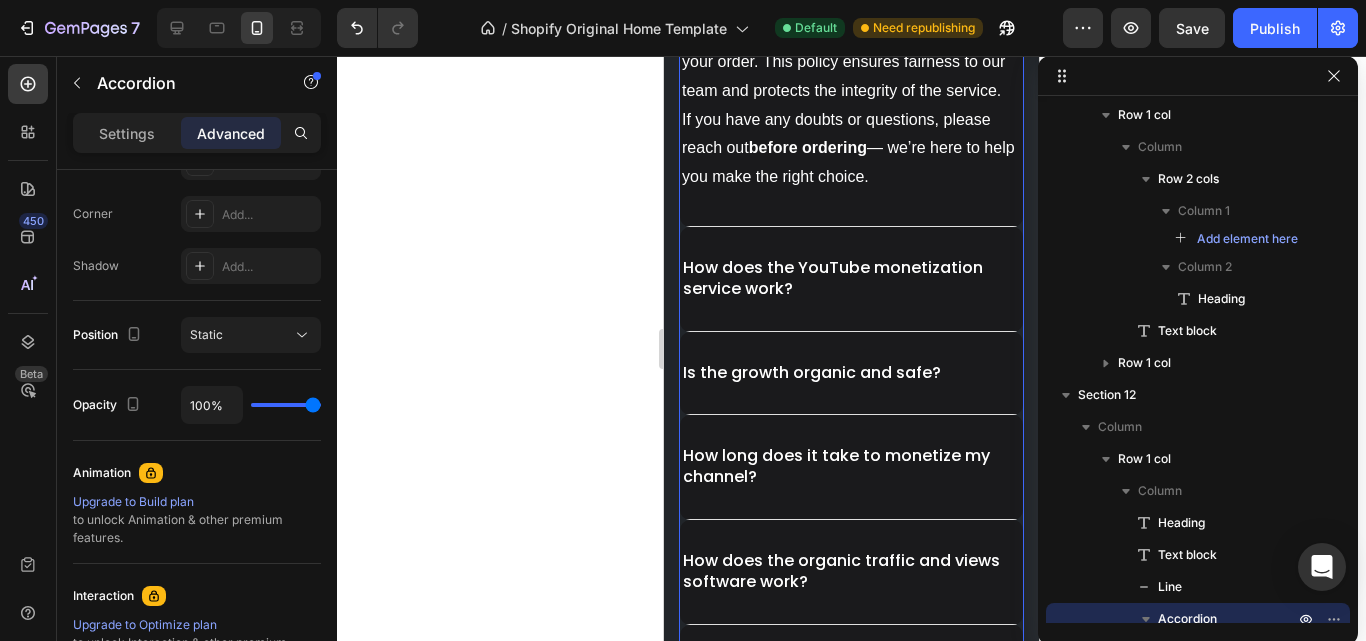 scroll, scrollTop: 7198, scrollLeft: 0, axis: vertical 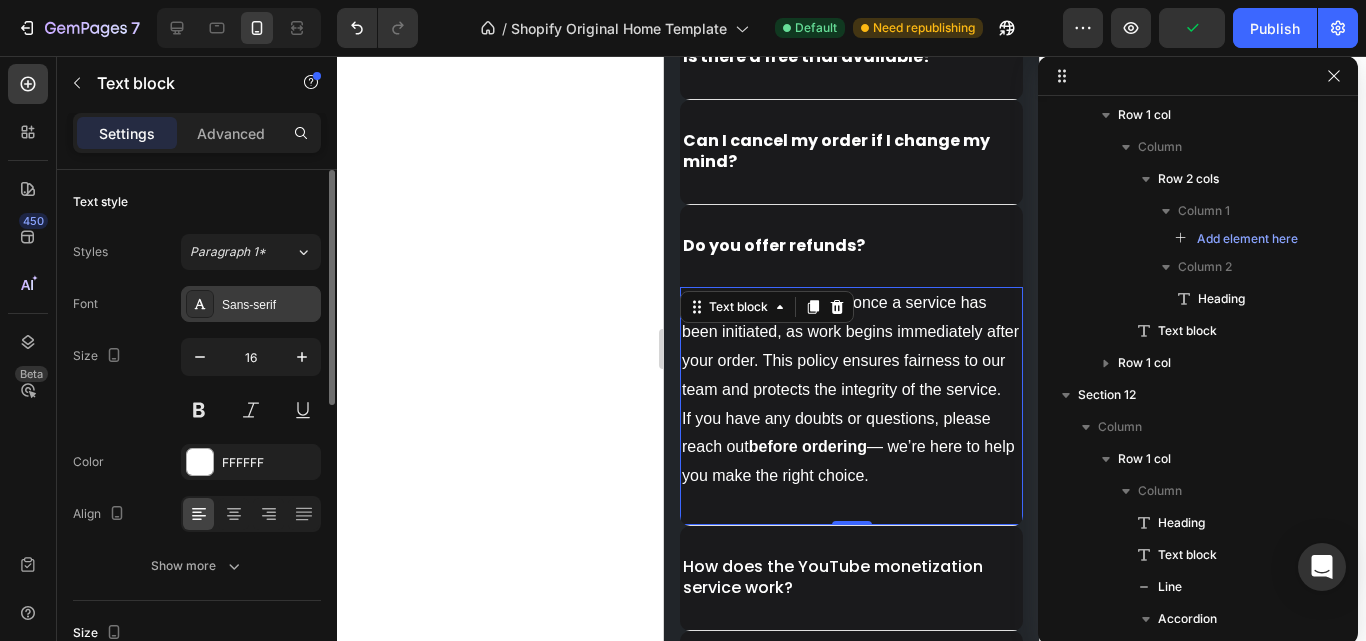 click on "Sans-serif" at bounding box center [269, 305] 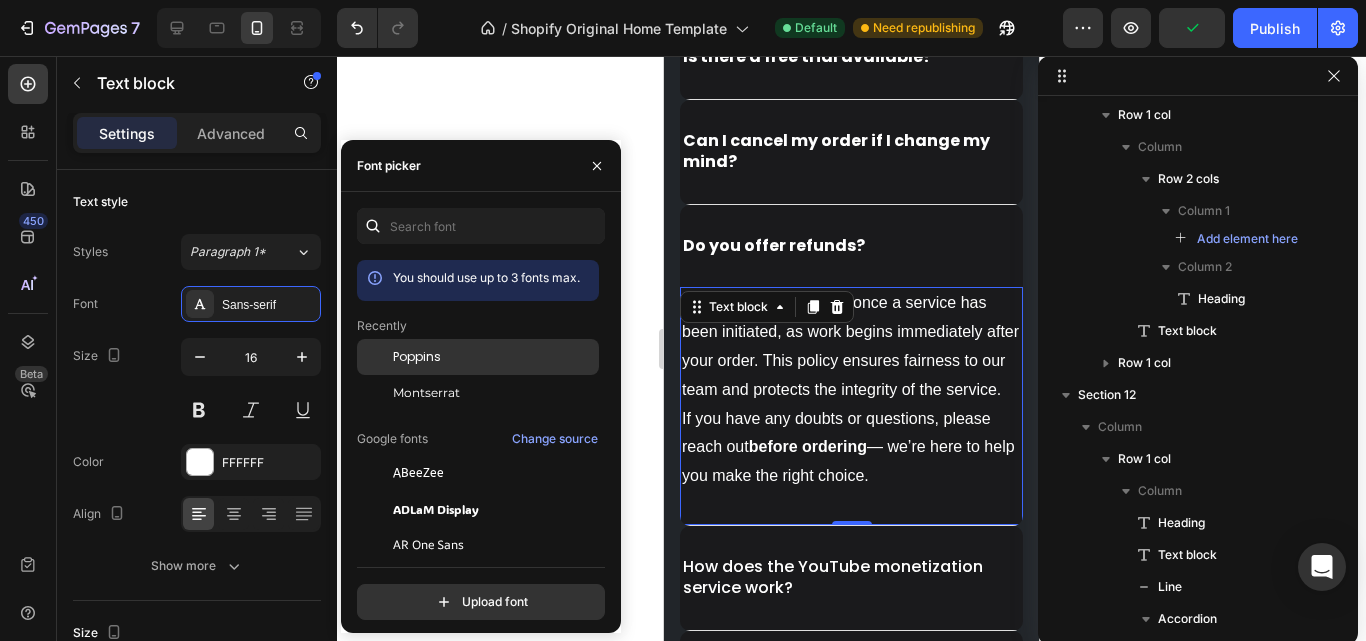 click at bounding box center (375, 357) 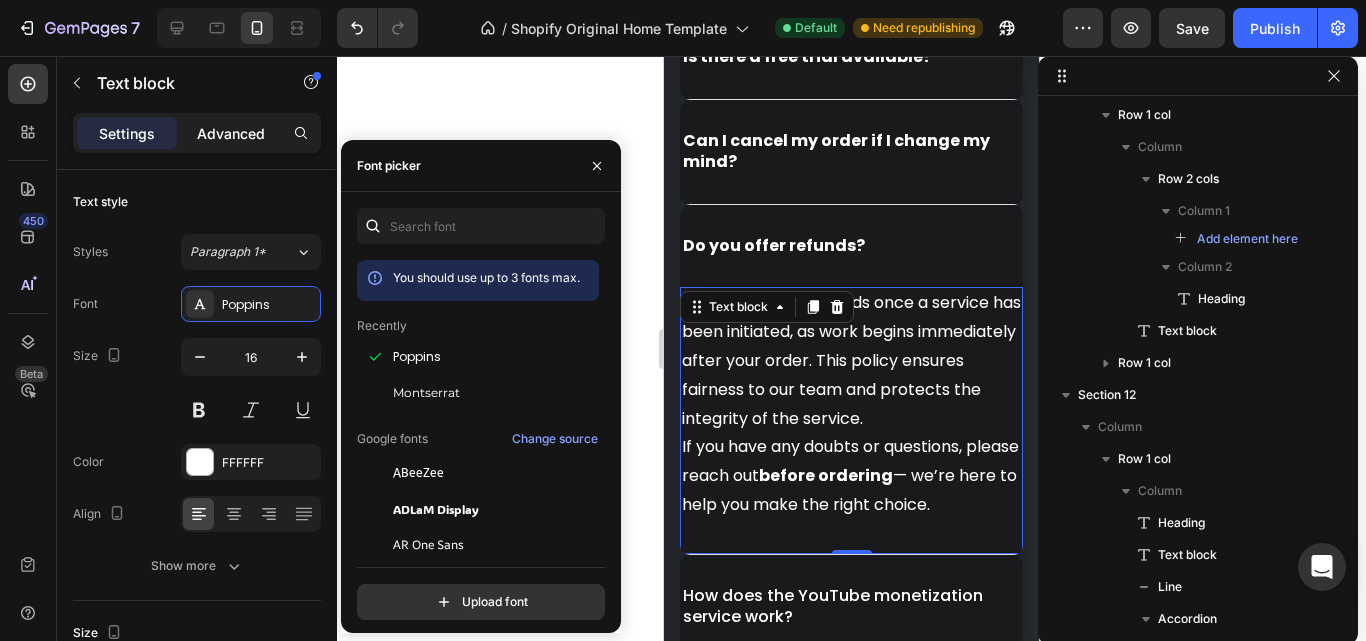 click on "Advanced" at bounding box center (231, 133) 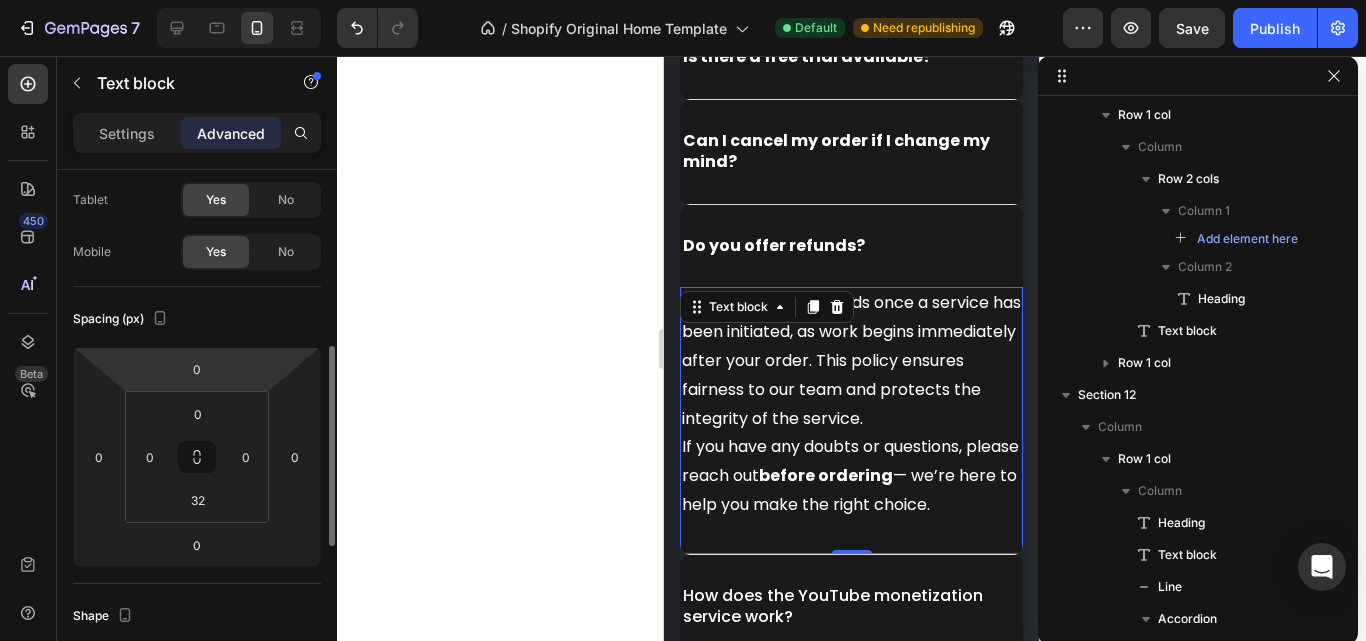 scroll, scrollTop: 200, scrollLeft: 0, axis: vertical 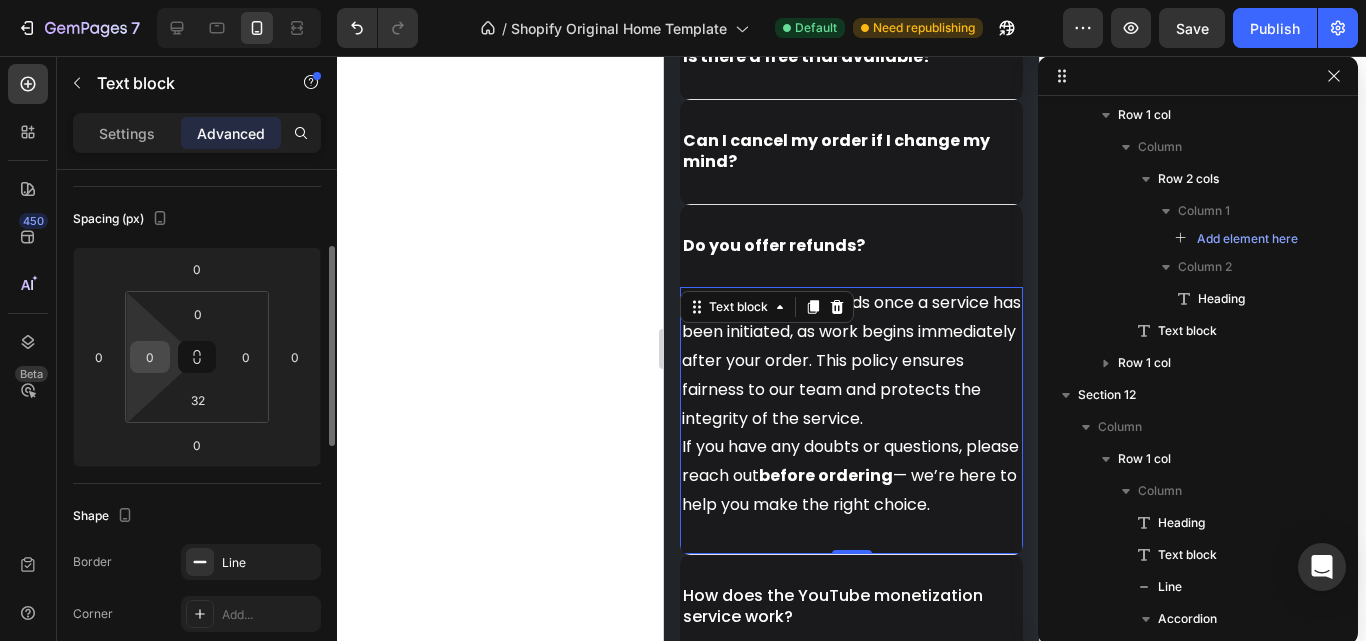 click on "0" at bounding box center (150, 357) 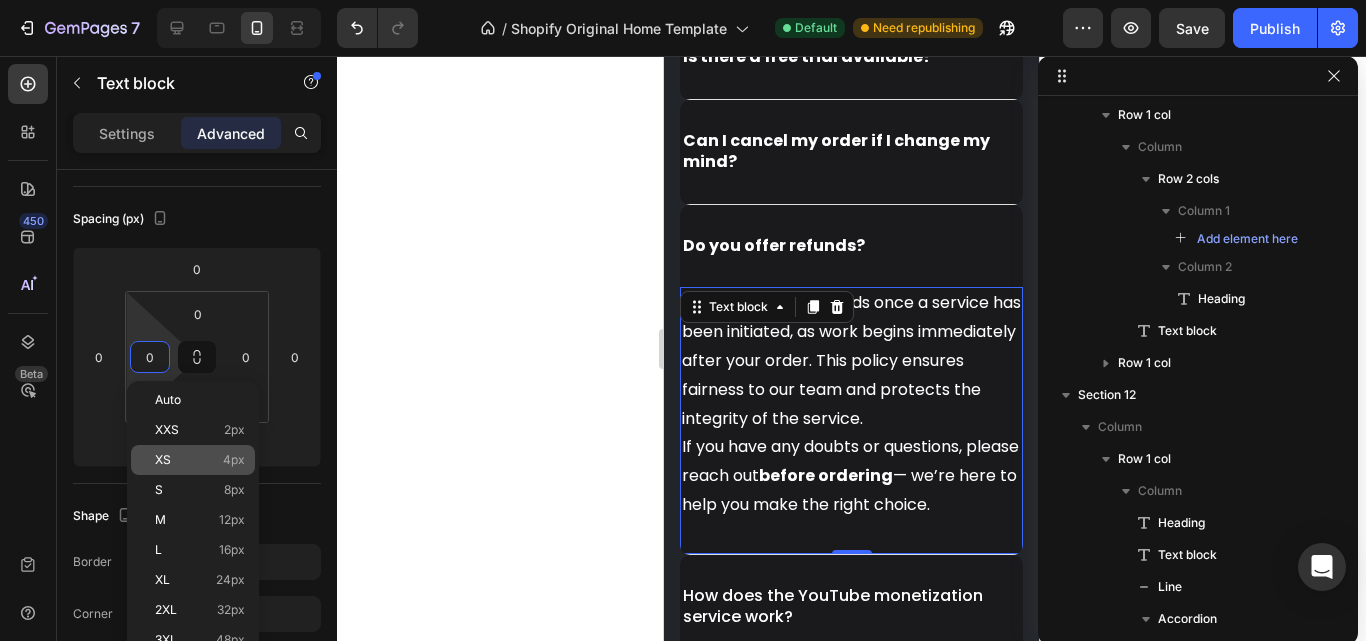 click on "XS 4px" at bounding box center [200, 460] 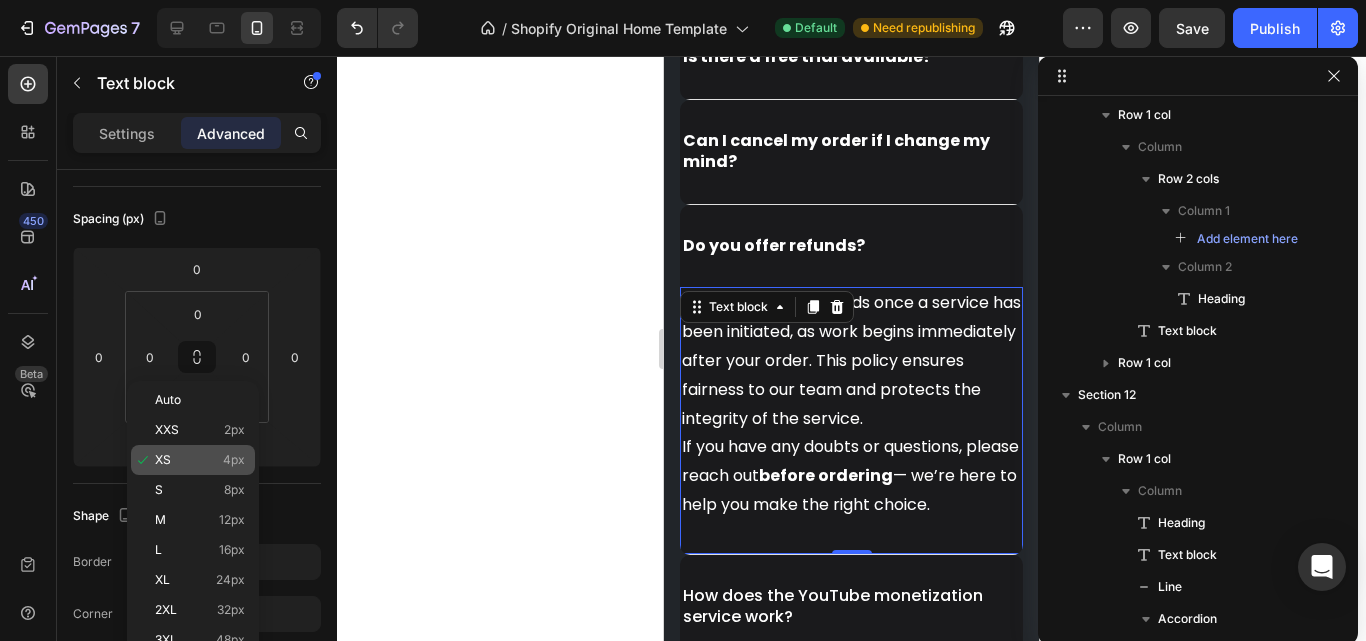 type on "4" 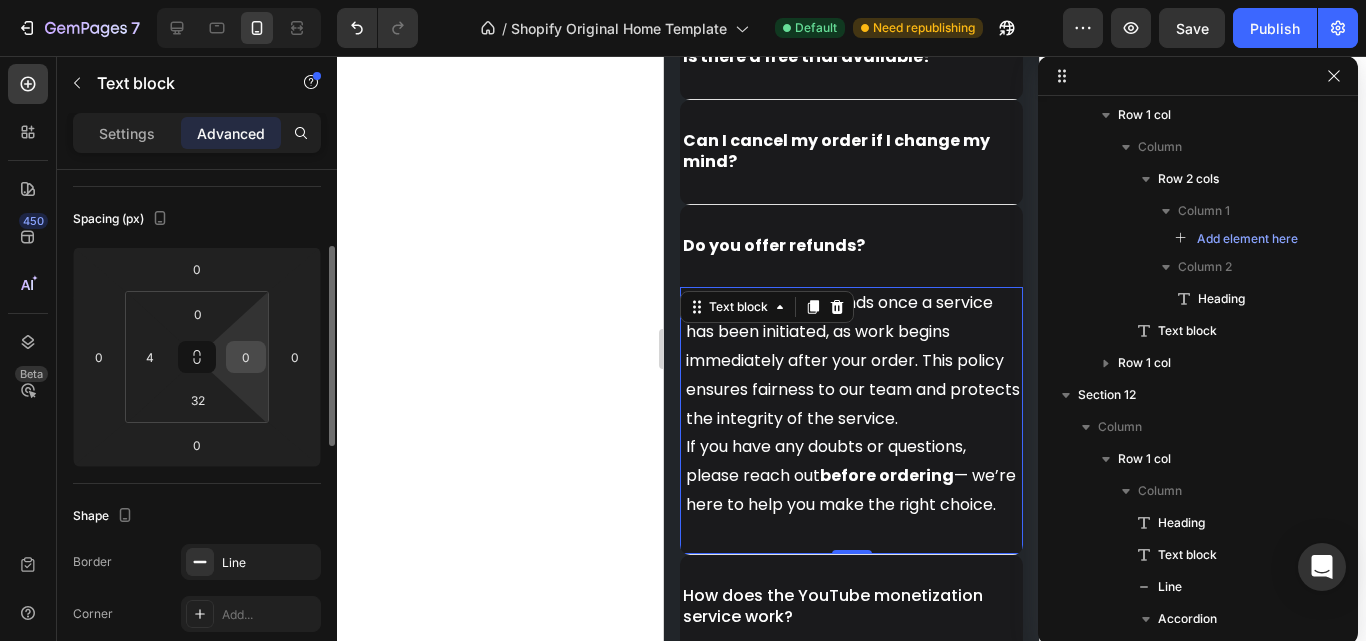 click on "0" at bounding box center (246, 357) 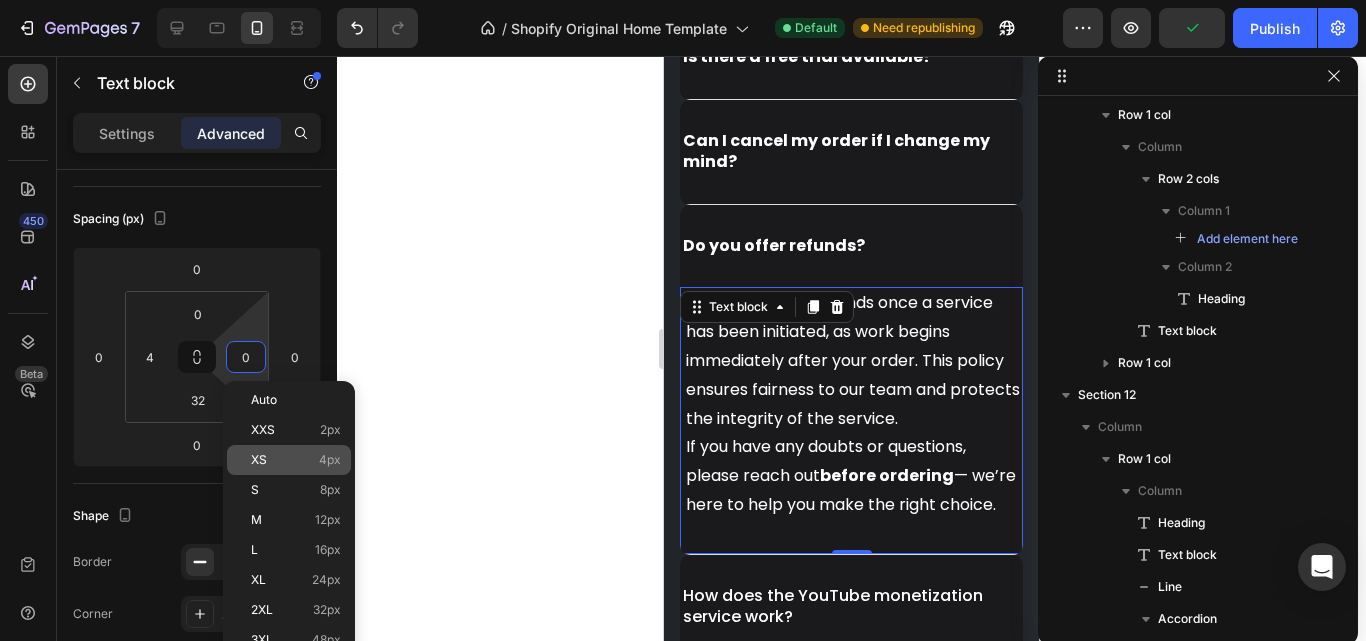 click on "XS 4px" at bounding box center [296, 460] 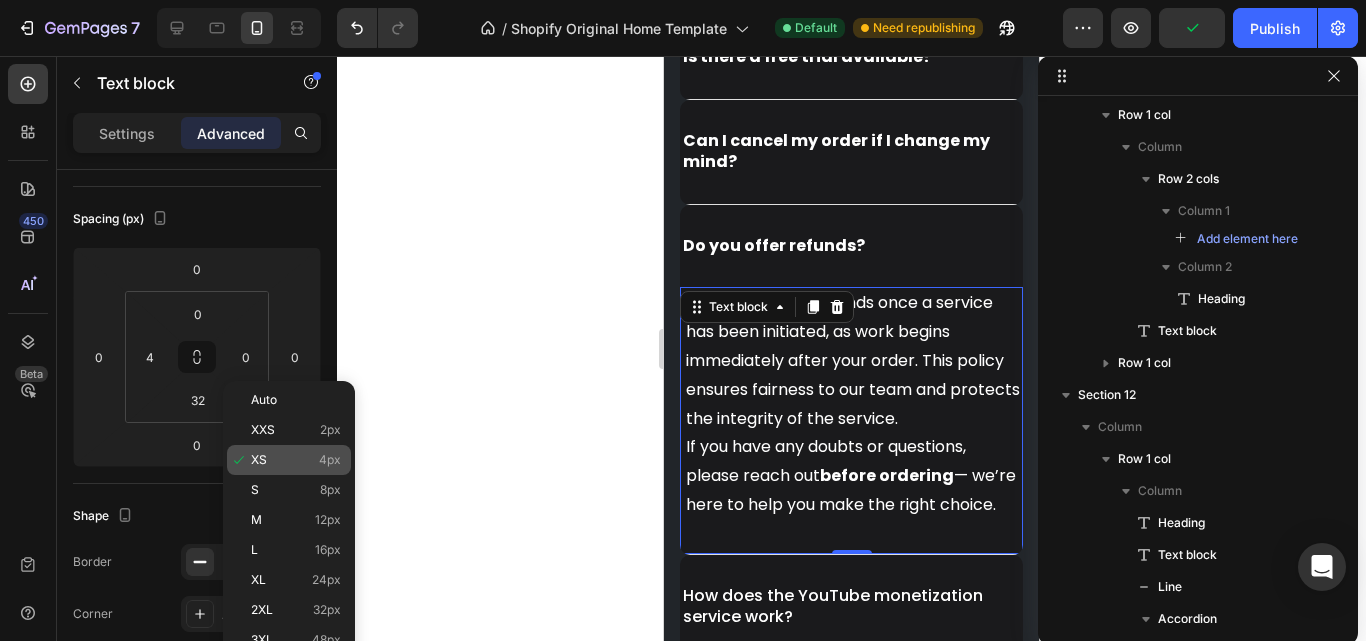 type on "4" 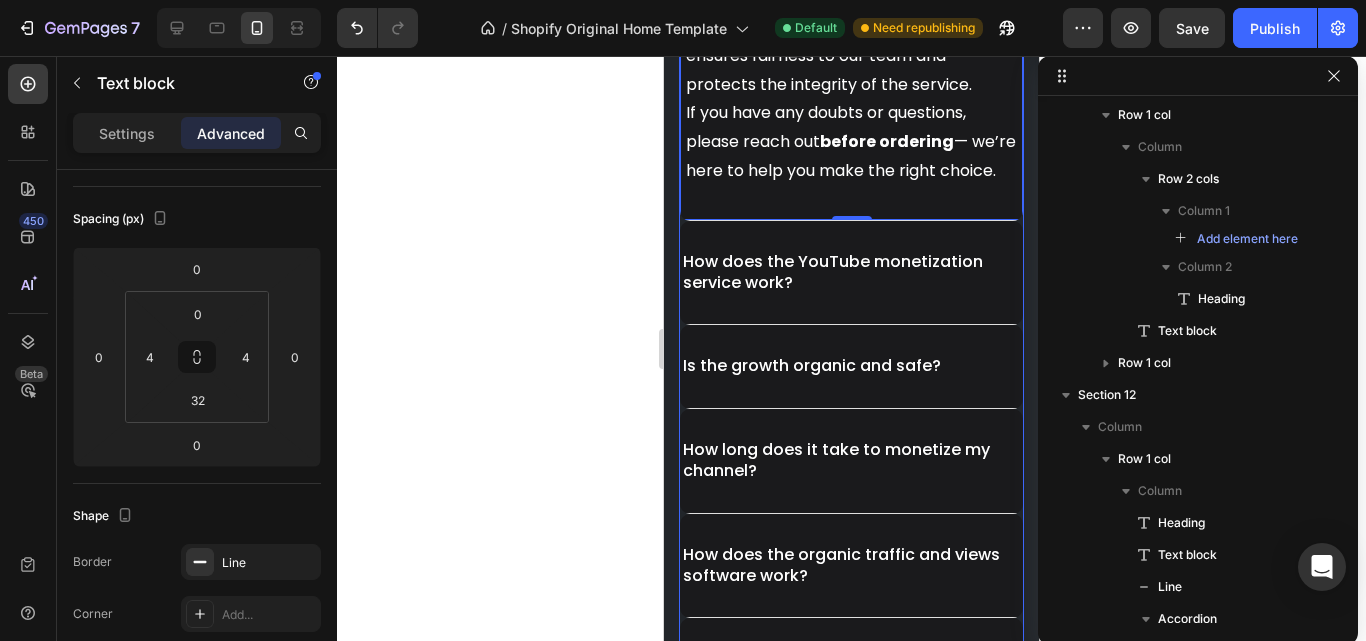 scroll, scrollTop: 7198, scrollLeft: 0, axis: vertical 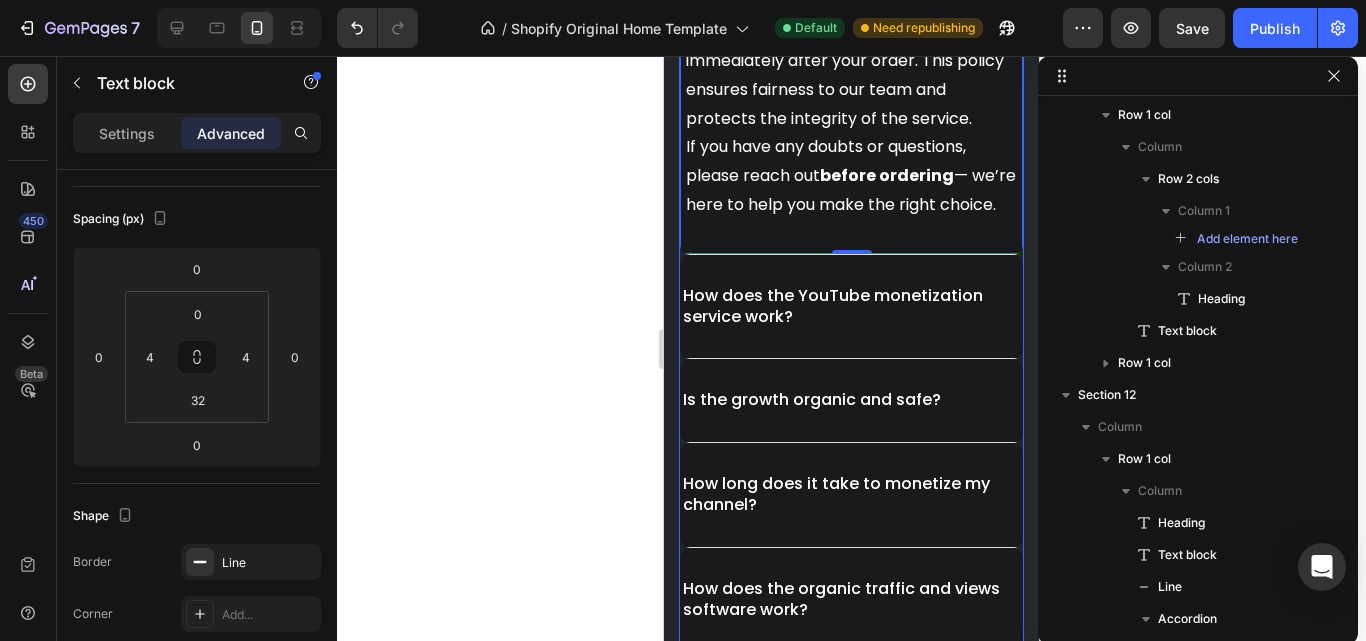 click on "How does the YouTube monetization service work?" at bounding box center [851, 307] 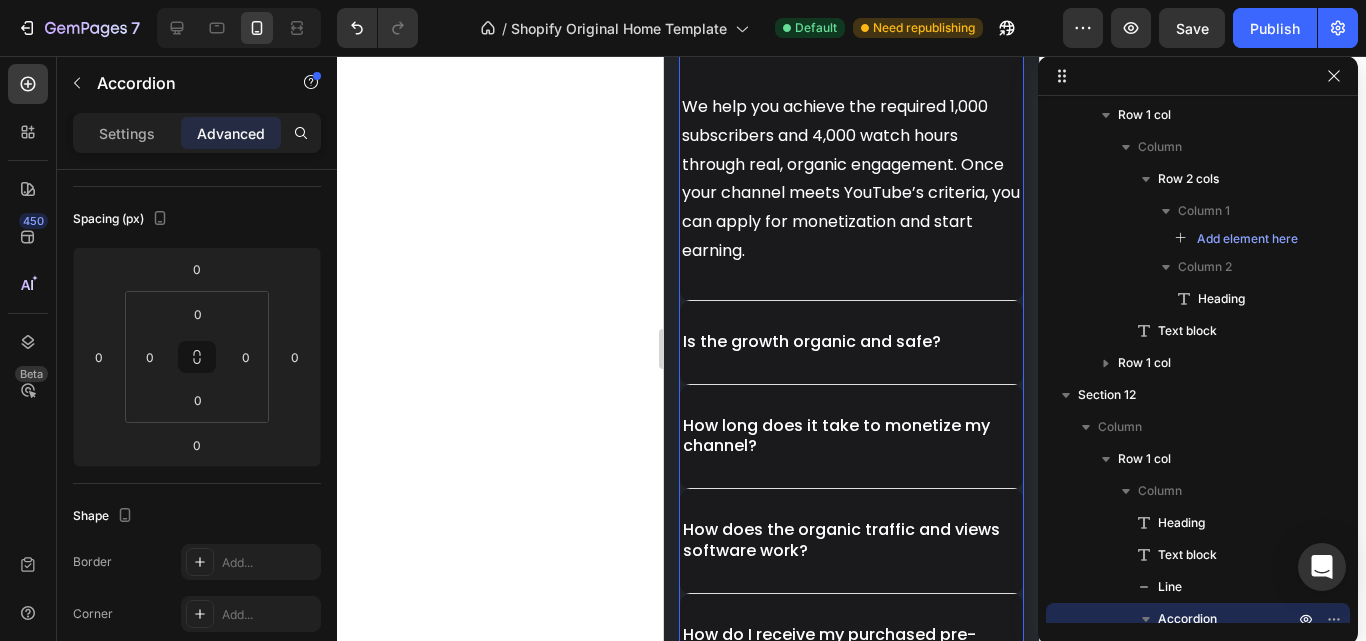 scroll, scrollTop: 0, scrollLeft: 0, axis: both 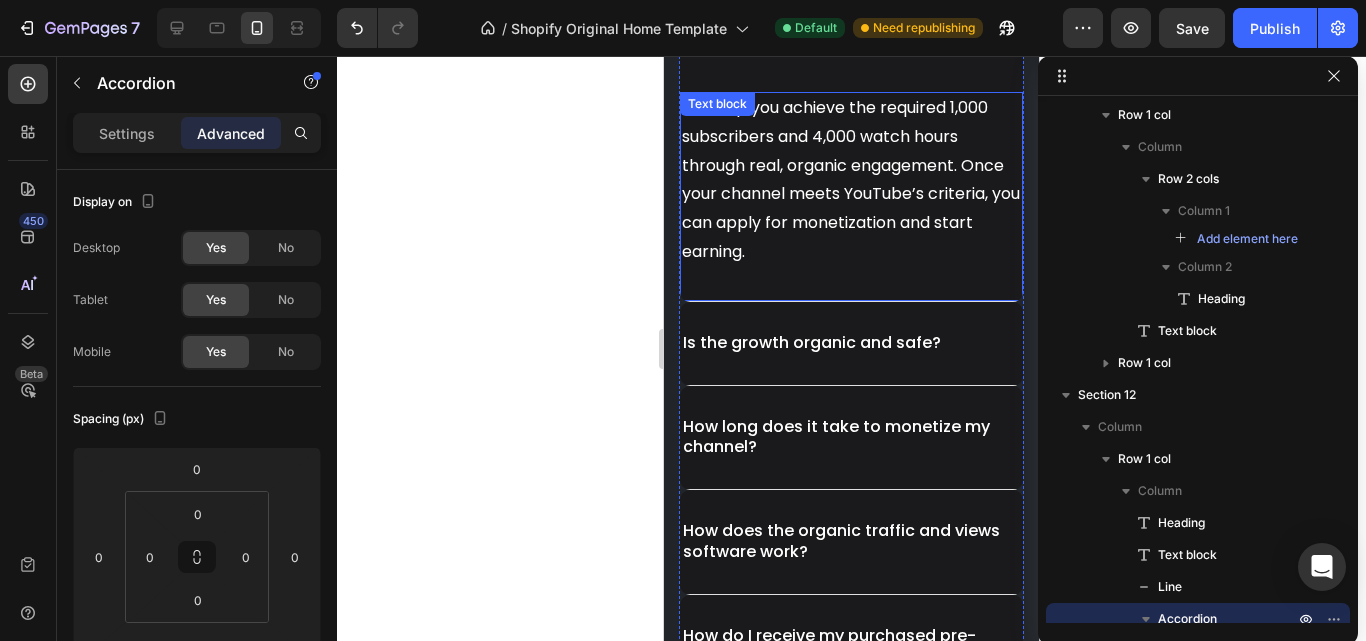 click on "We help you achieve the required 1,000 subscribers and 4,000 watch hours through real, organic engagement. Once your channel meets YouTube’s criteria, you can apply for monetization and start earning." at bounding box center [851, 180] 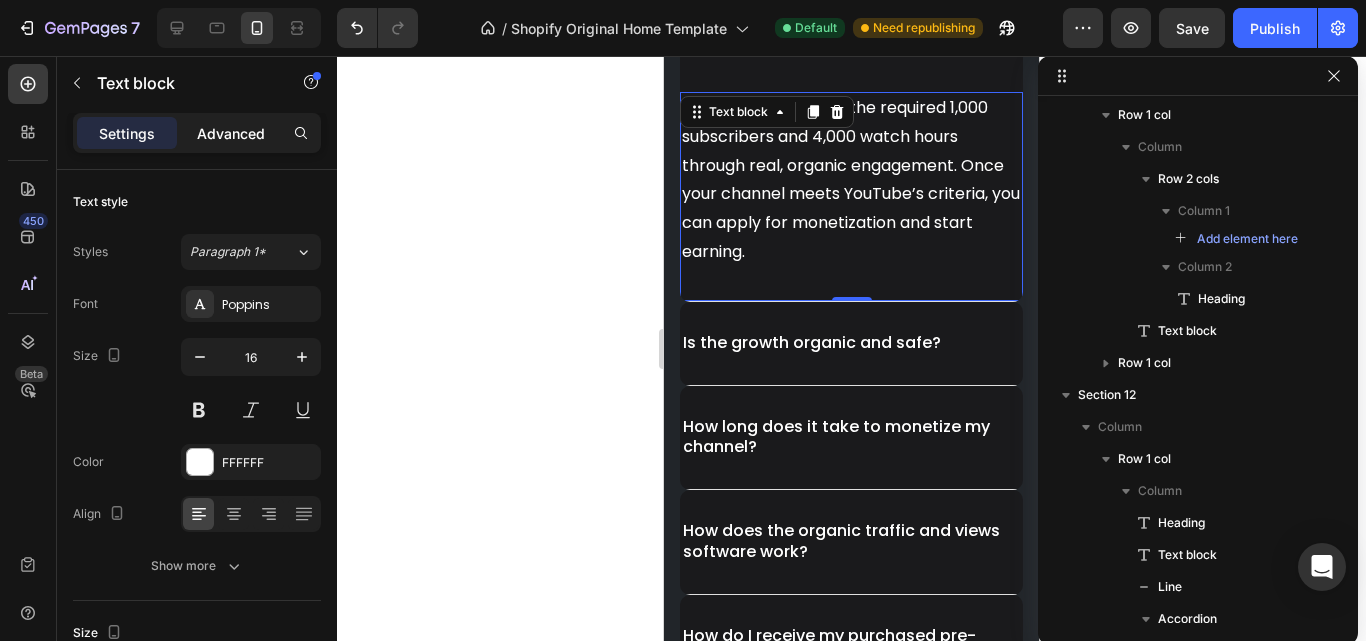 click on "Advanced" at bounding box center (231, 133) 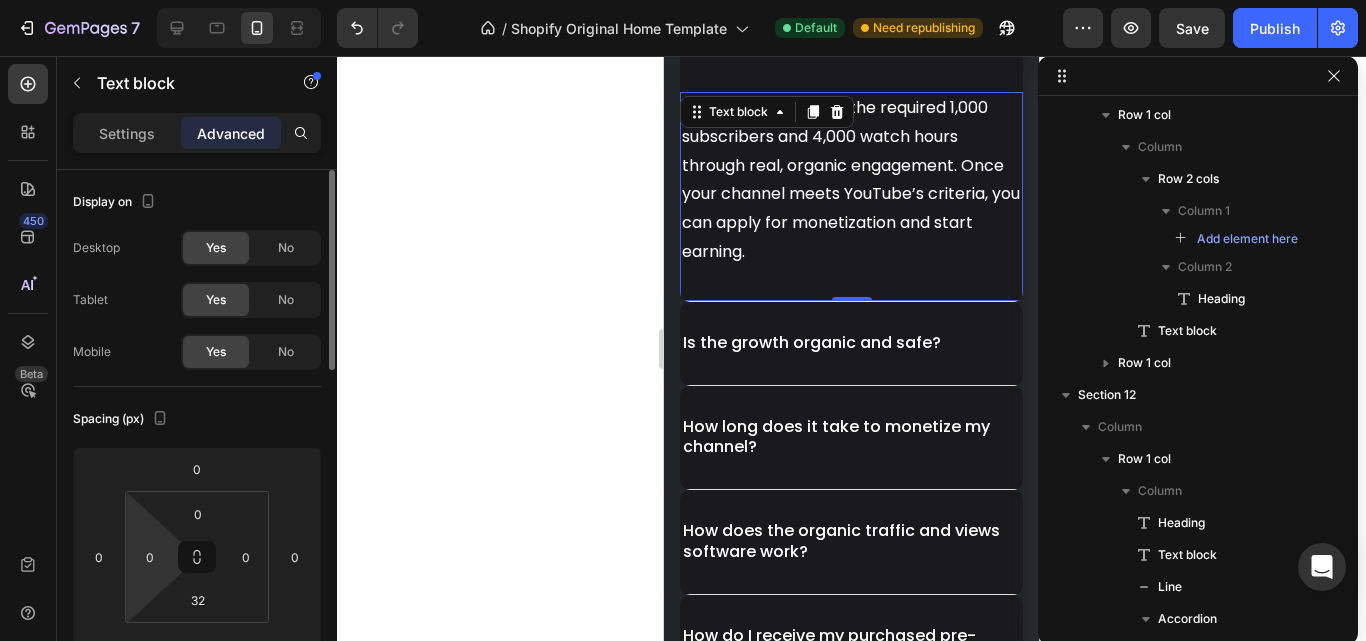 scroll, scrollTop: 200, scrollLeft: 0, axis: vertical 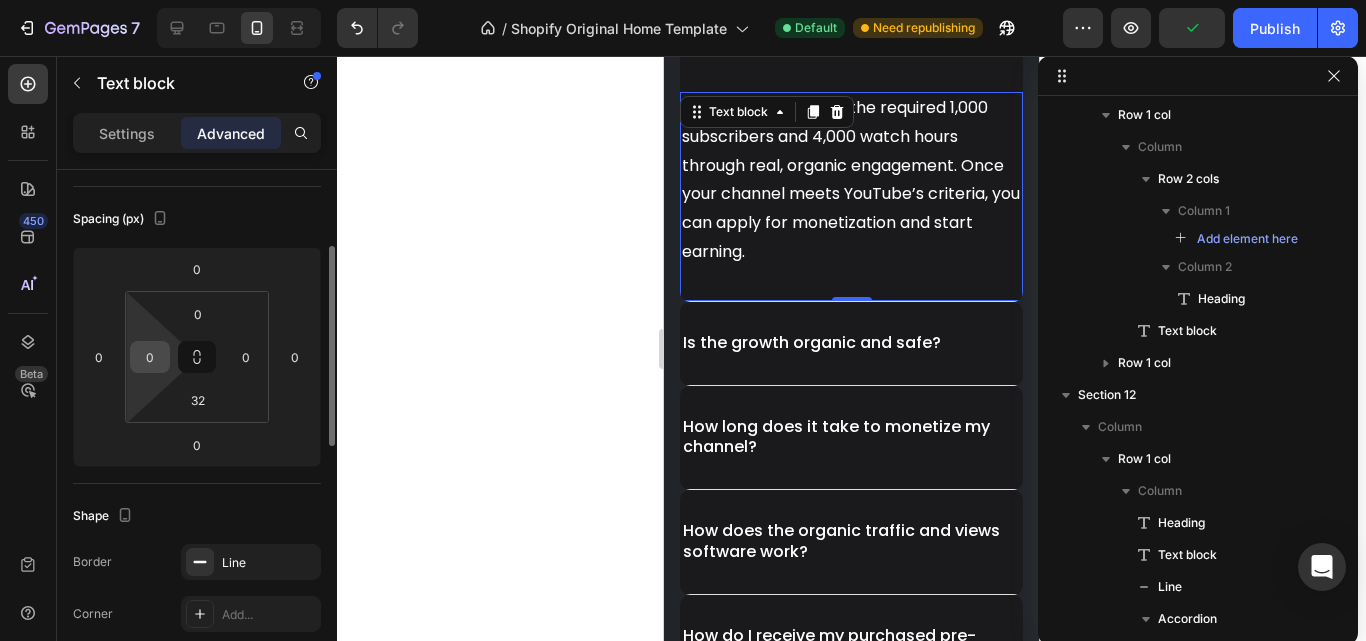 click on "0" at bounding box center [150, 357] 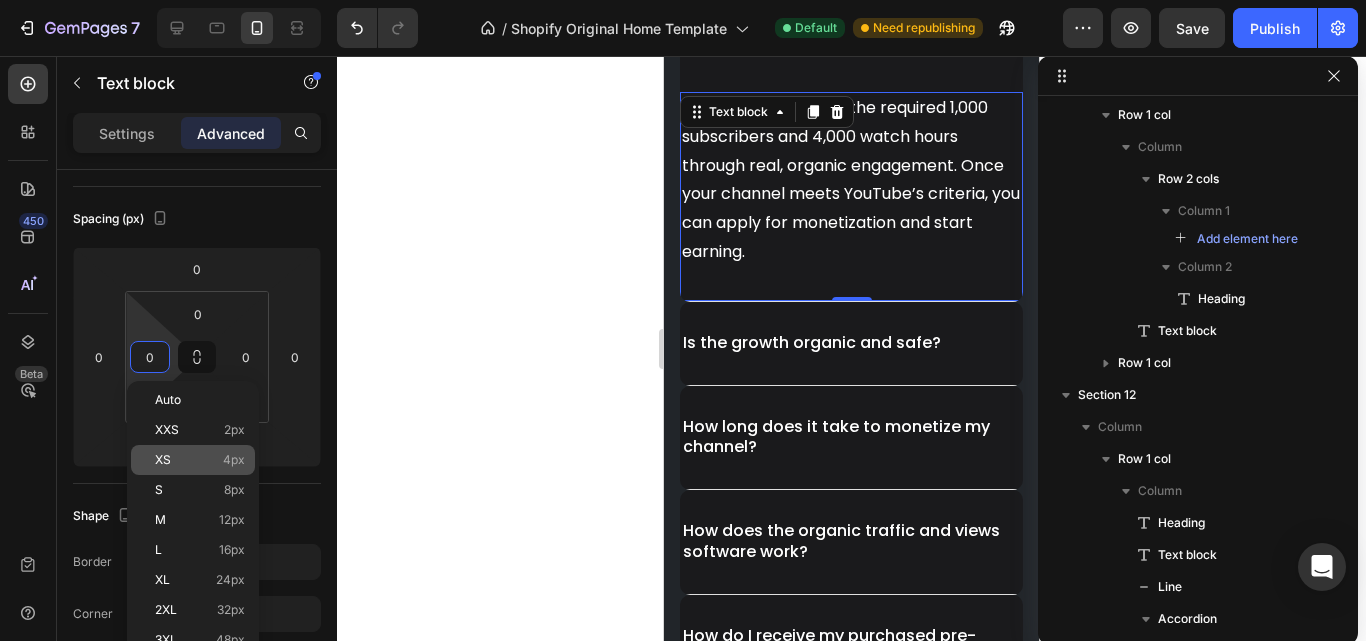 click on "XS 4px" at bounding box center (200, 460) 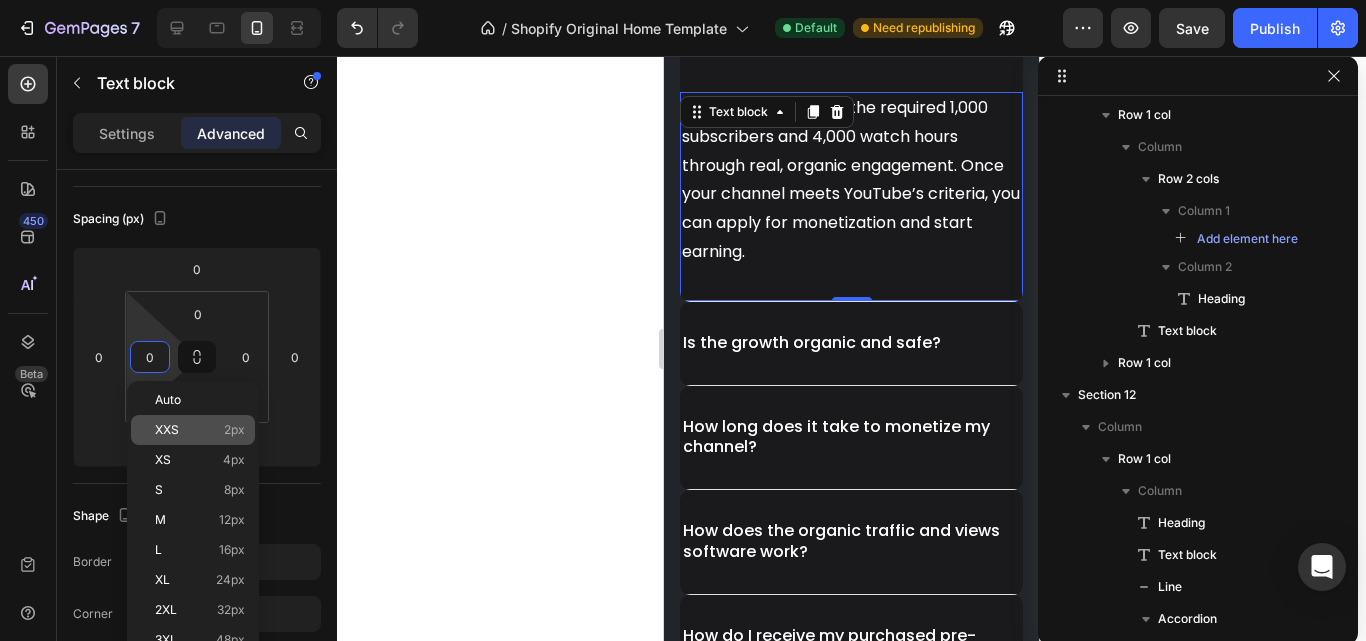type on "4" 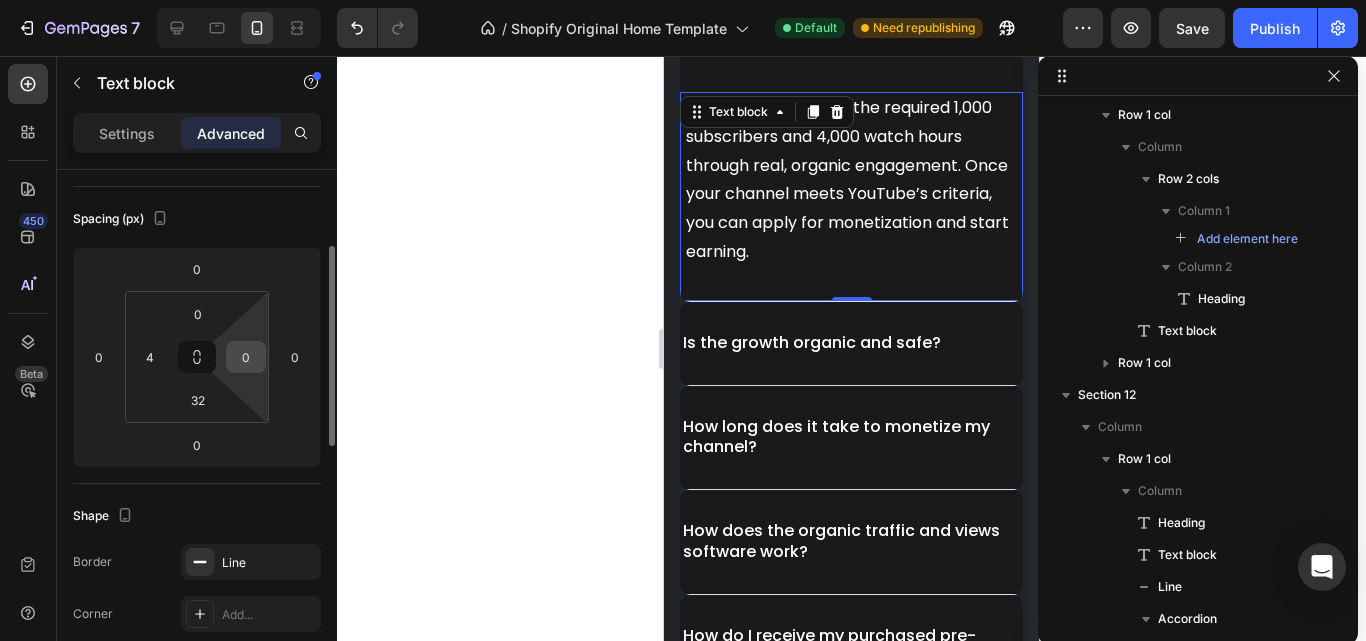 click on "0" at bounding box center [246, 357] 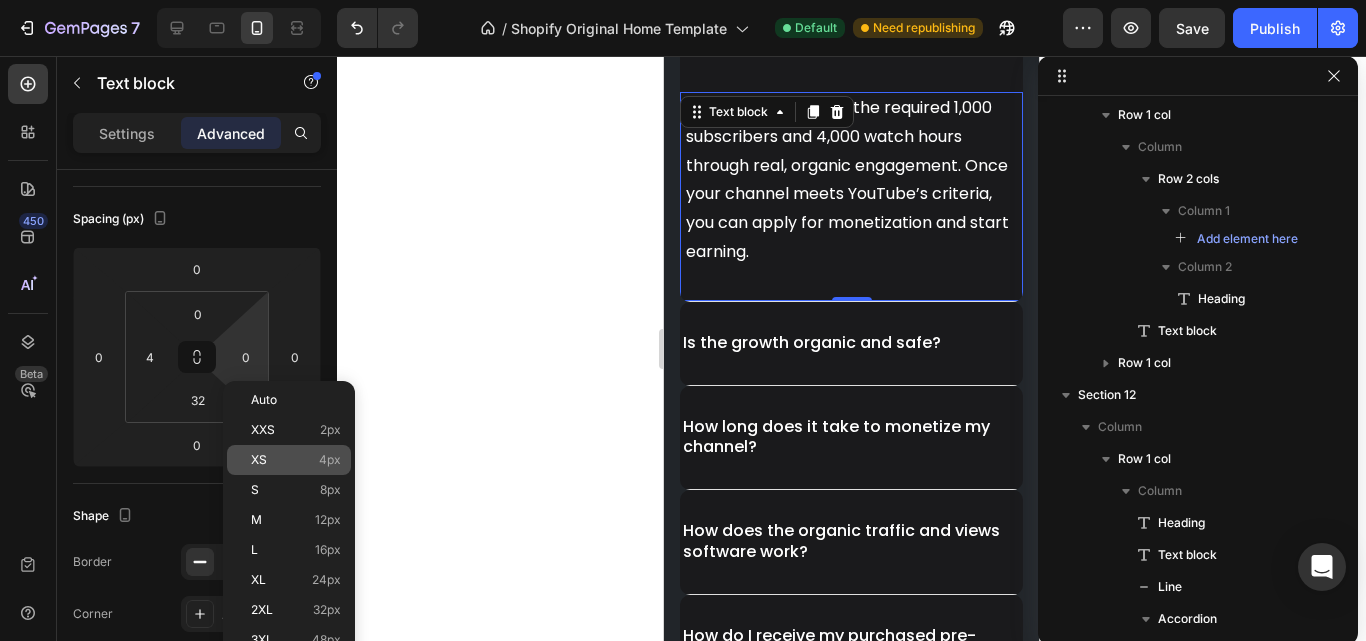 click on "XS" at bounding box center (259, 460) 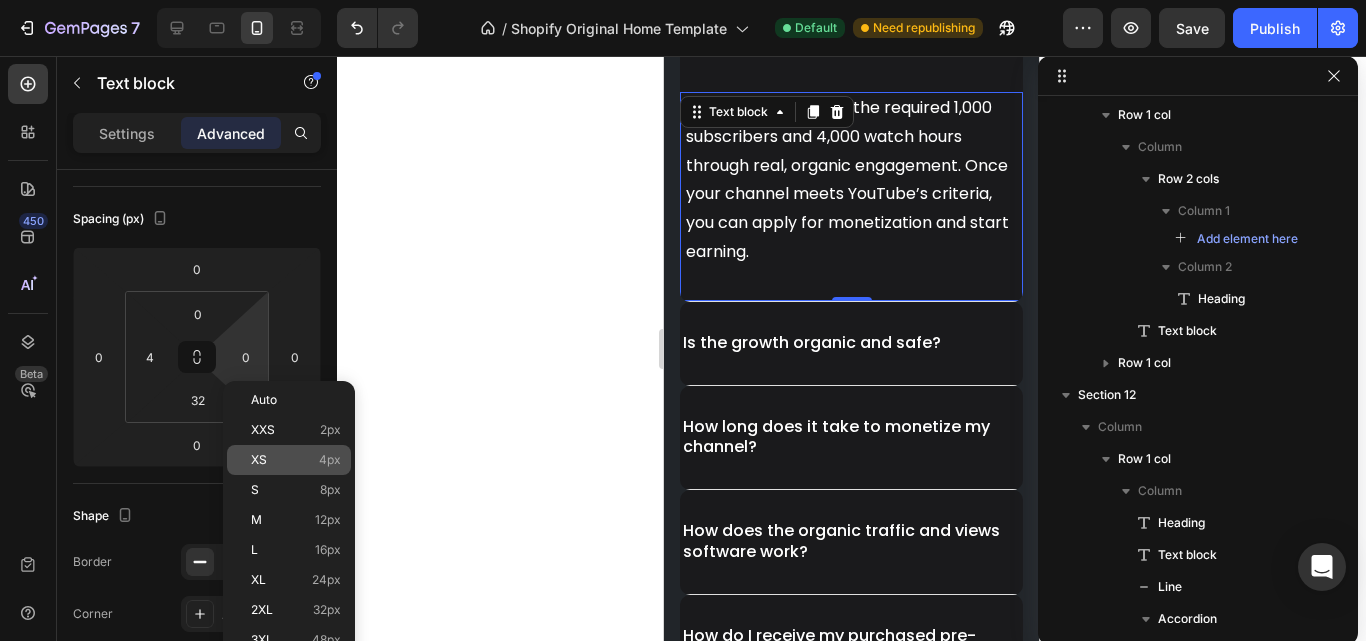 type on "4" 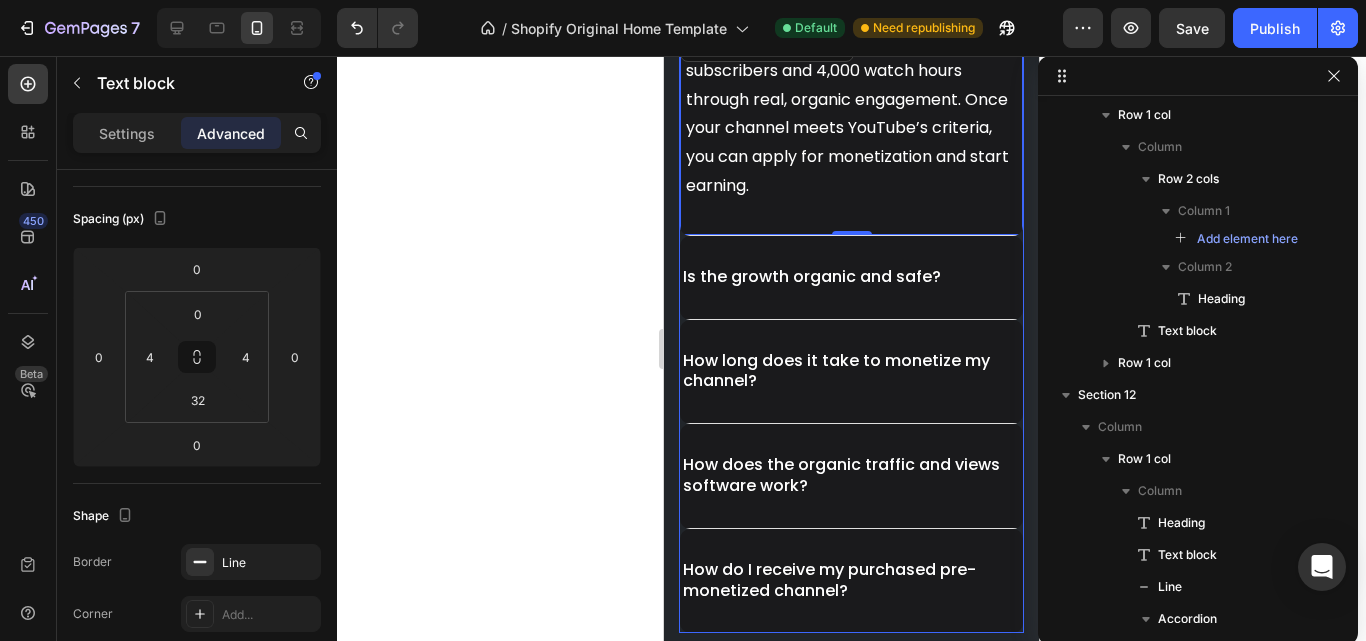 scroll, scrollTop: 7298, scrollLeft: 0, axis: vertical 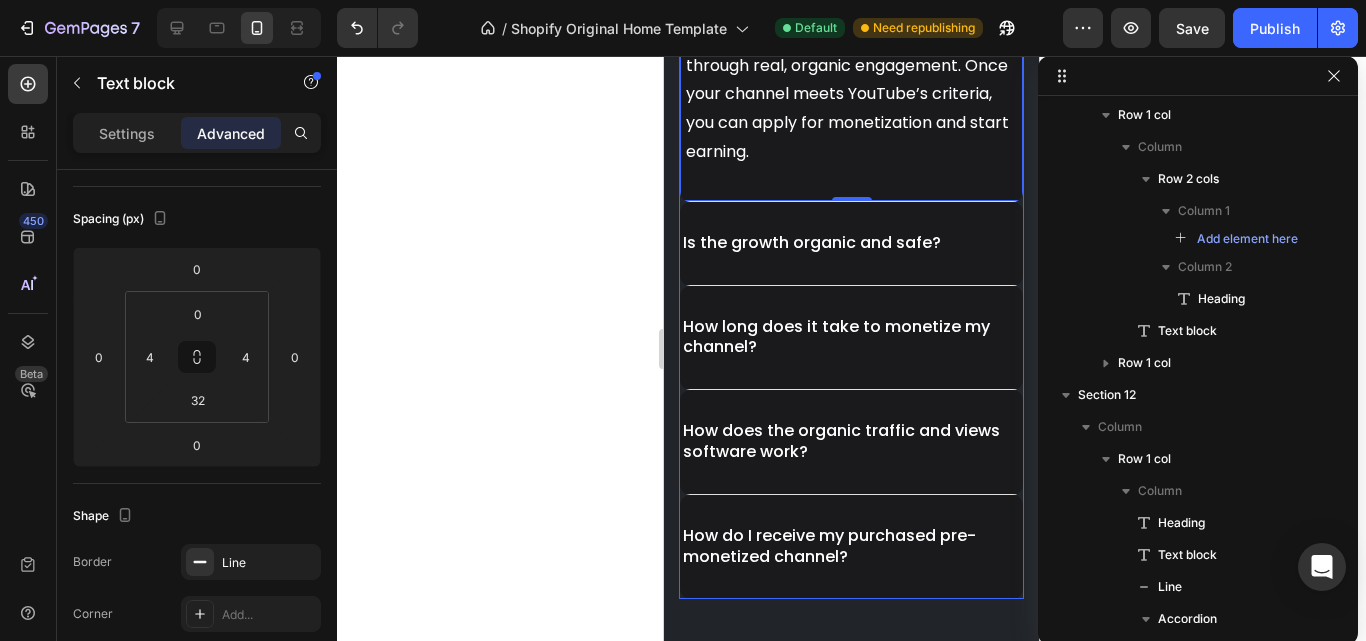 click on "Is the growth organic and safe?" at bounding box center [851, 244] 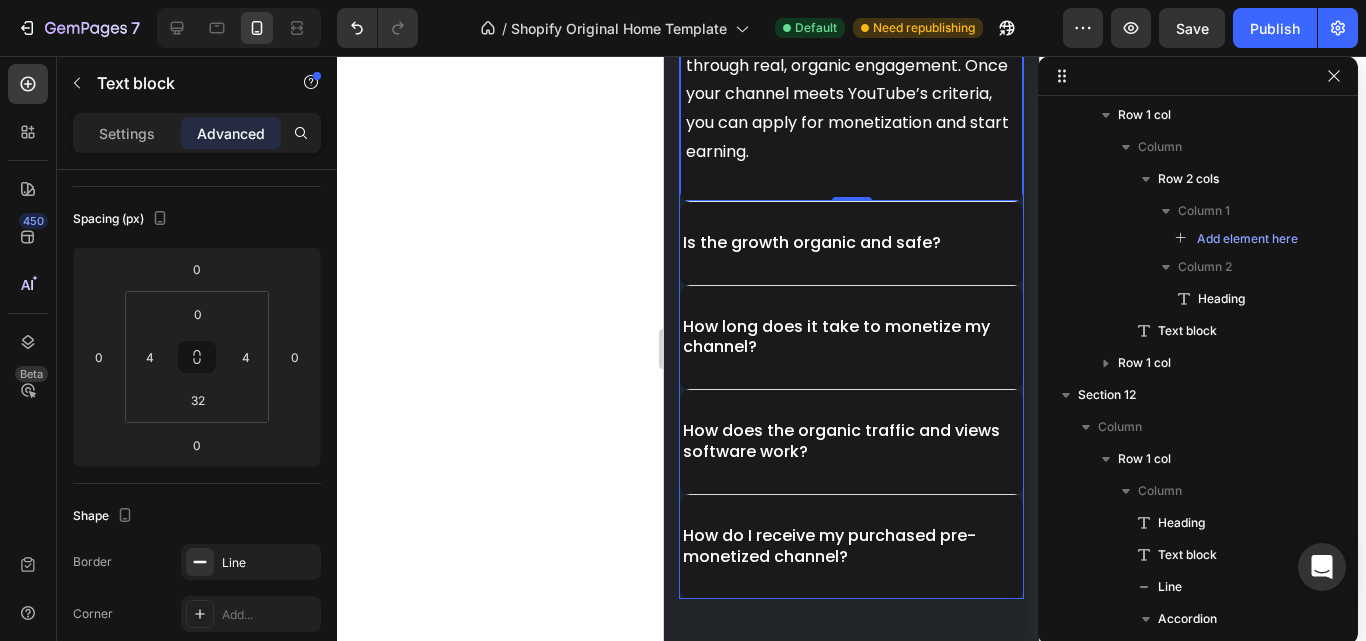 scroll, scrollTop: 7299, scrollLeft: 0, axis: vertical 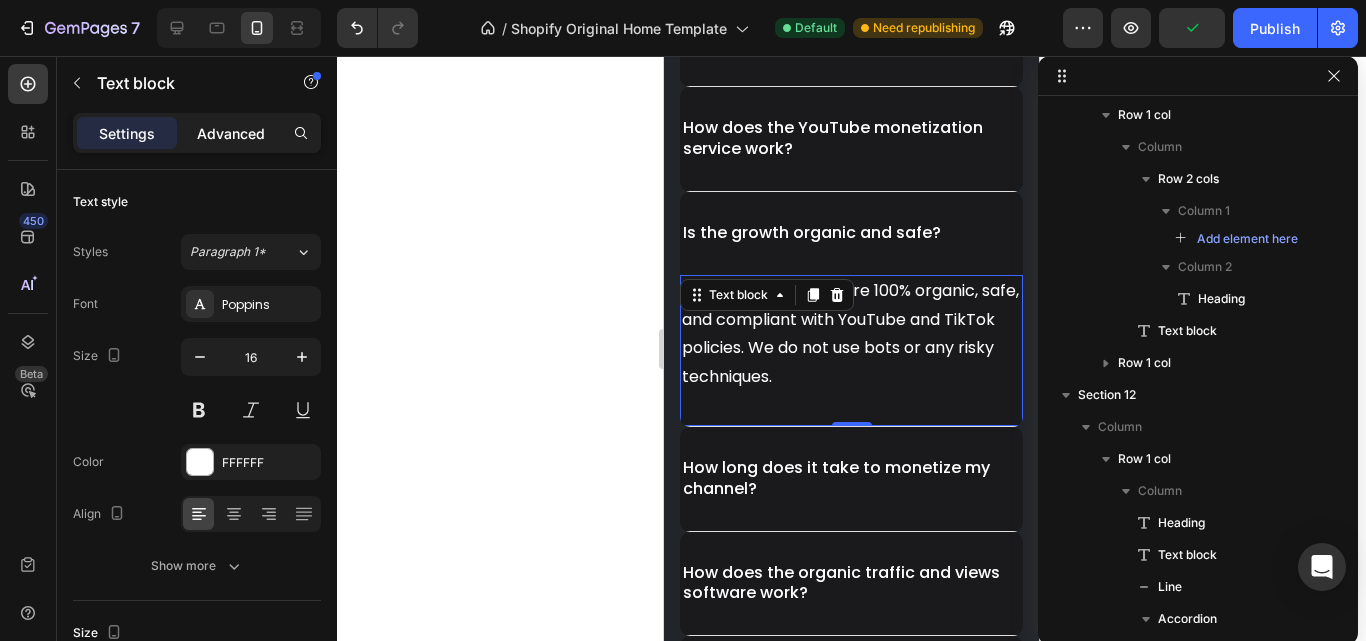 click on "Advanced" at bounding box center [231, 133] 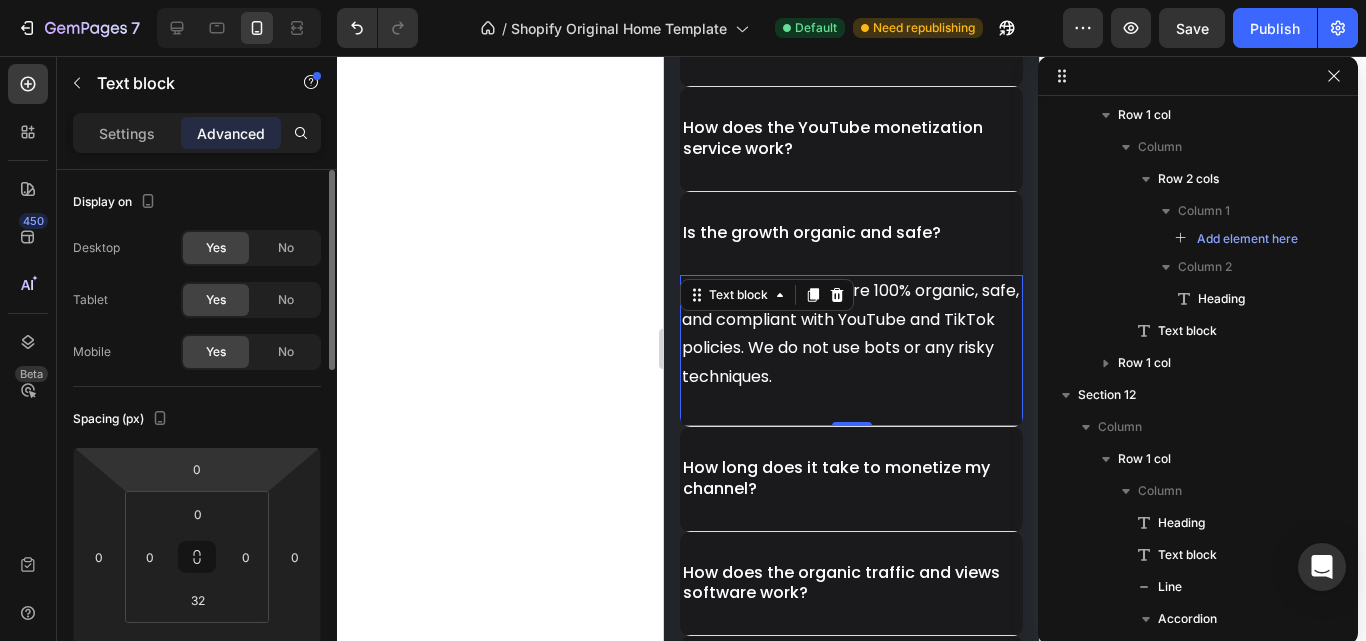 scroll, scrollTop: 100, scrollLeft: 0, axis: vertical 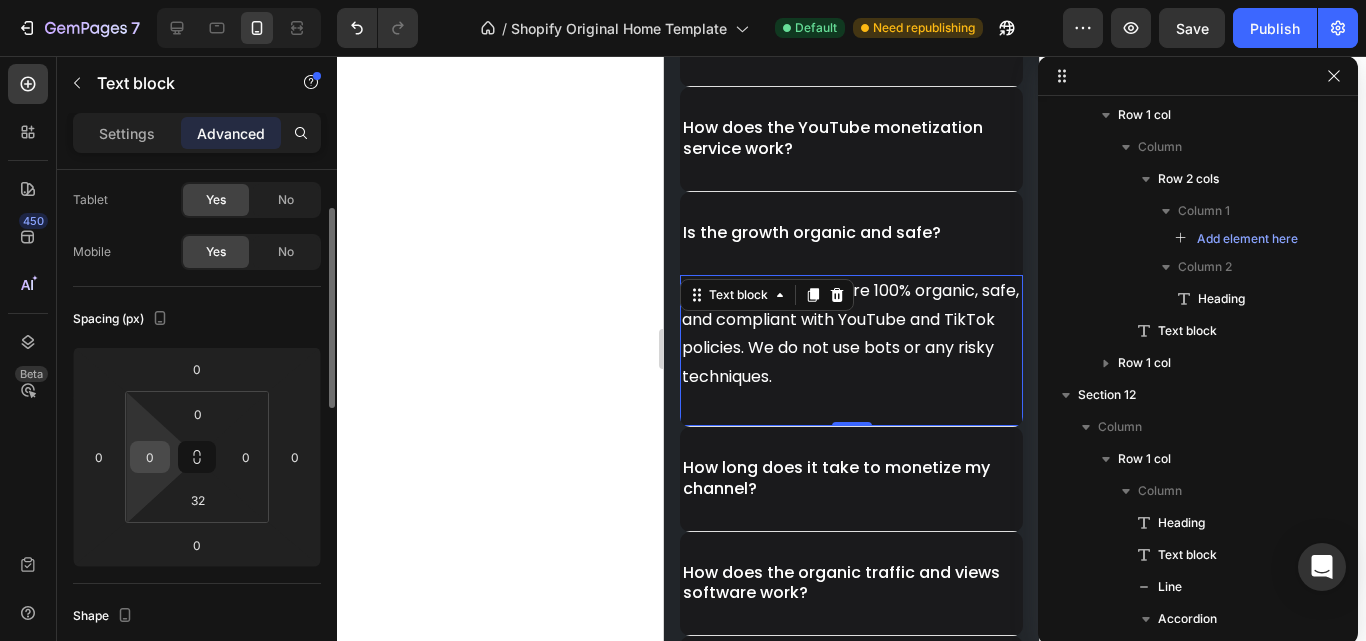 click on "0" at bounding box center (150, 457) 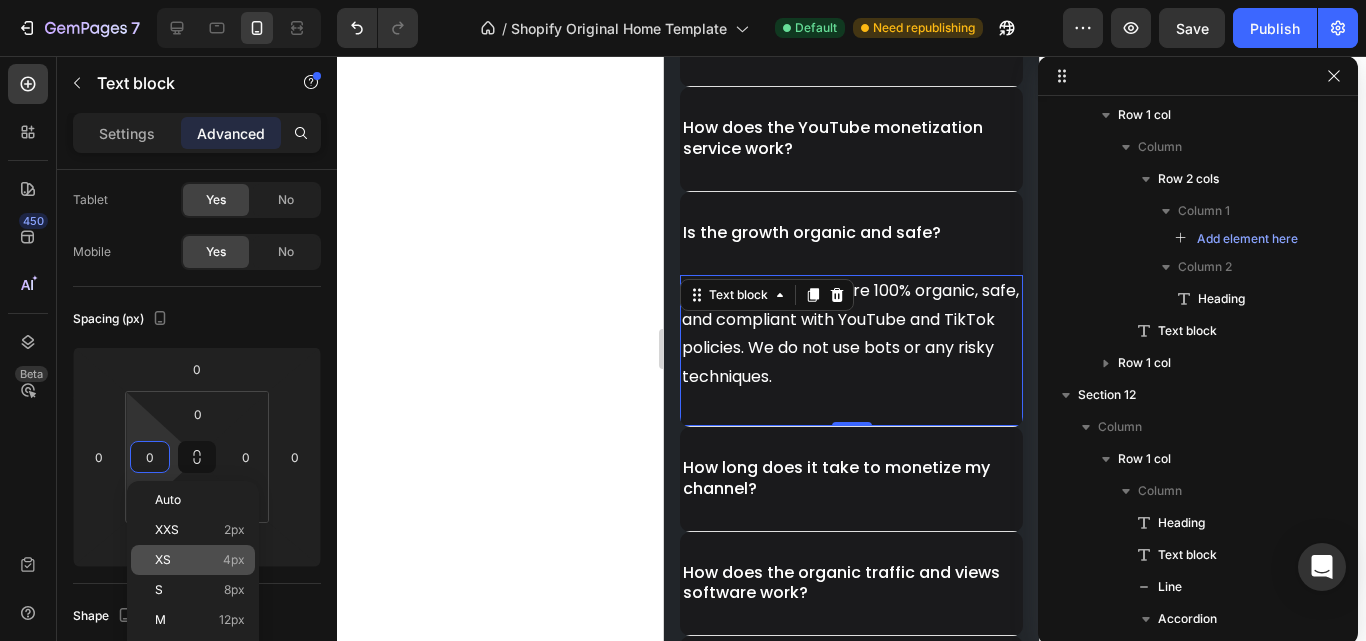 click on "XS" at bounding box center (163, 560) 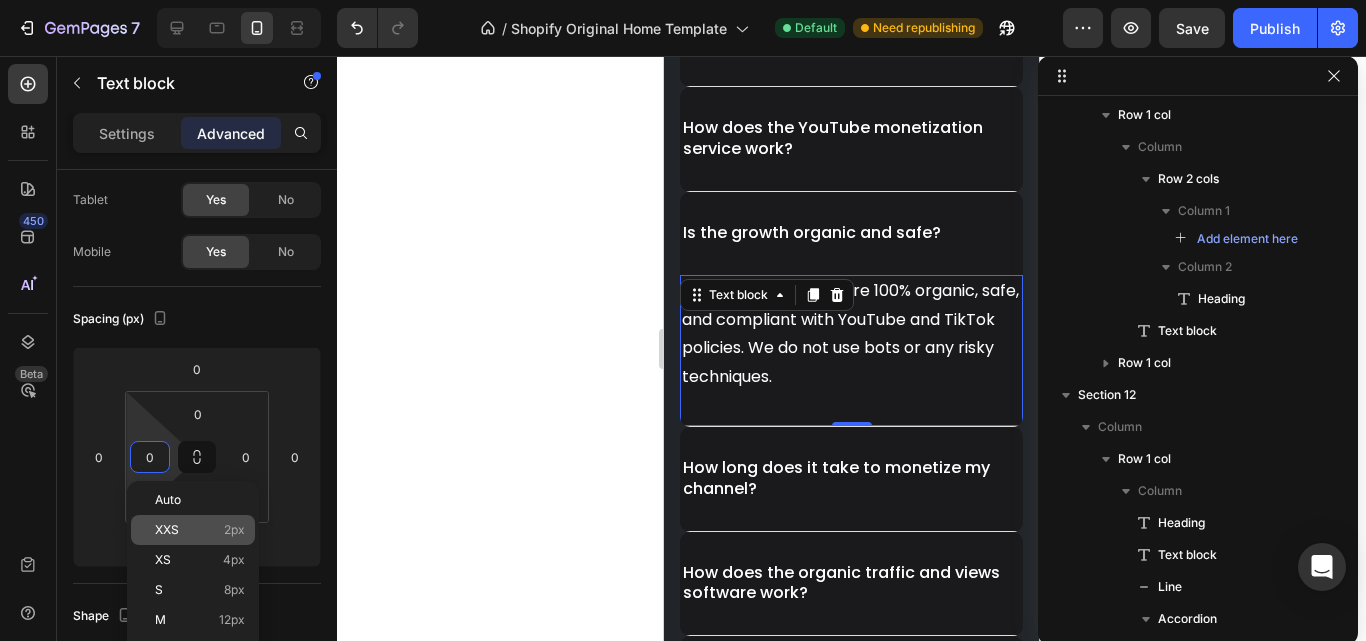 type on "4" 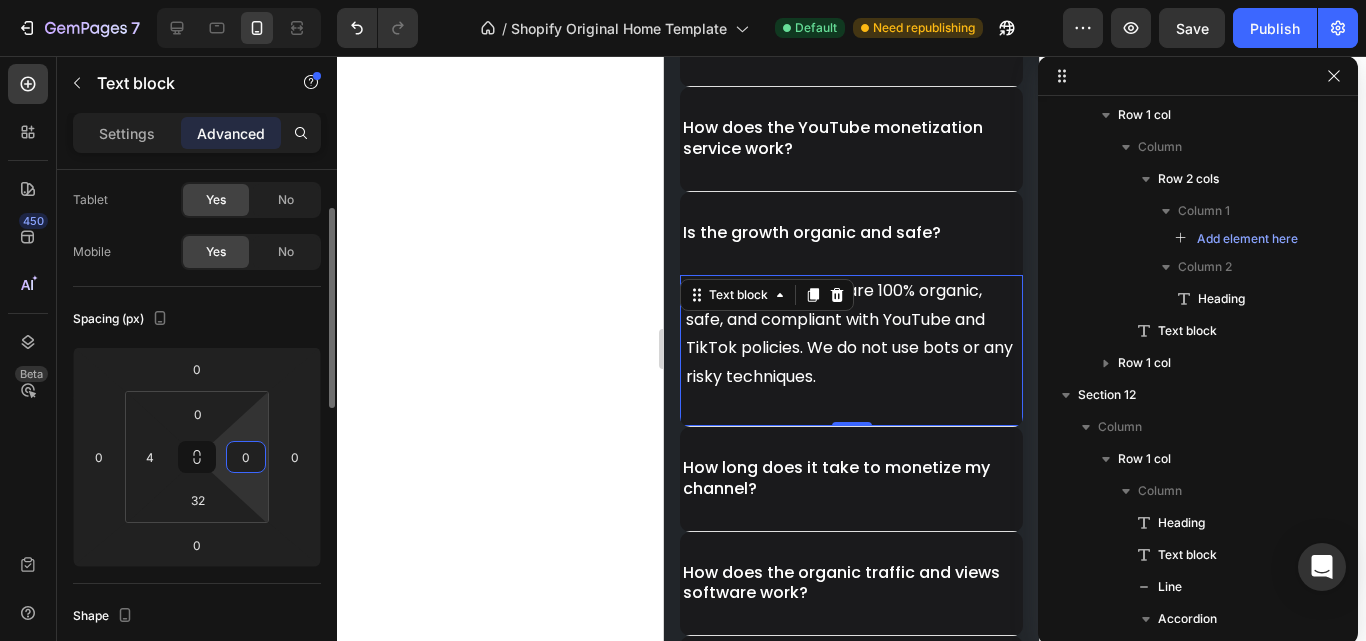 click on "0" at bounding box center (246, 457) 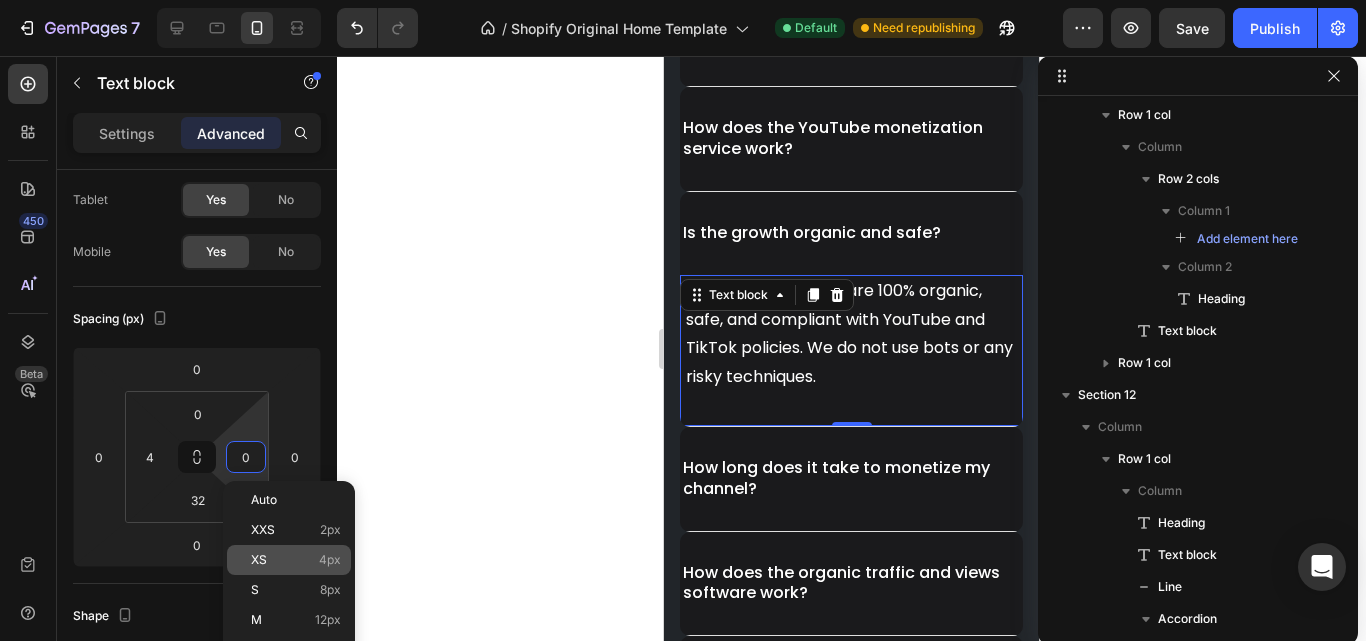 click on "XS 4px" 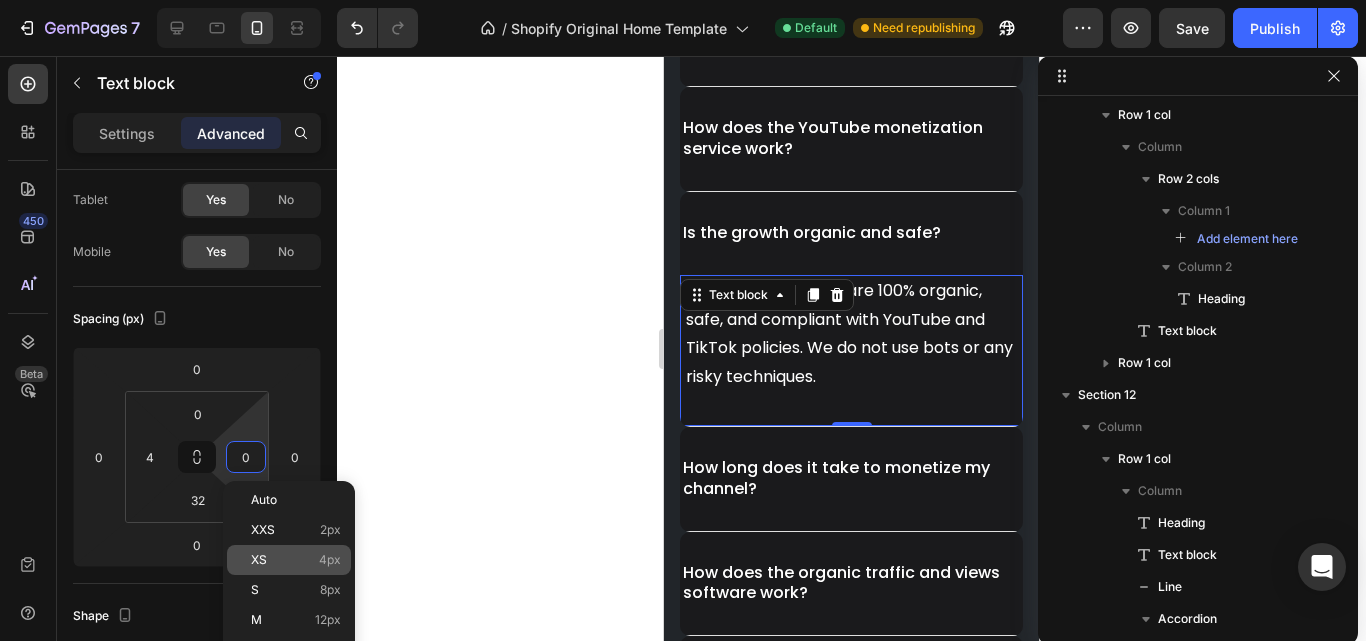 type on "4" 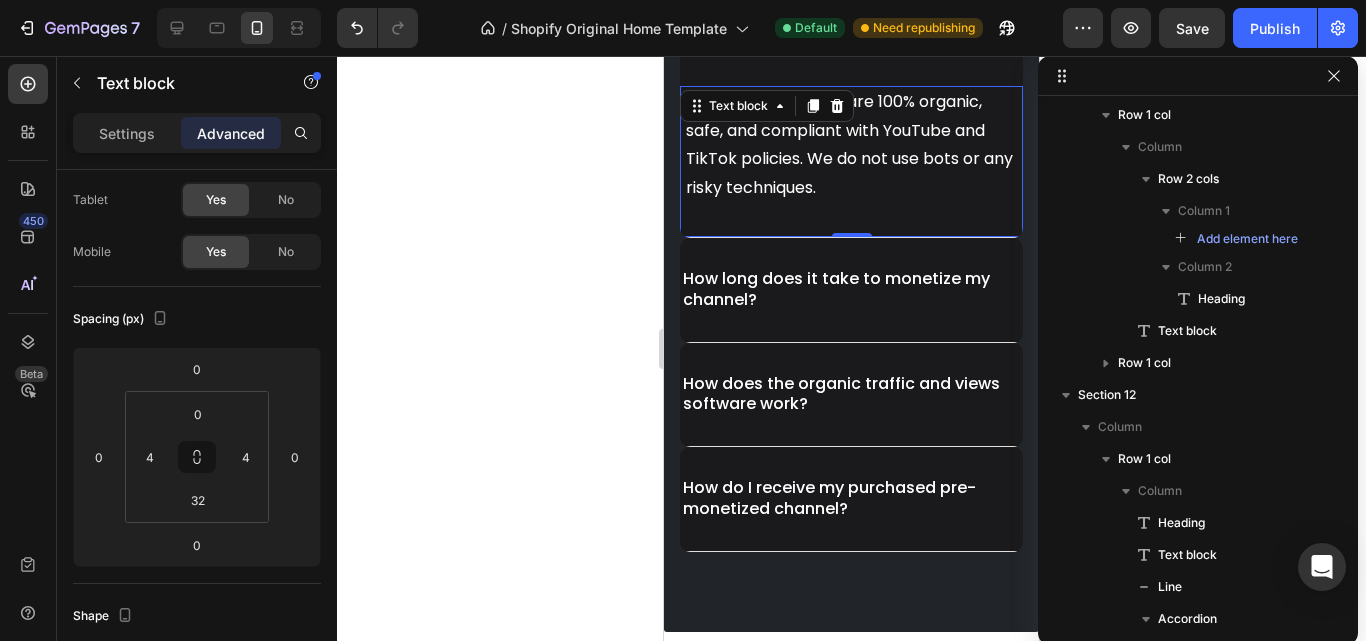 scroll, scrollTop: 7299, scrollLeft: 0, axis: vertical 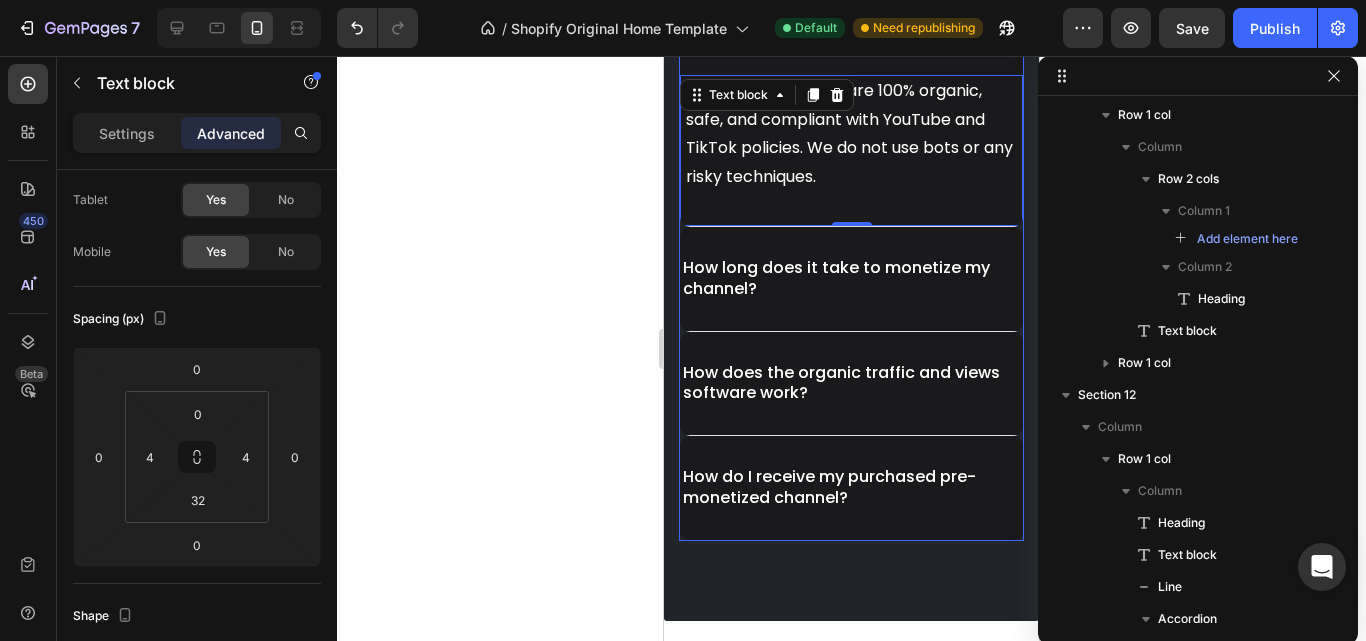 click on "How long does it take to monetize my channel?" at bounding box center (851, 279) 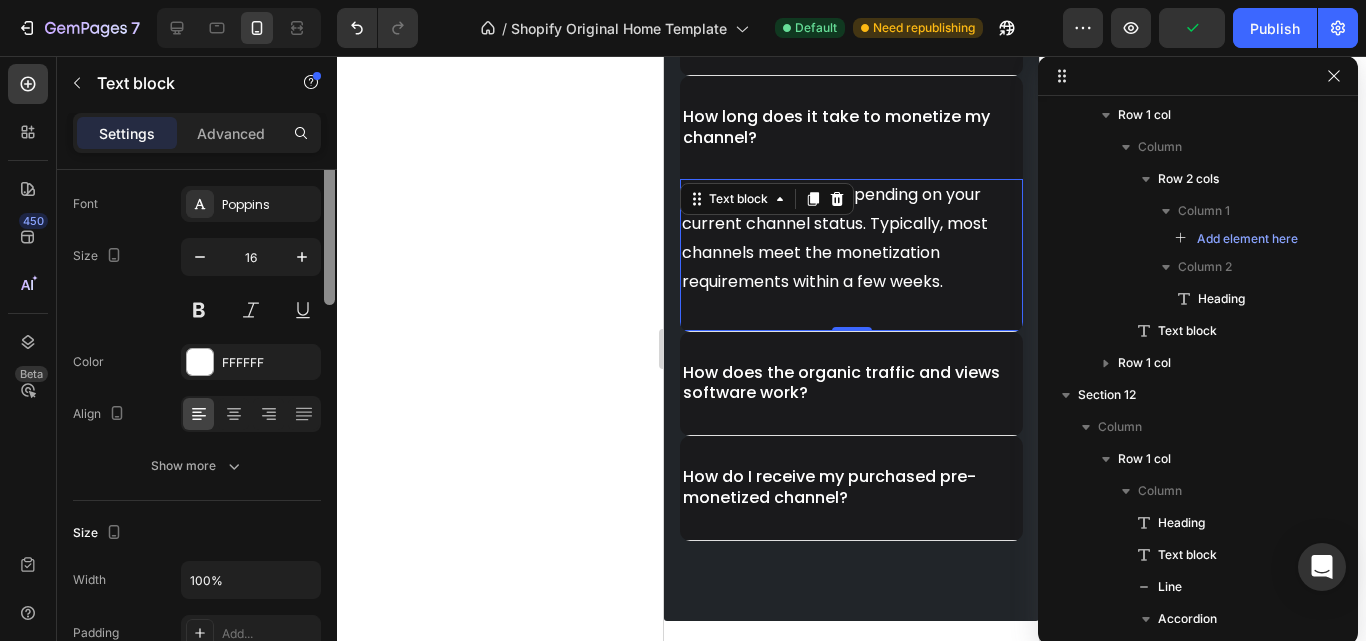 scroll, scrollTop: 0, scrollLeft: 0, axis: both 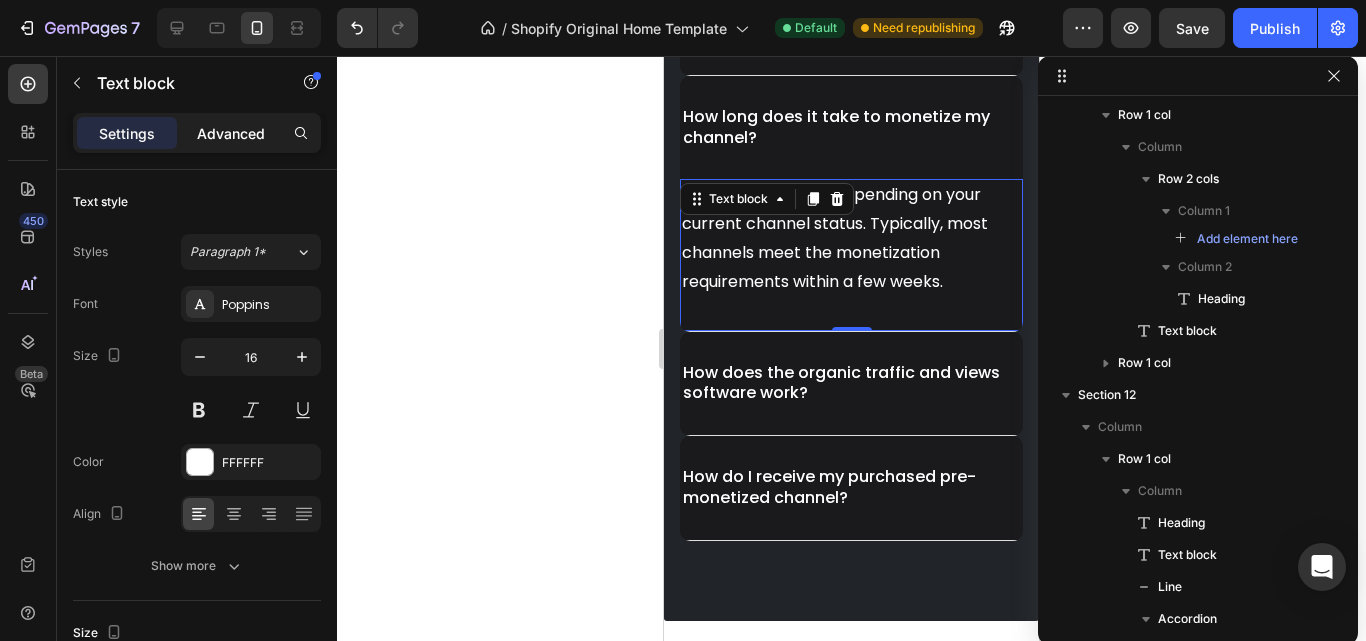 click on "Advanced" at bounding box center (231, 133) 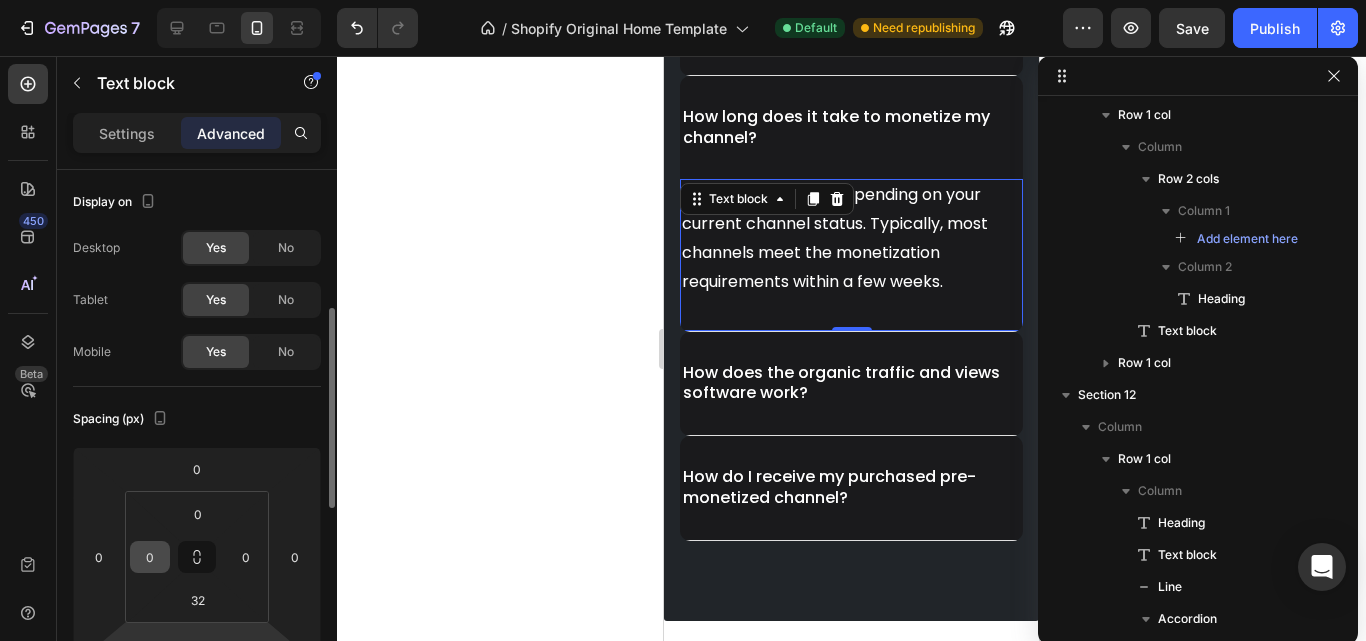 scroll, scrollTop: 100, scrollLeft: 0, axis: vertical 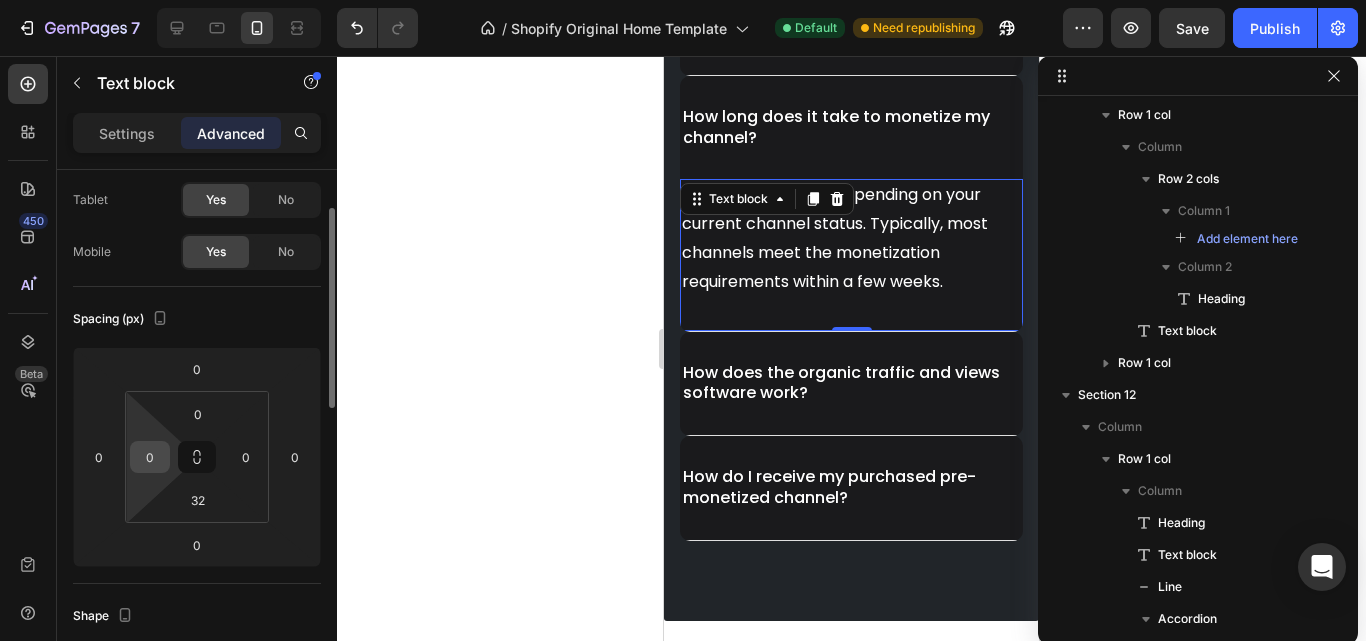 click on "0" at bounding box center (150, 457) 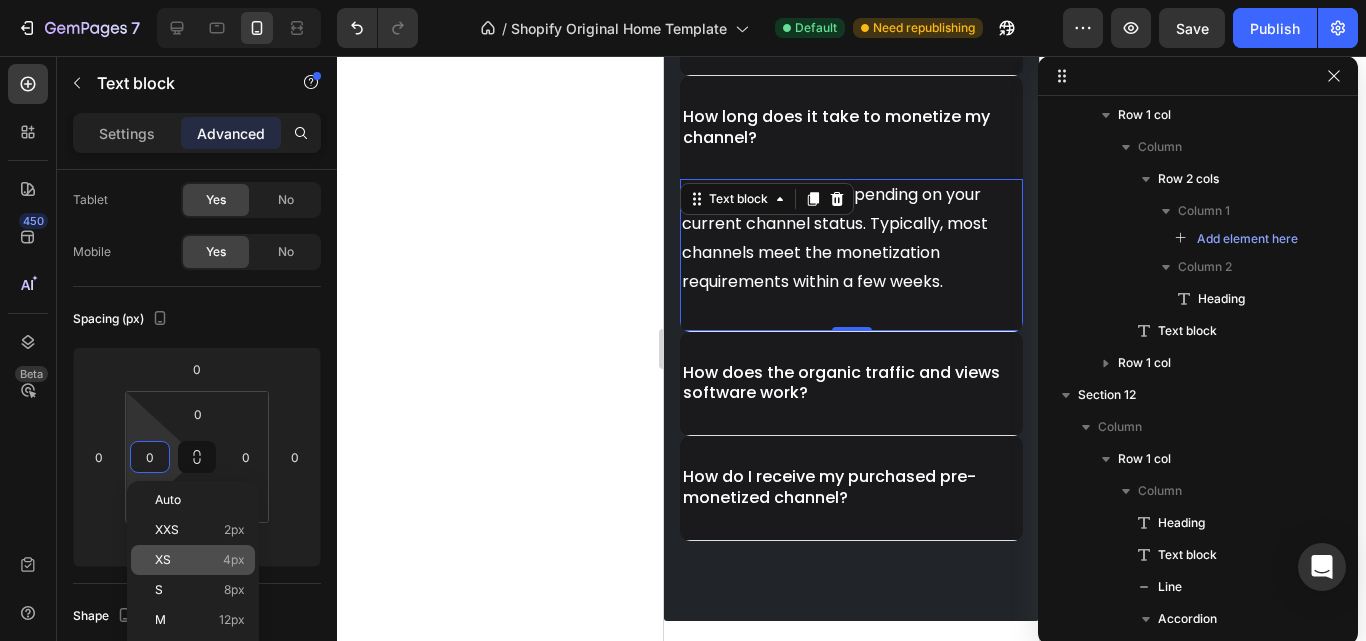 click on "XS" at bounding box center (163, 560) 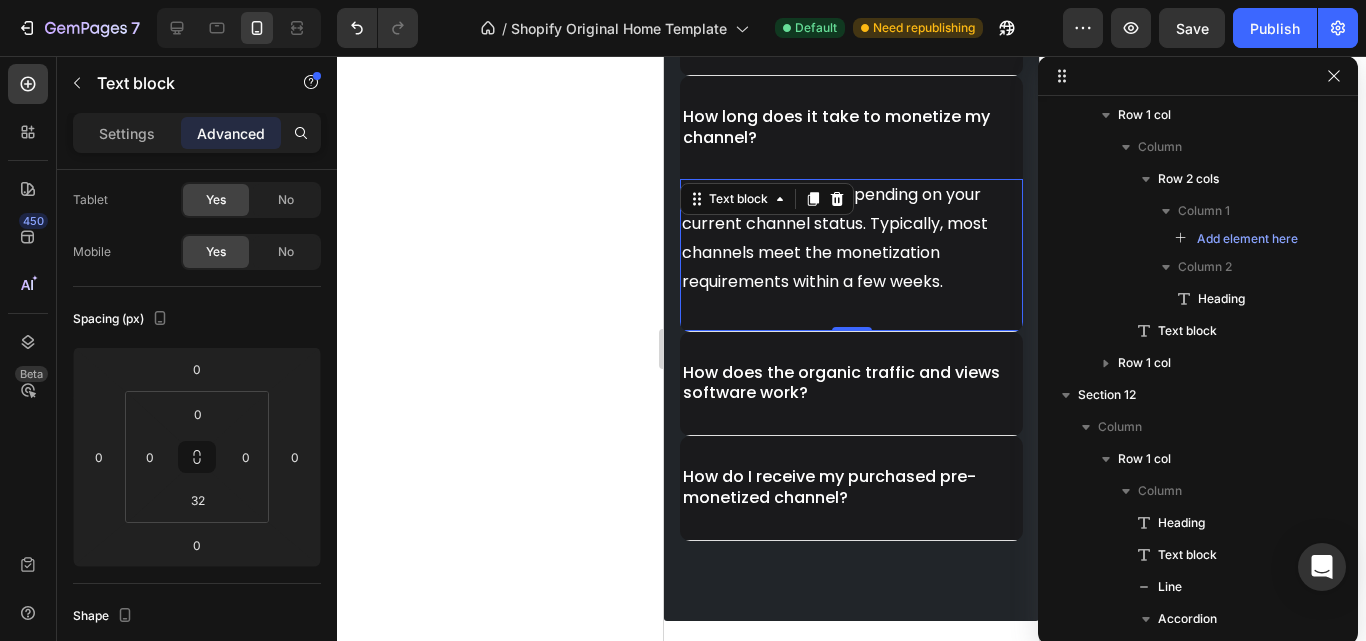 type on "4" 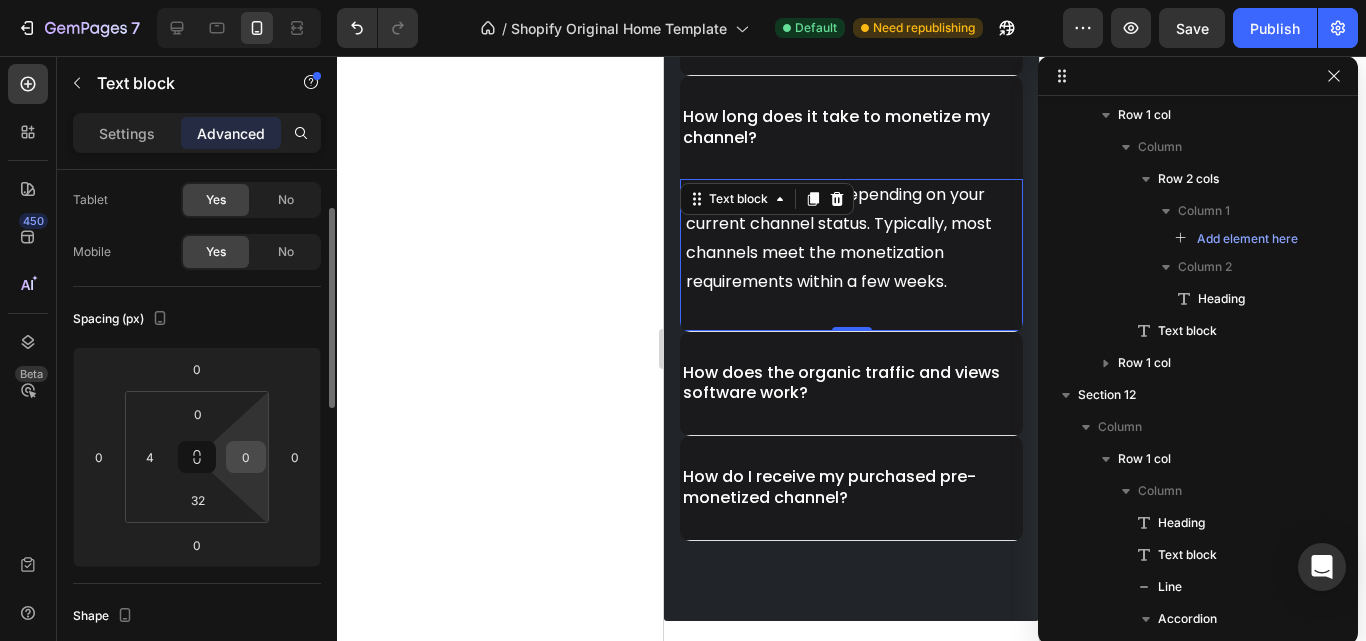 click on "0" at bounding box center [246, 457] 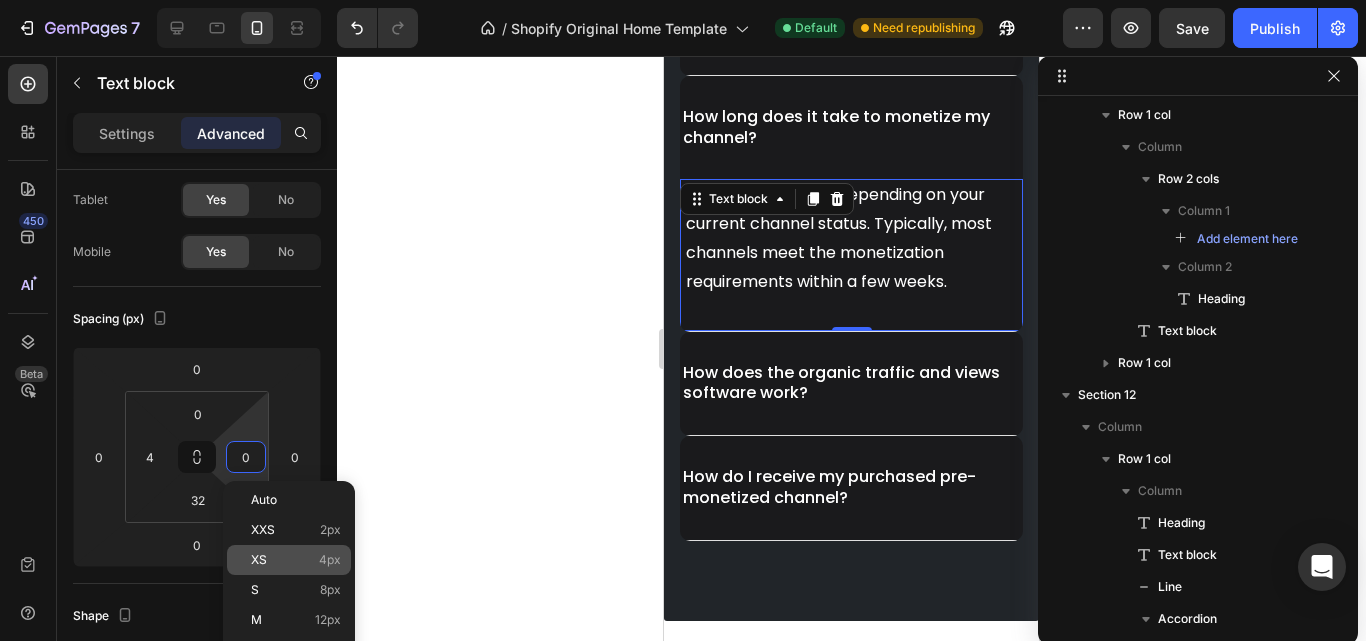 click on "XS" at bounding box center (259, 560) 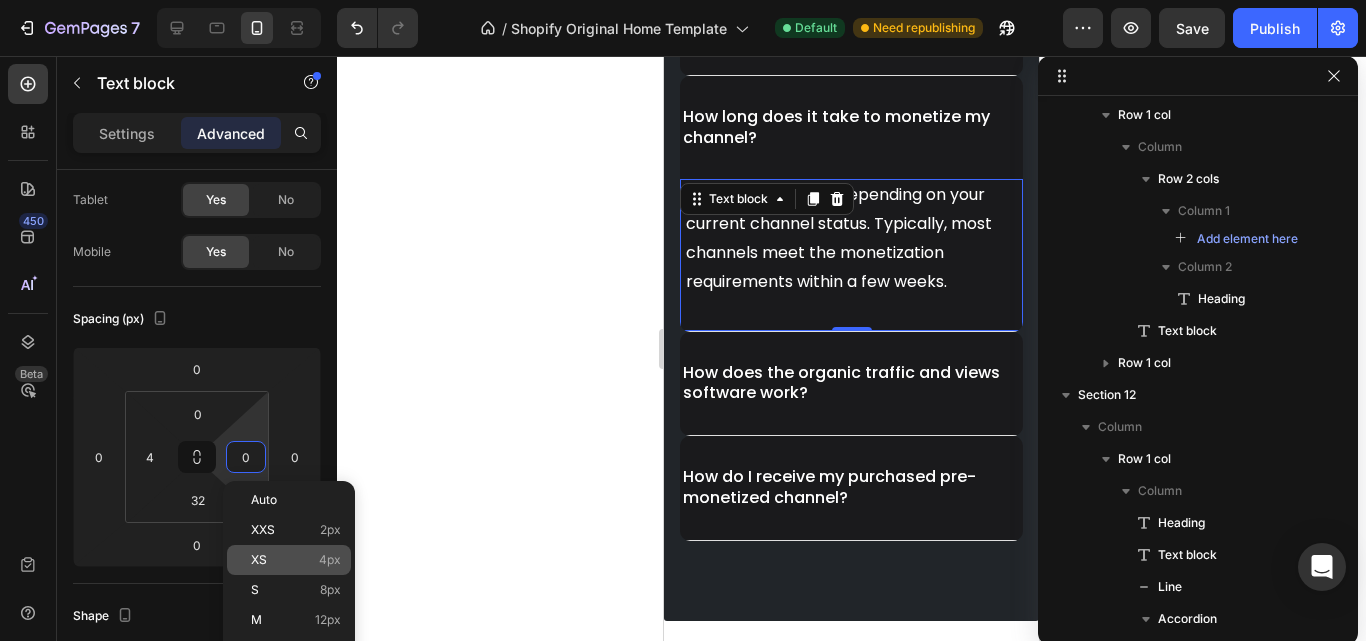 type on "4" 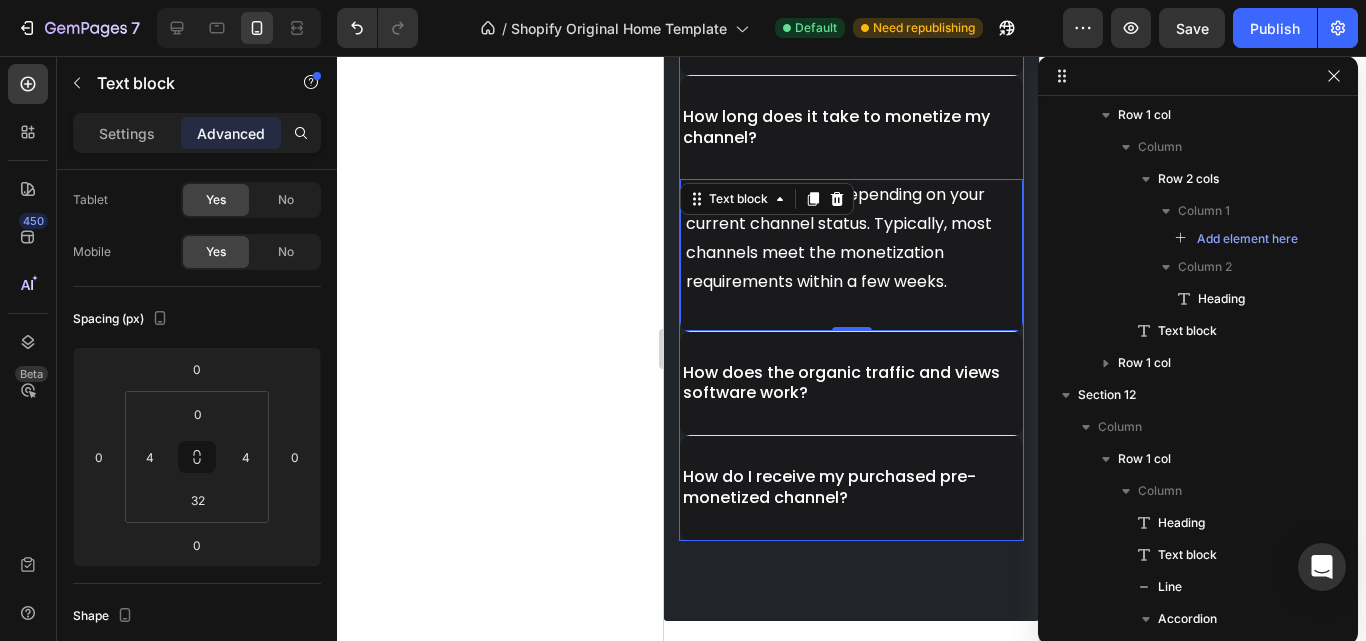 click on "How does the organic traffic and views software work?" at bounding box center (851, 384) 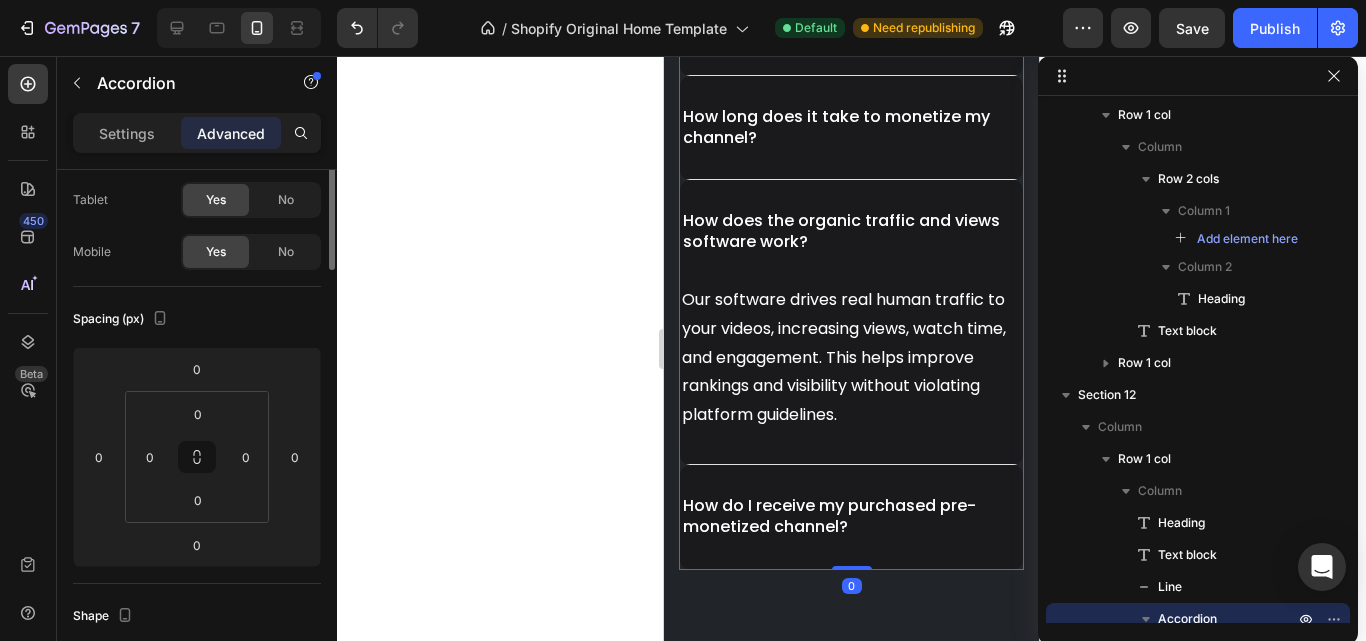 scroll, scrollTop: 0, scrollLeft: 0, axis: both 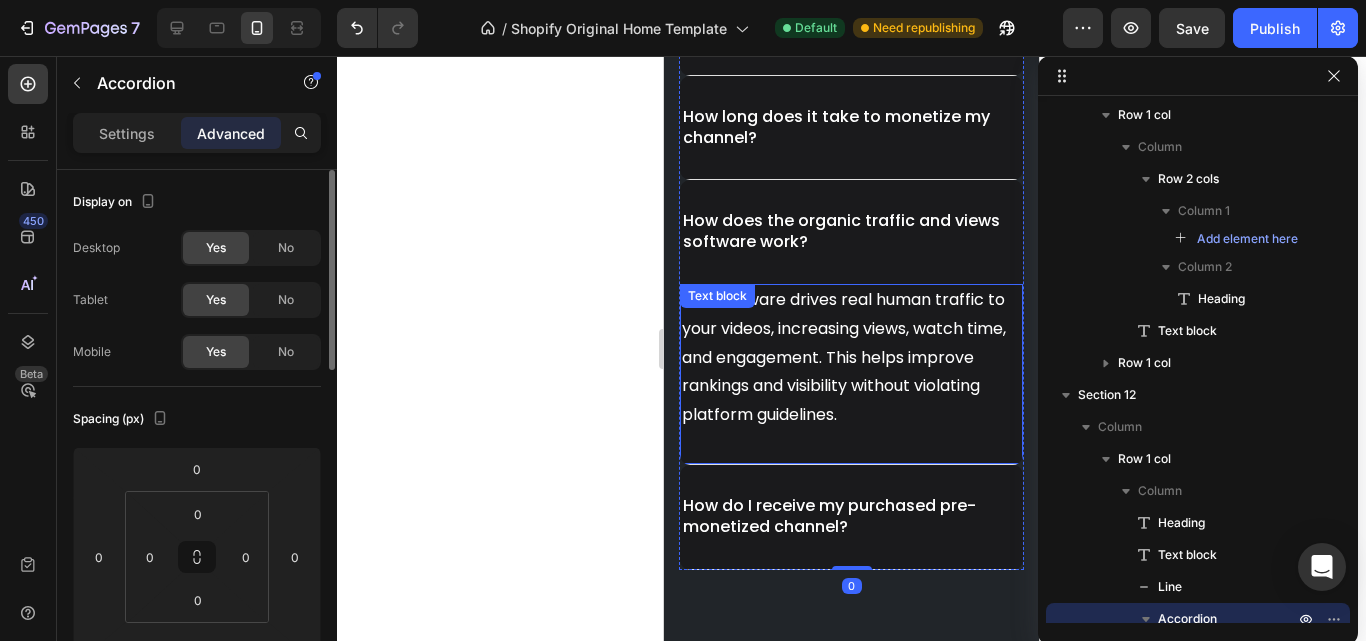 click on "Our software drives real human traffic to your videos, increasing views, watch time, and engagement. This helps improve rankings and visibility without violating platform guidelines." at bounding box center [851, 358] 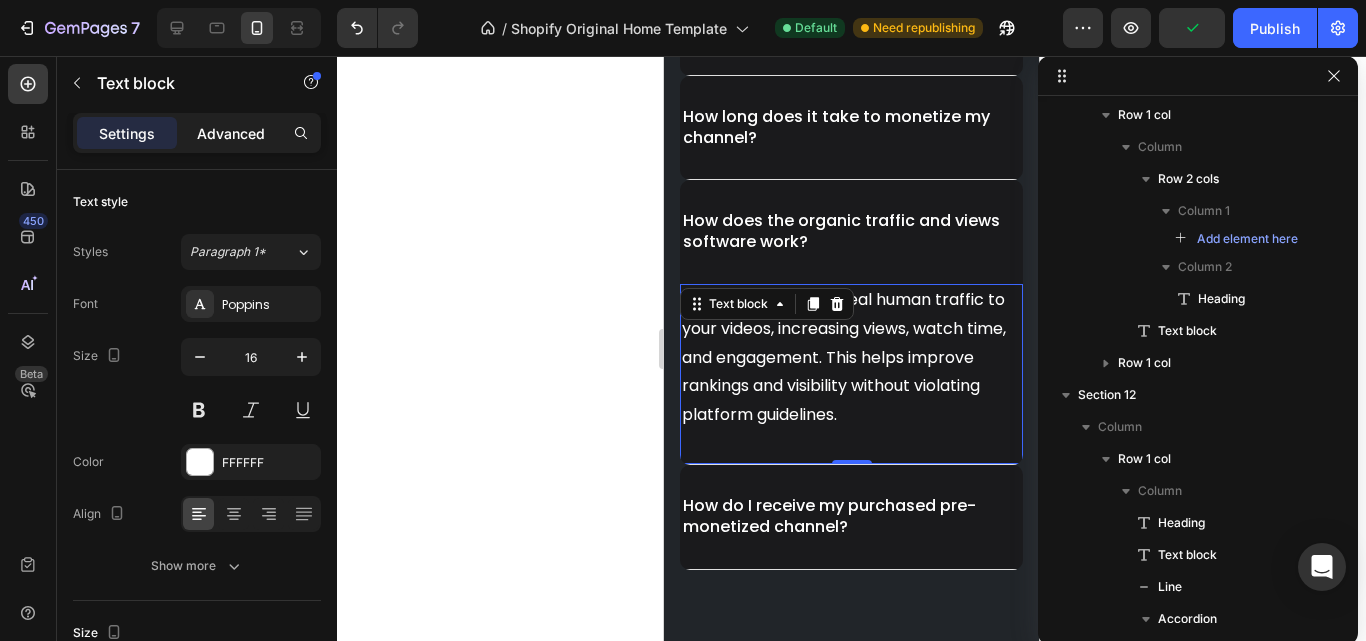 click on "Advanced" at bounding box center (231, 133) 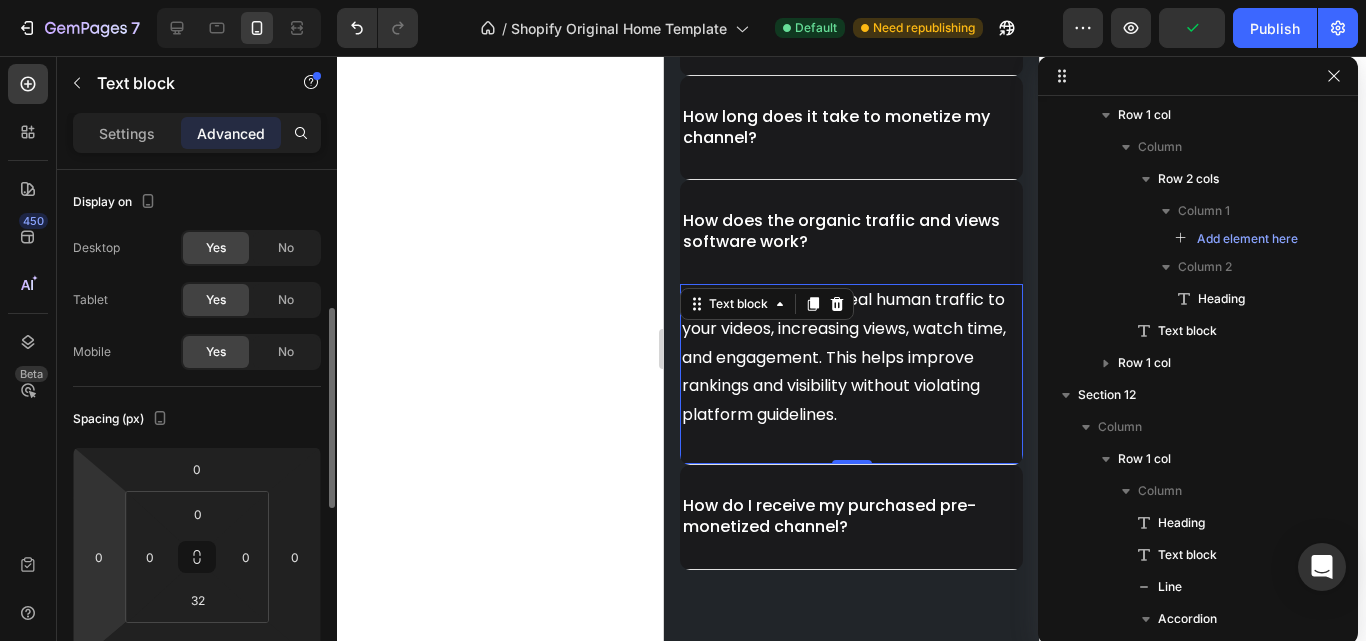 scroll, scrollTop: 100, scrollLeft: 0, axis: vertical 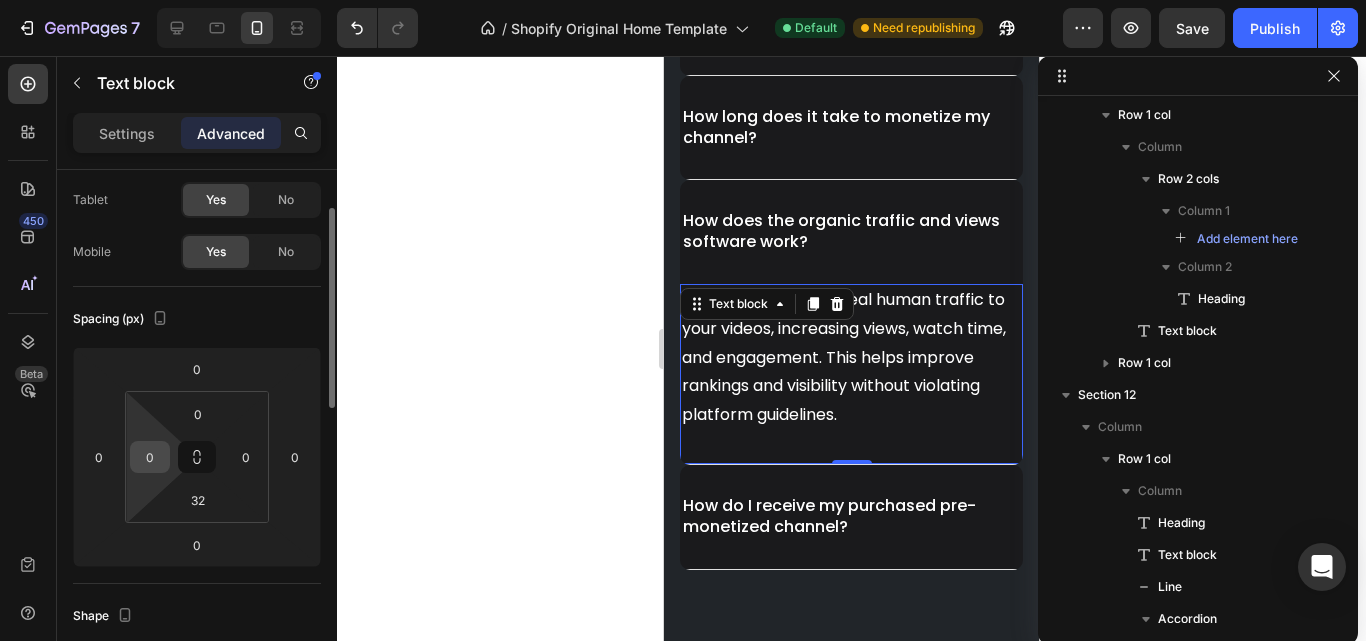click on "0" at bounding box center (150, 457) 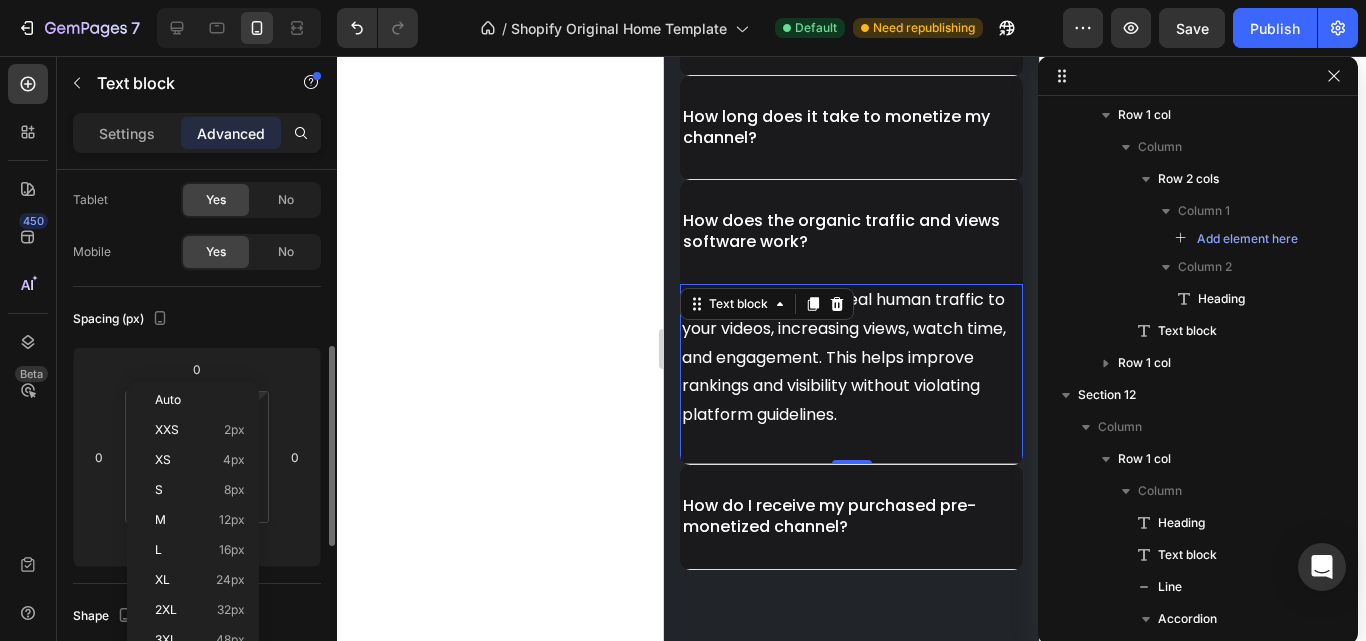 scroll, scrollTop: 200, scrollLeft: 0, axis: vertical 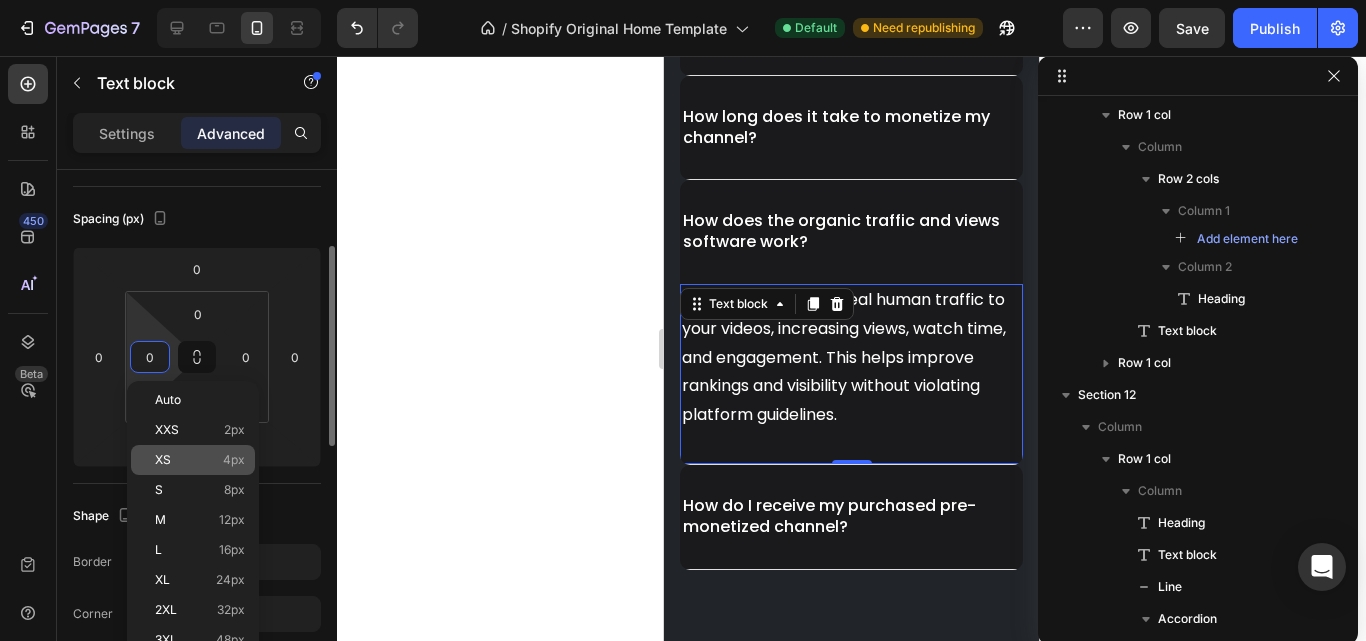 click on "XS 4px" at bounding box center [200, 460] 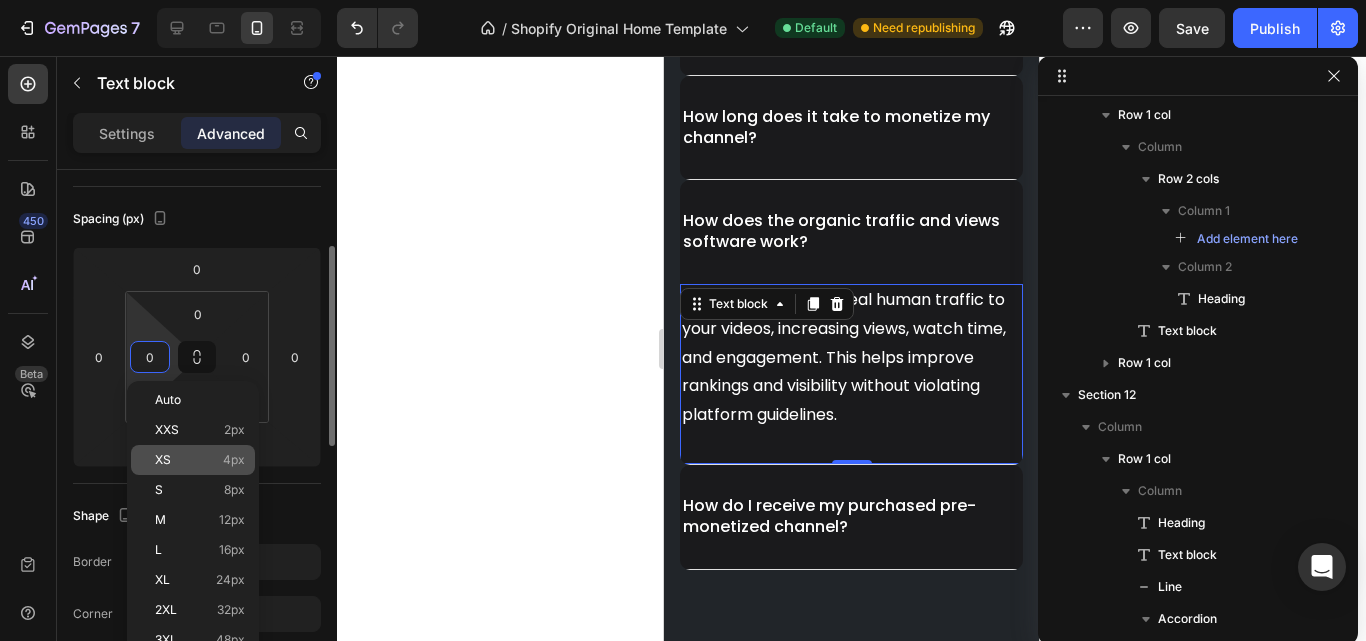 type on "4" 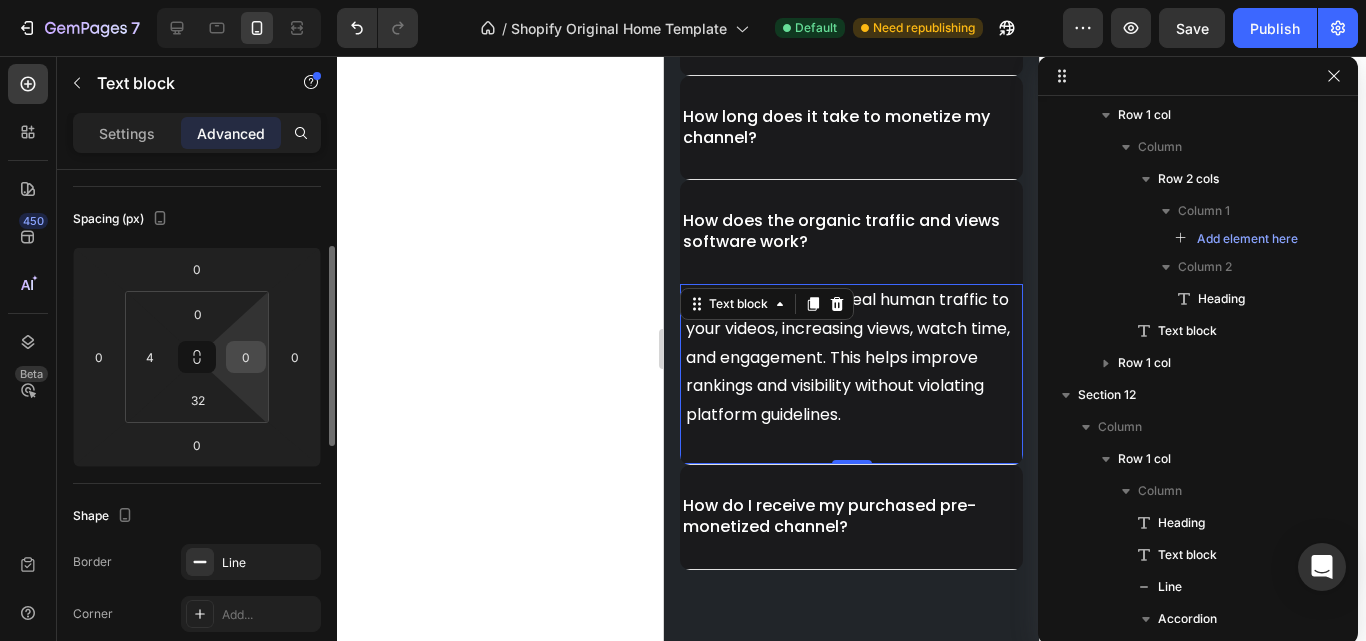 click on "0" at bounding box center [246, 357] 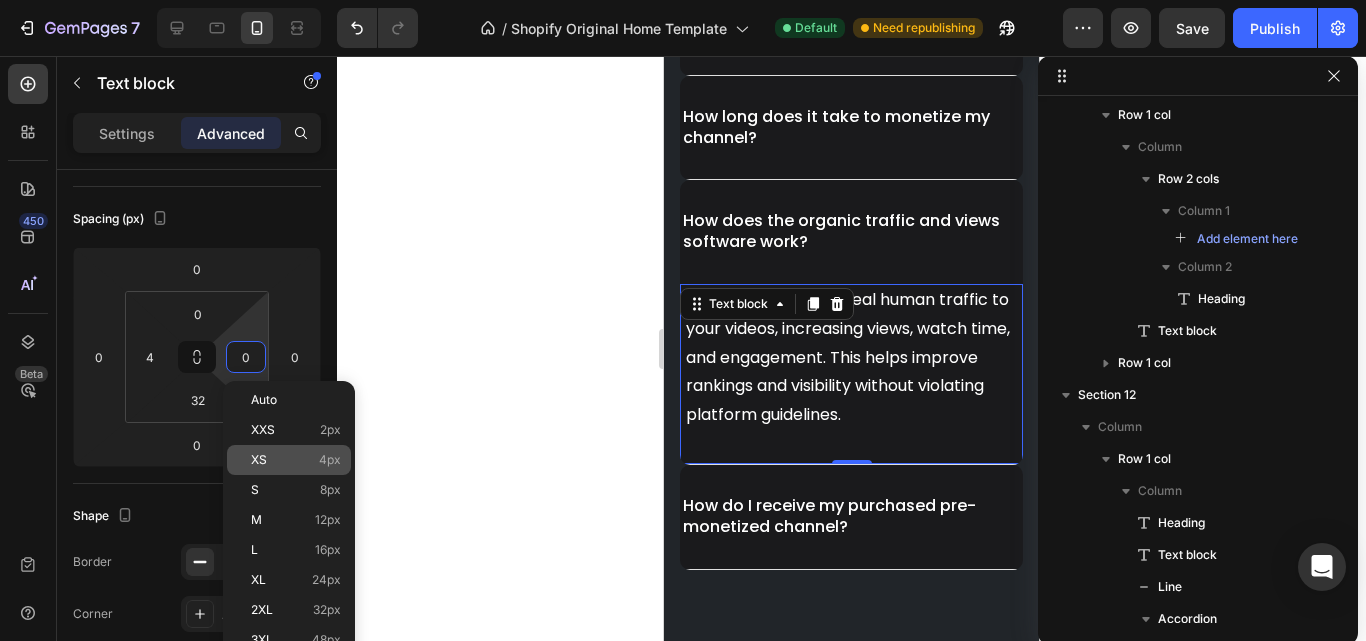 click on "XS 4px" 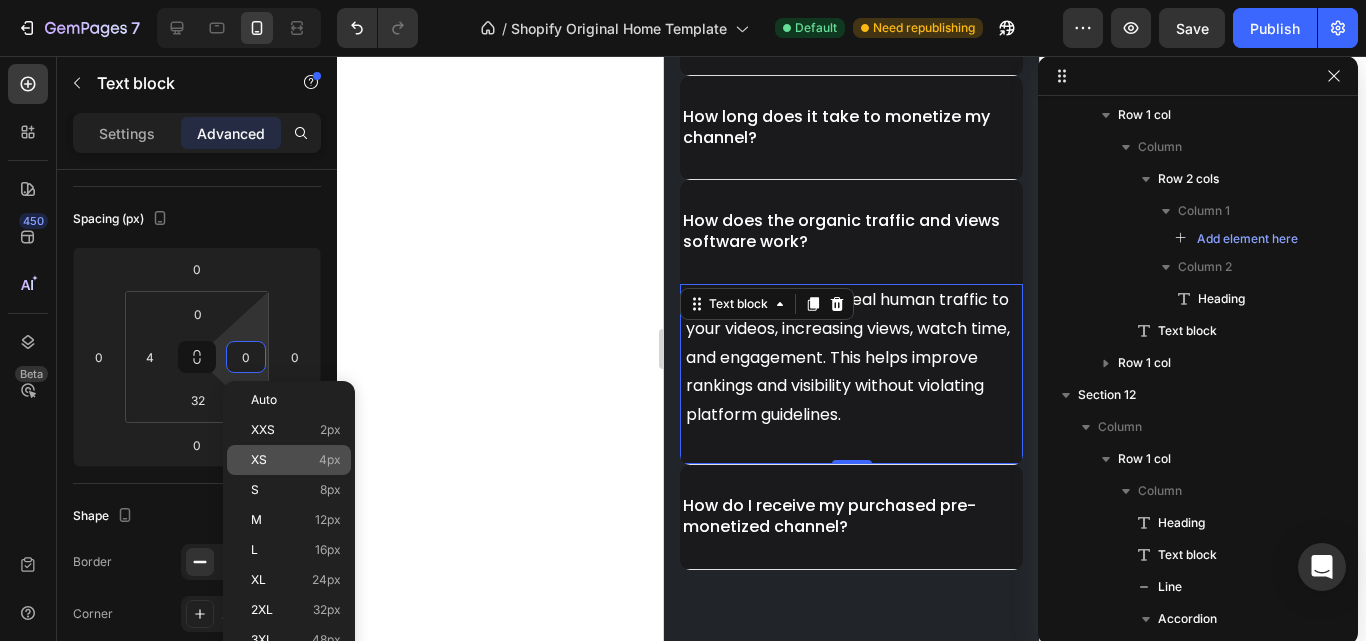 type on "4" 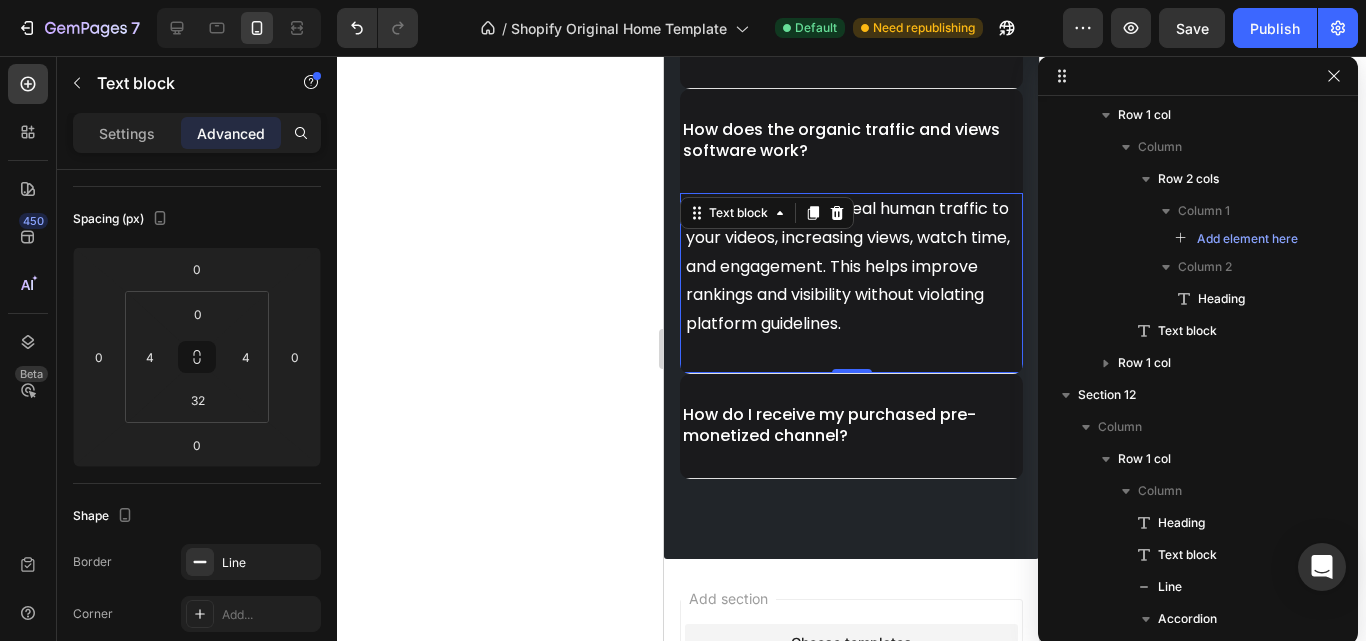 scroll, scrollTop: 7399, scrollLeft: 0, axis: vertical 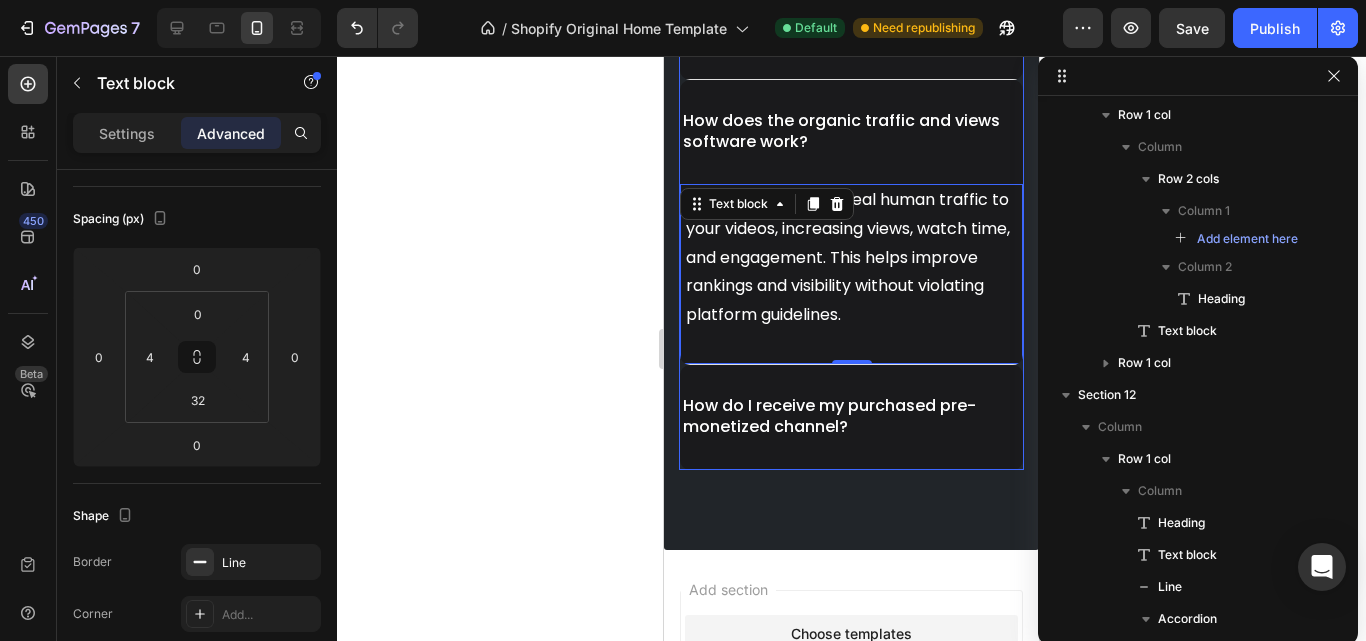 click on "How do I receive my purchased pre-monetized channel?" at bounding box center (851, 417) 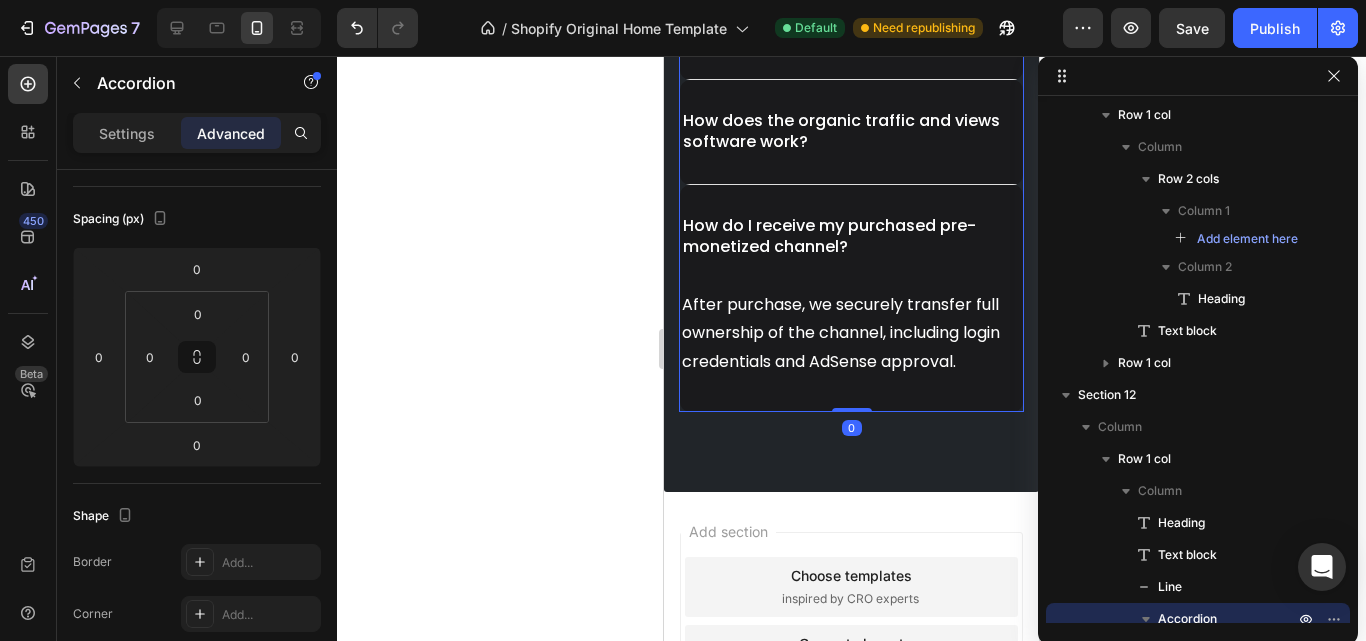 scroll, scrollTop: 0, scrollLeft: 0, axis: both 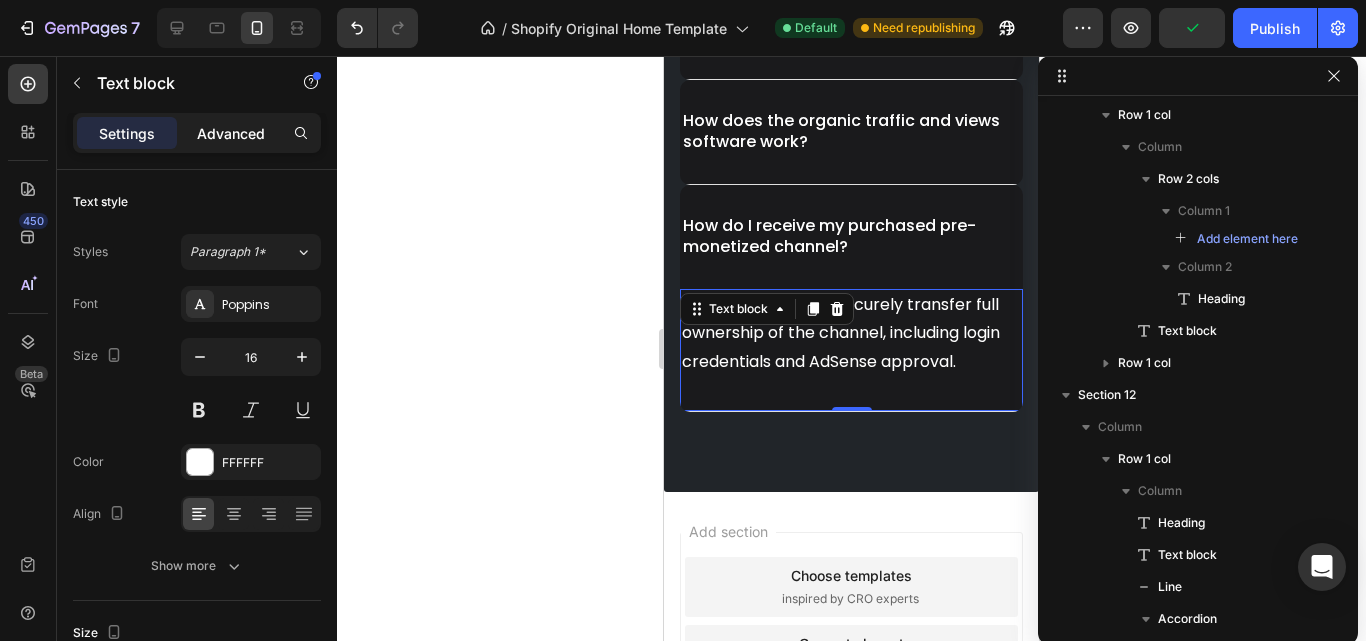 click on "Advanced" at bounding box center (231, 133) 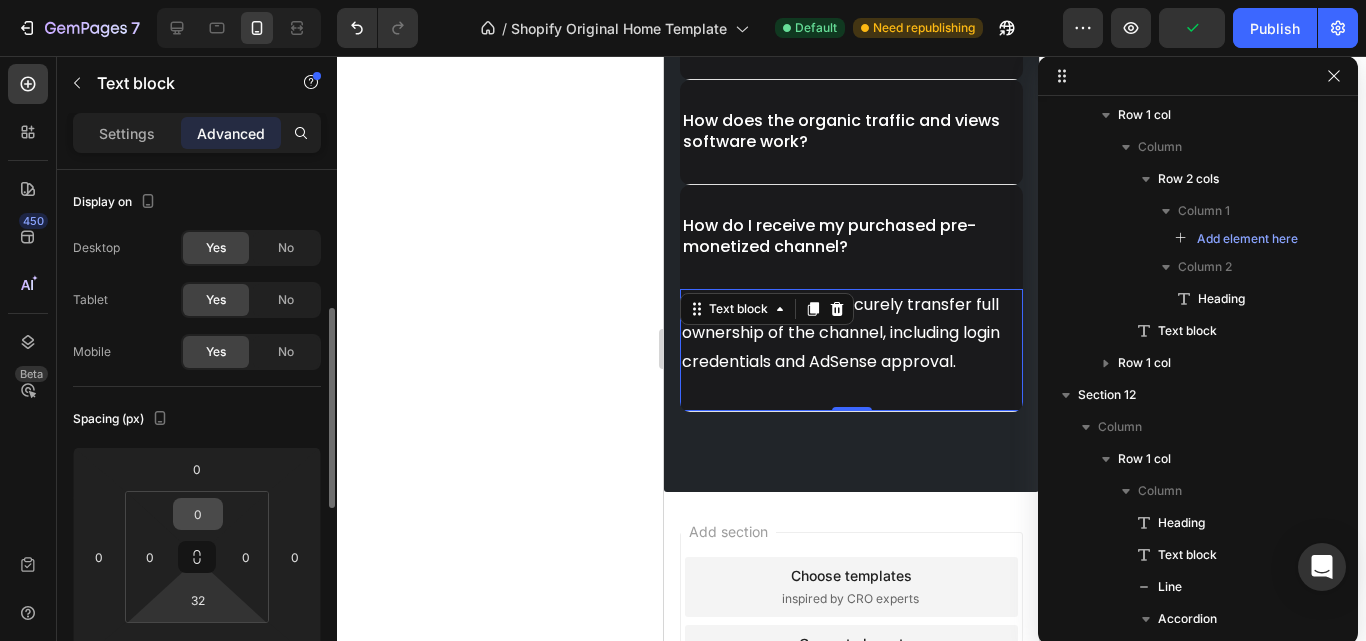 scroll, scrollTop: 100, scrollLeft: 0, axis: vertical 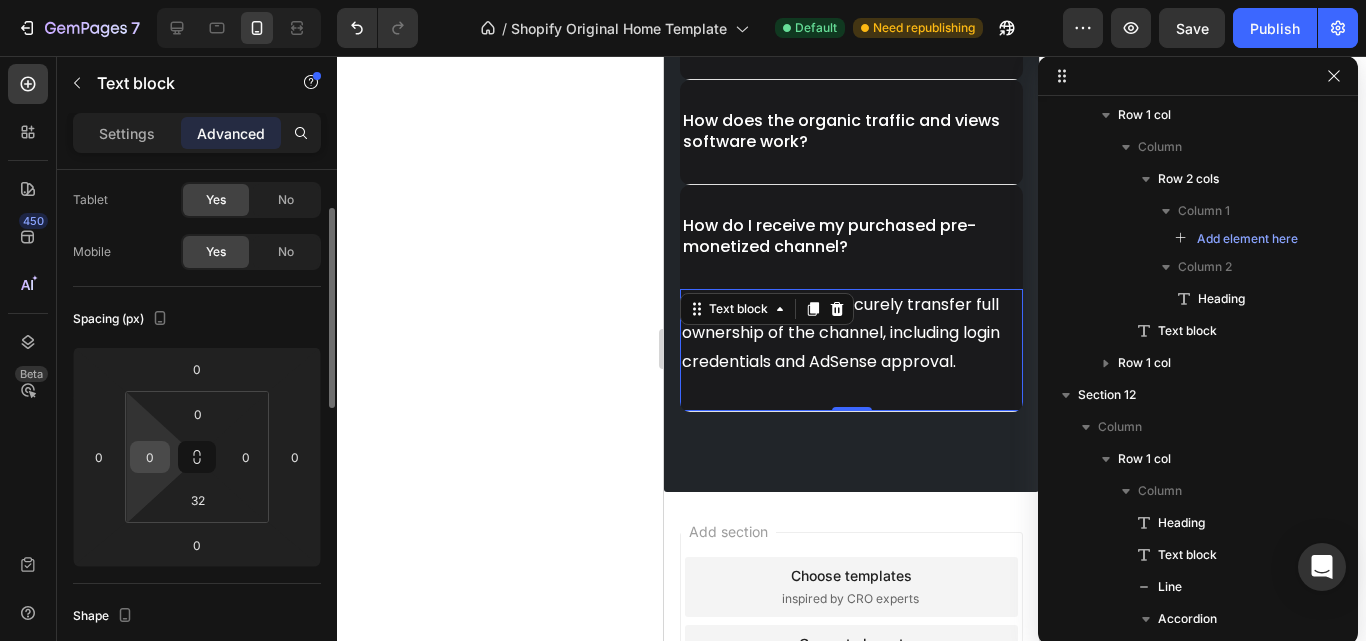 click on "0" at bounding box center (150, 457) 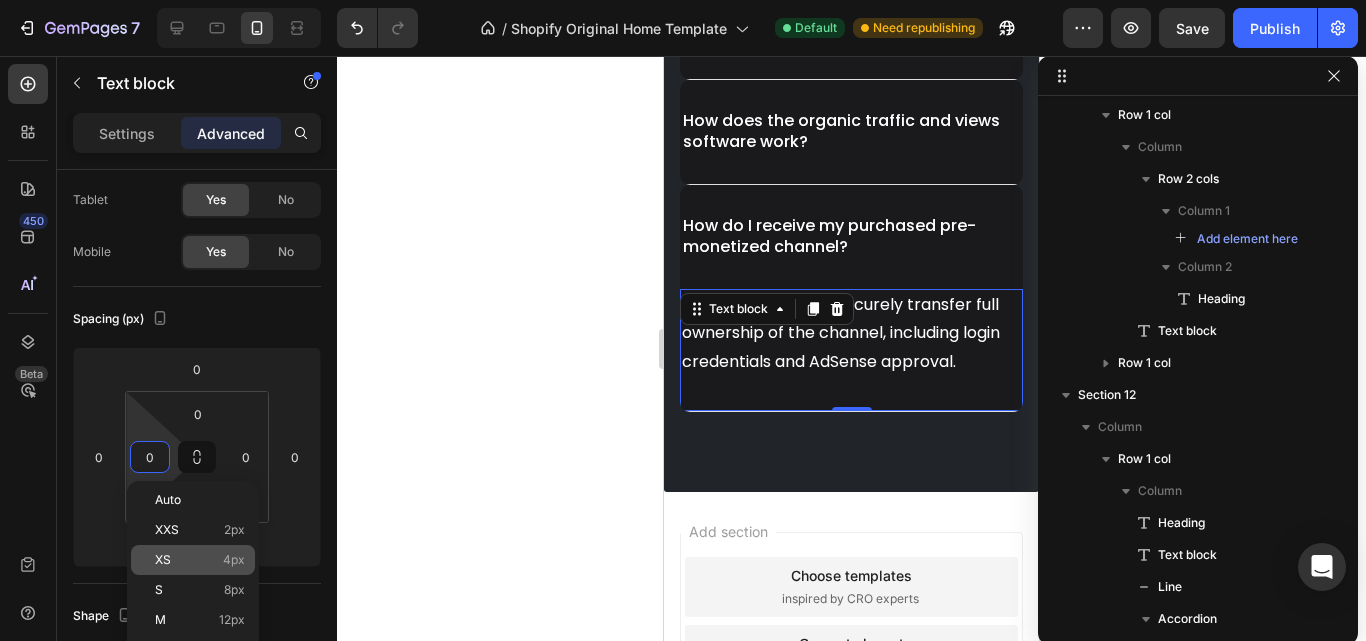 click on "XS" at bounding box center (163, 560) 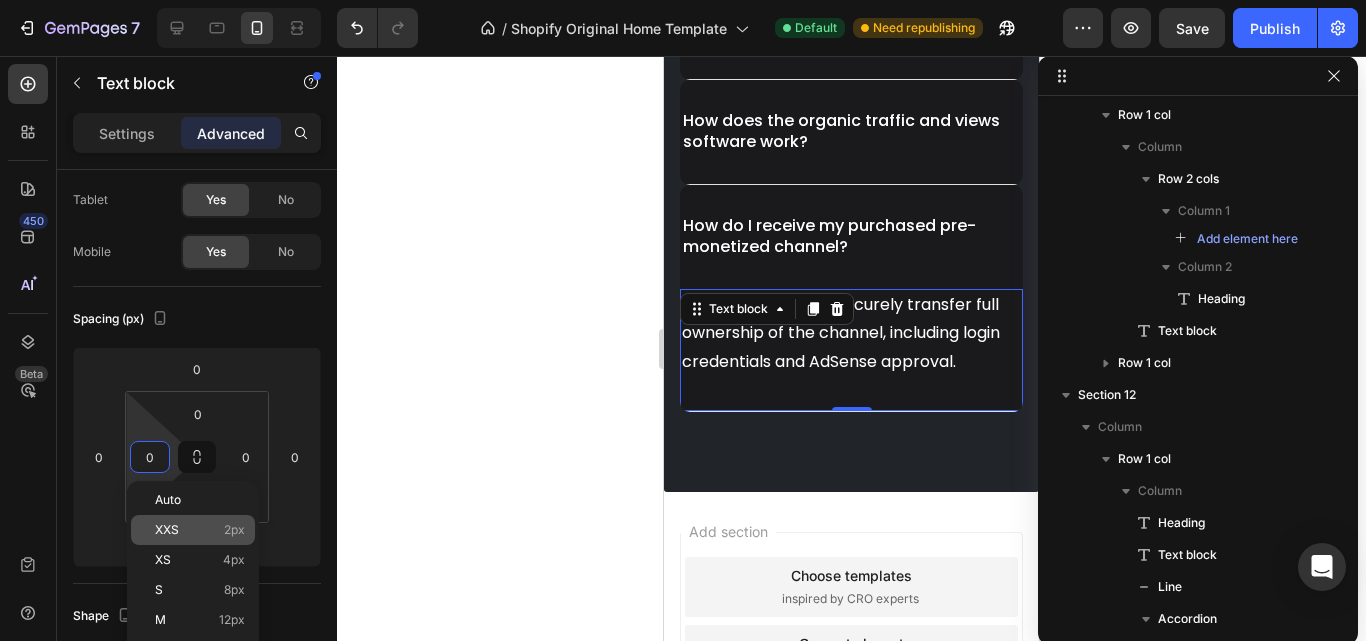 type on "4" 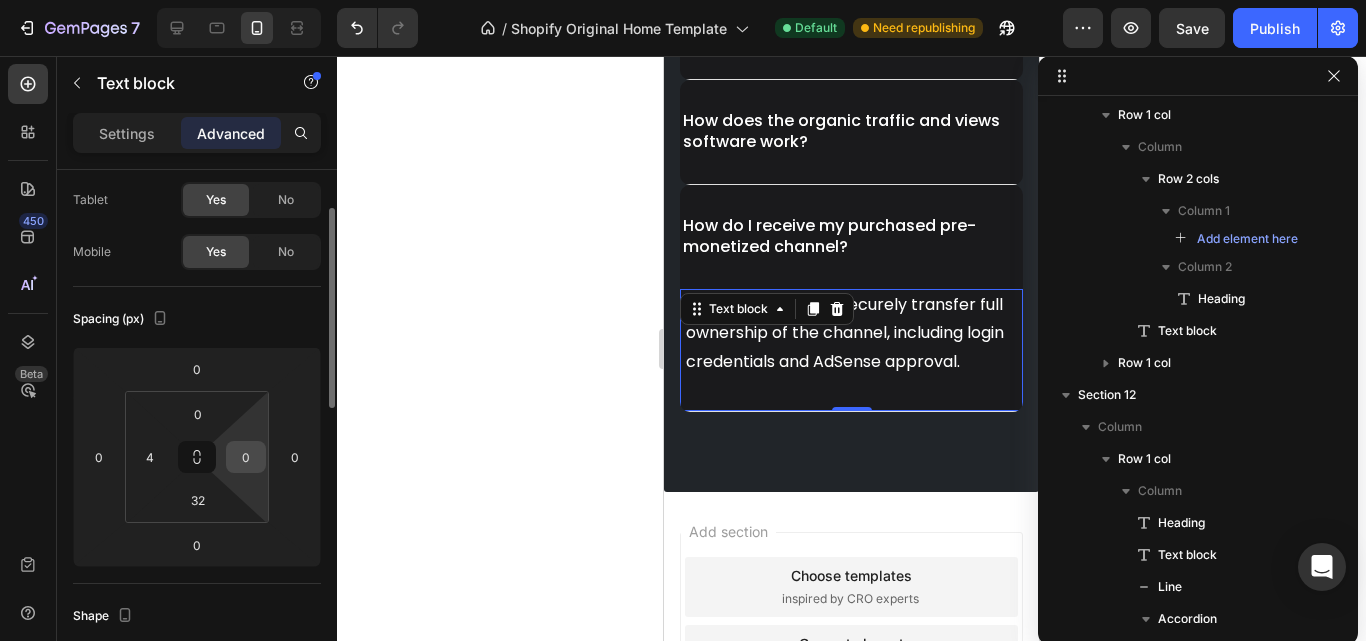 click on "0" at bounding box center (246, 457) 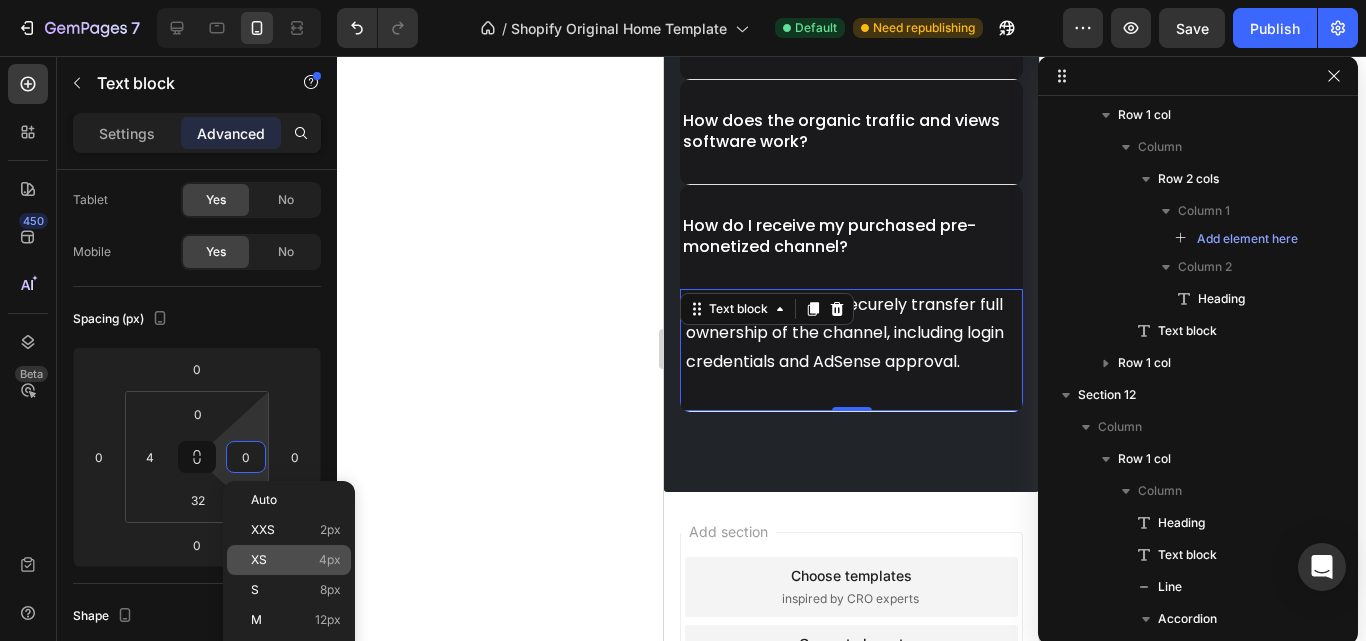 click on "XS" at bounding box center (259, 560) 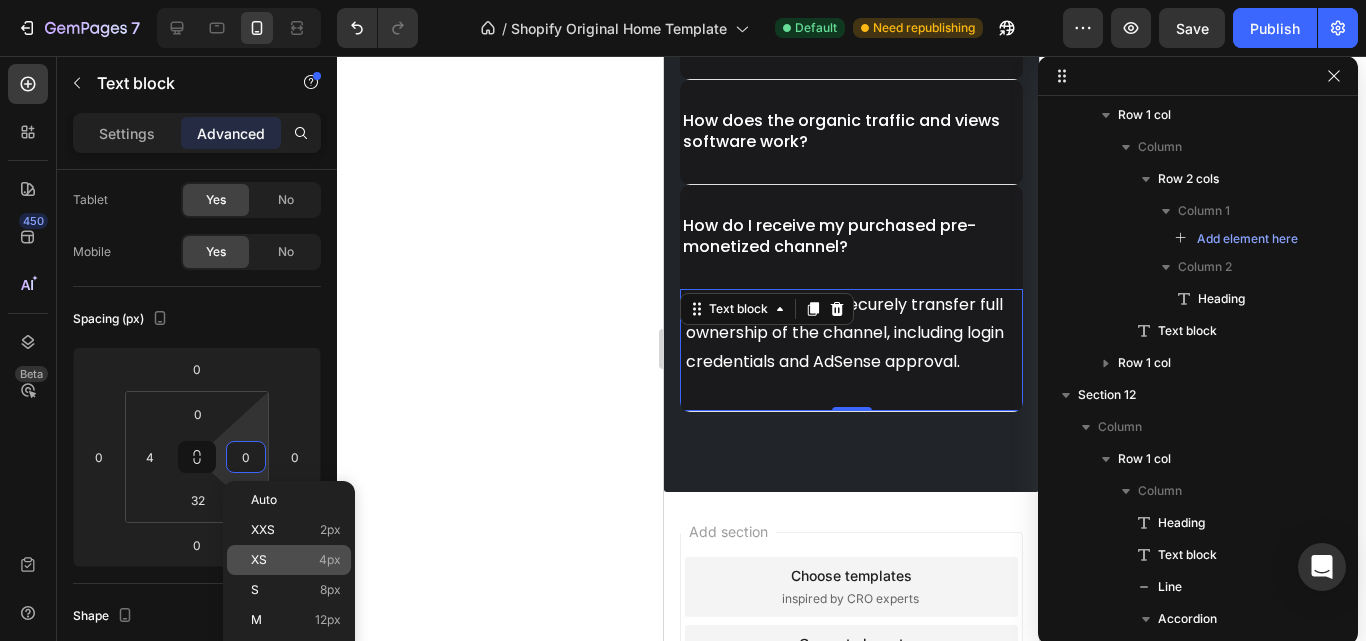 type on "4" 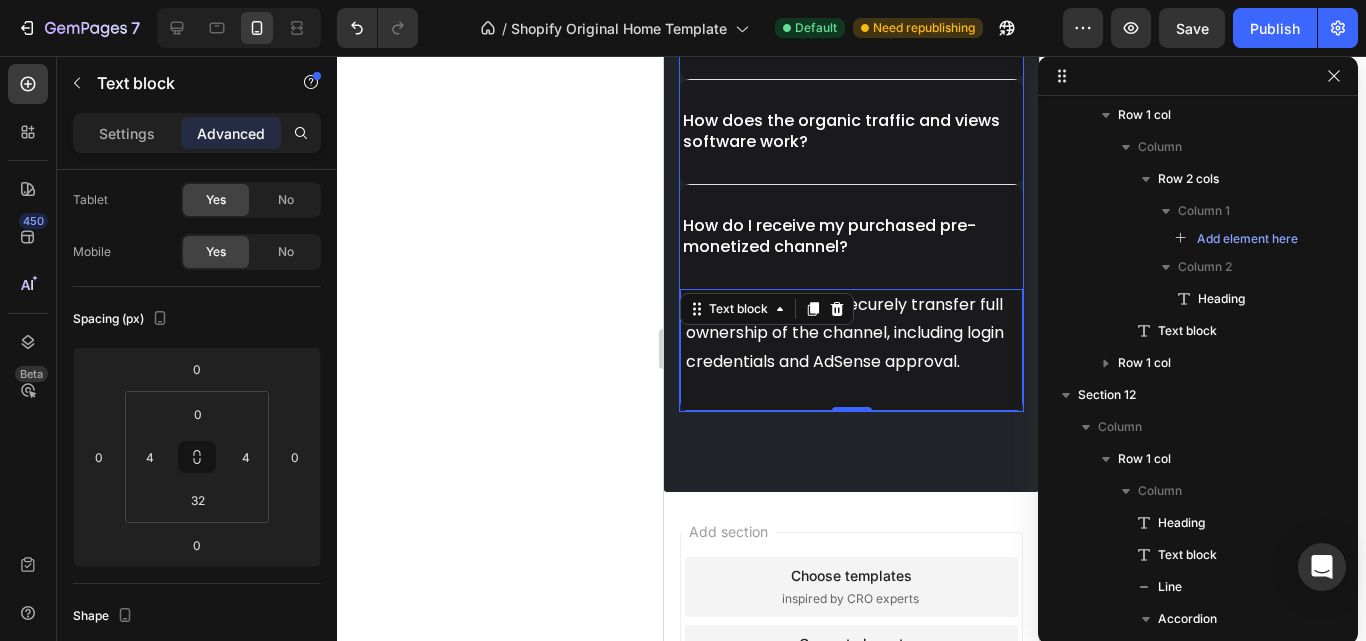 click on "How do I receive my purchased pre-monetized channel?" at bounding box center [851, 237] 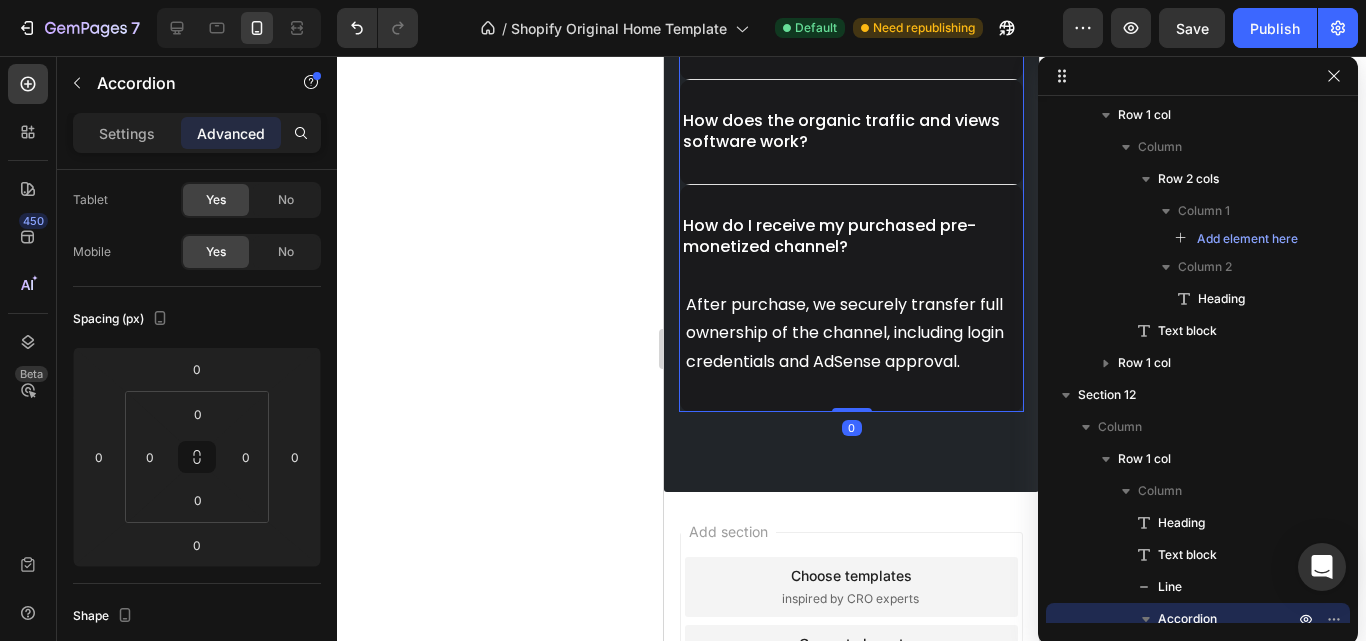 scroll, scrollTop: 0, scrollLeft: 0, axis: both 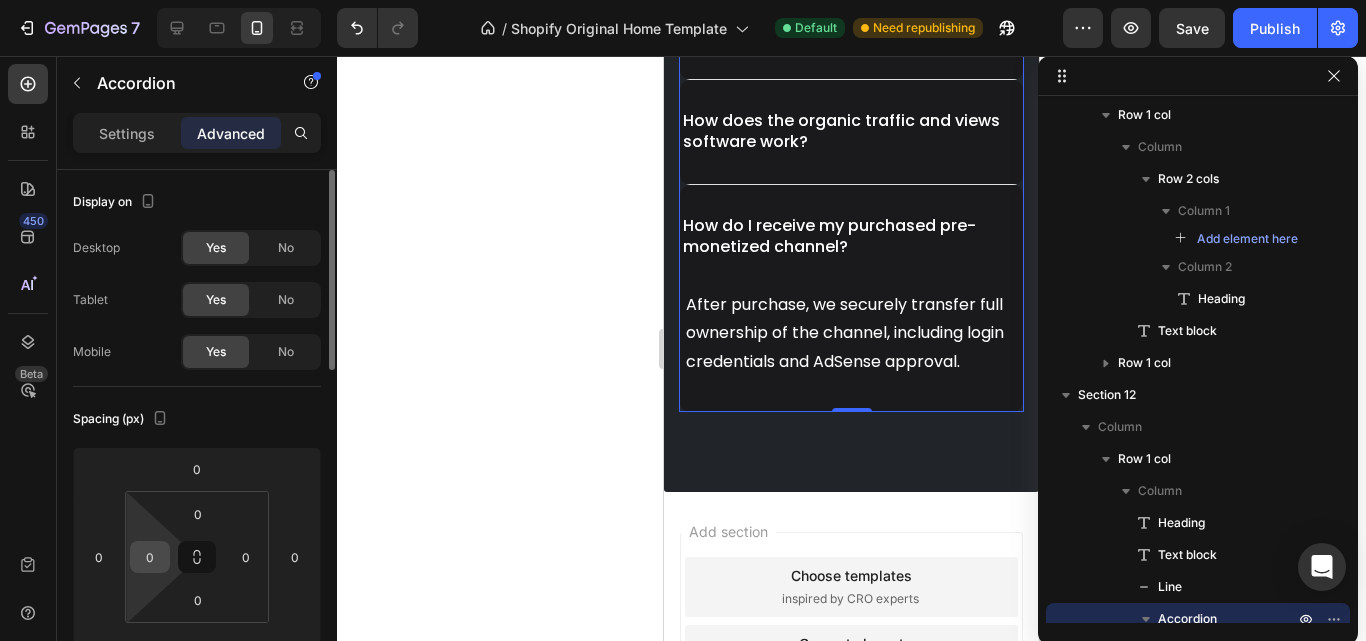 click on "0" at bounding box center [150, 557] 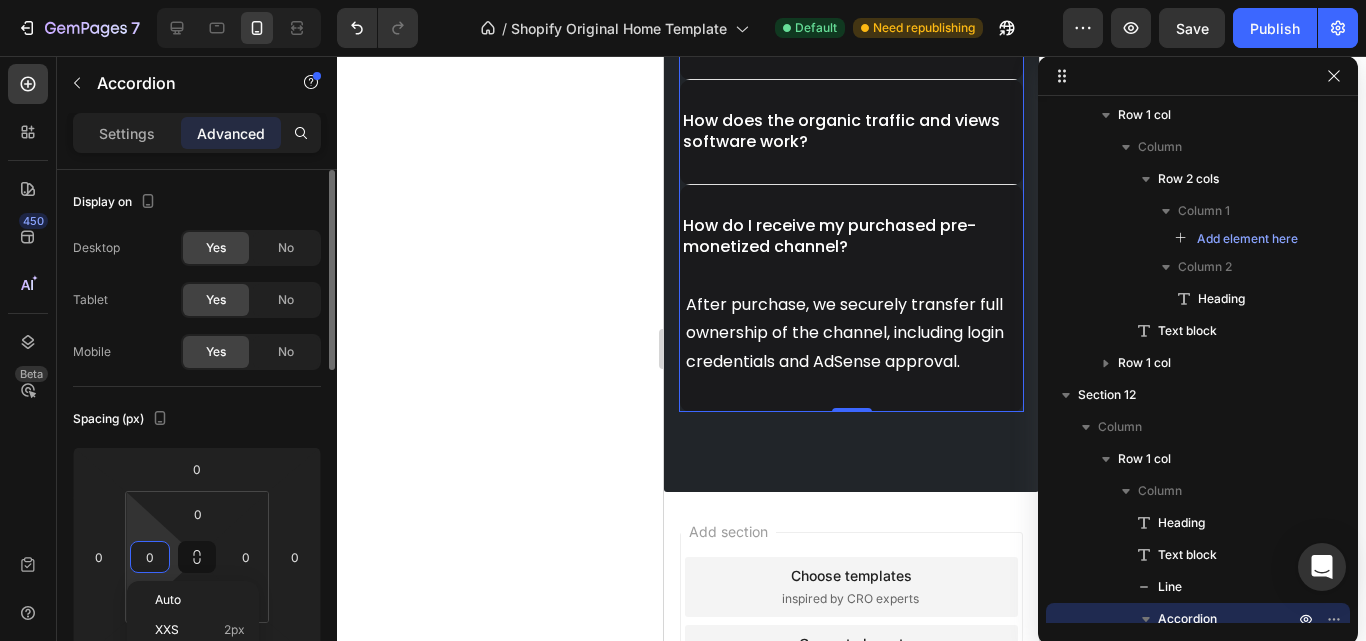 scroll, scrollTop: 200, scrollLeft: 0, axis: vertical 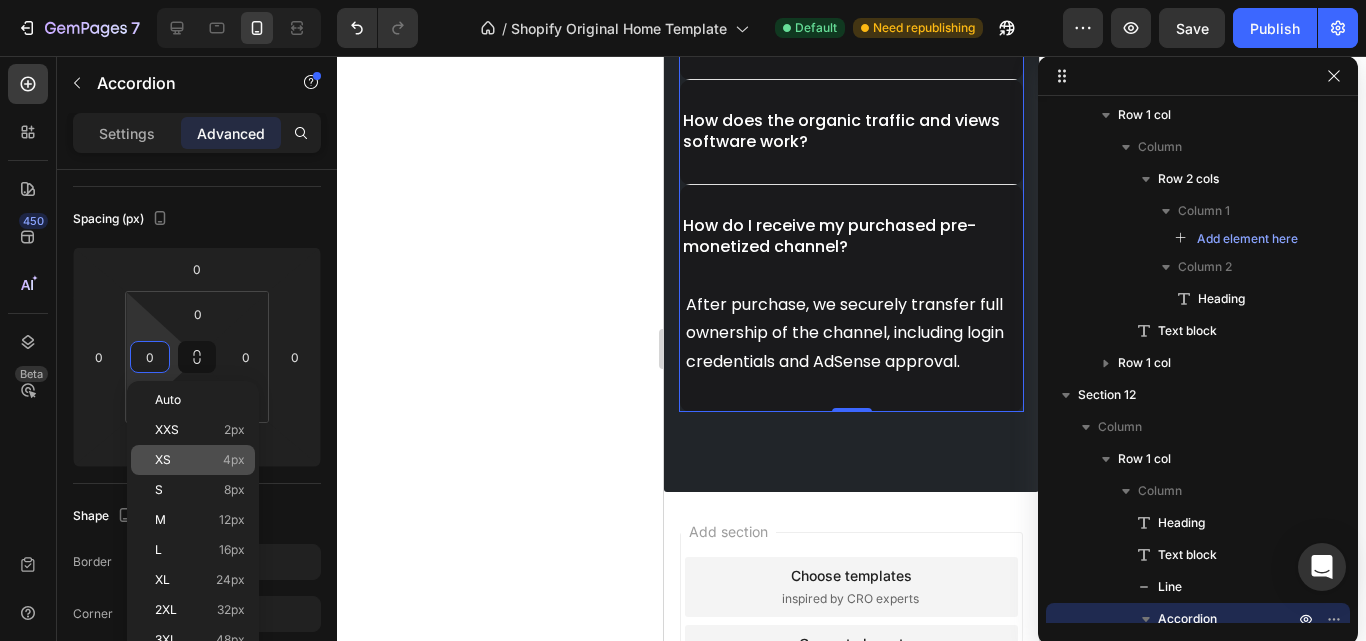 click on "XS 4px" at bounding box center (200, 460) 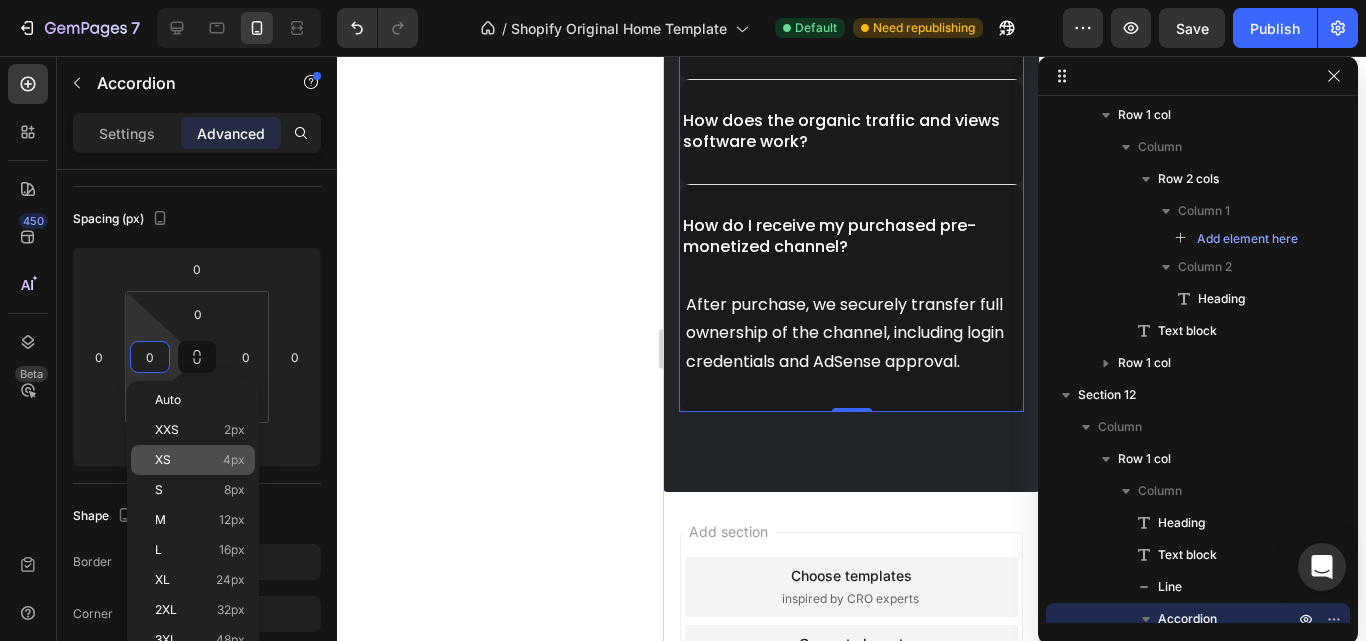 type on "4" 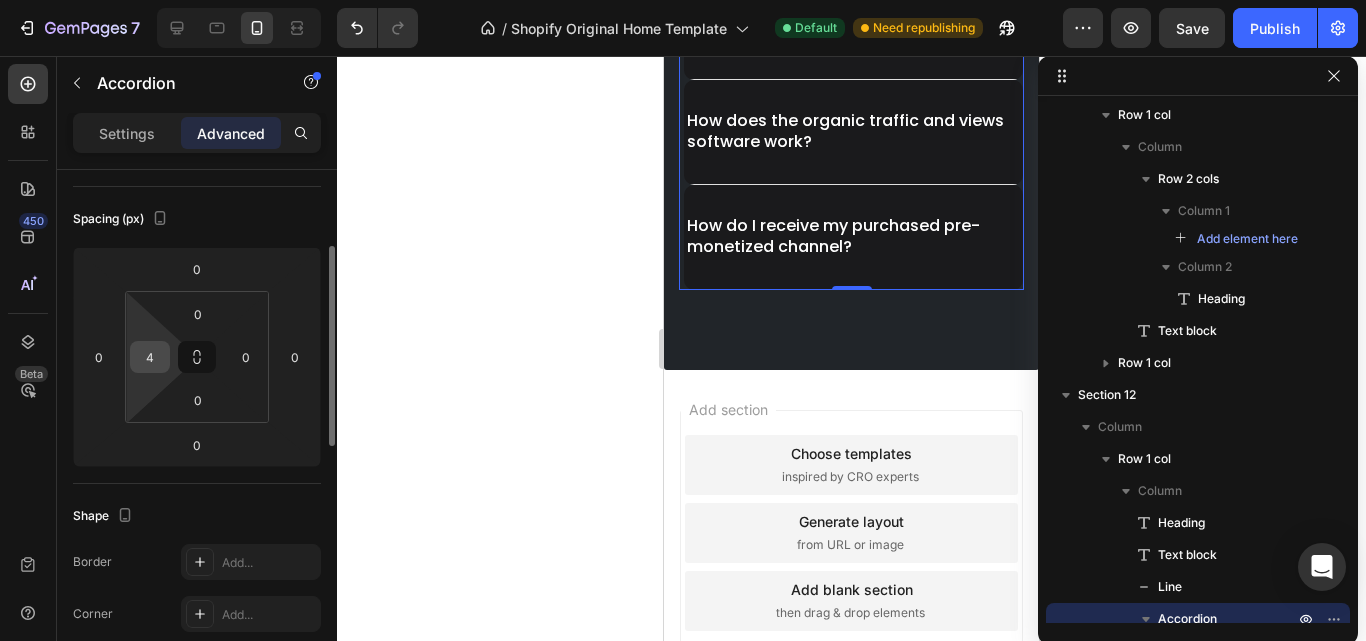 click on "4" at bounding box center (150, 357) 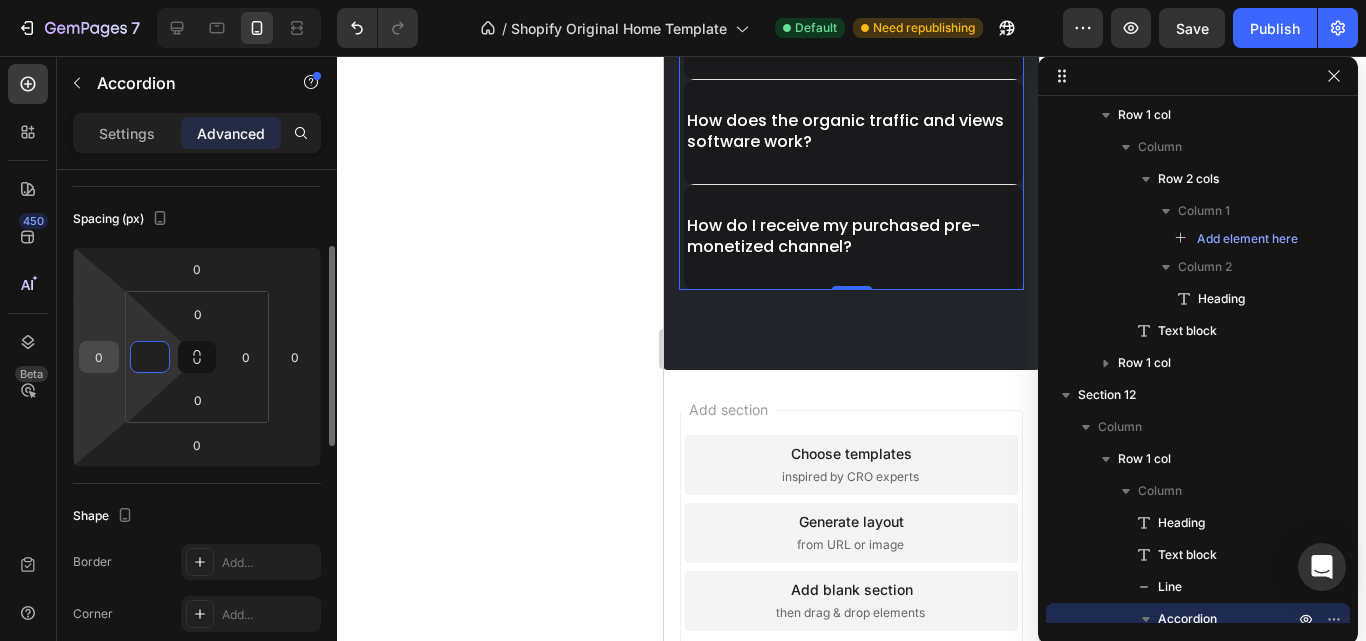 type on "0" 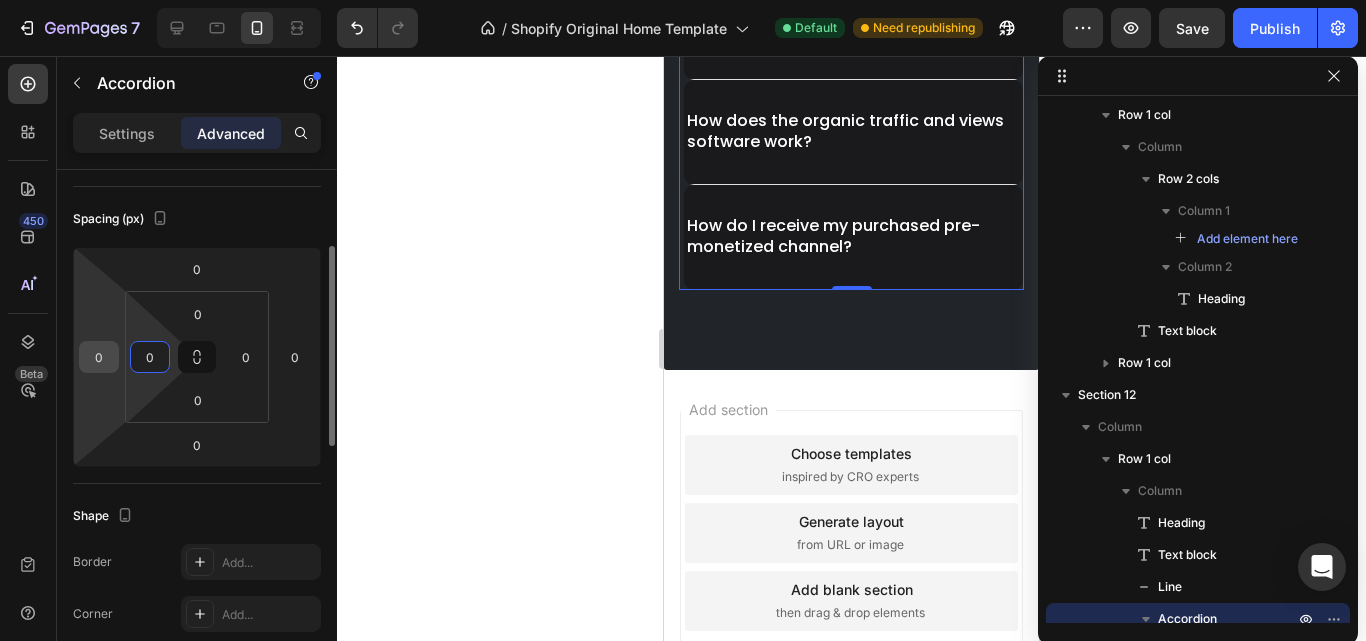 click on "0" at bounding box center [99, 357] 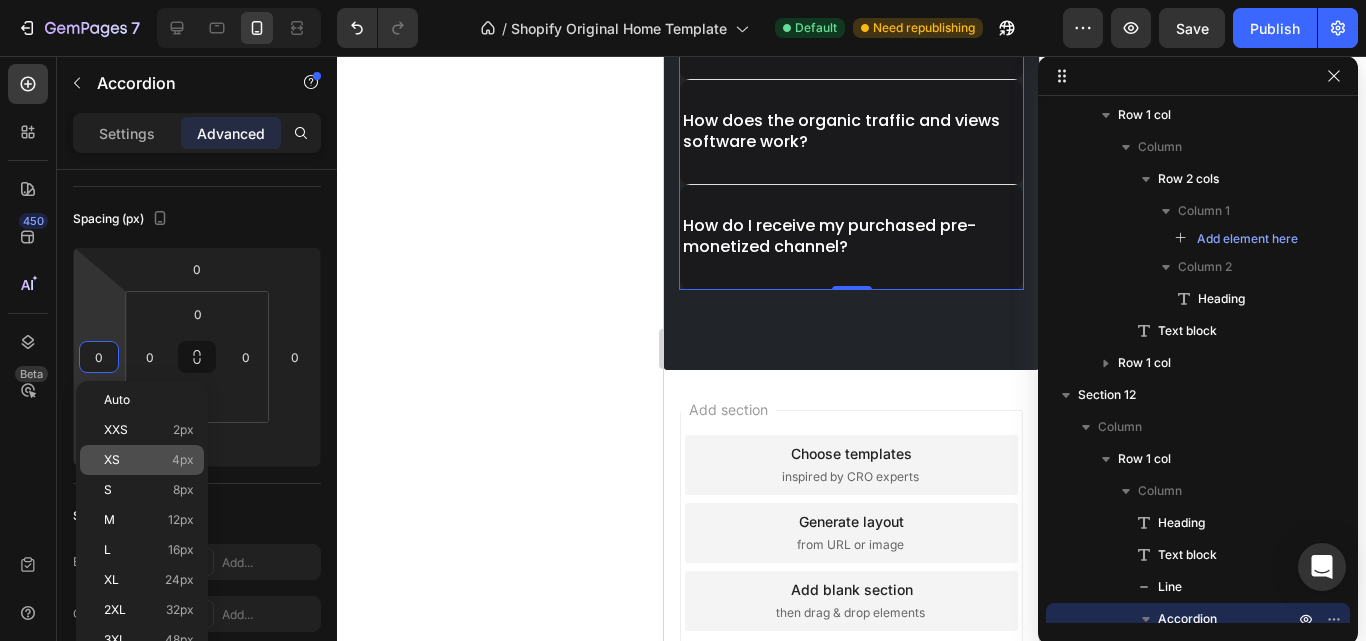 click on "XS 4px" 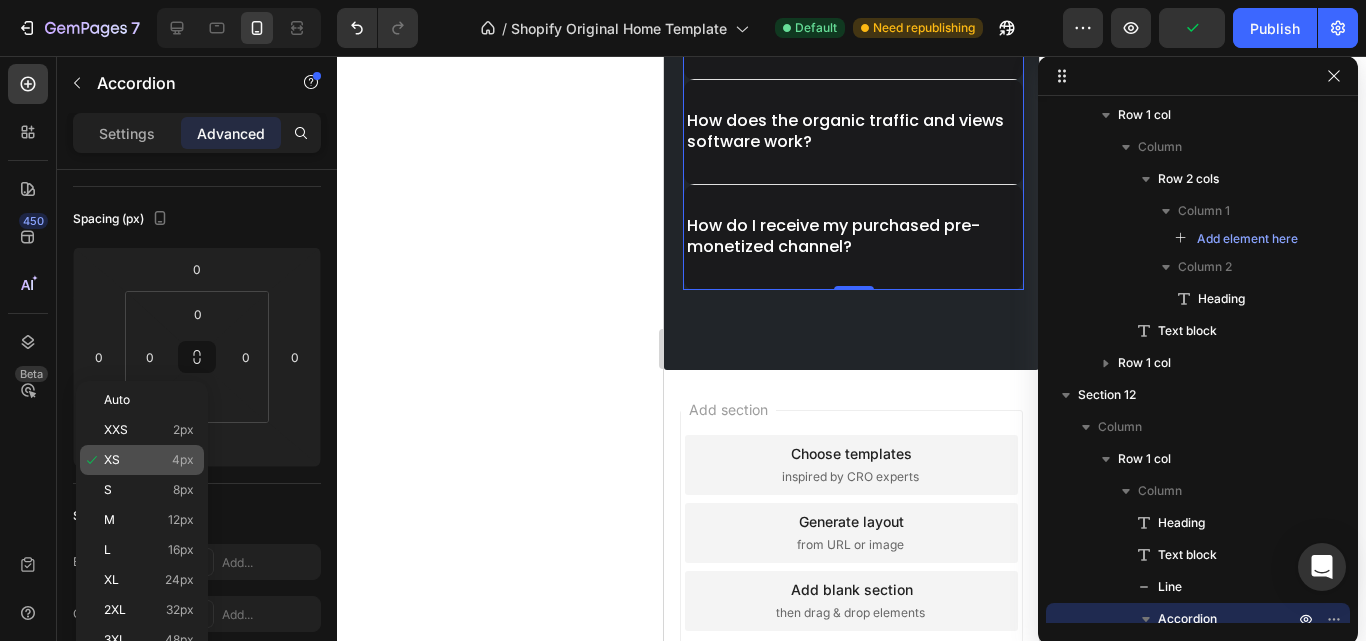 type on "4" 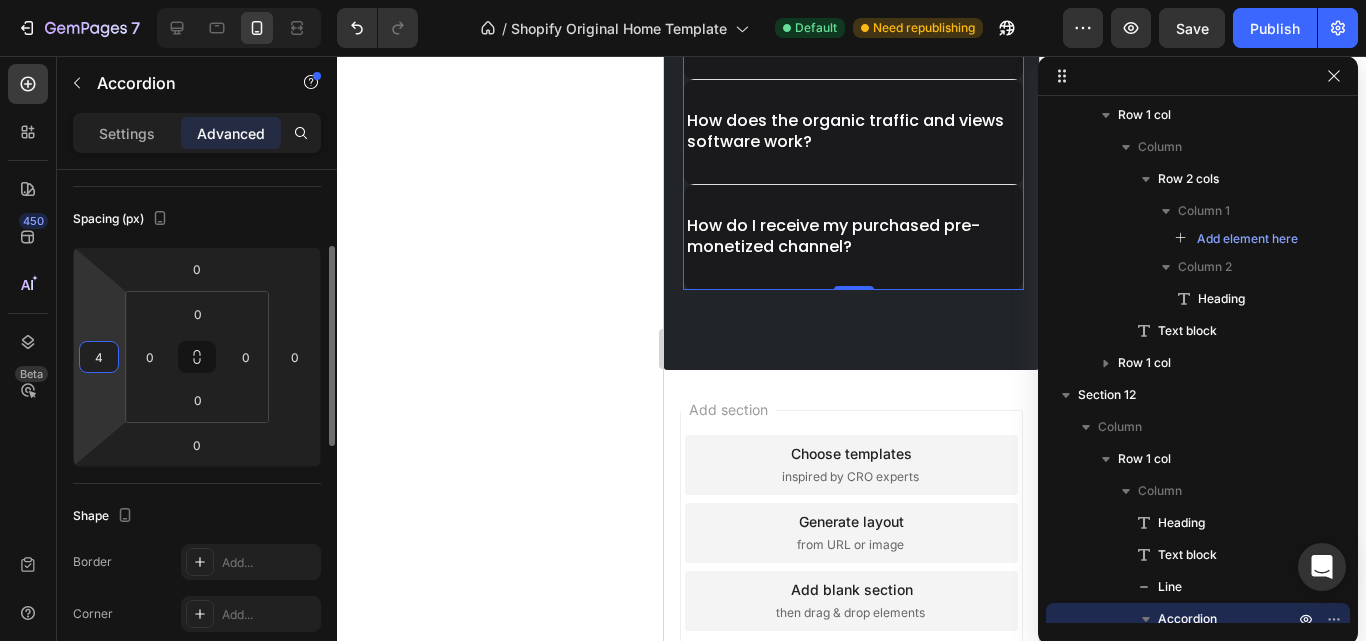 click on "4" at bounding box center [99, 357] 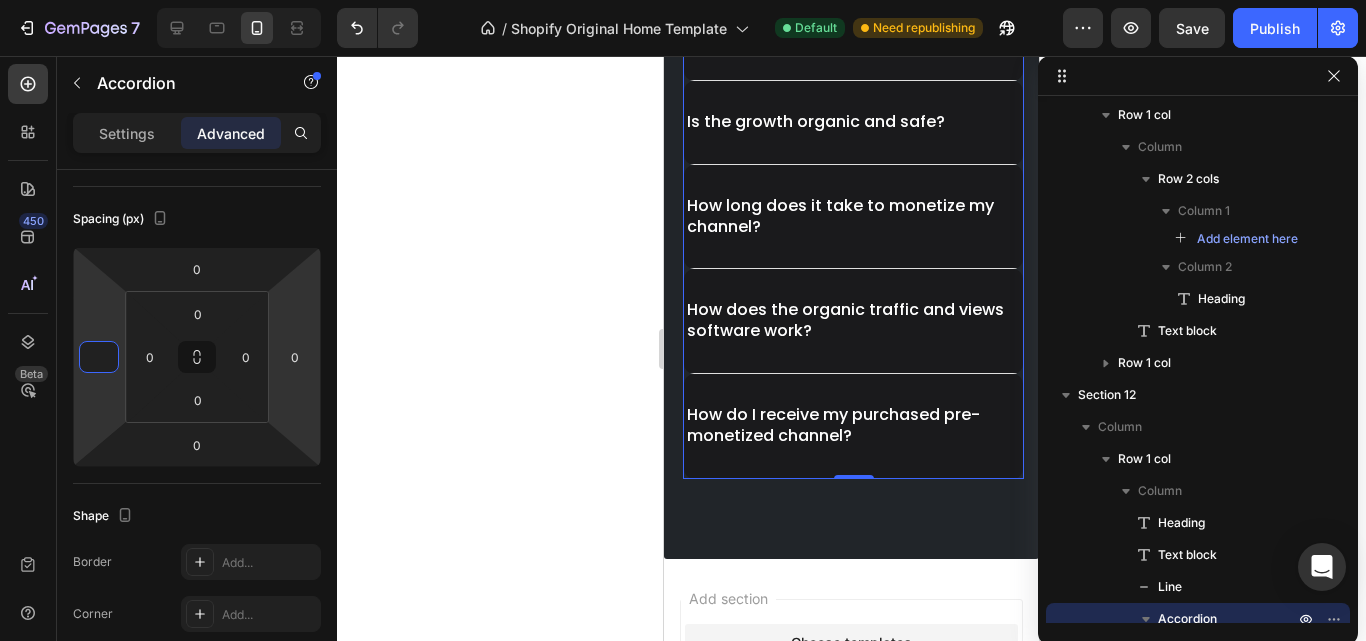 scroll, scrollTop: 7199, scrollLeft: 0, axis: vertical 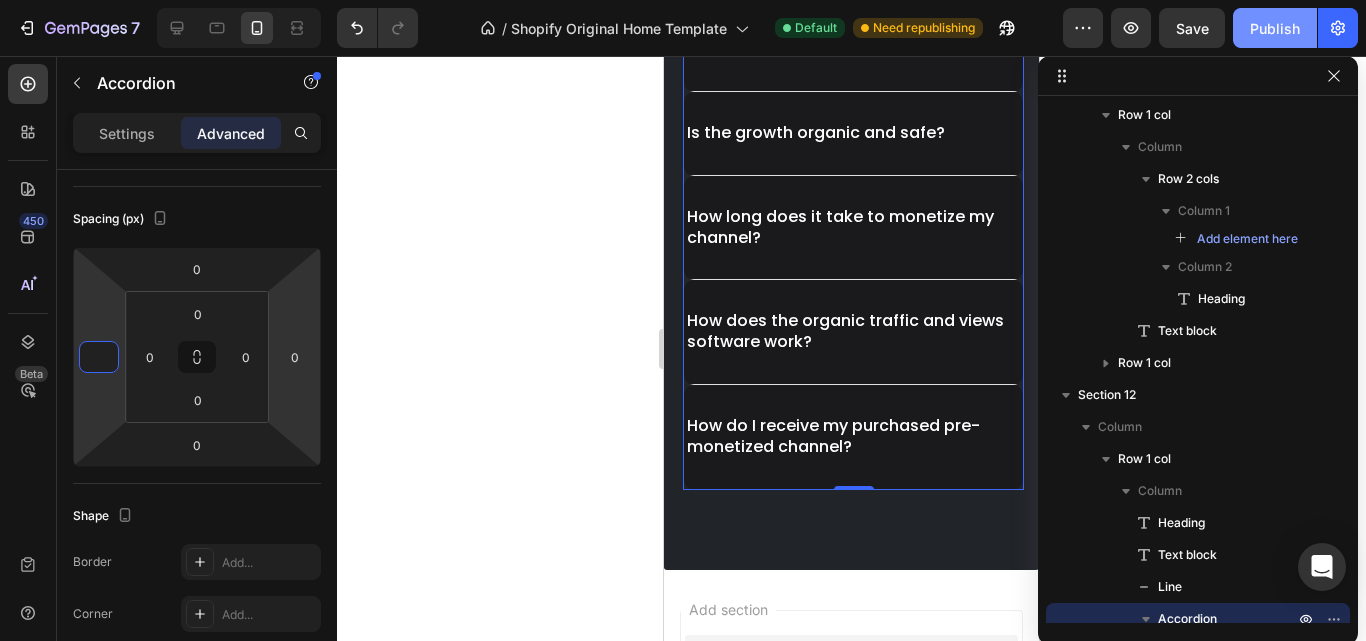 type on "0" 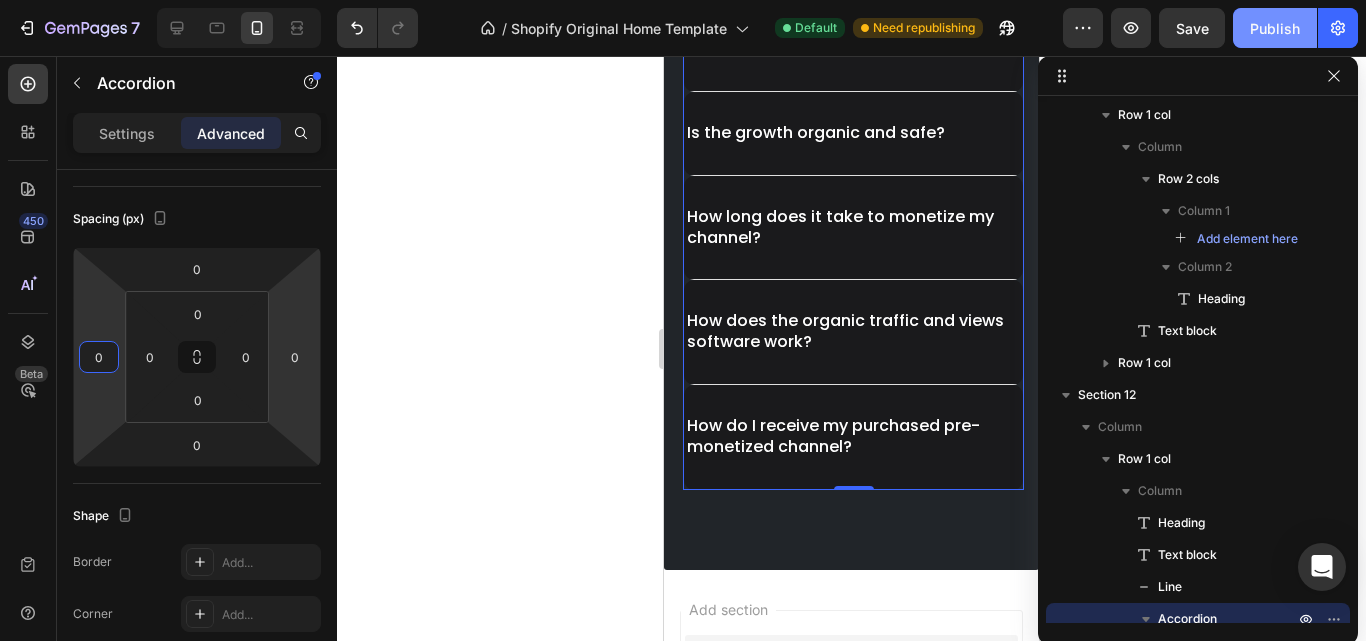 click on "Publish" 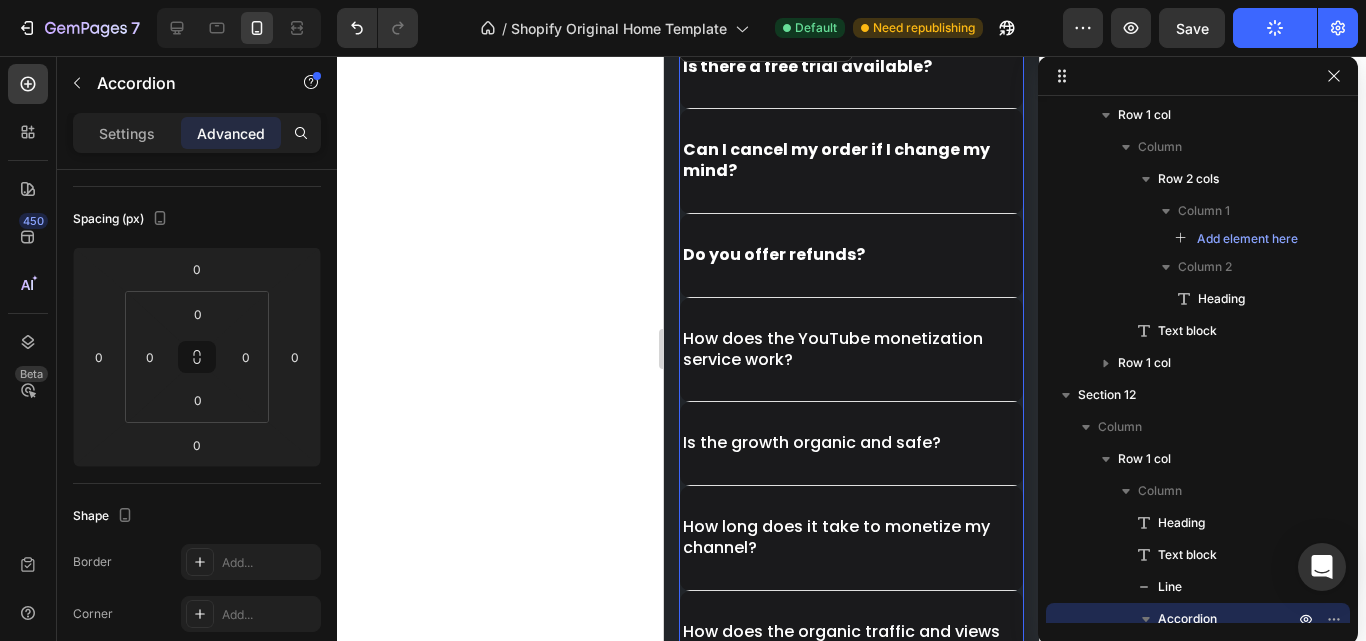 scroll, scrollTop: 6299, scrollLeft: 0, axis: vertical 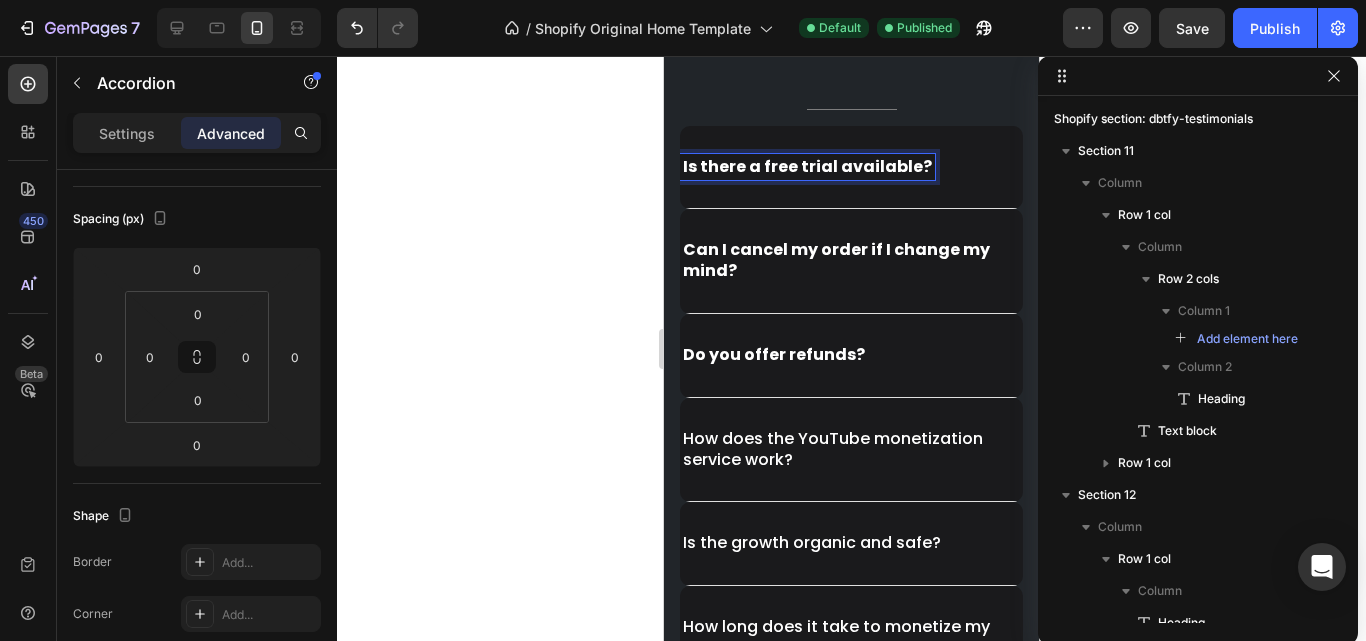 click on "Is there a free trial available?" at bounding box center (807, 166) 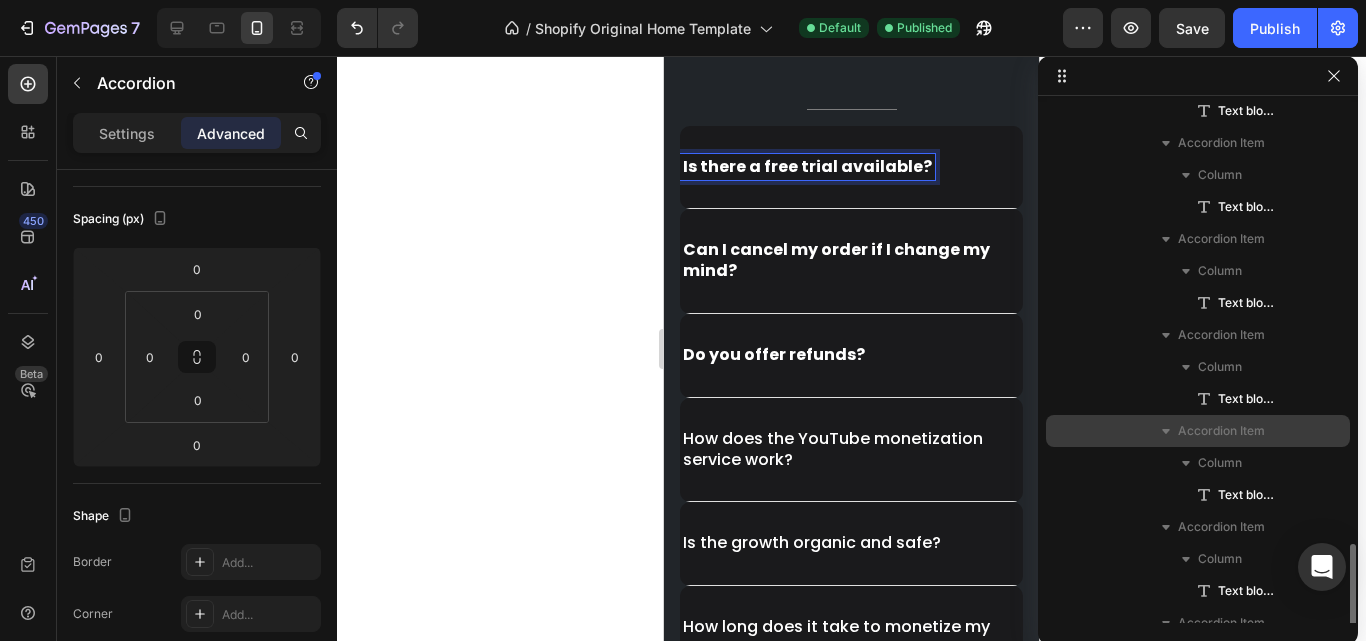 scroll, scrollTop: 1169, scrollLeft: 0, axis: vertical 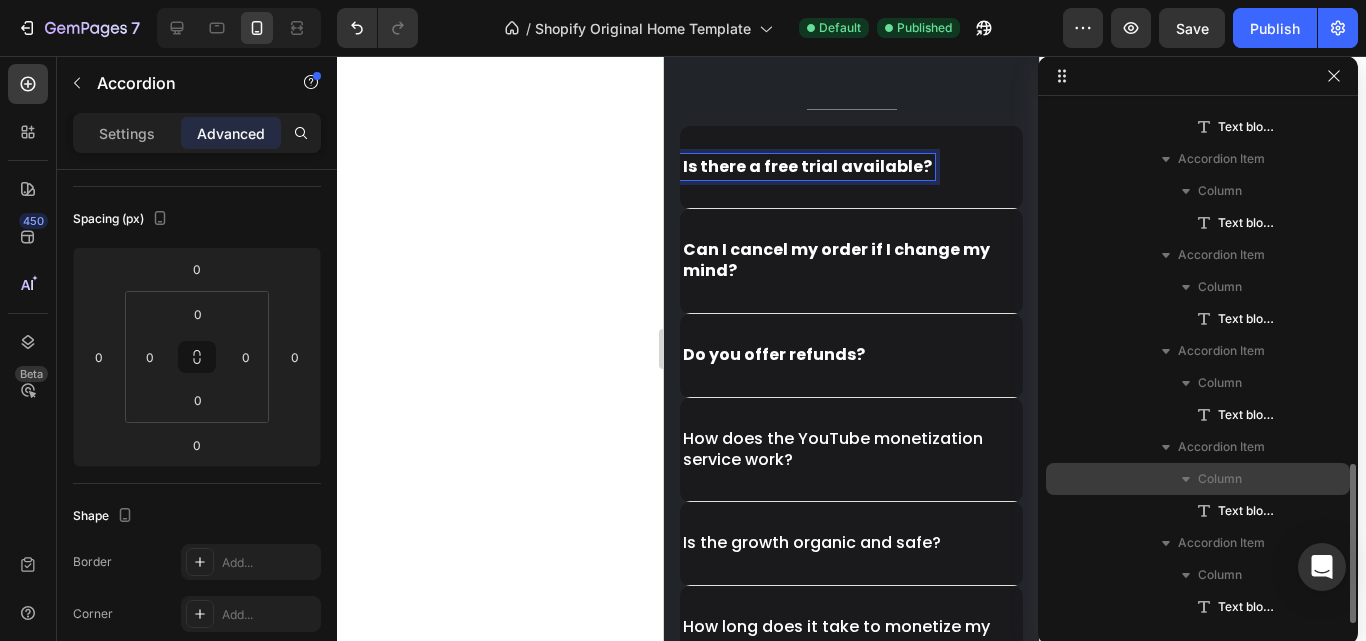 click 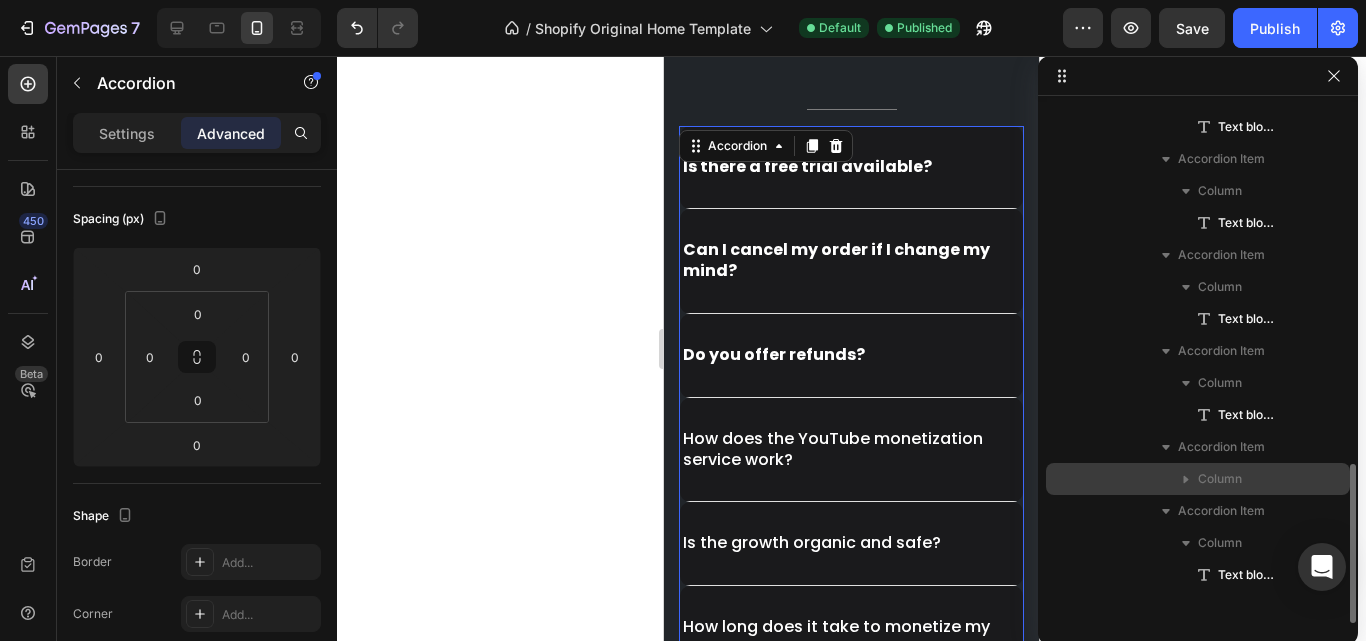 click at bounding box center [1186, 479] 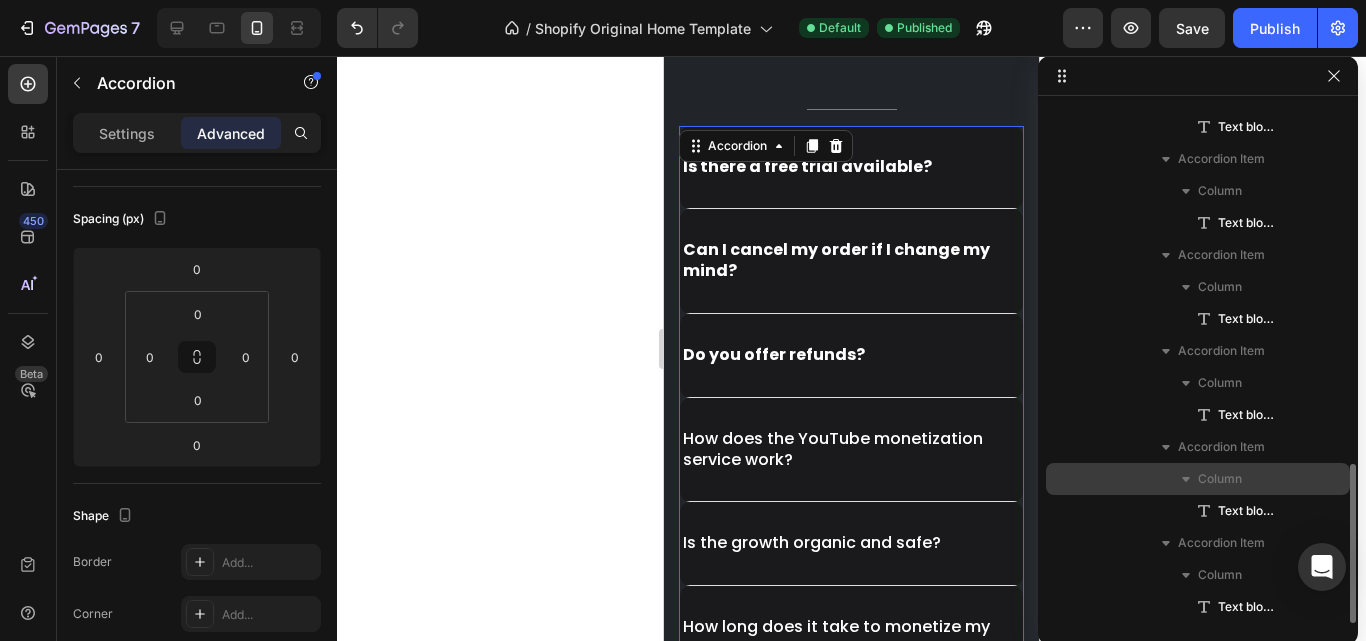 click on "Column" at bounding box center (1220, 479) 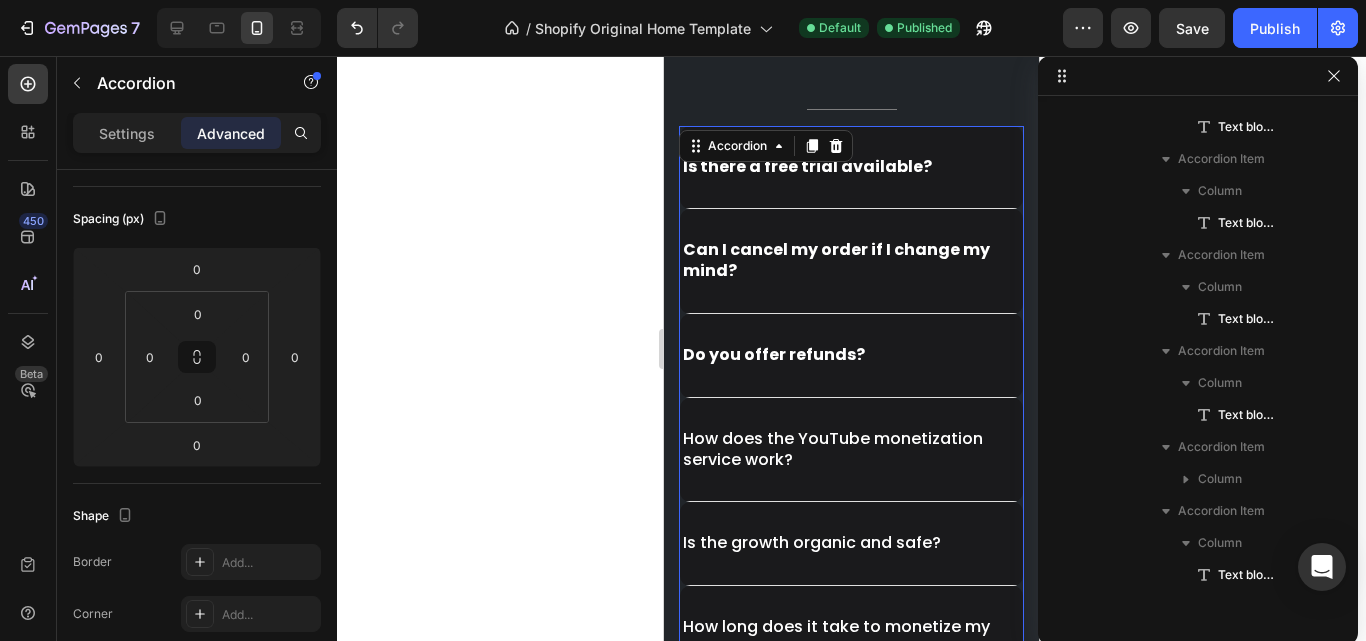 click on "Is there a free trial available?" at bounding box center (851, 167) 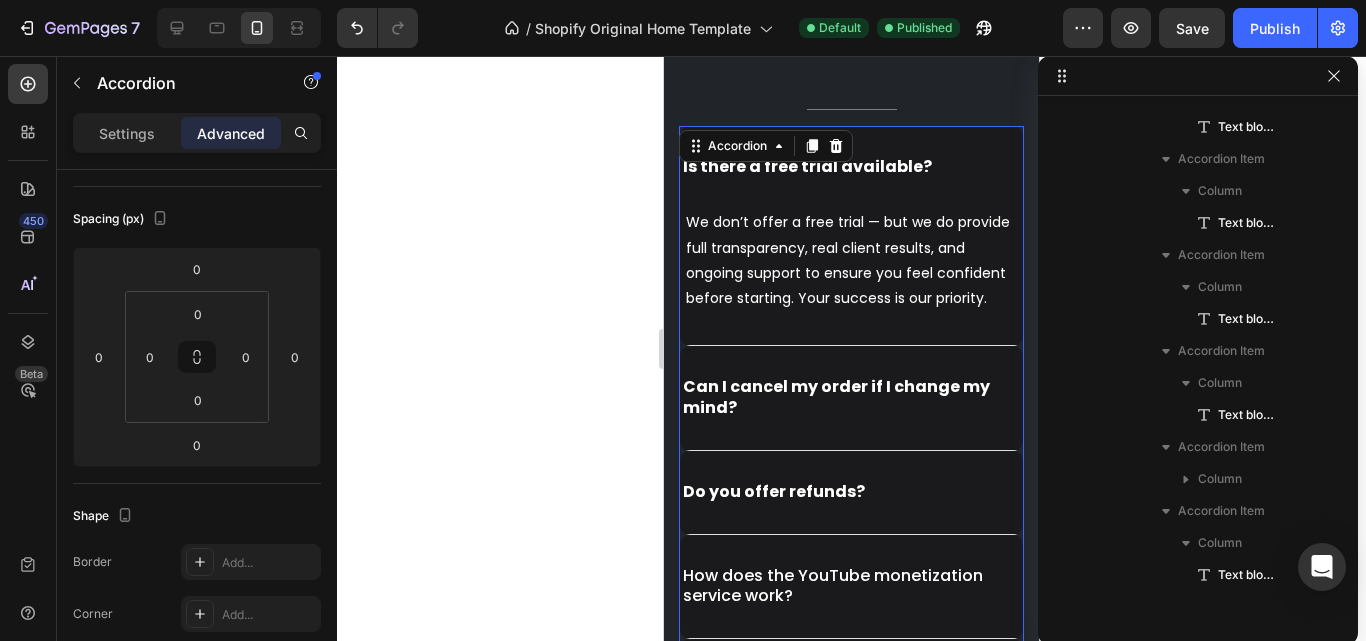 click on "Is there a free trial available?" at bounding box center (807, 166) 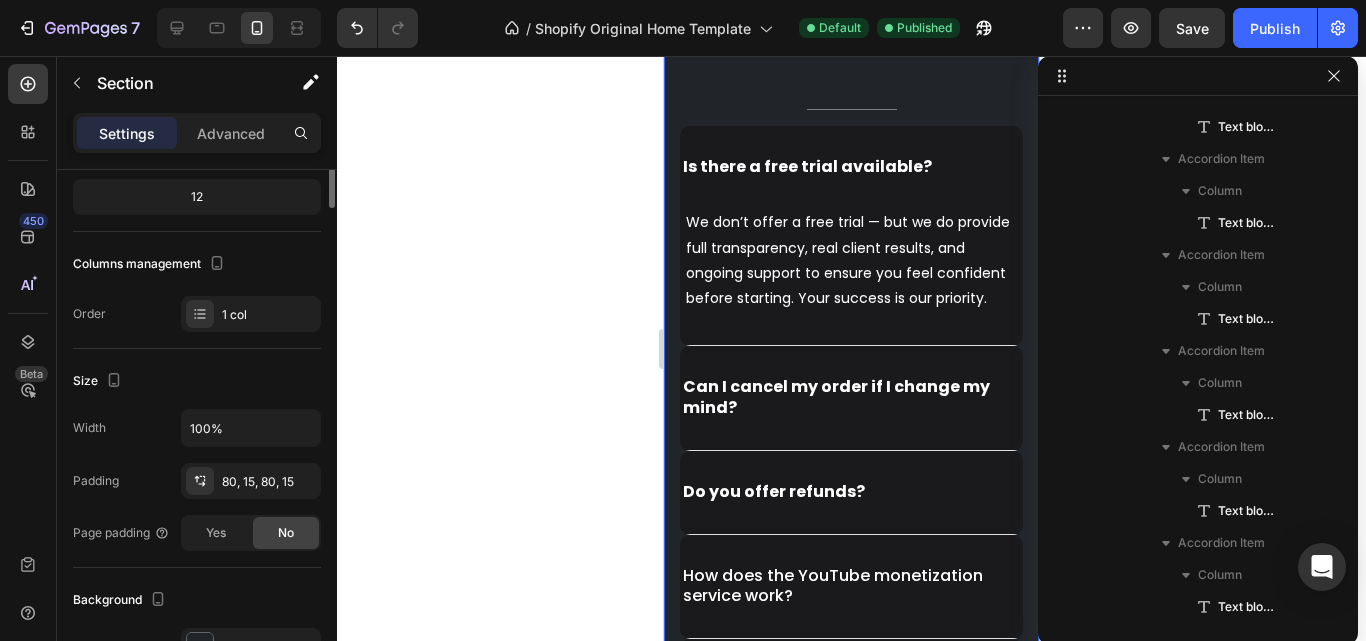 click on "Frequently asked questions Heading Have questions? We’re here to help Text block                Title Line Is there a free trial available? We don’t offer a free trial — but we do provide full transparency, real client results, and ongoing support to ensure you feel confident before starting. Your success is our priority. Text block Can I cancel my order if I change my mind? Do you offer refunds? How does the YouTube monetization service work? Is the growth organic and safe? How long does it take to monetize my channel? How does the organic traffic and views software work? How do I receive my purchased pre-monetized channel? Accordion Row Section 12   You can create reusable sections Create Theme Section AI Content Write with GemAI What would you like to describe here? Tone and Voice Persuasive Product Show more Generate" at bounding box center (851, 483) 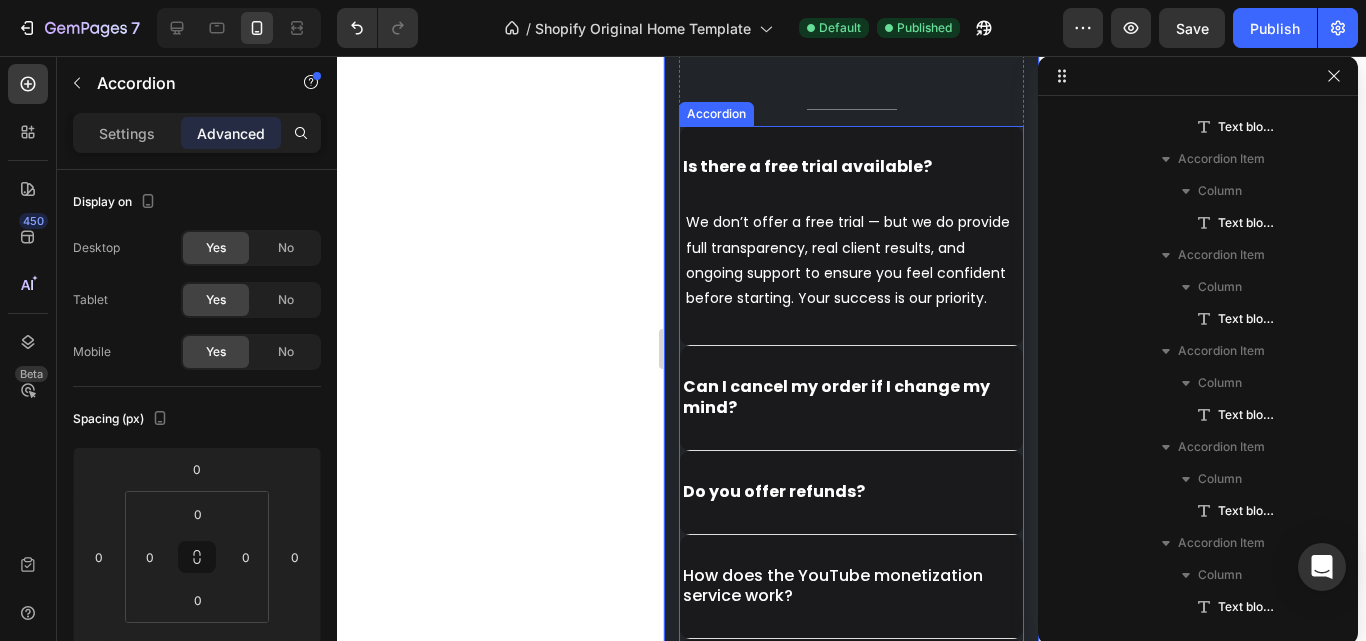 click on "Is there a free trial available?" at bounding box center [807, 167] 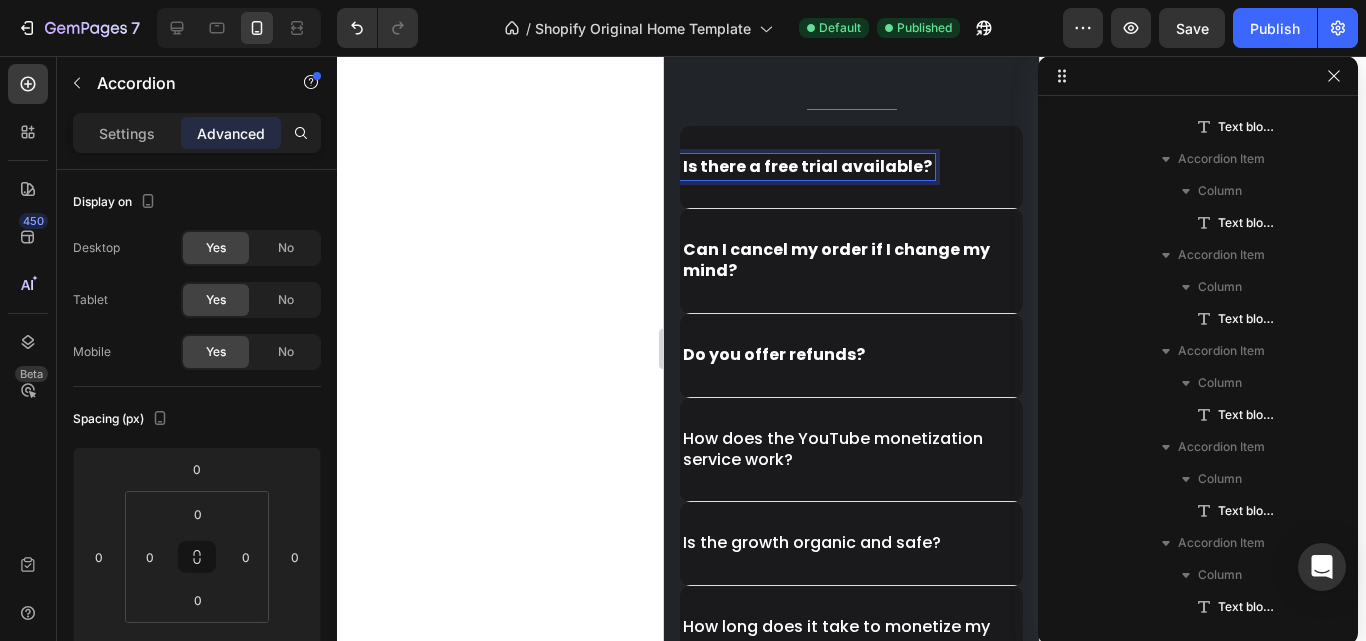 click on "Can I cancel my order if I change my mind?" at bounding box center [836, 260] 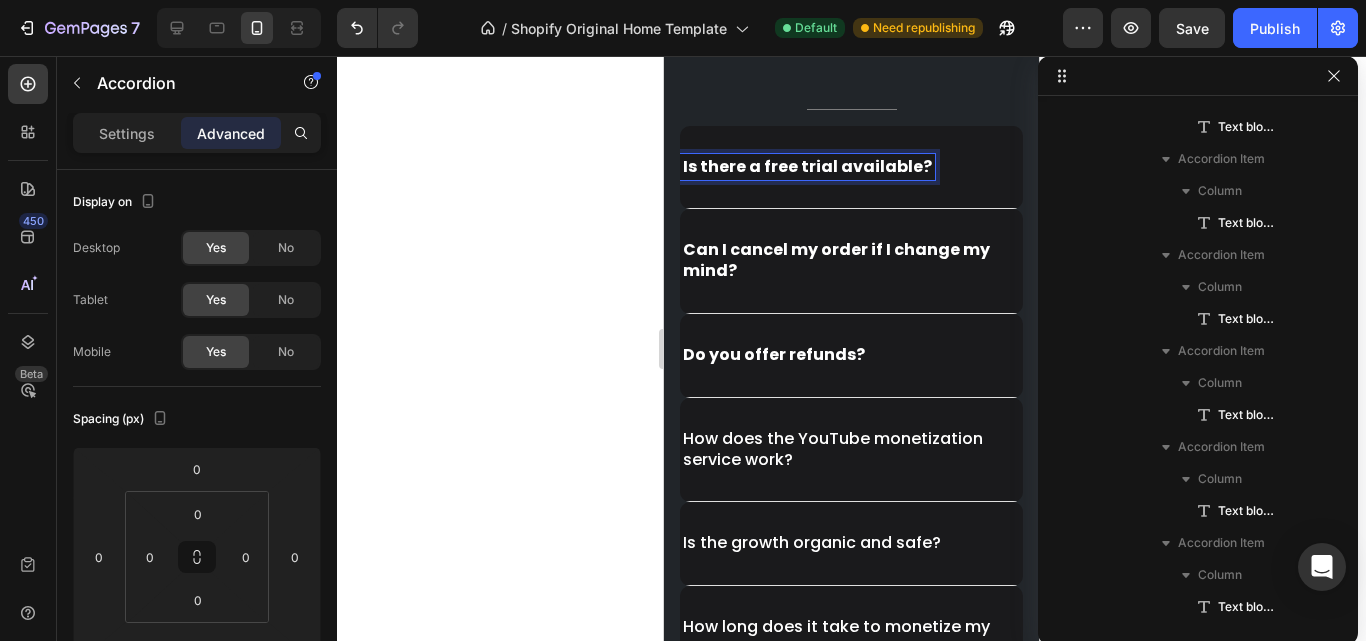 click on "Is there a free trial available?" at bounding box center [807, 166] 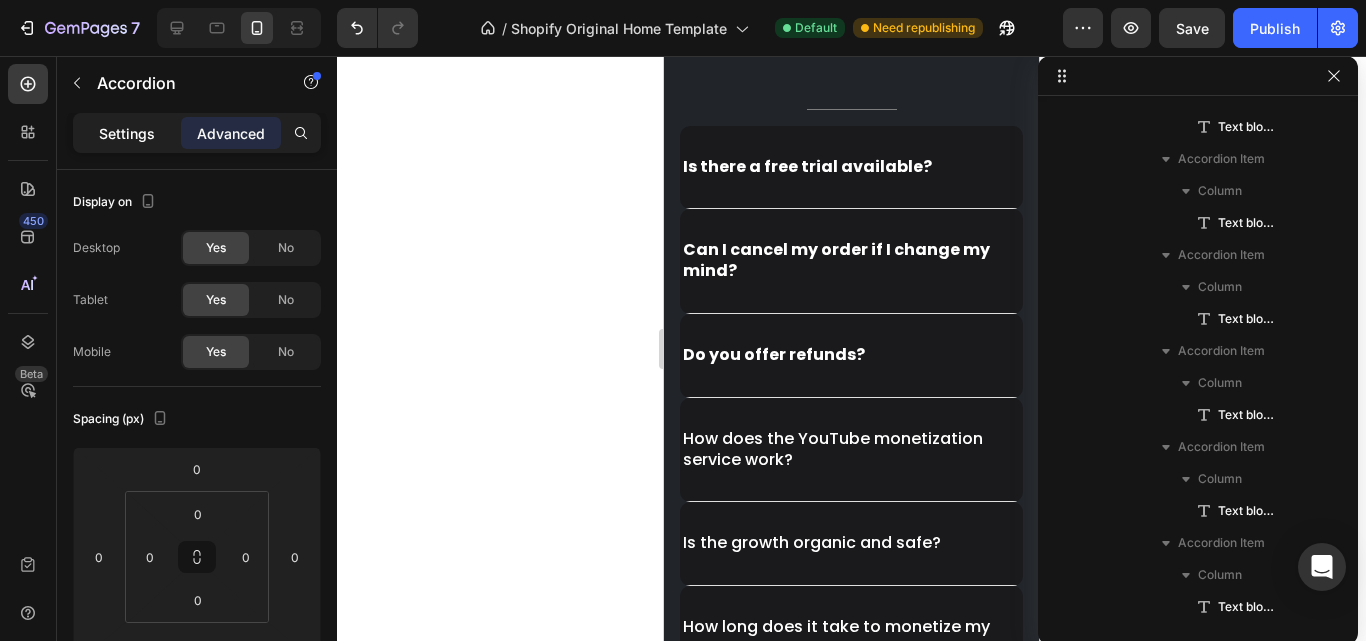click on "Settings" at bounding box center (127, 133) 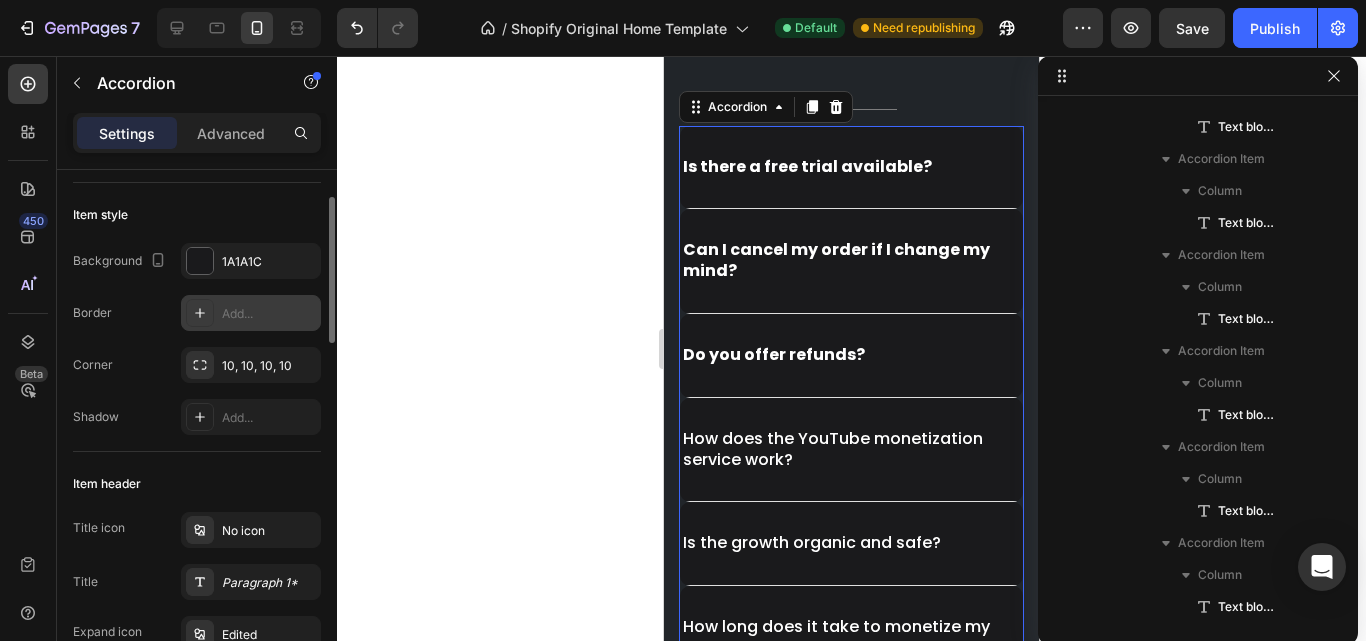 scroll, scrollTop: 200, scrollLeft: 0, axis: vertical 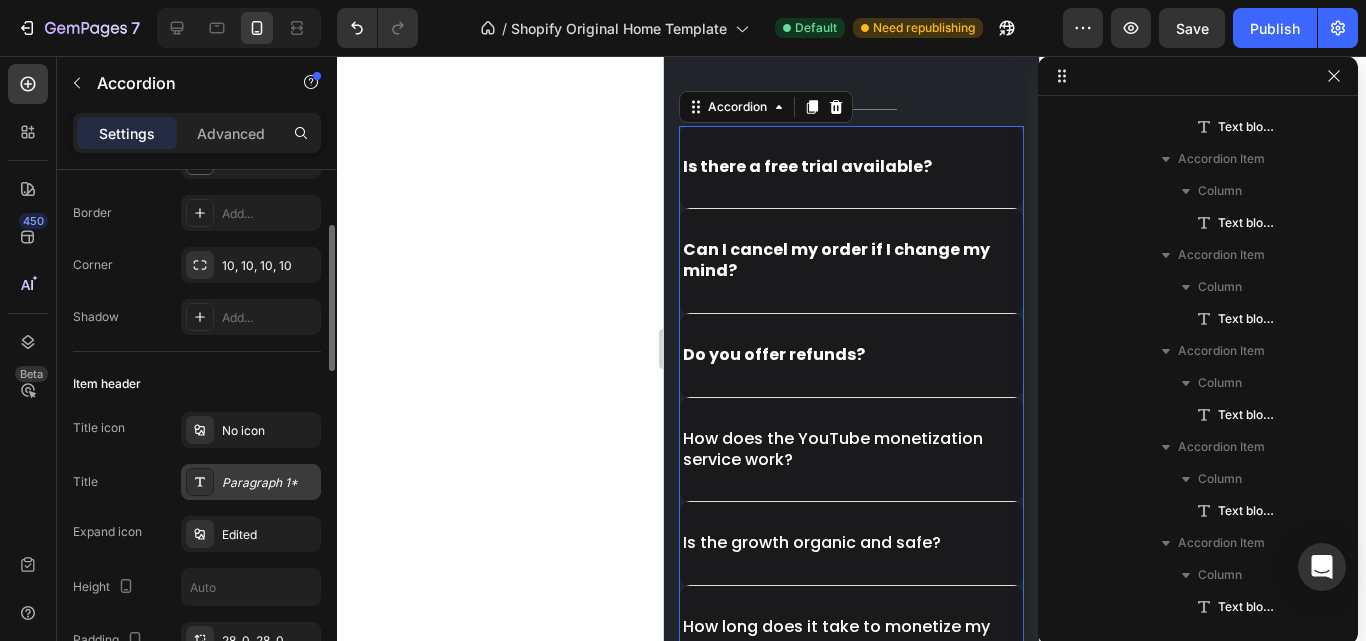 click on "Paragraph 1*" at bounding box center (269, 483) 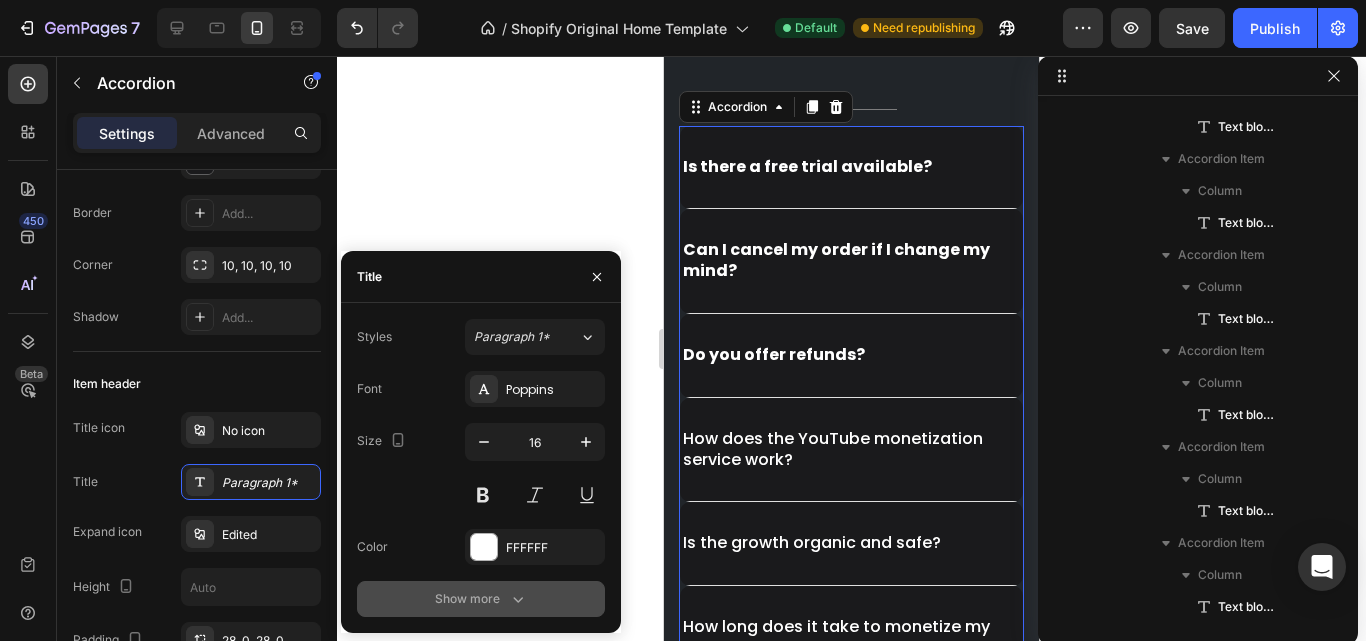 click on "Show more" at bounding box center (481, 599) 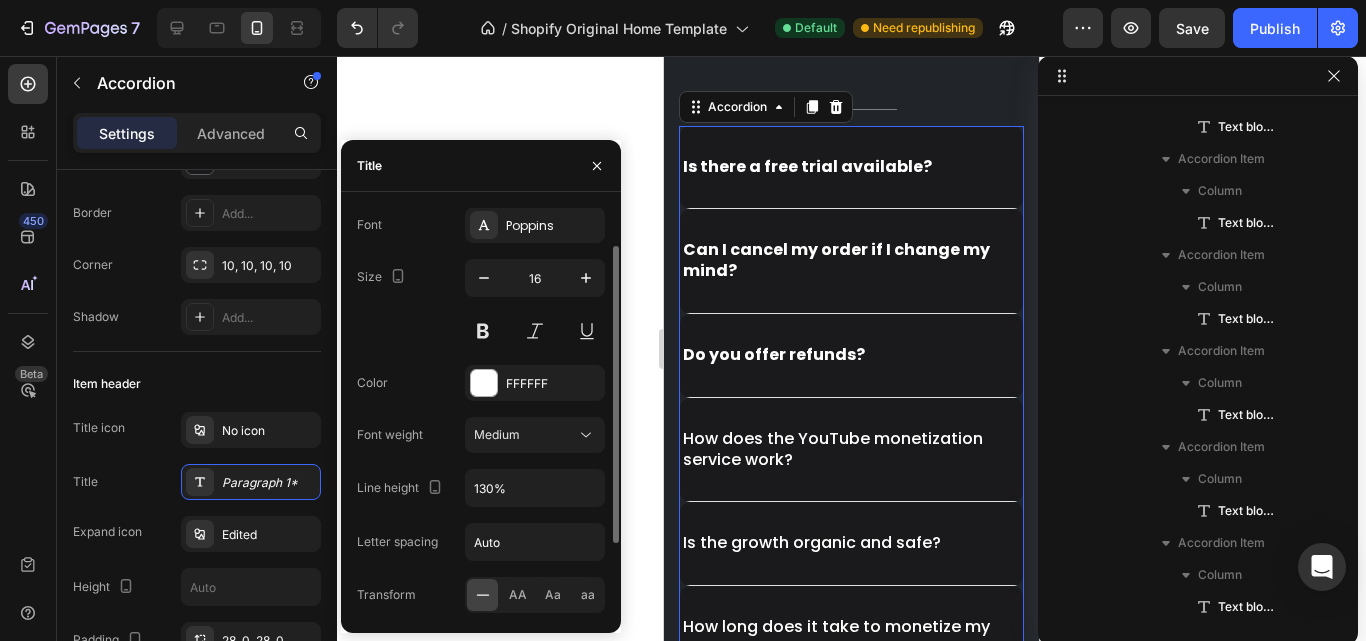 scroll, scrollTop: 0, scrollLeft: 0, axis: both 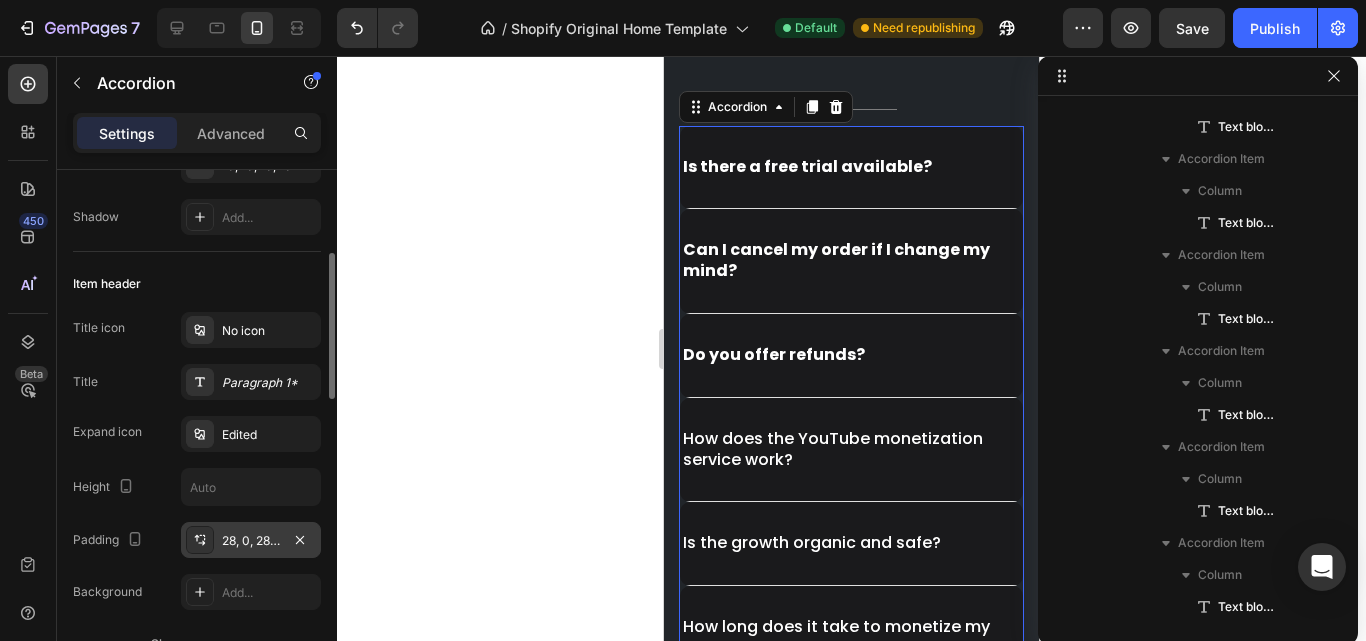 click on "28, 0, 28, 0" at bounding box center (251, 541) 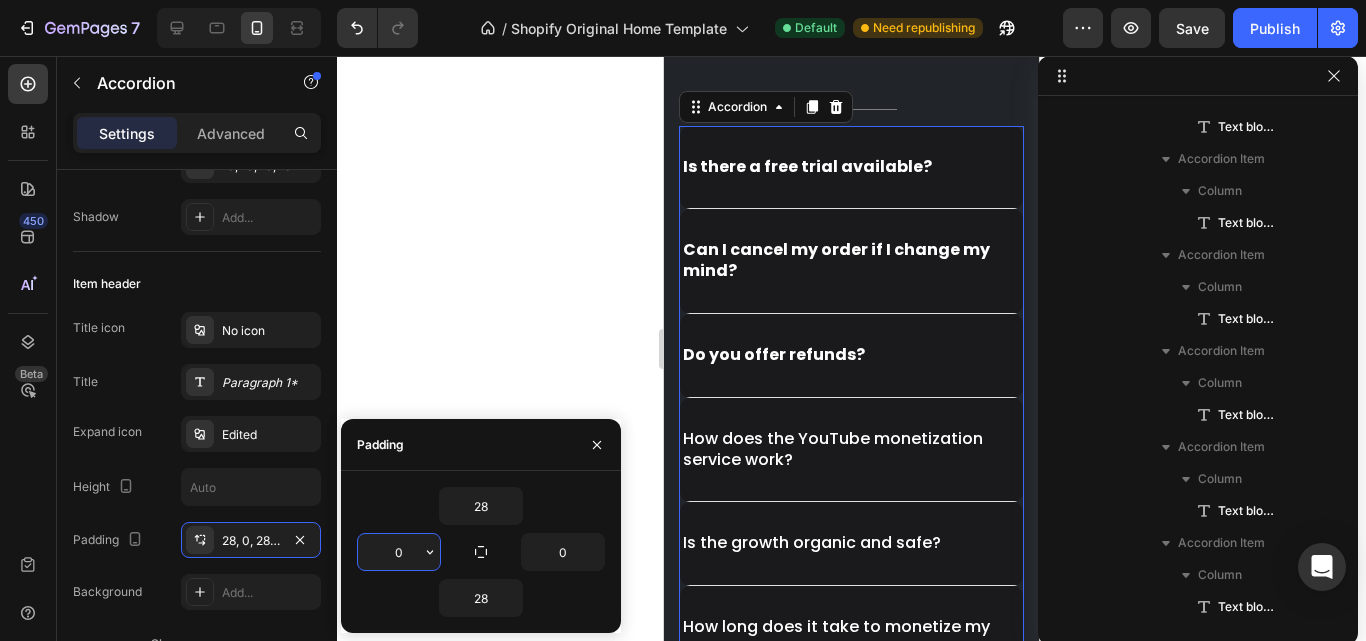 click on "0" at bounding box center (399, 552) 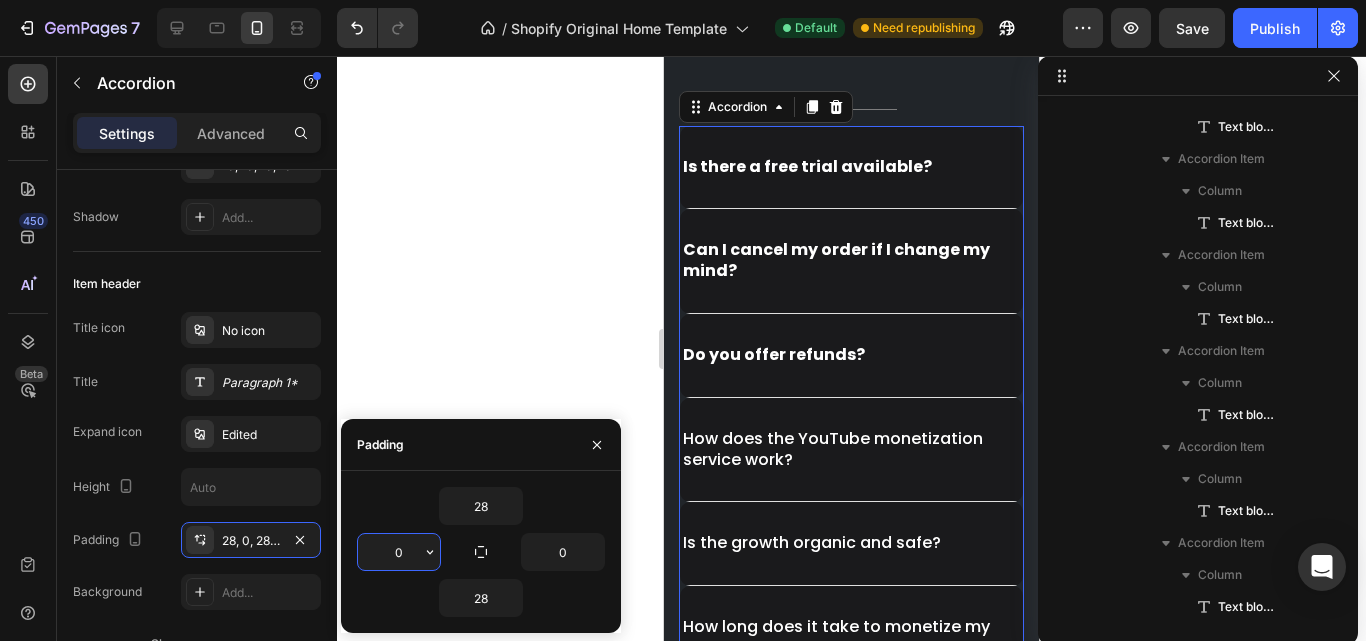 click on "0" at bounding box center [399, 552] 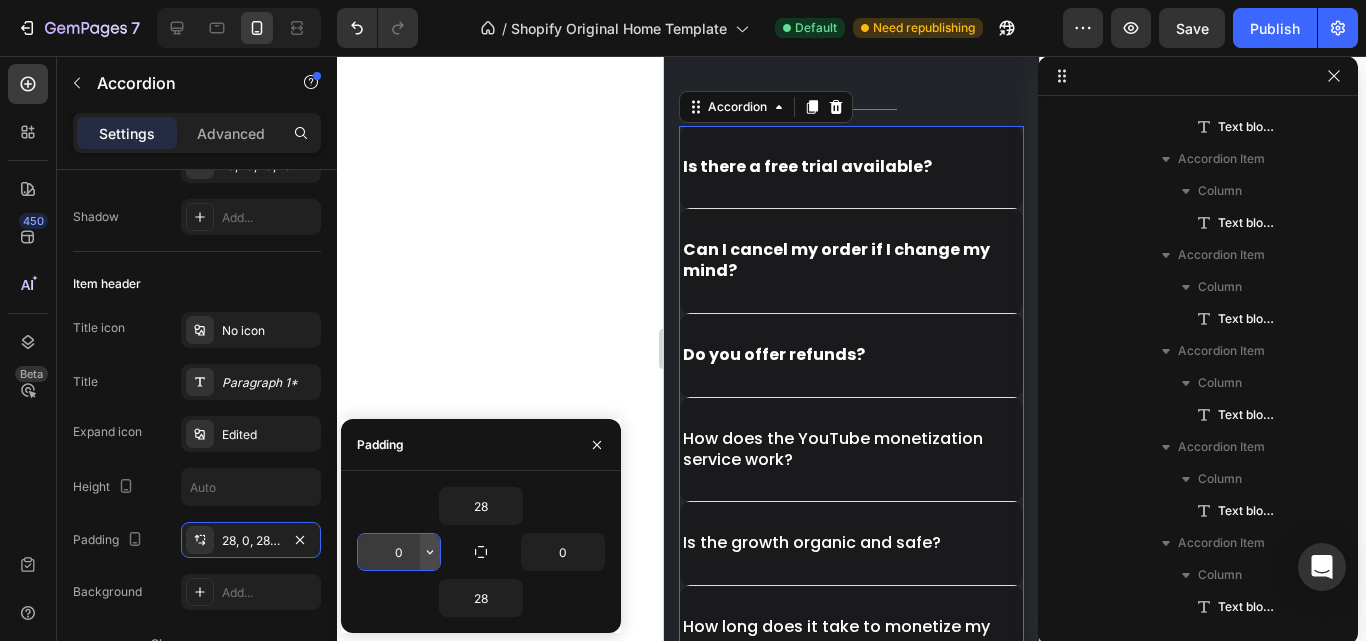 click 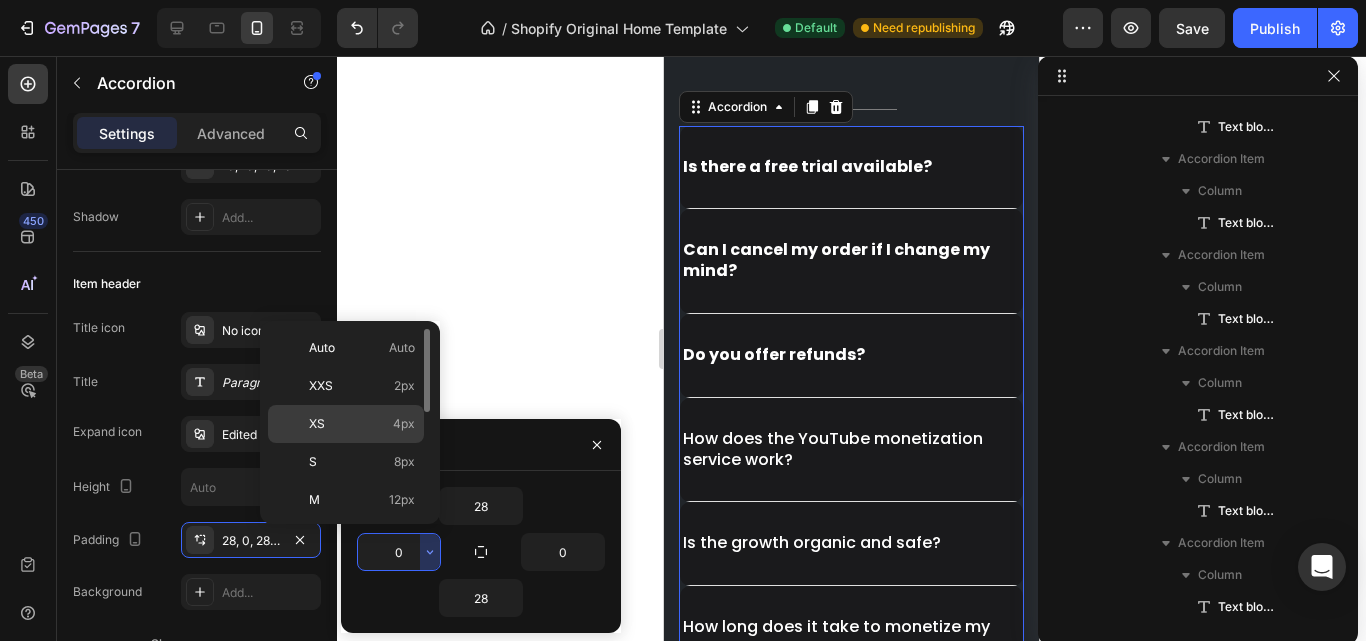 click on "XS 4px" at bounding box center [362, 424] 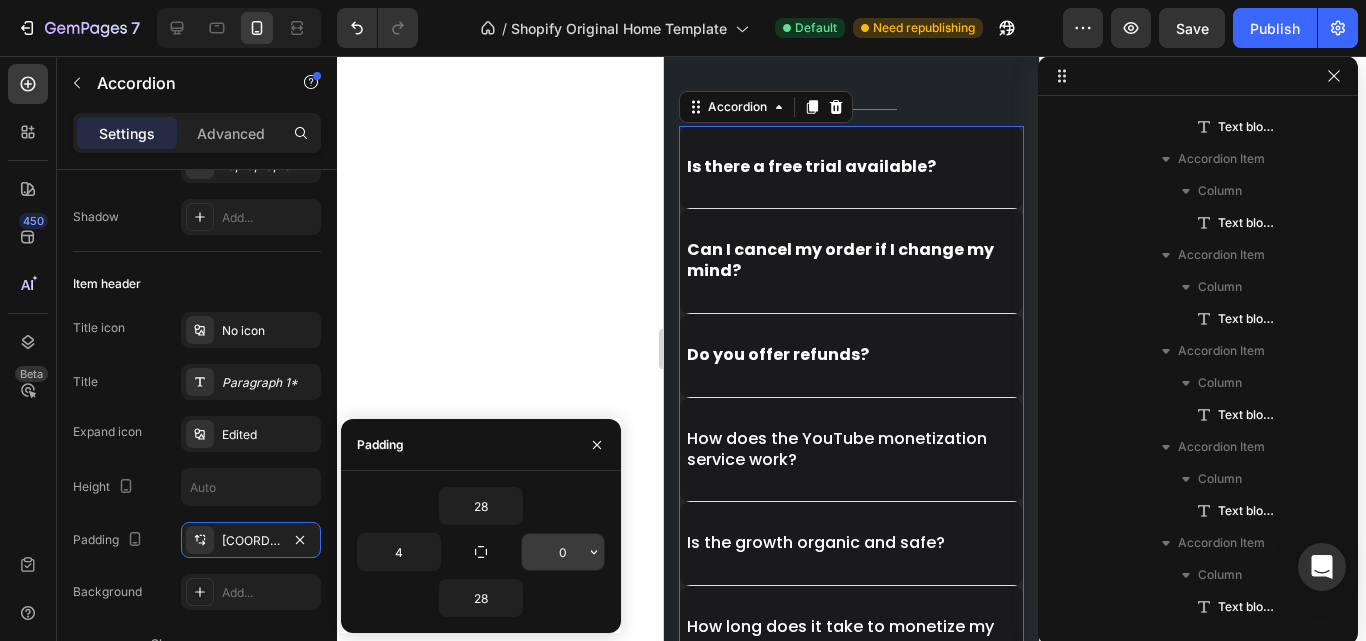 click on "0" at bounding box center [563, 552] 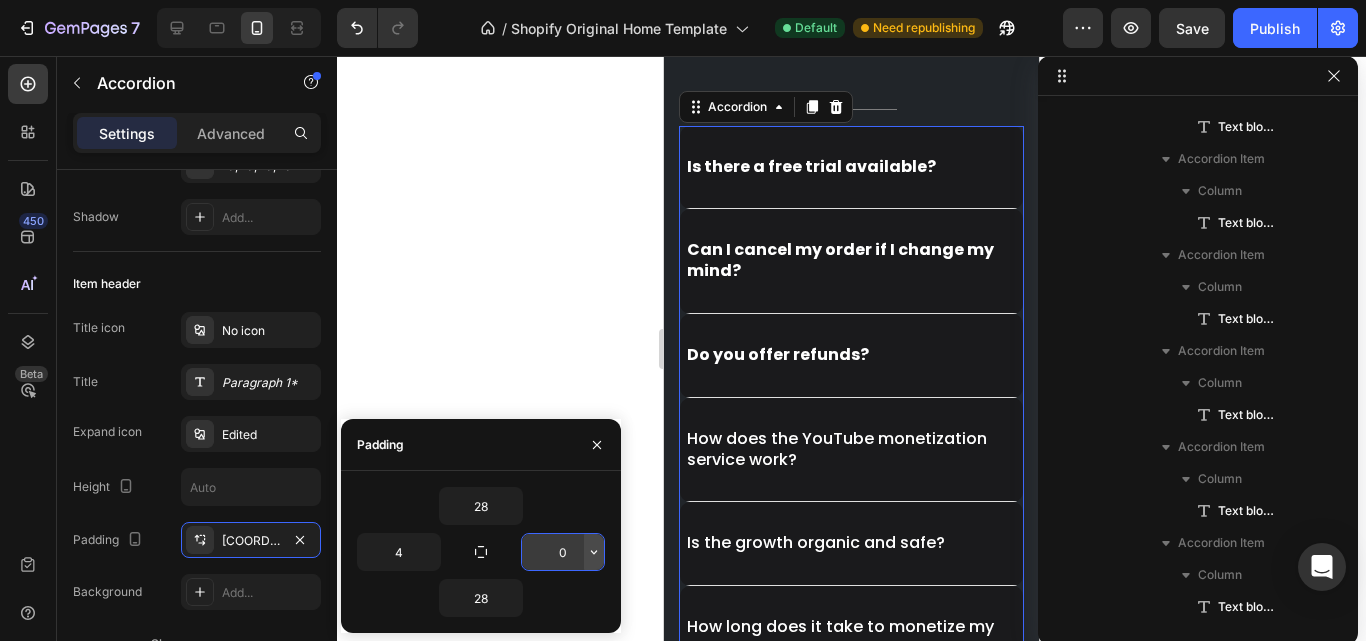 click 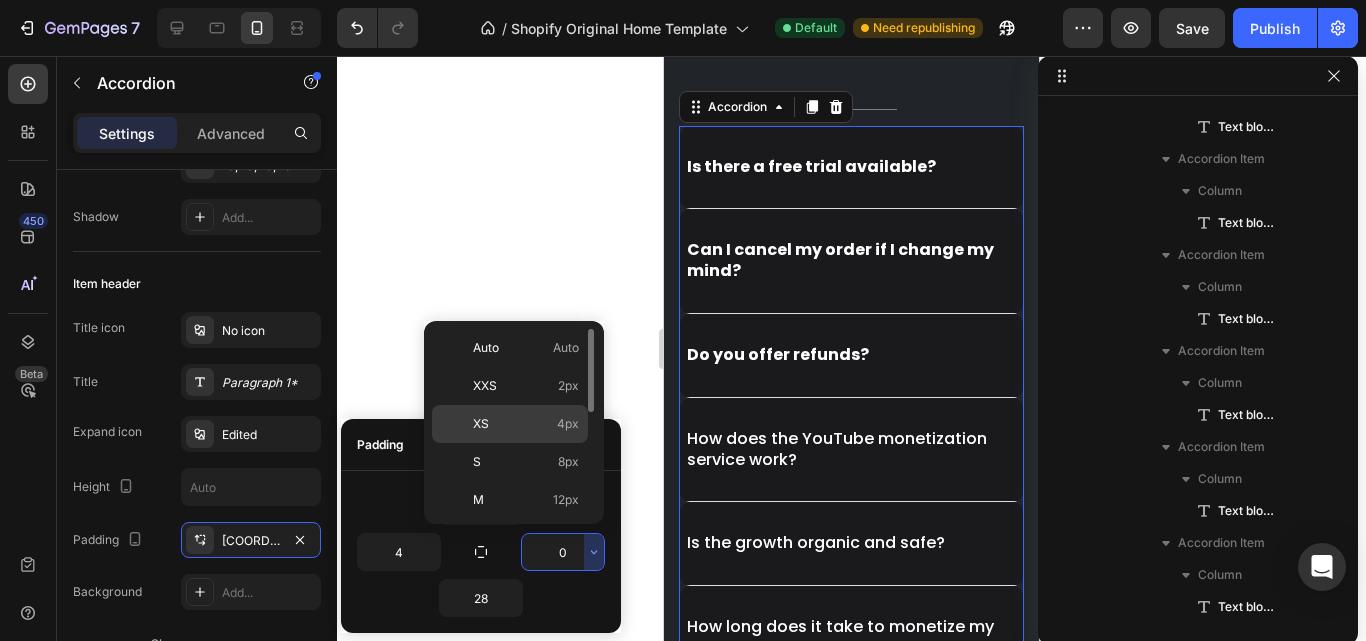 click on "XS 4px" at bounding box center (526, 424) 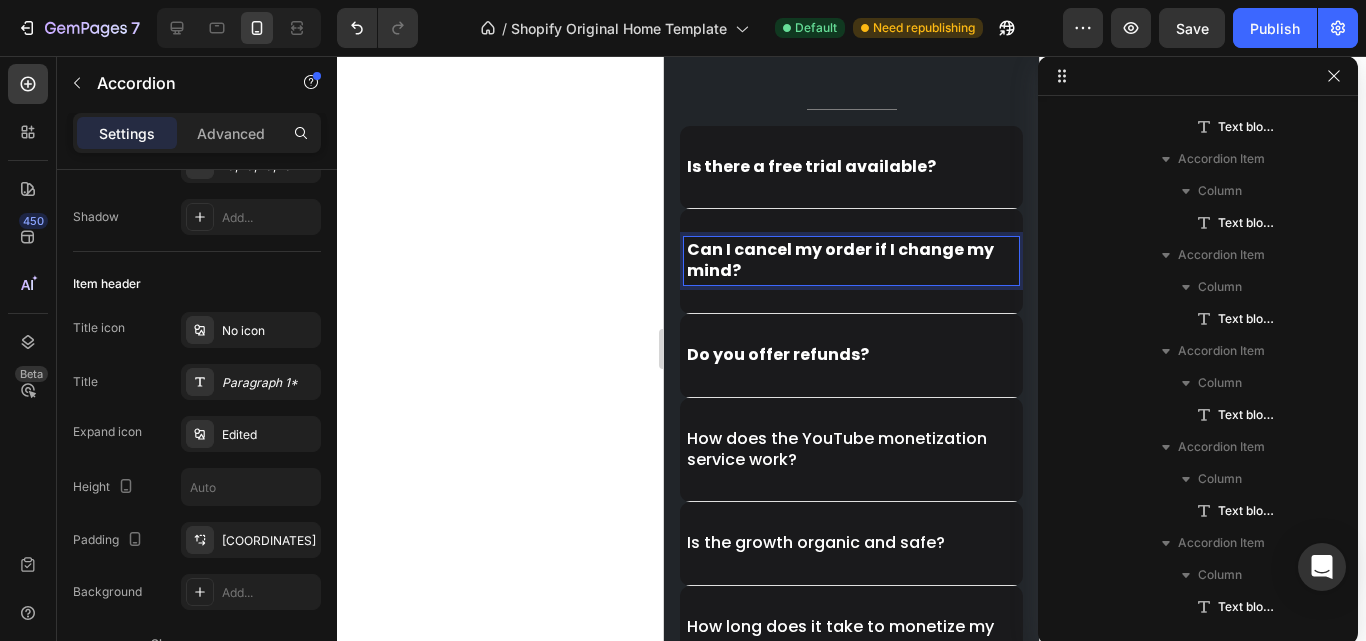 click on "Is there a free trial available?" at bounding box center [811, 166] 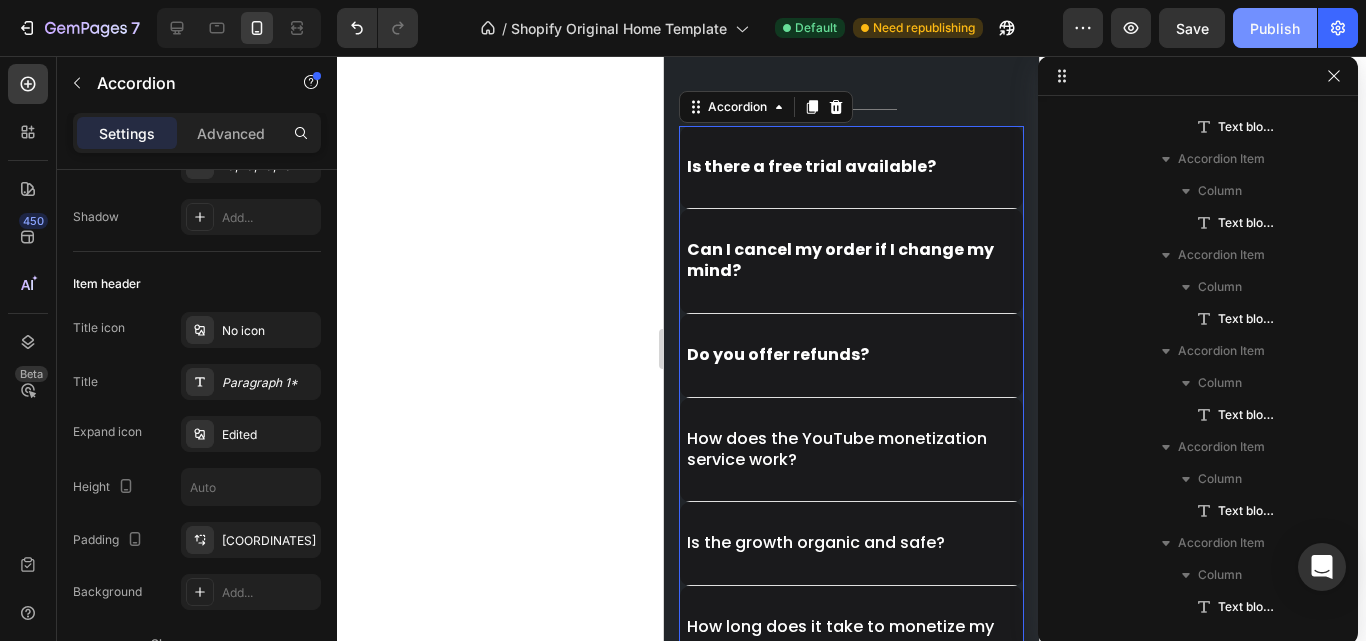 click on "Publish" at bounding box center (1275, 28) 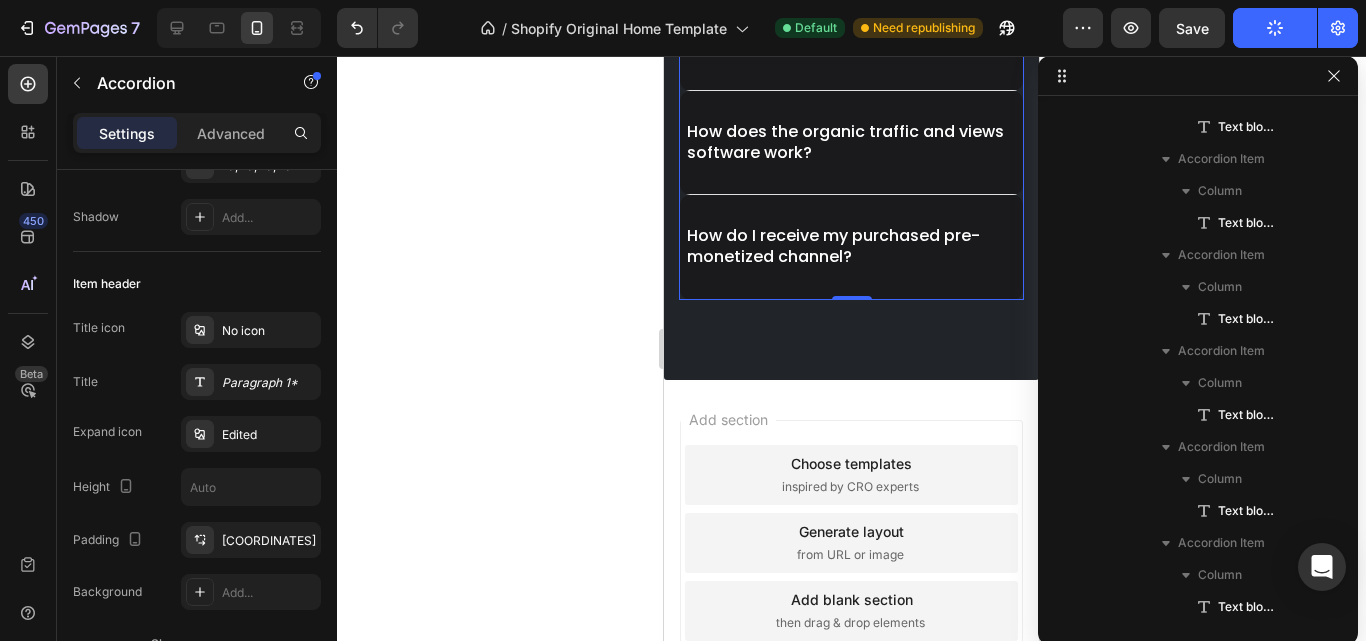 scroll, scrollTop: 7014, scrollLeft: 0, axis: vertical 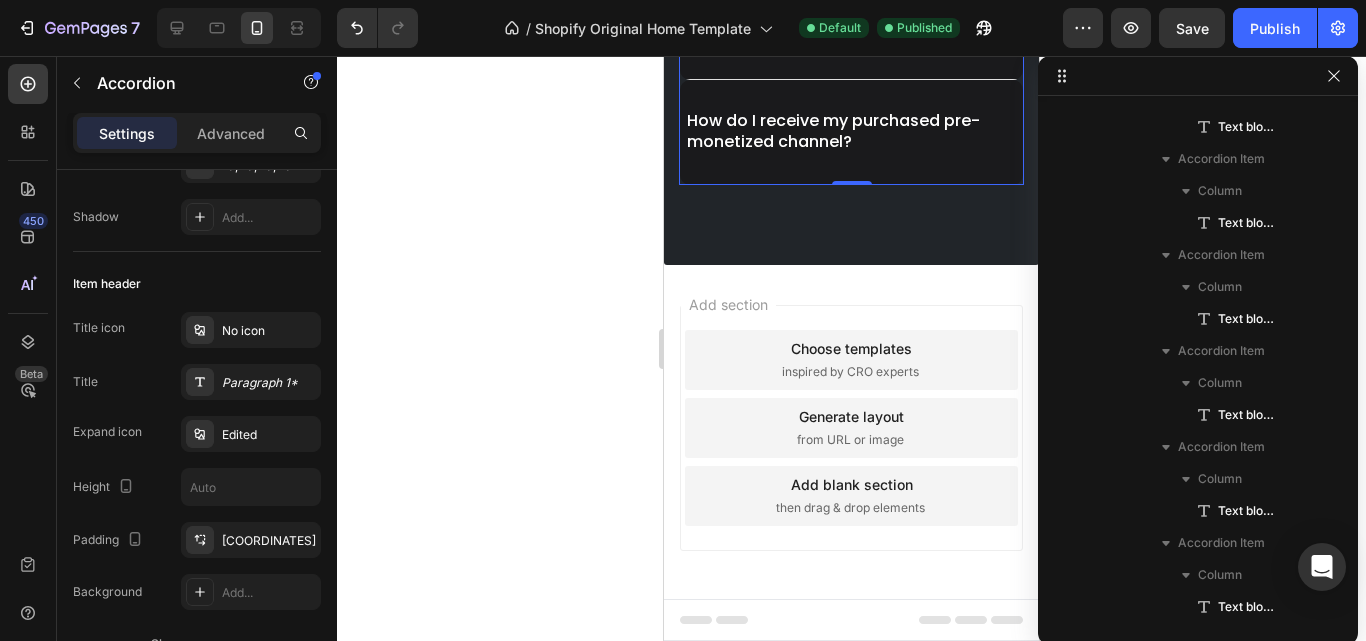 click on "Choose templates" at bounding box center (851, 348) 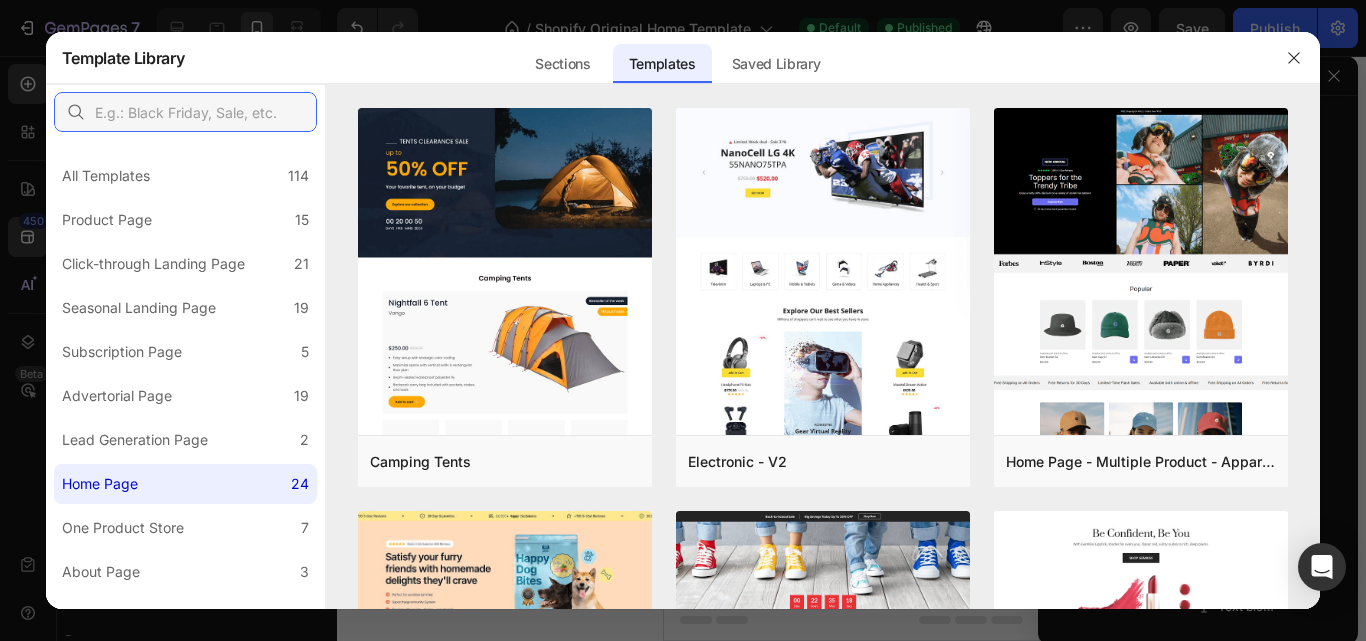 click at bounding box center [185, 112] 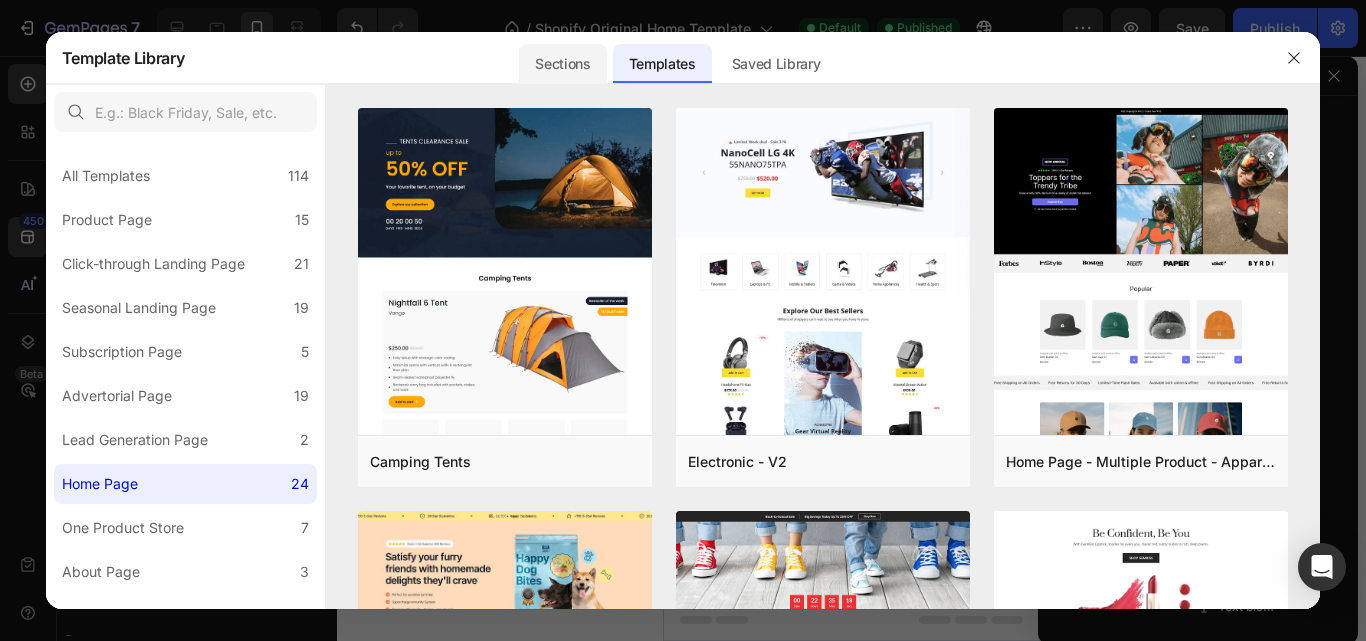 click on "Sections" 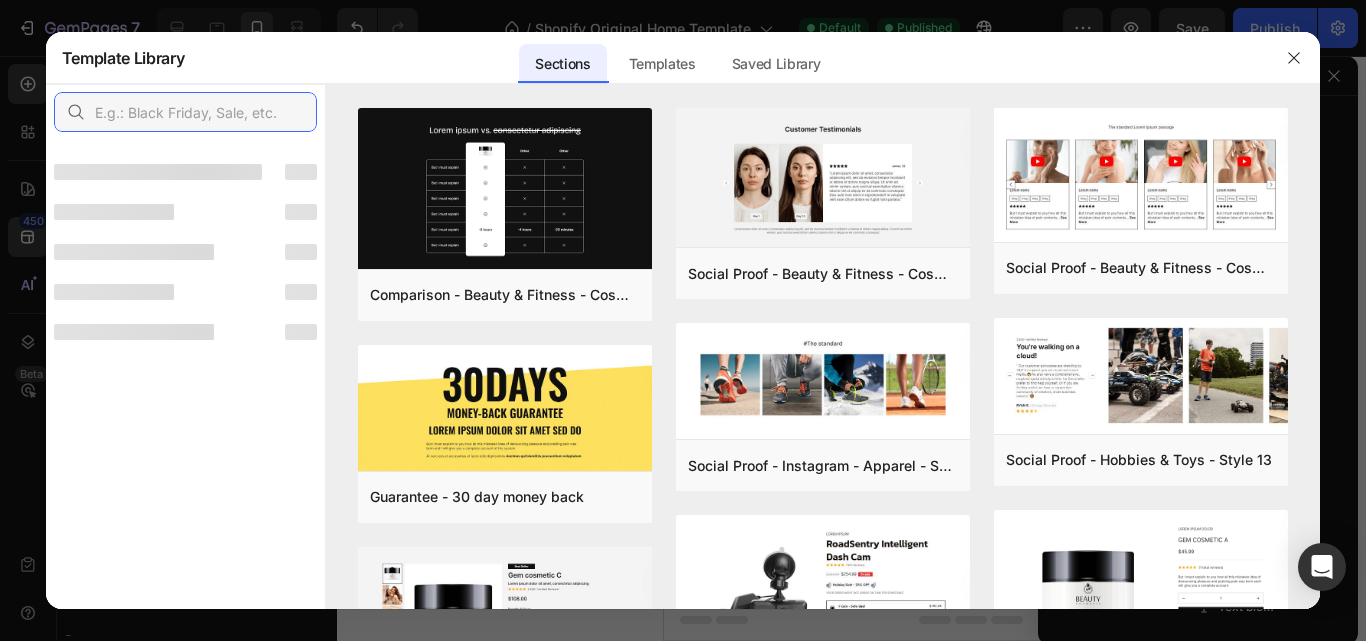 click at bounding box center (185, 112) 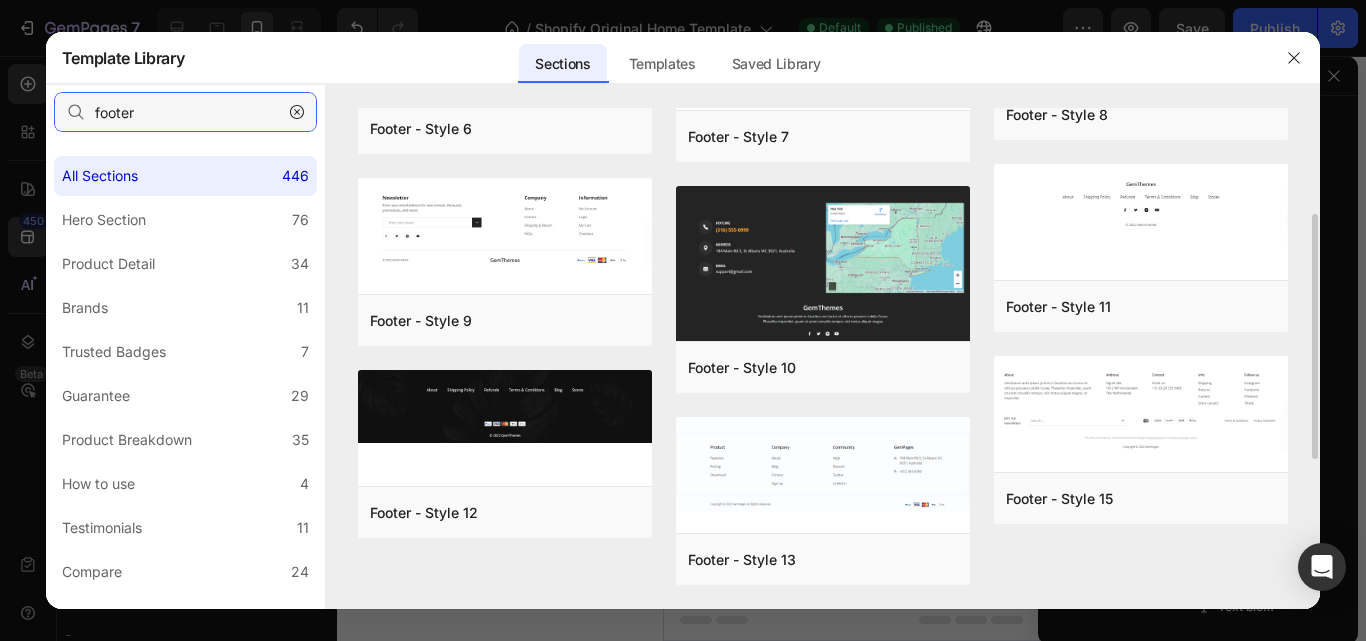 scroll, scrollTop: 320, scrollLeft: 0, axis: vertical 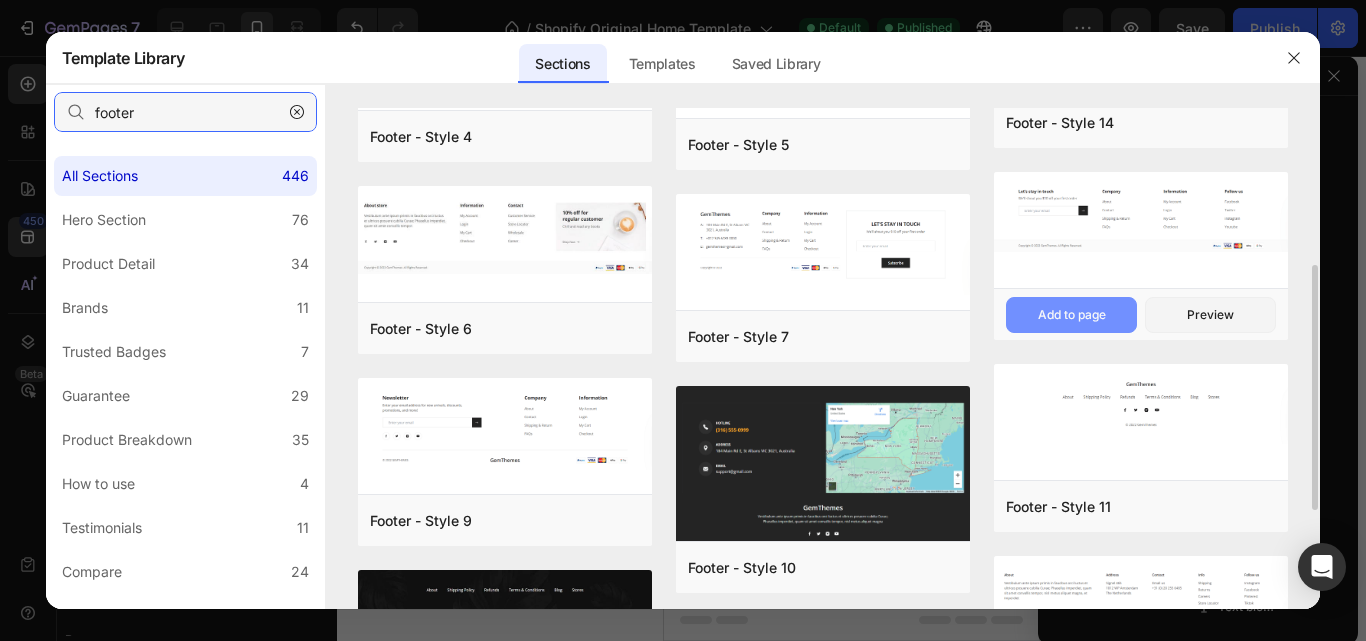 type on "footer" 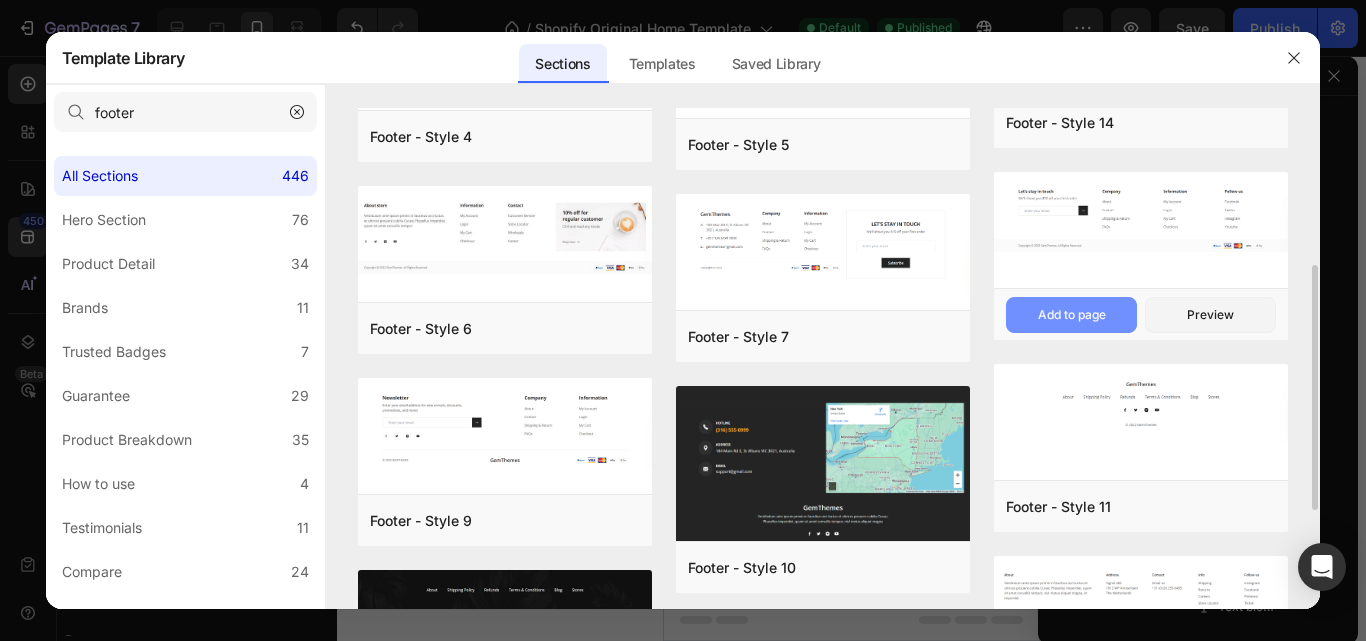 click on "Add to page" at bounding box center (0, 0) 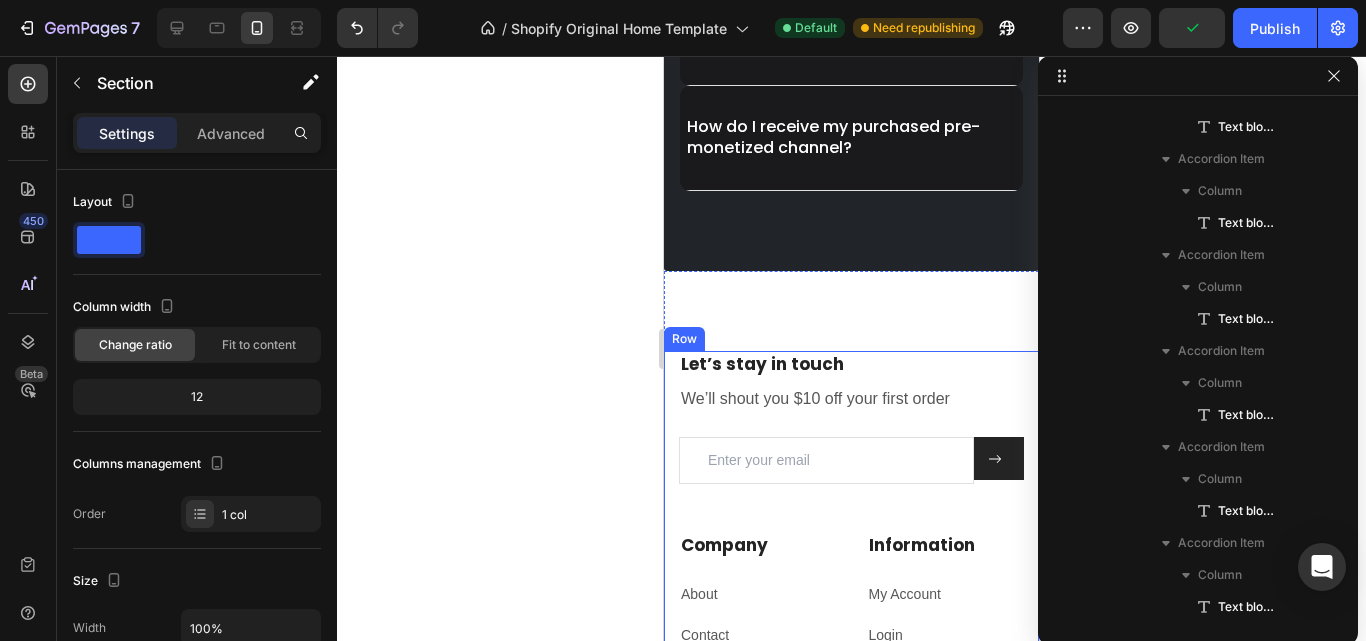 scroll, scrollTop: 7123, scrollLeft: 0, axis: vertical 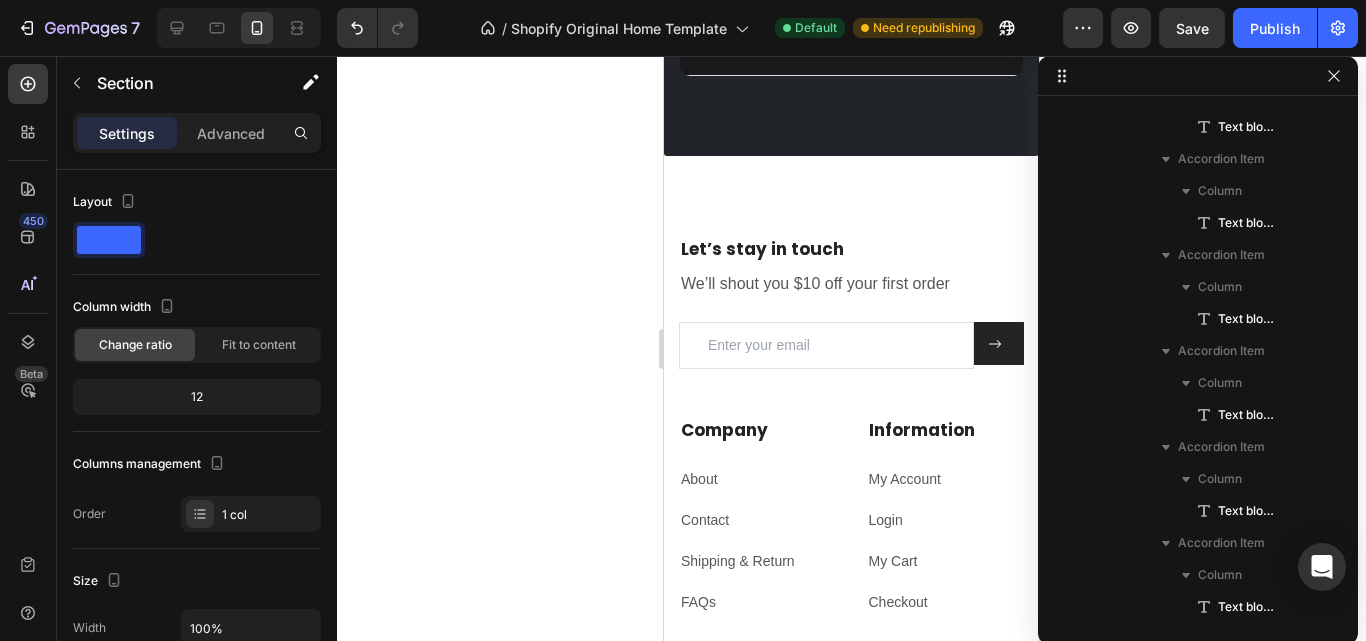 click on "Let’s stay in touch Heading We’ll shout you $10 off your first order Text block Email Field
Submit Button Row Newsletter Row Company Heading About Text block Contact Text block Shipping & Return Text block FAQs Text block Information Heading My Account Text block Login Text block My Cart Text block Checkout Text block Row Follow us Heading Facebook Text block Twitter Text block Instagram Text block Youtube Text block Row Copyright © 2022 GemThemes. All Rights Reserved. Text block Image Row Row Section 13" at bounding box center [851, 561] 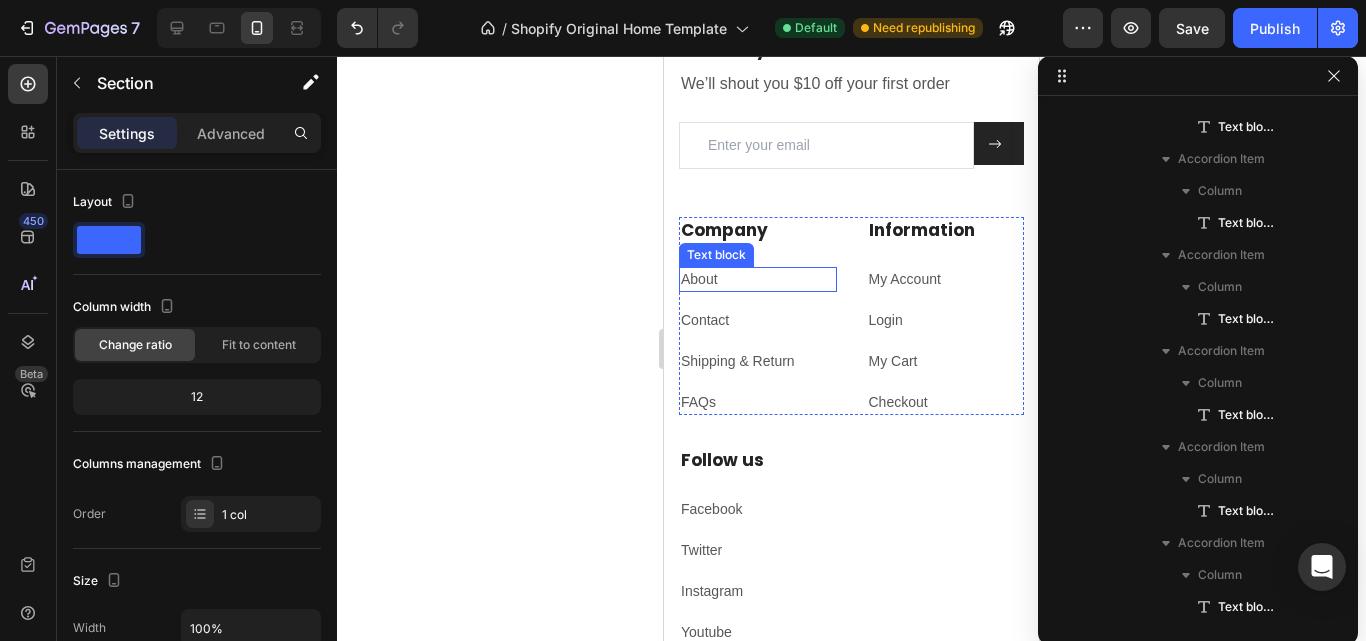 scroll, scrollTop: 7523, scrollLeft: 0, axis: vertical 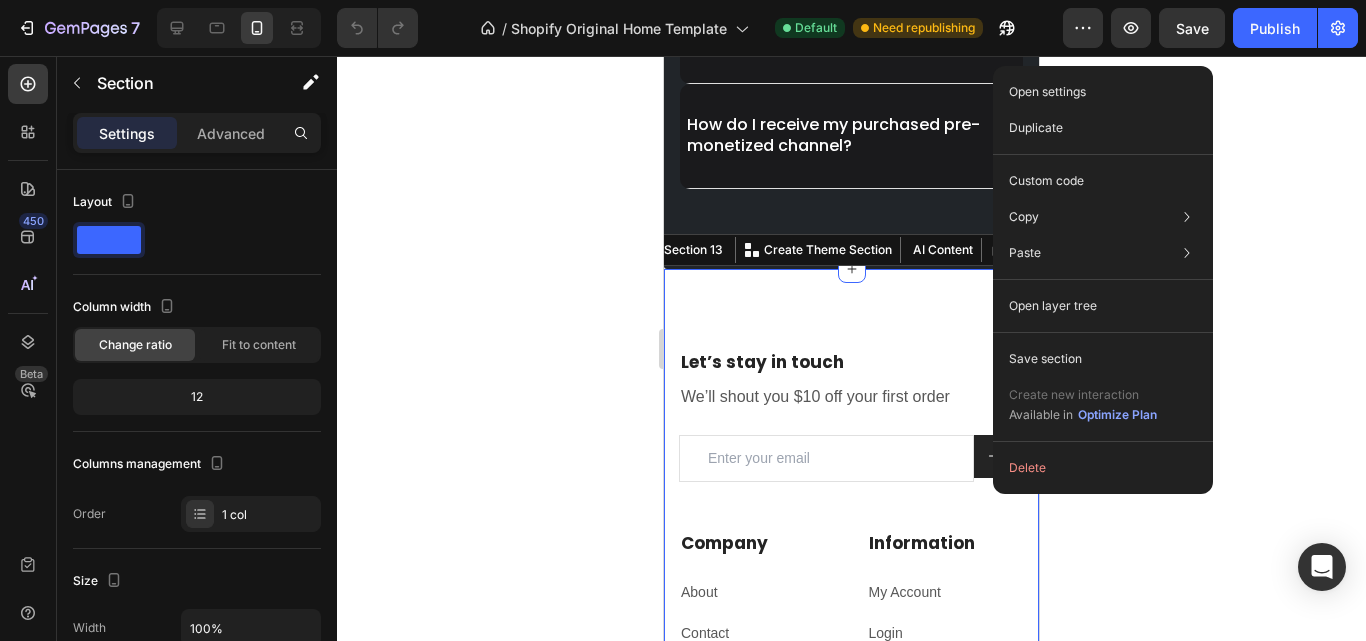 click on "Let’s stay in touch Heading We’ll shout you $10 off your first order Text block Email Field
Submit Button Row Newsletter Row Company Heading About Text block Contact Text block Shipping & Return Text block FAQs Text block Information Heading My Account Text block Login Text block My Cart Text block Checkout Text block Row Follow us Heading Facebook Text block Twitter Text block Instagram Text block Youtube Text block Row Copyright © 2022 GemThemes. All Rights Reserved. Text block Image Row Row Section 13   You can create reusable sections Create Theme Section AI Content Write with GemAI What would you like to describe here? Tone and Voice Persuasive Product Google AdSense Approved Account – Start Earning Instantly Show more Generate" at bounding box center (851, 674) 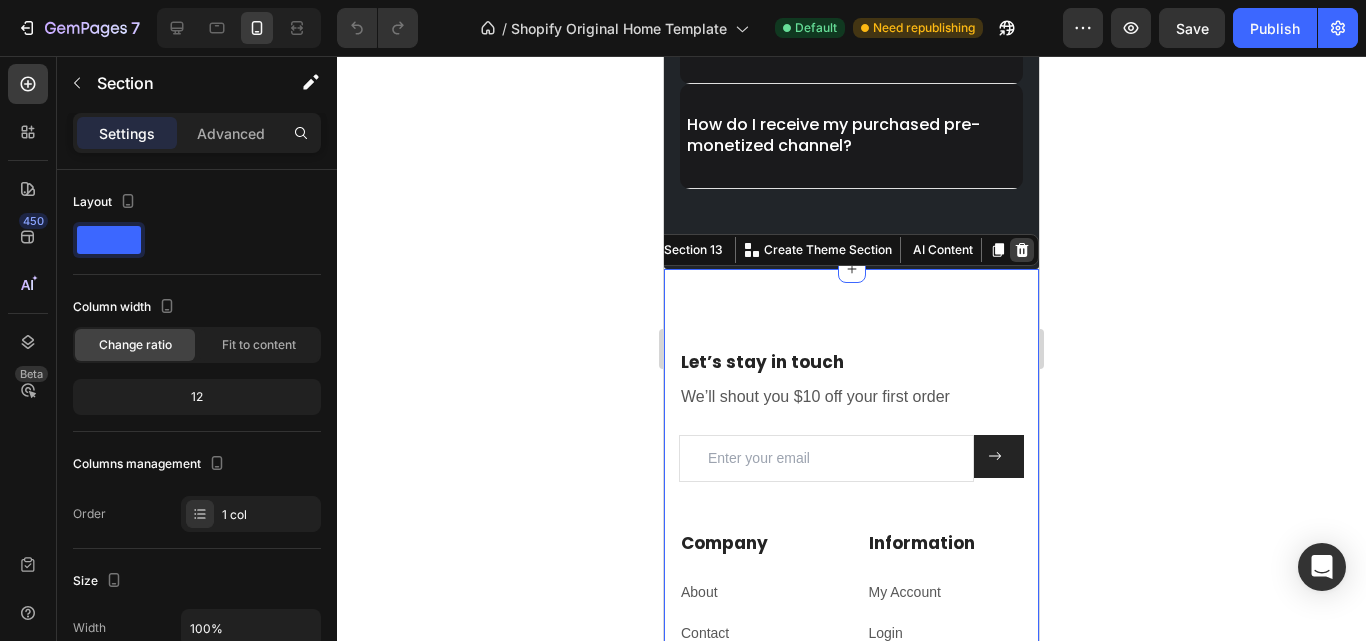 click 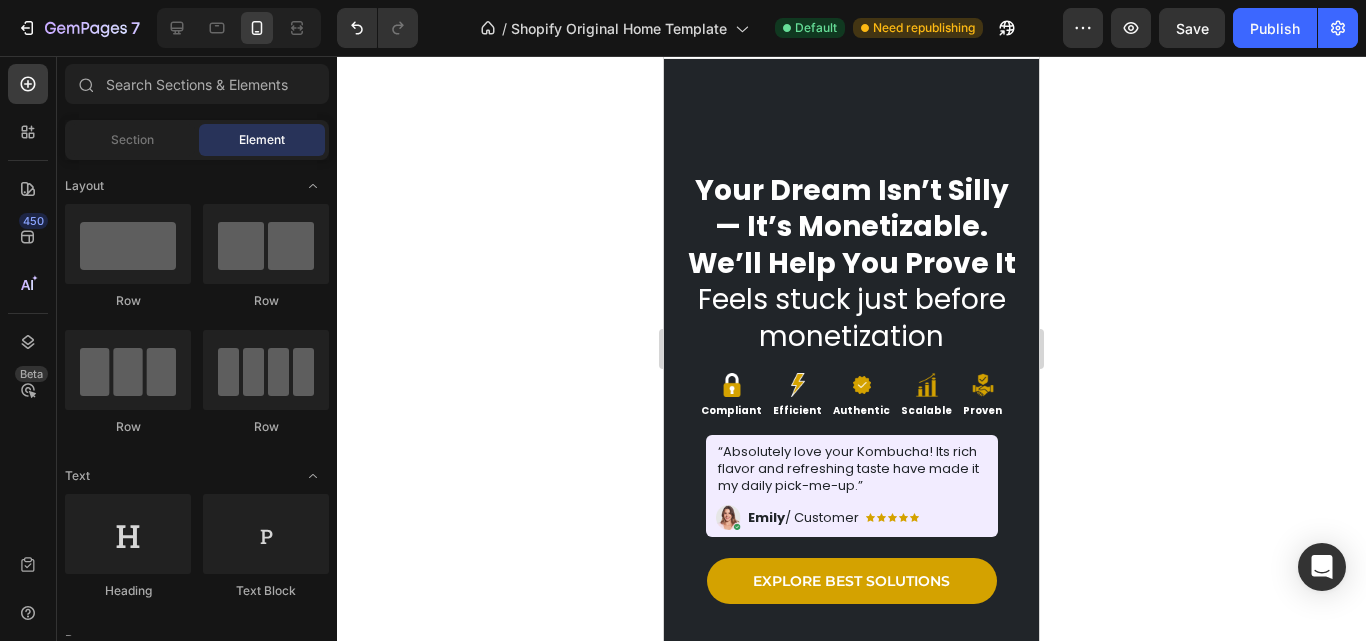 scroll, scrollTop: 0, scrollLeft: 0, axis: both 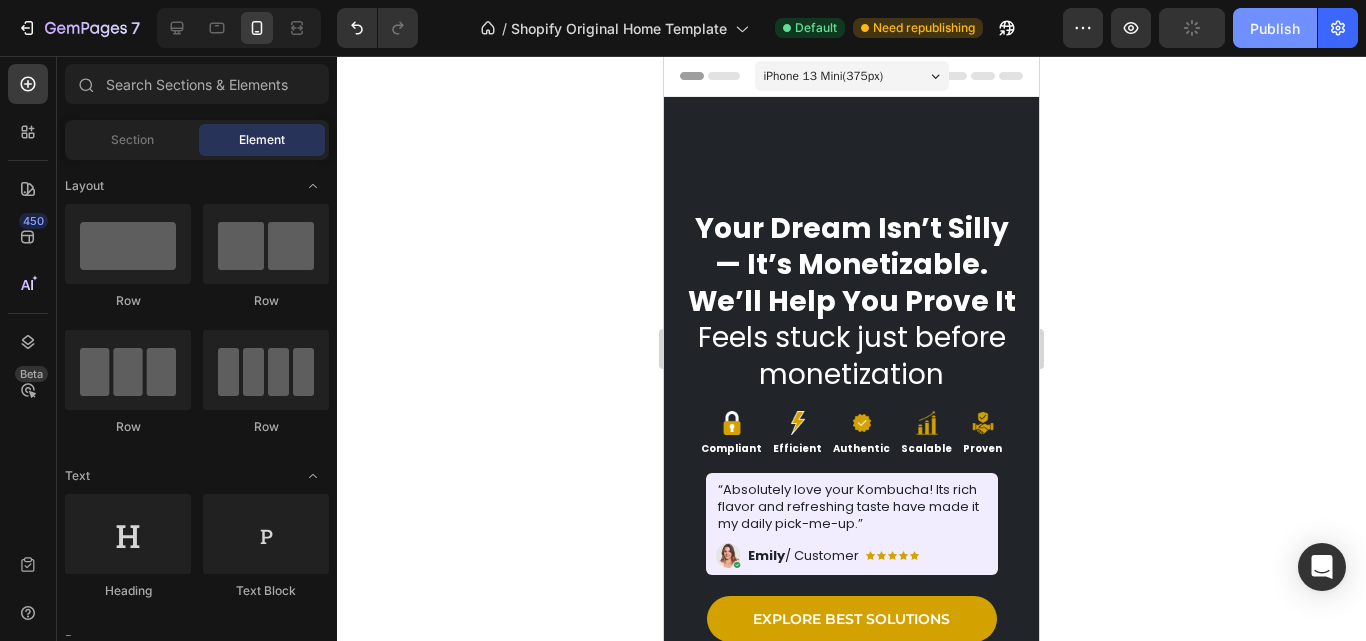 click on "Publish" at bounding box center (1275, 28) 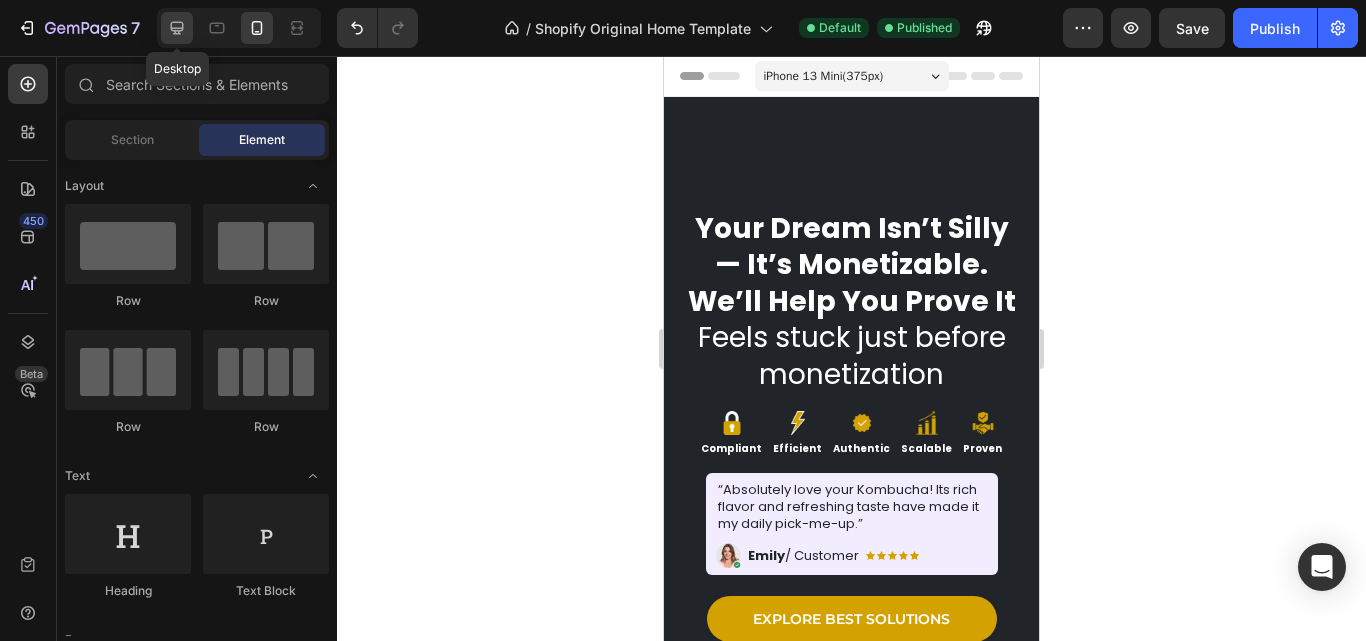 click 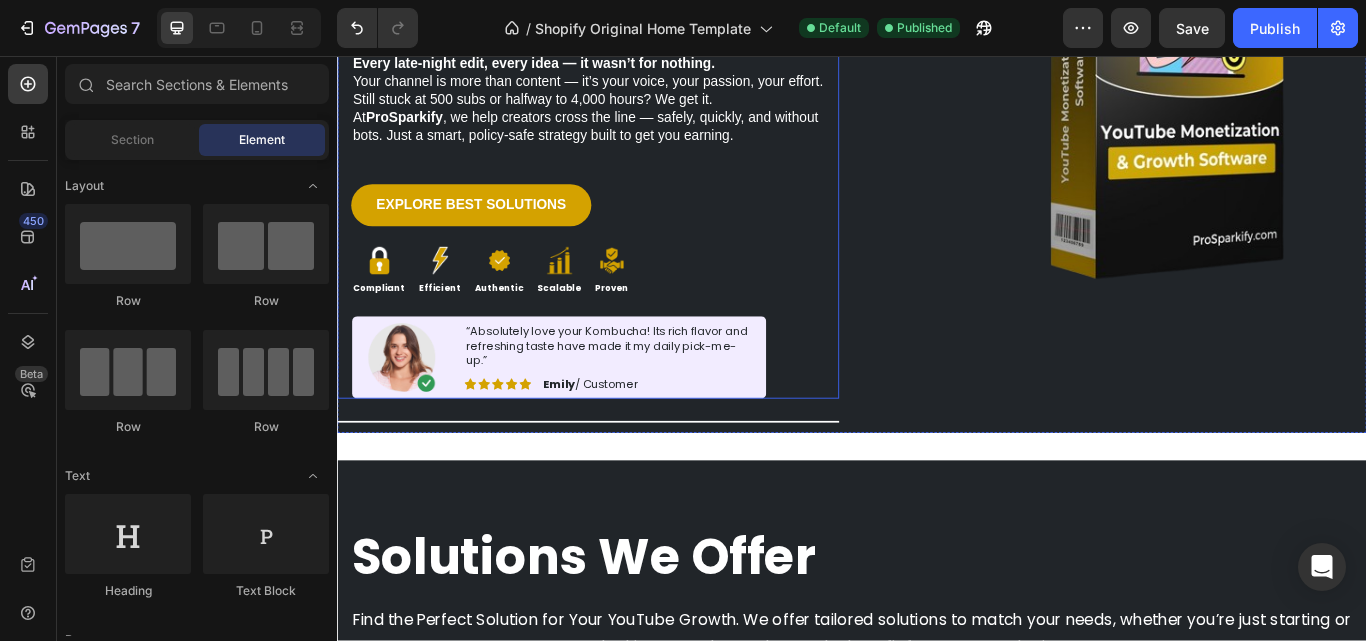 scroll, scrollTop: 600, scrollLeft: 0, axis: vertical 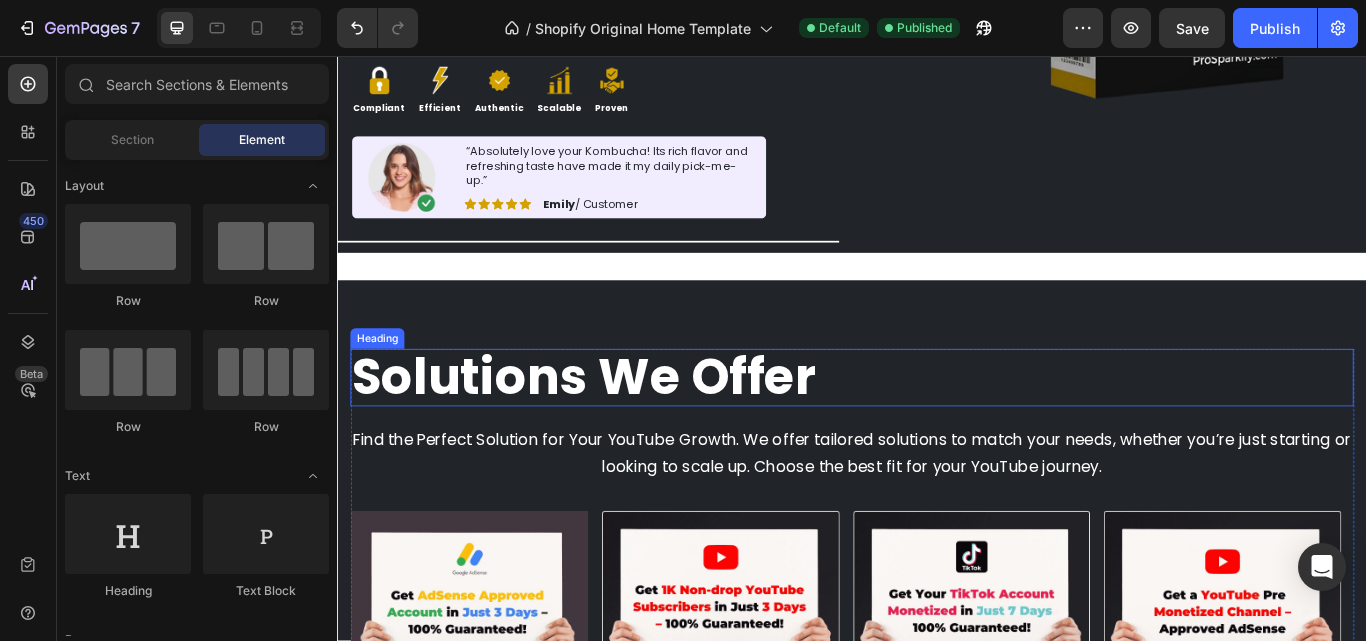 click on "Solutions We Offer" at bounding box center [937, 431] 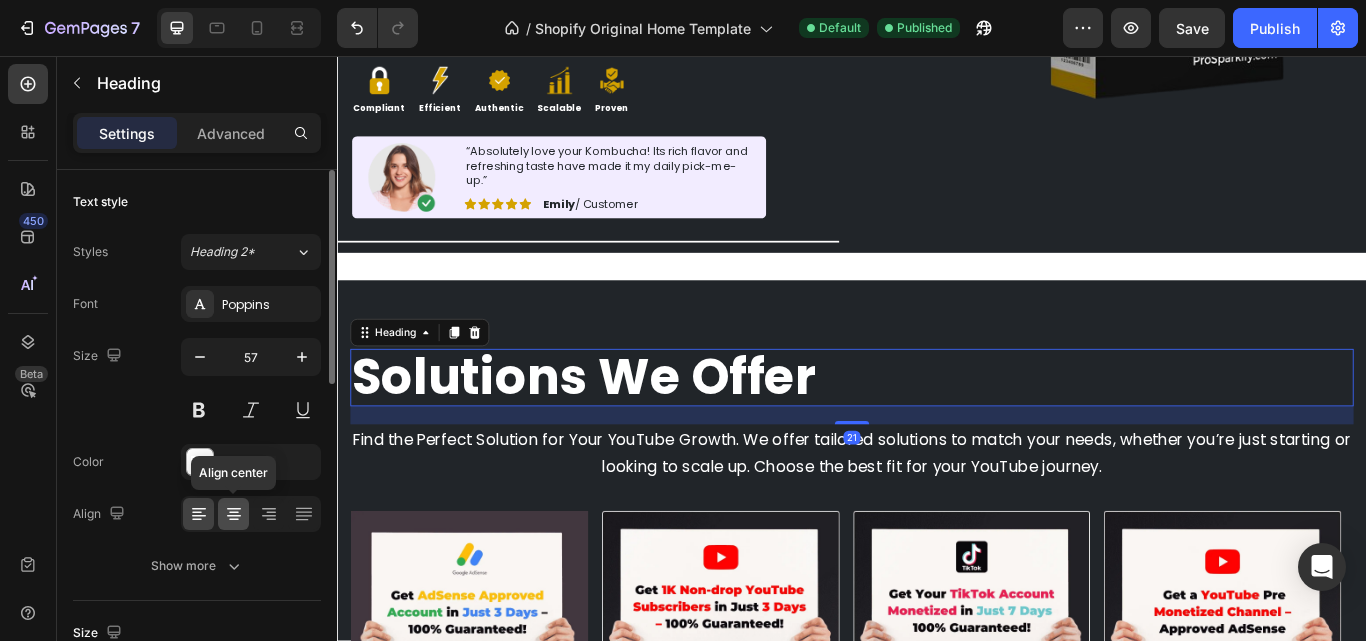 click 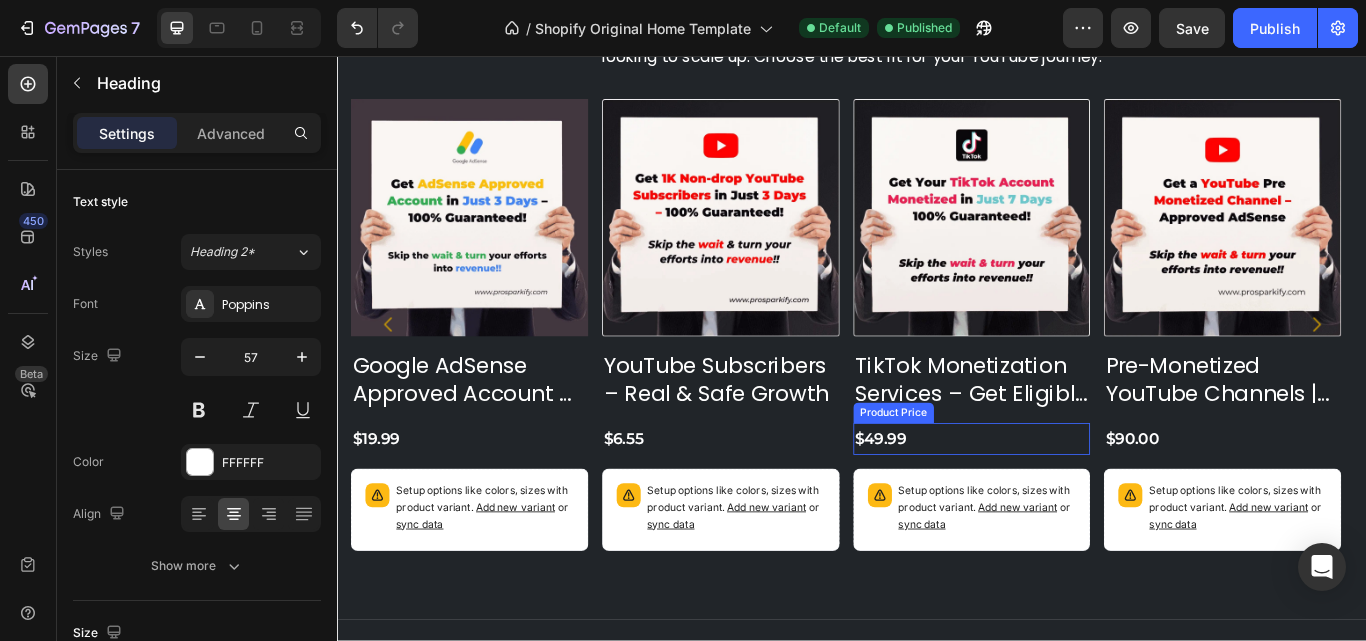 scroll, scrollTop: 1500, scrollLeft: 0, axis: vertical 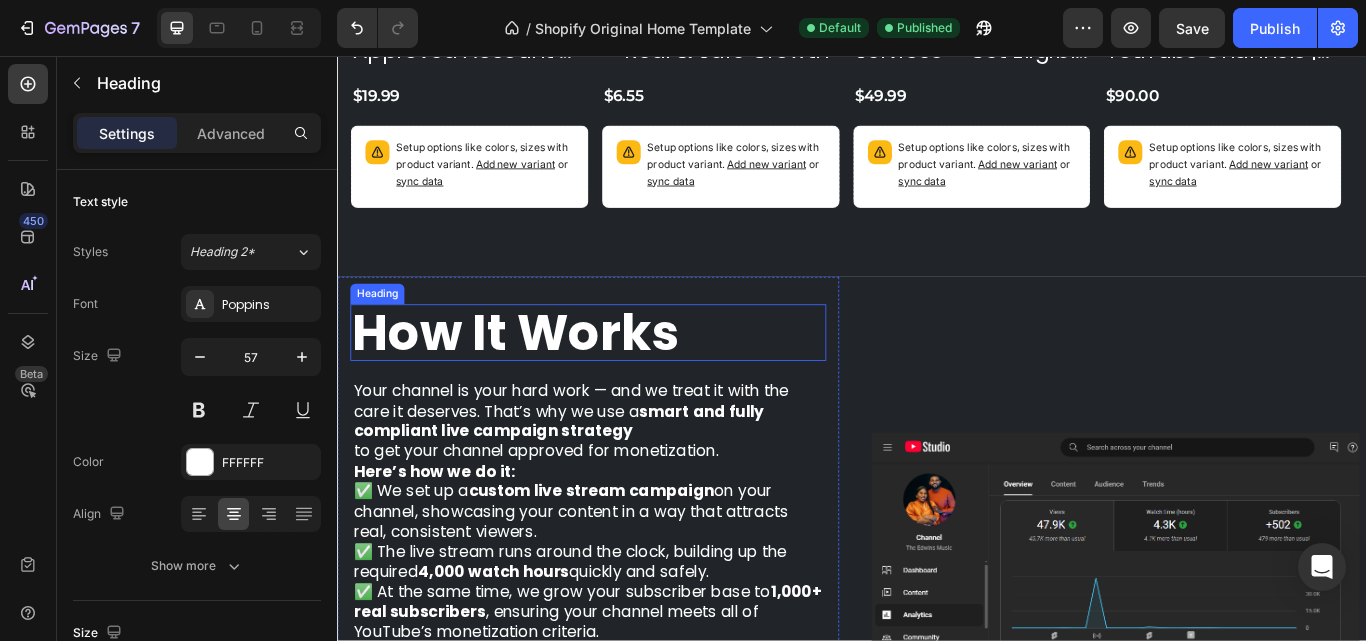 click on "How It Works" at bounding box center [545, 379] 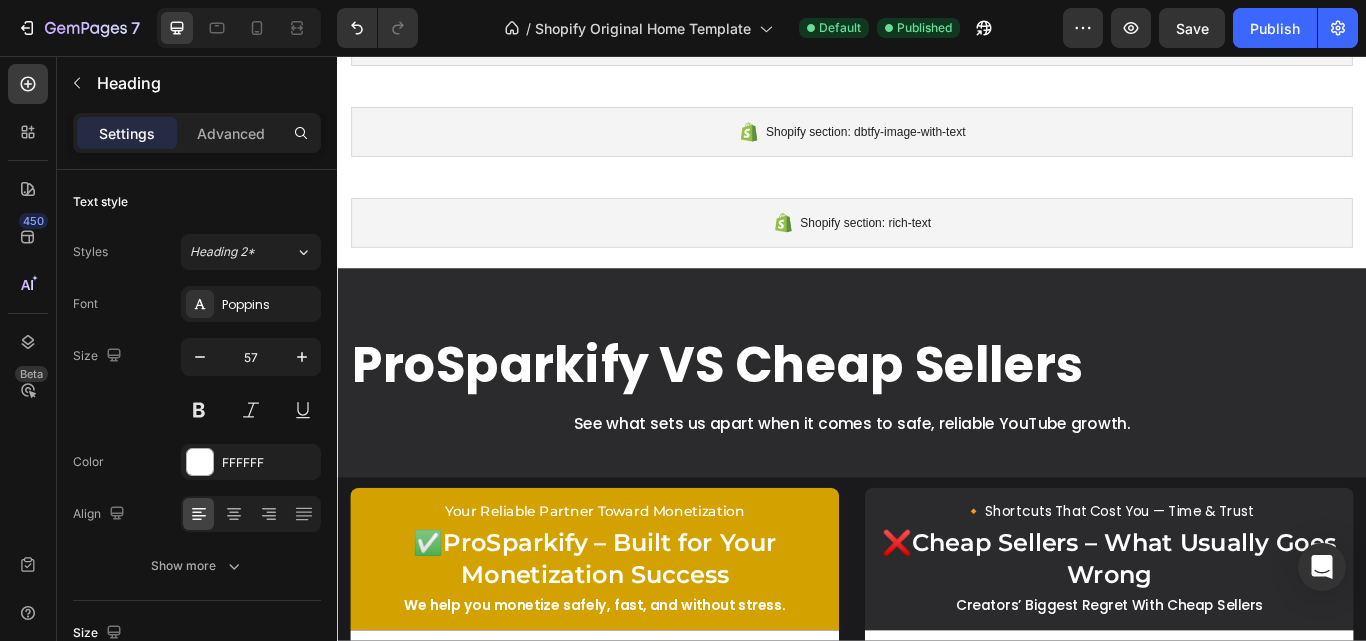 scroll, scrollTop: 2700, scrollLeft: 0, axis: vertical 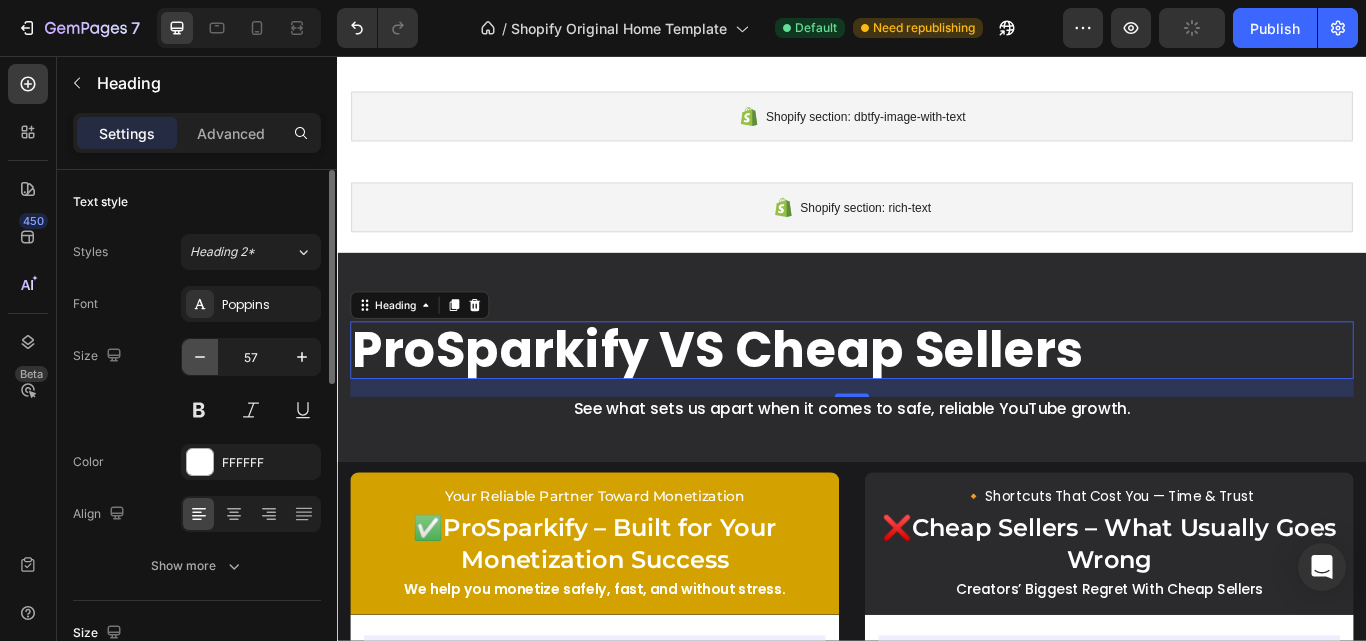 click 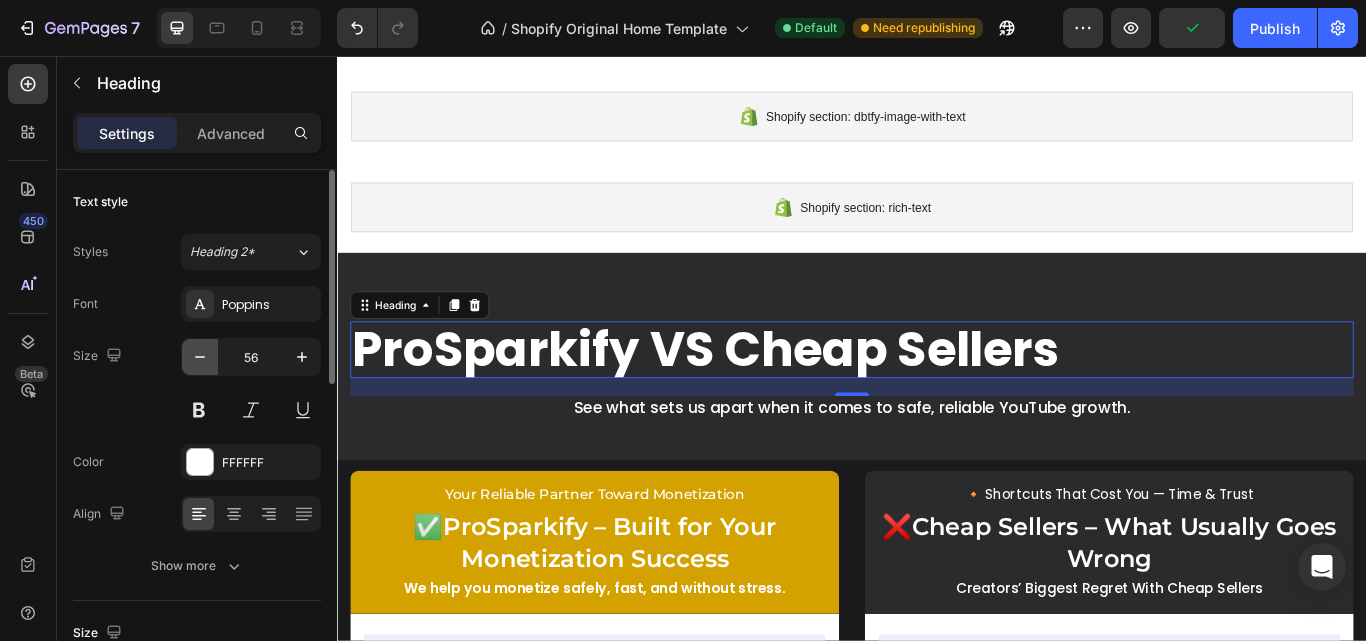 click 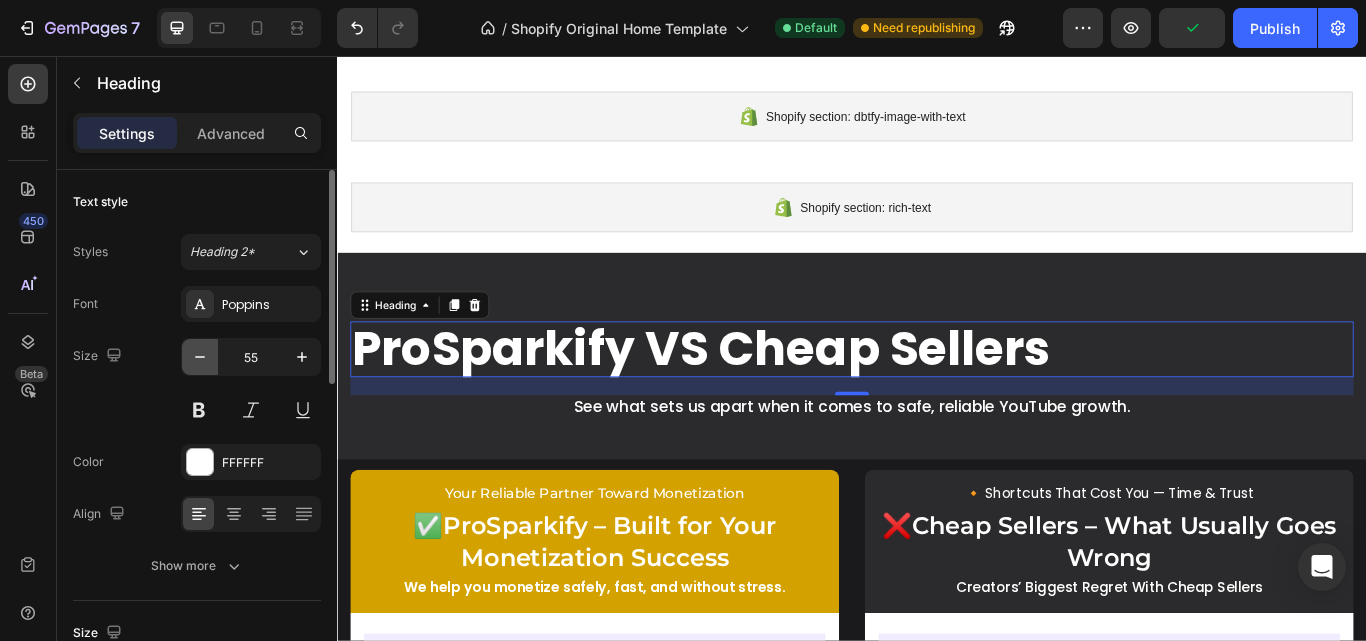 click 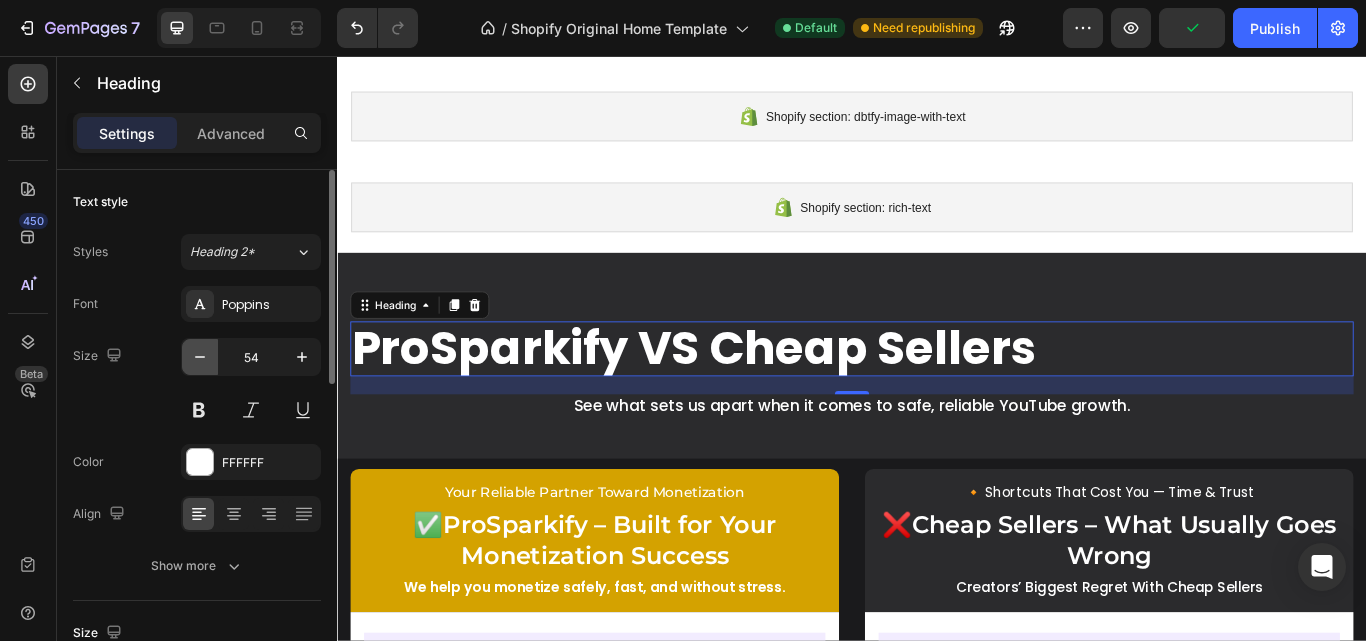 click 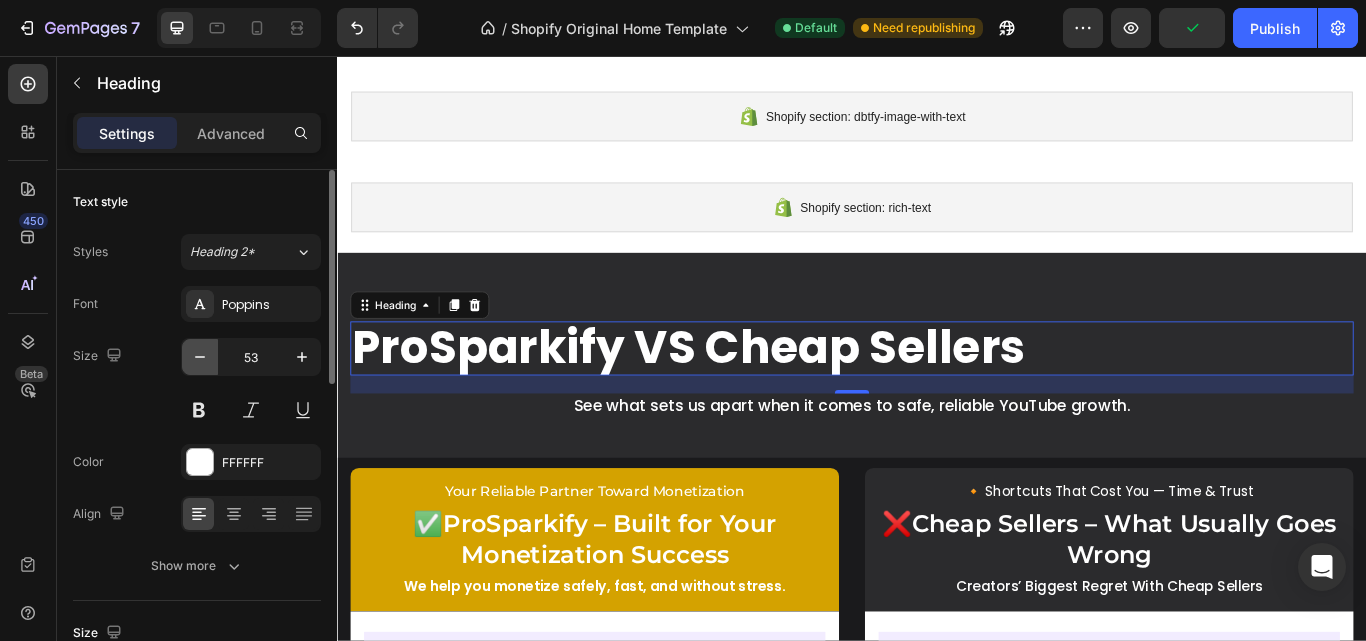 click 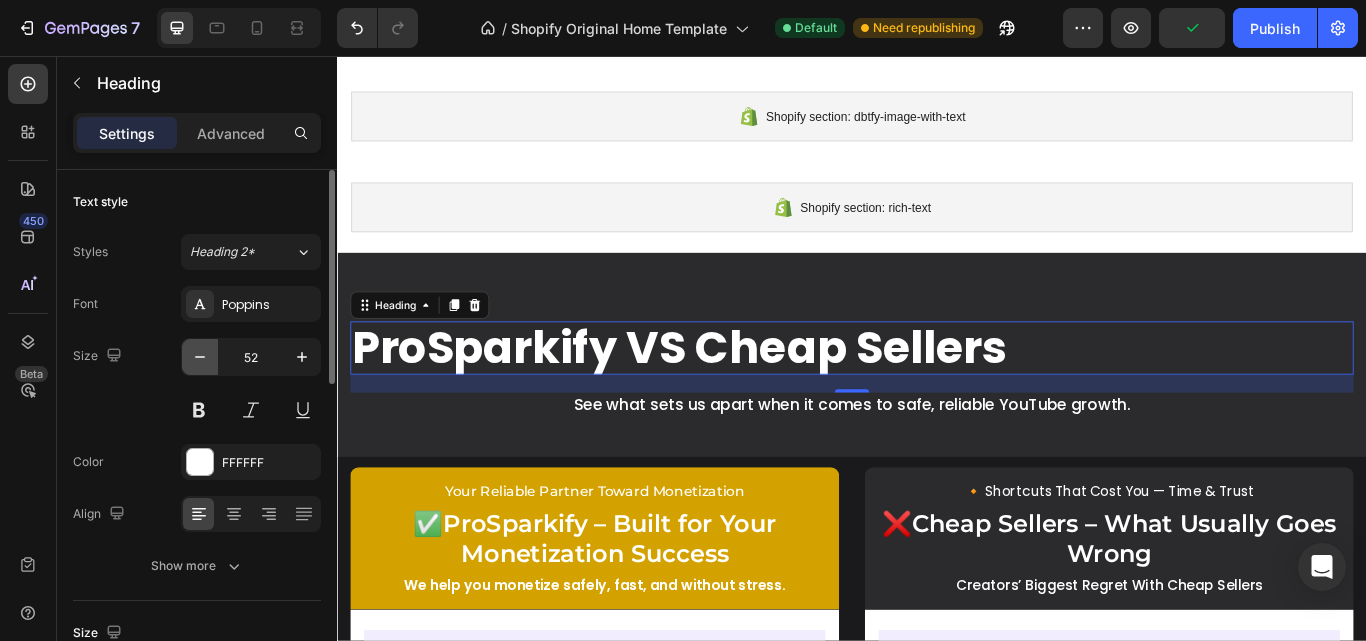 click 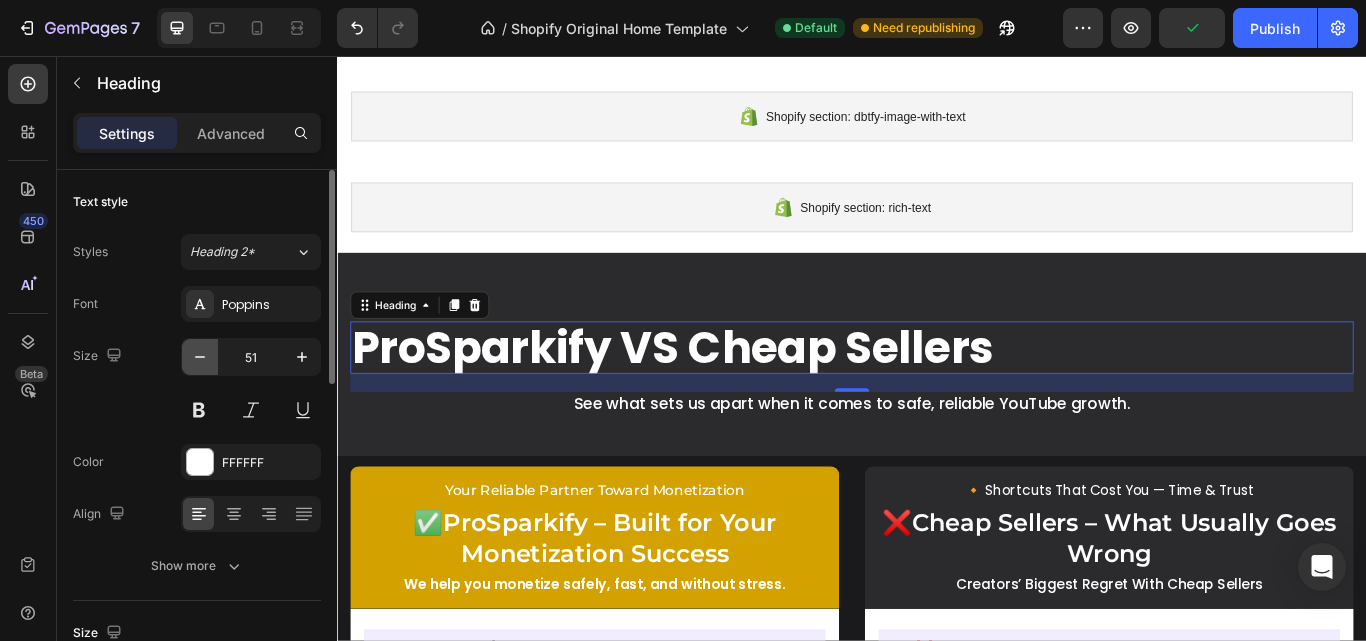 click 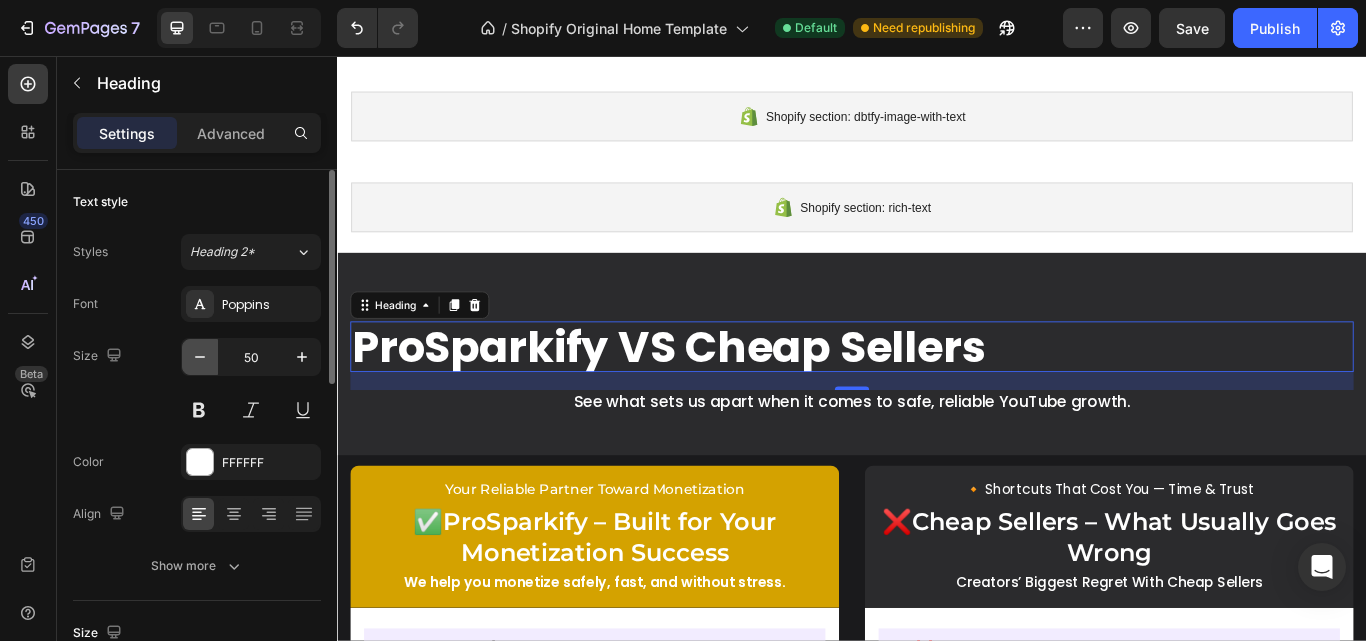 click 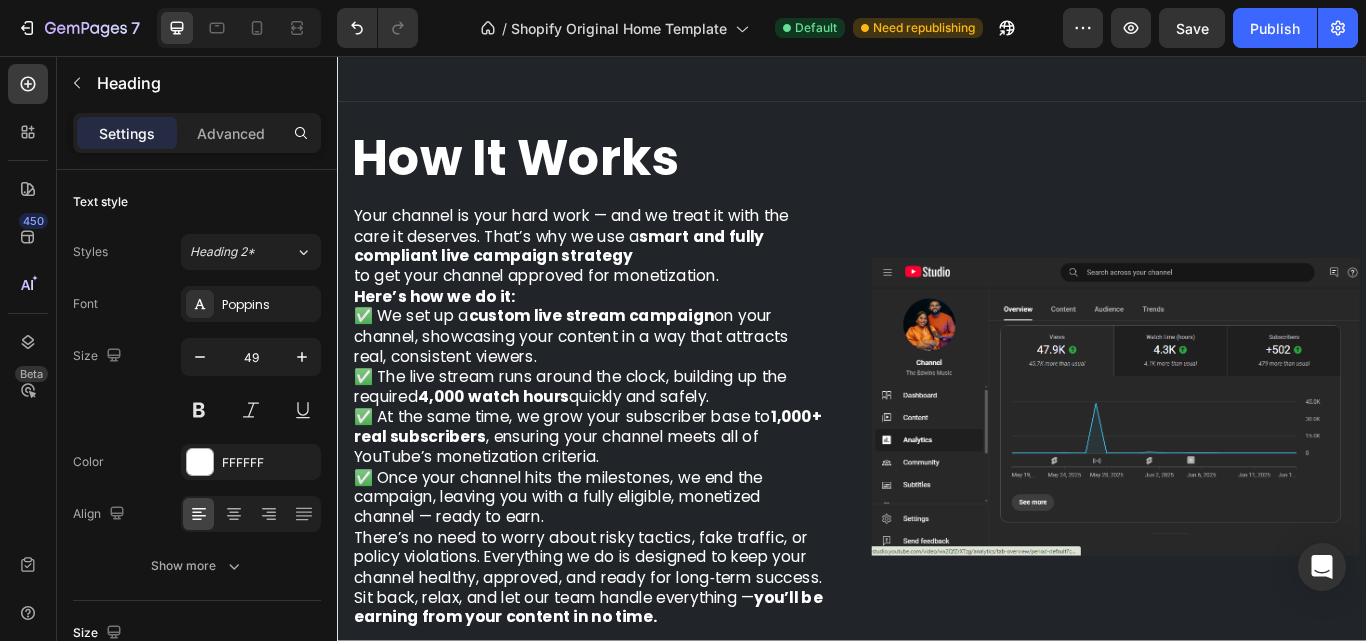 scroll, scrollTop: 1400, scrollLeft: 0, axis: vertical 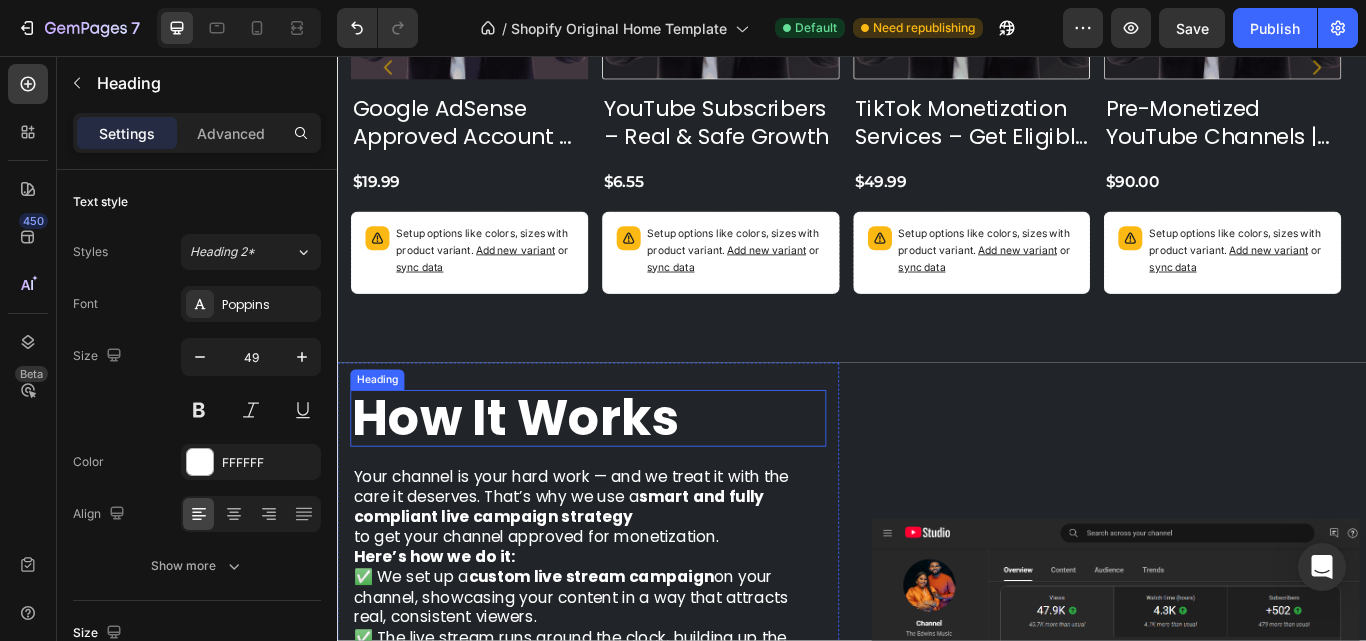 click on "How It Works" at bounding box center [545, 479] 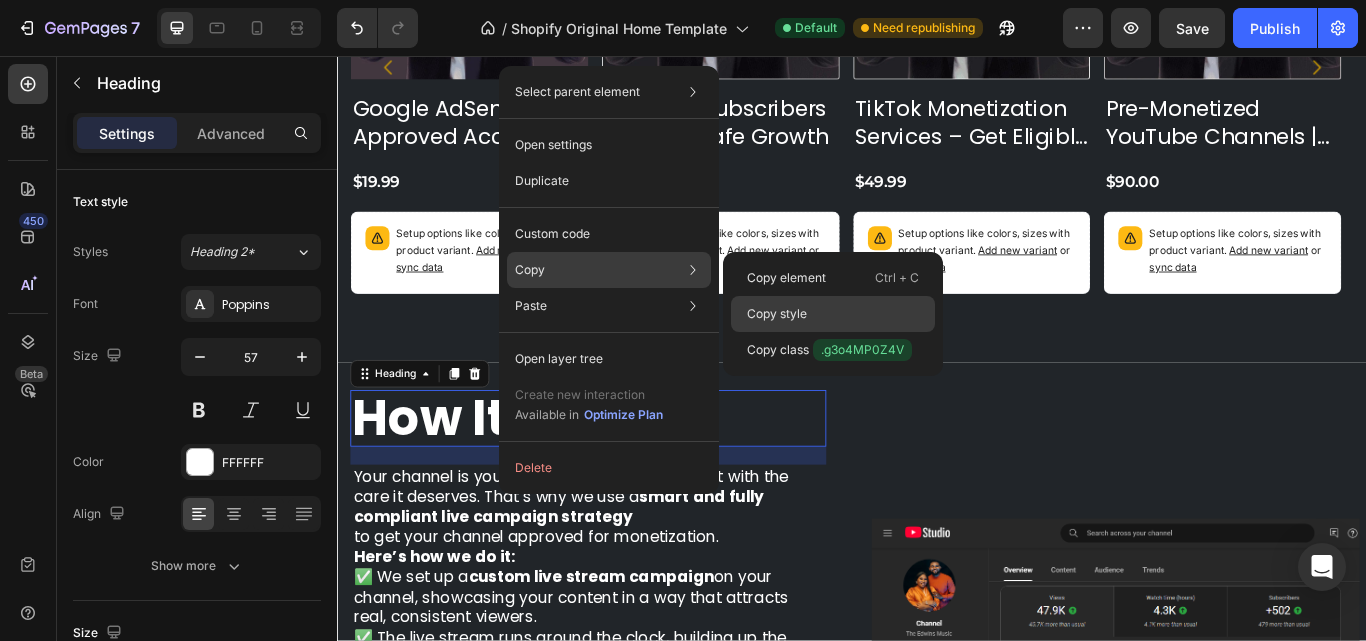 click on "Copy style" 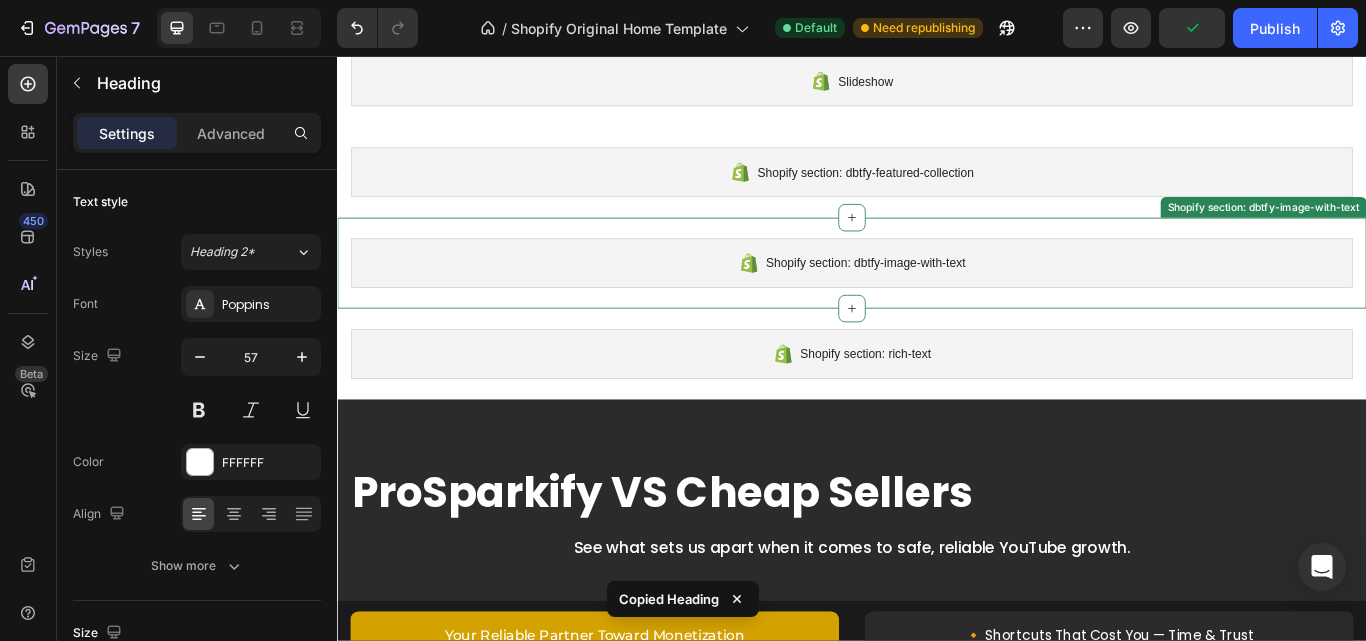 scroll, scrollTop: 2700, scrollLeft: 0, axis: vertical 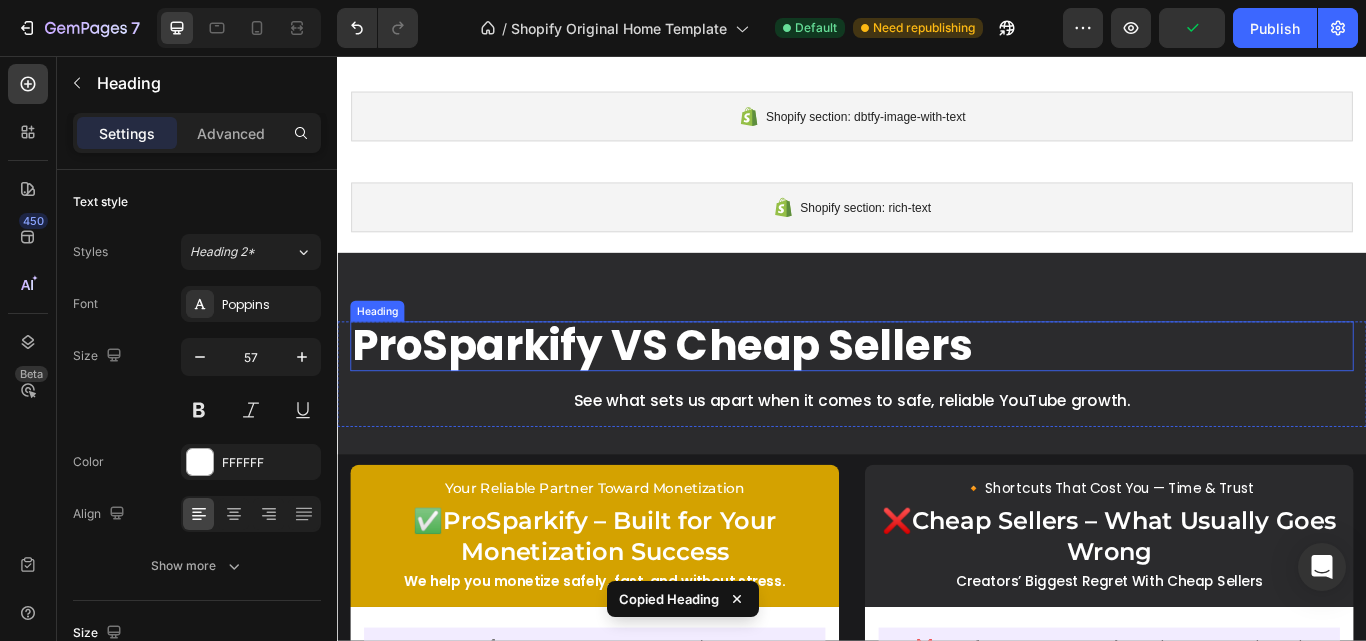 click on "ProSparkify VS Cheap Sellers" at bounding box center (715, 394) 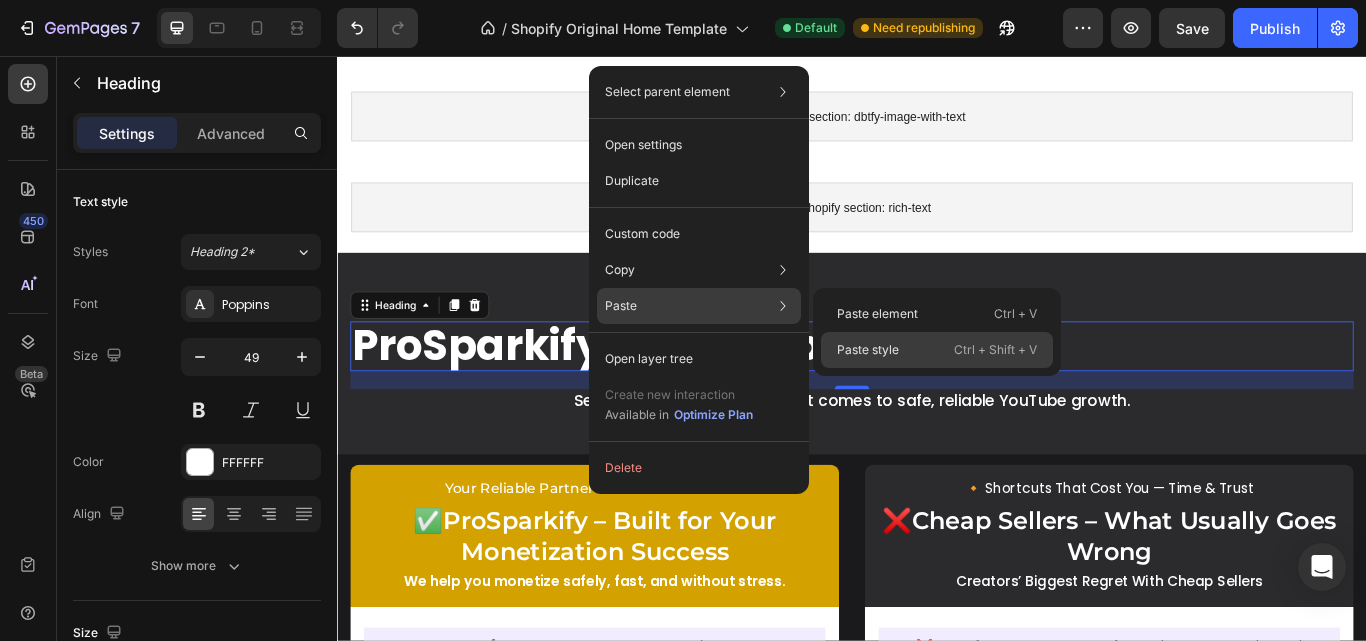 click on "Paste style  Ctrl + Shift + V" 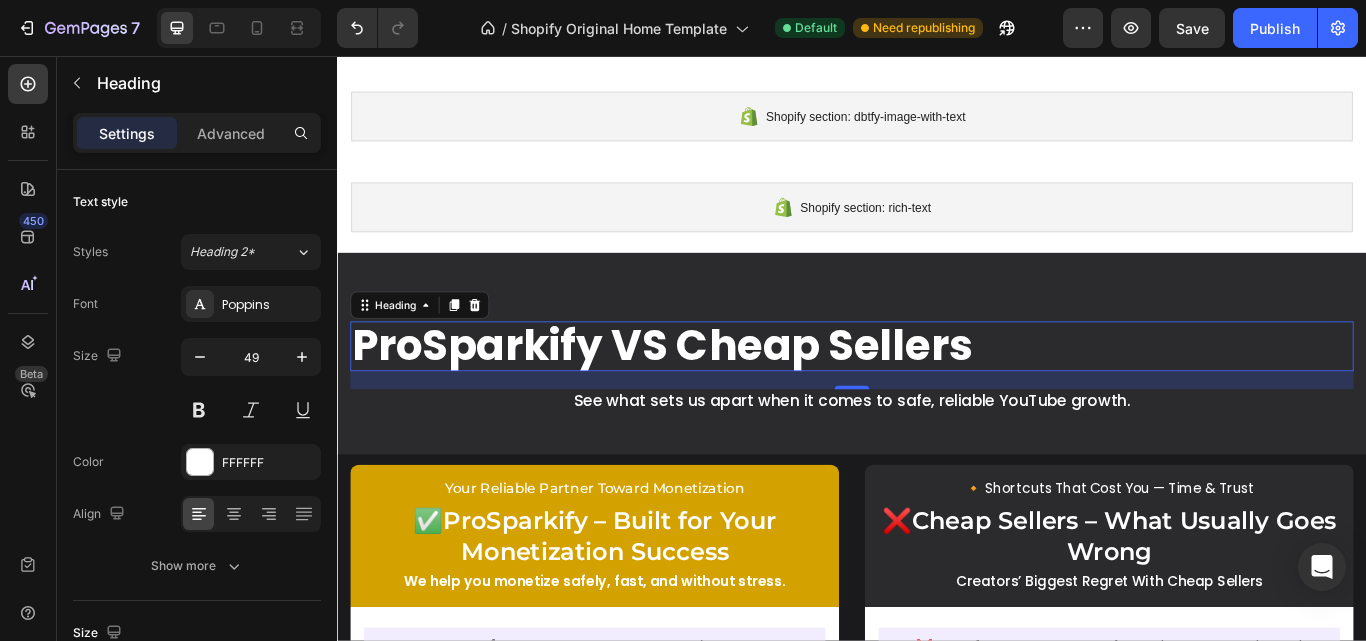 type on "57" 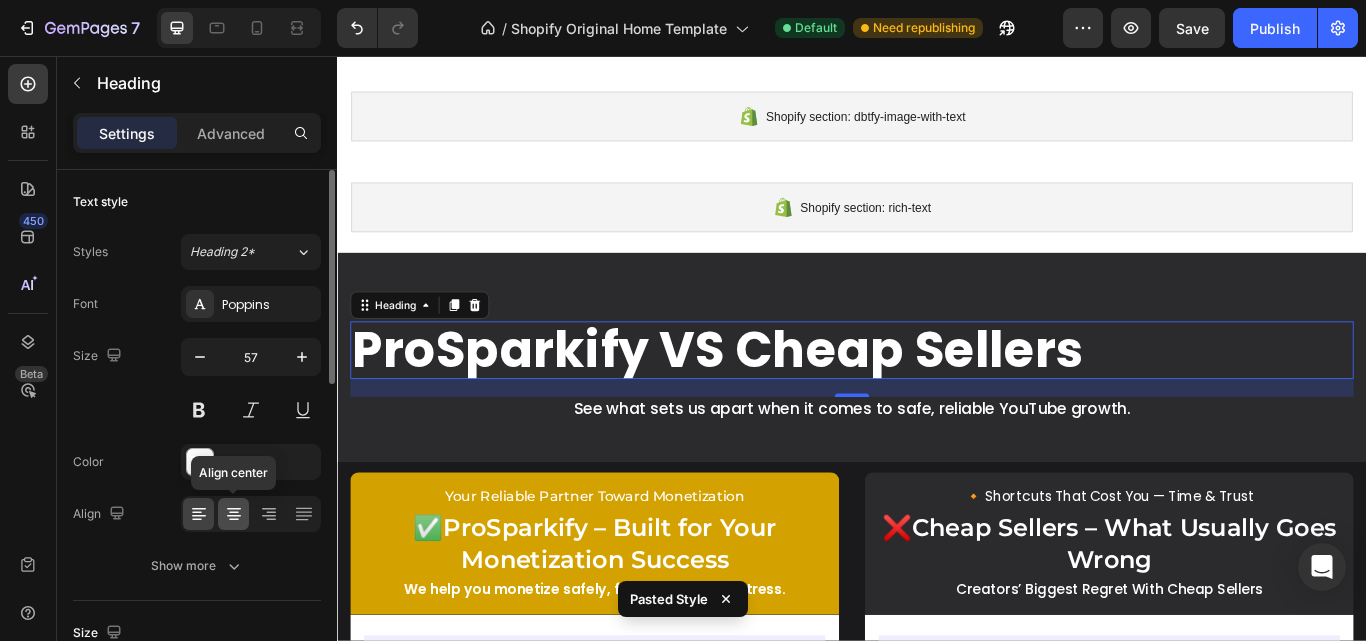 click 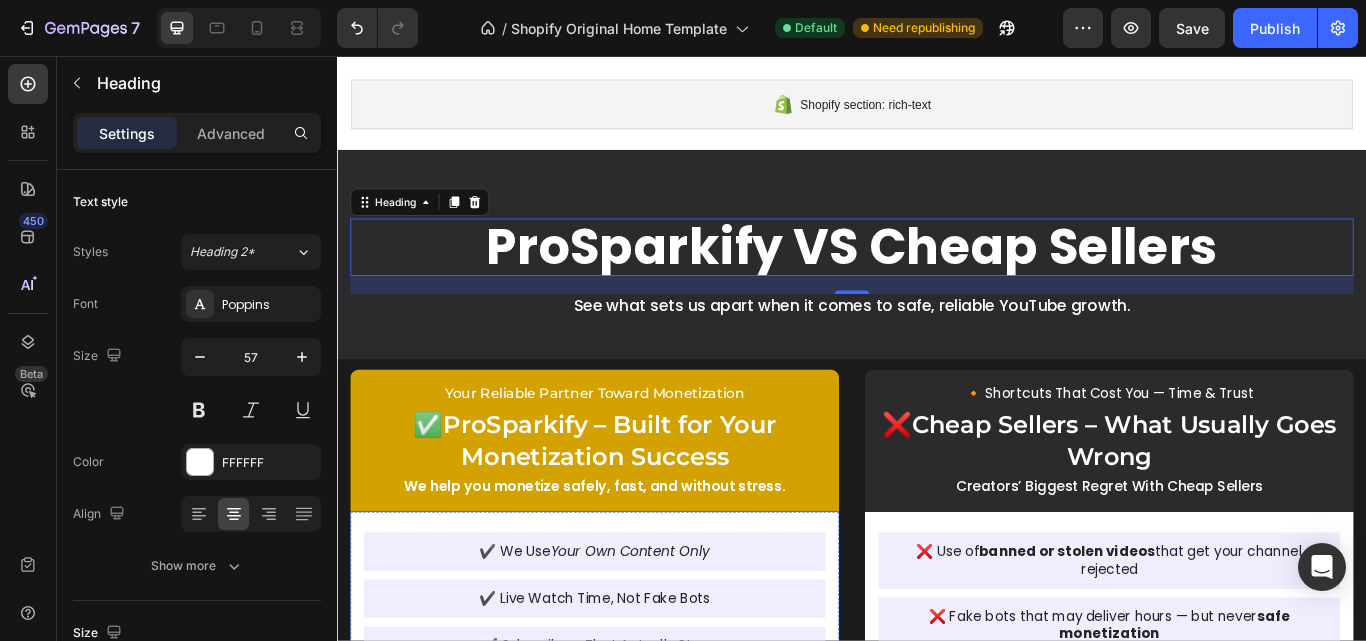 scroll, scrollTop: 2800, scrollLeft: 0, axis: vertical 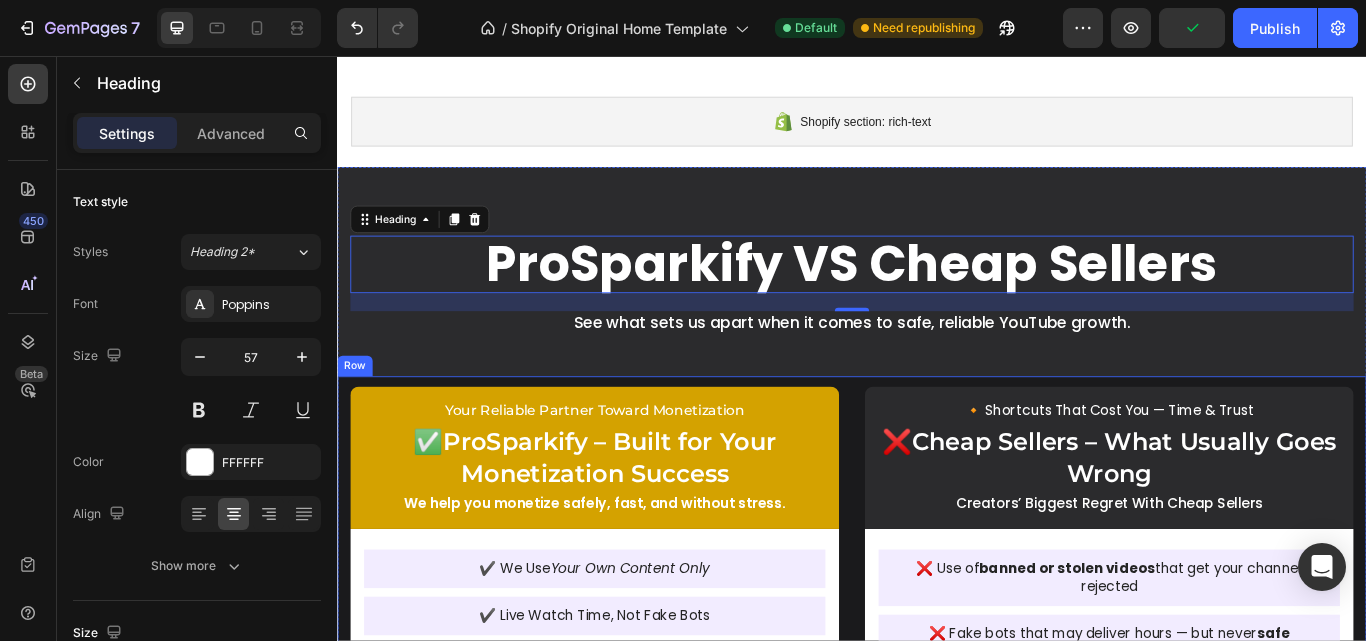 click on "Your Reliable Partner Toward Monetization Text Block ✅  ProSparkify – Built for Your Monetization Success Text Block We help you monetize safely, fast, and without stress. Text Block Row ✔️ We Use  Your Own Content Only Text Block ✔️ Live Watch Time, Not Fake Bots Text Block ✔️ Subscribers That Actually Stay Text Block ✔️ No Channel Rejection or Strike Text Block ✔️ Proof-Based Campaigns Text Block ✔️ Guaranteed Approval Support Text Block ✔️ Transparent Pricing – No Tricks Text Block ✔️ WhatsApp Support from Real Humans Text Block ✔️ Ongoing Support Until Criteria Are Met Text Block ✔️ Real 4,000+ Watch Hours via Live Campaigns Text Block ✔️ High-retention, real users to meet subscriber requirements —  no fake bots . Text Block Row 🔸 Shortcuts That Cost You — Time & Trust Text Block ❌  Cheap Sellers – What Usually Goes Wrong Text Block Creators’ Biggest Regret With Cheap Sellers Text Block Row ❌ Use of  banned or stolen videos Text Block ❌" at bounding box center [937, 897] 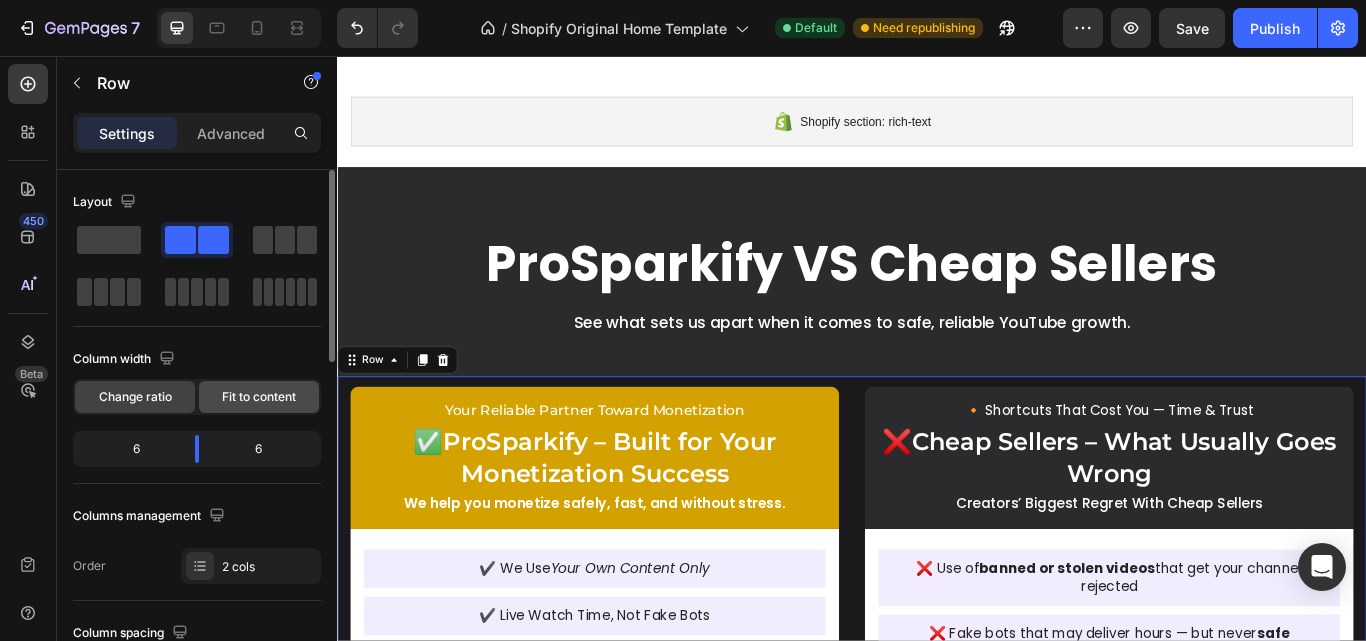 click on "Fit to content" 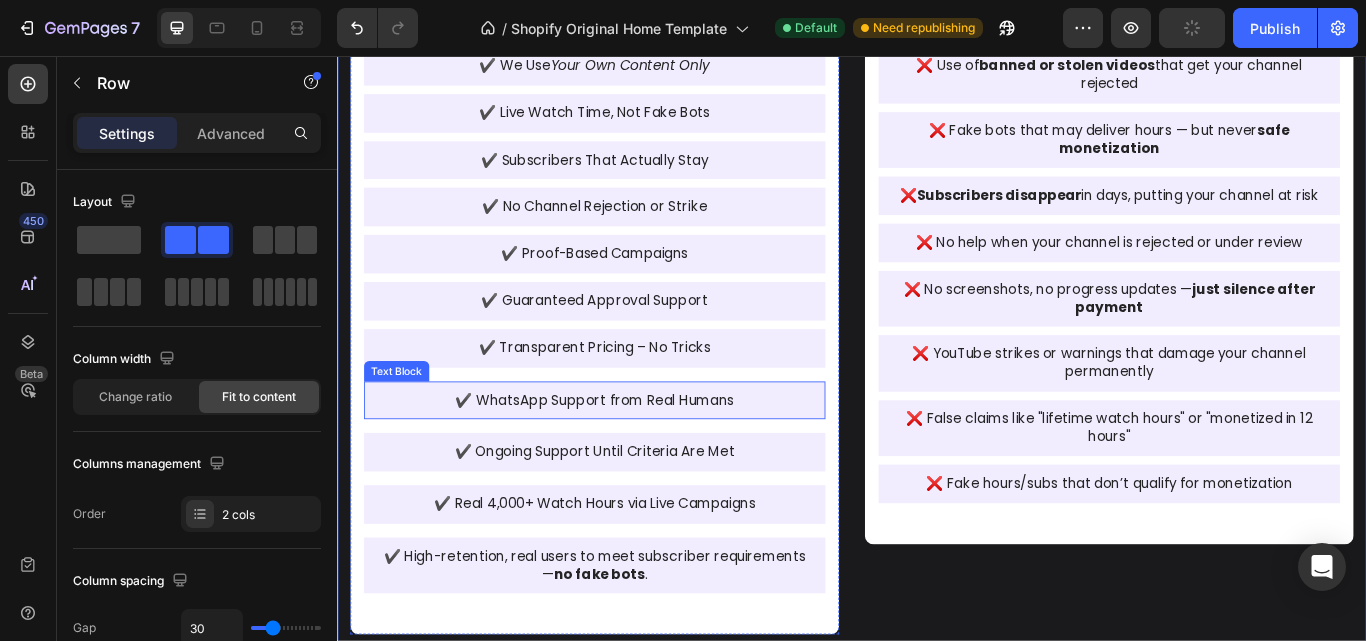 scroll, scrollTop: 3500, scrollLeft: 0, axis: vertical 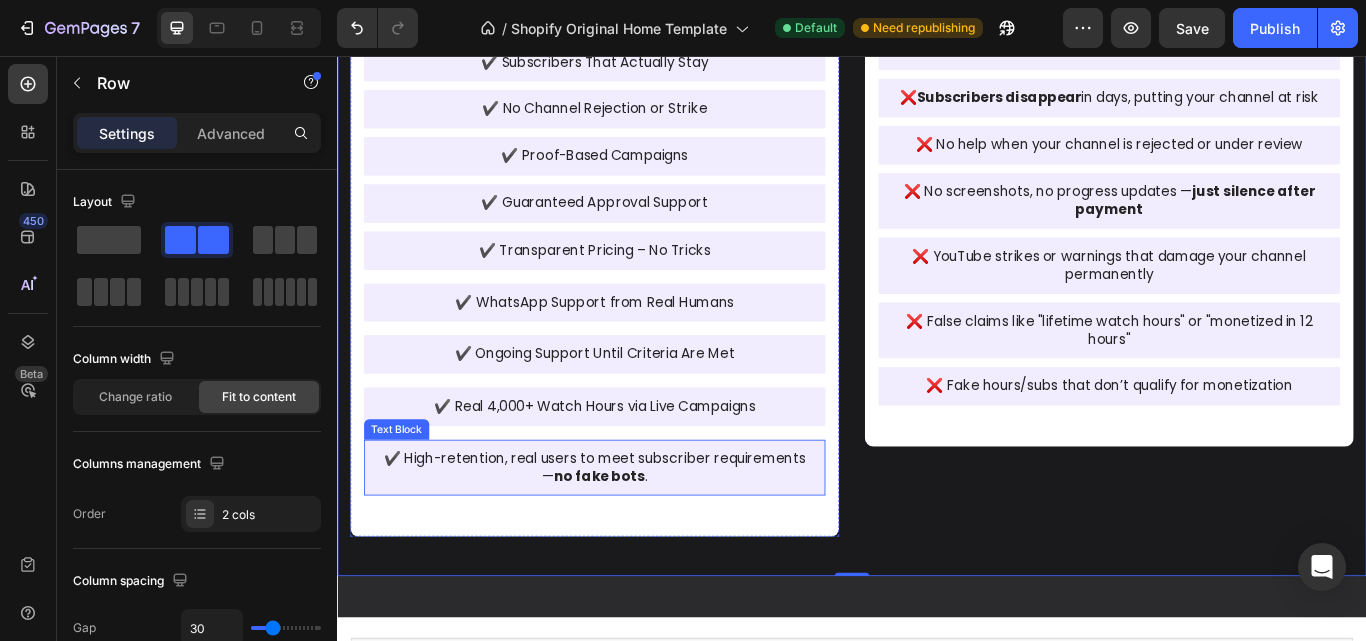 click on "✔️ High-retention, real users to meet subscriber requirements —  no fake bots ." at bounding box center [637, 537] 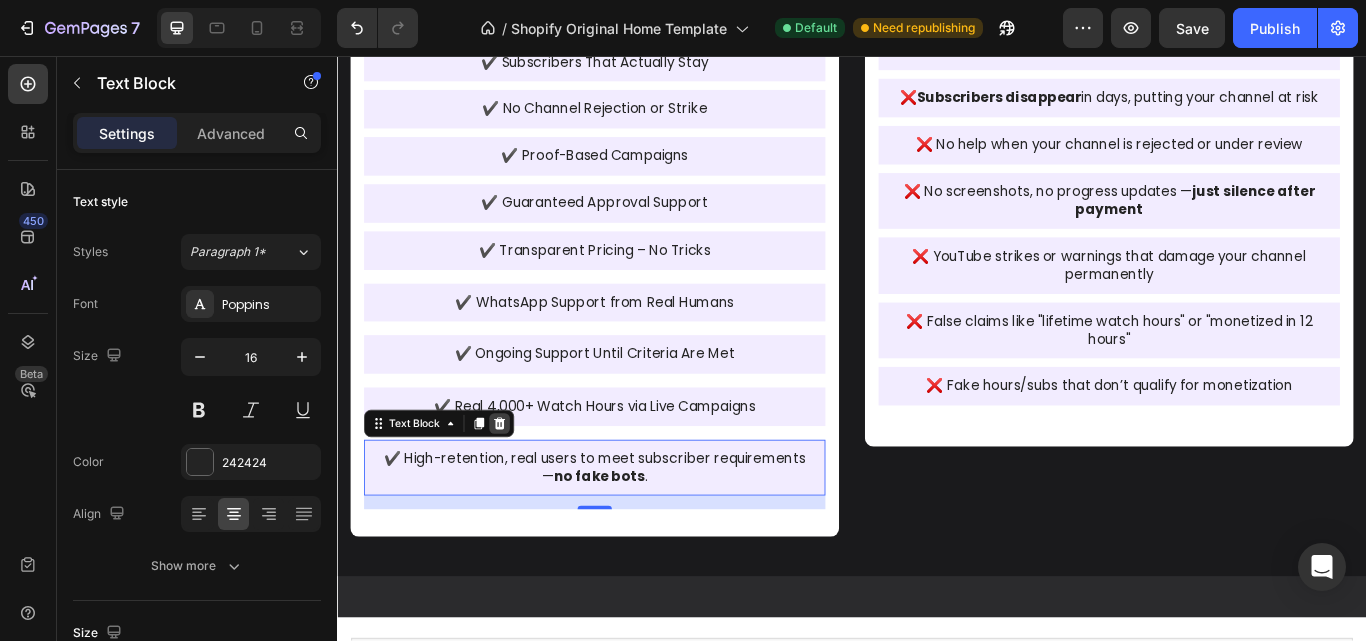 click 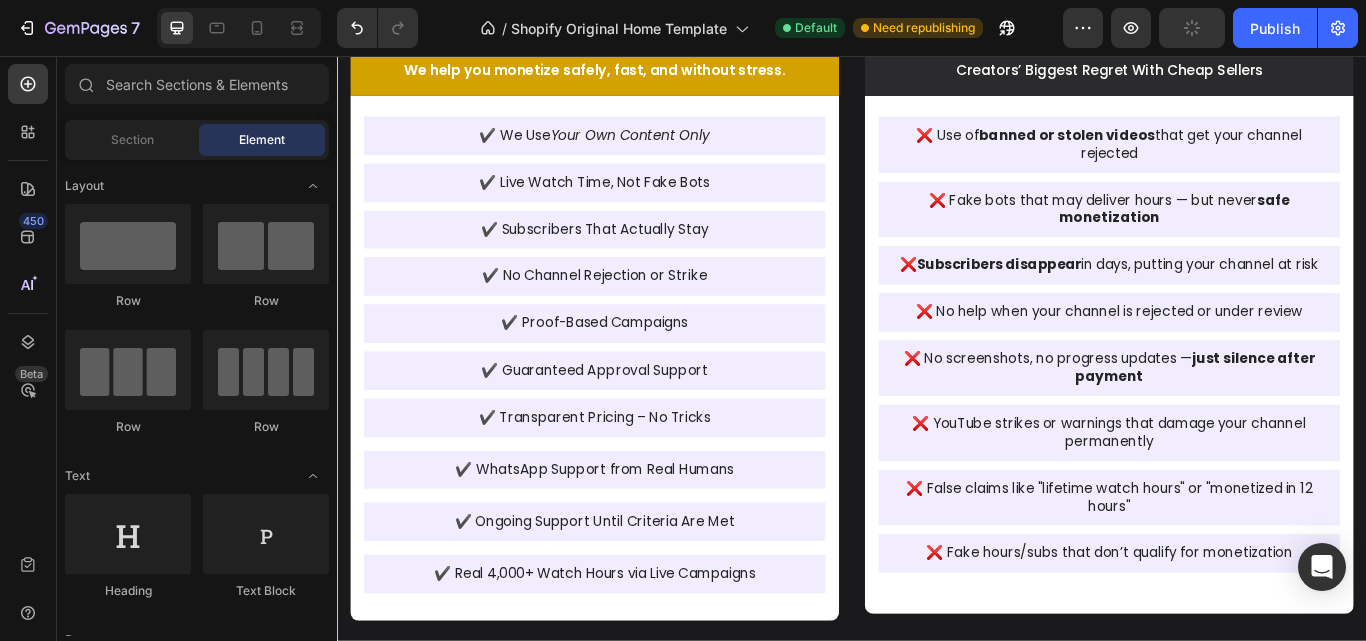 scroll, scrollTop: 3500, scrollLeft: 0, axis: vertical 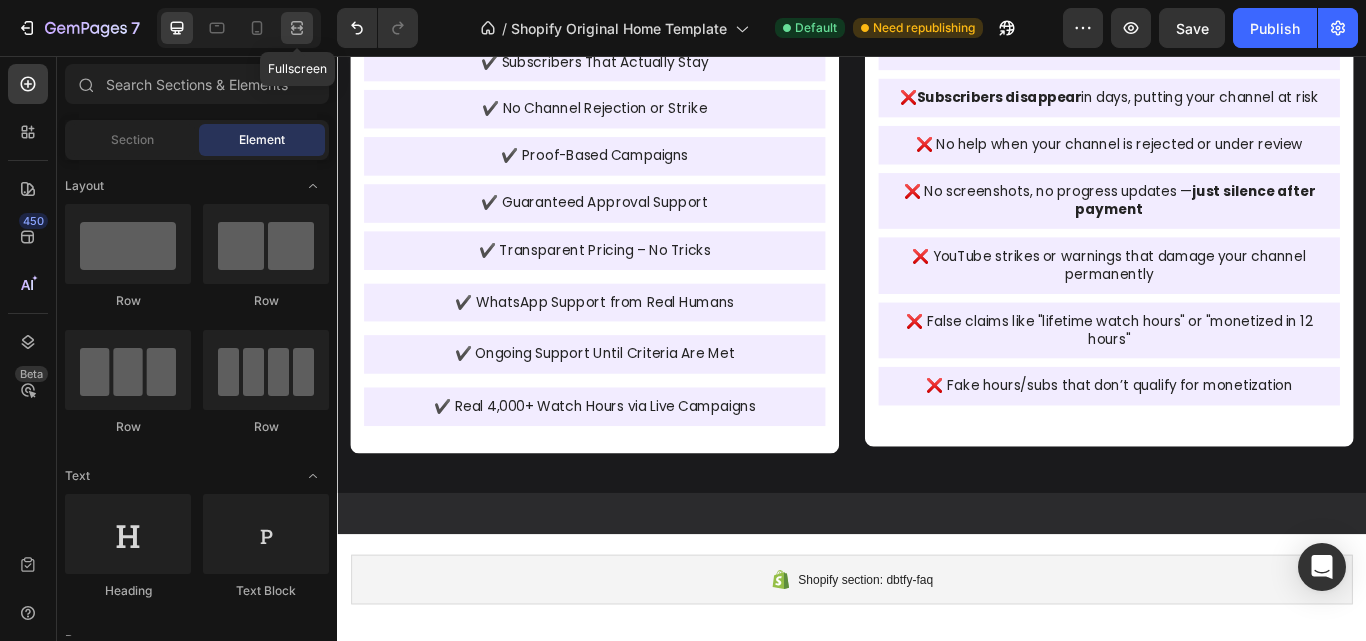 click 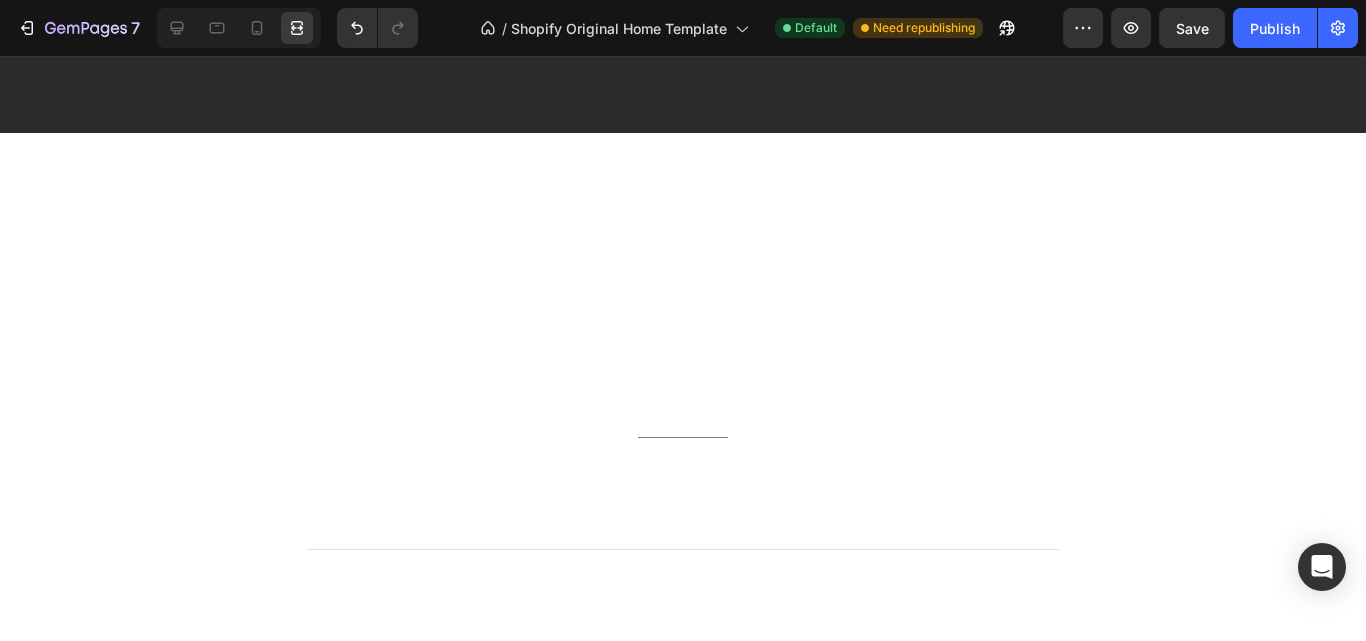 scroll, scrollTop: 5600, scrollLeft: 0, axis: vertical 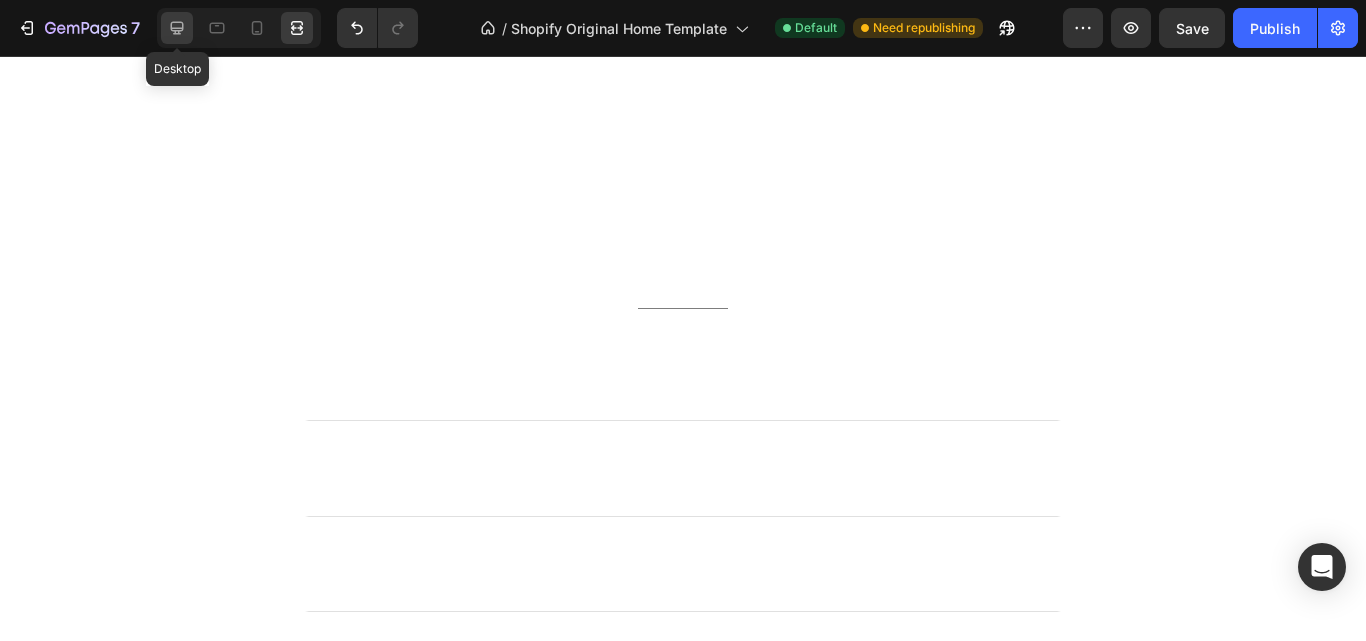 click 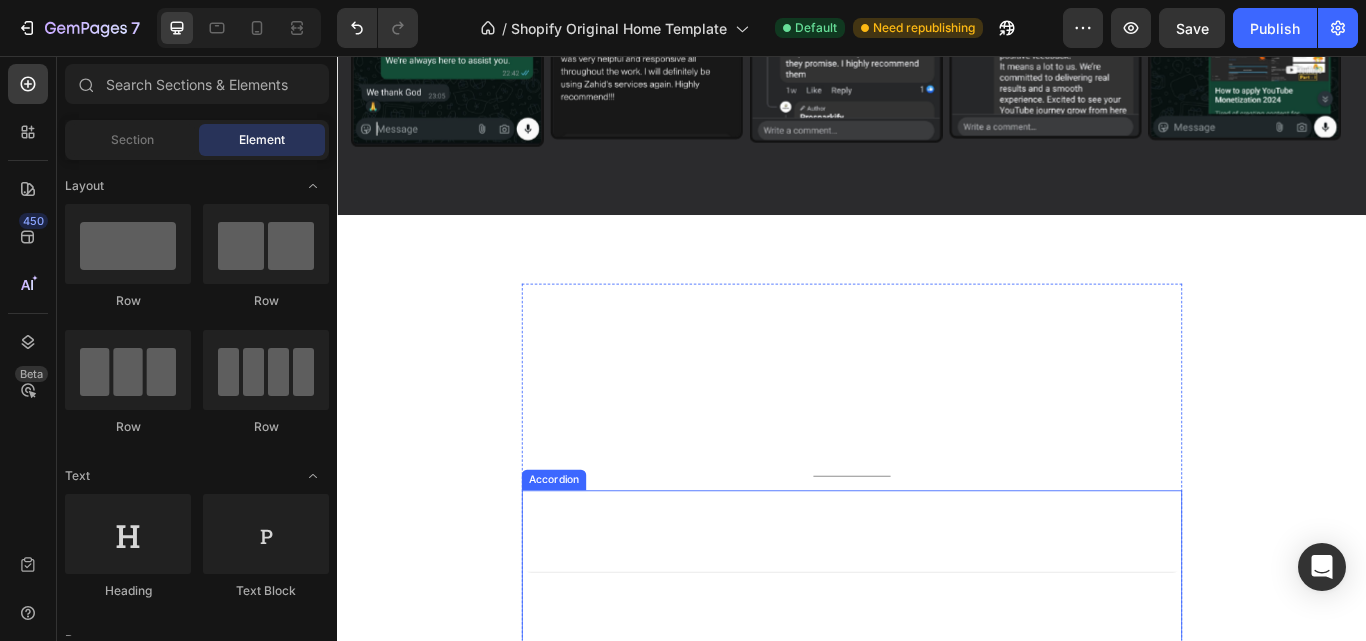 scroll, scrollTop: 5300, scrollLeft: 0, axis: vertical 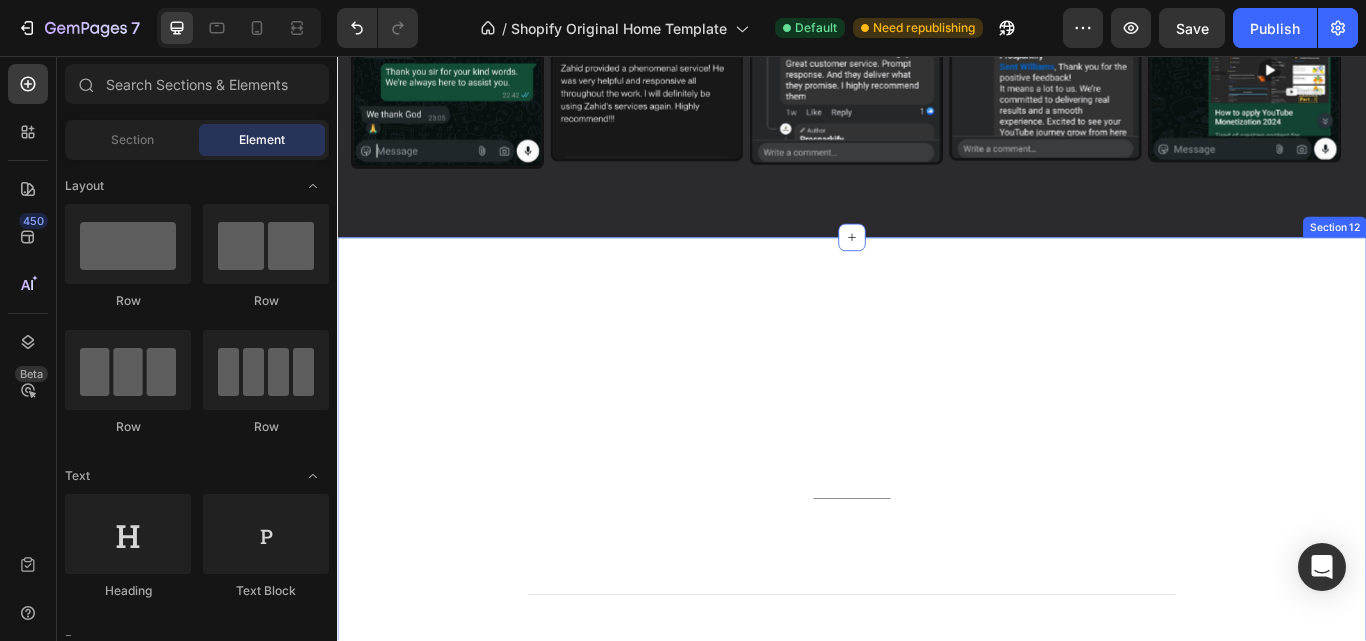 click on "Frequently asked questions Heading Have questions? We’re here to help Text block                Title Line  Is there a free trial available? Can I cancel my order if I change my mind? Do you offer refunds? How does the YouTube monetization service work? Is the growth organic and safe? How long does it take to monetize my channel? How does the organic traffic and views software work? How do I receive my purchased pre-monetized channel? Accordion Row Section 12" at bounding box center (937, 851) 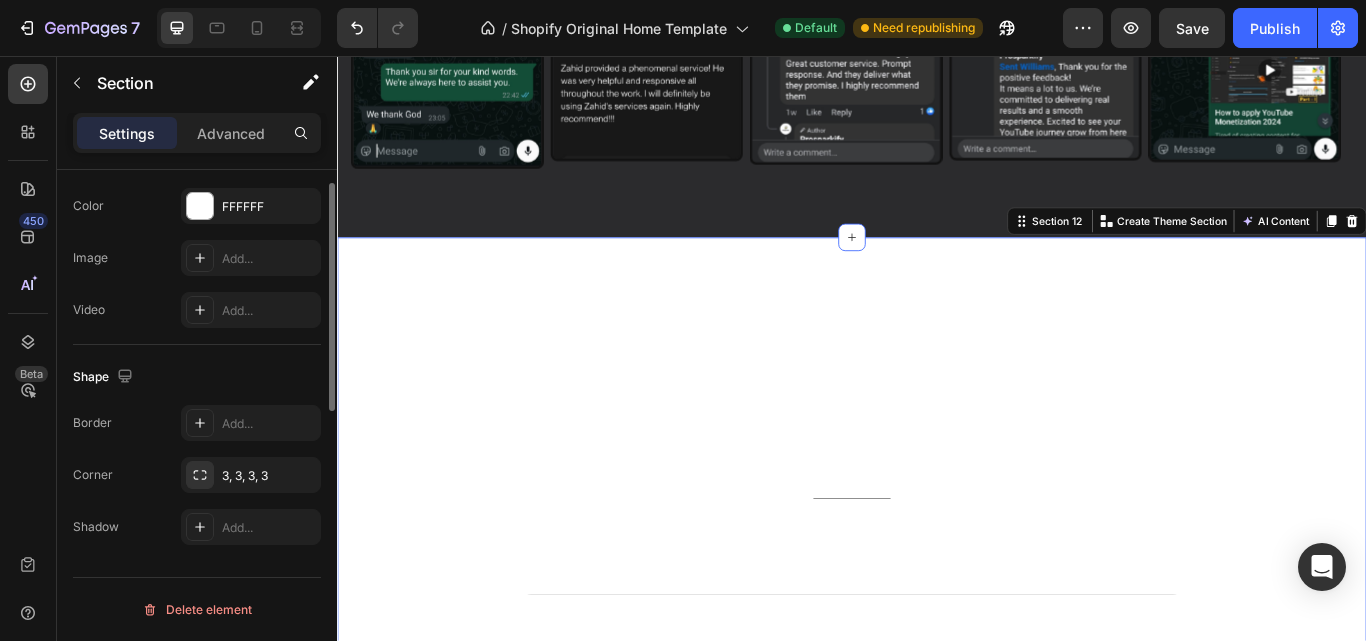 scroll, scrollTop: 492, scrollLeft: 0, axis: vertical 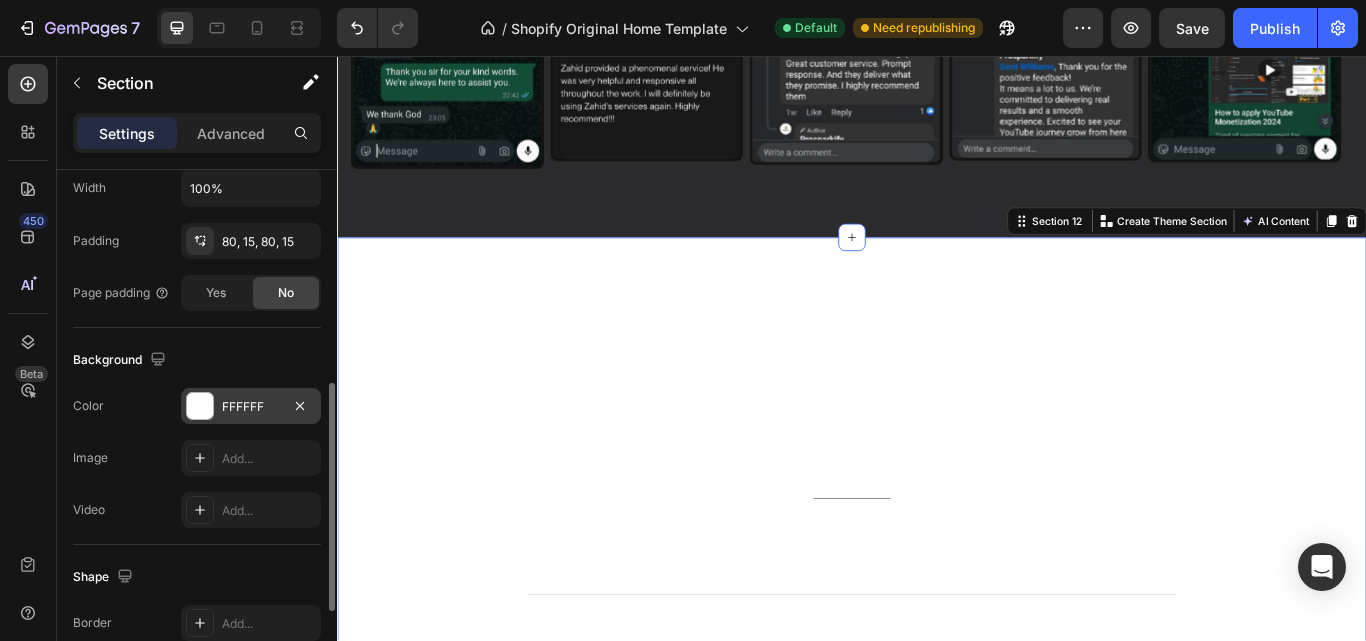 click at bounding box center (200, 406) 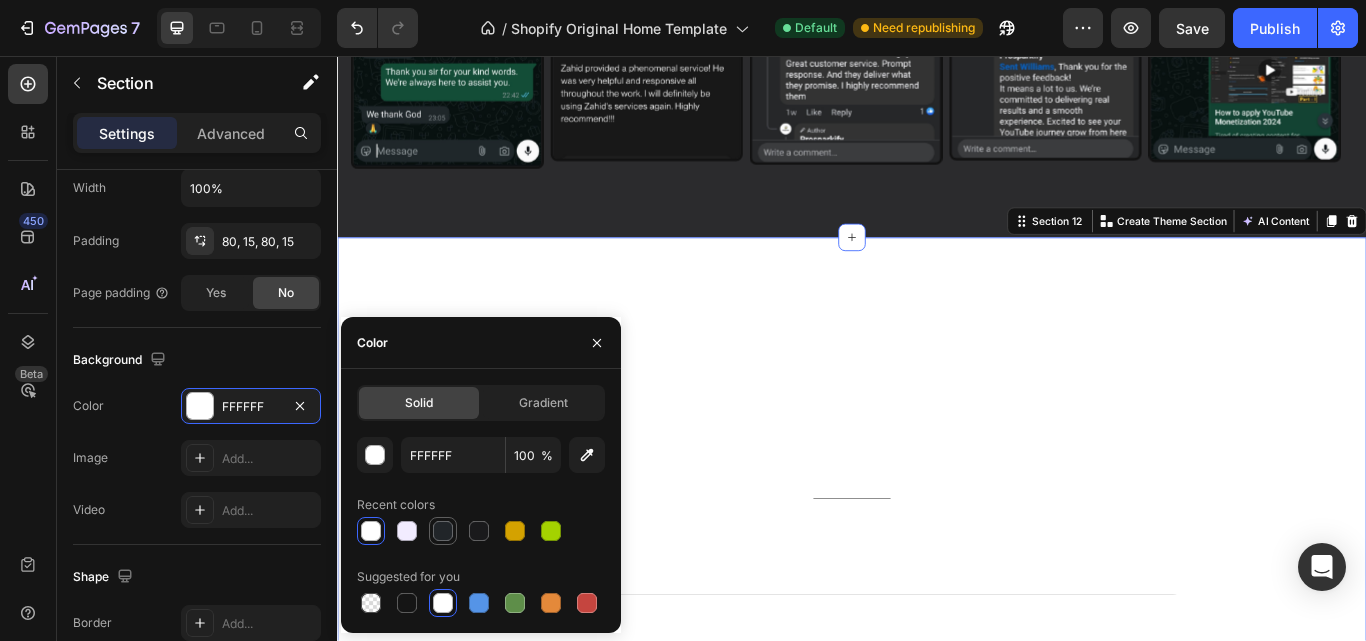 click at bounding box center [443, 531] 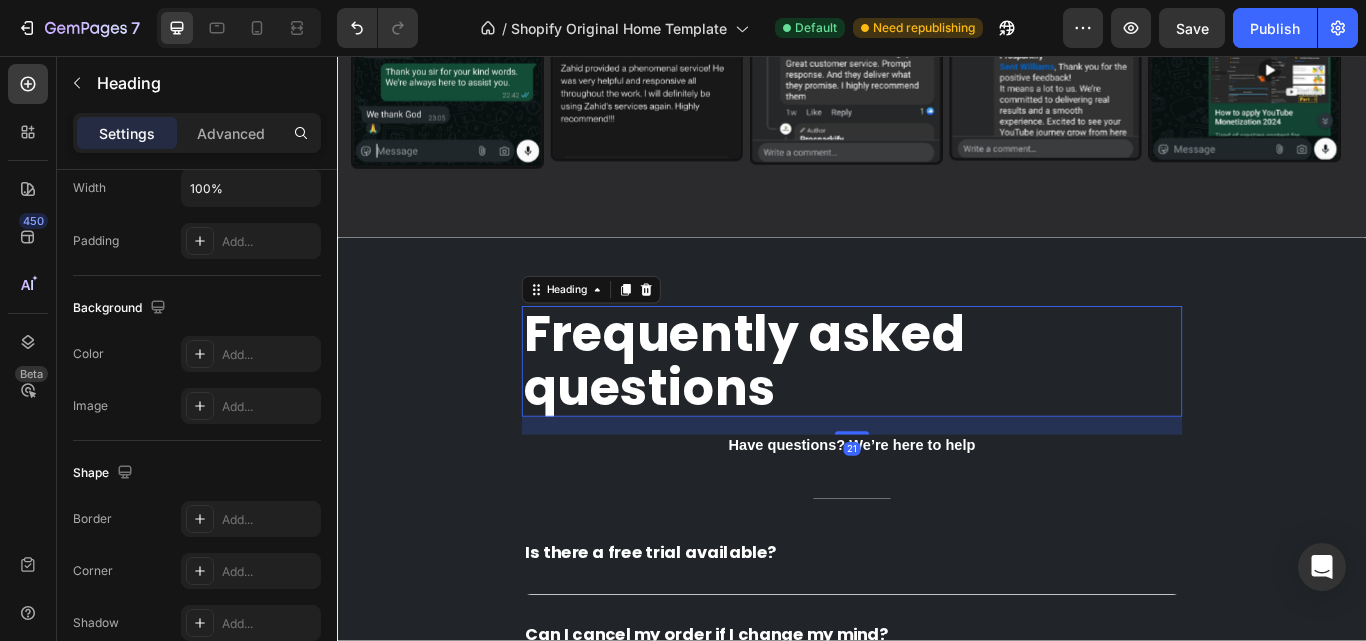 scroll, scrollTop: 0, scrollLeft: 0, axis: both 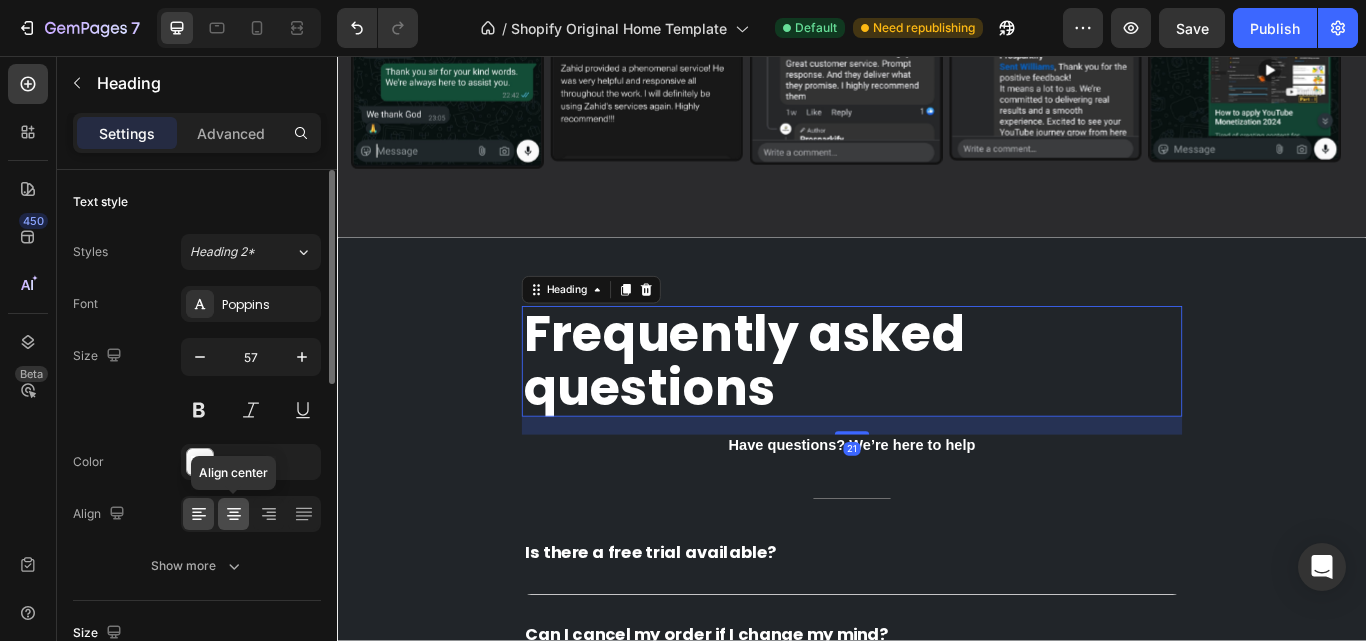 click 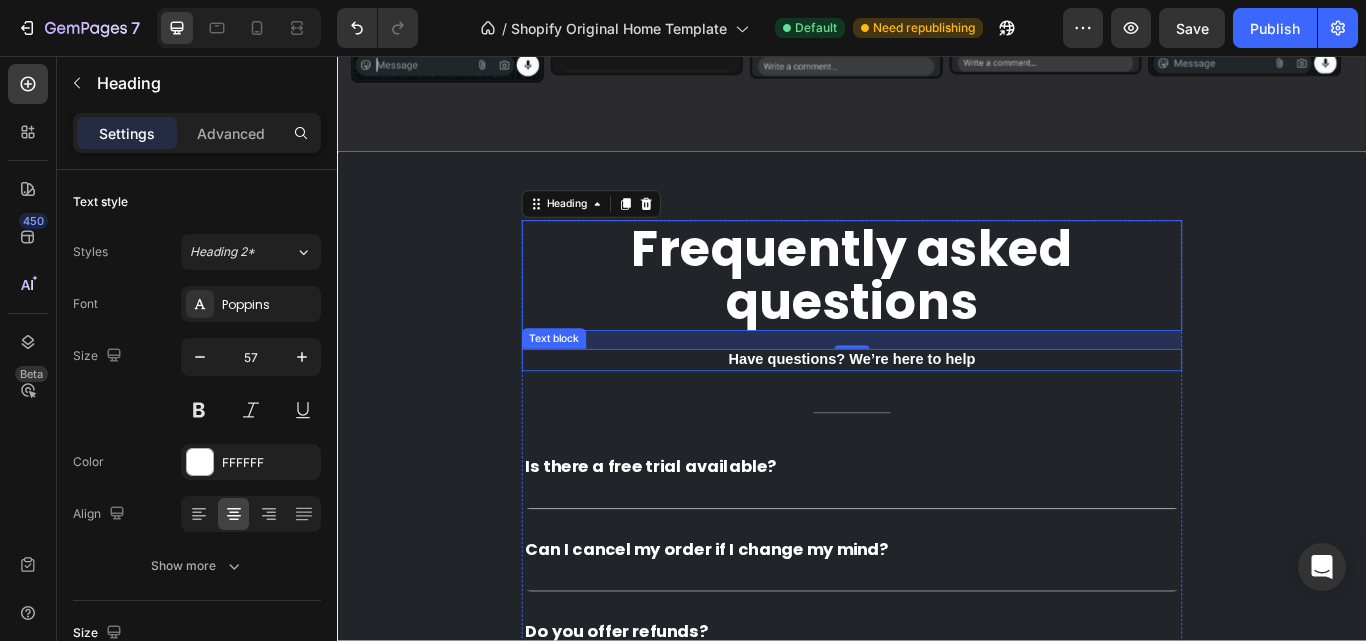 scroll, scrollTop: 5500, scrollLeft: 0, axis: vertical 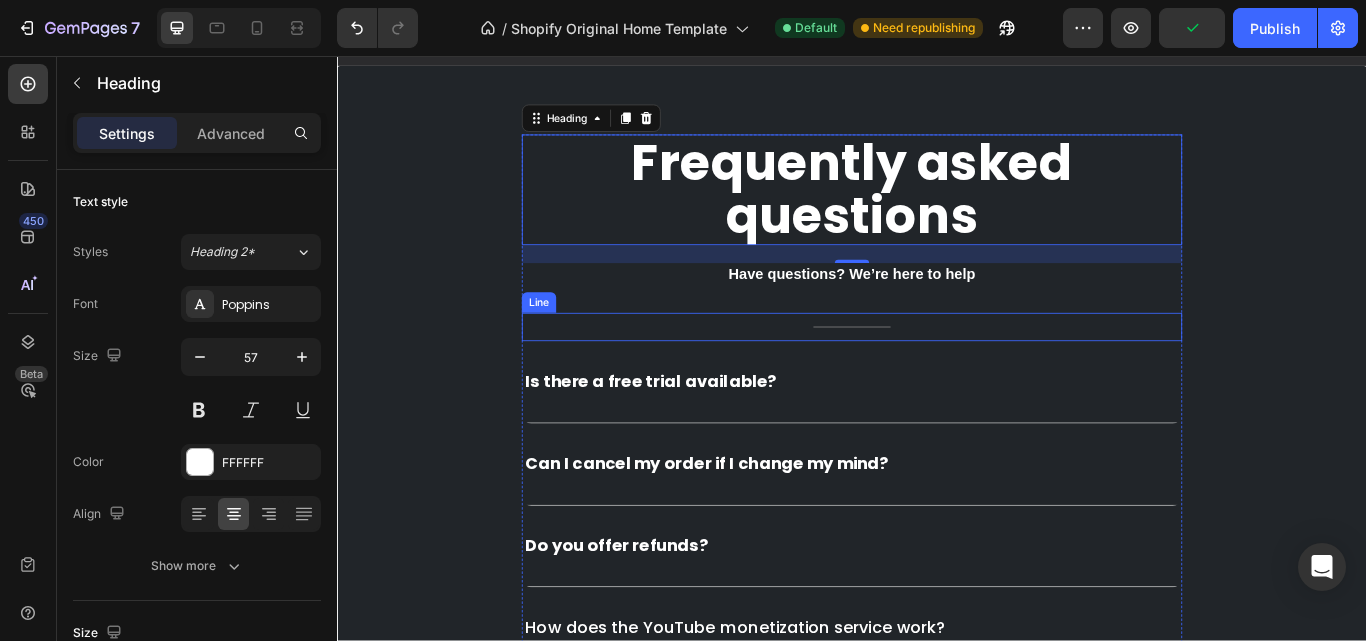 click on "Title Line" at bounding box center (937, 372) 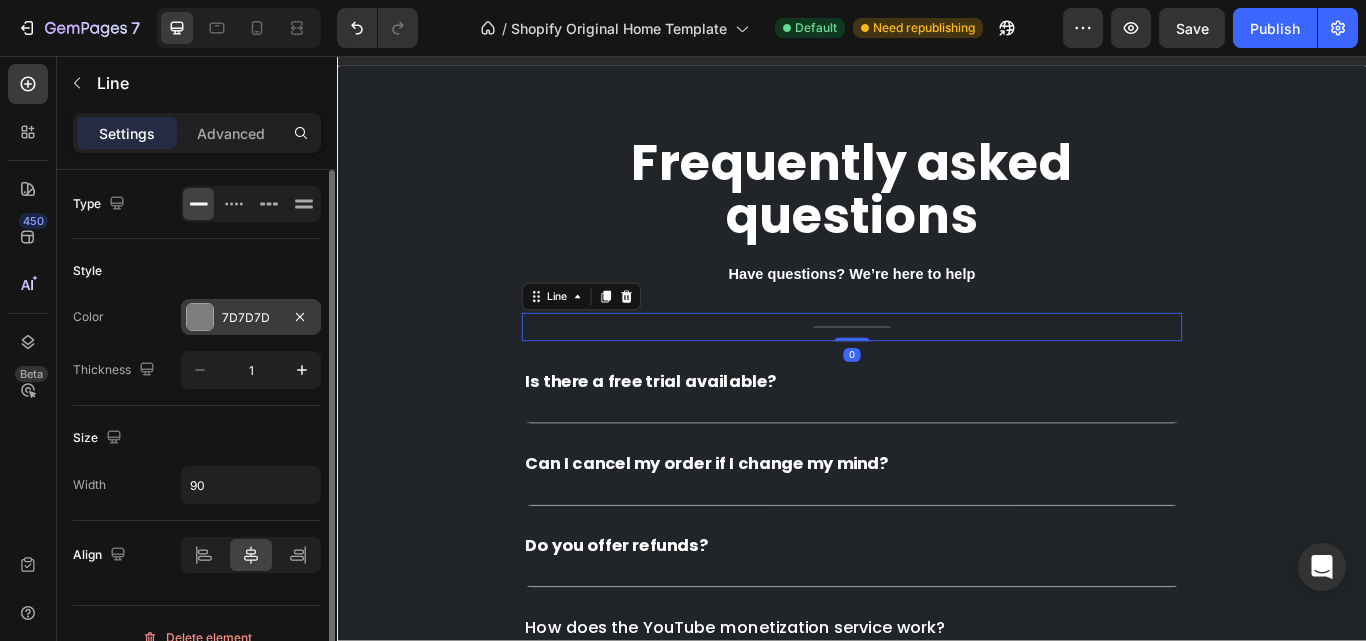 click at bounding box center (200, 317) 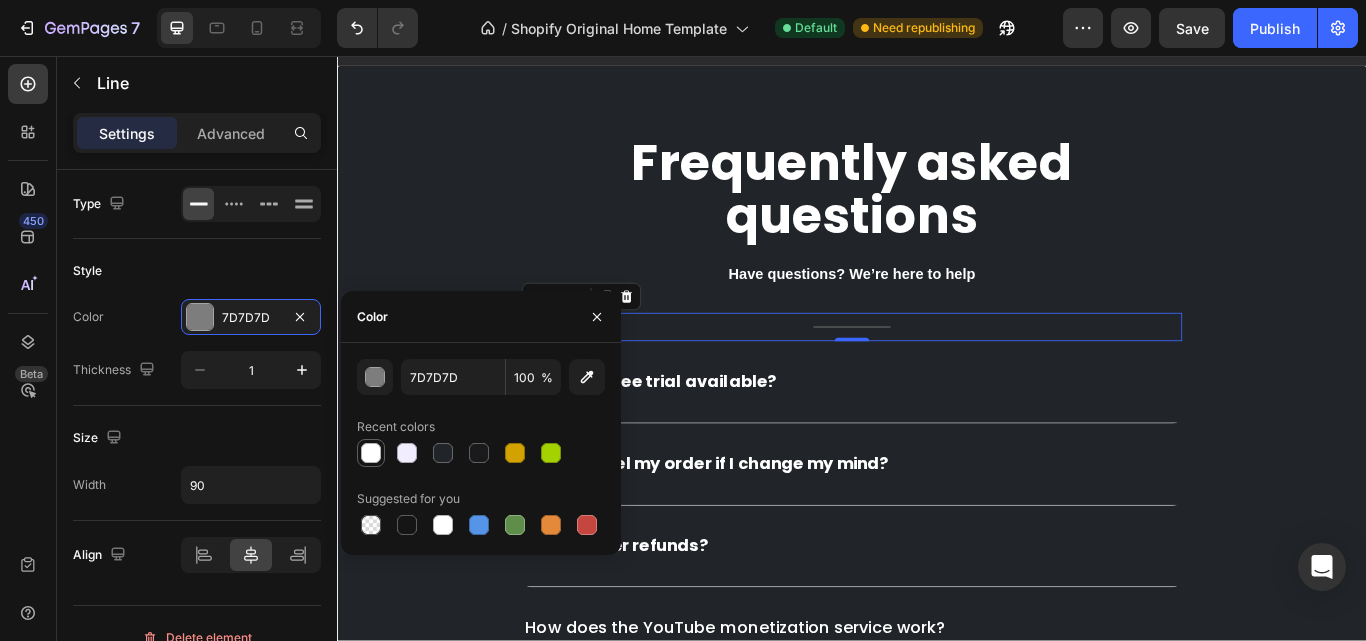 click at bounding box center (371, 453) 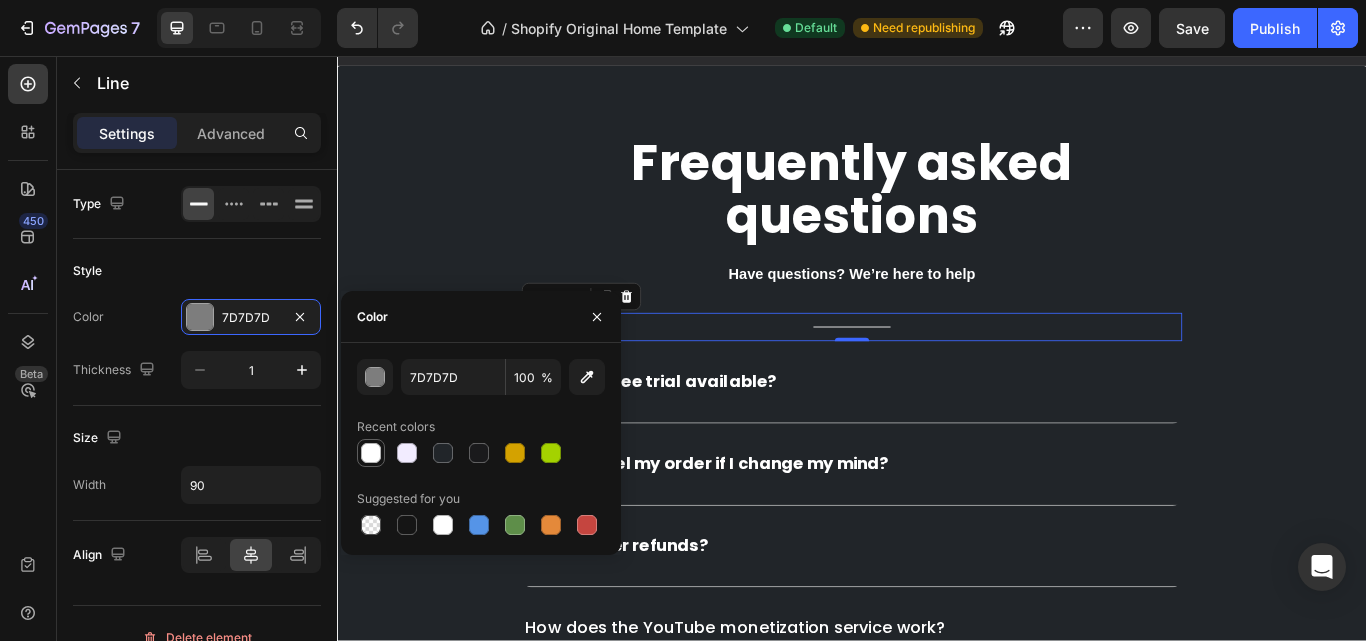 type on "FFFFFF" 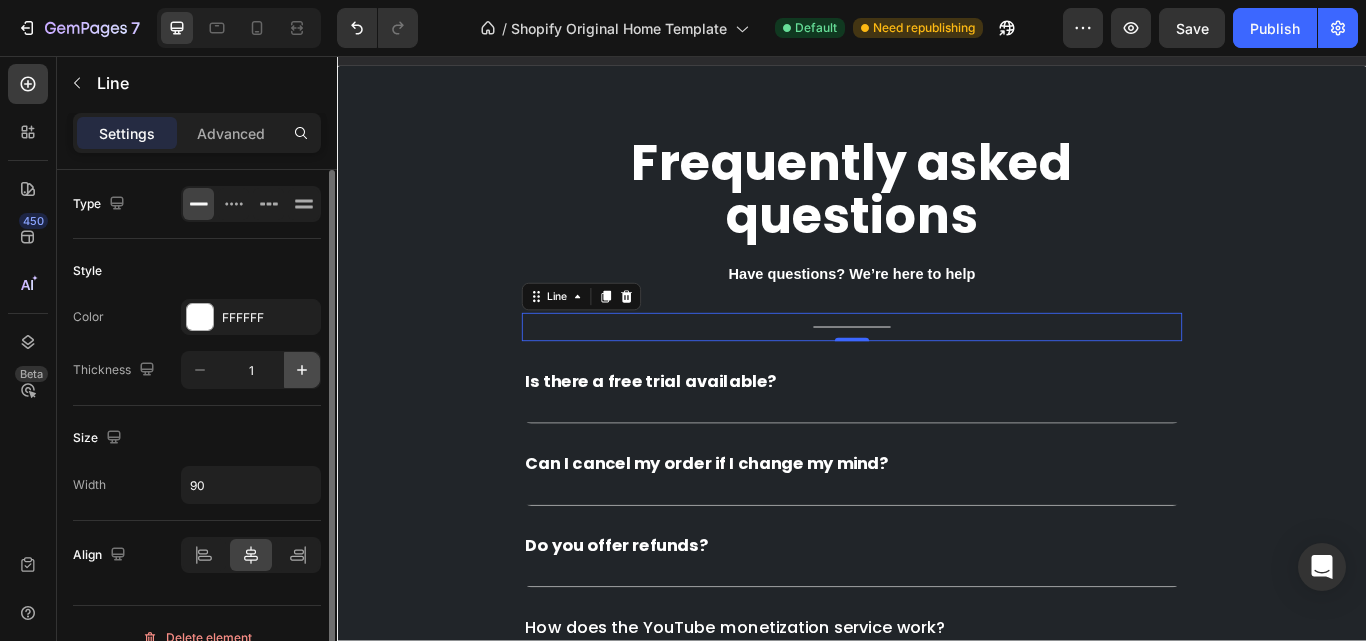 click 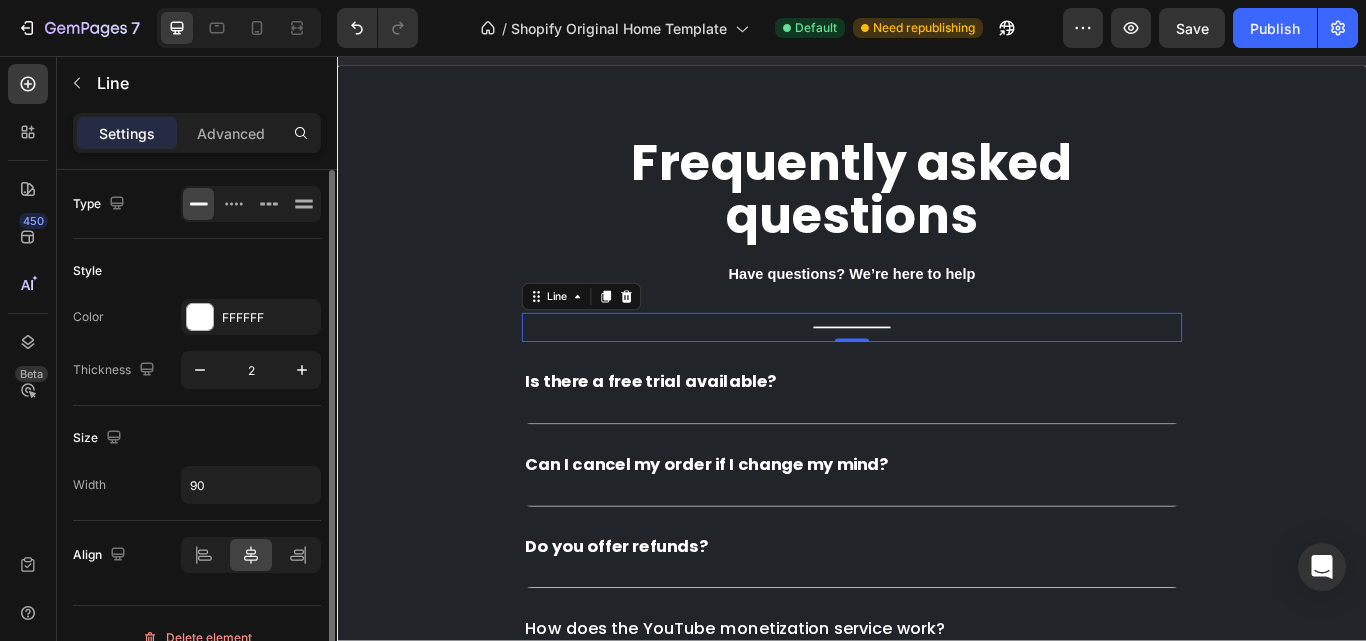 scroll, scrollTop: 28, scrollLeft: 0, axis: vertical 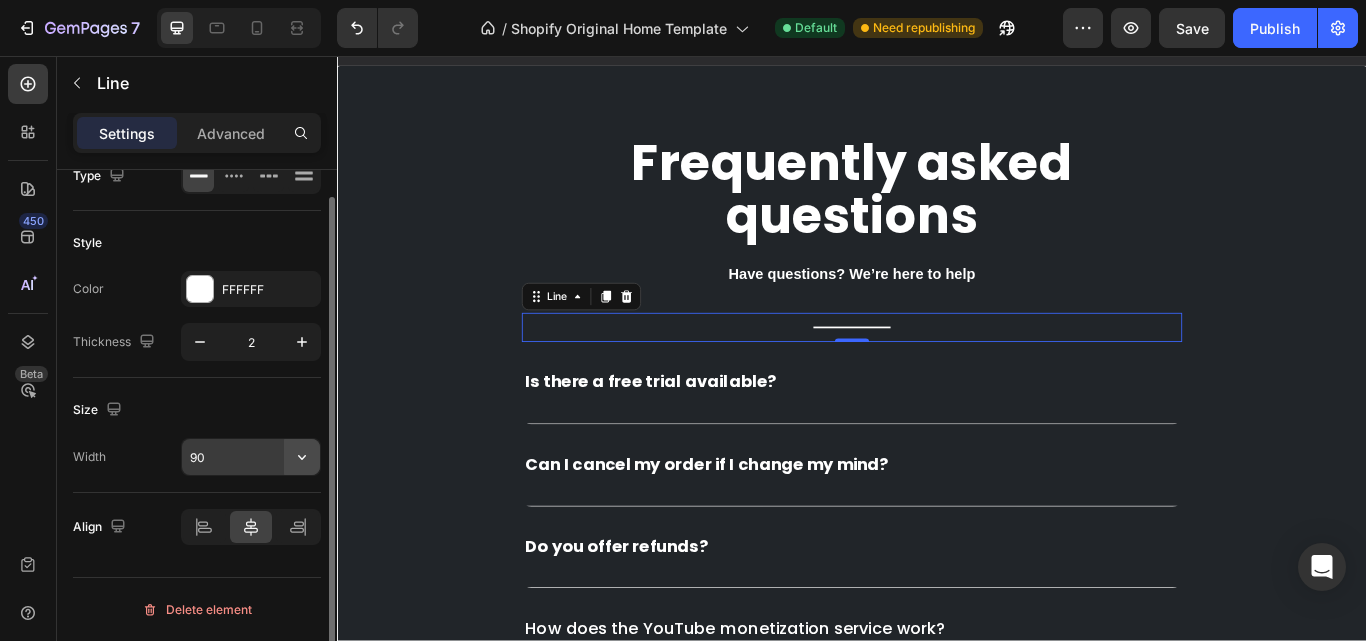 click 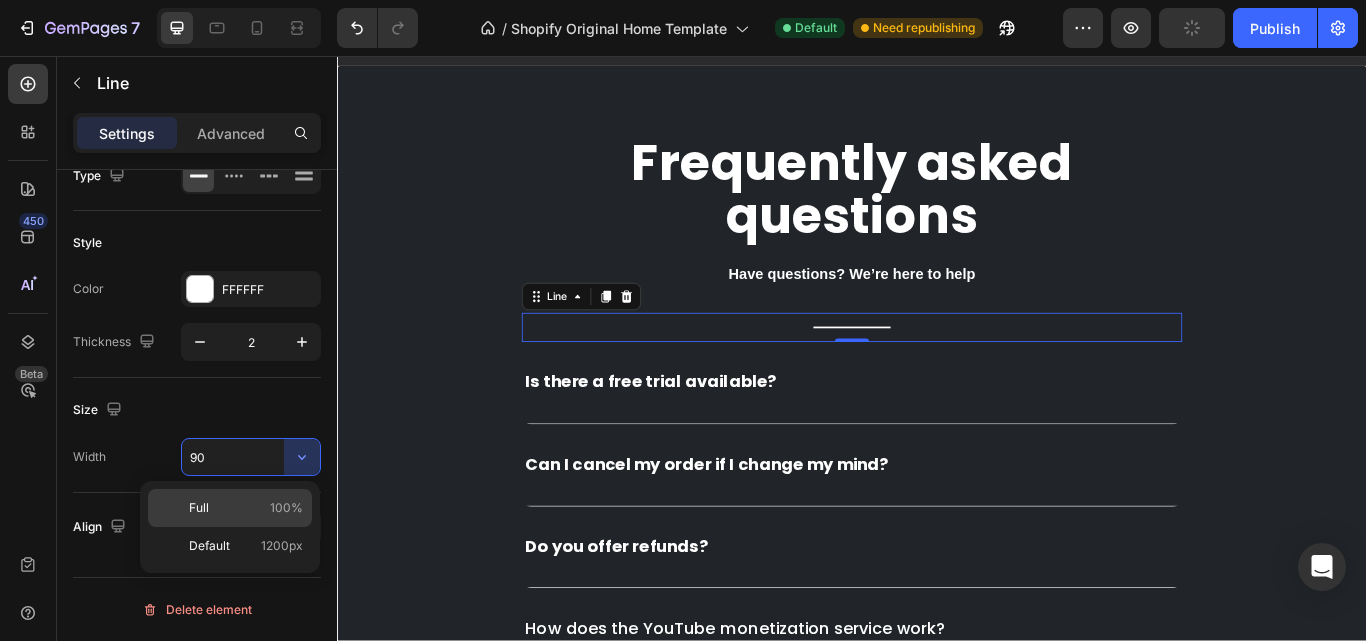 click on "Full 100%" at bounding box center [246, 508] 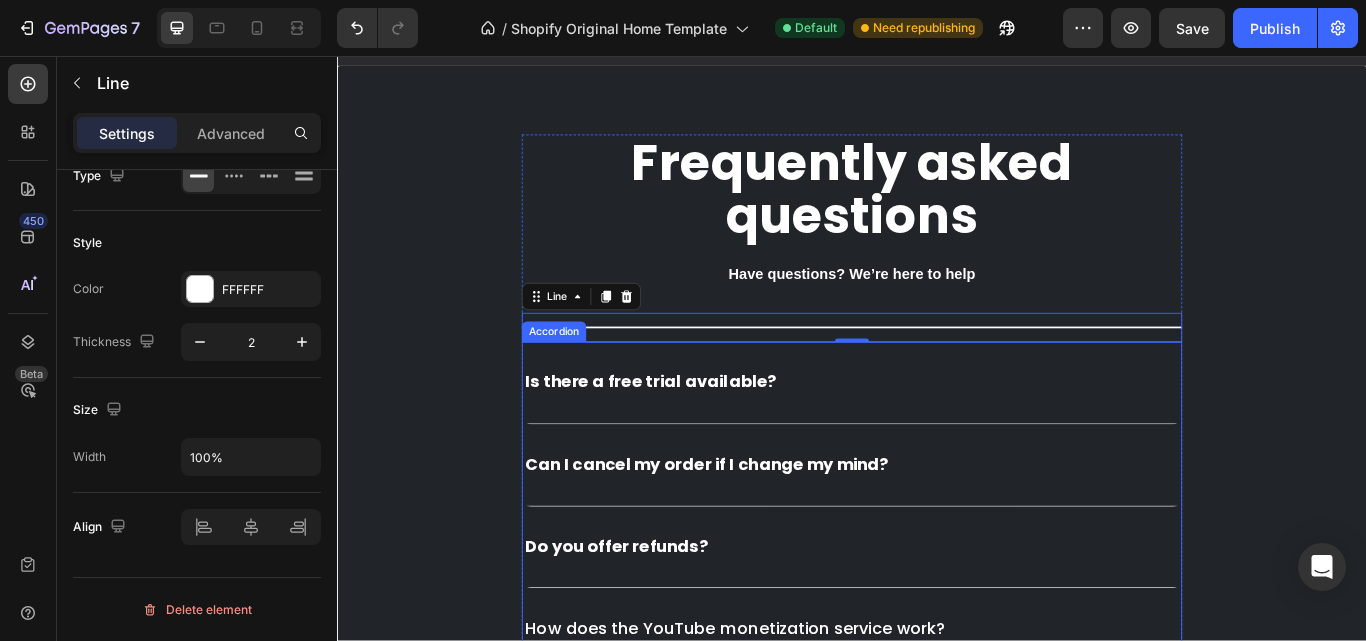 click on "Is there a free trial available?" at bounding box center (937, 438) 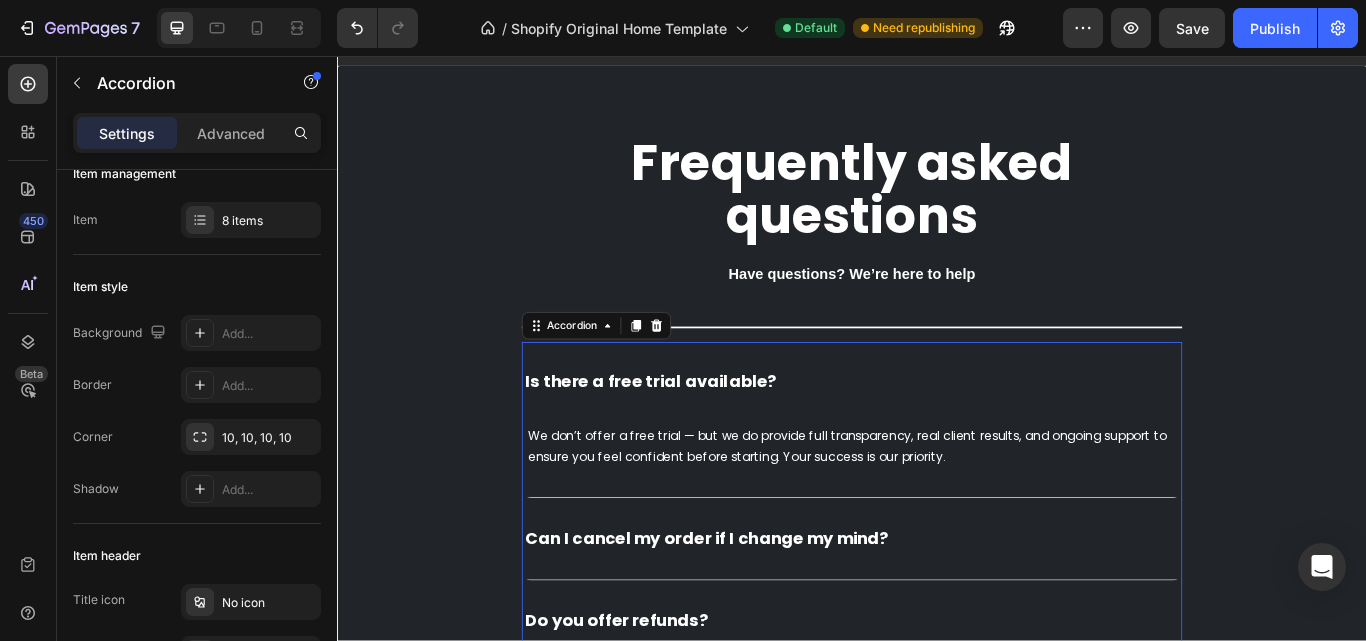scroll, scrollTop: 0, scrollLeft: 0, axis: both 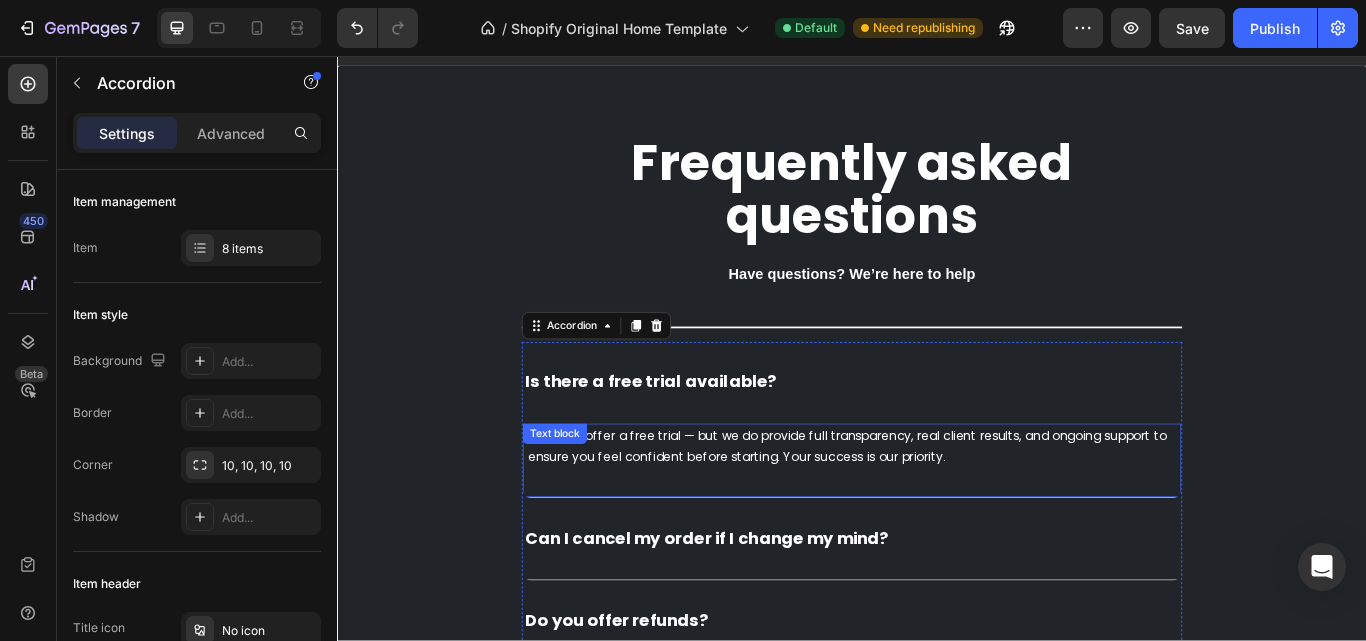 click on "We don’t offer a free trial — but we do provide full transparency, real client results, and ongoing support to ensure you feel confident before starting. Your success is our priority." at bounding box center (937, 512) 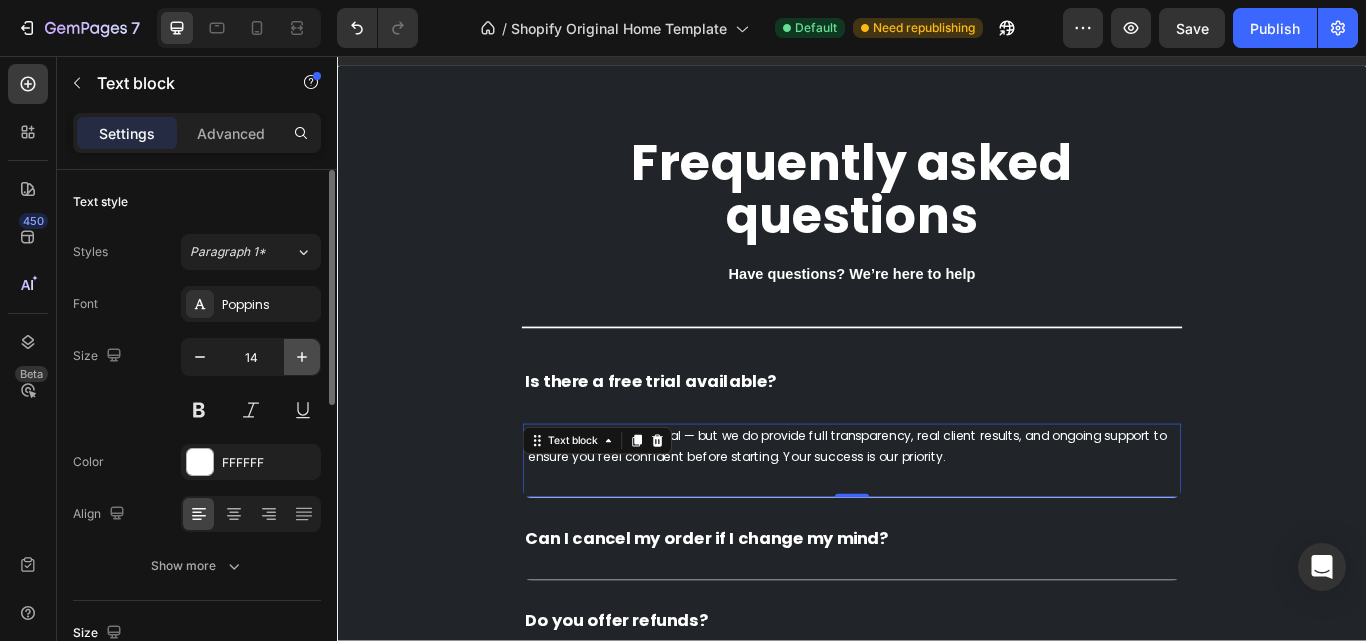click 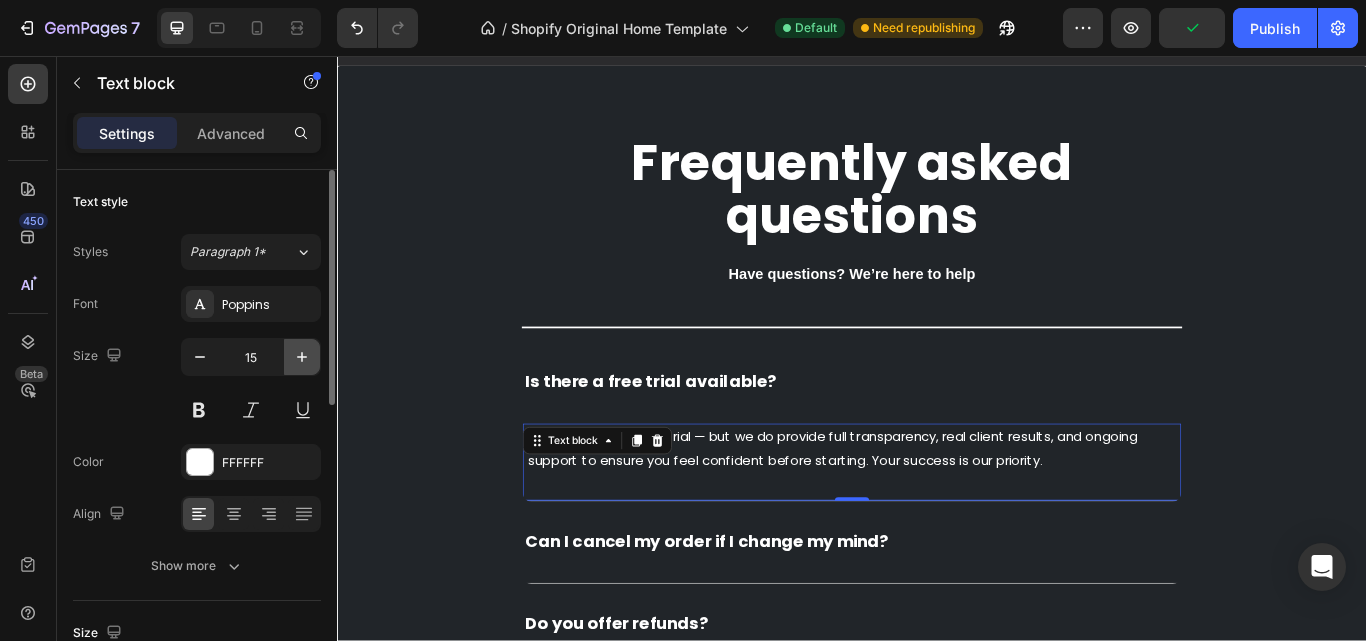 click 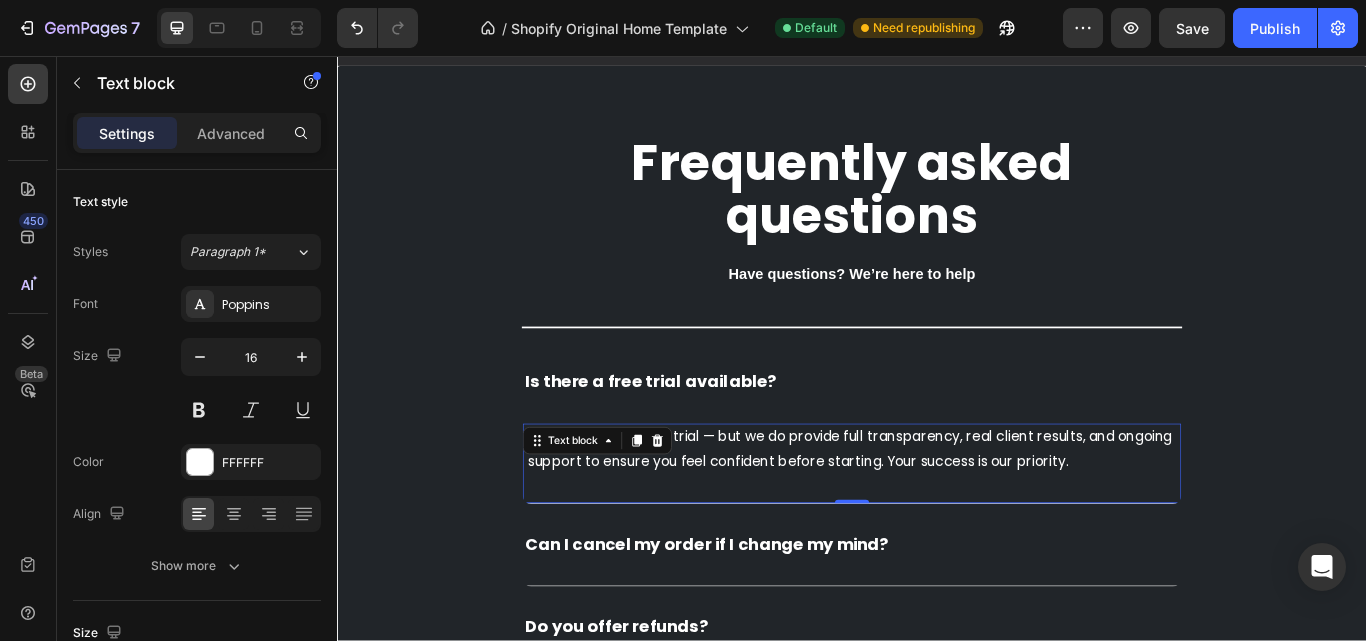 scroll, scrollTop: 5700, scrollLeft: 0, axis: vertical 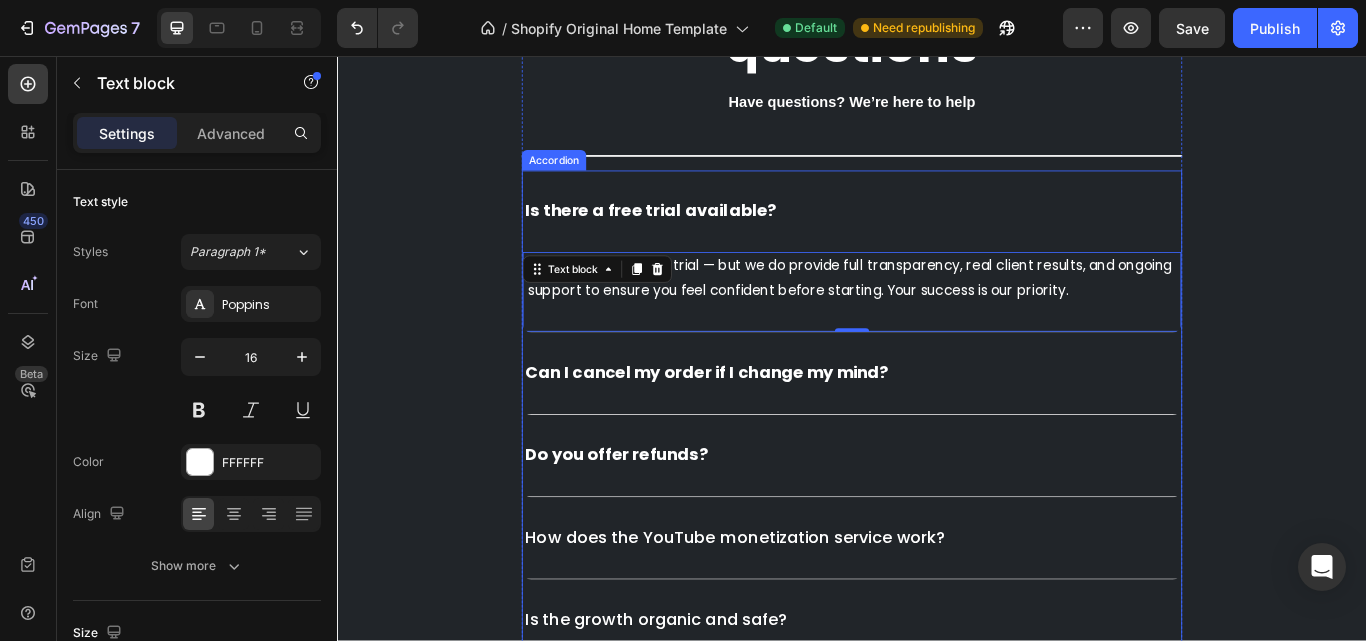 click on "Can I cancel my order if I change my mind?" at bounding box center [937, 427] 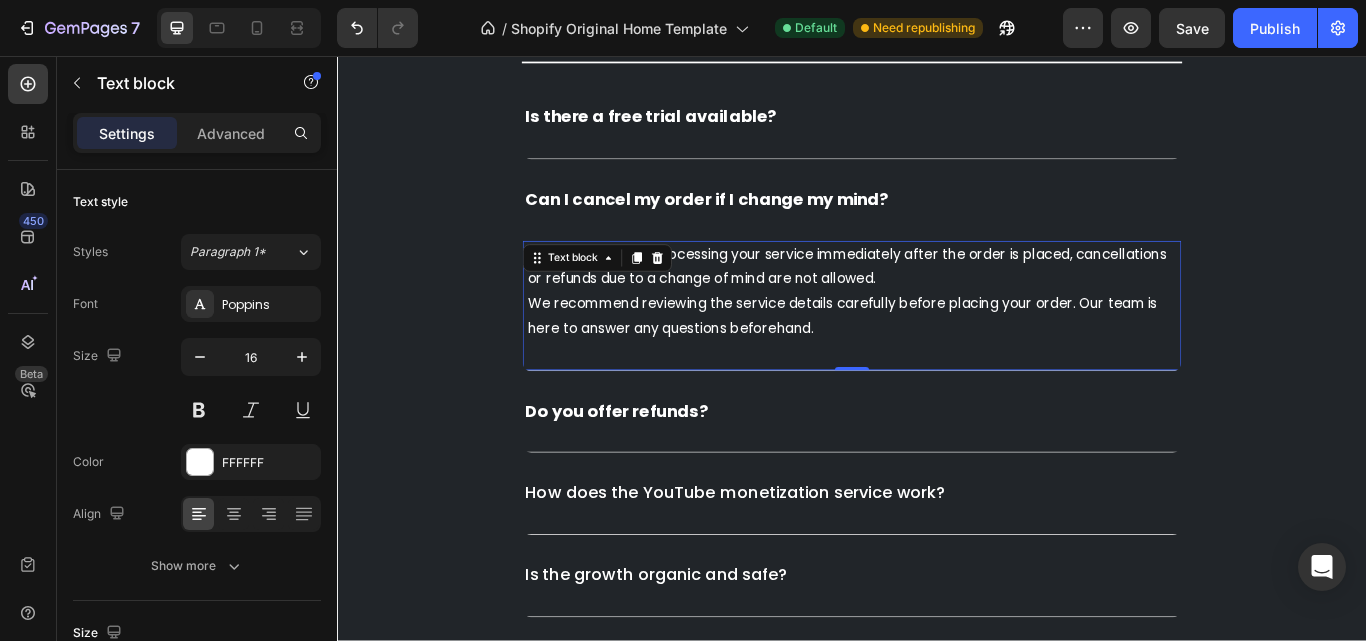 scroll, scrollTop: 5900, scrollLeft: 0, axis: vertical 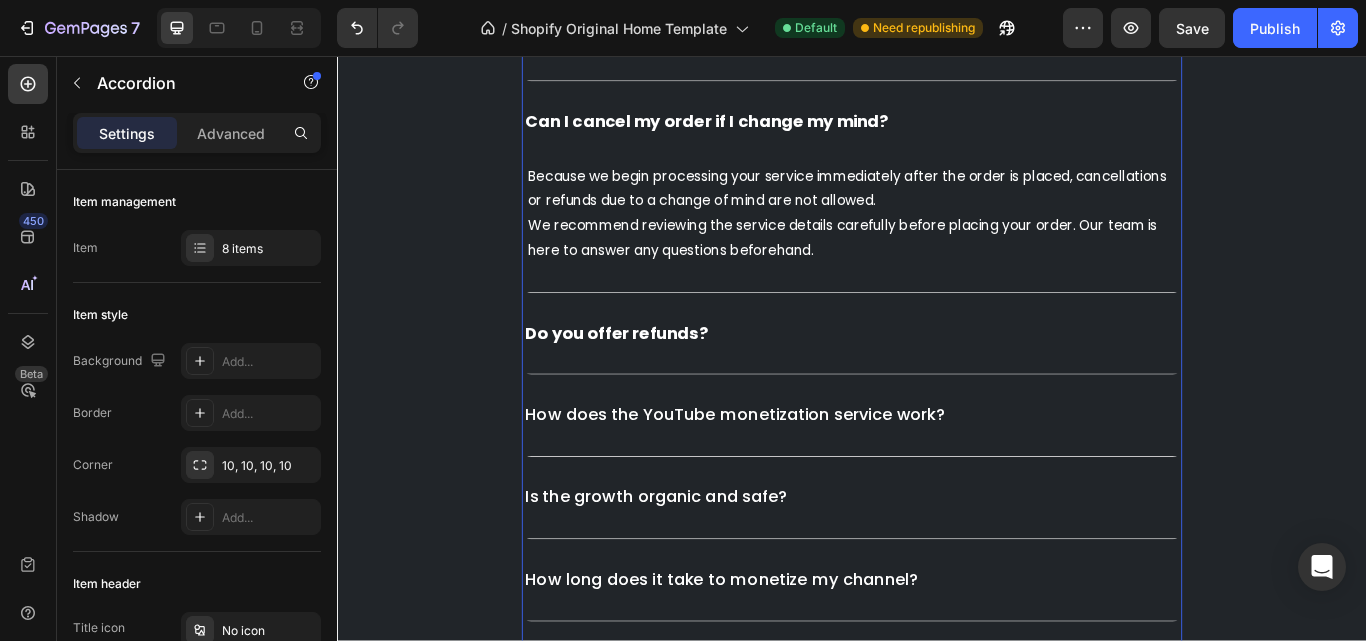 click on "Do you offer refunds?" at bounding box center (937, 381) 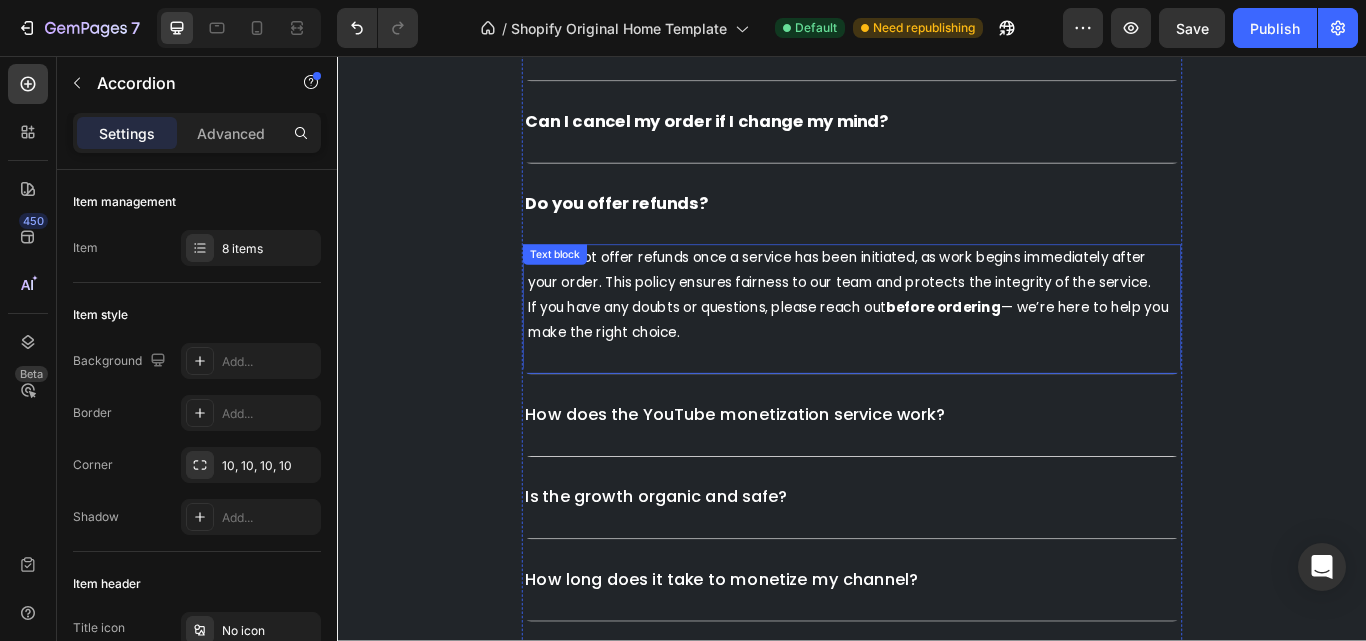 click on "We do not offer refunds once a service has been initiated, as work begins immediately after your order. This policy ensures fairness to our team and protects the integrity of the service. If you have any doubts or questions, please reach out  before ordering  — we’re here to help you make the right choice." at bounding box center [937, 335] 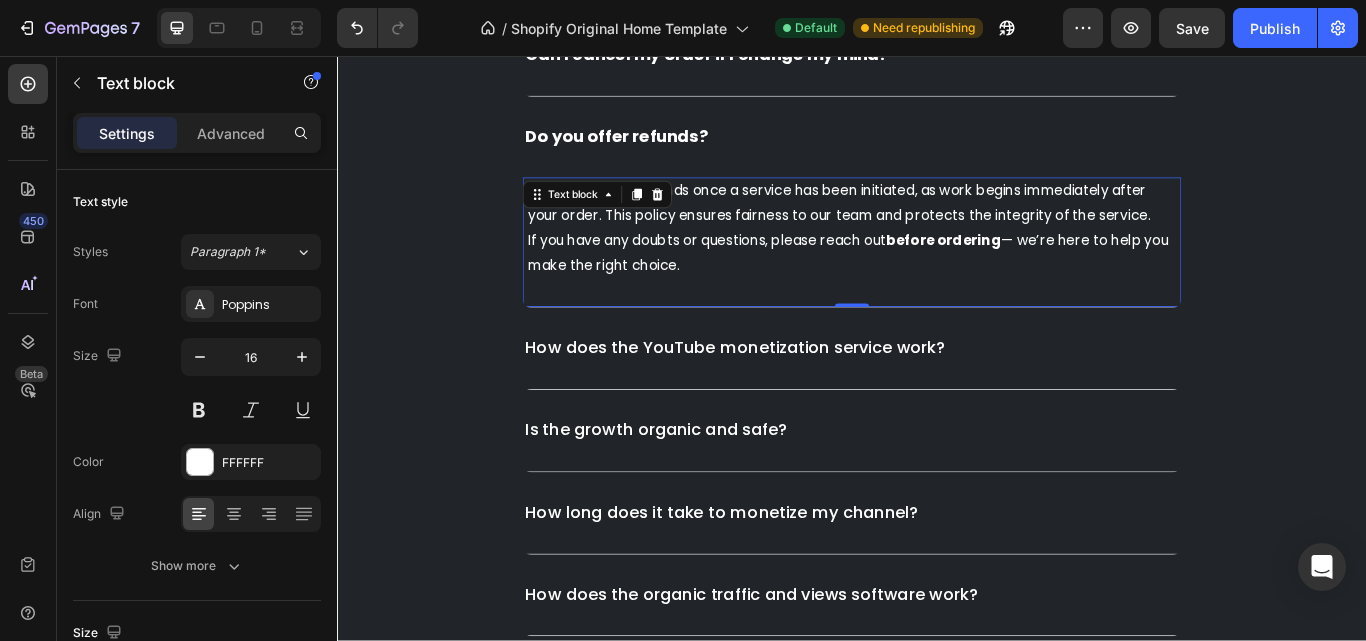 scroll, scrollTop: 6000, scrollLeft: 0, axis: vertical 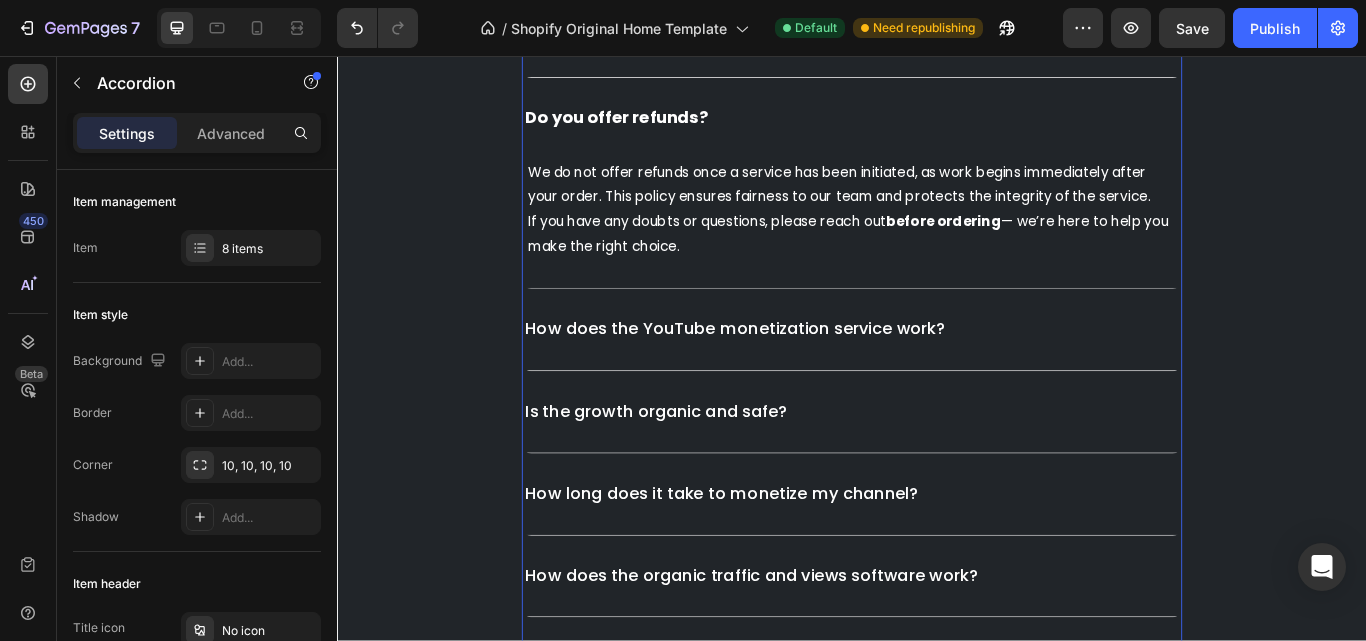 click on "How does the YouTube monetization service work?" at bounding box center (937, 376) 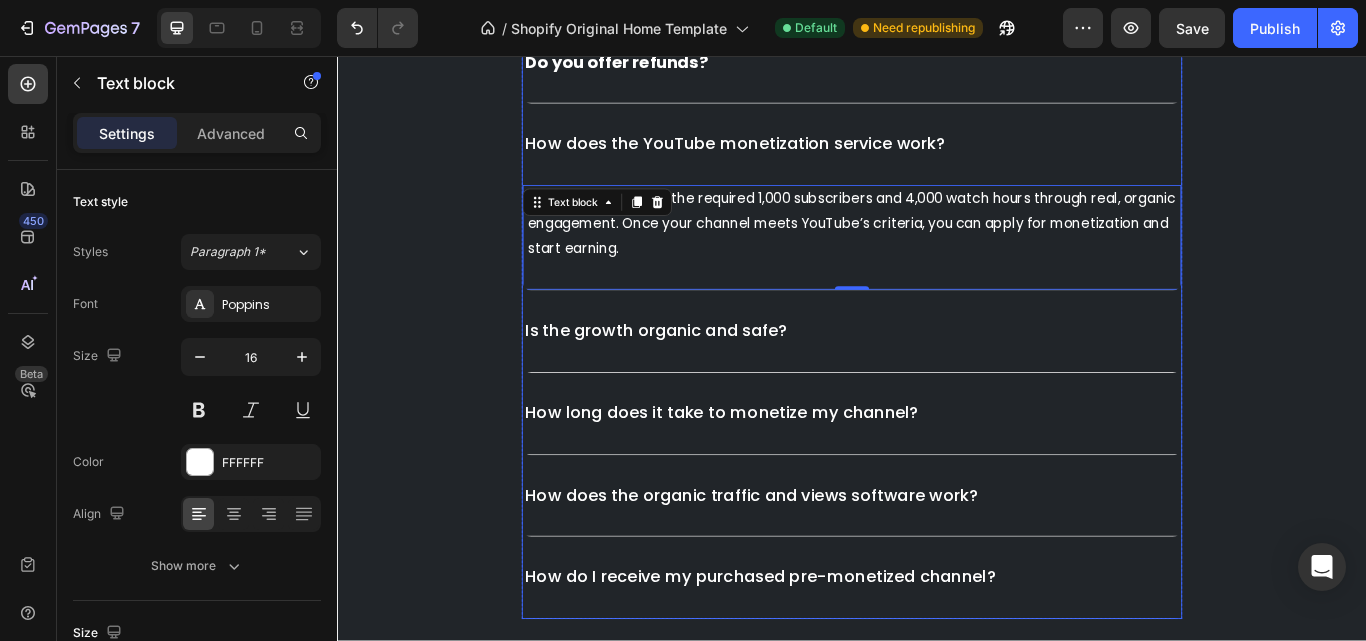 scroll, scrollTop: 6100, scrollLeft: 0, axis: vertical 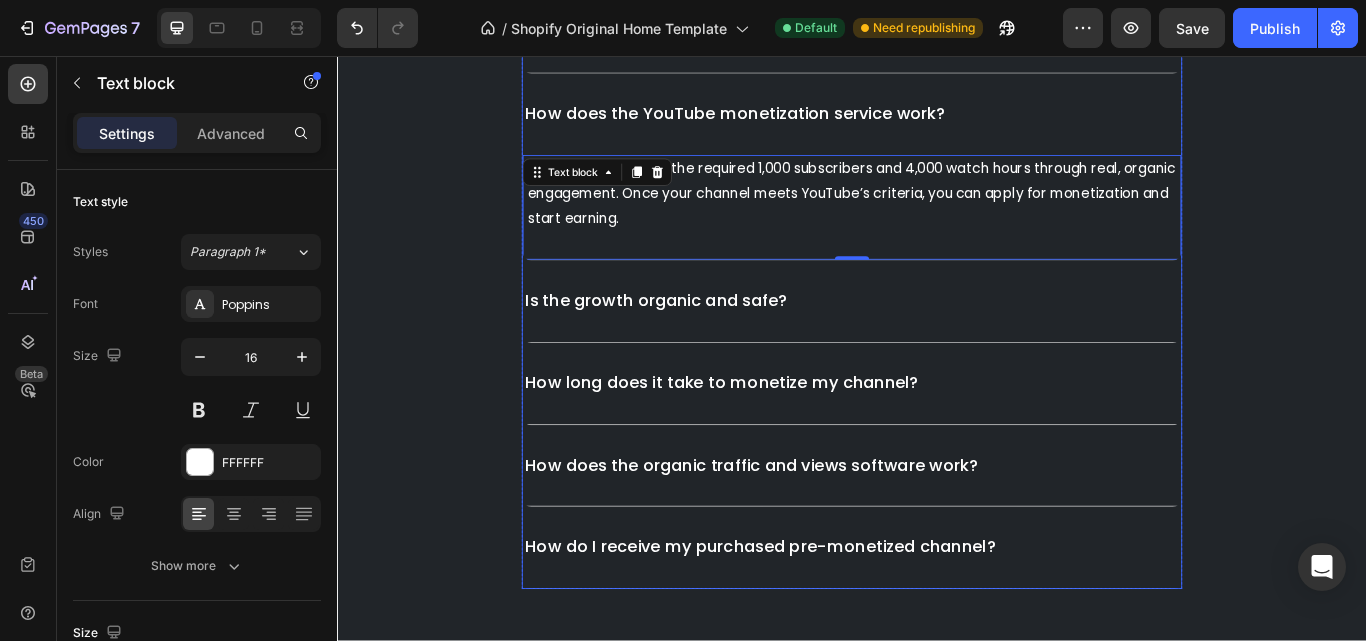 click on "Is the growth organic and safe?" at bounding box center (937, 343) 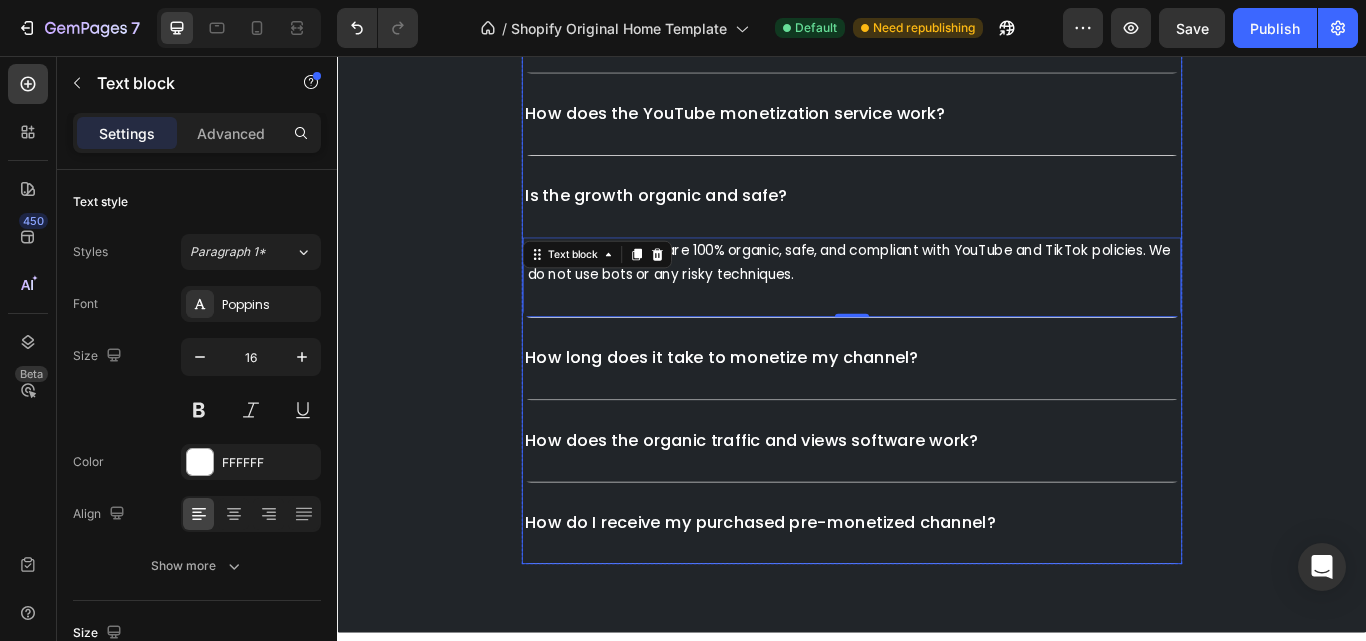 click on "How long does it take to monetize my channel?" at bounding box center (937, 410) 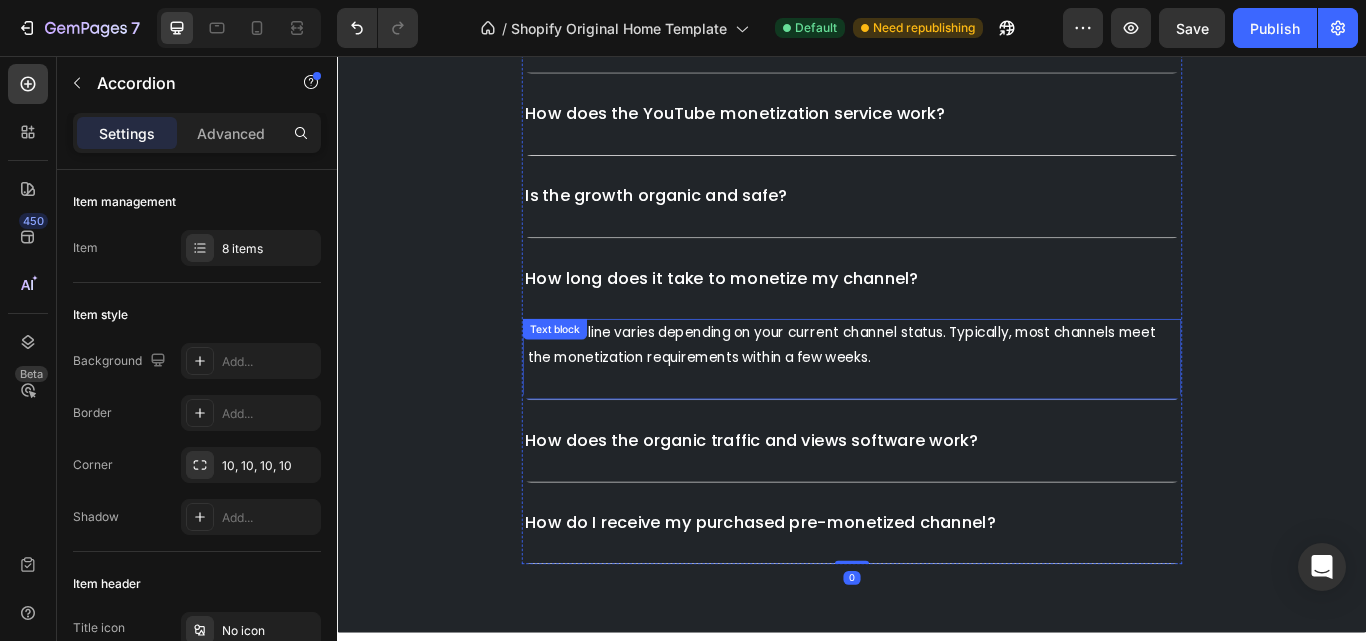 click on "The timeline varies depending on your current channel status. Typically, most channels meet the monetization requirements within a few weeks." at bounding box center (937, 394) 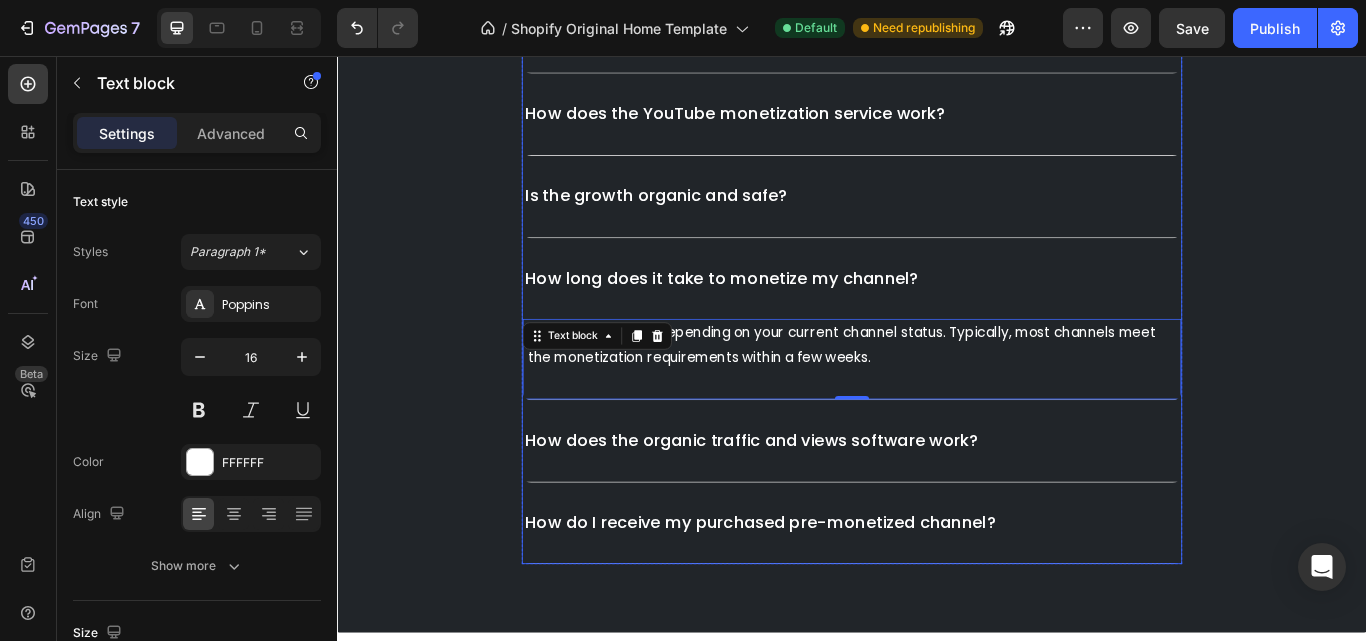 click on "How does the organic traffic and views software work?" at bounding box center [937, 506] 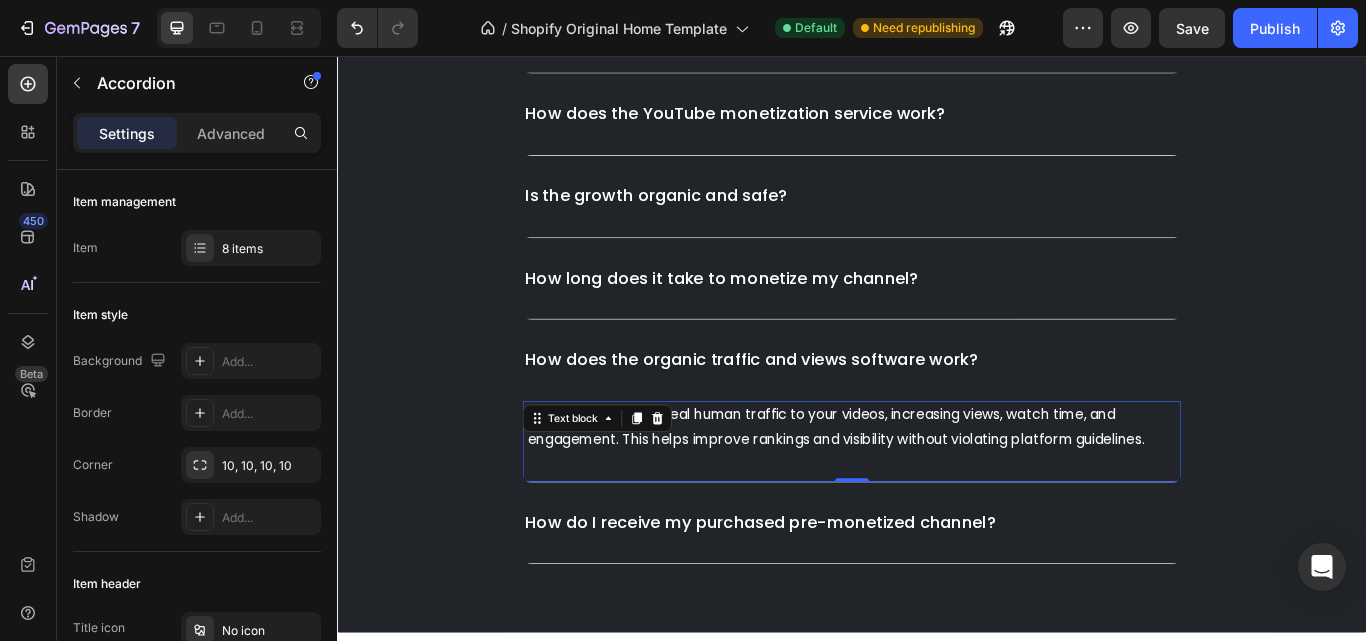 click on "Our software drives real human traffic to your videos, increasing views, watch time, and engagement. This helps improve rankings and visibility without violating platform guidelines. Text block   0" at bounding box center [937, 506] 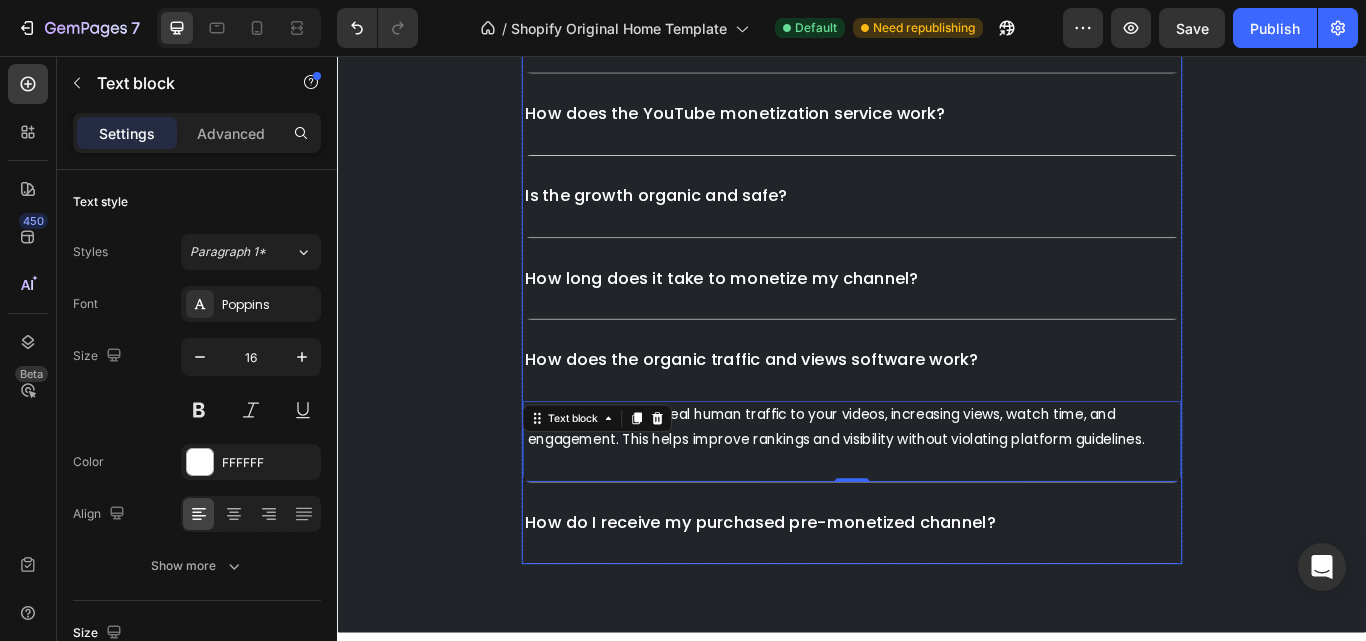 click on "How do I receive my purchased pre-monetized channel?" at bounding box center (937, 602) 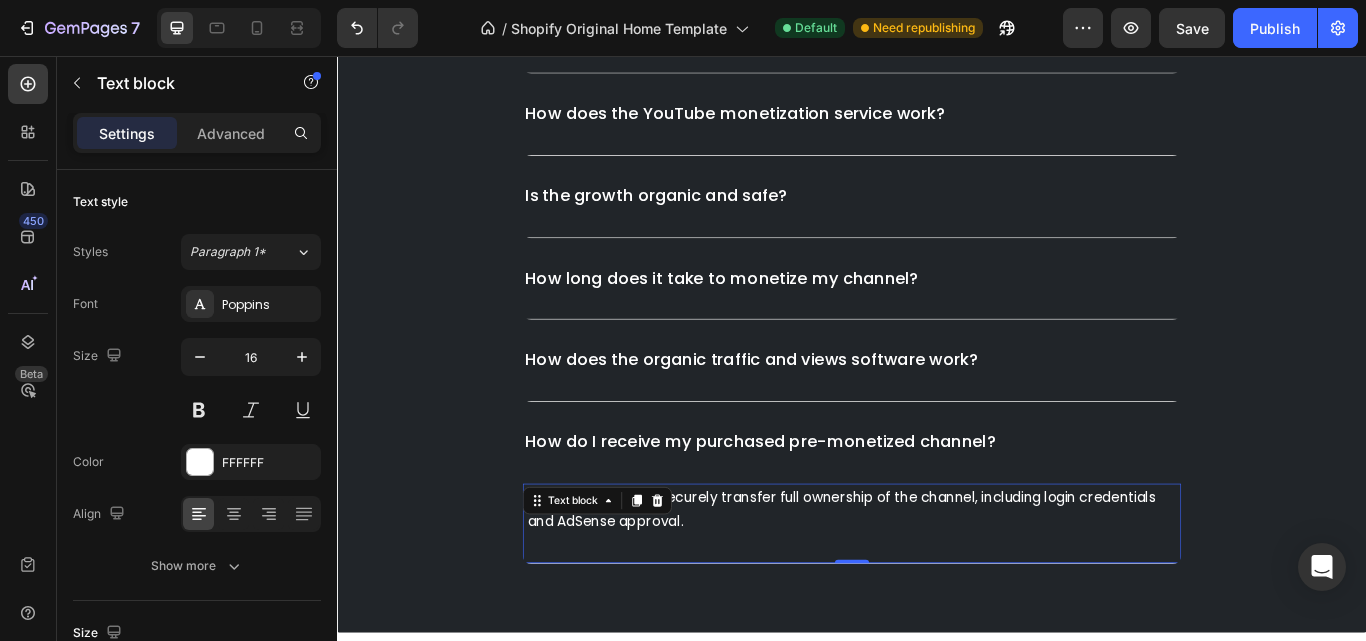 click on "After purchase, we securely transfer full ownership of the channel, including login credentials and AdSense approval." at bounding box center [937, 586] 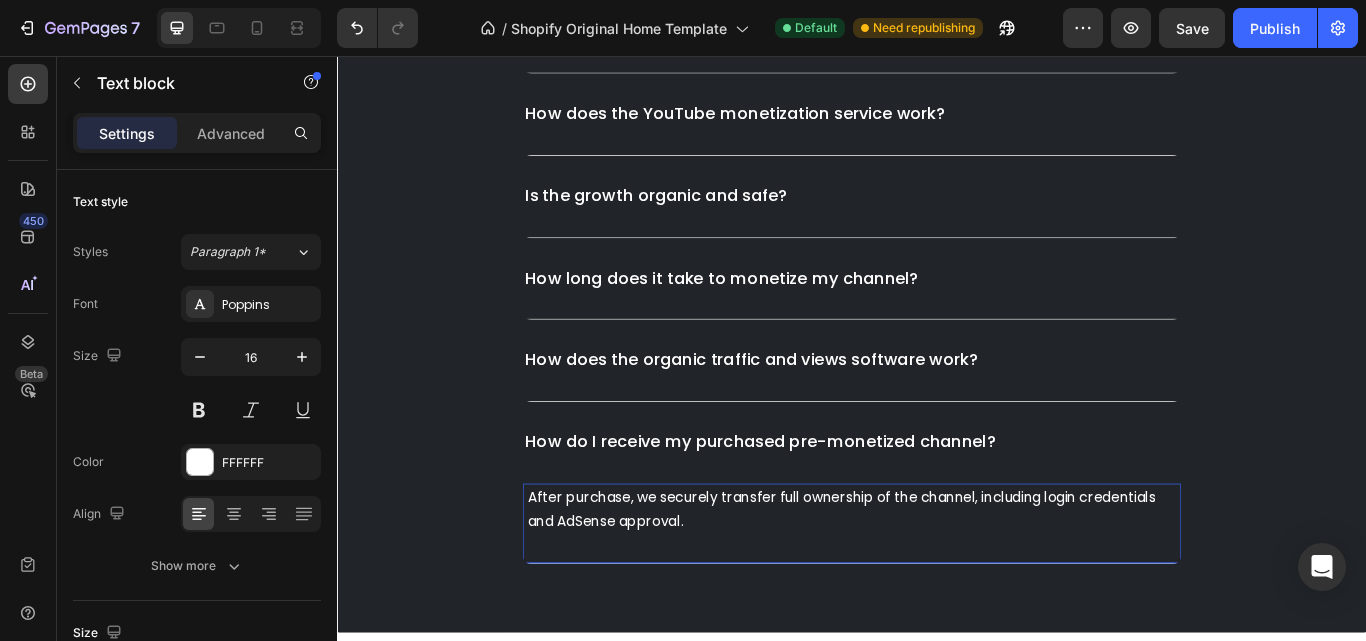 click on "After purchase, we securely transfer full ownership of the channel, including login credentials and AdSense approval." at bounding box center (937, 586) 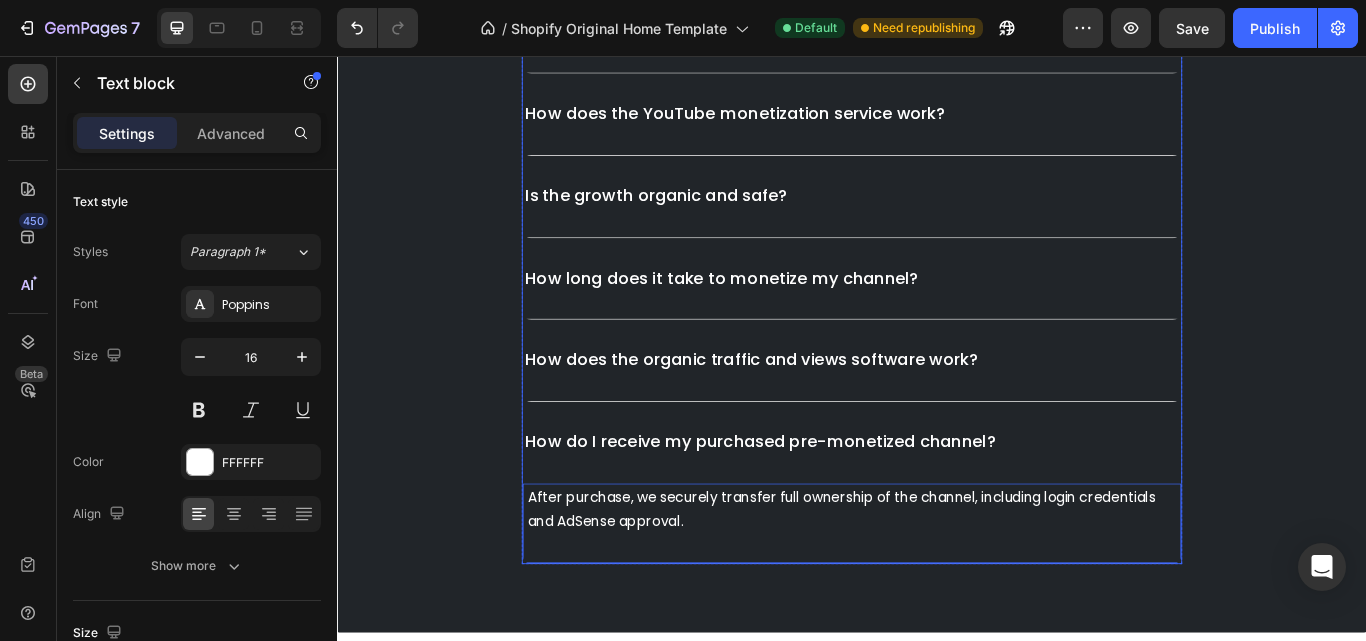 click on "How do I receive my purchased pre-monetized channel?" at bounding box center (937, 507) 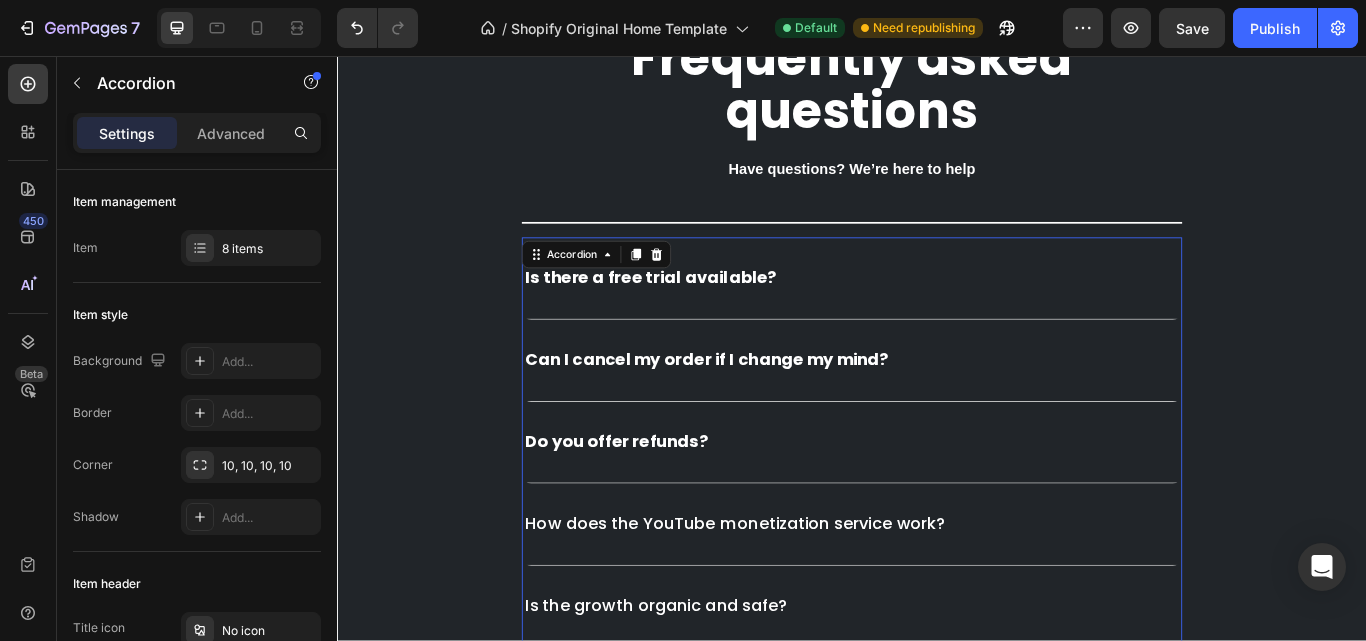 scroll, scrollTop: 5600, scrollLeft: 0, axis: vertical 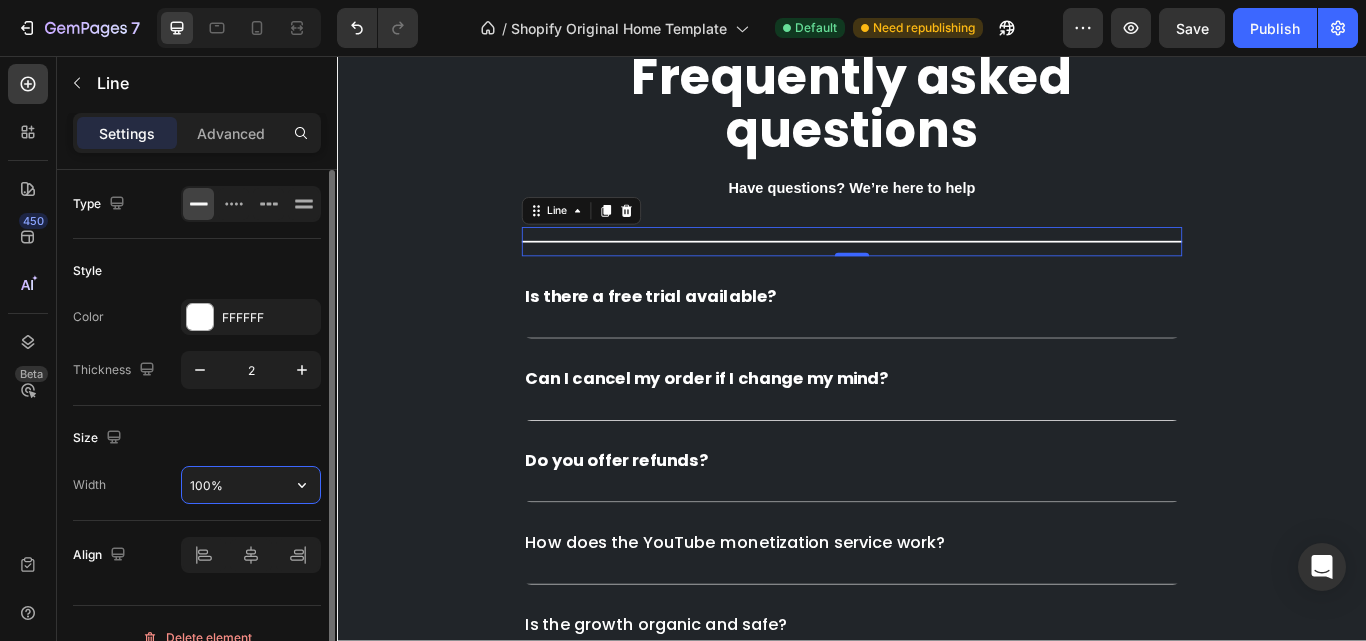 click on "100%" at bounding box center (251, 485) 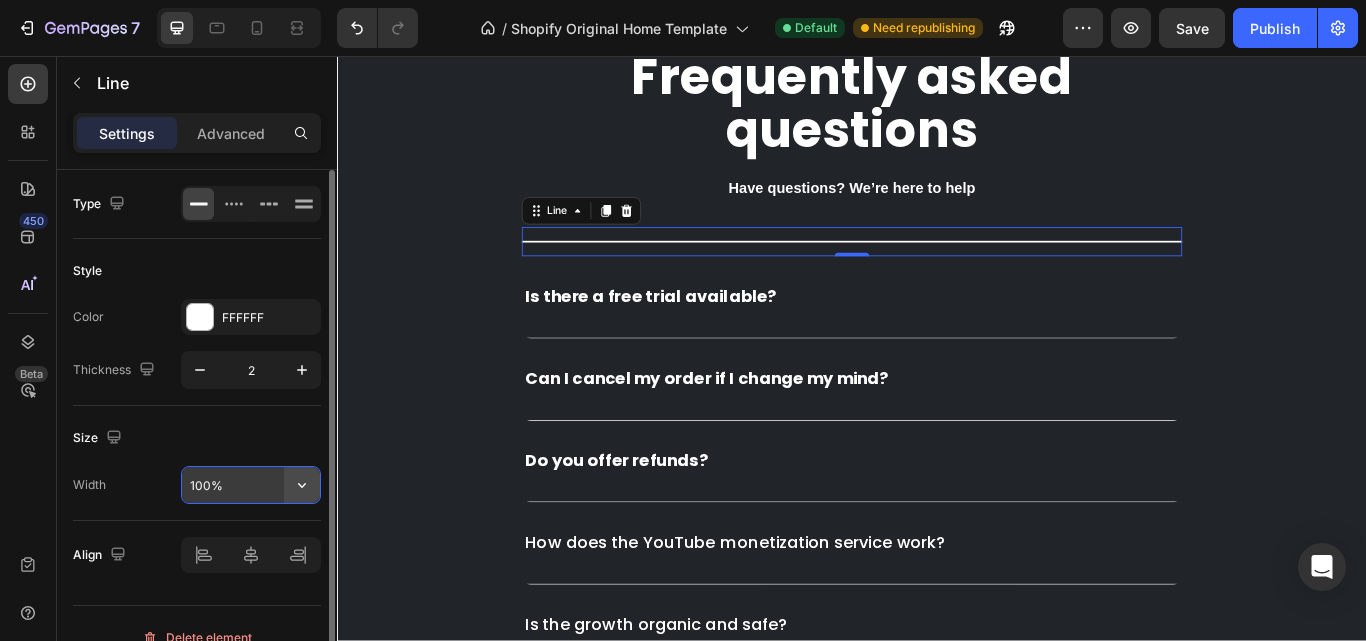 click 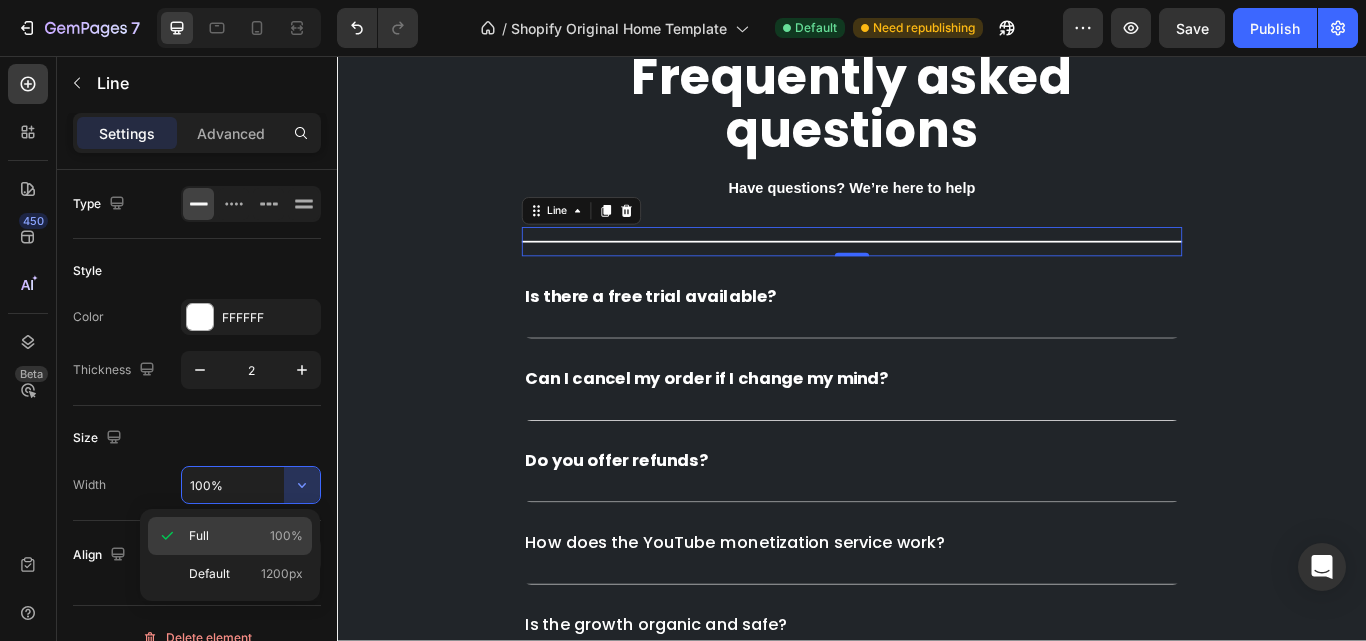 click on "Full 100%" at bounding box center (246, 536) 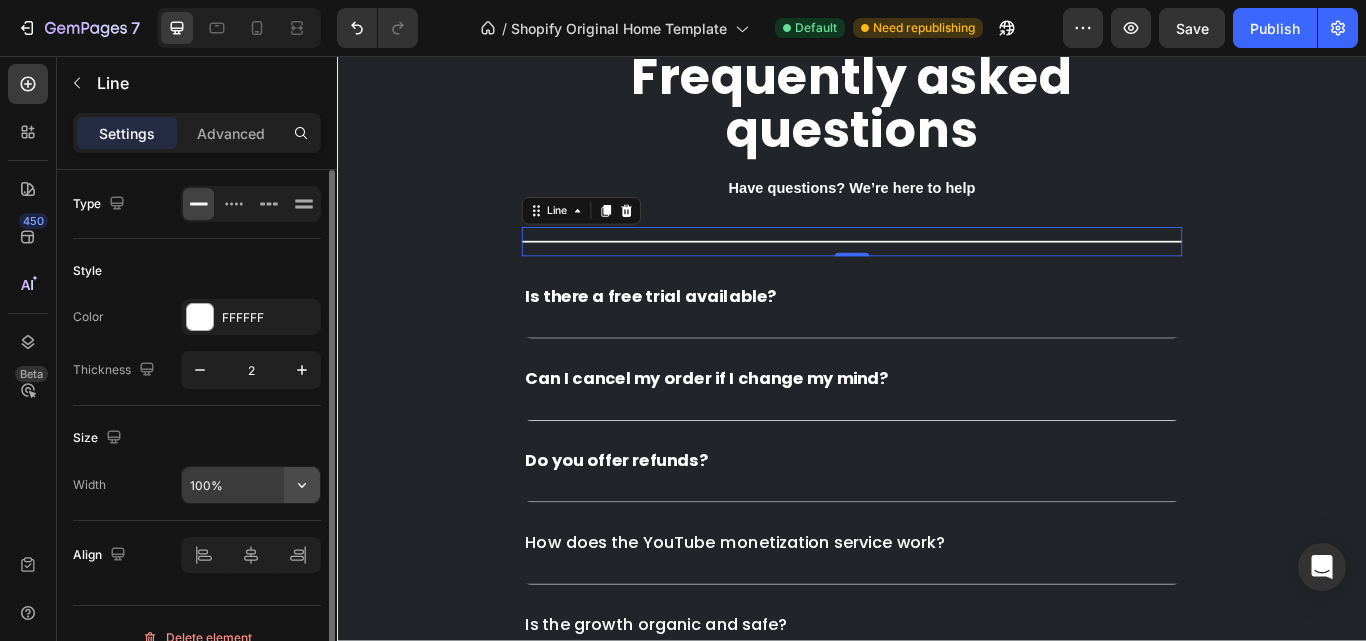 click 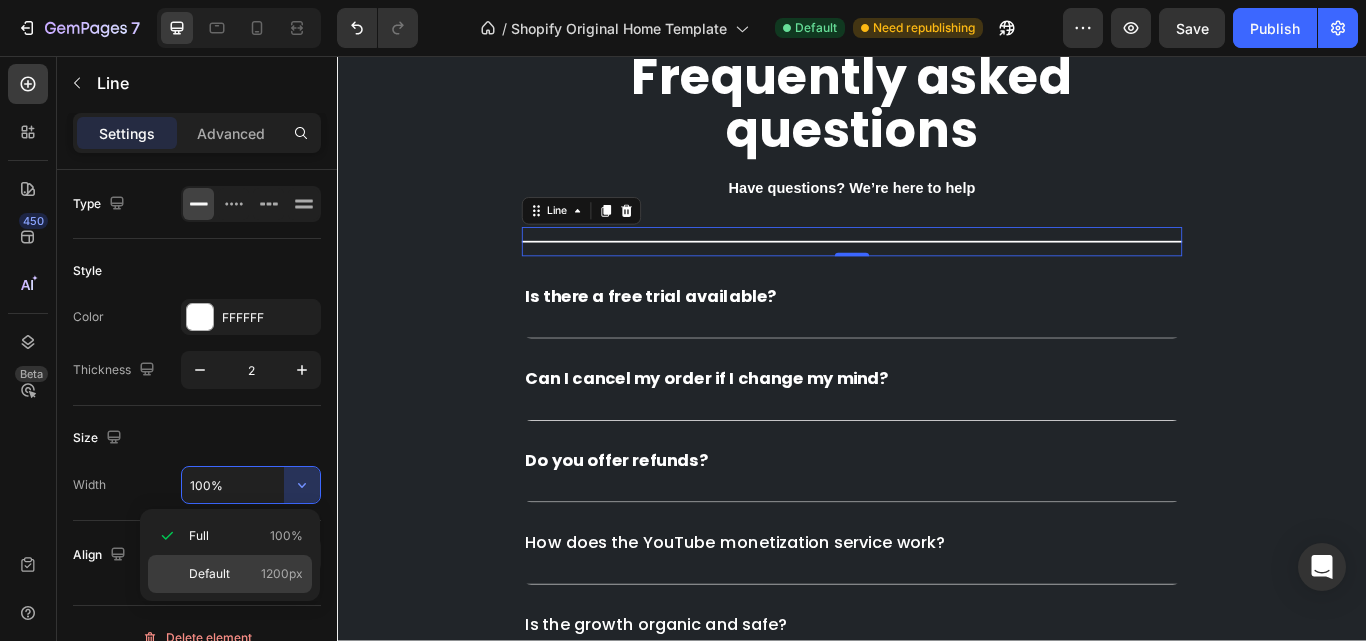 click on "Default 1200px" 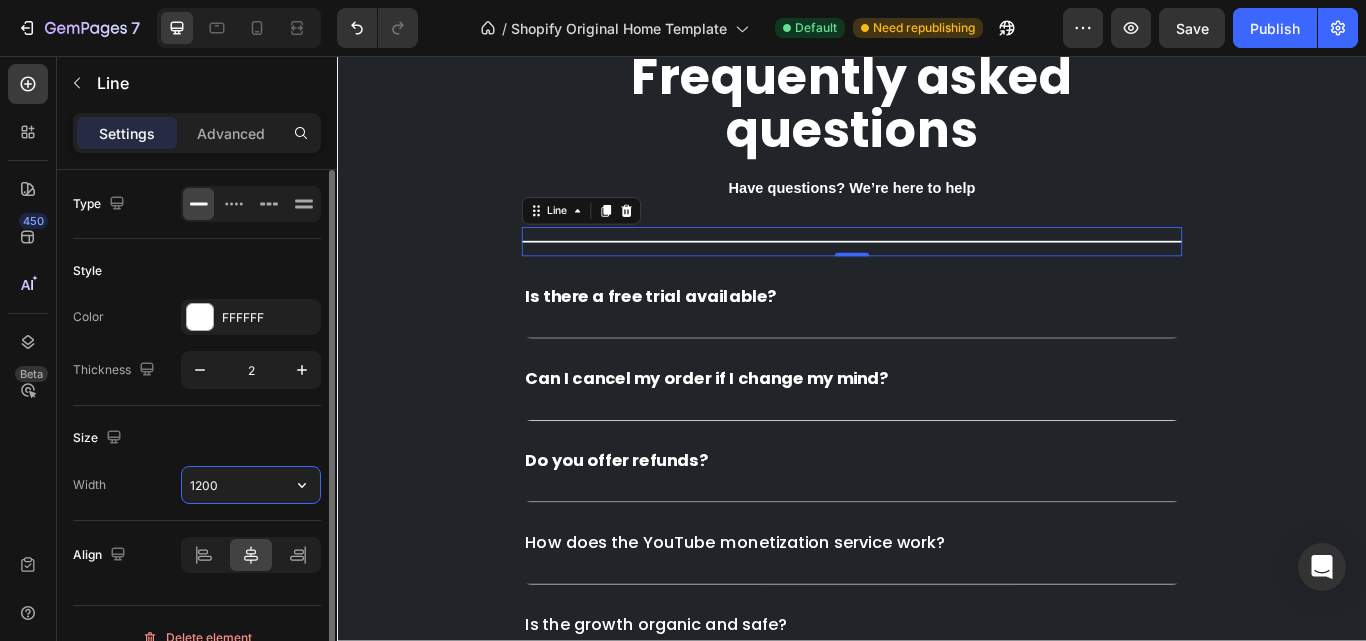 click on "1200" at bounding box center [251, 485] 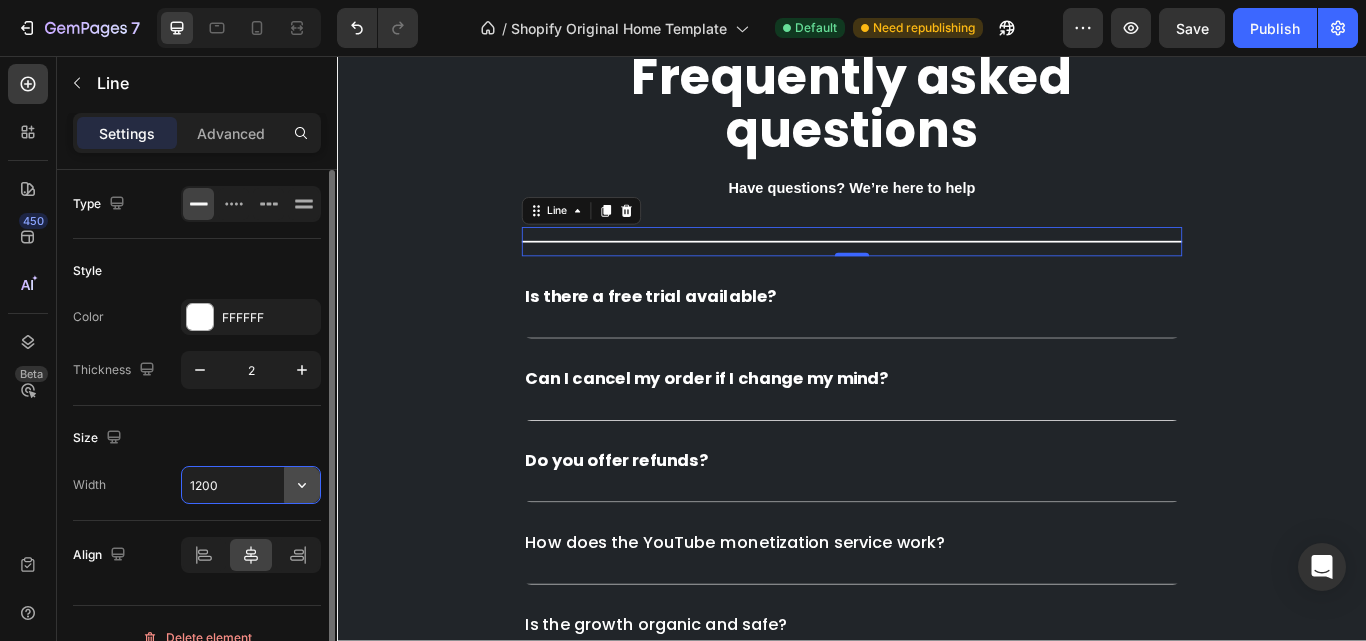 click 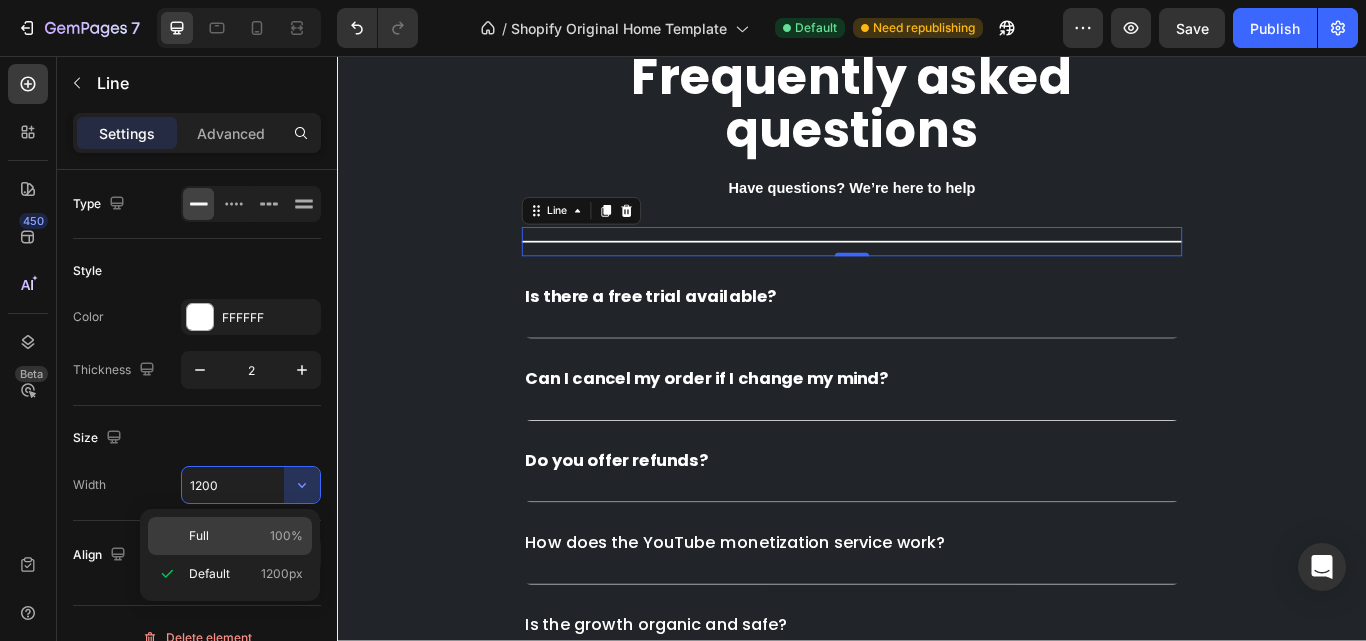 click on "Full 100%" at bounding box center [246, 536] 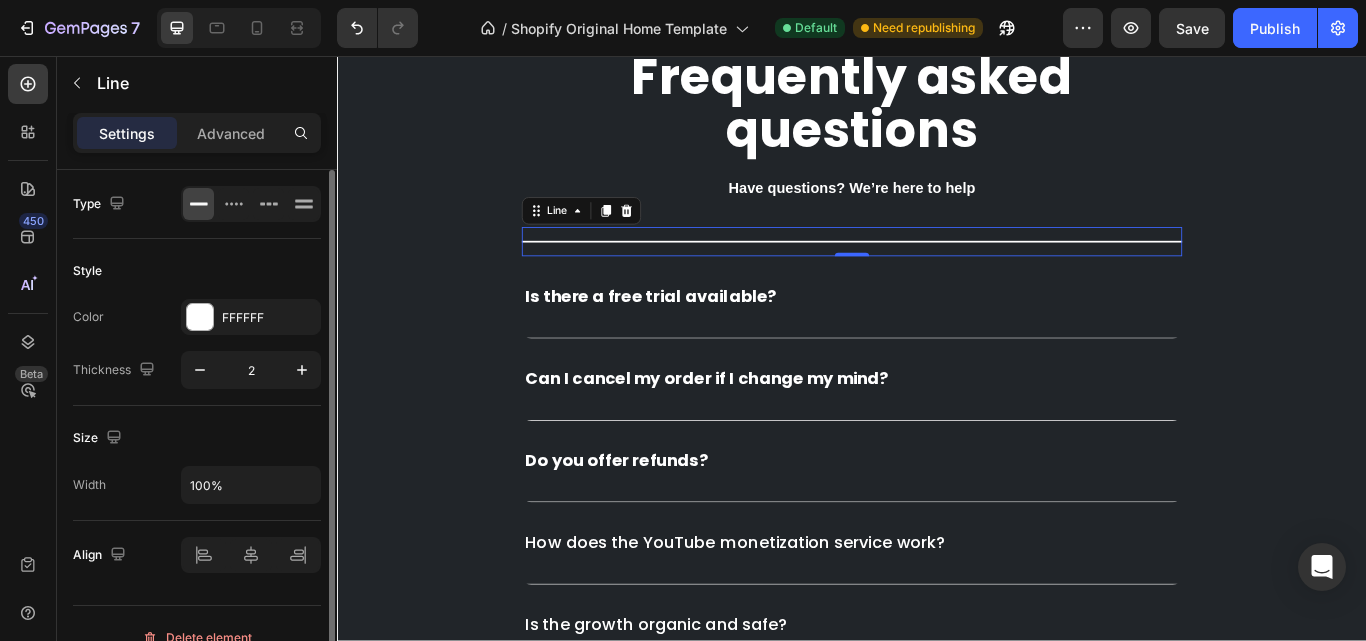 scroll, scrollTop: 28, scrollLeft: 0, axis: vertical 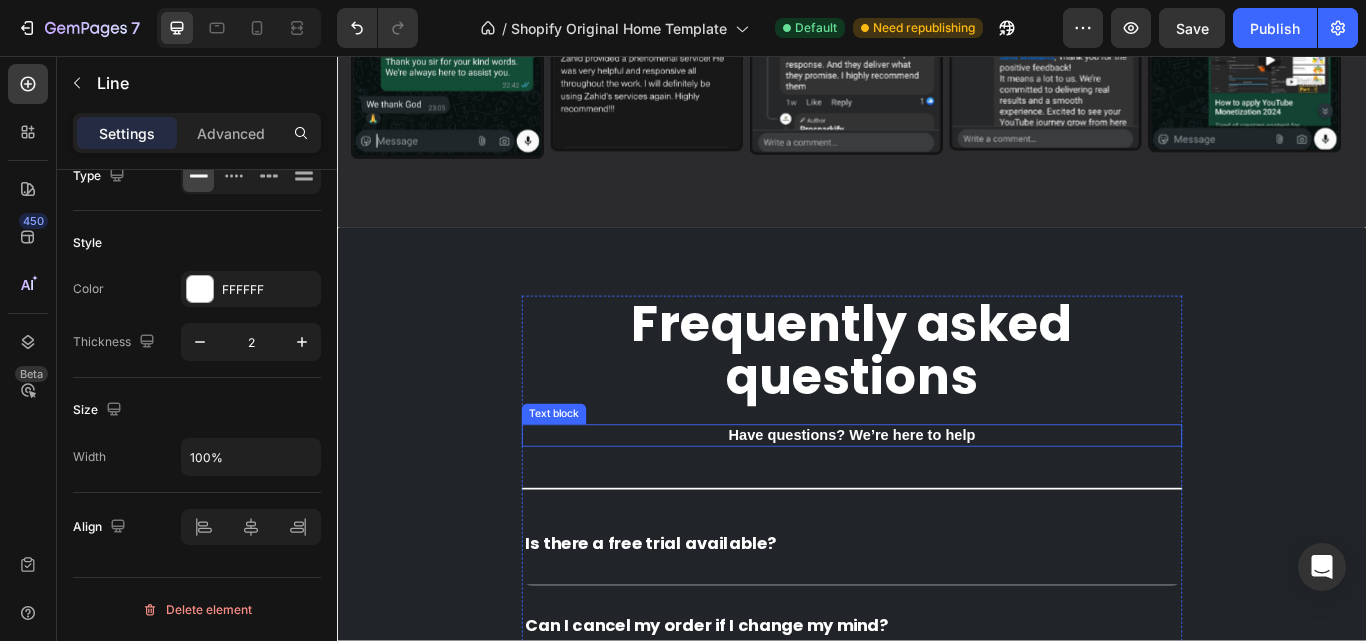 click on "Have questions? We’re here to help" at bounding box center (937, 499) 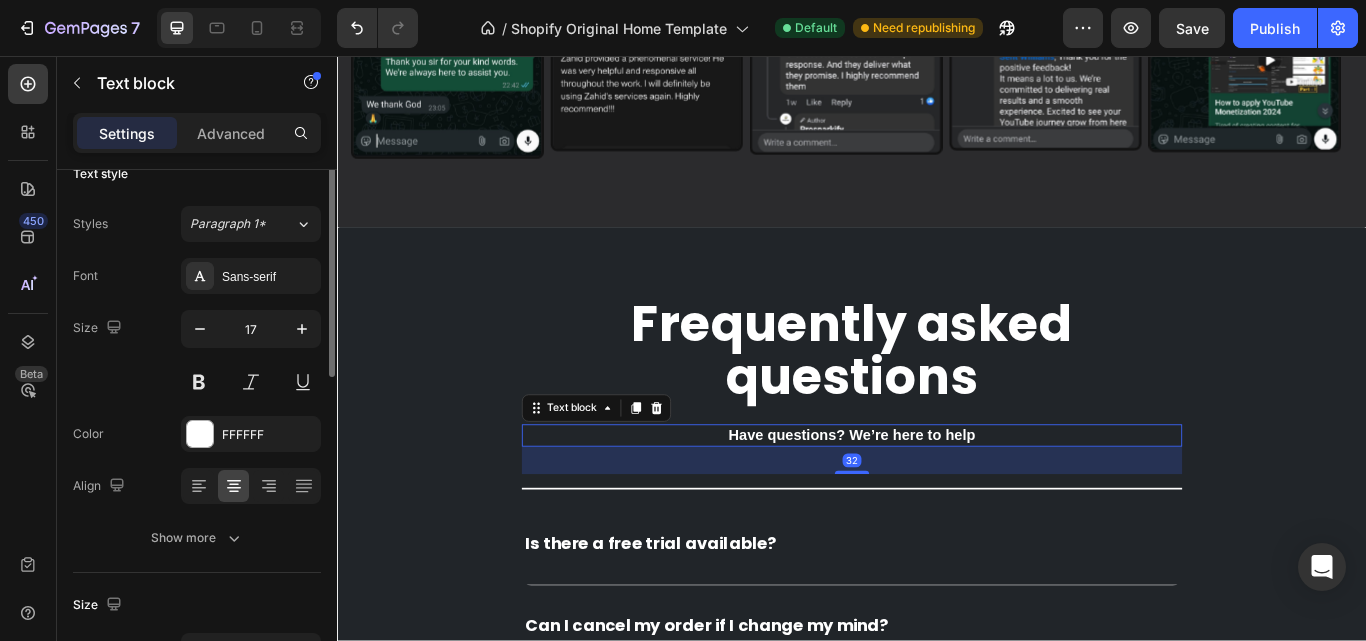 scroll, scrollTop: 0, scrollLeft: 0, axis: both 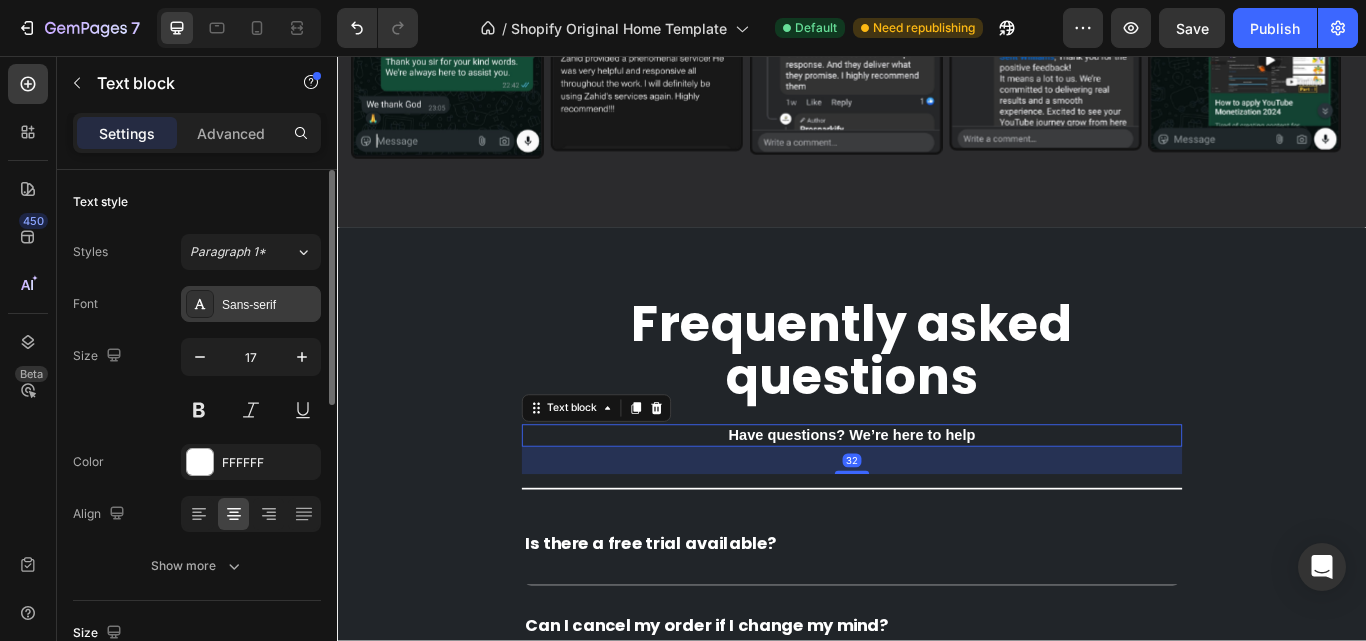 click on "Sans-serif" at bounding box center (269, 305) 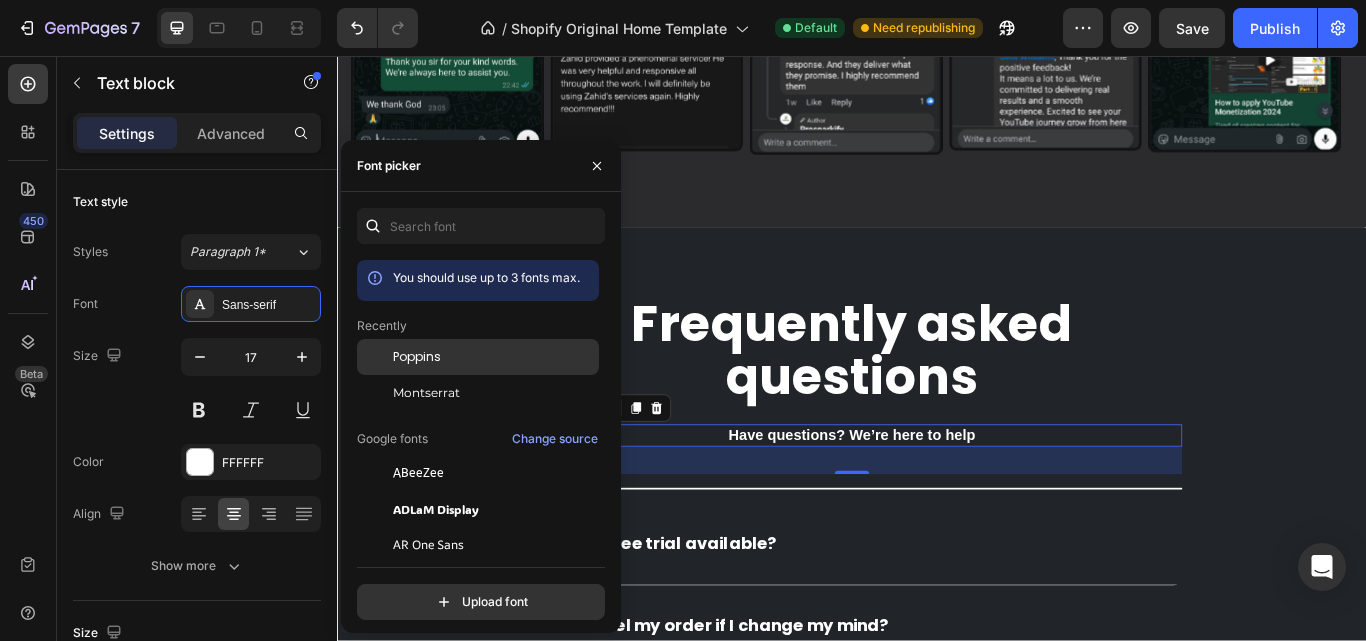 click on "Poppins" 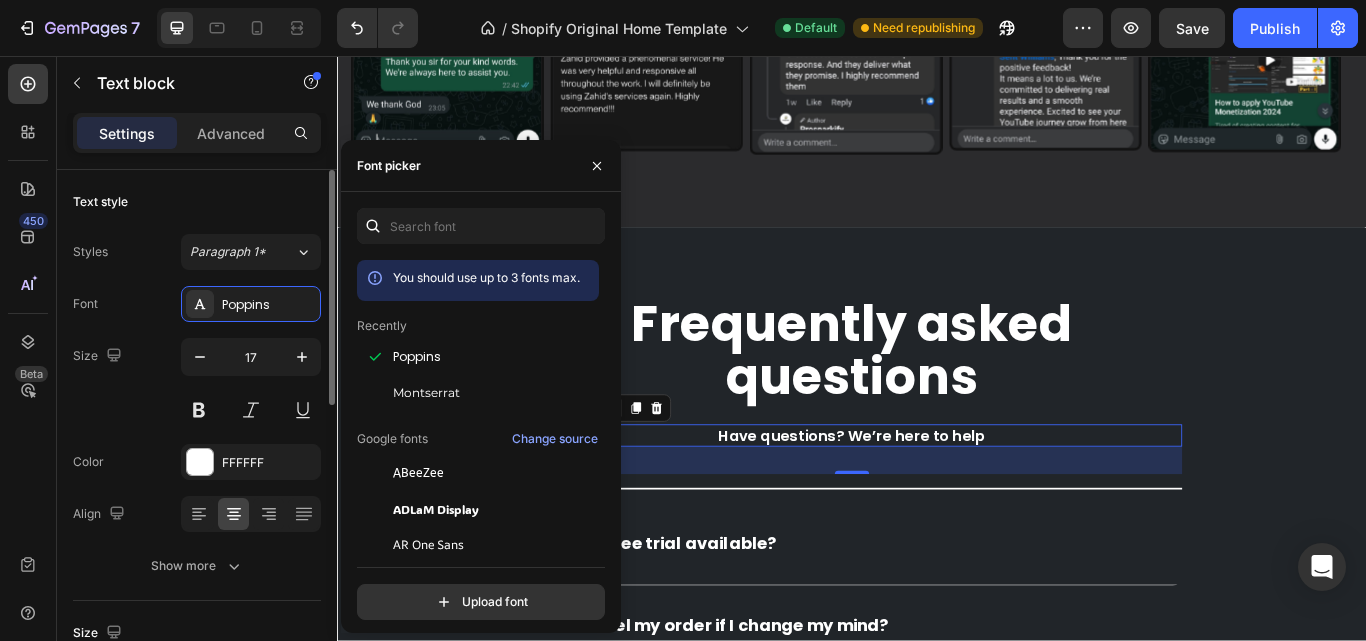 click on "Size 17" at bounding box center (197, 383) 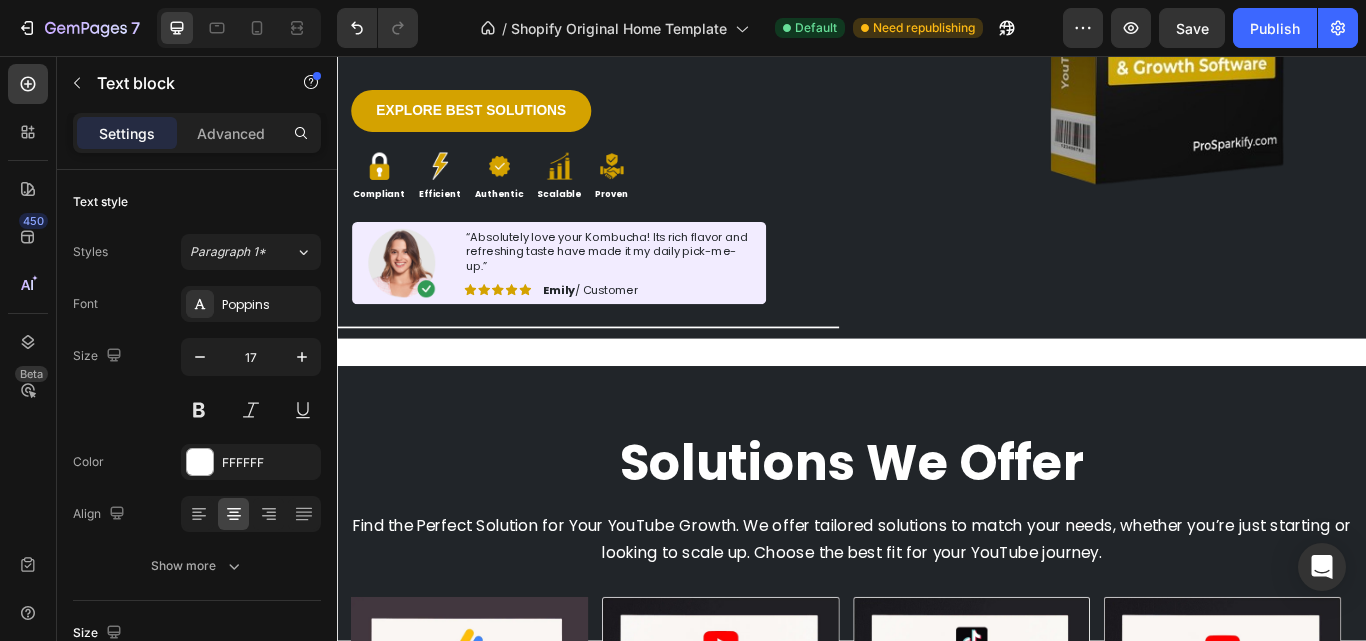 scroll, scrollTop: 0, scrollLeft: 0, axis: both 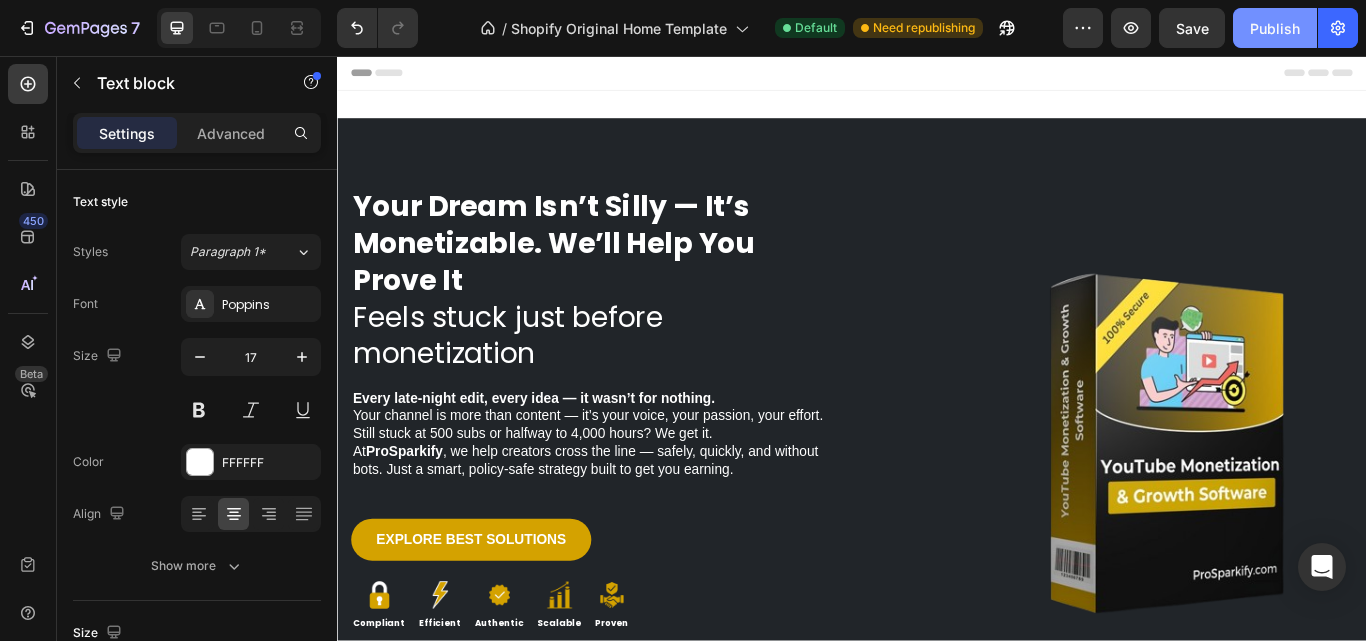 click on "Publish" at bounding box center [1275, 28] 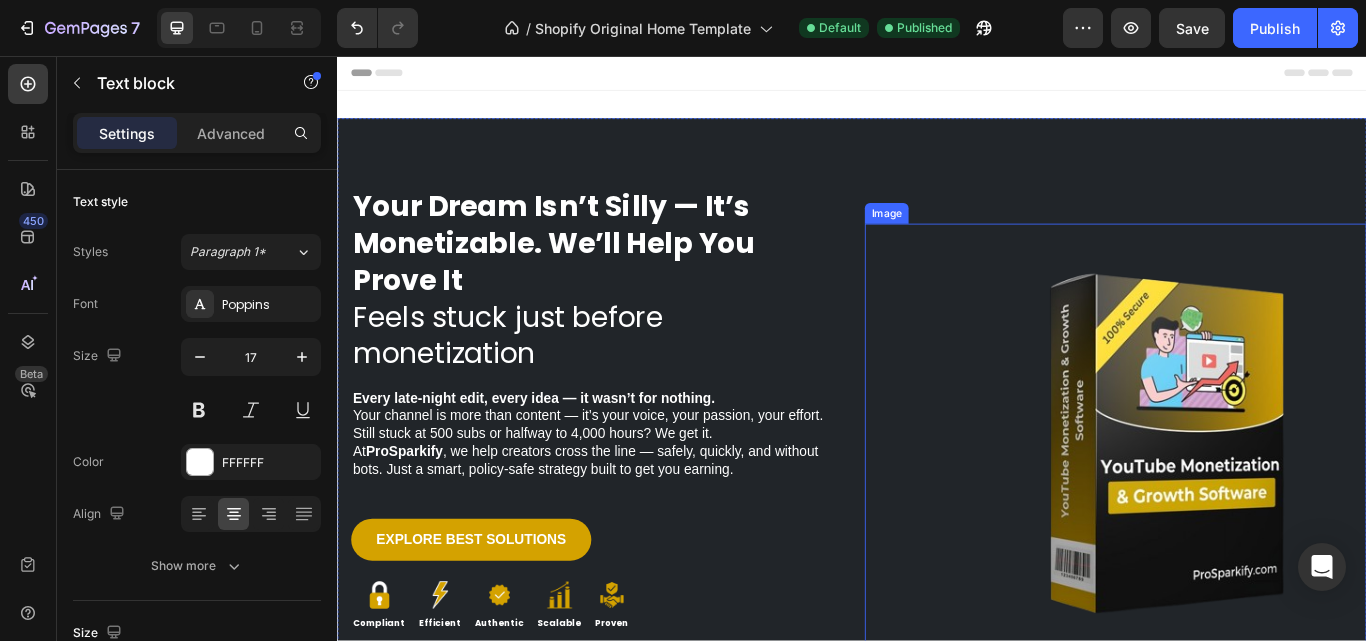 scroll, scrollTop: 100, scrollLeft: 0, axis: vertical 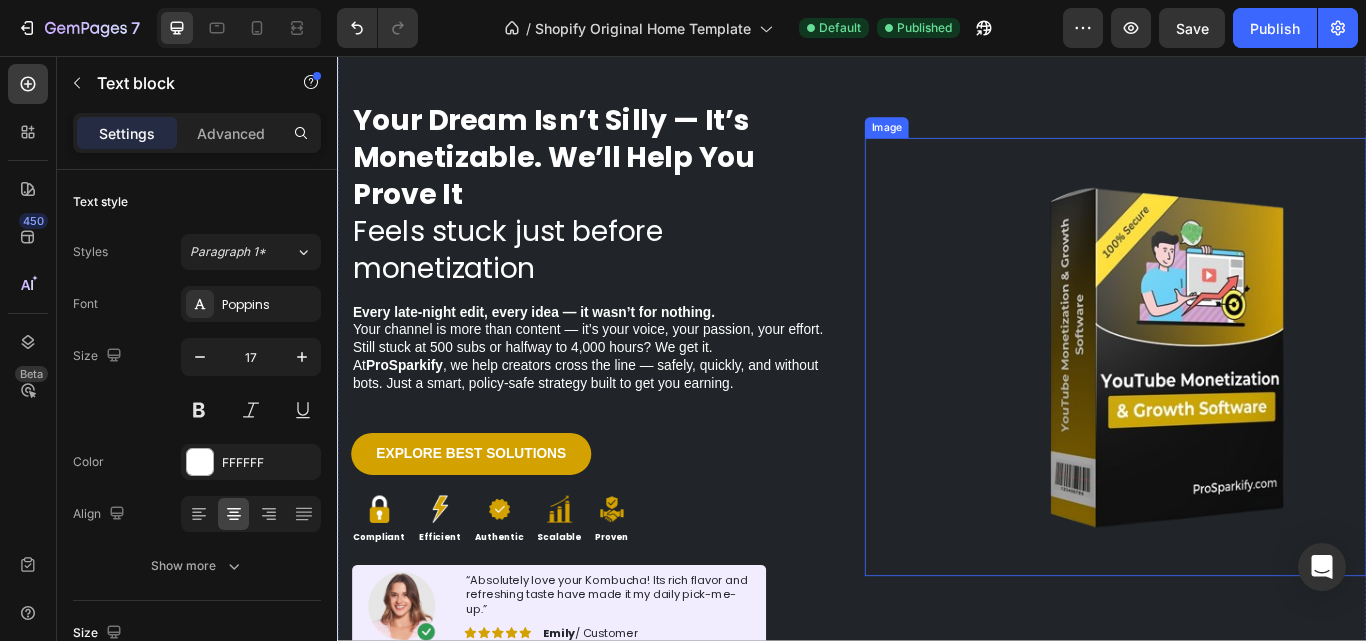 click at bounding box center (1244, 408) 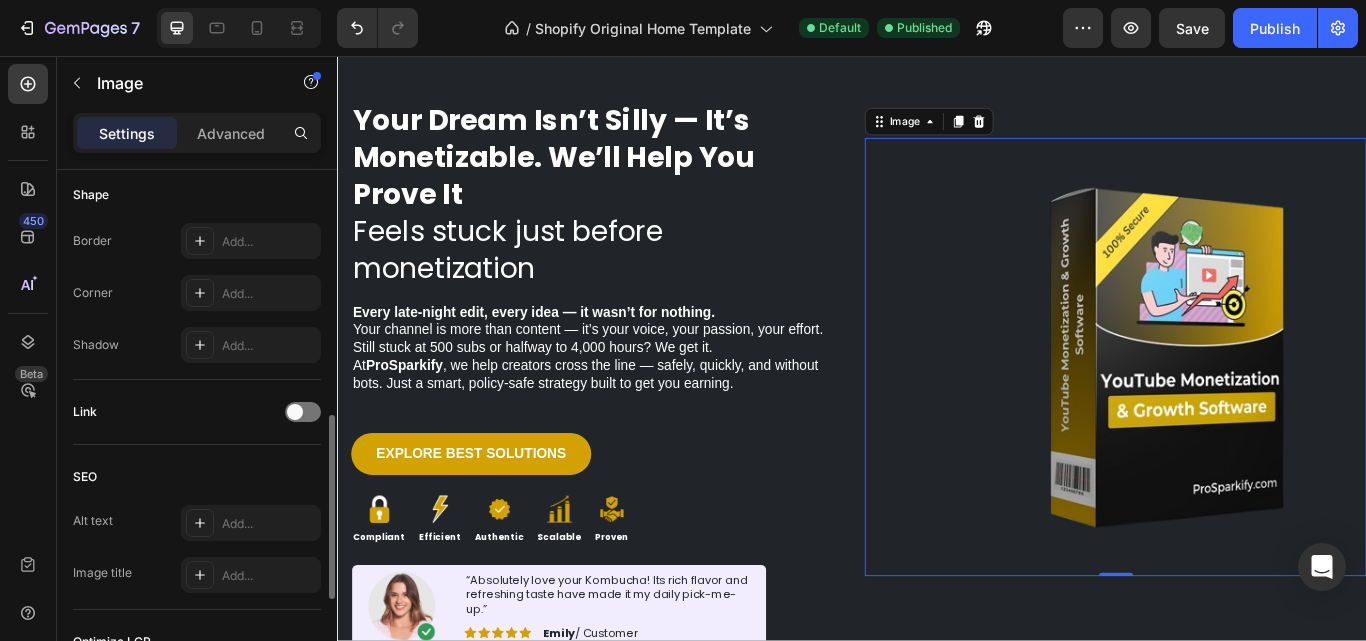 scroll, scrollTop: 982, scrollLeft: 0, axis: vertical 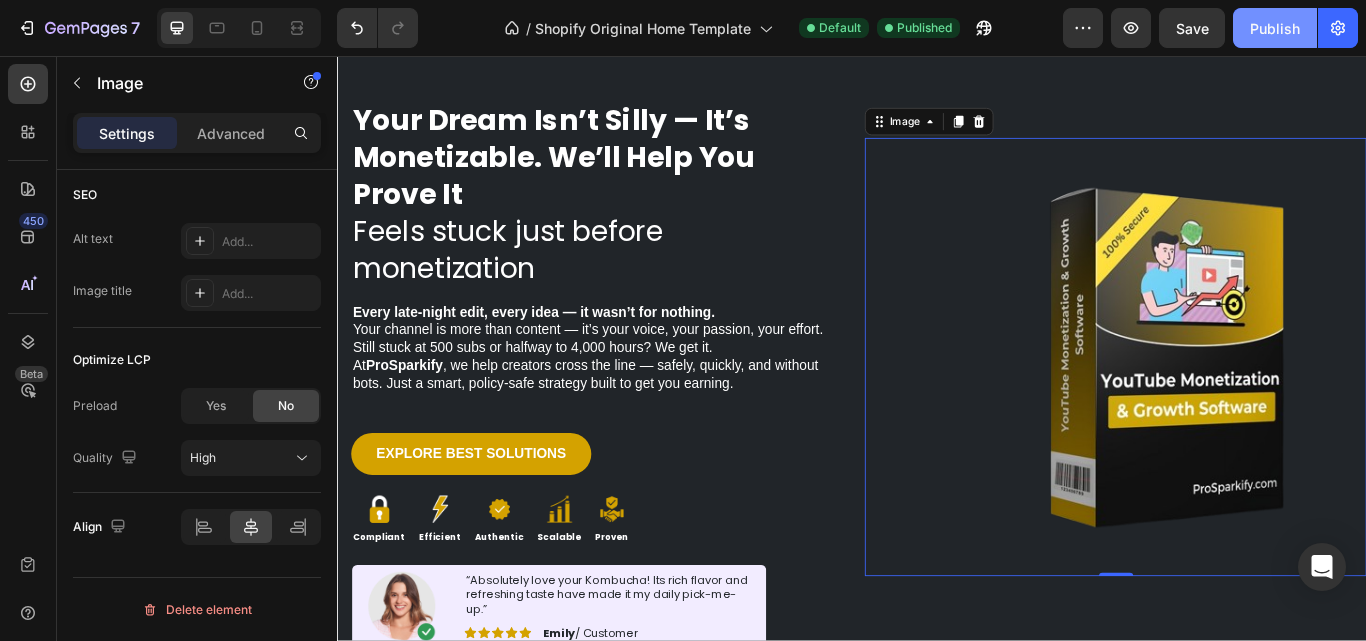 click on "Publish" at bounding box center [1275, 28] 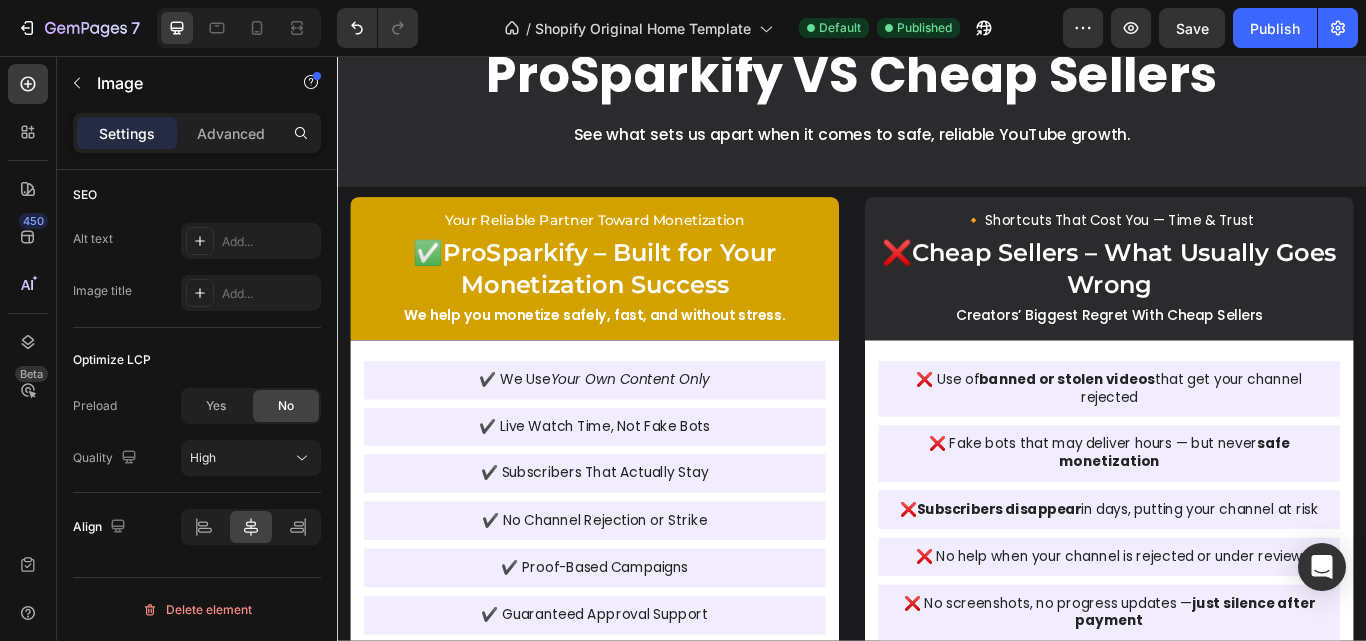scroll, scrollTop: 2500, scrollLeft: 0, axis: vertical 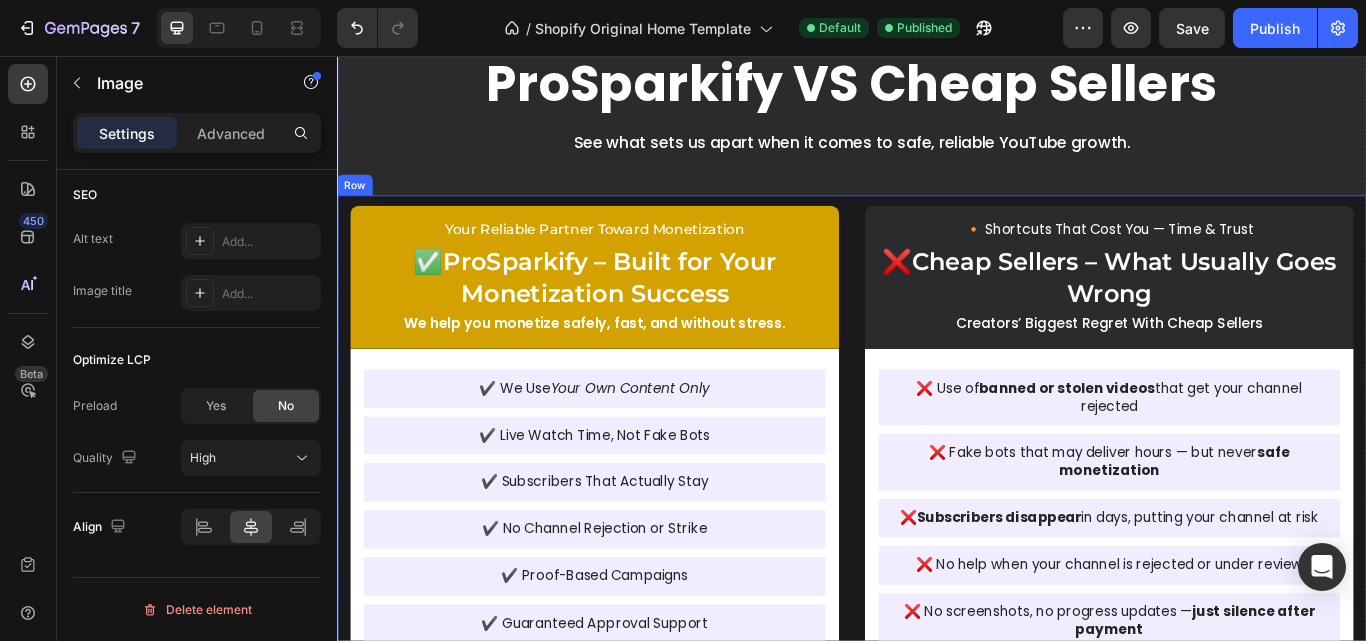 click on "Your Reliable Partner Toward Monetization Text Block ✅  ProSparkify – Built for Your Monetization Success Text Block We help you monetize safely, fast, and without stress. Text Block Row ✔️ We Use  Your Own Content Only Text Block ✔️ Live Watch Time, Not Fake Bots Text Block ✔️ Subscribers That Actually Stay Text Block ✔️ No Channel Rejection or Strike Text Block ✔️ Proof-Based Campaigns Text Block ✔️ Guaranteed Approval Support Text Block ✔️ Transparent Pricing – No Tricks Text Block ✔️ WhatsApp Support from Real Humans Text Block ✔️ Ongoing Support Until Criteria Are Met Text Block ✔️ Real 4,000+ Watch Hours via Live Campaigns Text Block Row 🔸 Shortcuts That Cost You — Time & Trust Text Block ❌  Cheap Sellers – What Usually Goes Wrong Text Block Creators’ Biggest Regret With Cheap Sellers Text Block Row ❌ Use of  banned or stolen videos  that get your channel rejected Text Block ❌ Fake bots that may deliver hours — but never  safe monetization" at bounding box center (937, 637) 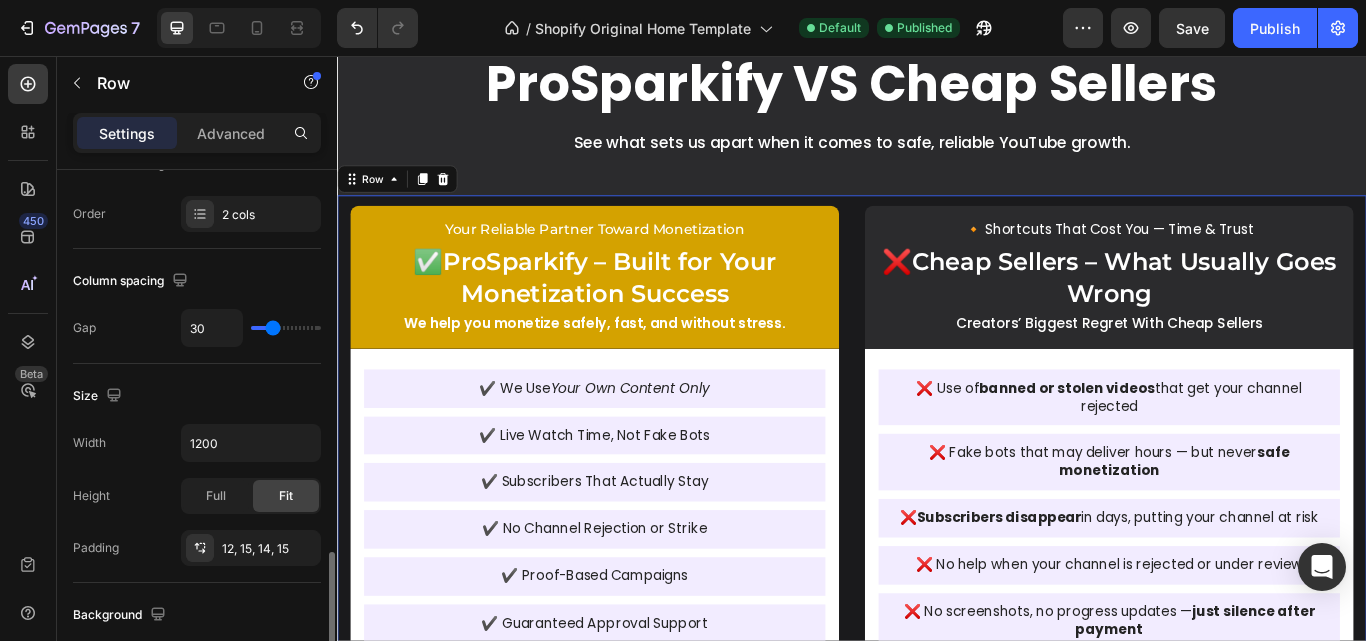 scroll, scrollTop: 500, scrollLeft: 0, axis: vertical 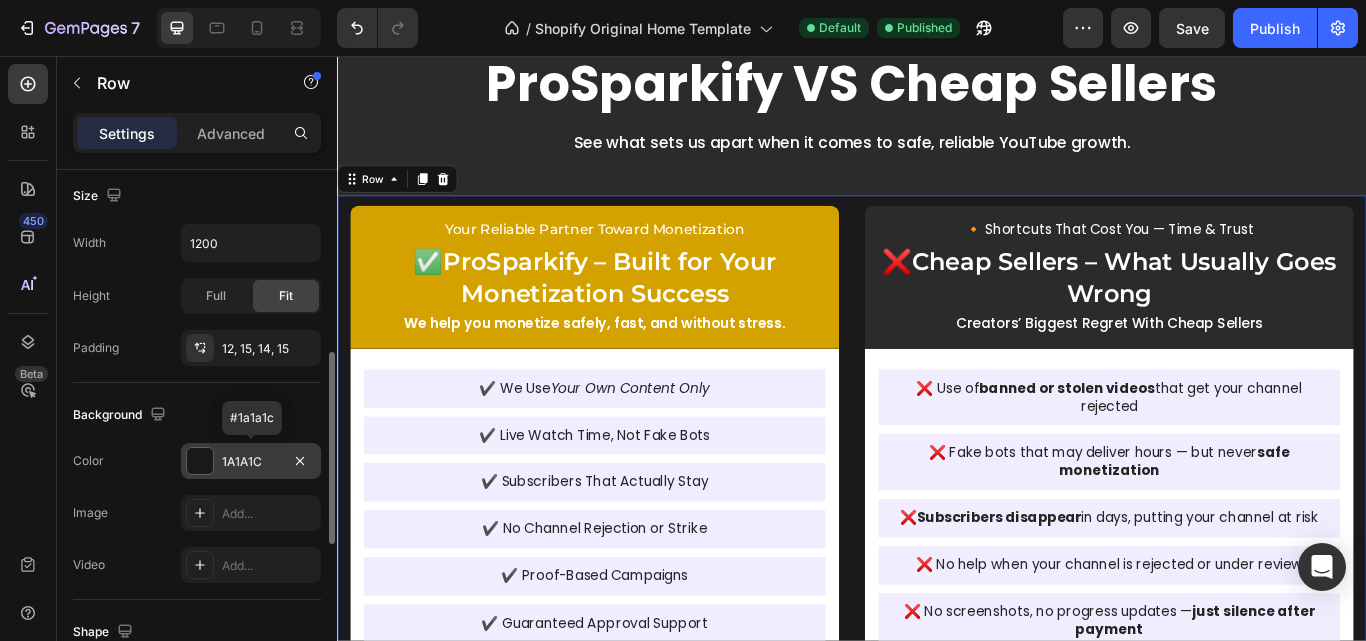 click at bounding box center [200, 461] 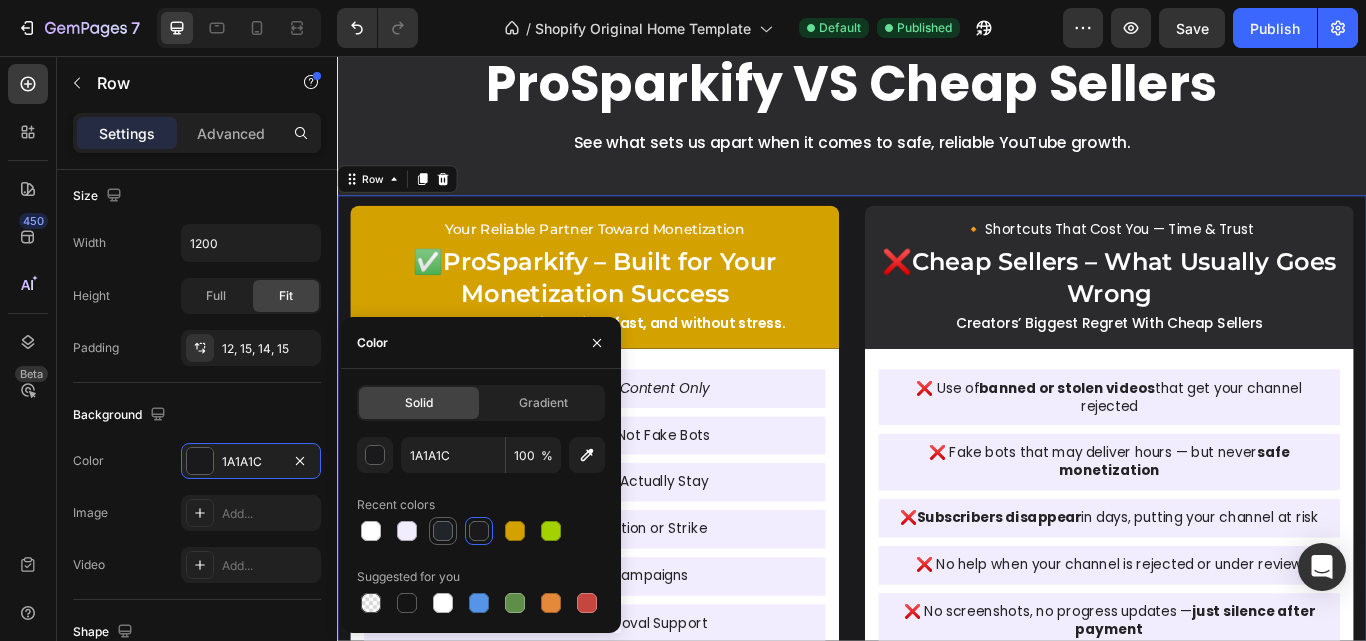 click at bounding box center (443, 531) 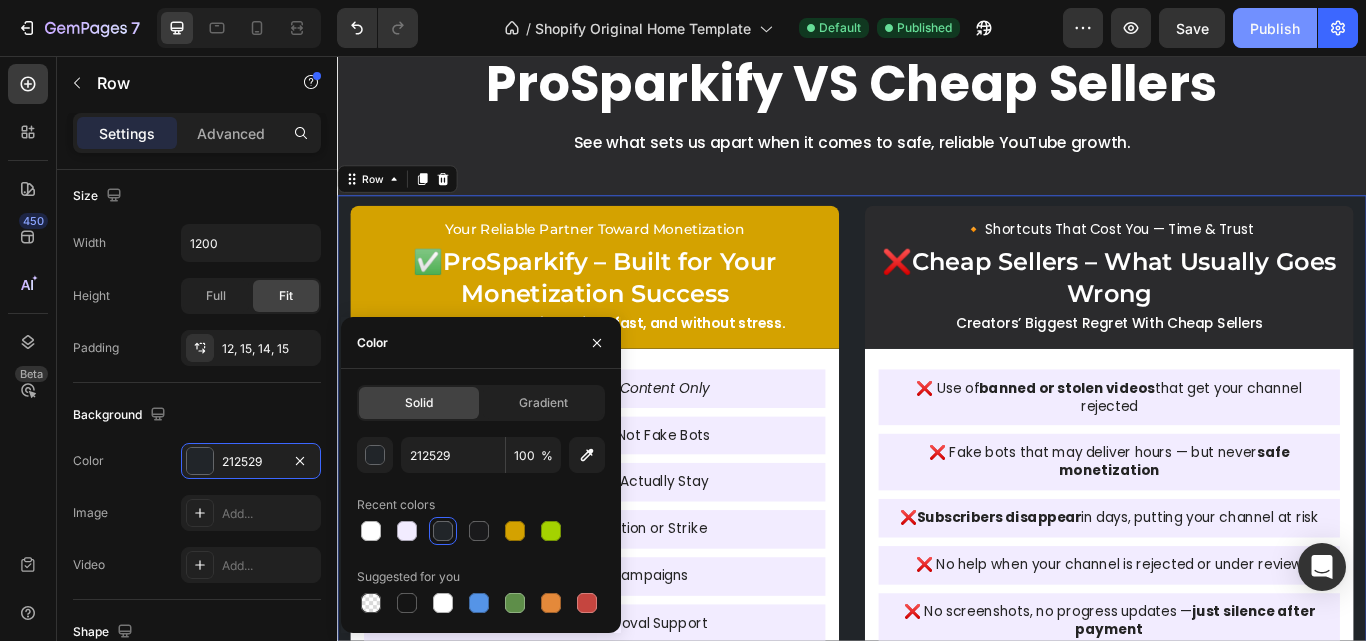 click on "Publish" at bounding box center (1275, 28) 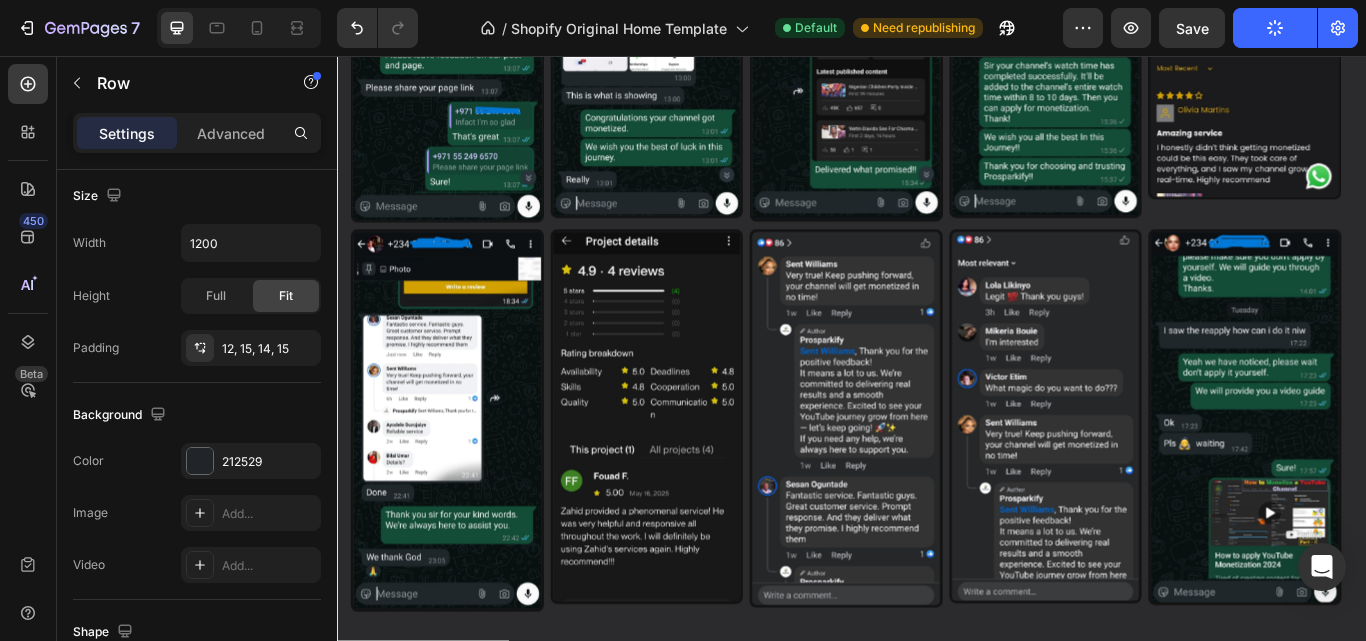 scroll, scrollTop: 4400, scrollLeft: 0, axis: vertical 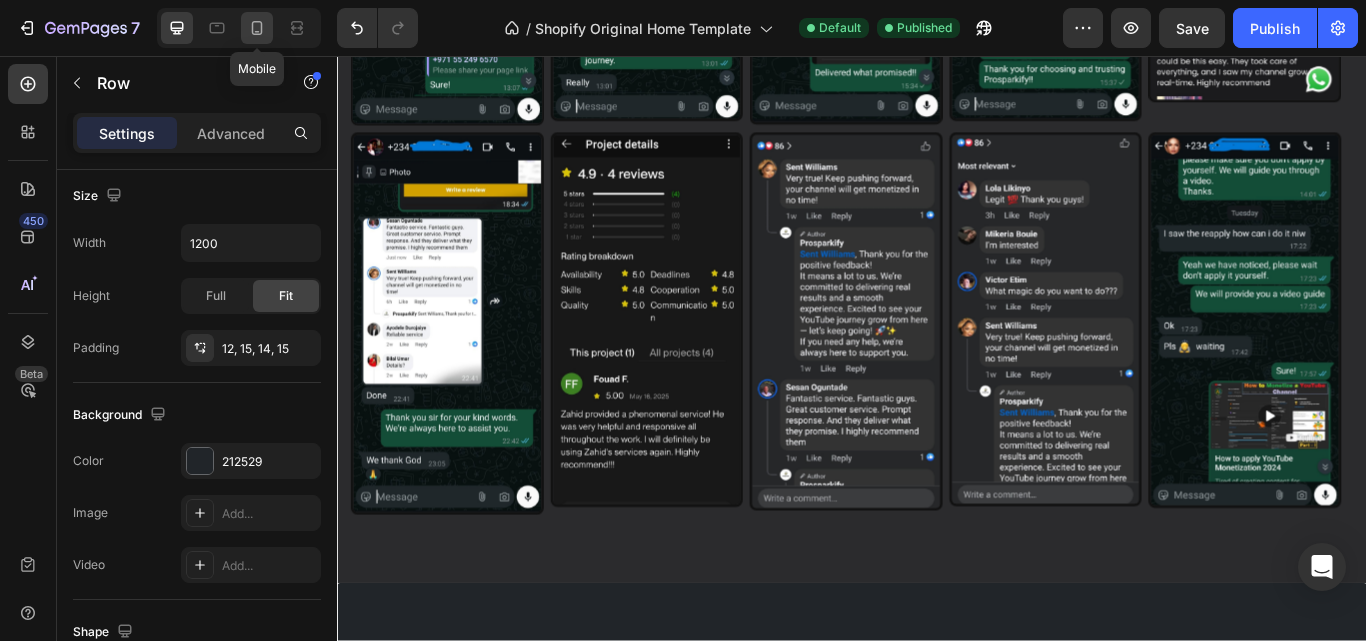 click 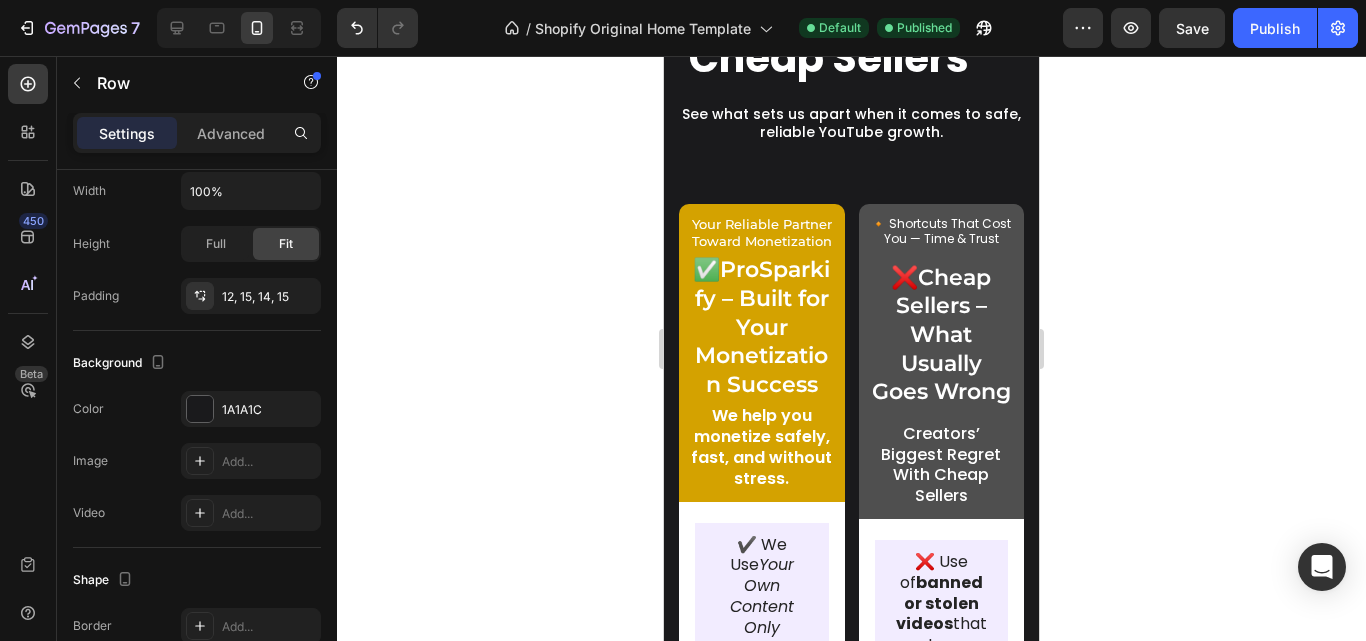 scroll, scrollTop: 2264, scrollLeft: 0, axis: vertical 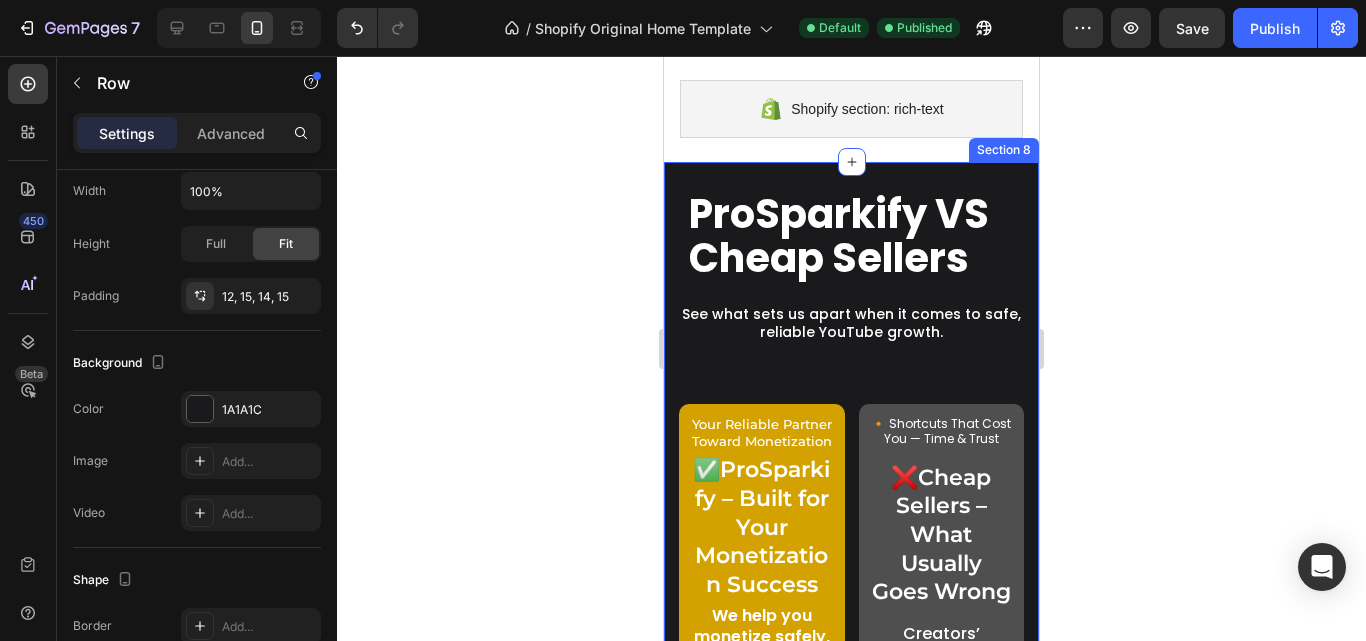 click on "Section 8" at bounding box center [1004, 150] 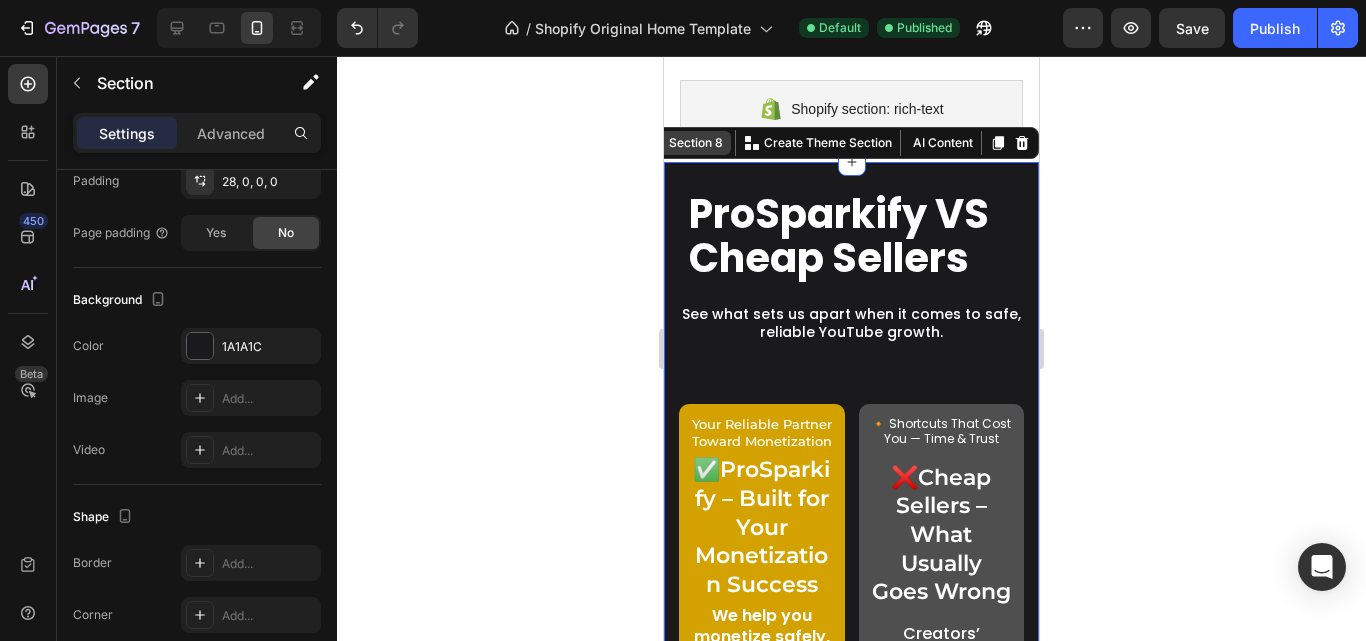 scroll, scrollTop: 0, scrollLeft: 0, axis: both 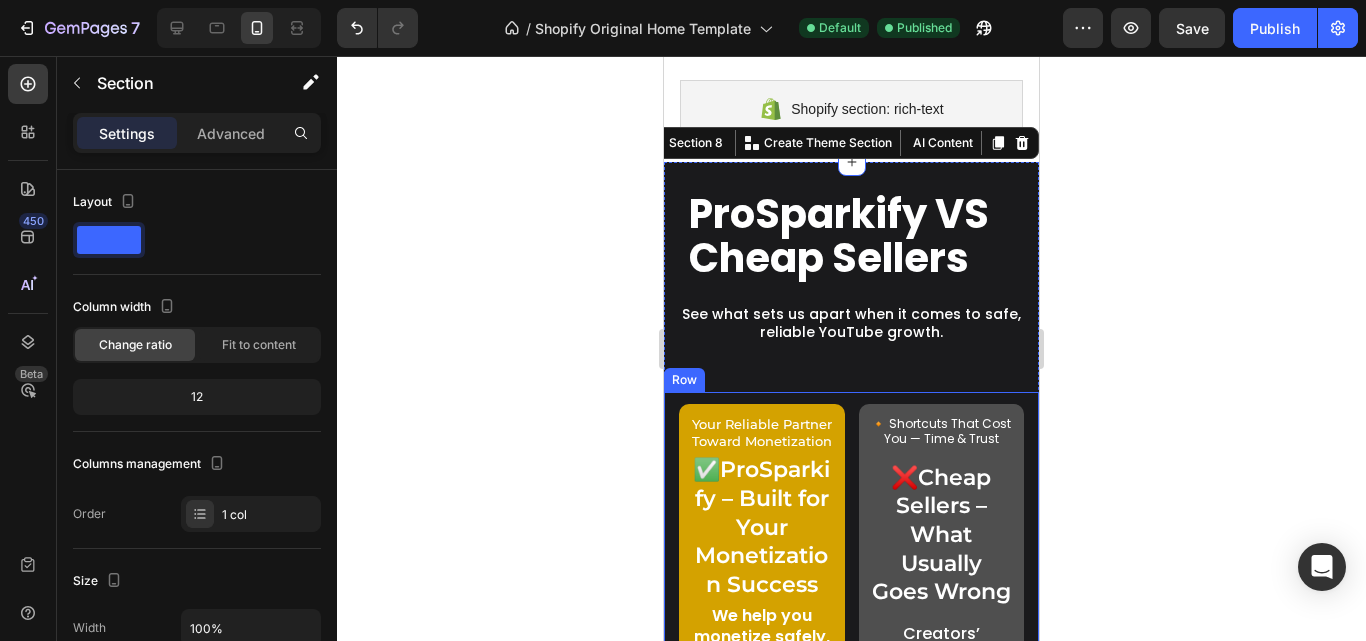 click on "Your Reliable Partner Toward Monetization Text Block ✅  ProSparkify – Built for Your Monetization Success Text Block We help you monetize safely, fast, and without stress. Text Block Row ✔️ We Use  Your Own Content Only Text Block ✔️ Live Watch Time, Not Fake Bots Text Block ✔️ Subscribers That Actually Stay Text Block ✔️ No Channel Rejection or Strike Text Block ✔️ Proof-Based Campaigns Text Block ✔️ Guaranteed Approval Support Text Block ✔️ Transparent Pricing – No Tricks Text Block ✔️ WhatsApp Support from Real Humans Text Block ✔️ Ongoing Support Until Criteria Are Met Text Block ✔️ Real 4,000+ Watch Hours via Live Campaigns Text Block Row 🔸 Shortcuts That Cost You — Time & Trust Text Block ❌  Cheap Sellers – What Usually Goes Wrong Text Block Creators’ Biggest Regret With Cheap Sellers Text Block Row ❌ Use of  banned or stolen videos  that get your channel rejected Text Block ❌ Fake bots that may deliver hours — but never  safe monetization" at bounding box center (851, 1318) 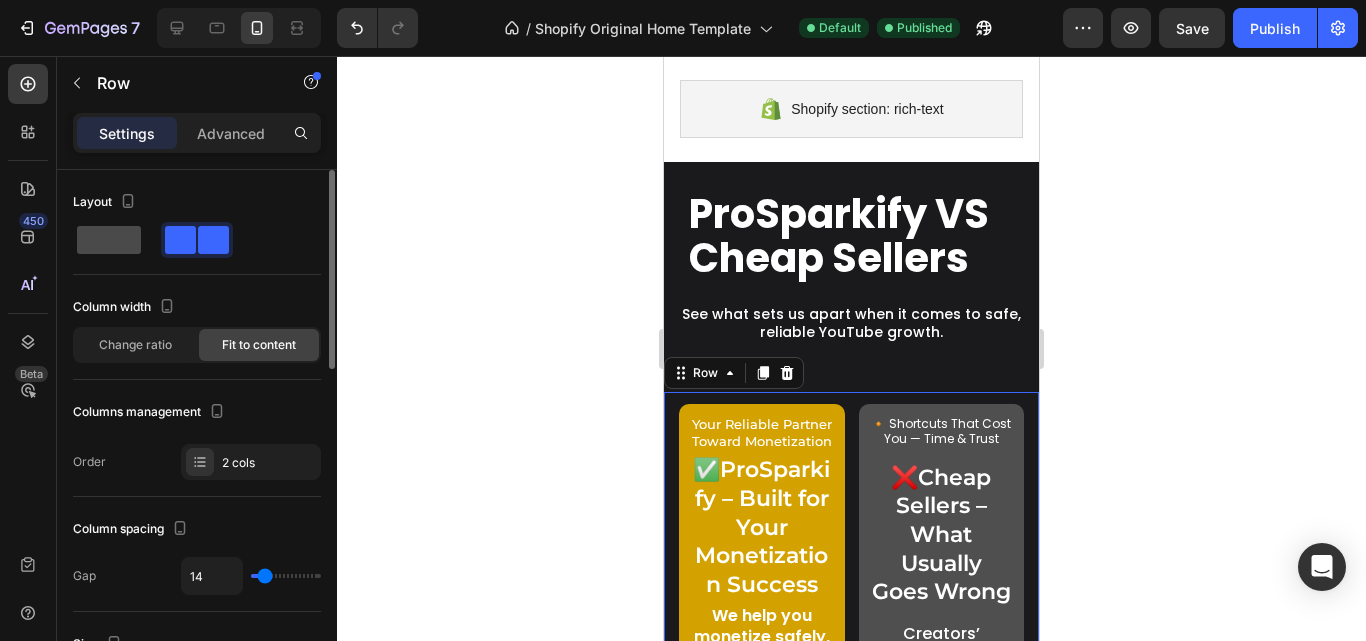 click 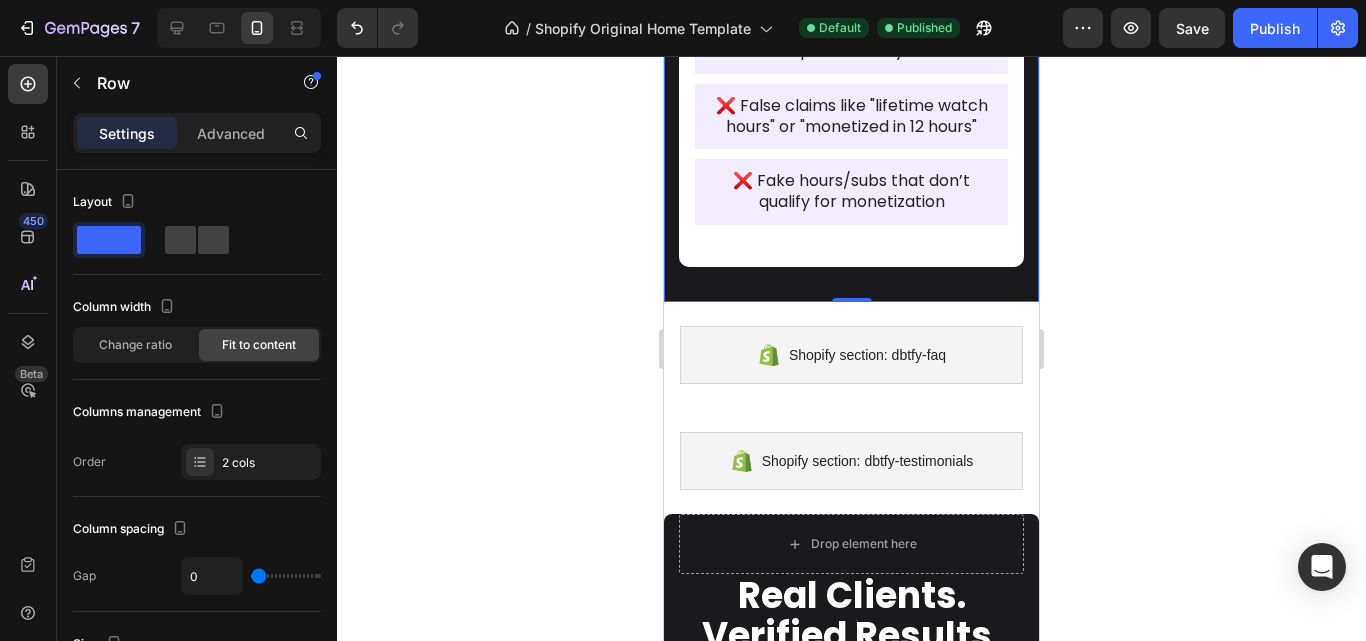 scroll, scrollTop: 4464, scrollLeft: 0, axis: vertical 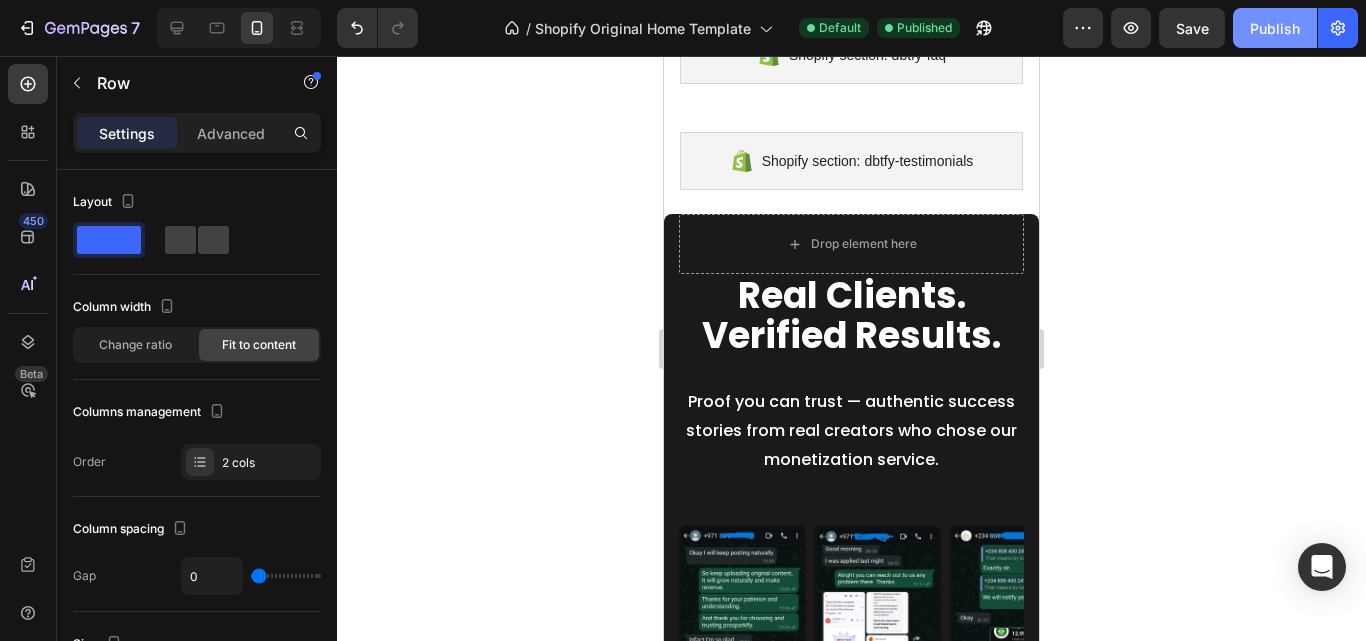 click on "Publish" 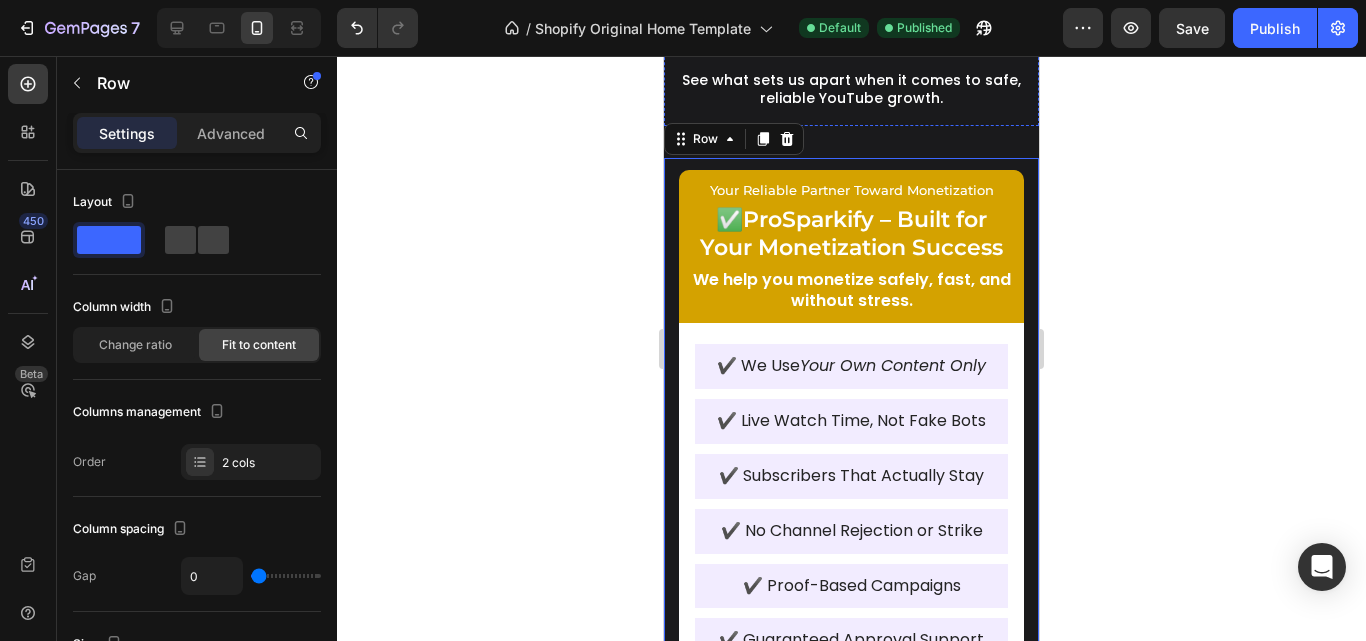 scroll, scrollTop: 2464, scrollLeft: 0, axis: vertical 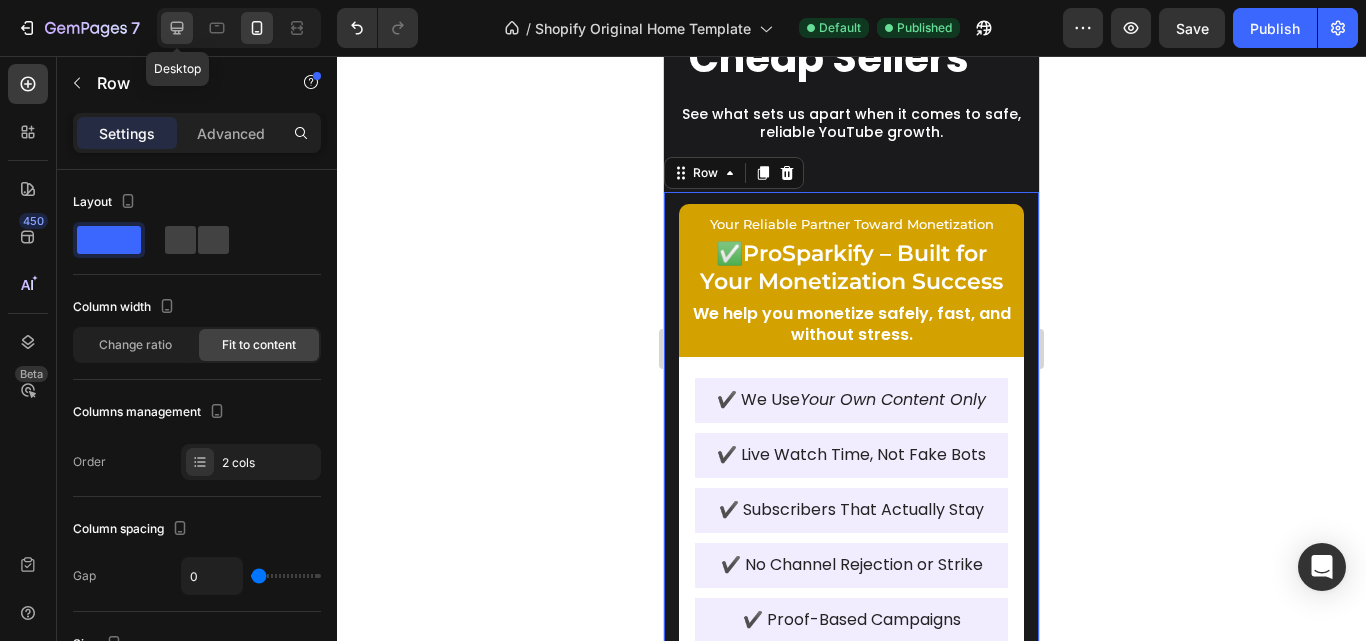 click 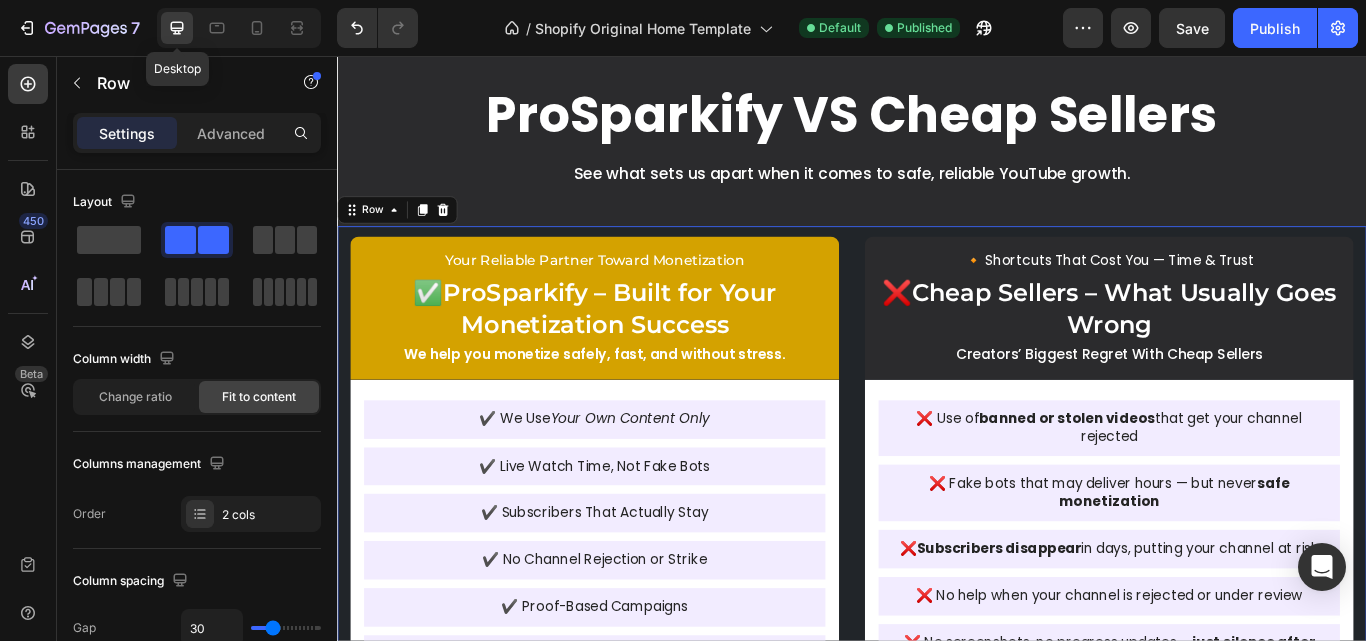 scroll, scrollTop: 2593, scrollLeft: 0, axis: vertical 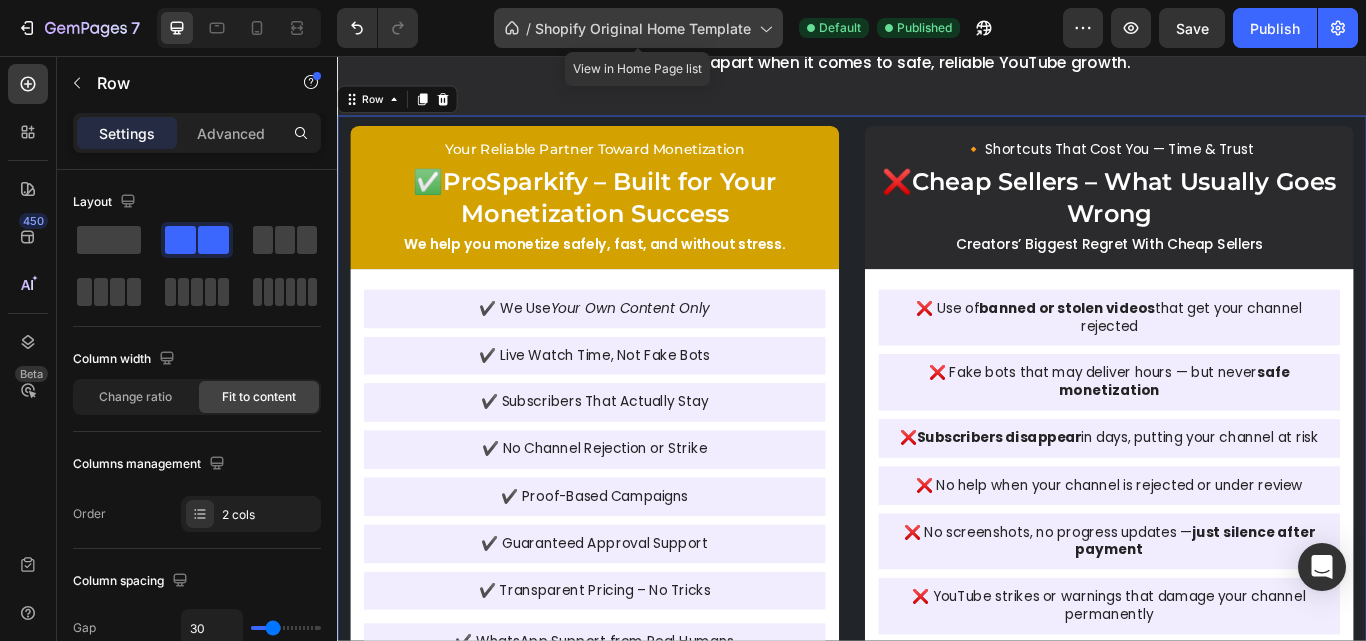 click 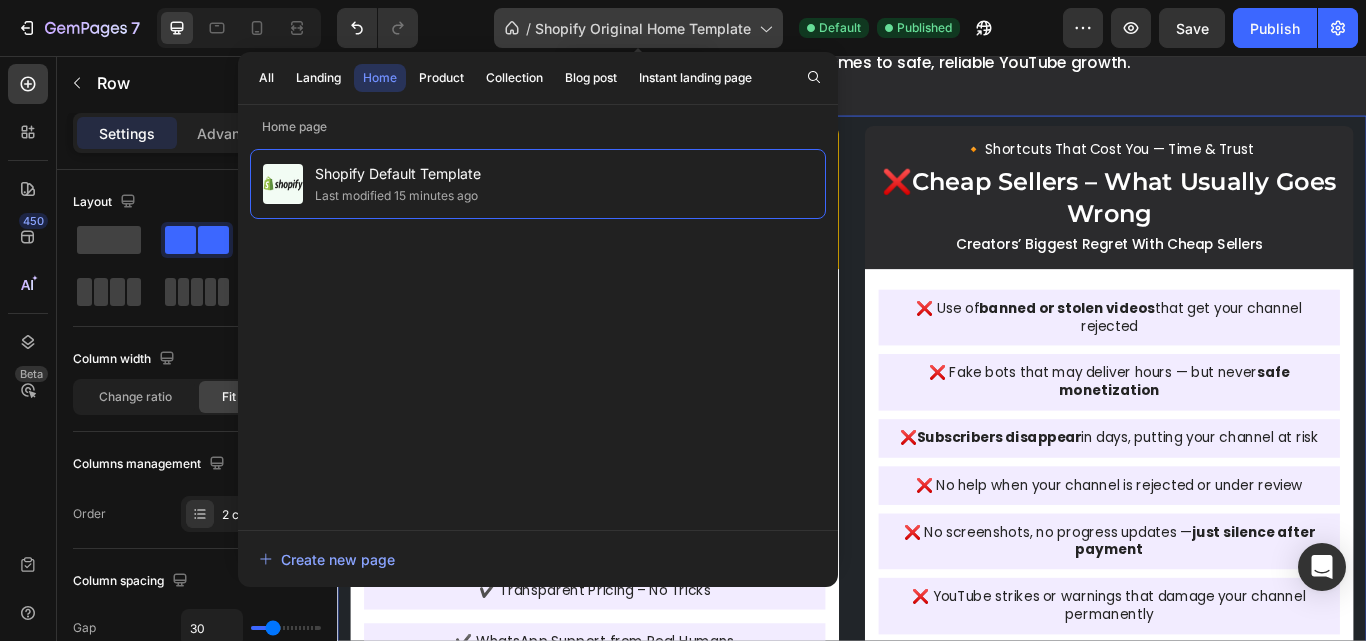click 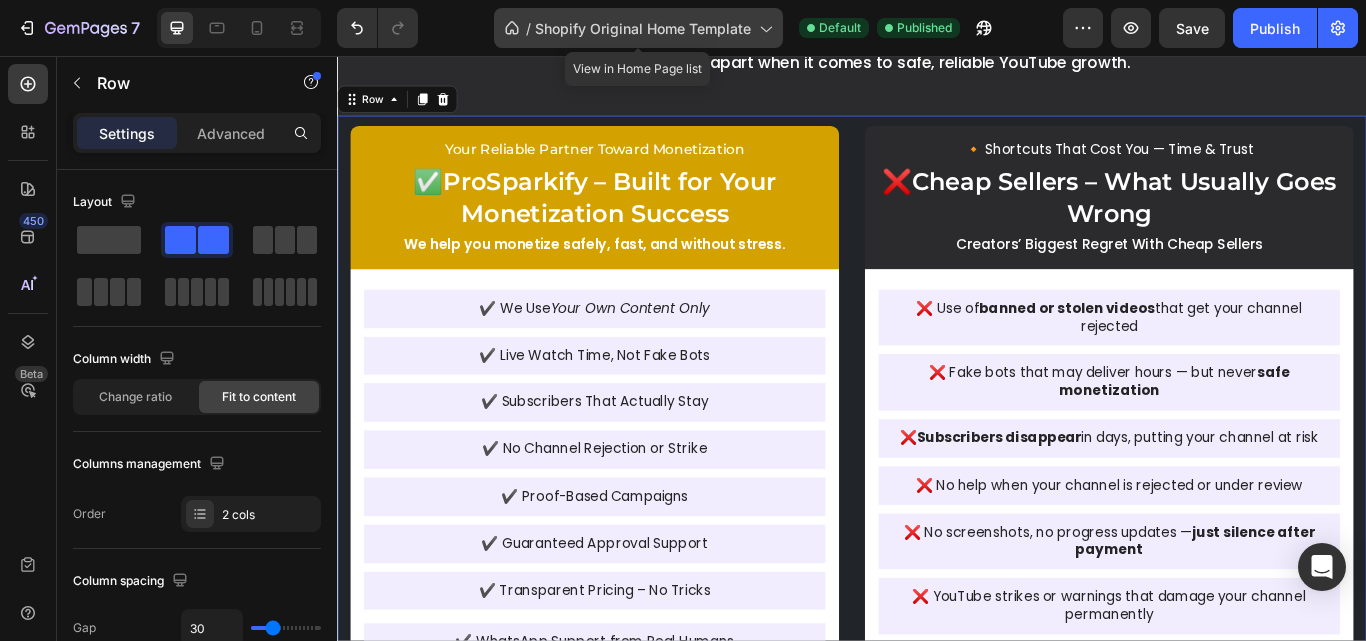 click 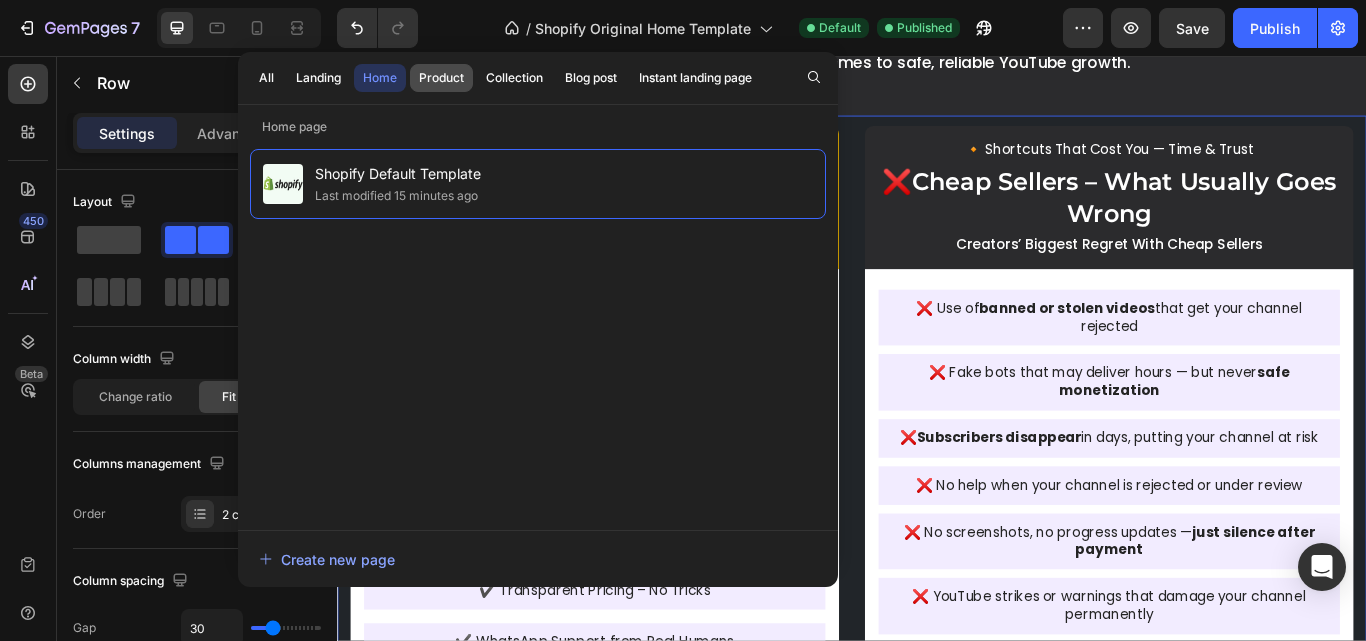 click on "Product" at bounding box center [441, 78] 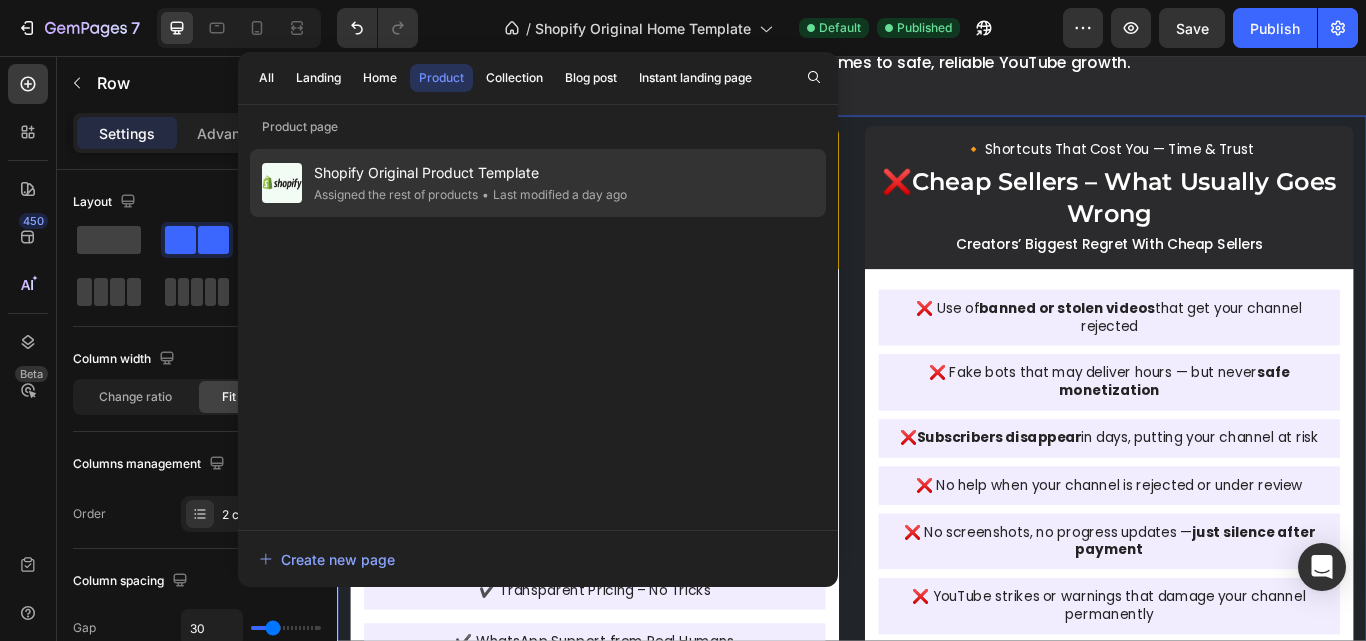 click on "Assigned the rest of products" 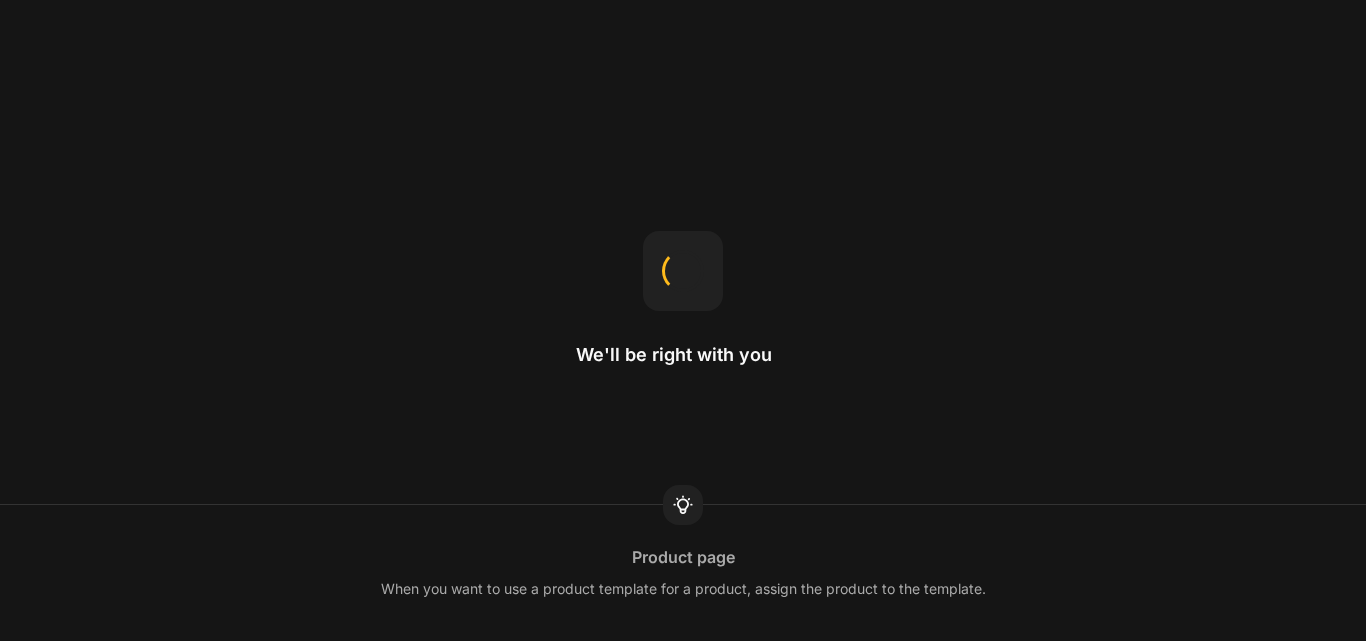scroll, scrollTop: 0, scrollLeft: 0, axis: both 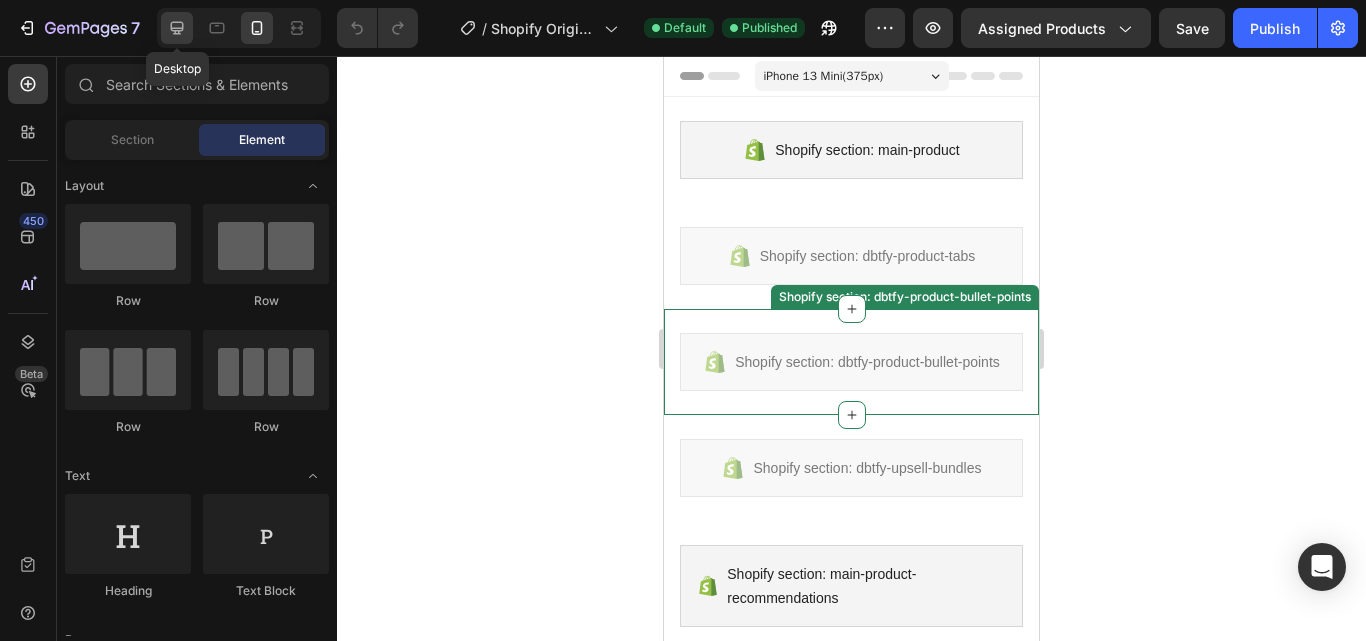 click 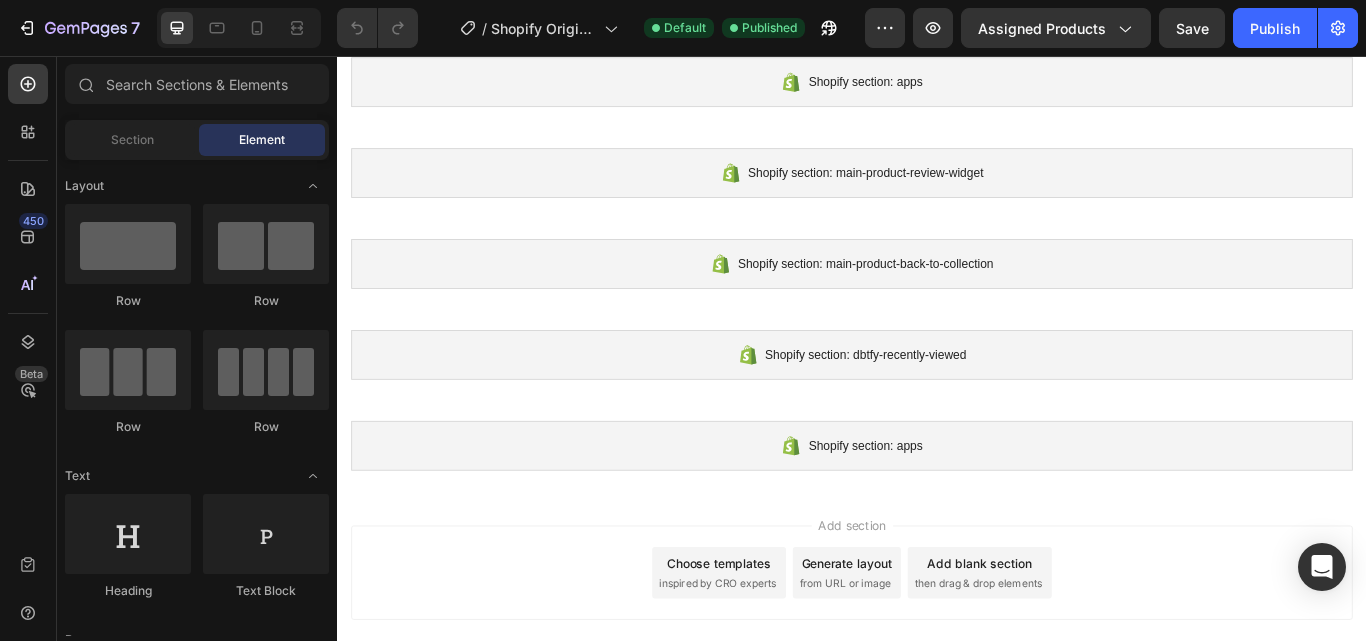 scroll, scrollTop: 559, scrollLeft: 0, axis: vertical 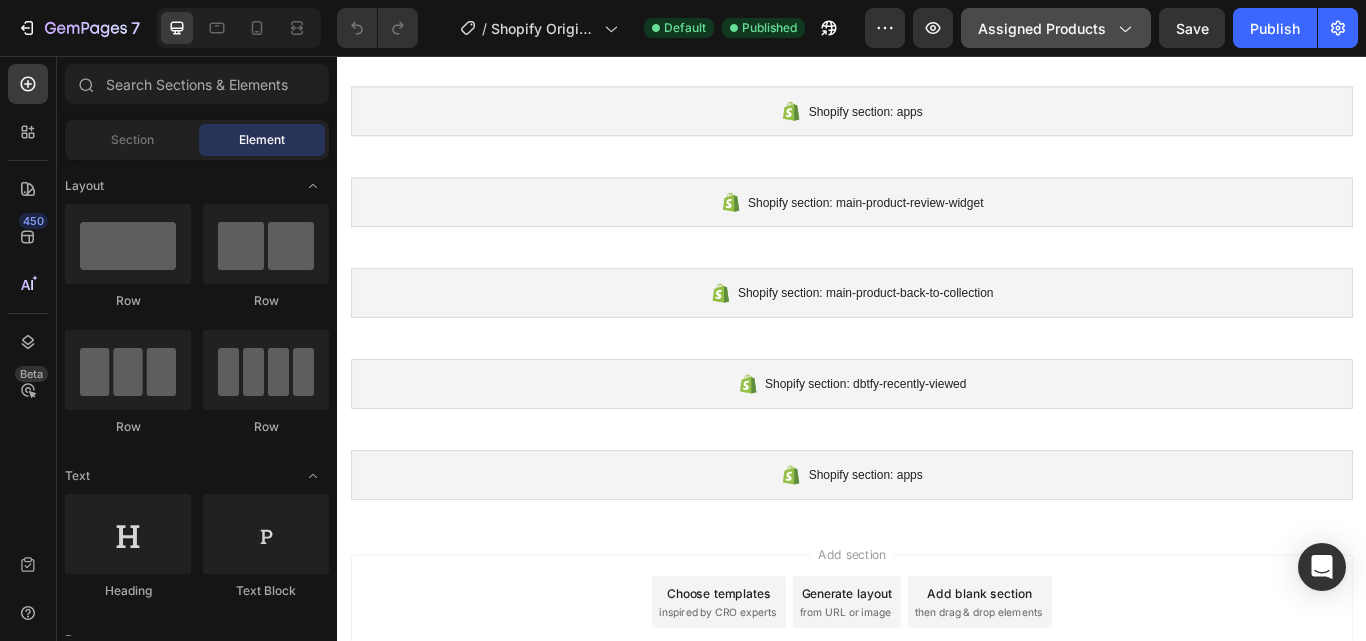 click on "Assigned Products" 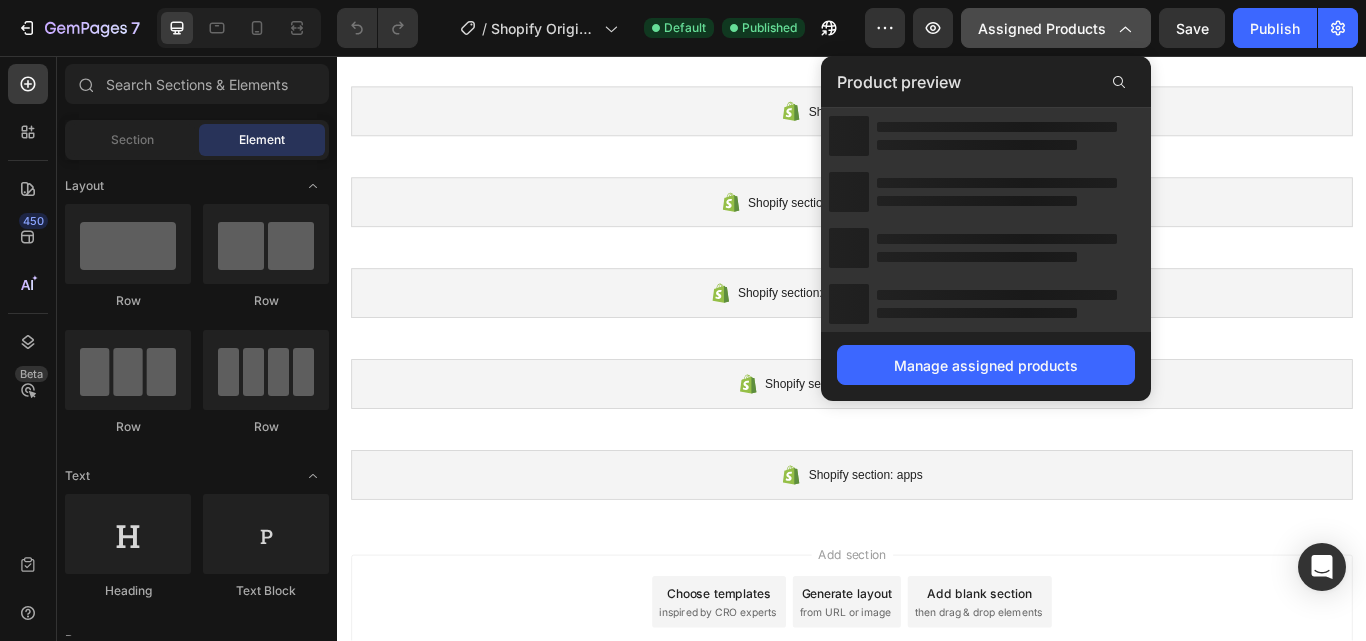 click on "Assigned Products" 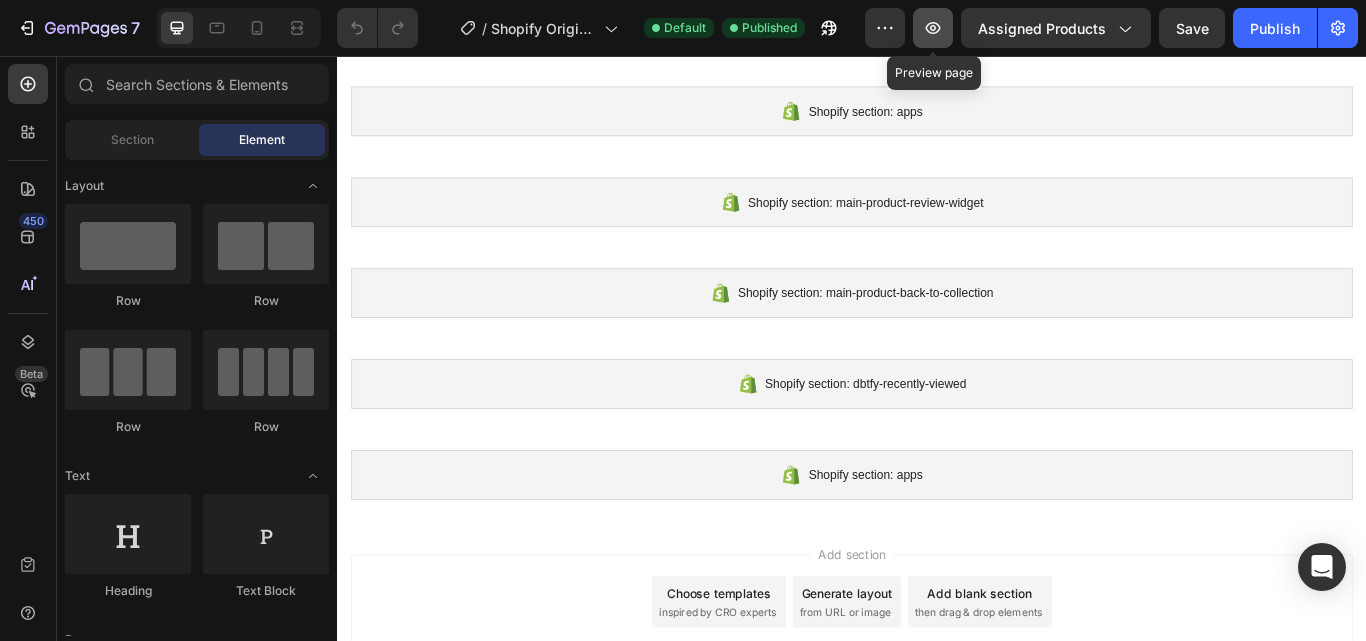 click 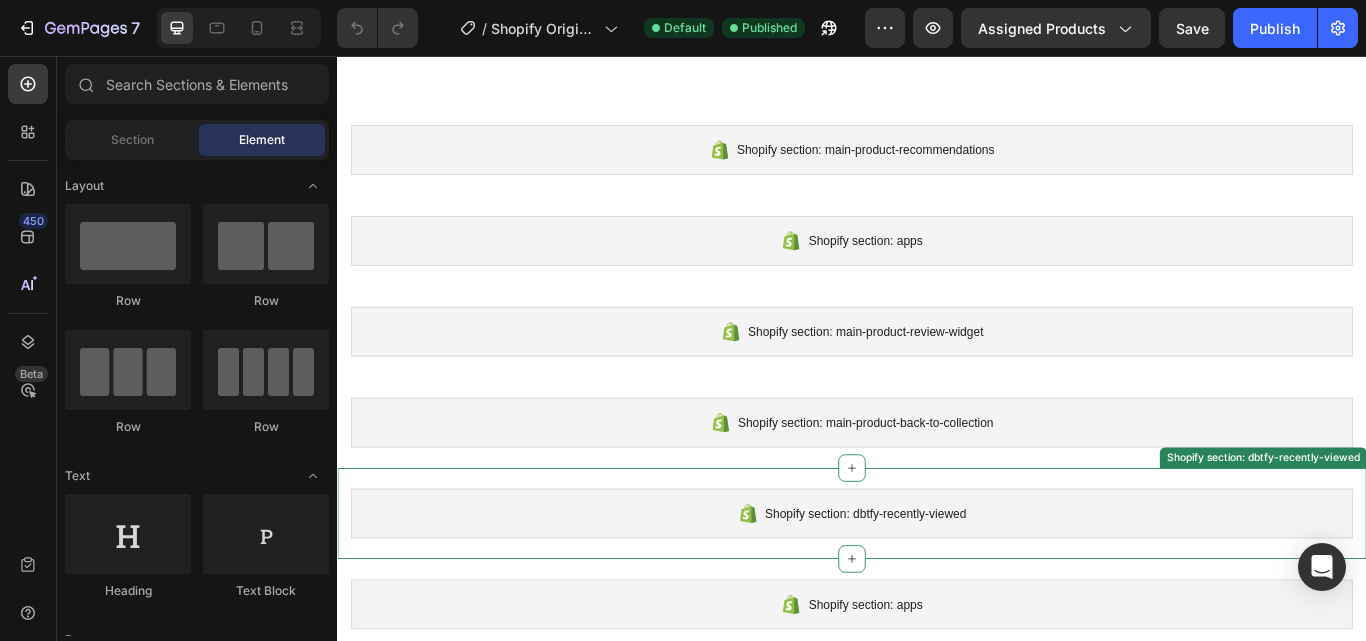scroll, scrollTop: 359, scrollLeft: 0, axis: vertical 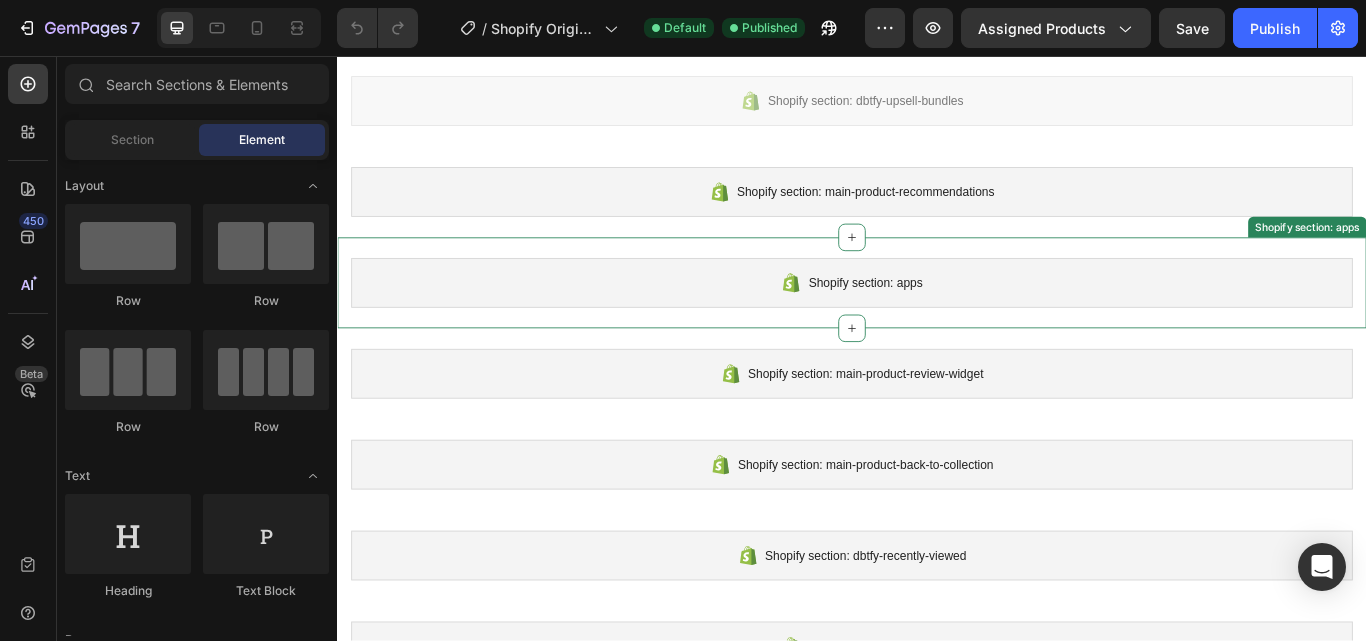 click on "Shopify section: apps" at bounding box center (937, 321) 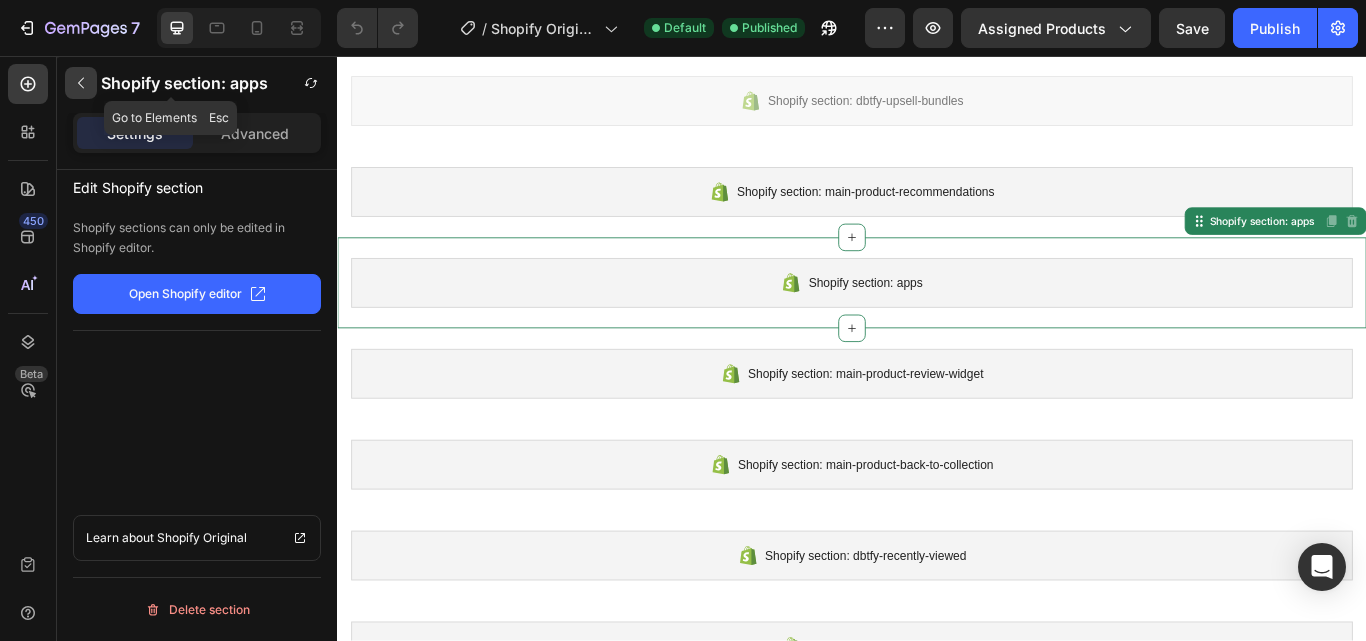 click 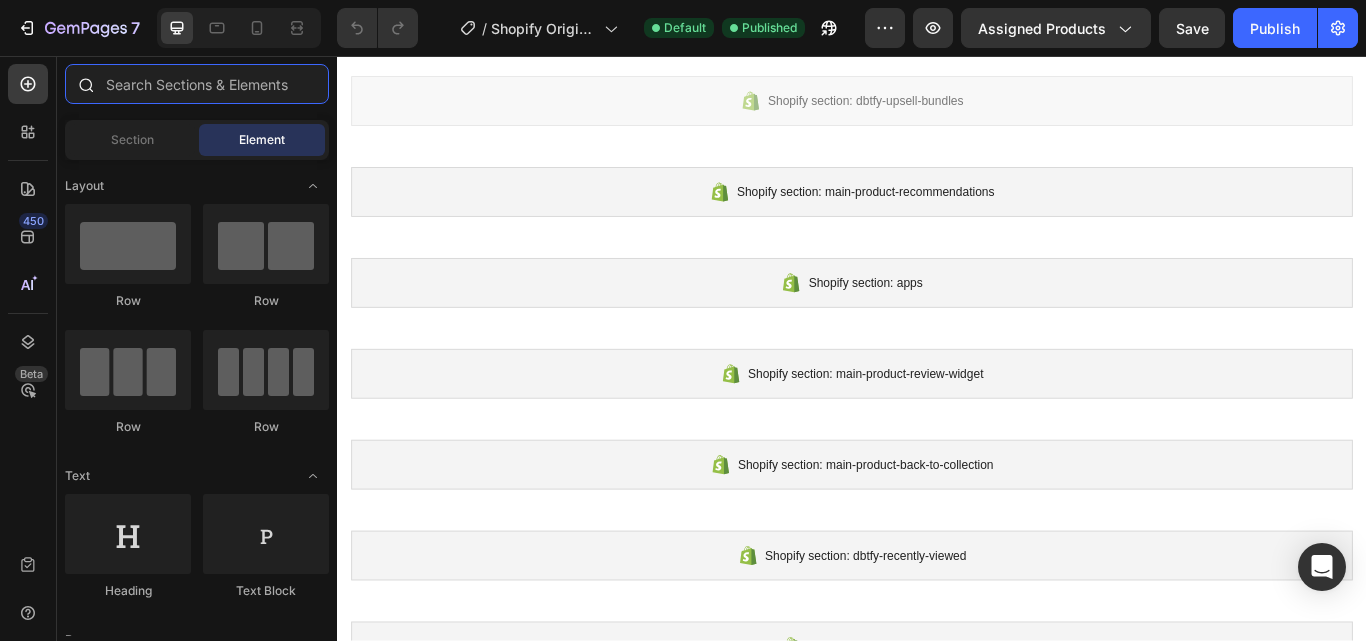 click at bounding box center (197, 84) 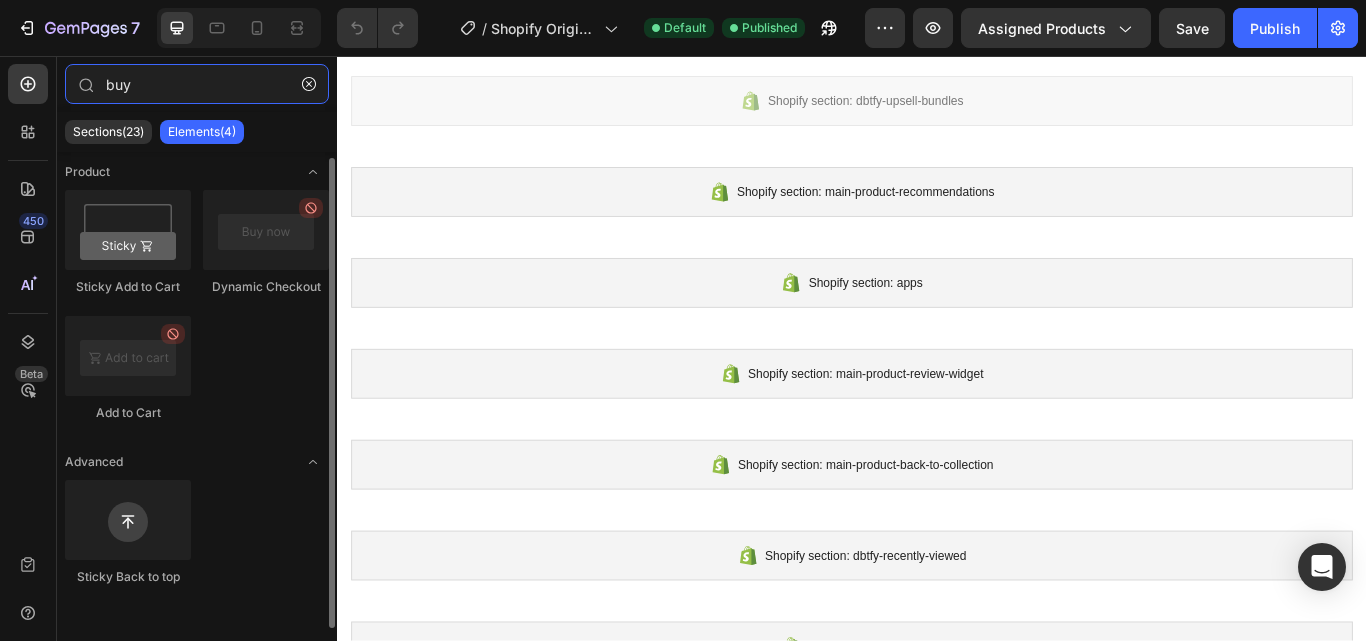 scroll, scrollTop: 0, scrollLeft: 0, axis: both 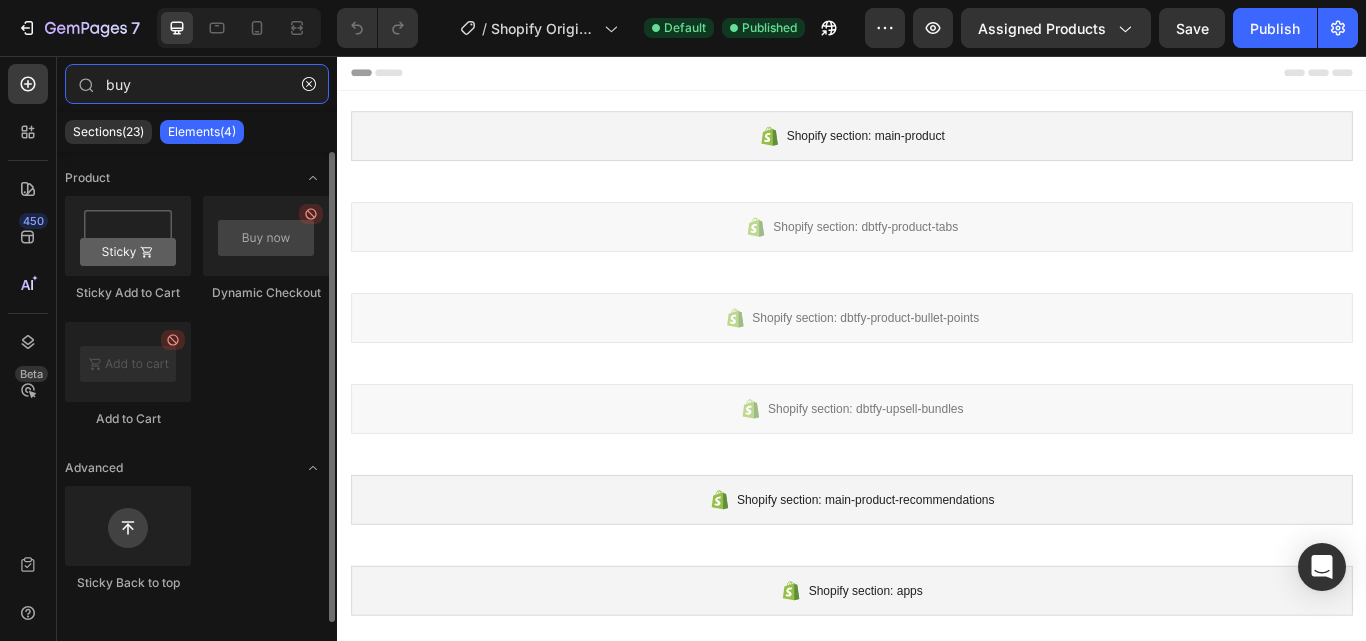 type on "buy" 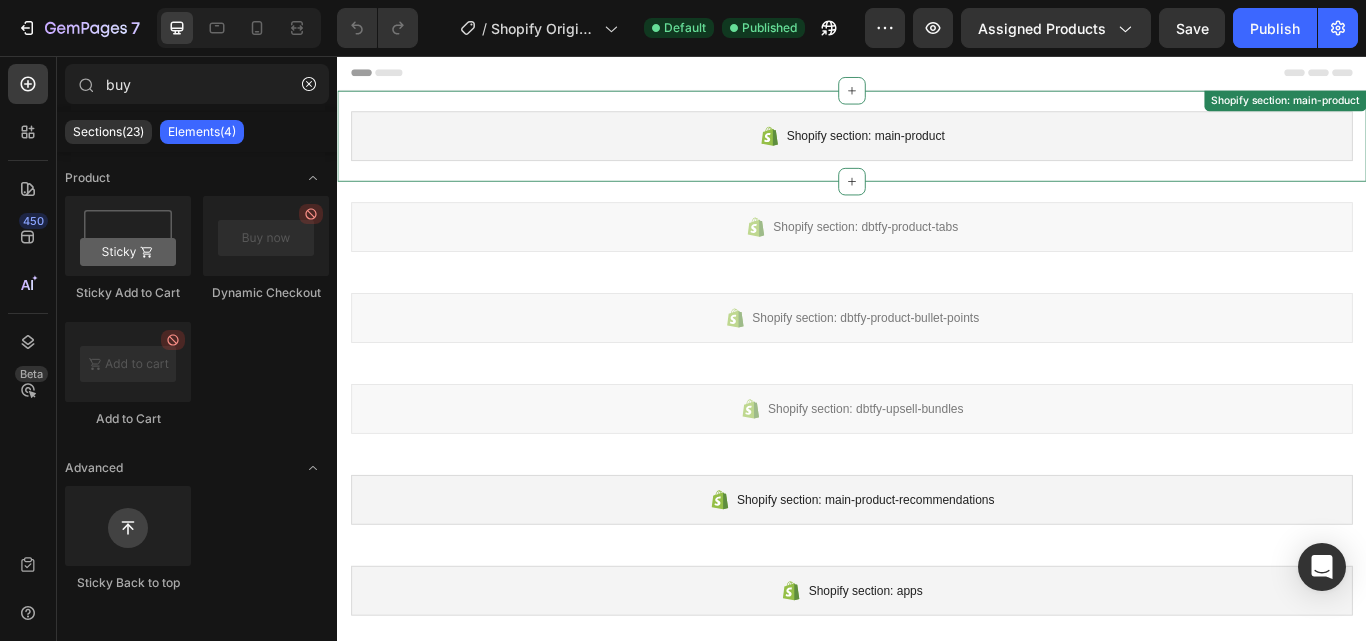 drag, startPoint x: 594, startPoint y: 288, endPoint x: 833, endPoint y: 135, distance: 283.77808 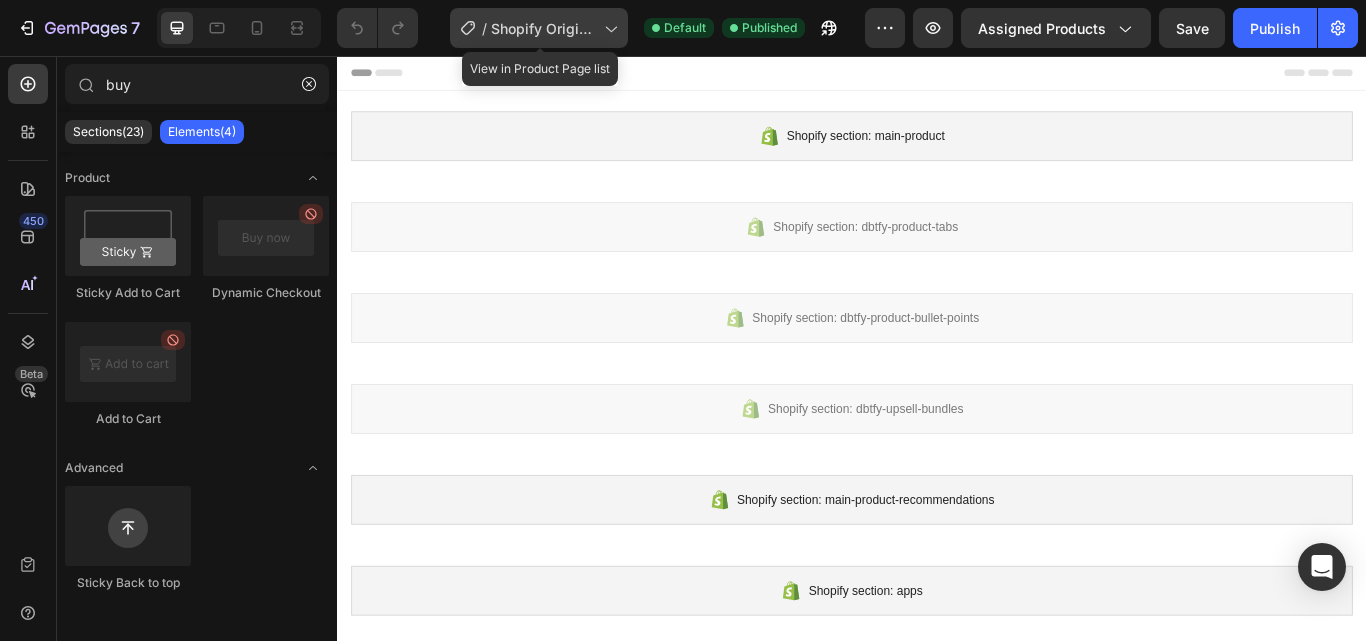 click 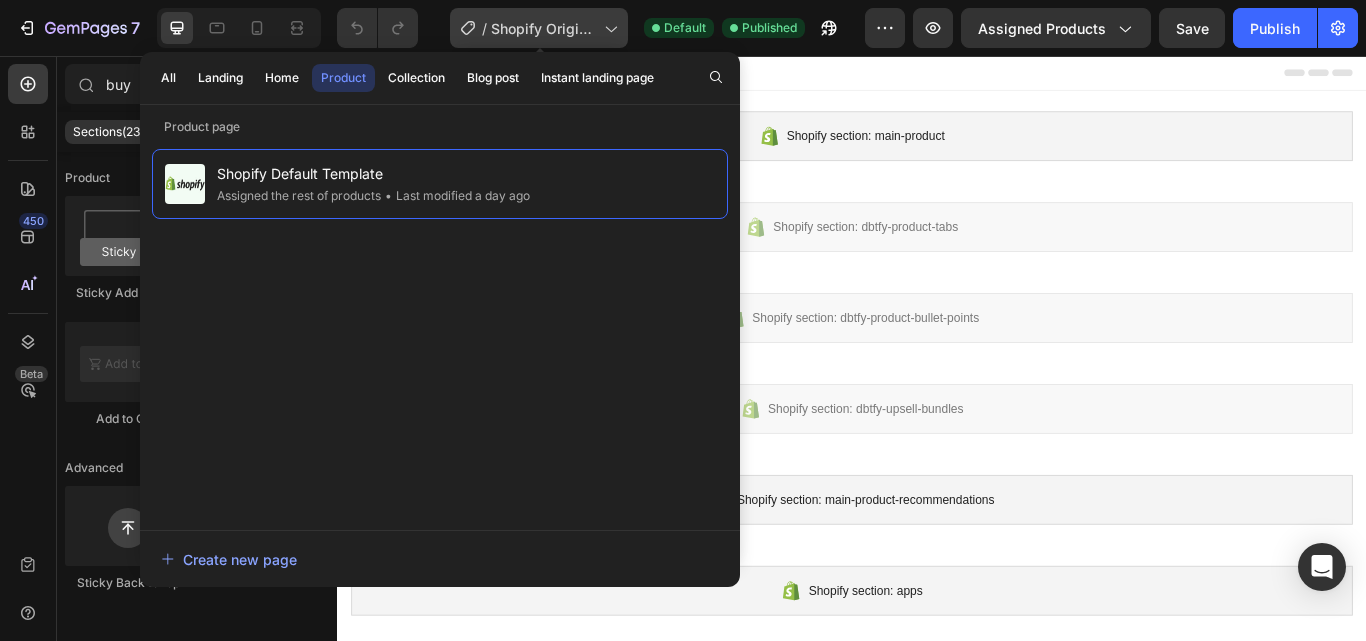 click 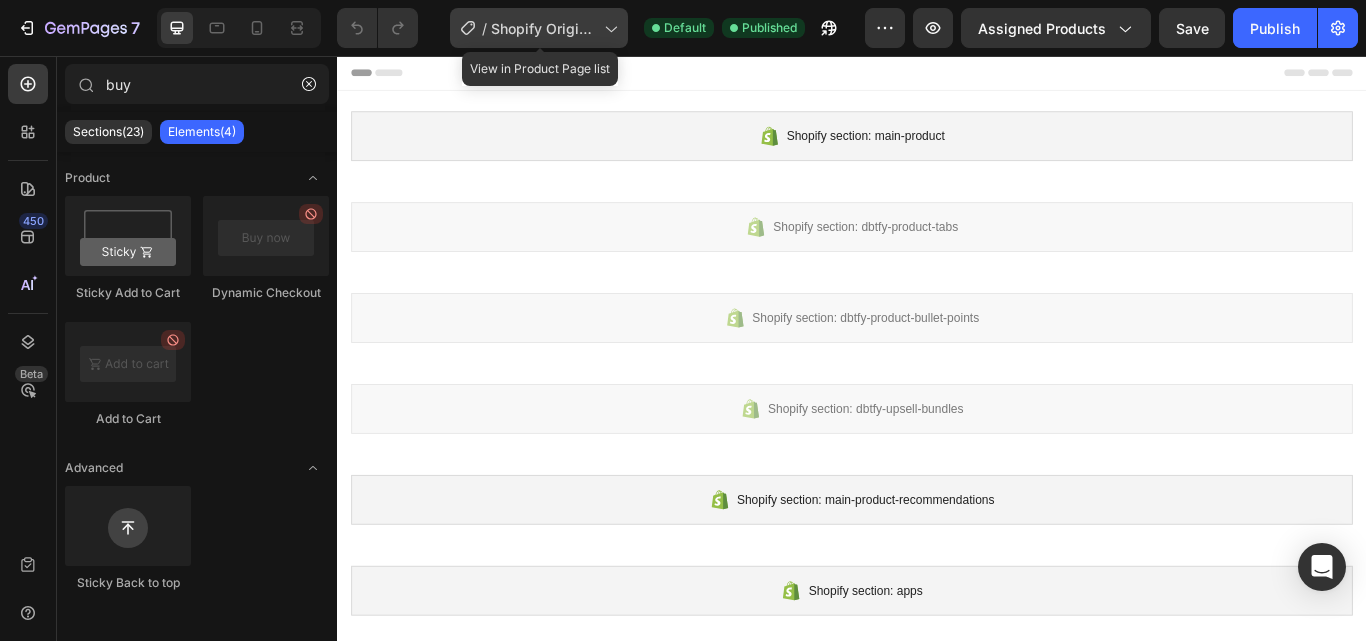 click 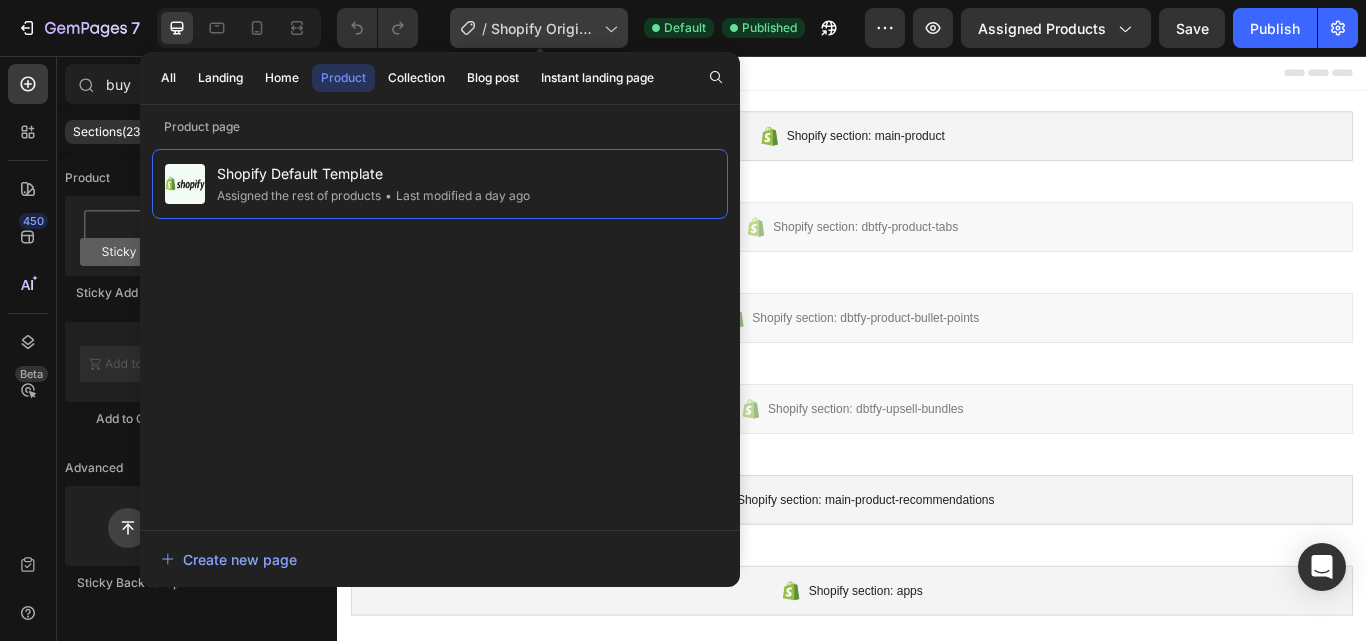 click 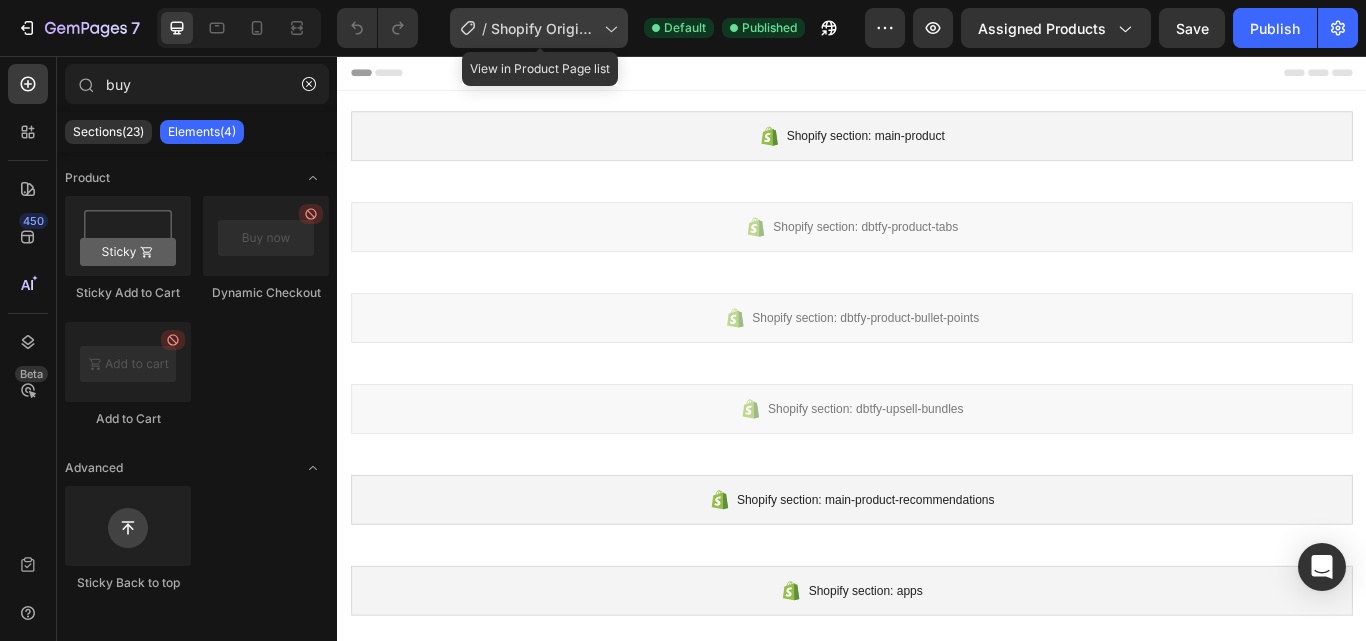 click 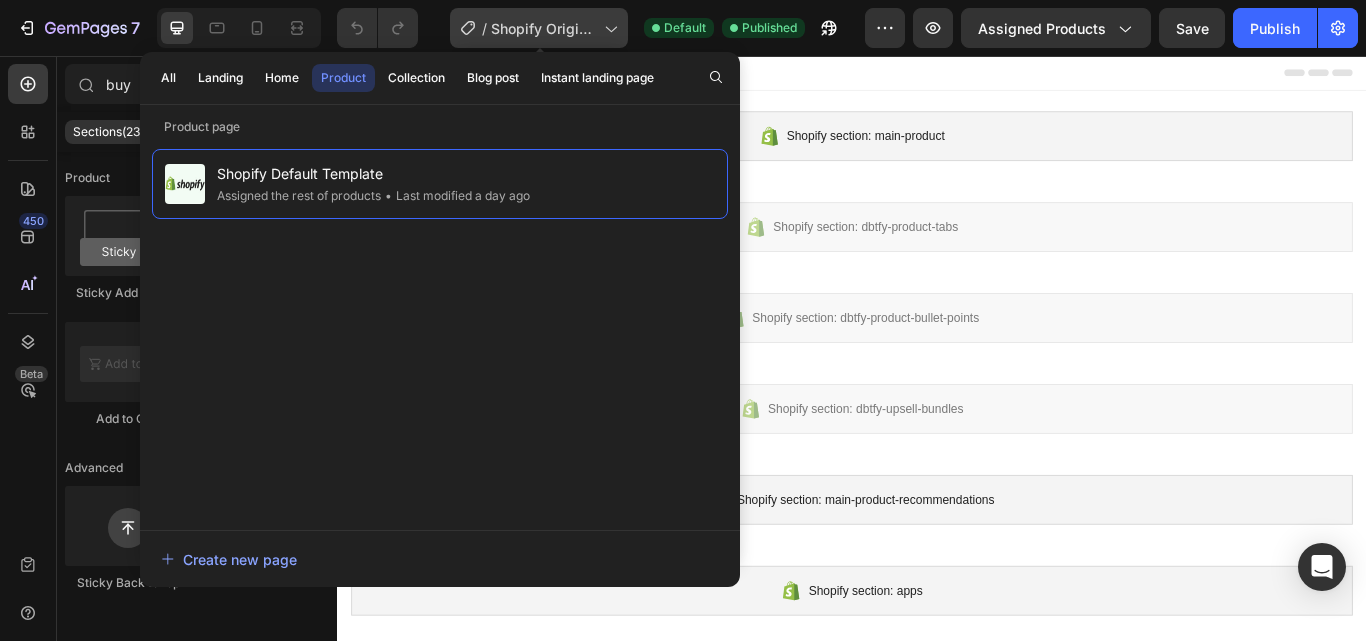 click 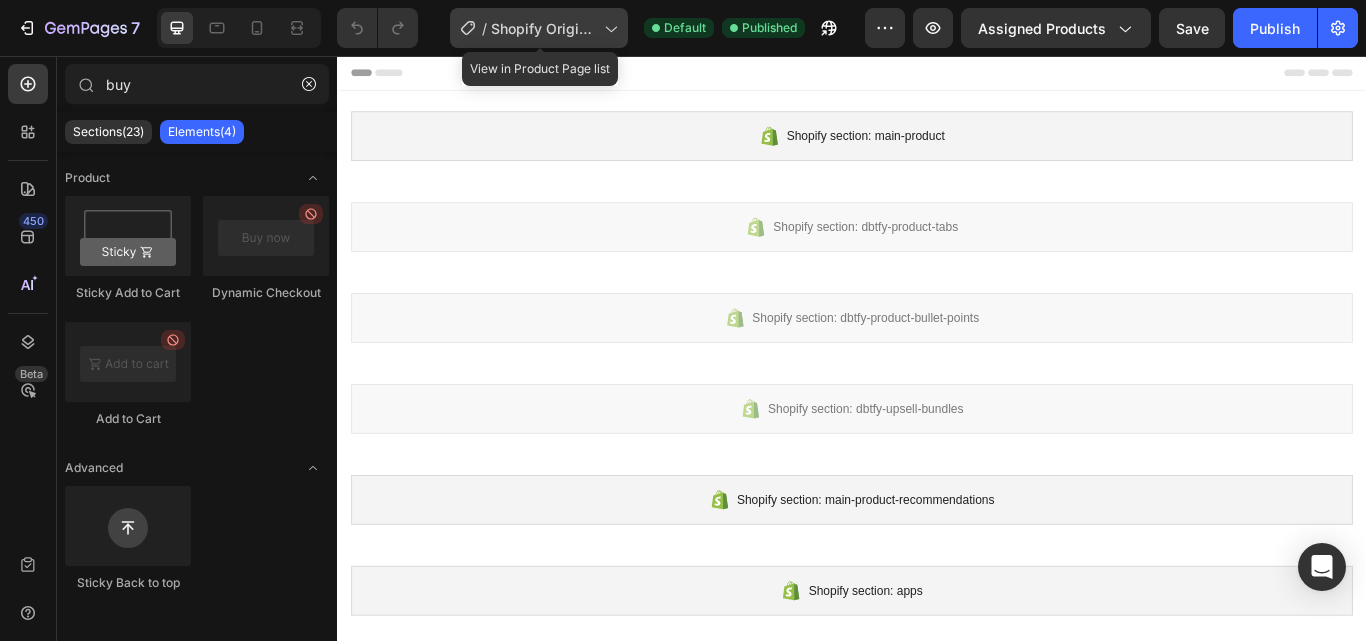 click on "Shopify Original Product Template" at bounding box center (543, 28) 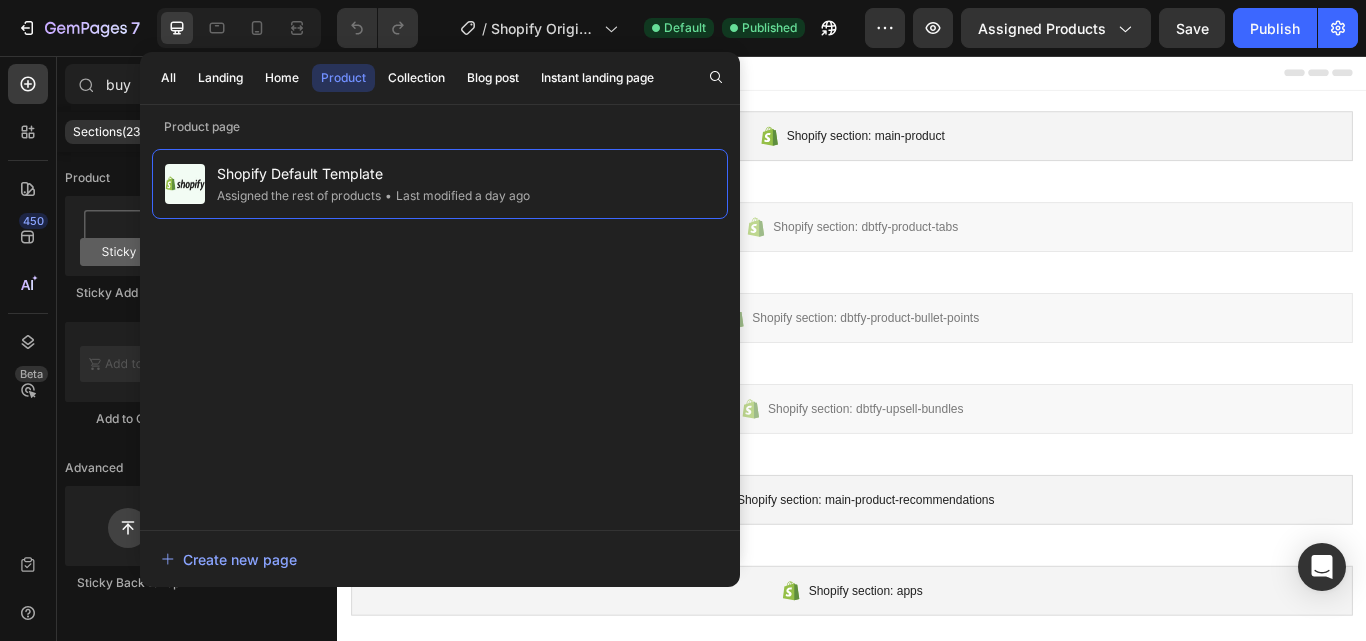 drag, startPoint x: 359, startPoint y: 181, endPoint x: 271, endPoint y: 306, distance: 152.86923 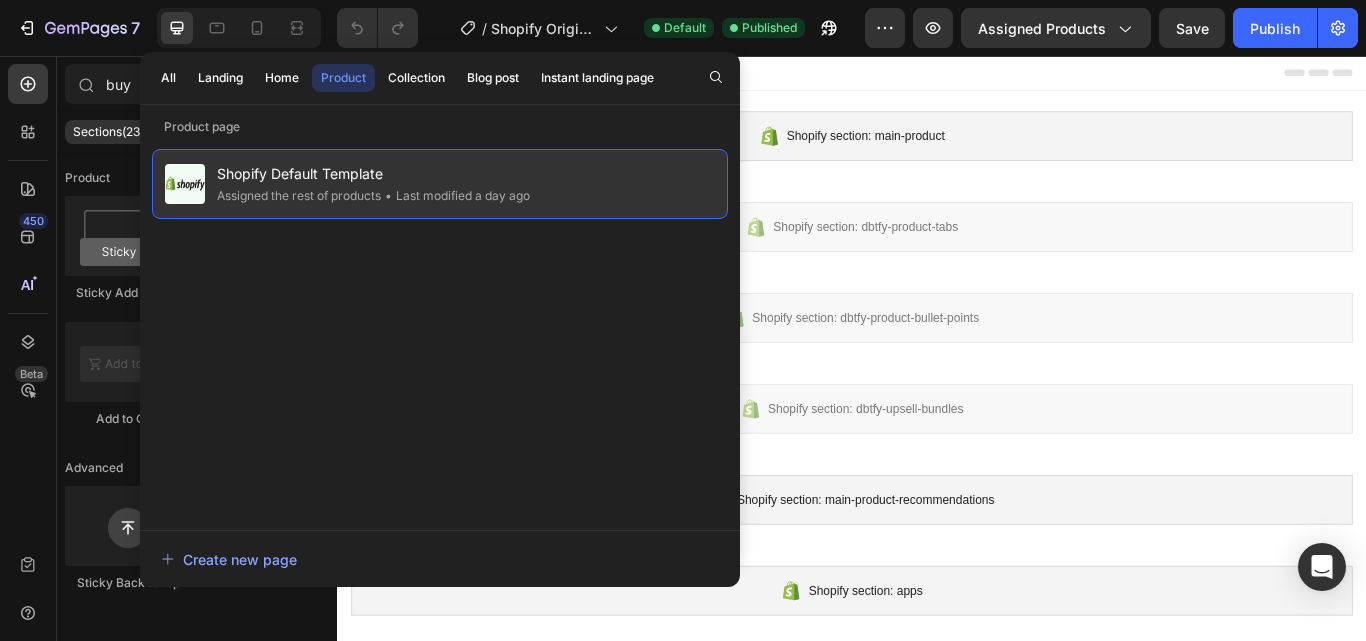 click on "Shopify Default Template" at bounding box center (373, 174) 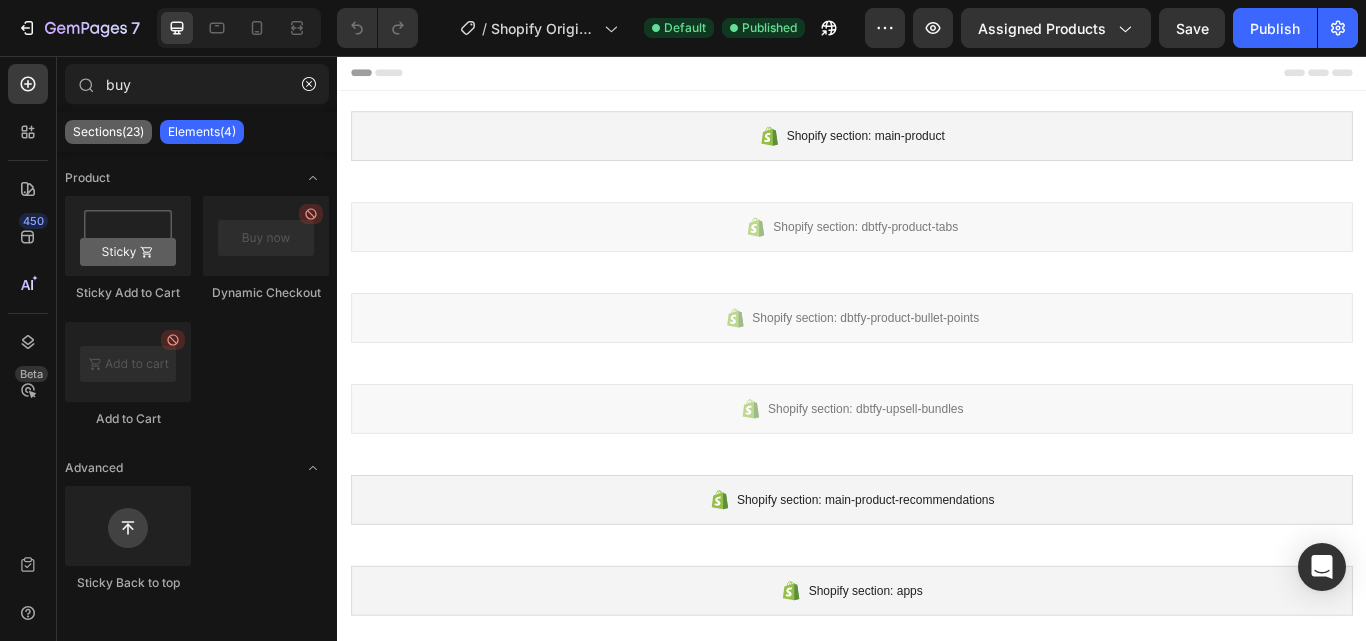 click on "Sections(23)" at bounding box center [108, 132] 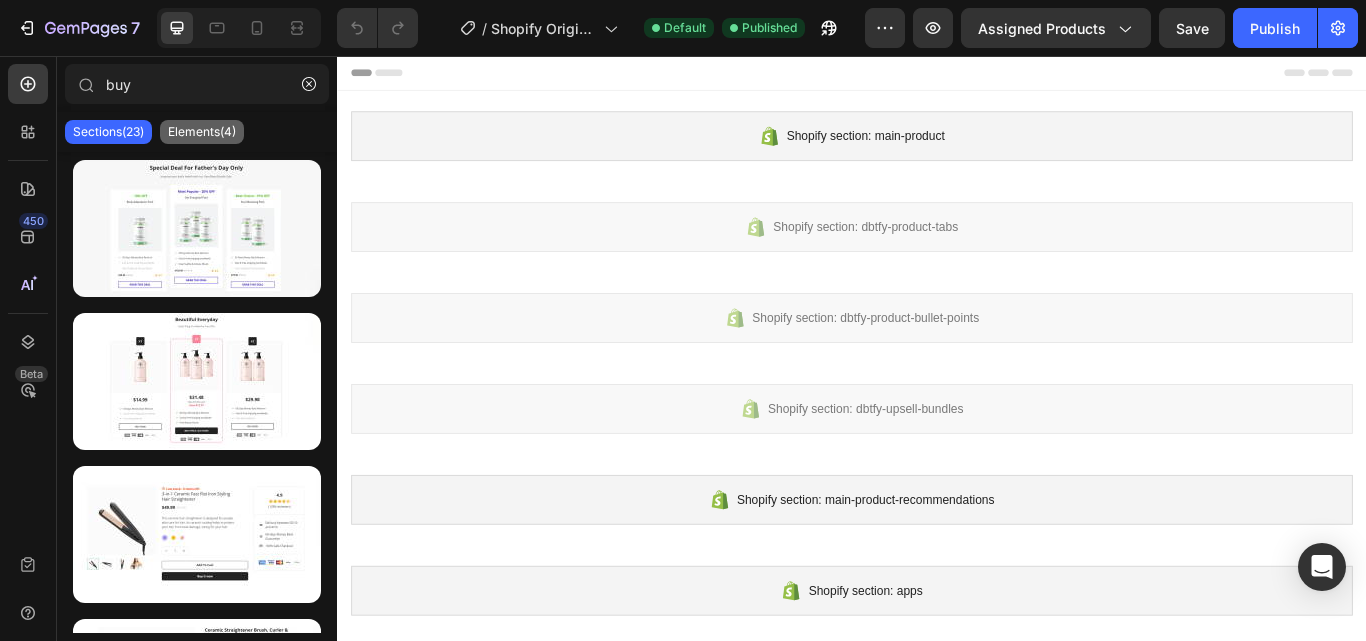 click on "Elements(4)" at bounding box center (202, 132) 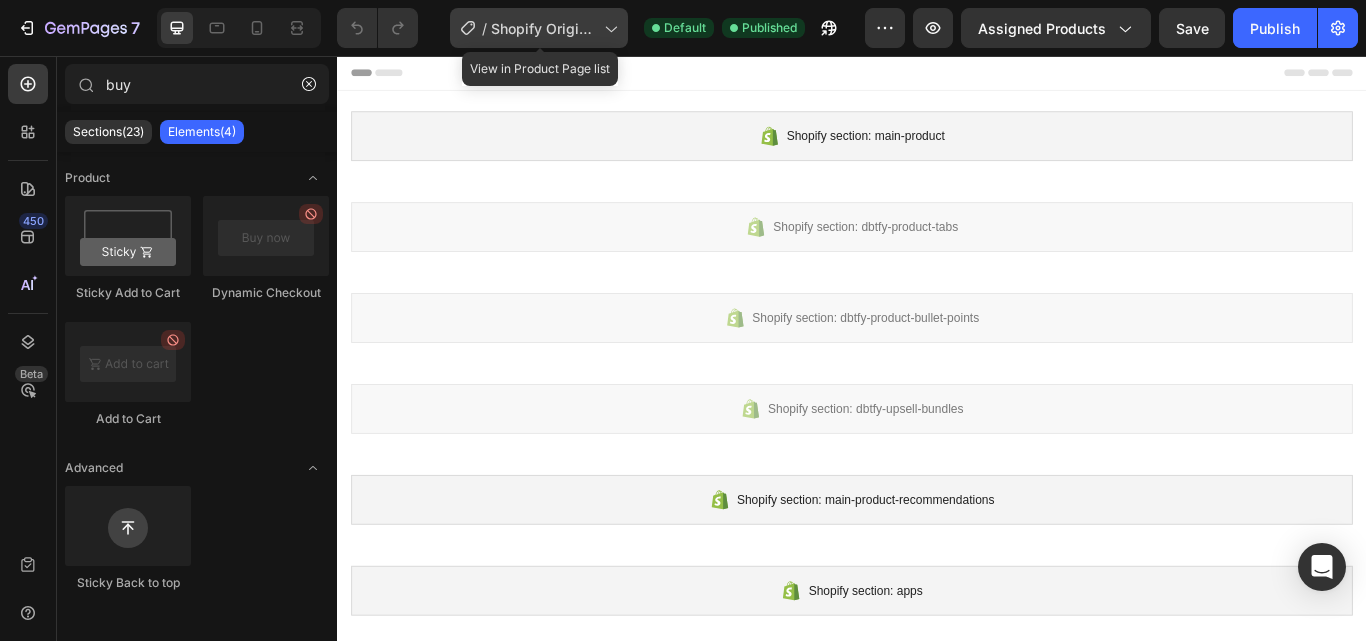 click on "/  Shopify Original Product Template" 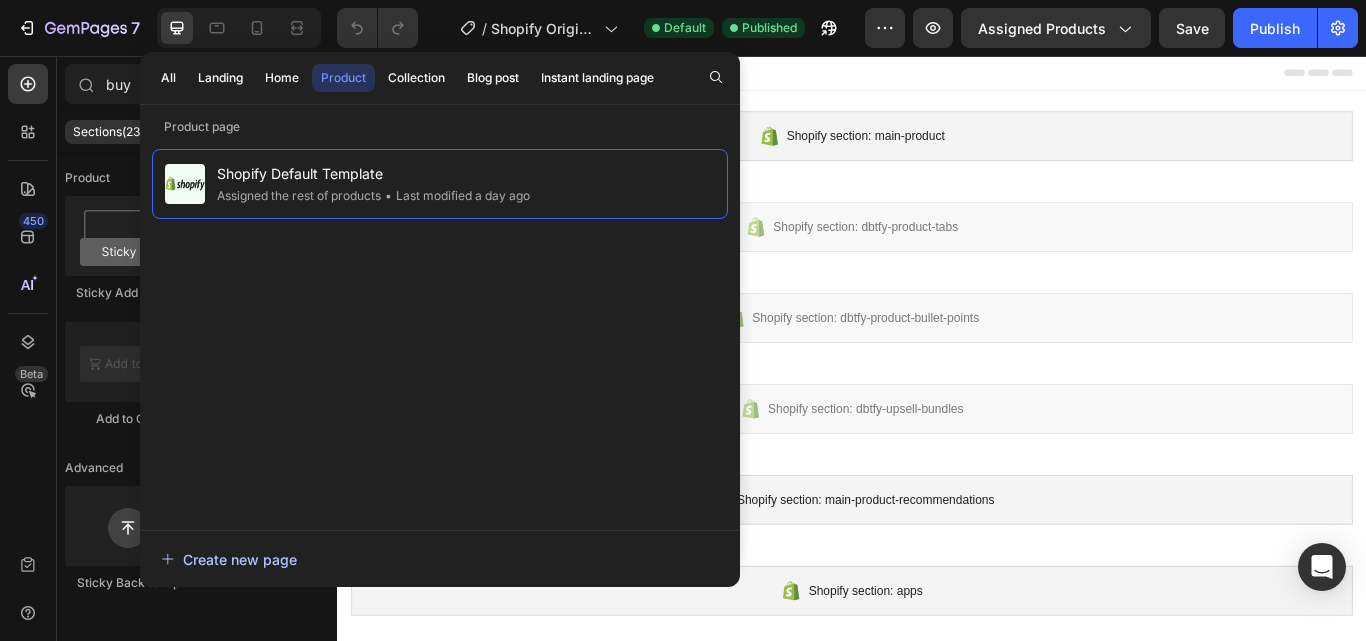 click on "Create new page" at bounding box center [229, 559] 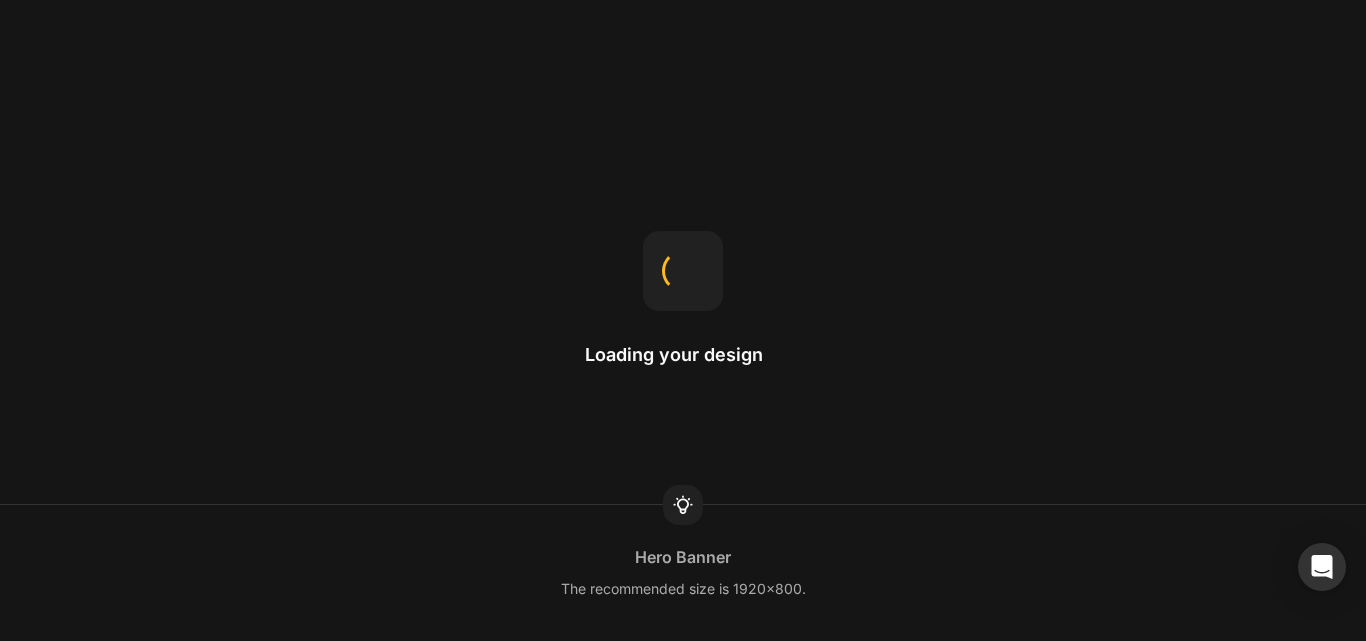 scroll, scrollTop: 0, scrollLeft: 0, axis: both 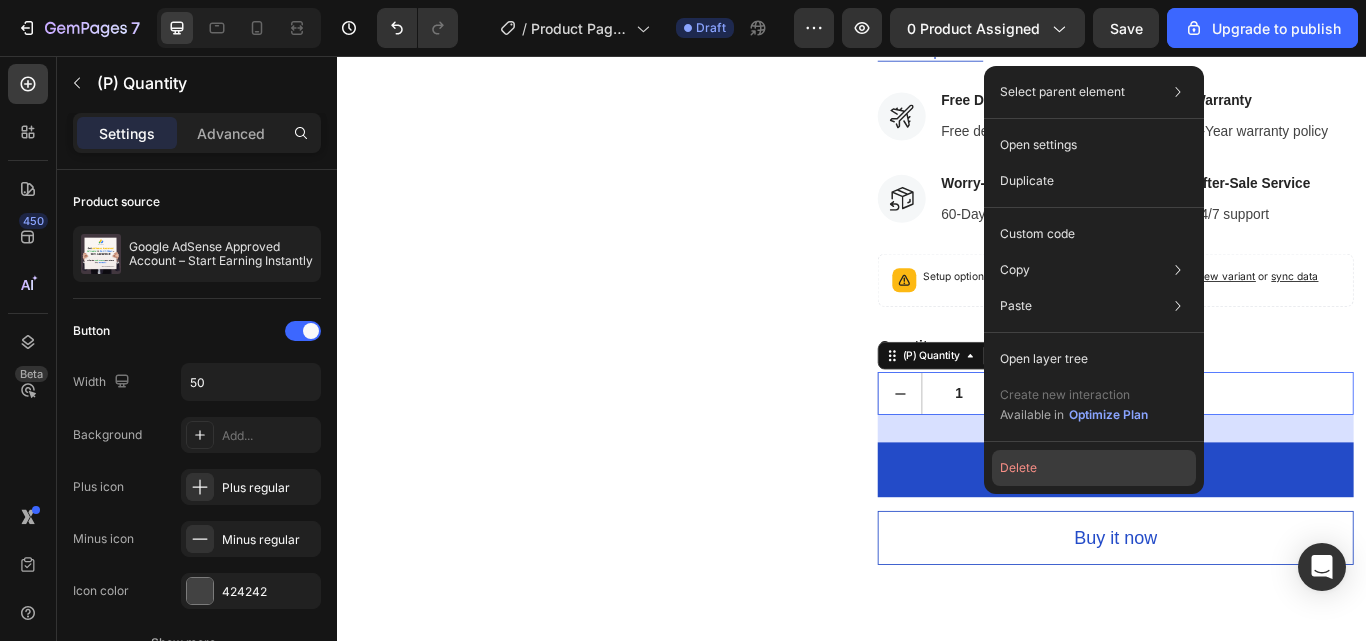 click on "Delete" 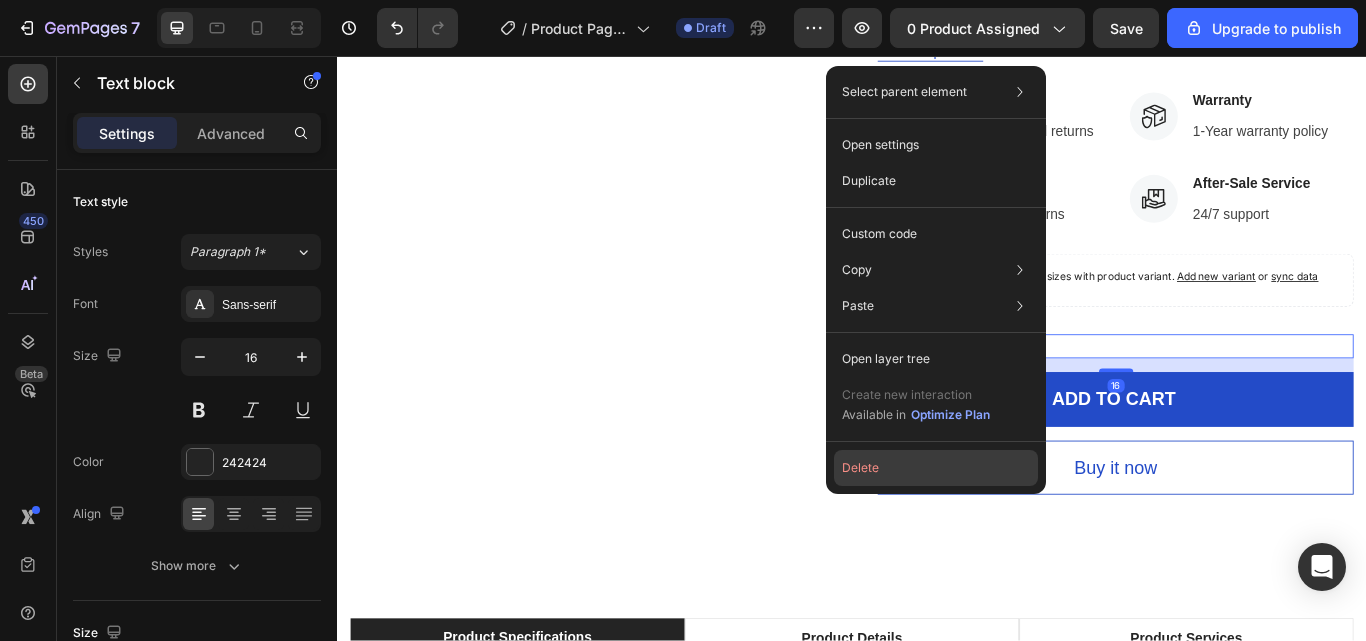drag, startPoint x: 855, startPoint y: 466, endPoint x: 605, endPoint y: 471, distance: 250.04999 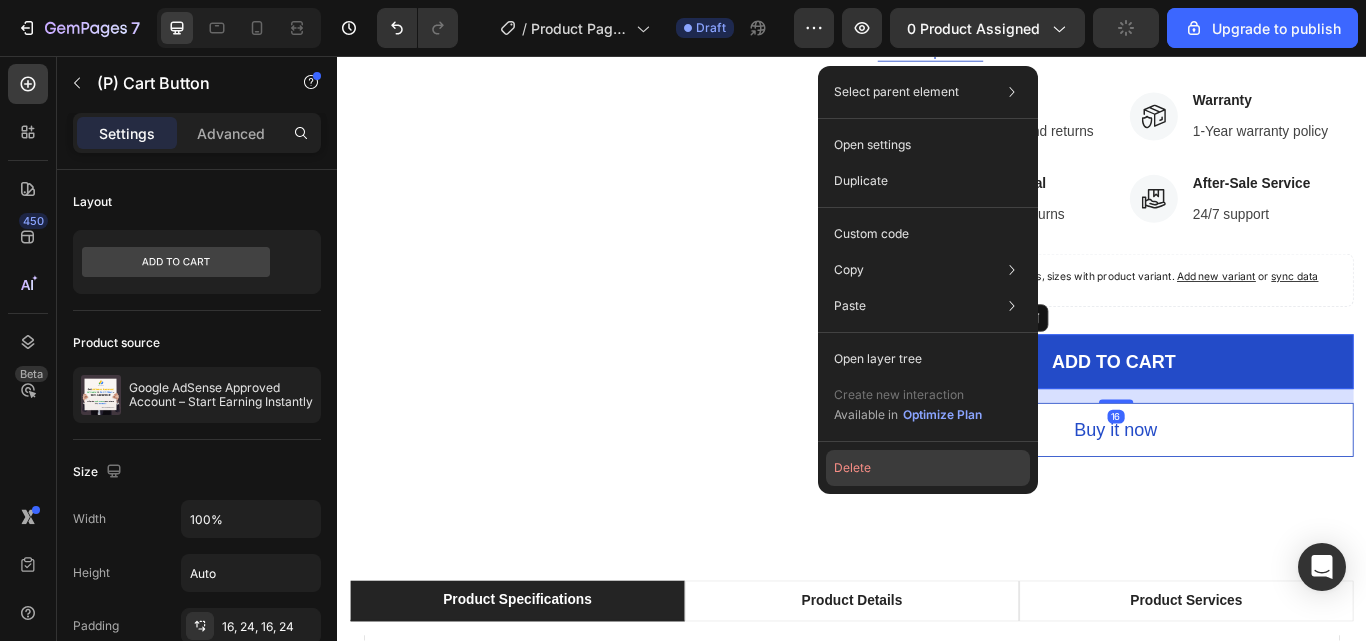 drag, startPoint x: 851, startPoint y: 454, endPoint x: 595, endPoint y: 464, distance: 256.19525 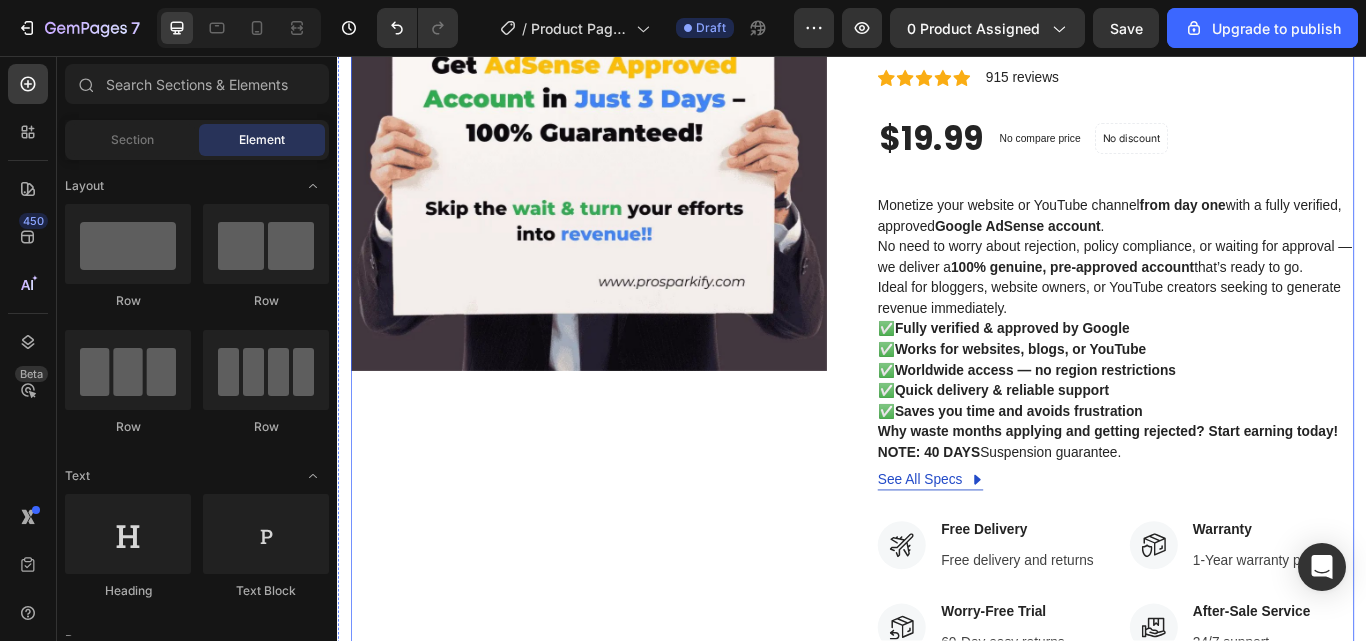 scroll, scrollTop: 200, scrollLeft: 0, axis: vertical 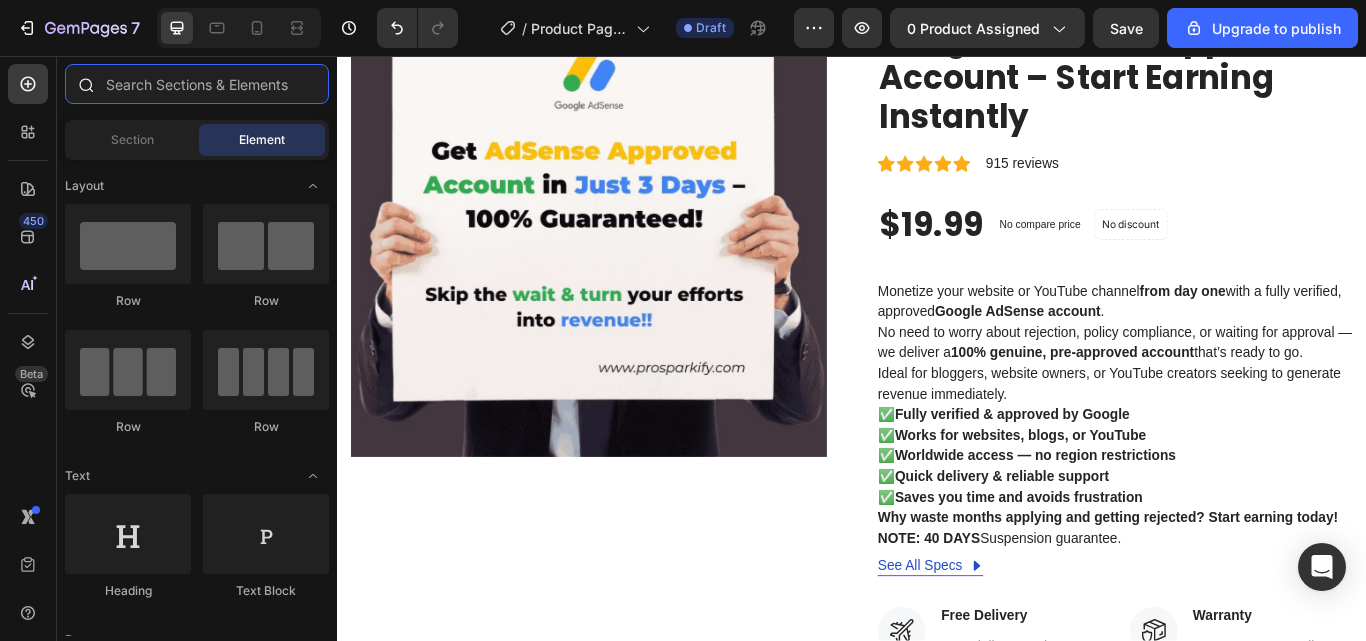 click at bounding box center [197, 84] 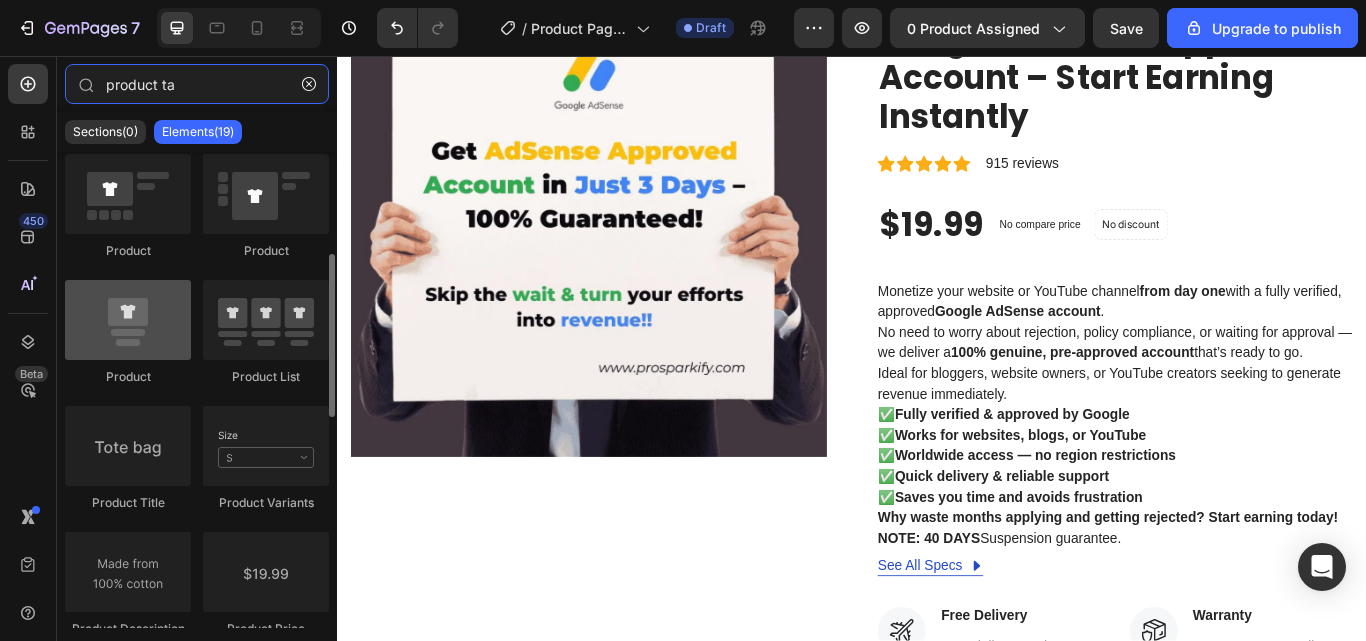 scroll, scrollTop: 0, scrollLeft: 0, axis: both 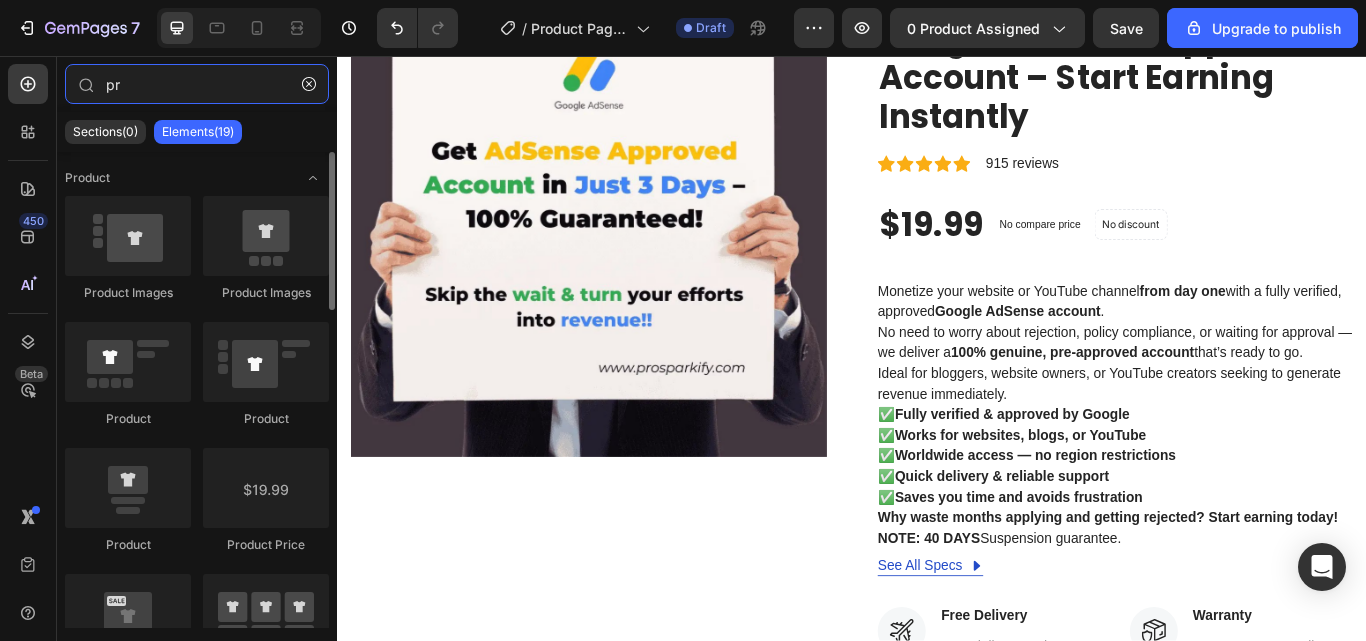 type on "p" 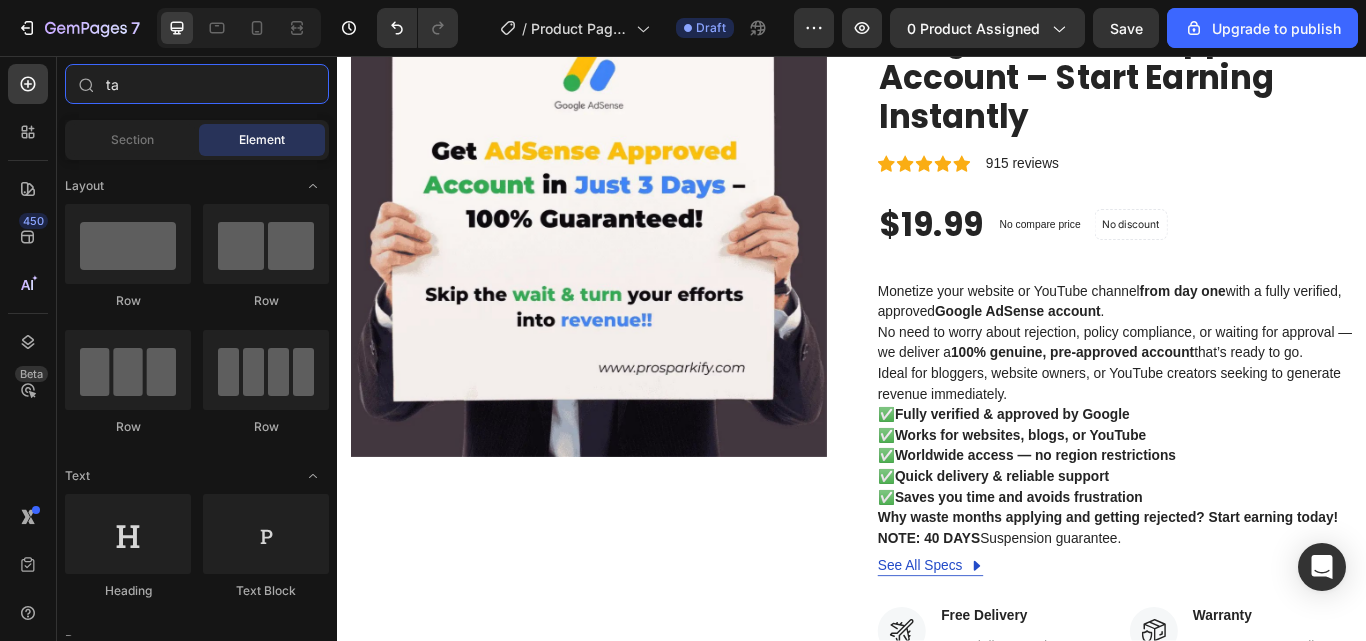 type on "tab" 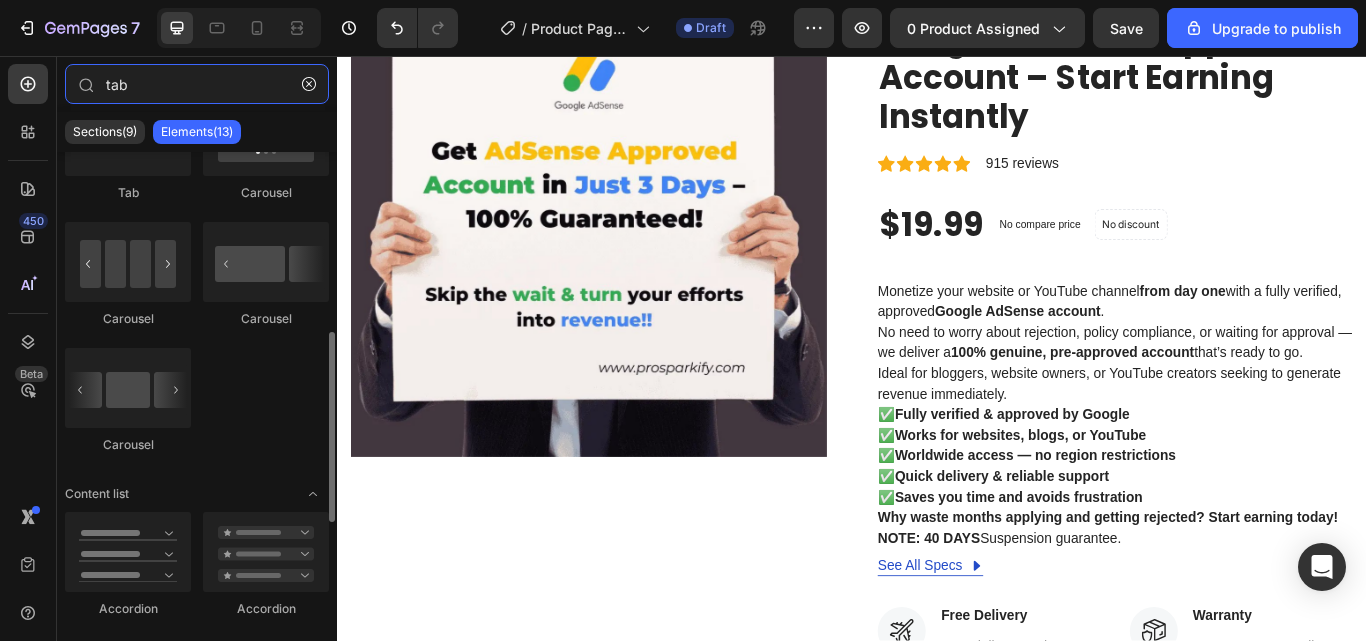 scroll, scrollTop: 200, scrollLeft: 0, axis: vertical 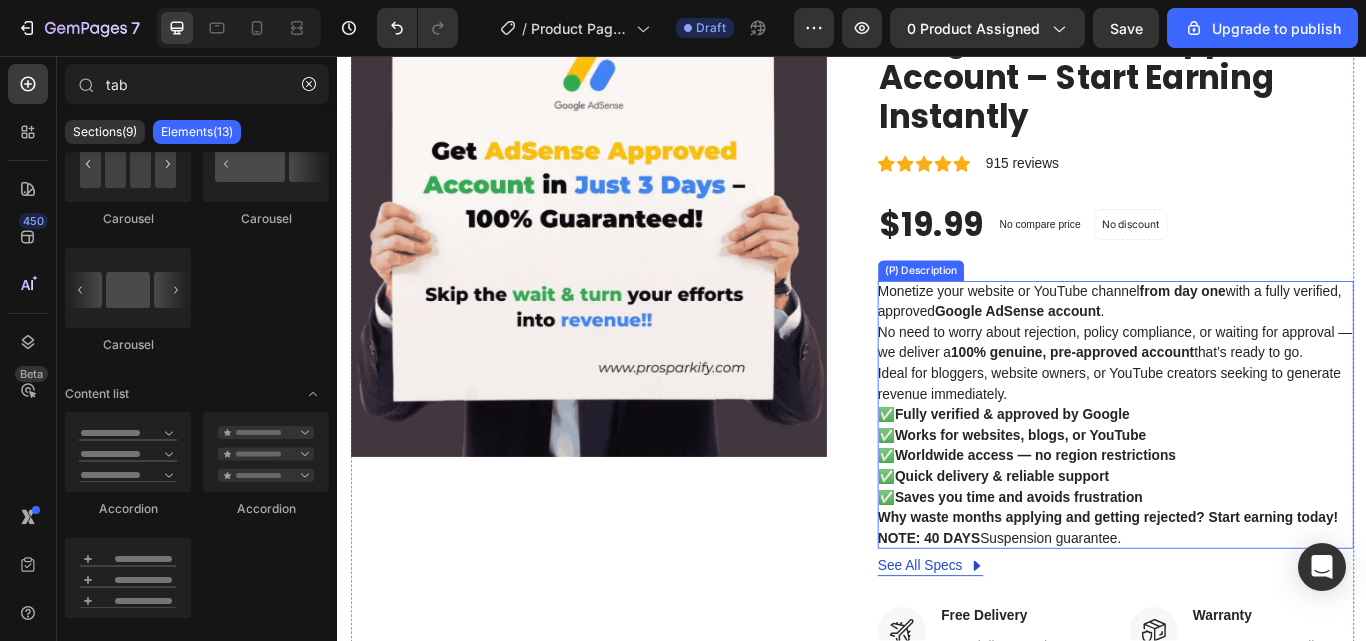 click on "Monetize your website or YouTube channel  from day one  with a fully verified, approved  Google AdSense account . No need to worry about rejection, policy compliance, or waiting for approval — we deliver a  100% genuine, pre-approved account  that’s ready to go.
Ideal for bloggers, website owners, or YouTube creators seeking to generate revenue immediately.
✅  Fully verified & approved by Google ✅  Works for websites, blogs, or YouTube ✅  Worldwide access — no region restrictions ✅  Quick delivery & reliable support ✅  Saves you time and avoids frustration
Why waste months applying and getting rejected? Start earning today!
NOTE: [DATE]  Suspension guarantee." at bounding box center (1244, 475) 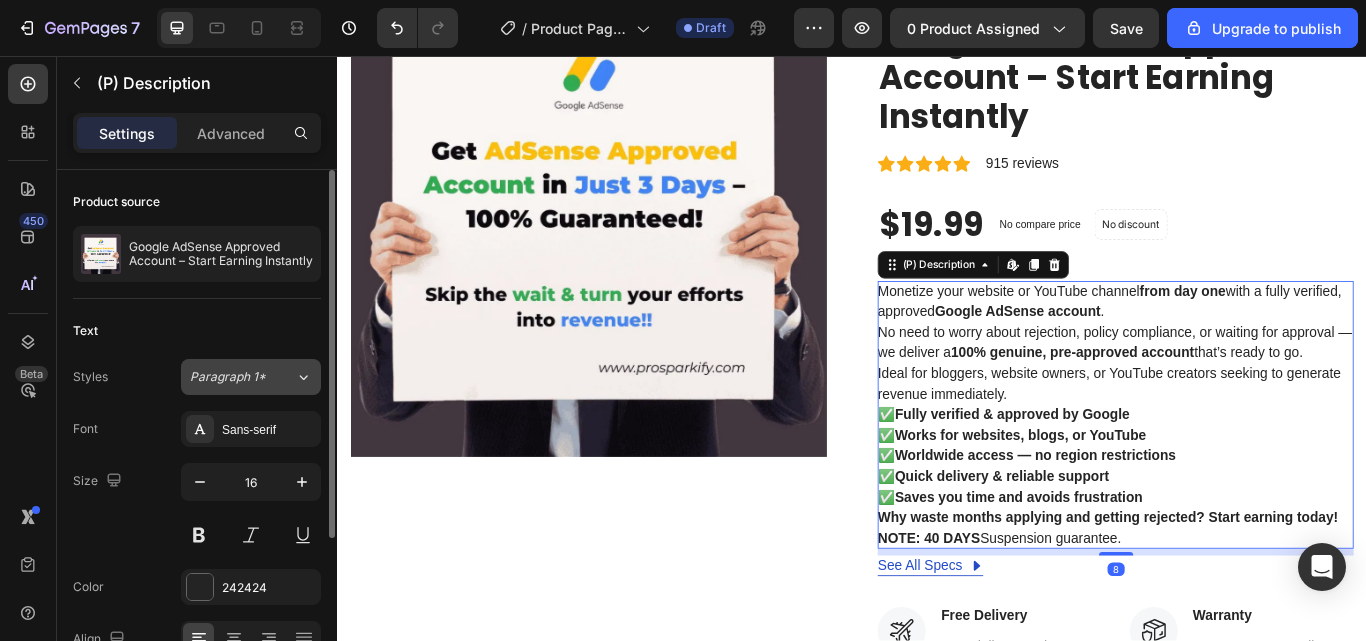 click on "Paragraph 1*" 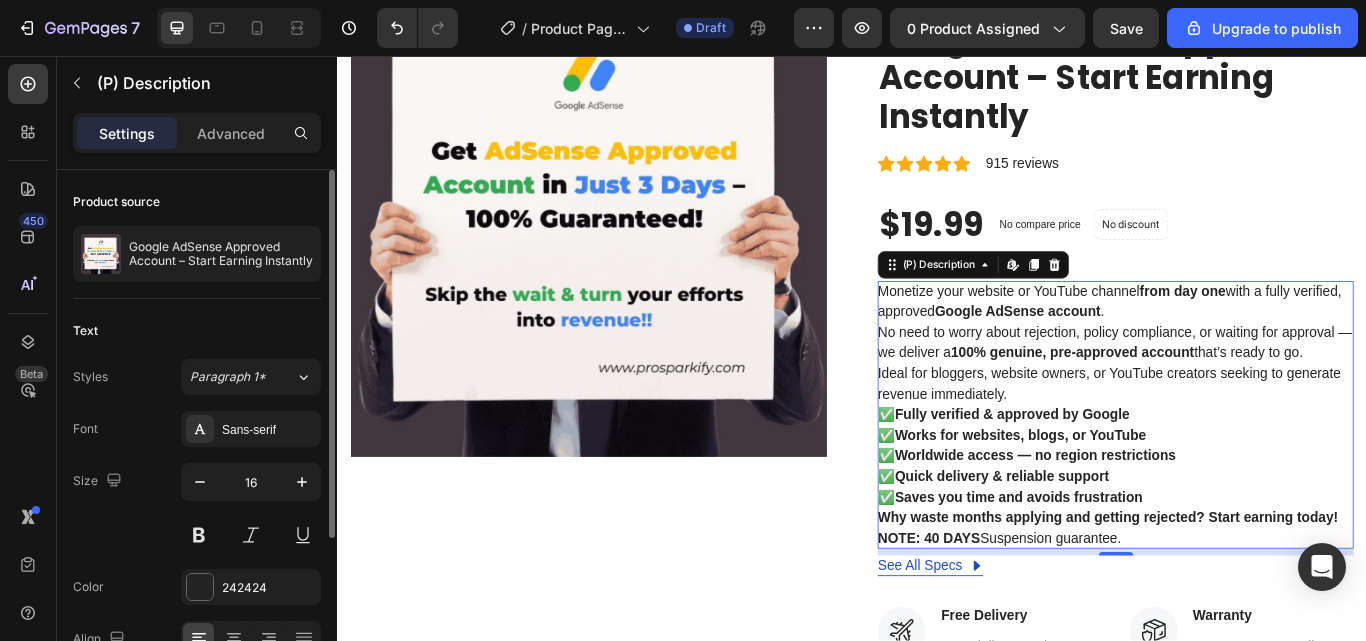 click on "Size 16" at bounding box center [197, 508] 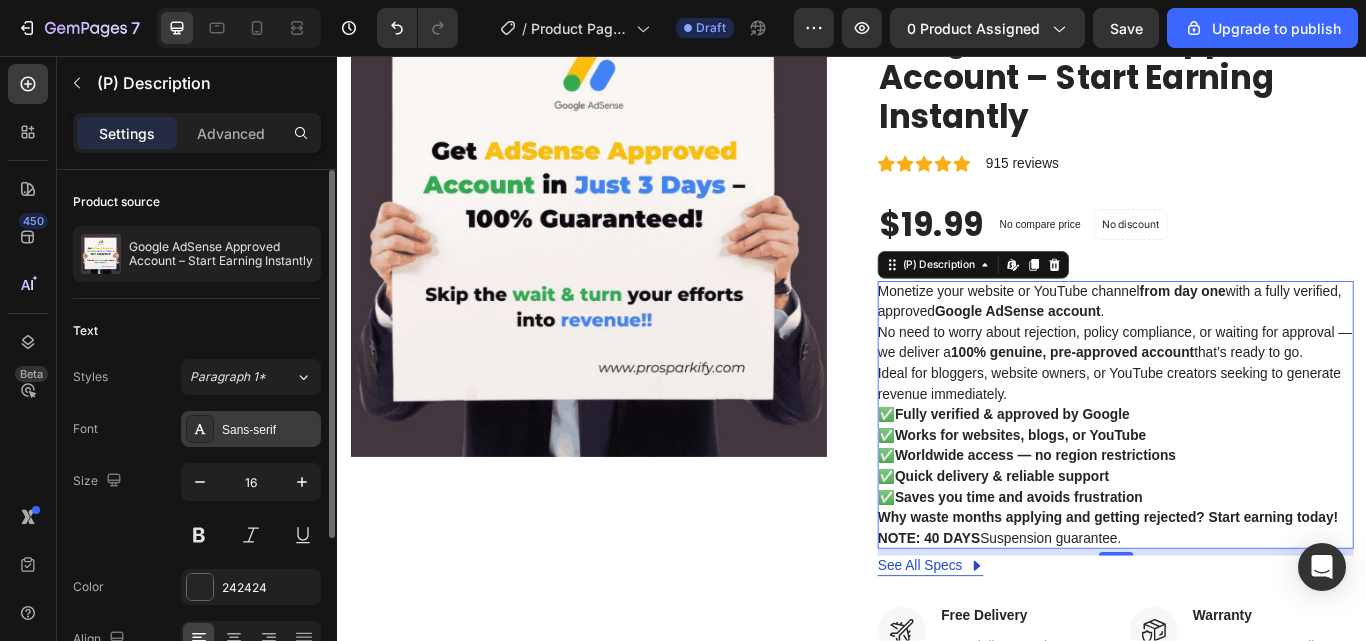 click on "Sans-serif" at bounding box center (269, 430) 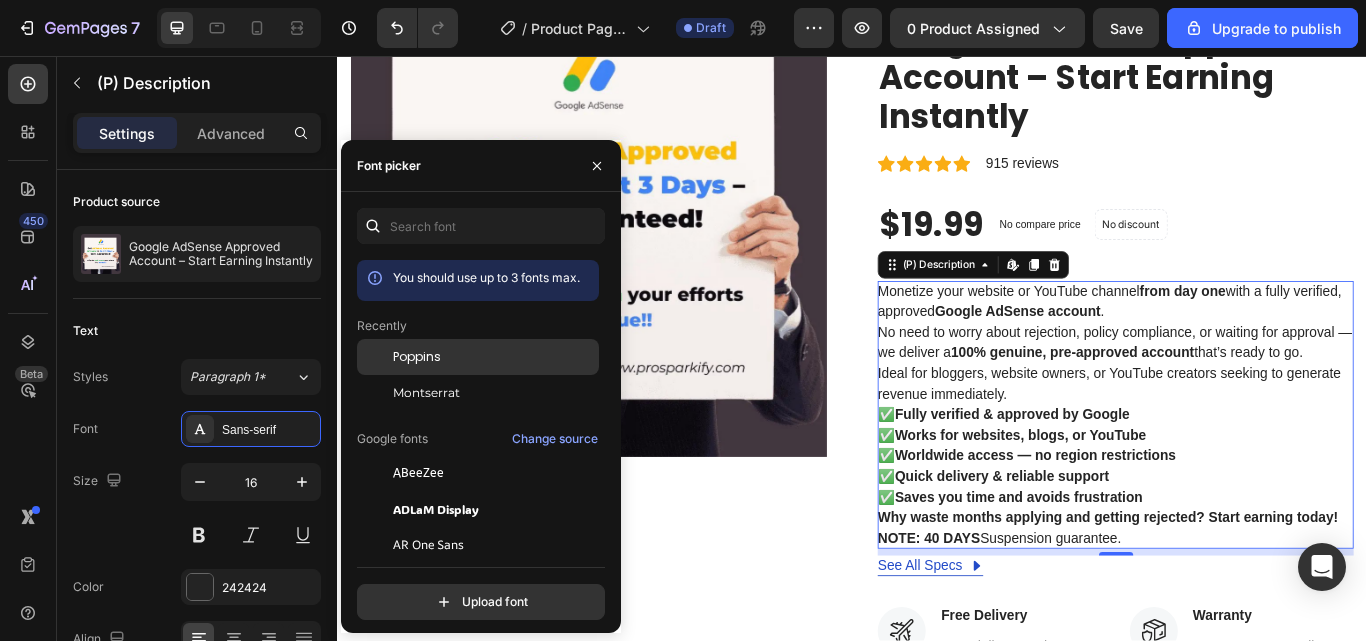 click on "Poppins" at bounding box center [417, 357] 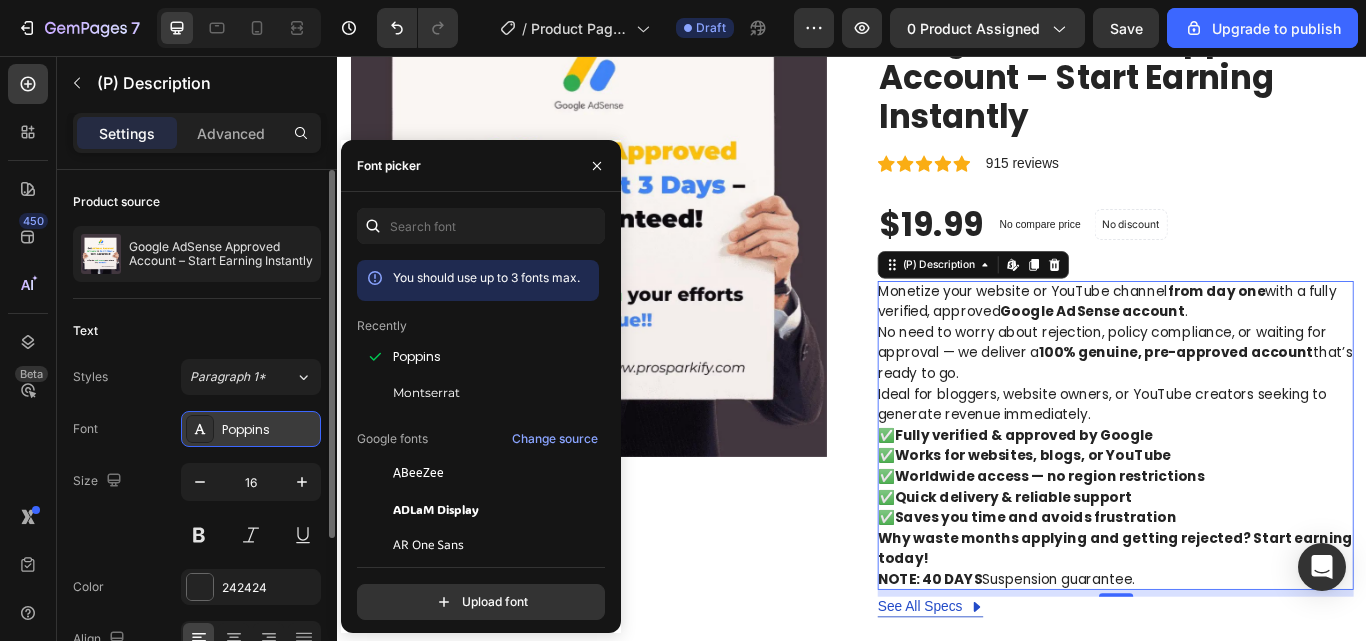 click on "Poppins" at bounding box center (269, 430) 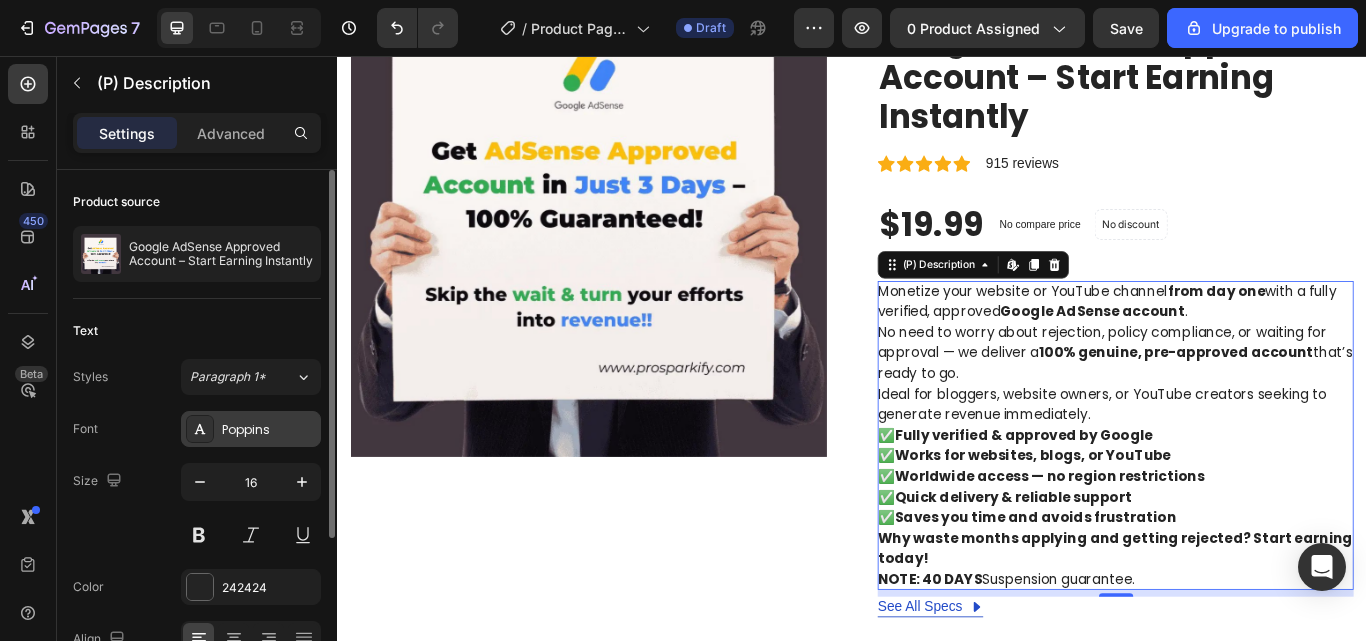 click on "Poppins" at bounding box center (269, 430) 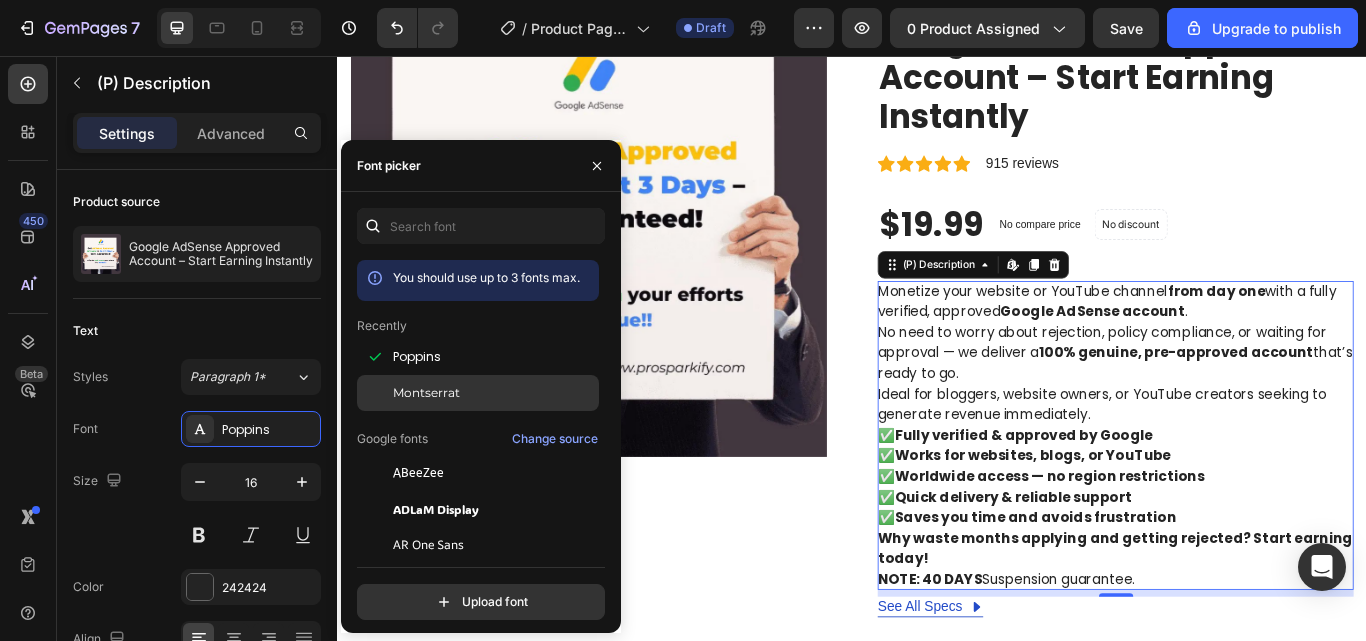click on "Montserrat" 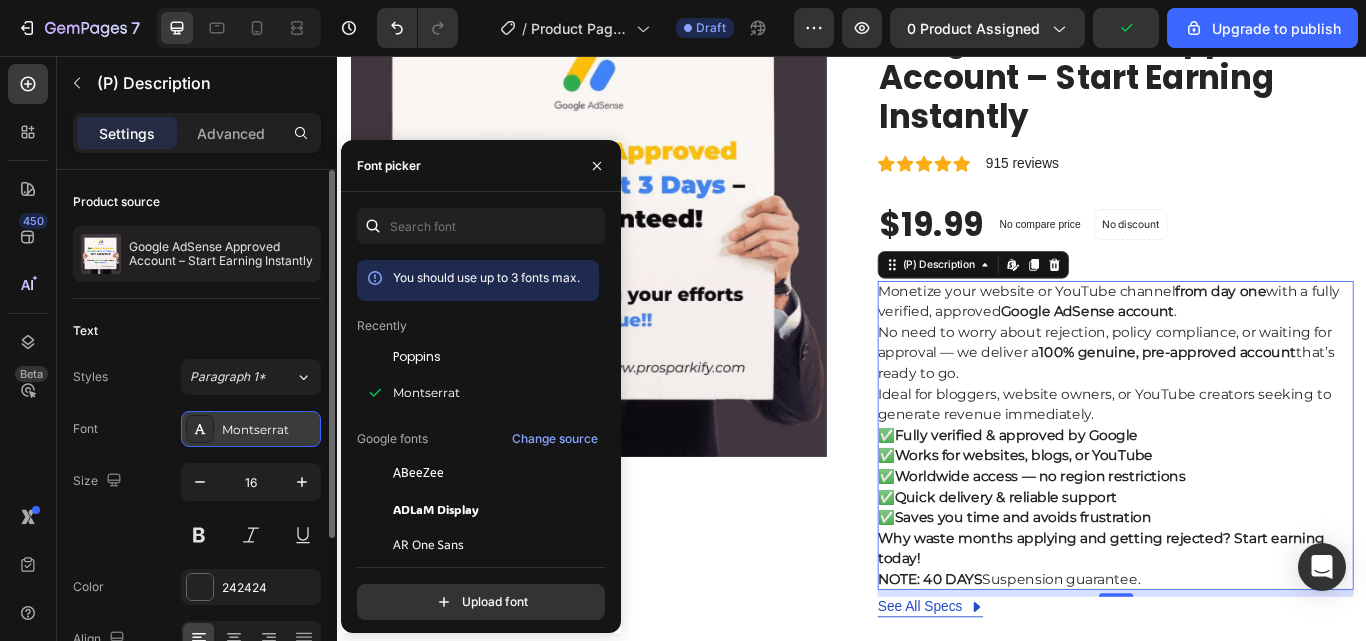 click on "Montserrat" at bounding box center (251, 429) 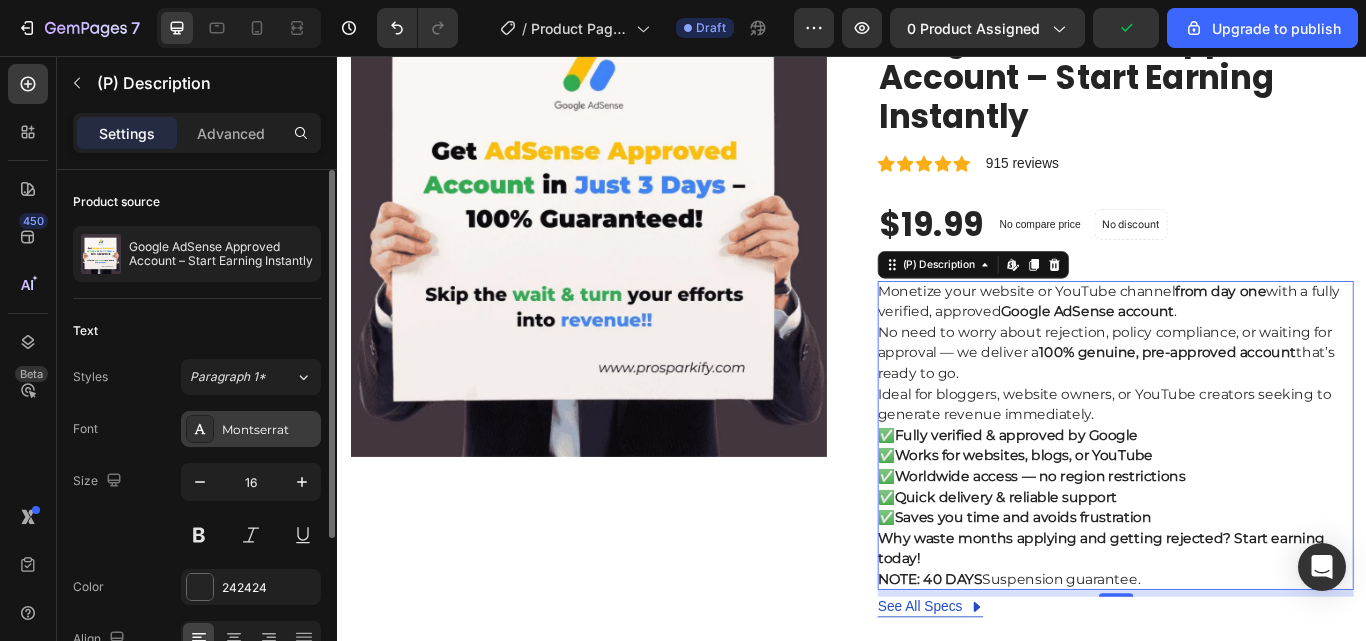 click on "Montserrat" at bounding box center (269, 430) 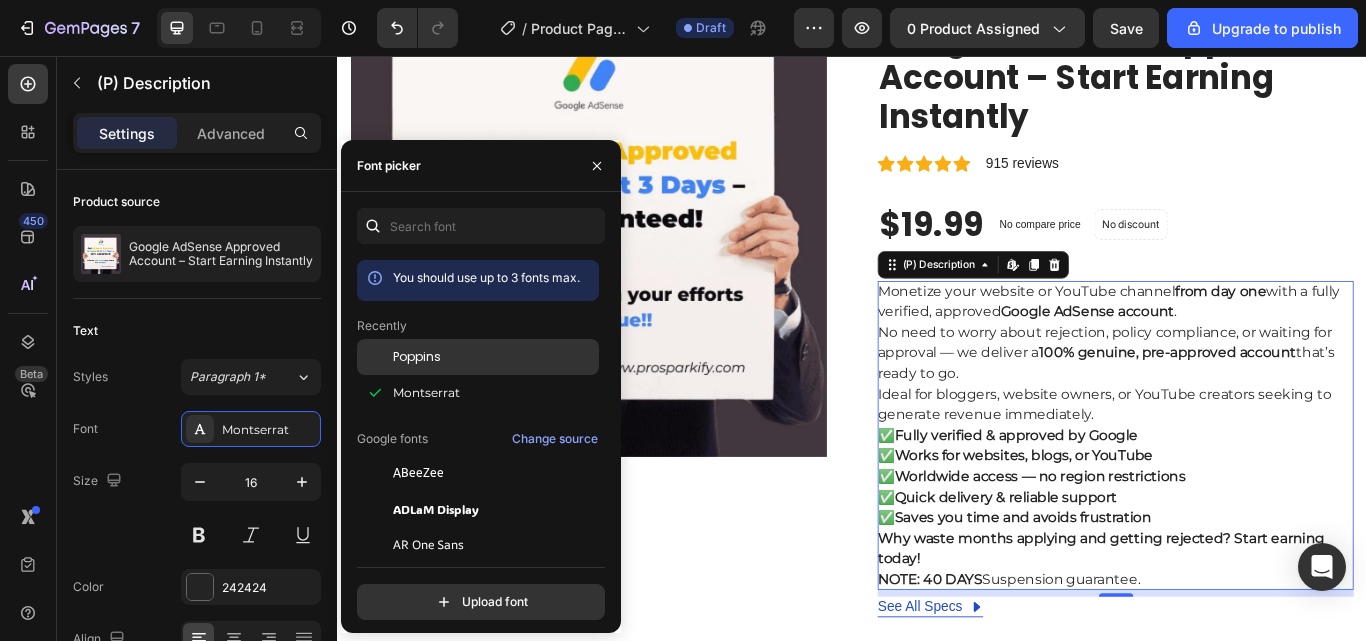click on "Poppins" at bounding box center [417, 357] 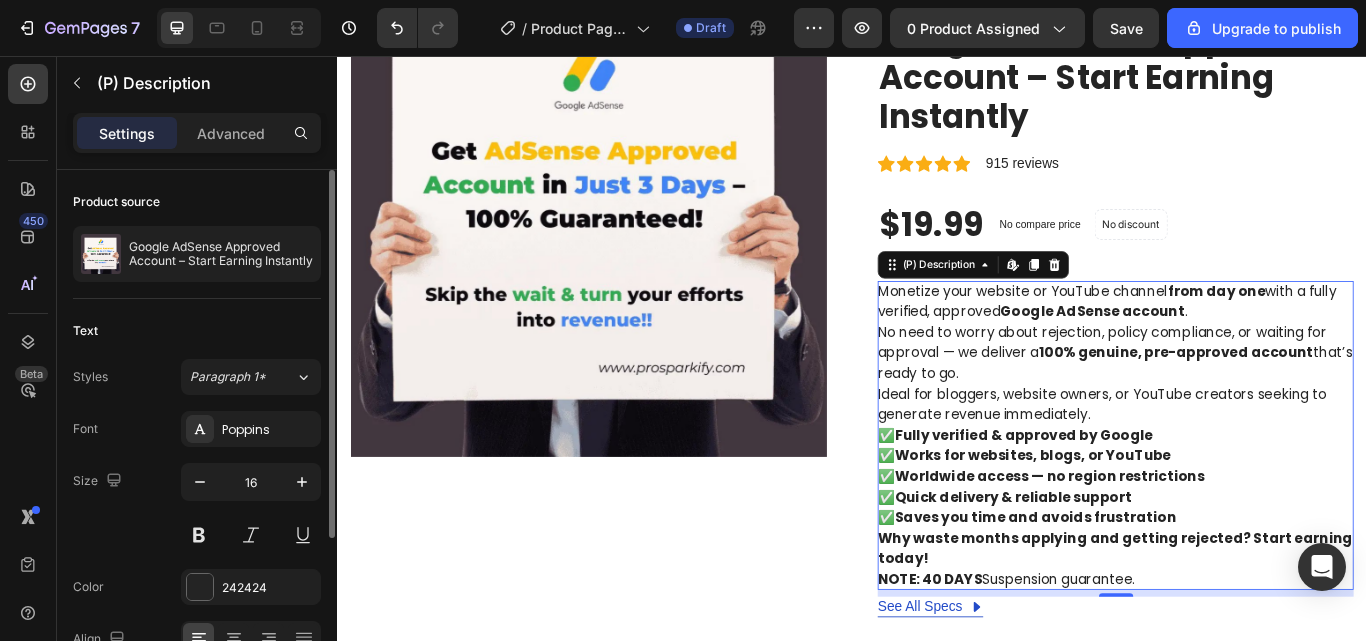 click on "Size 16" at bounding box center (197, 508) 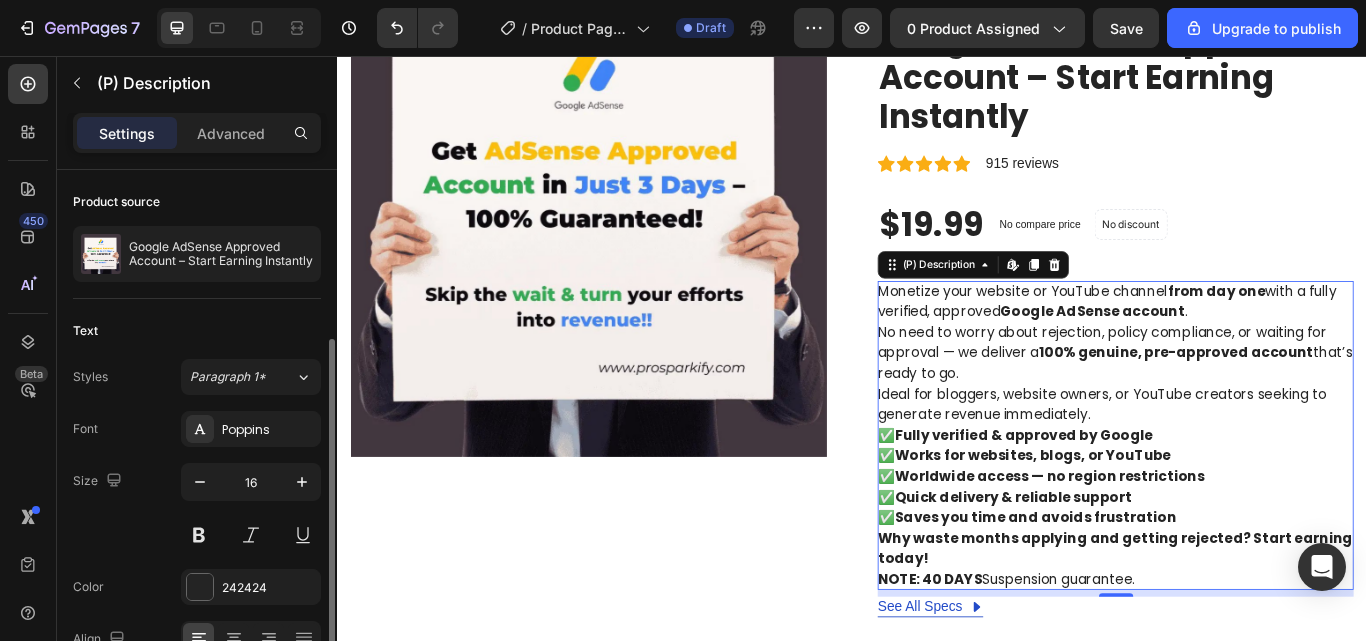 scroll, scrollTop: 200, scrollLeft: 0, axis: vertical 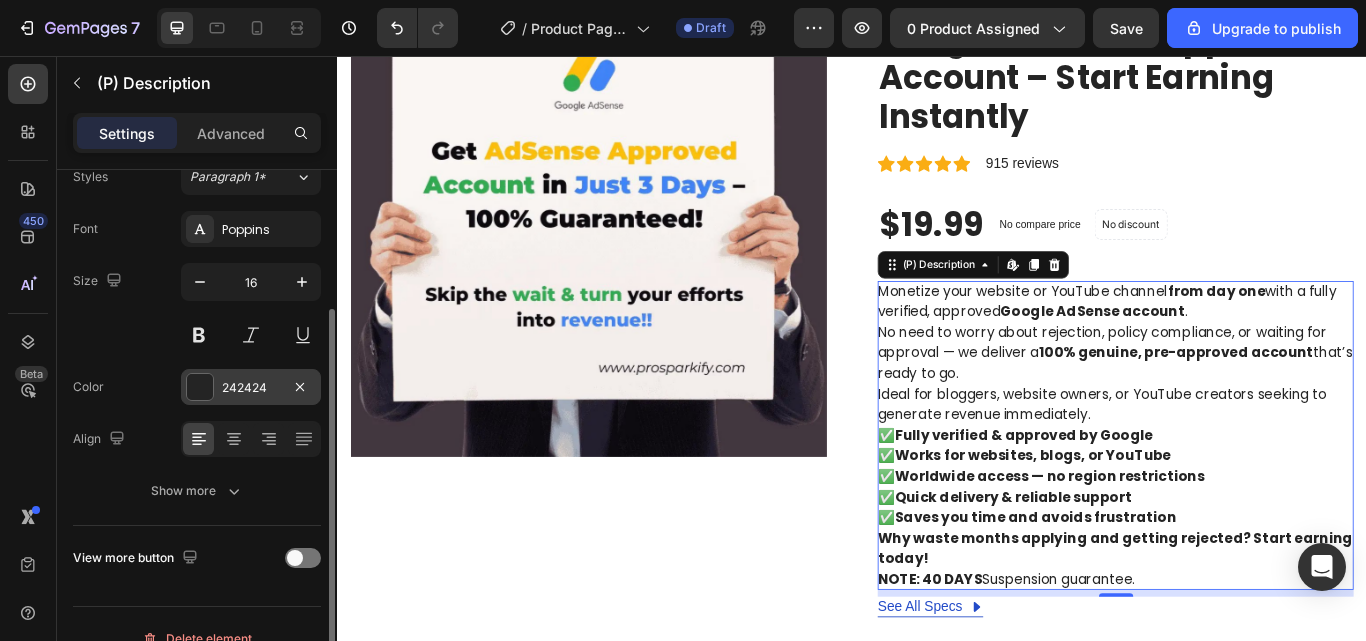 click at bounding box center [200, 387] 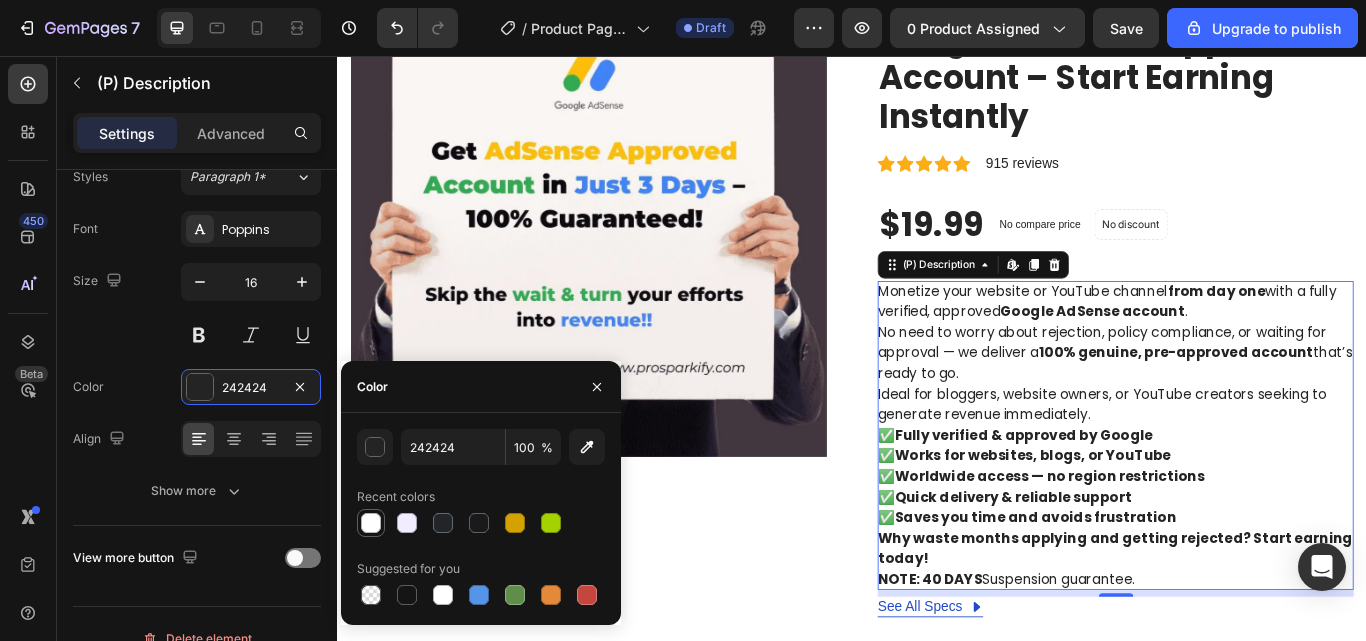 click at bounding box center (371, 523) 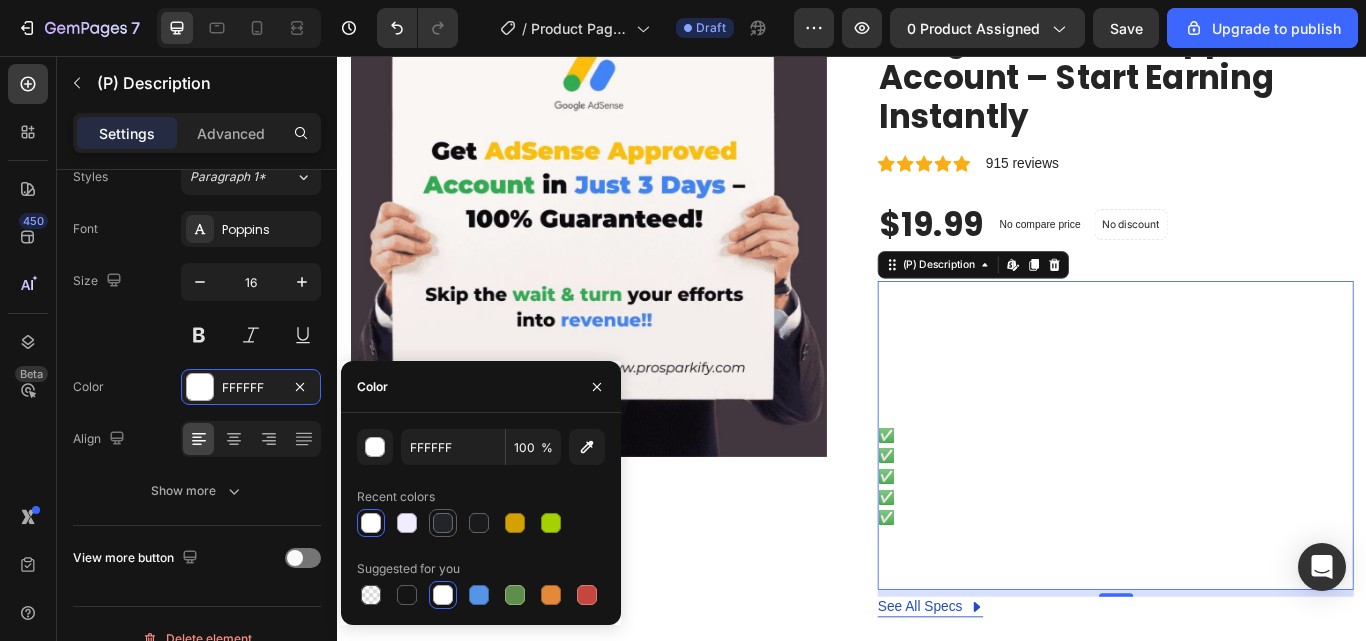 click at bounding box center (443, 523) 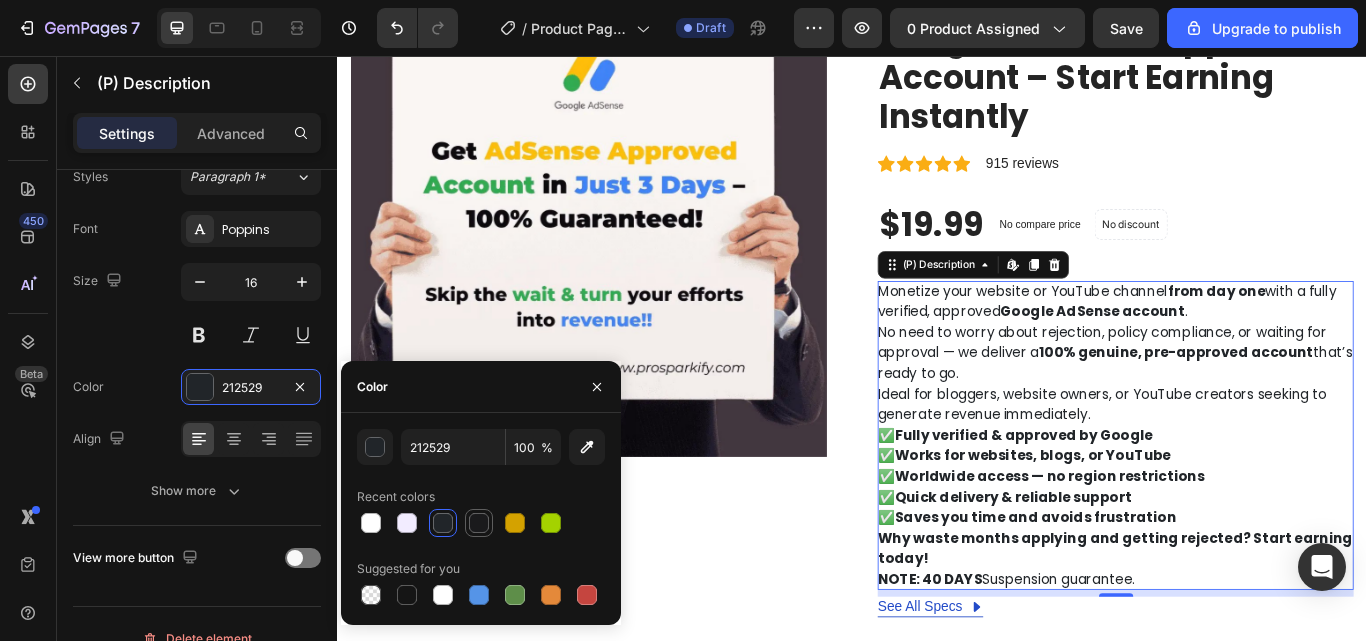 click at bounding box center [479, 523] 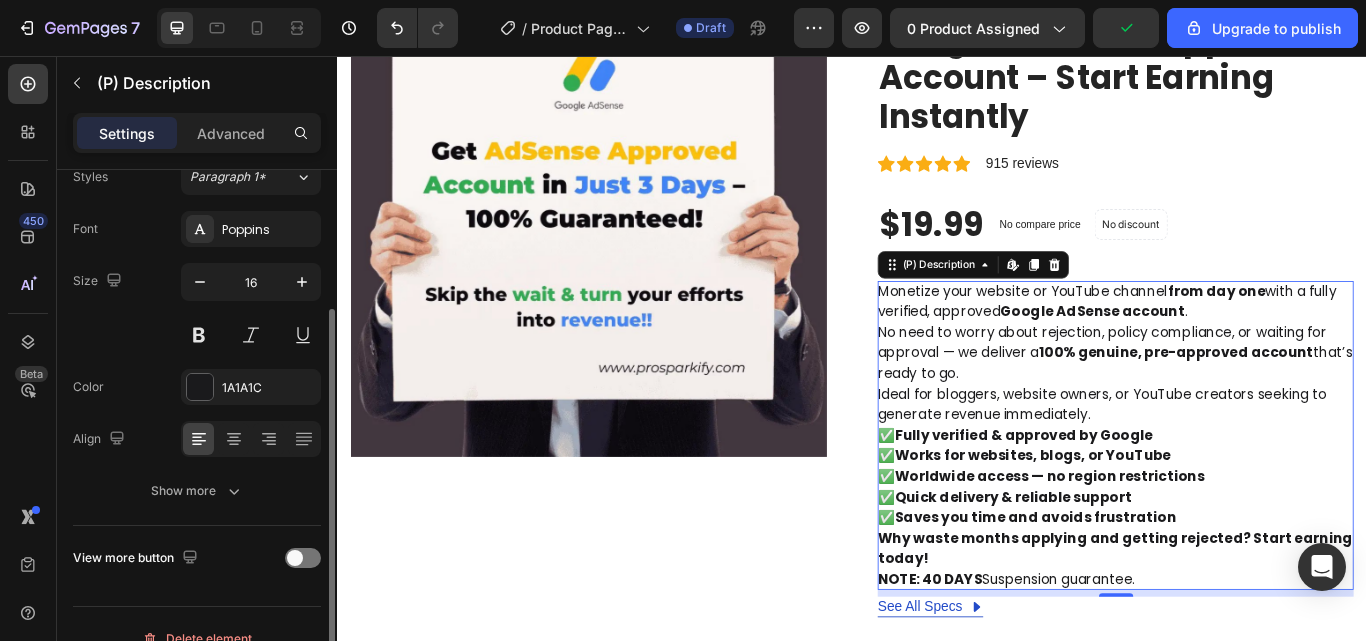 click on "Font Poppins Size 16 Color 1A1A1C Align Show more" at bounding box center (197, 360) 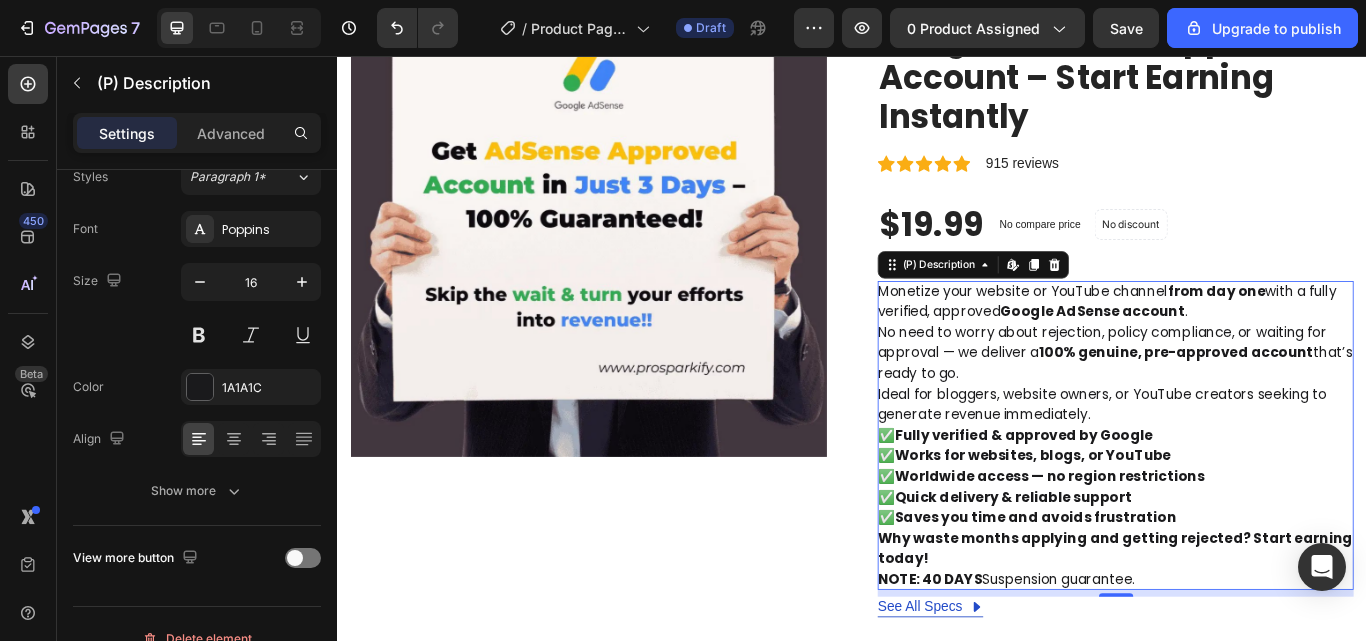 scroll, scrollTop: 400, scrollLeft: 0, axis: vertical 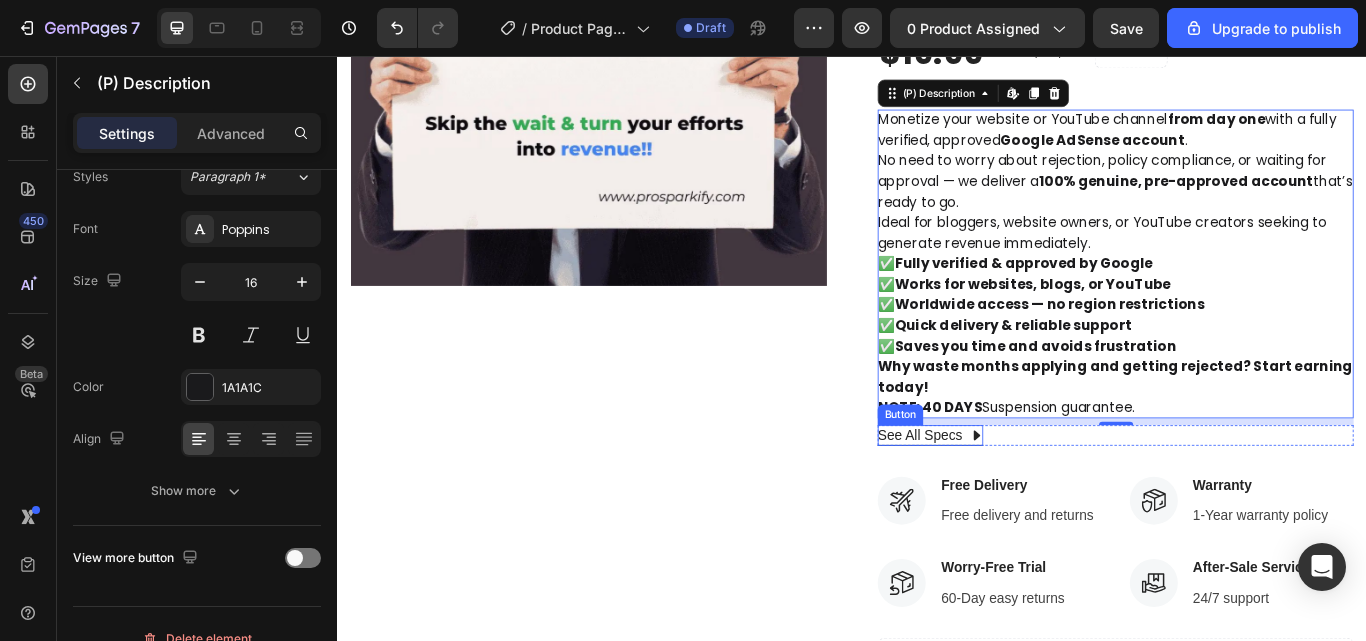 click 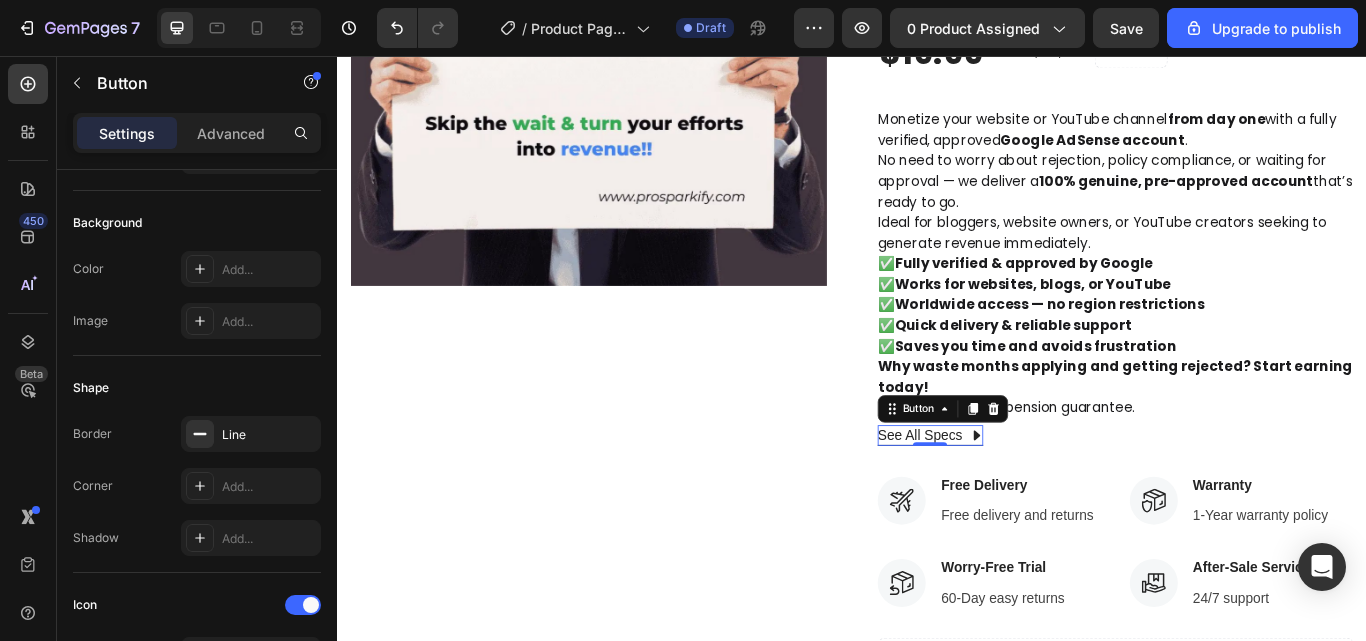 scroll, scrollTop: 0, scrollLeft: 0, axis: both 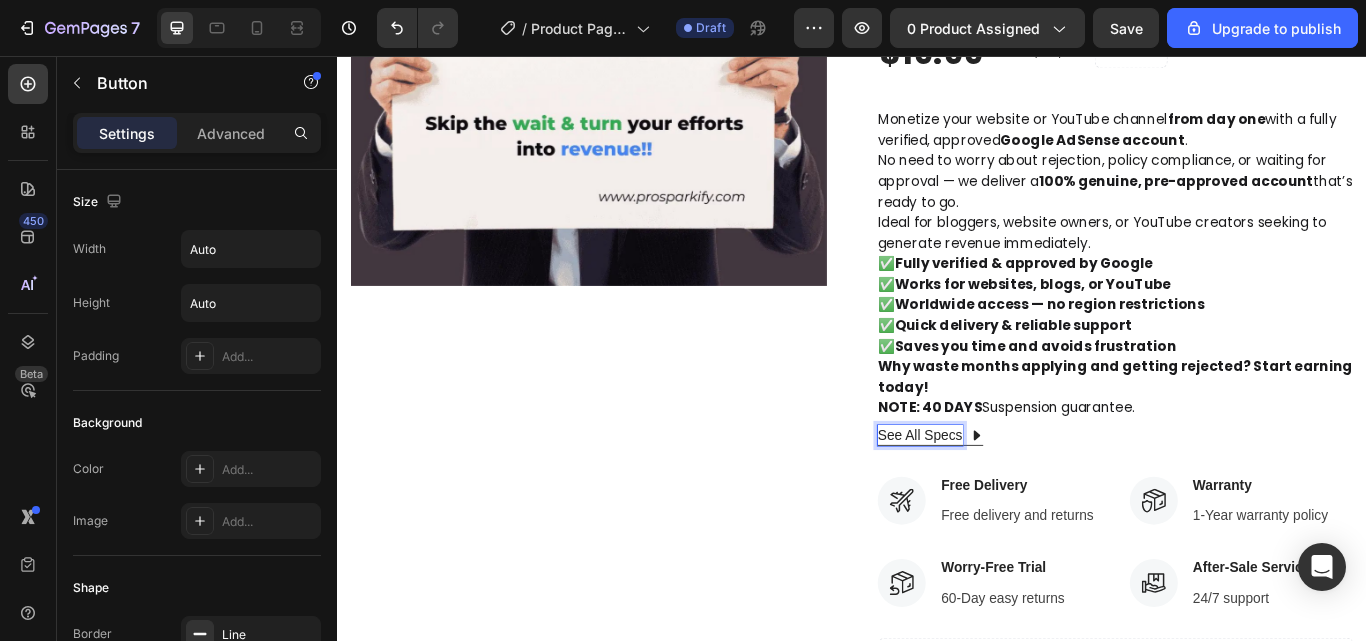click on "See All Specs" at bounding box center (1016, 499) 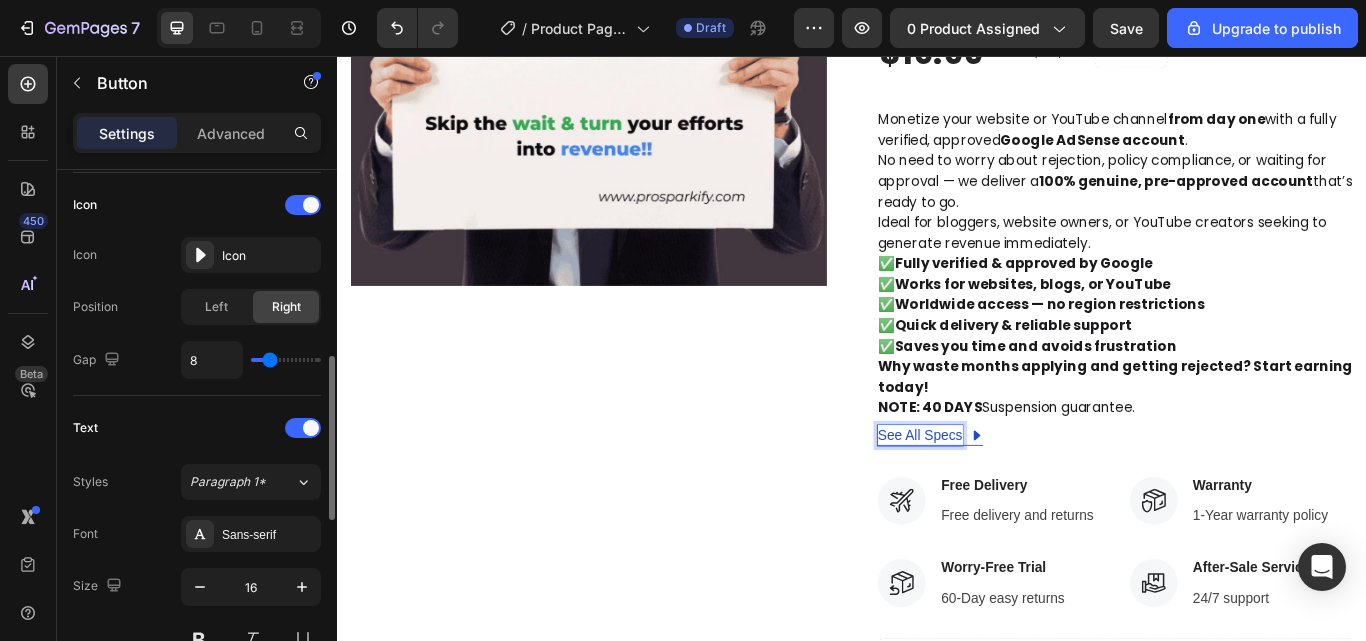 scroll, scrollTop: 700, scrollLeft: 0, axis: vertical 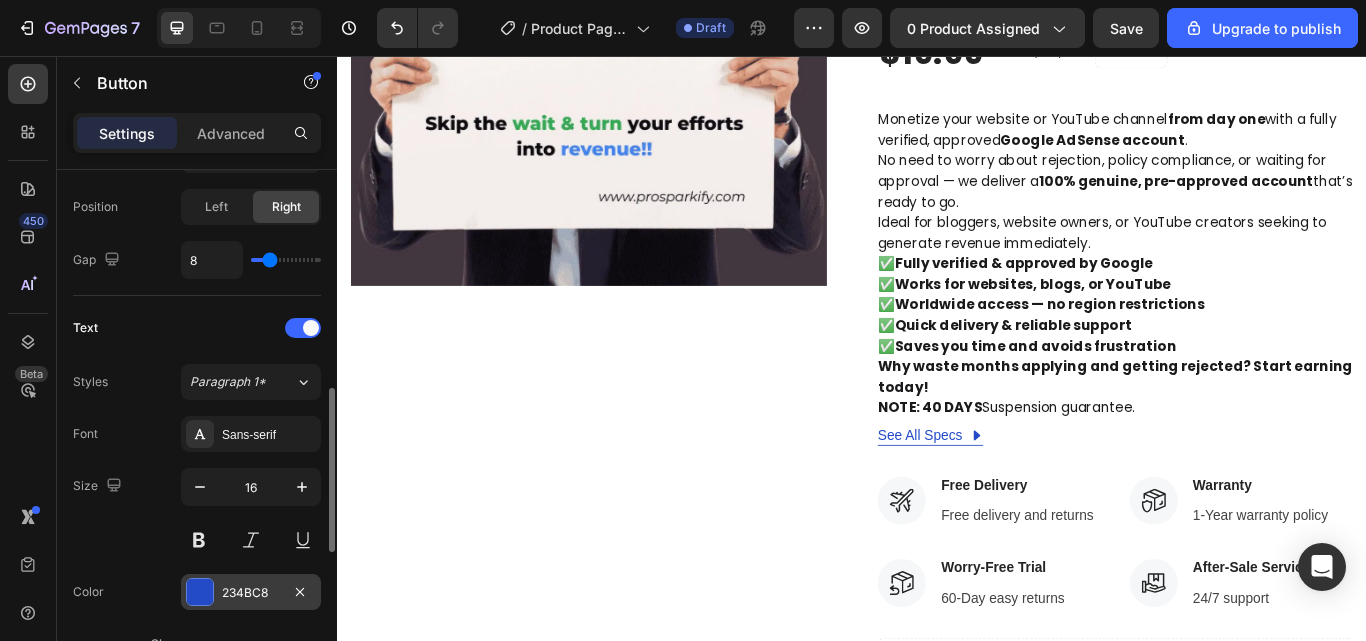 click at bounding box center (200, 592) 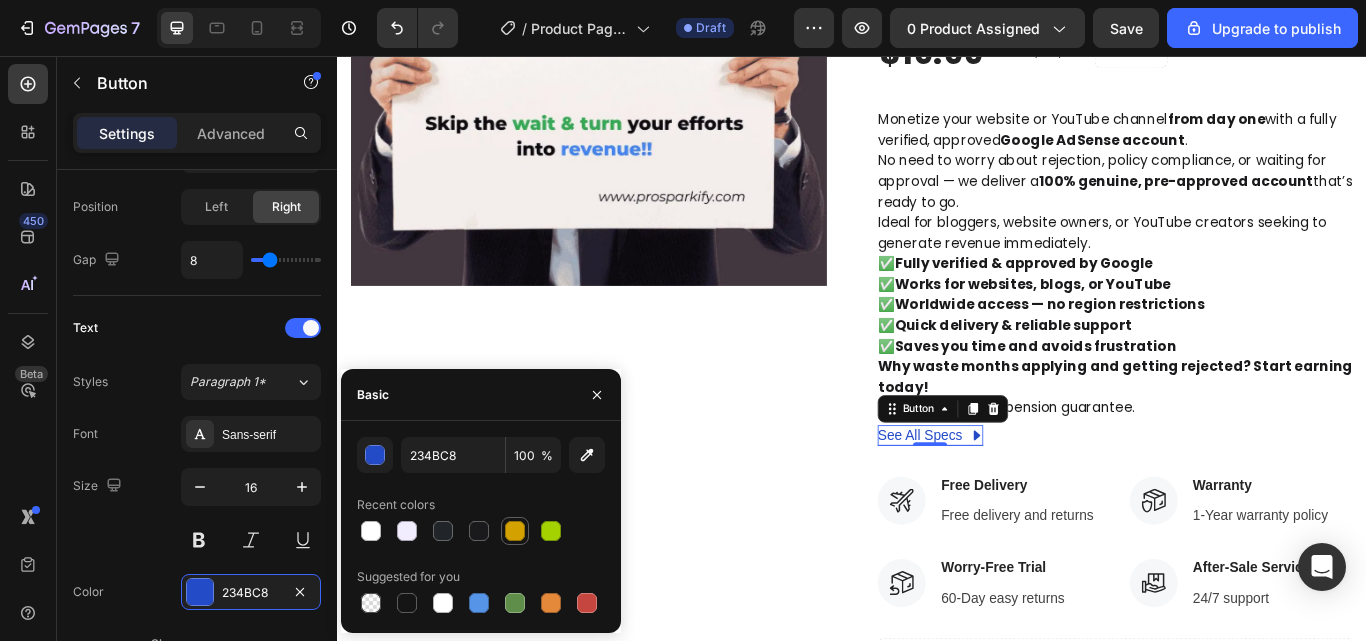 click at bounding box center [515, 531] 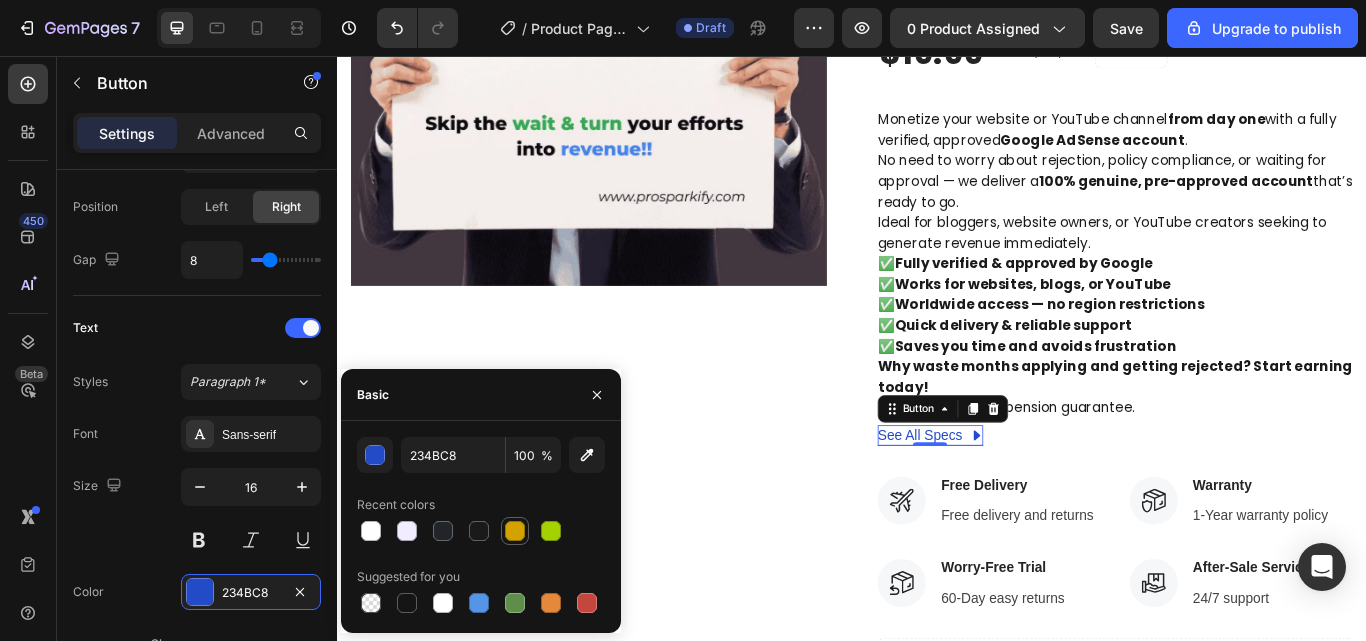 type on "D4A200" 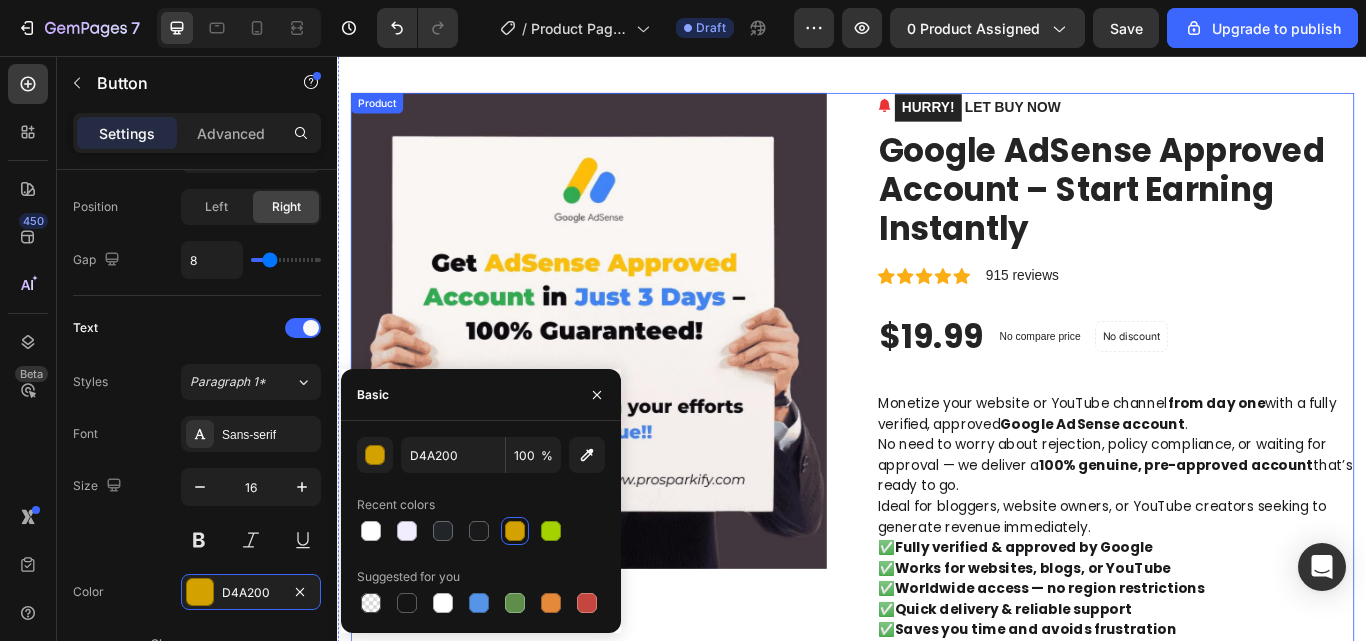 scroll, scrollTop: 0, scrollLeft: 0, axis: both 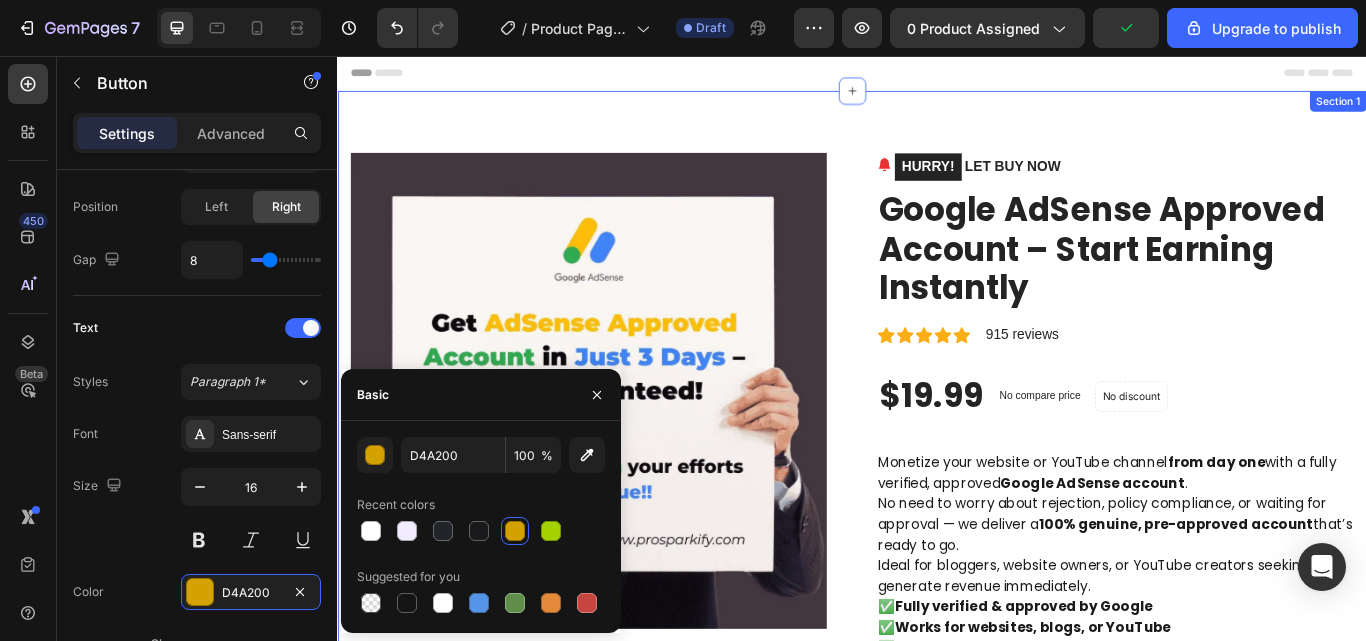 click on "Product Images
HURRY!  LET BUY NOW (P) Stock Counter Google AdSense Approved Account – Start Earning Instantly (P) Title
Icon
Icon
Icon
Icon
Icon Icon List Hoz 915 reviews Text block Row $19.99 (P) Price (P) Price No compare price (P) Price No discount   Not be displayed when published Product Badge Row Monetize your website or YouTube channel  from day one  with a fully verified, approved  Google AdSense account . No need to worry about rejection, policy compliance, or waiting for approval — we deliver a  100% genuine, pre-approved account  that’s ready to go.
Ideal for bloggers, website owners, or YouTube creators seeking to generate revenue immediately.
✅  Fully verified & approved by Google ✅  Works for websites, blogs, or YouTube ✅  Worldwide access — no region restrictions ✅  Quick delivery & reliable support ✅  Saves you time and avoids frustration
NOTE: [DATE]      0" at bounding box center (937, 731) 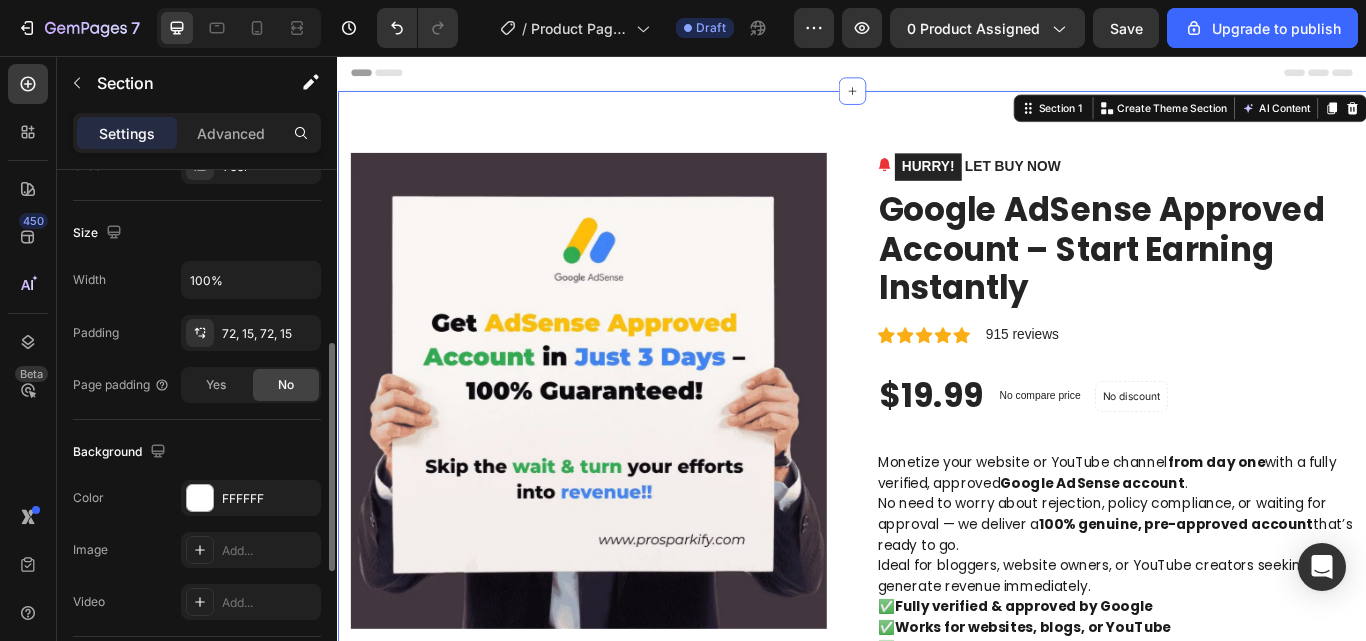 scroll, scrollTop: 600, scrollLeft: 0, axis: vertical 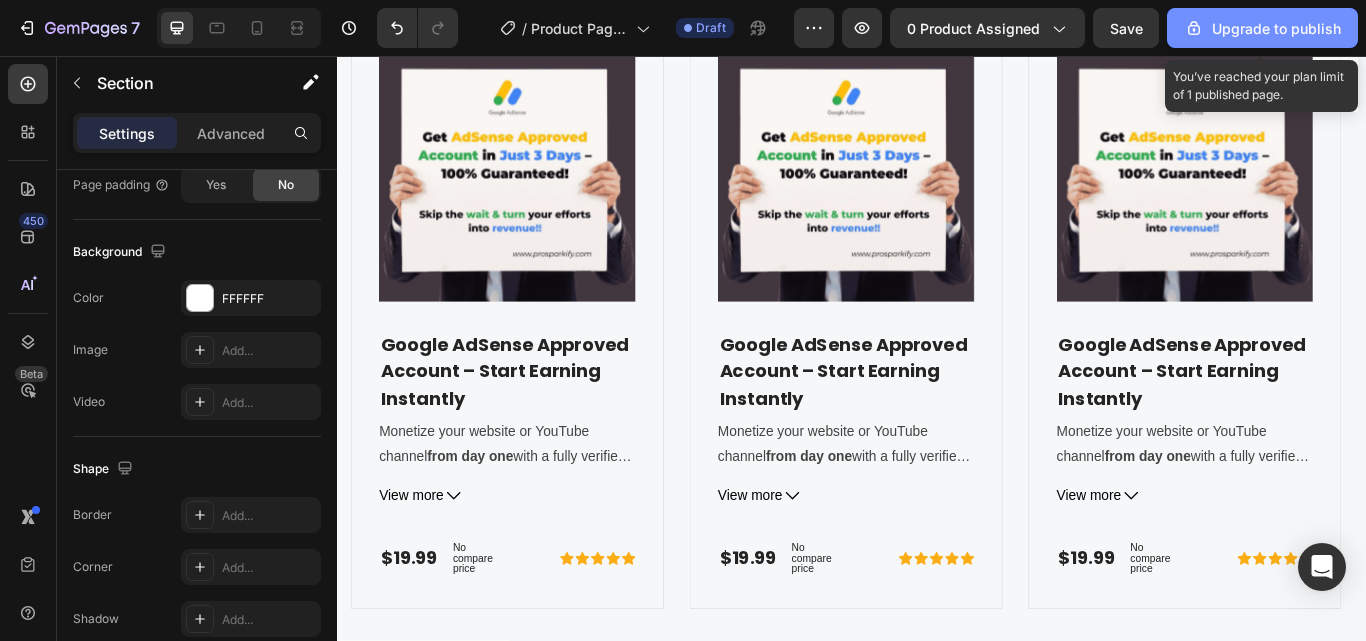 click on "Upgrade to publish" at bounding box center [1262, 28] 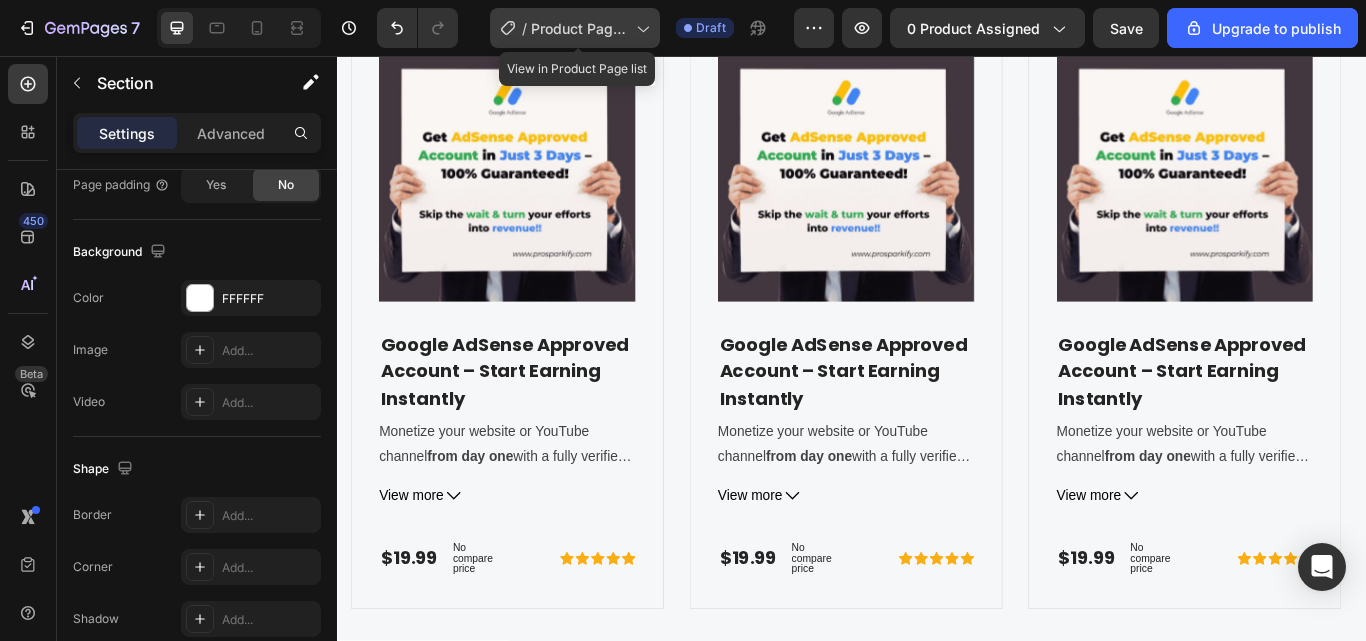 click 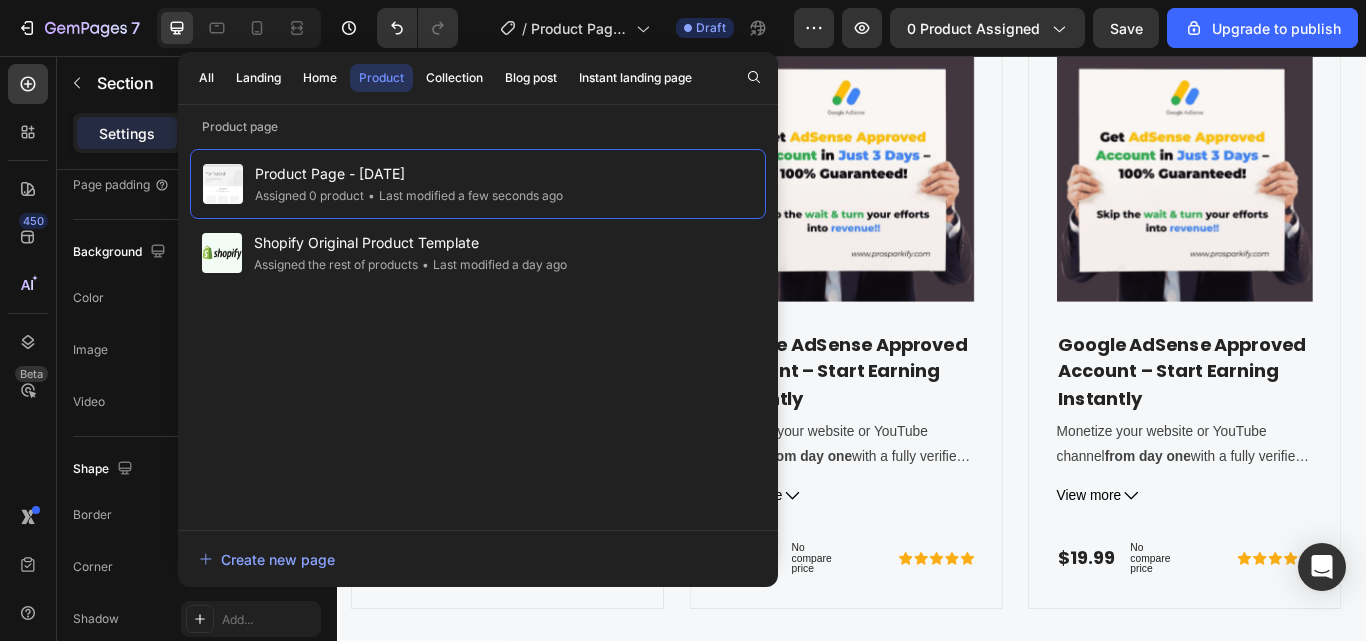 drag, startPoint x: 566, startPoint y: 181, endPoint x: 392, endPoint y: 408, distance: 286.01575 